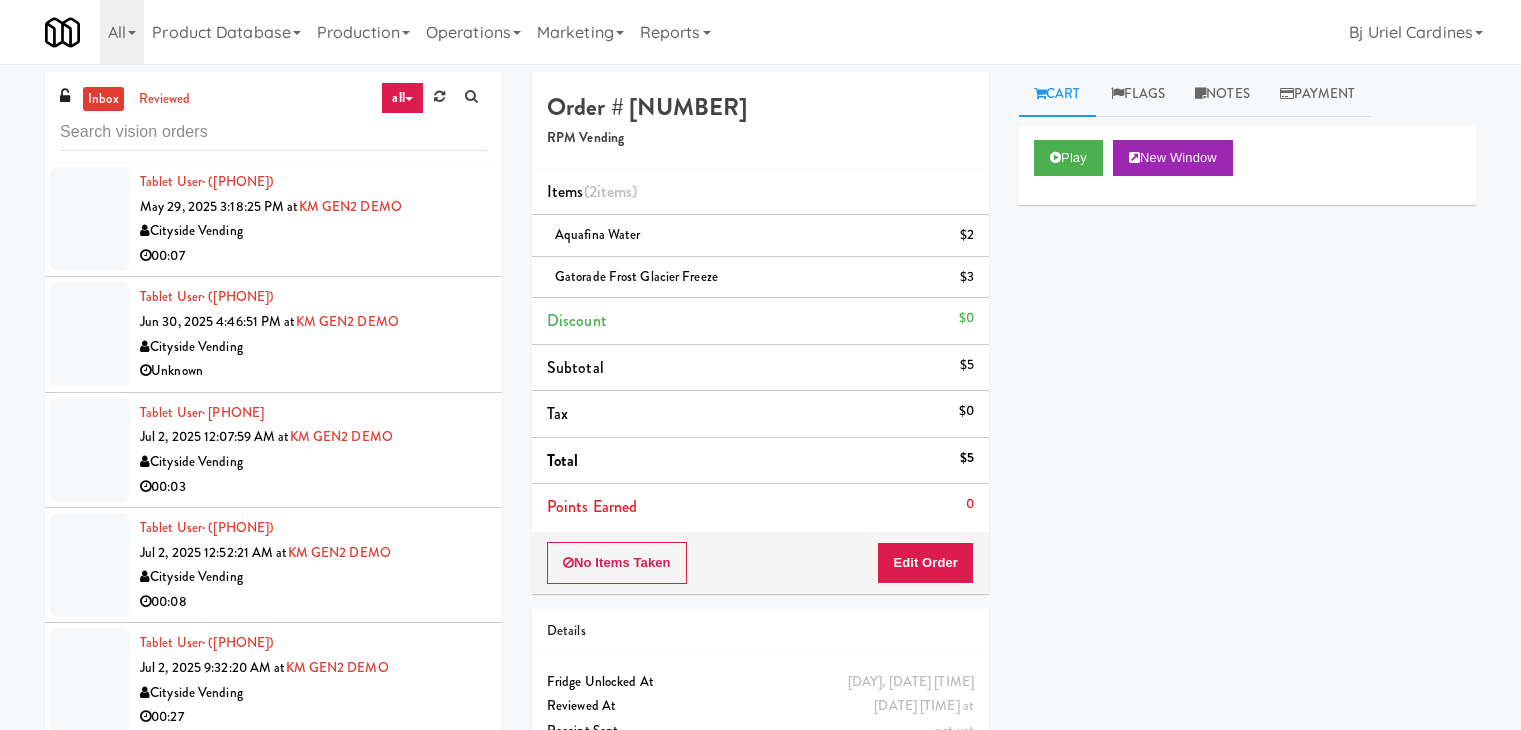 scroll, scrollTop: 64, scrollLeft: 0, axis: vertical 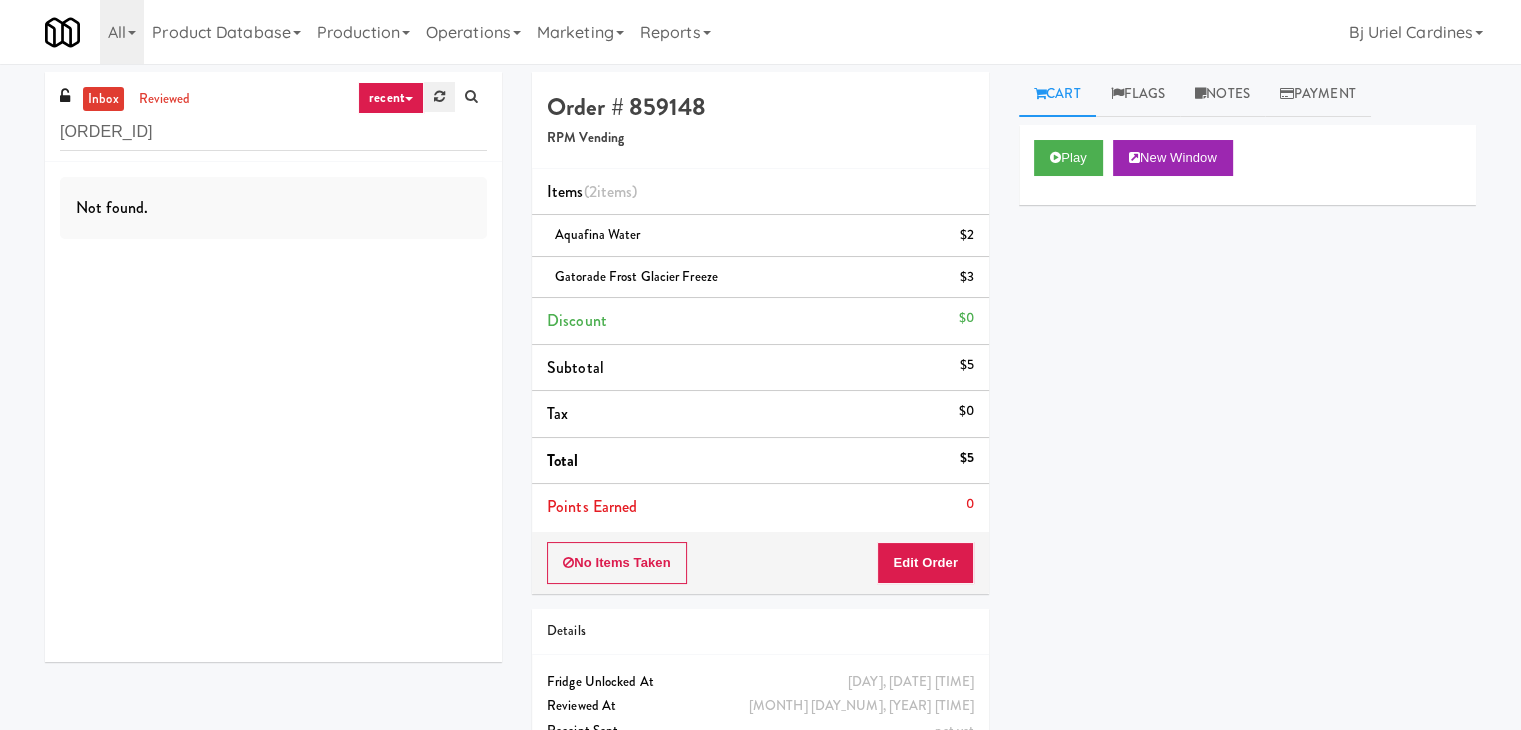 click at bounding box center (439, 97) 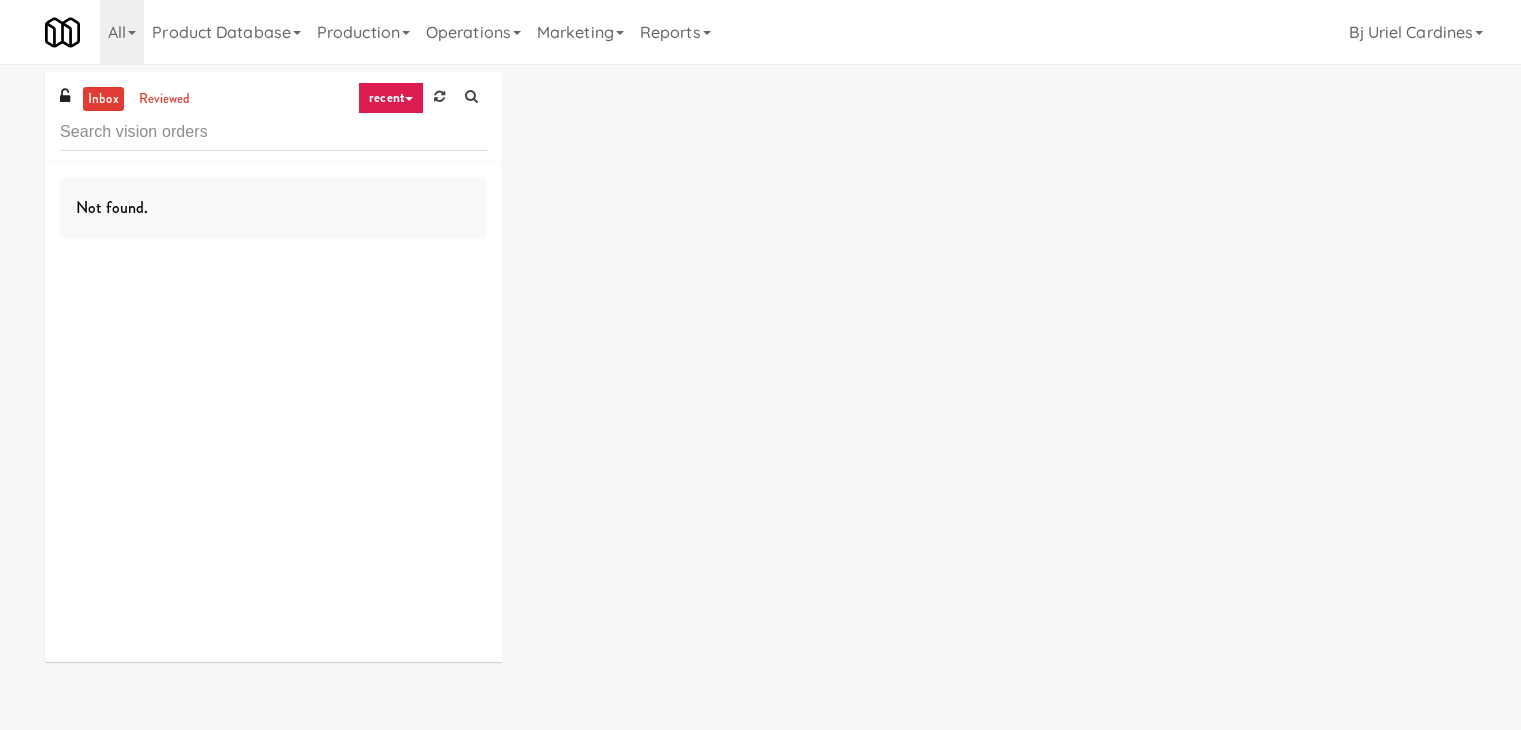 click at bounding box center [439, 96] 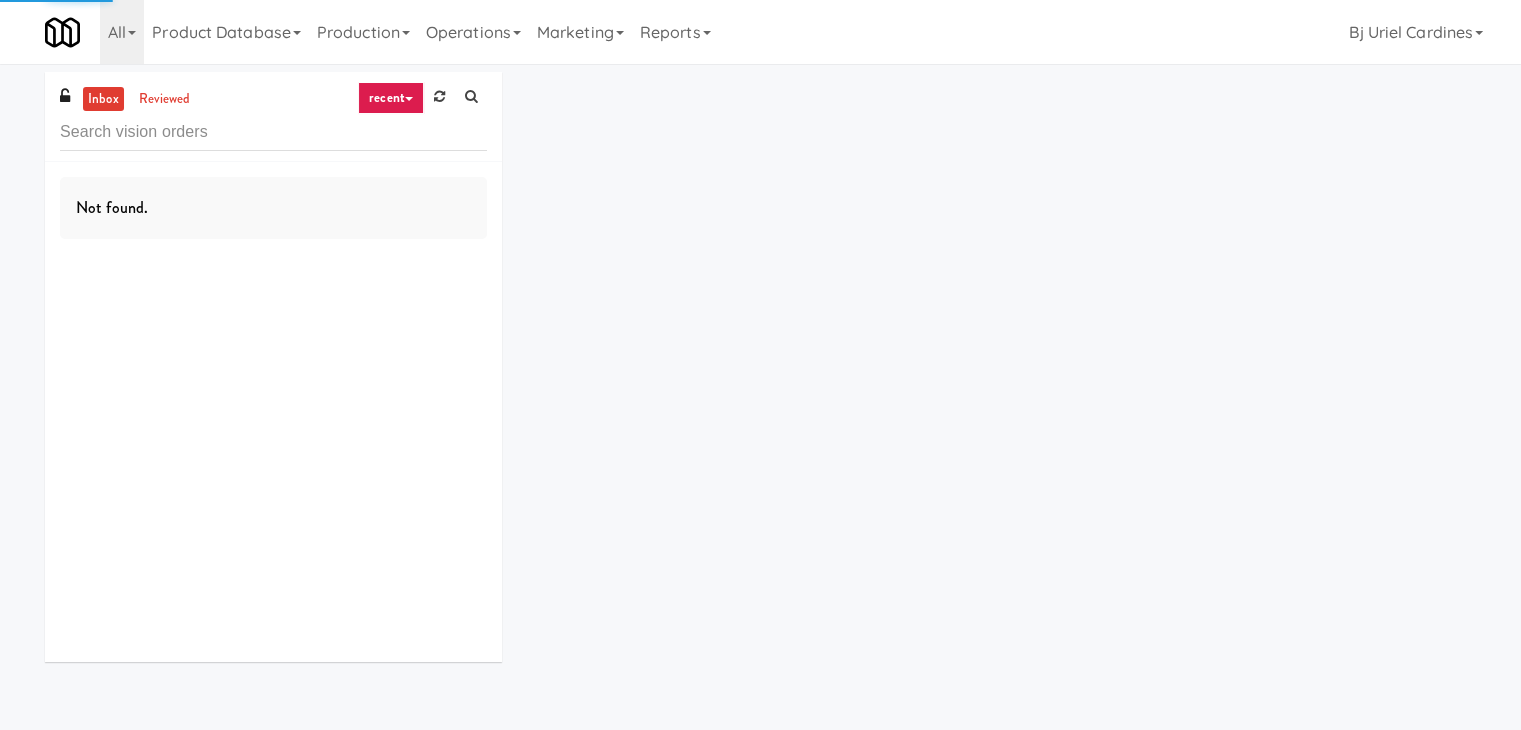 click on "recent" at bounding box center [391, 98] 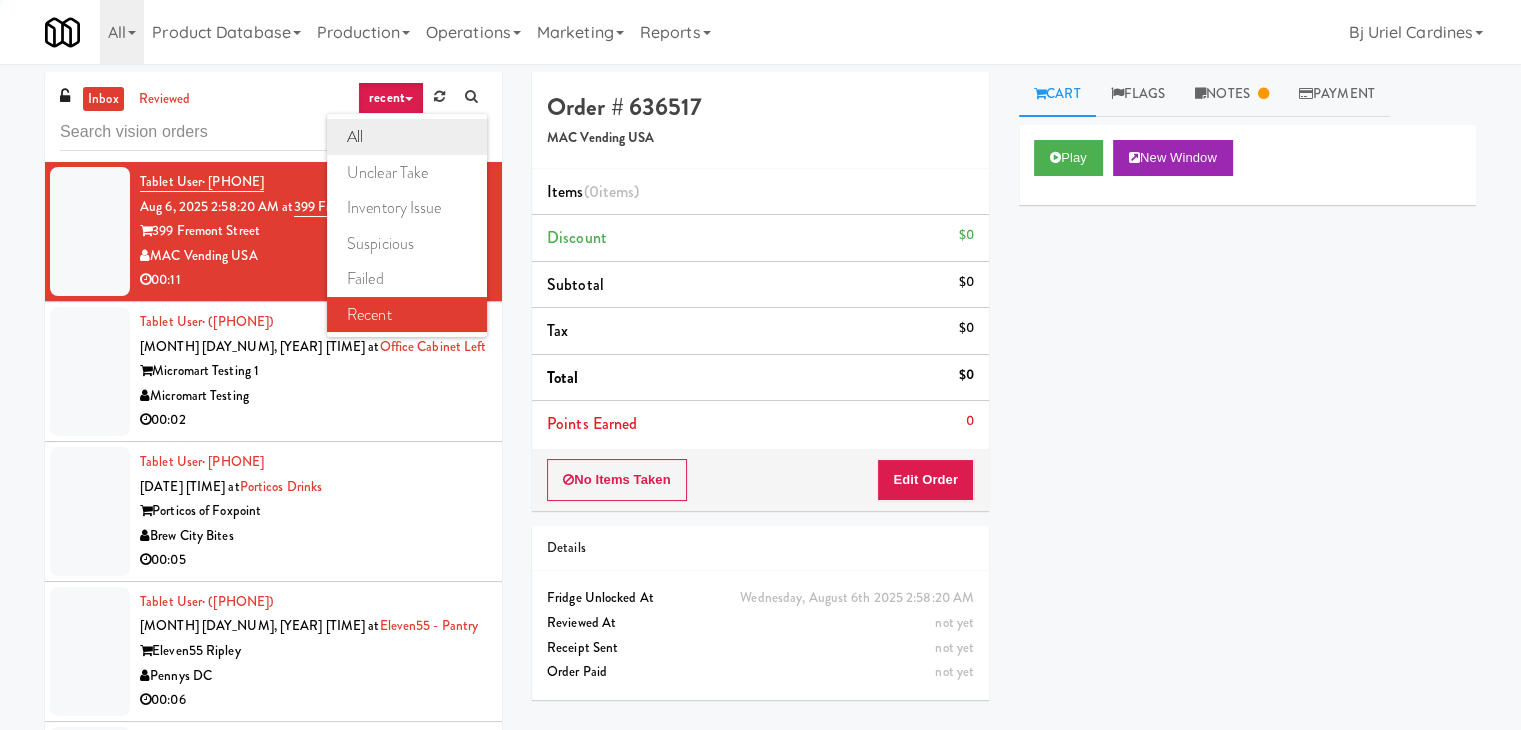 click on "all" at bounding box center (407, 137) 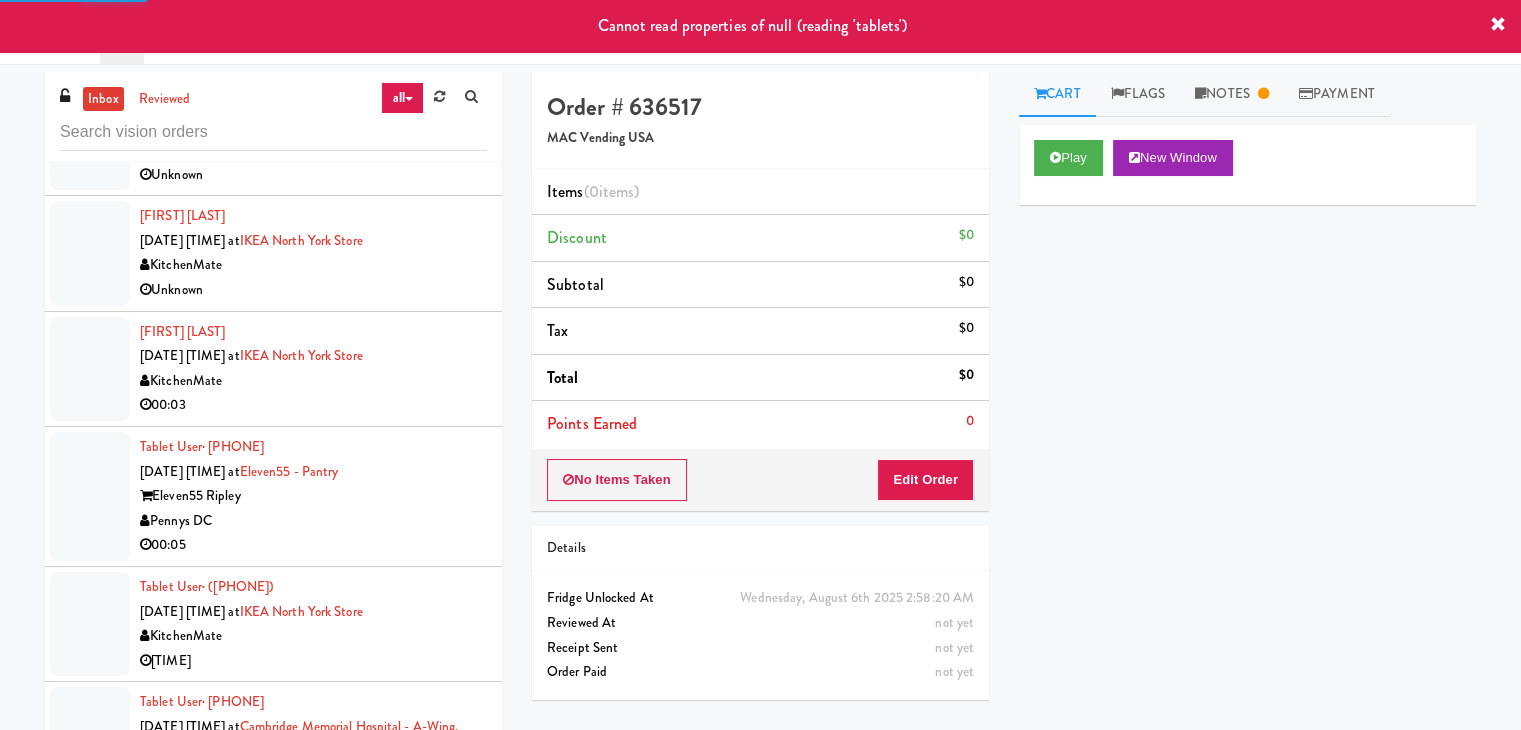 scroll, scrollTop: 4230, scrollLeft: 0, axis: vertical 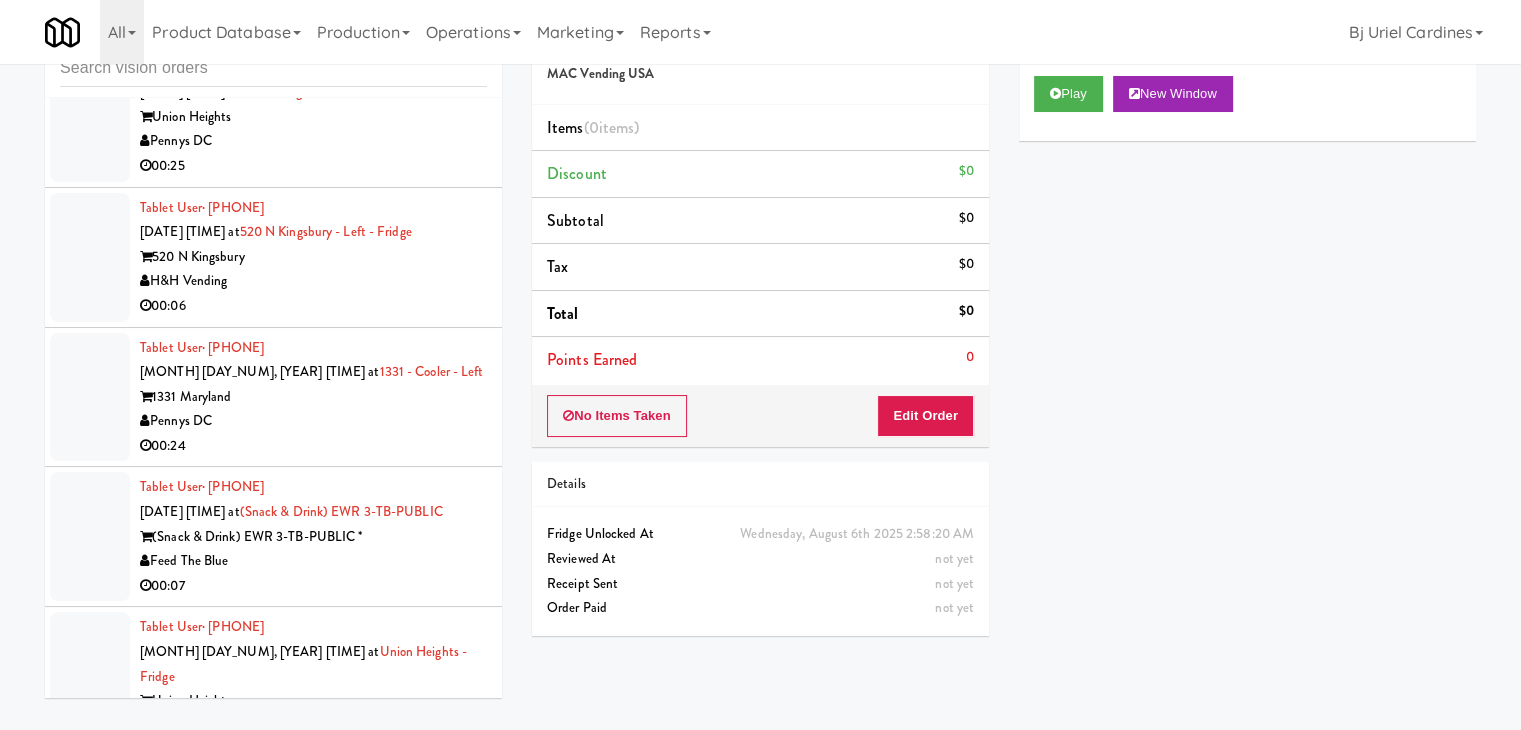 click on "Pennys DC" at bounding box center [313, 421] 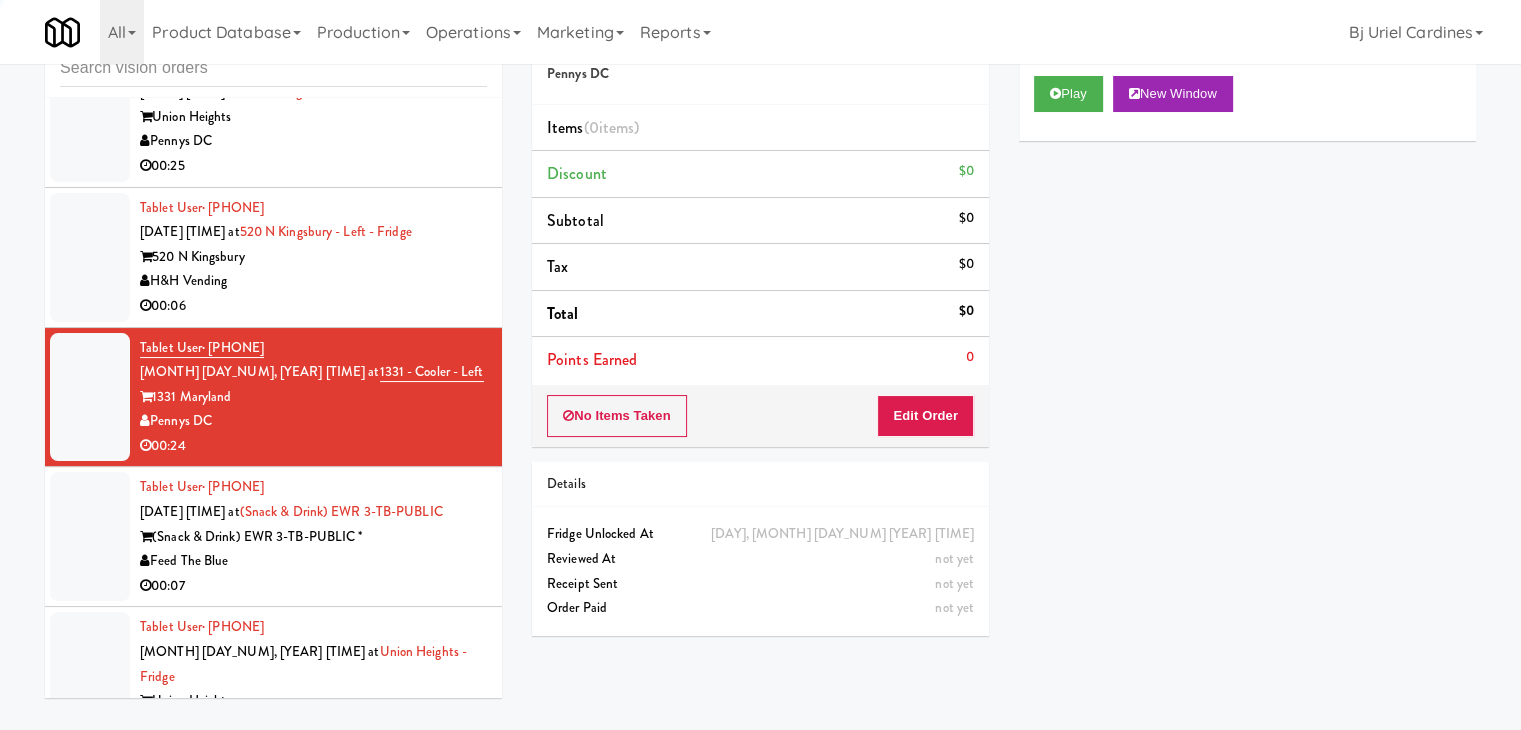 drag, startPoint x: 376, startPoint y: 174, endPoint x: 671, endPoint y: 181, distance: 295.08304 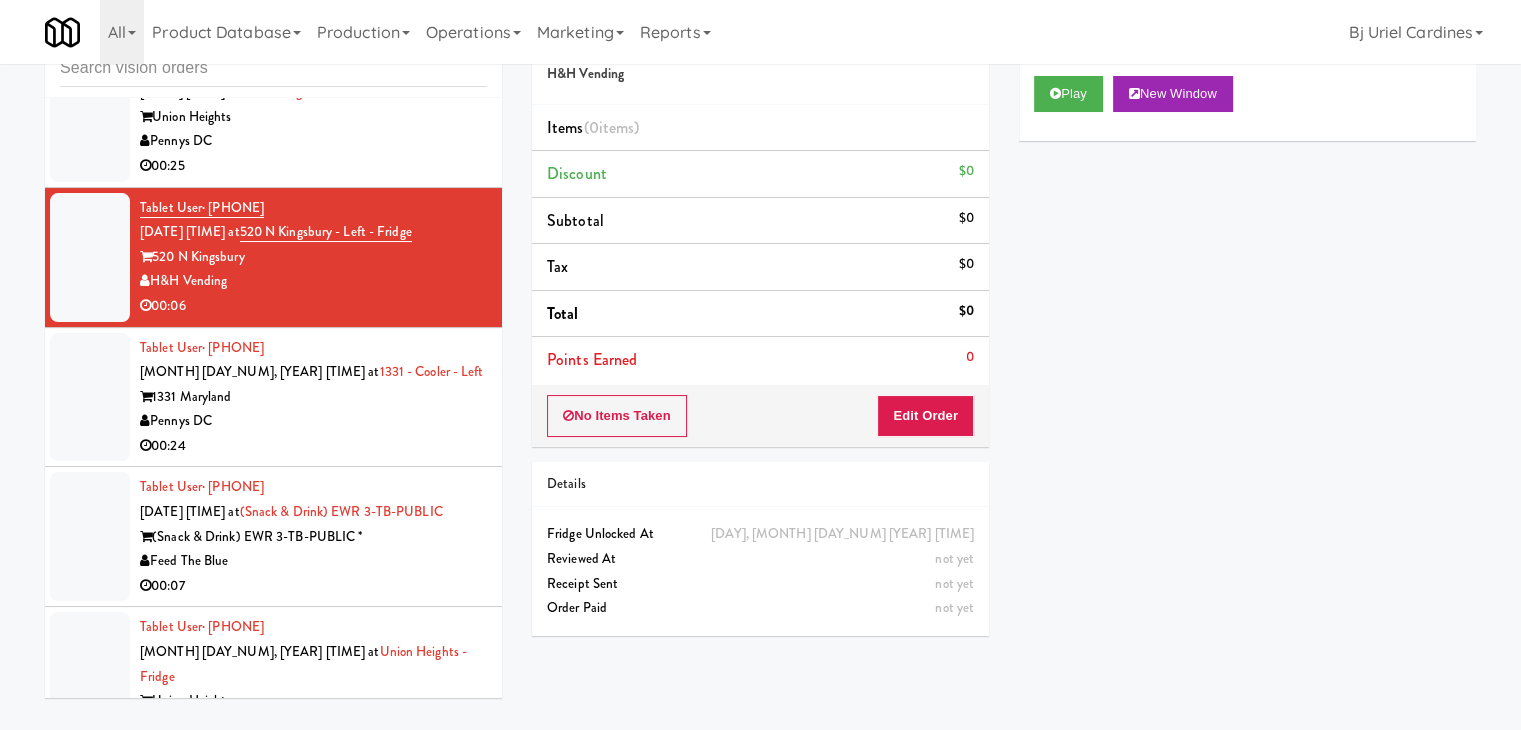 type 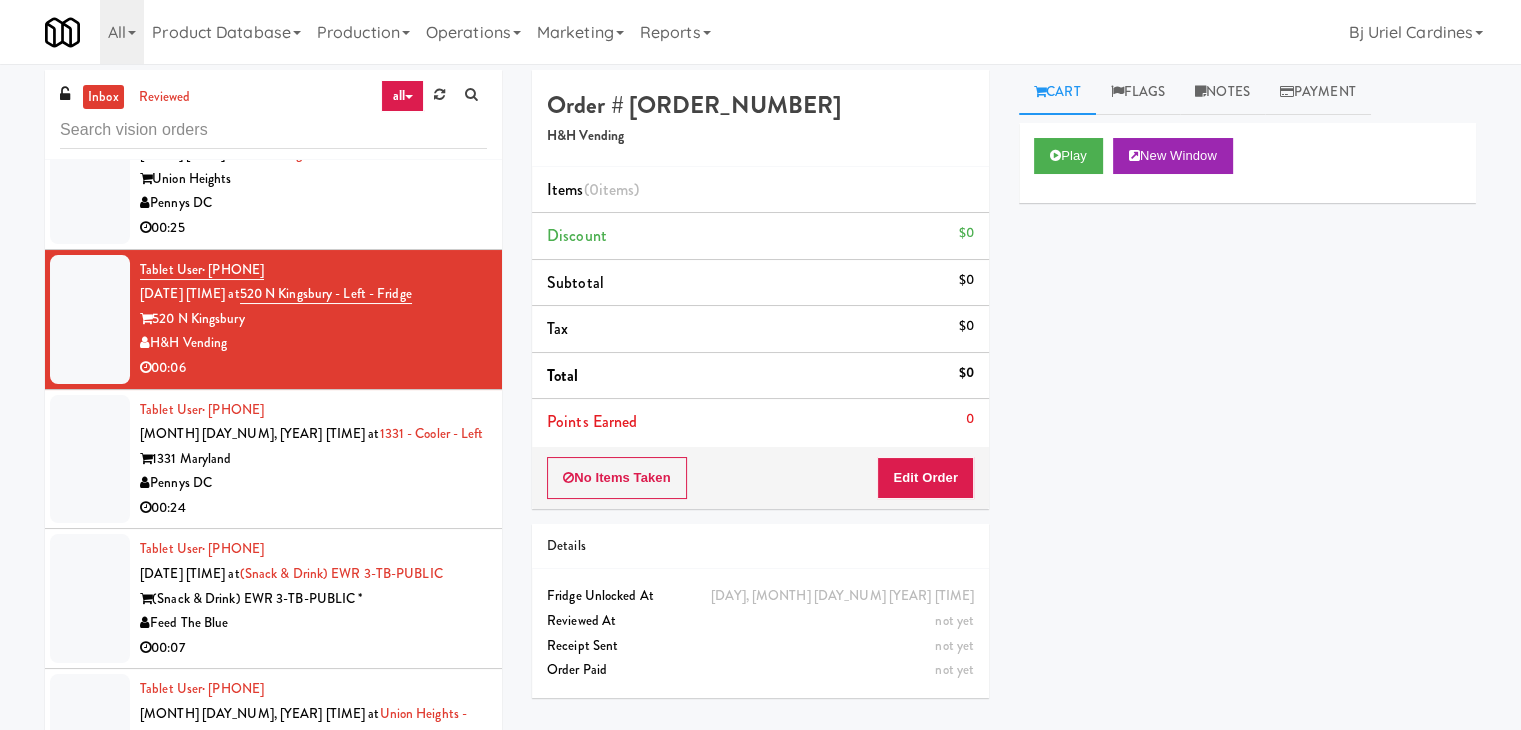 scroll, scrollTop: 0, scrollLeft: 0, axis: both 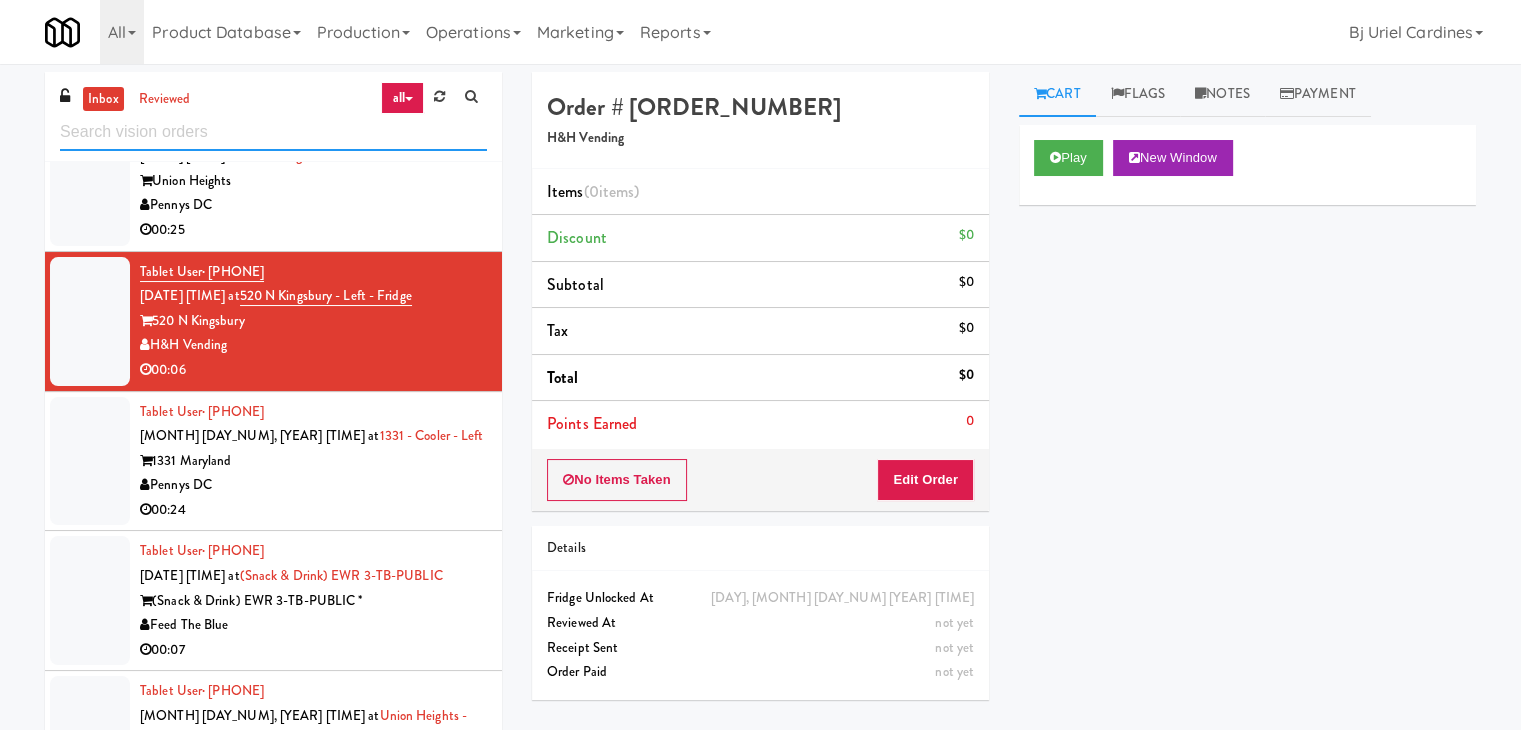 click at bounding box center (273, 132) 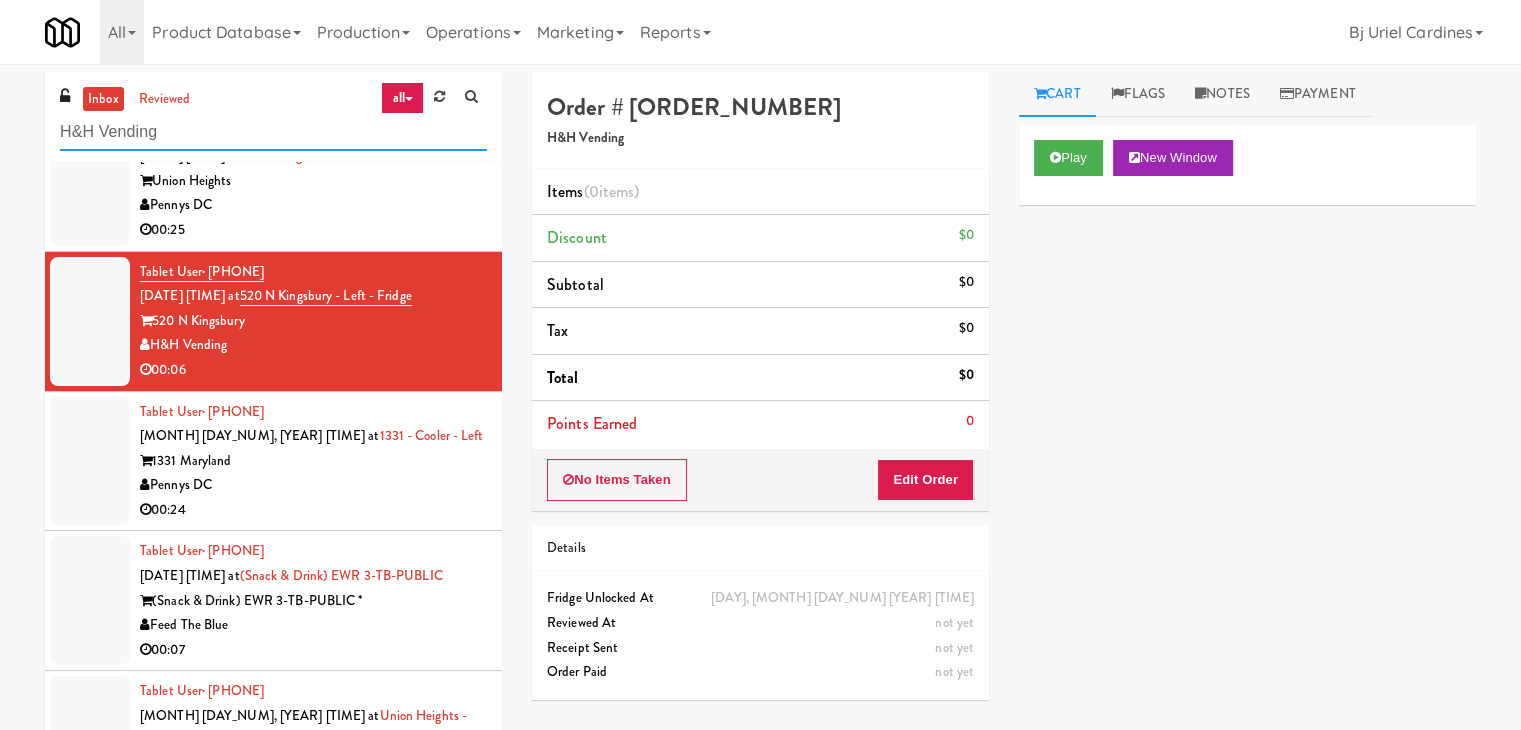 scroll, scrollTop: 0, scrollLeft: 0, axis: both 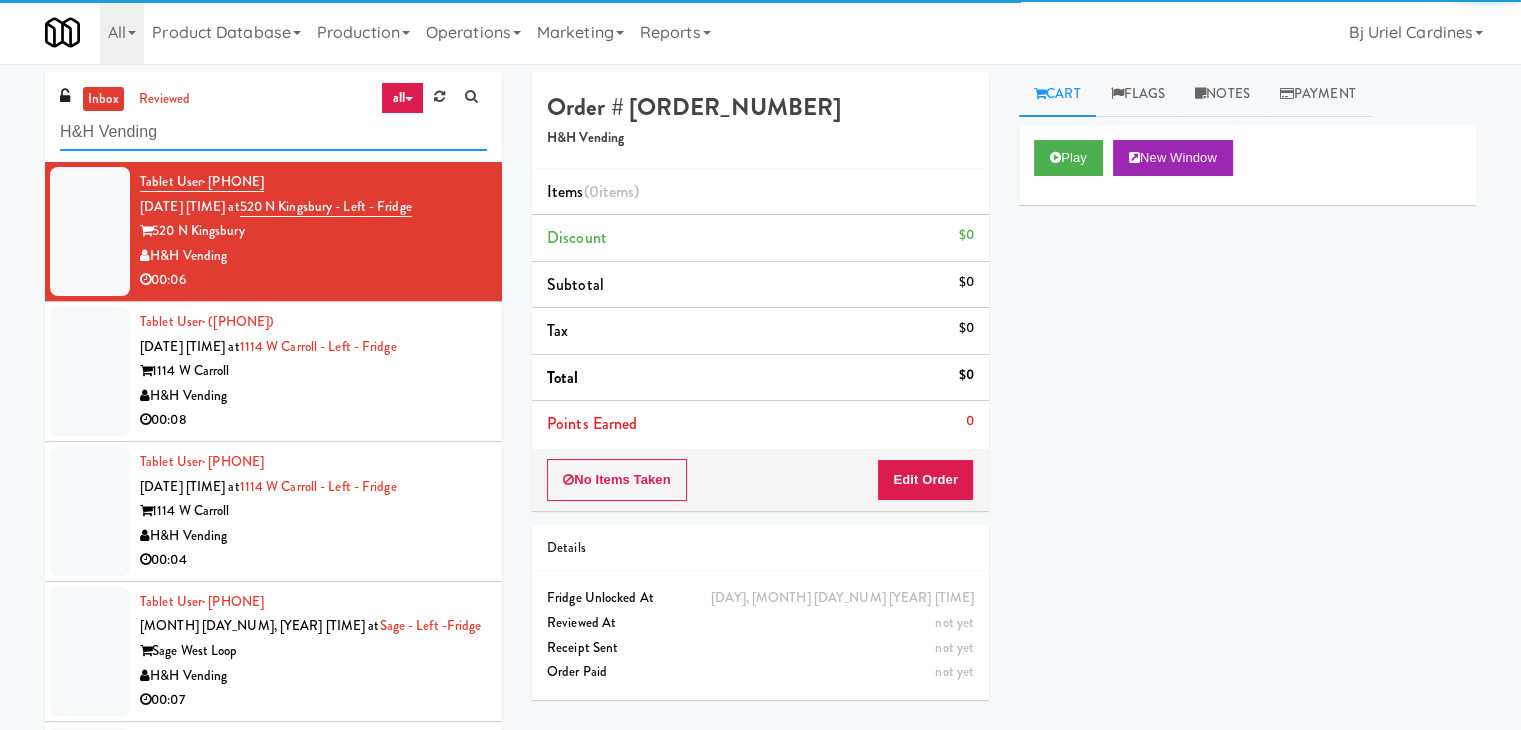 type on "H&H Vending" 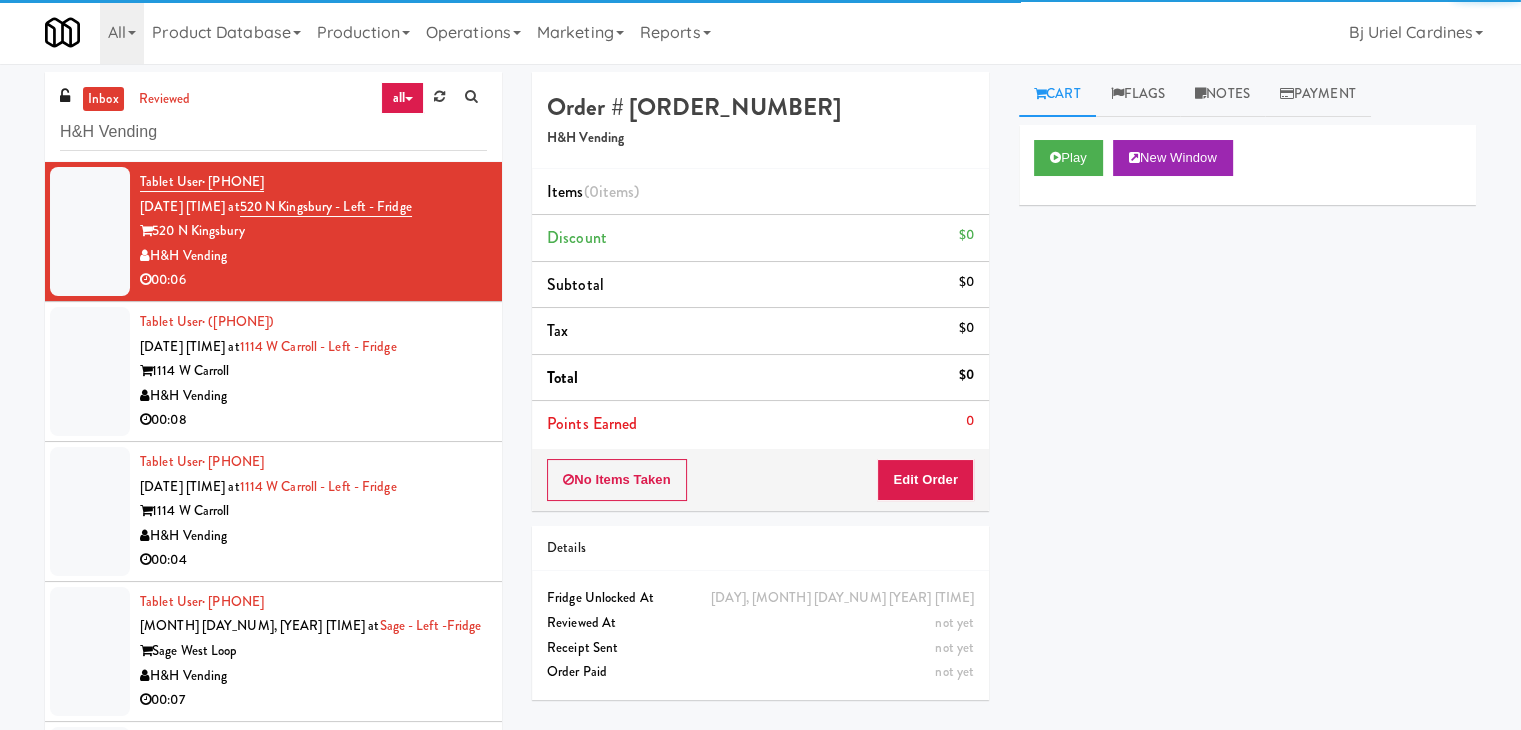 click on "H&H Vending" at bounding box center [313, 256] 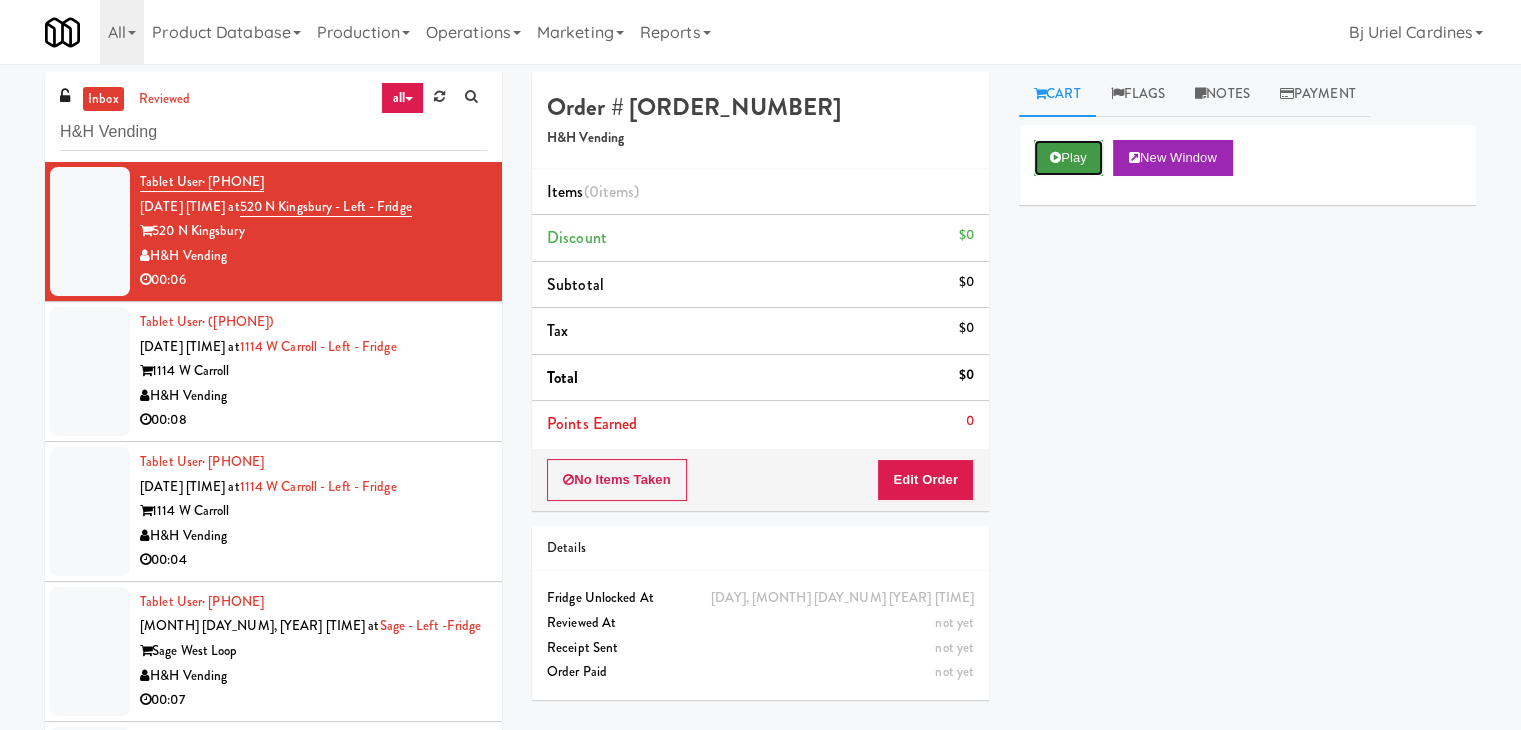 click at bounding box center [1055, 157] 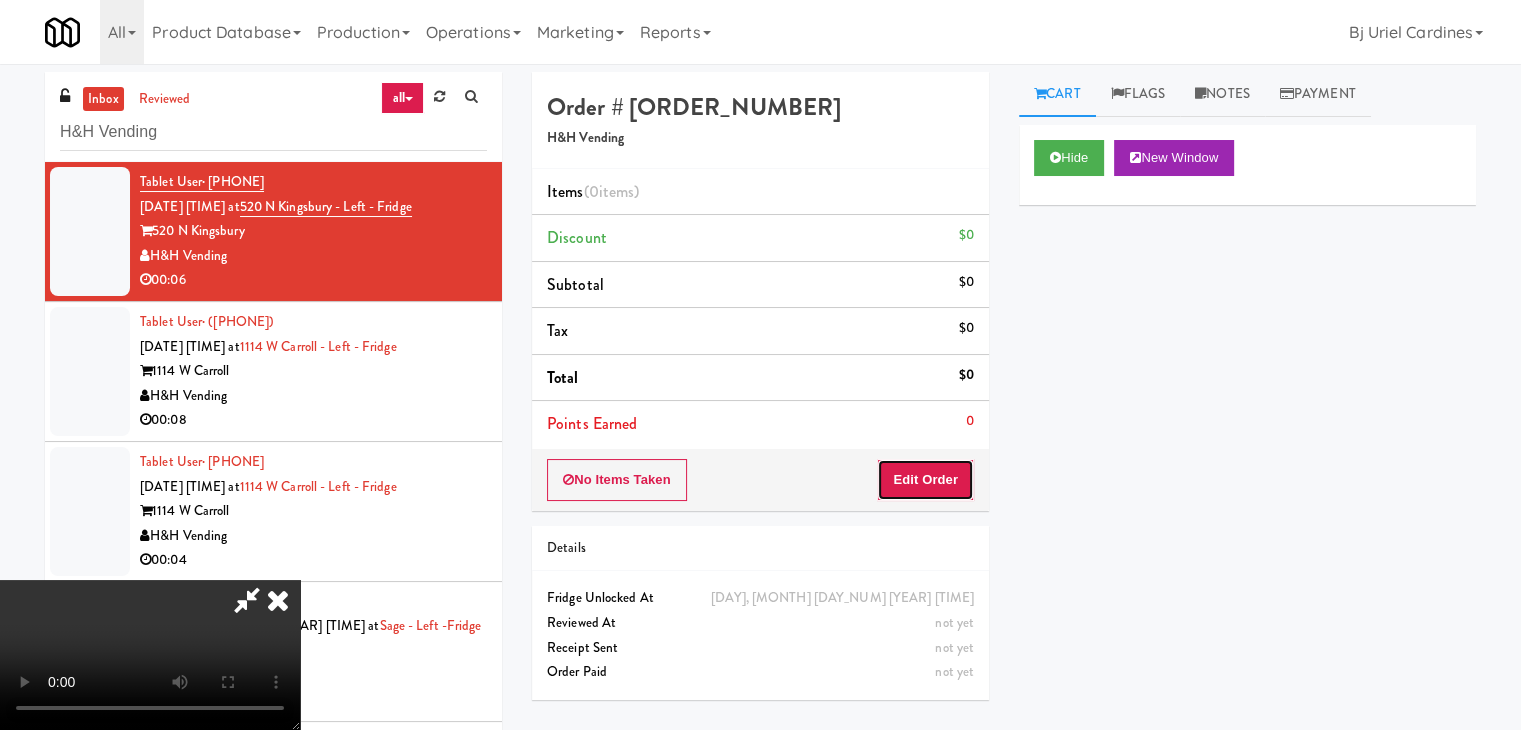 click on "Edit Order" at bounding box center [925, 480] 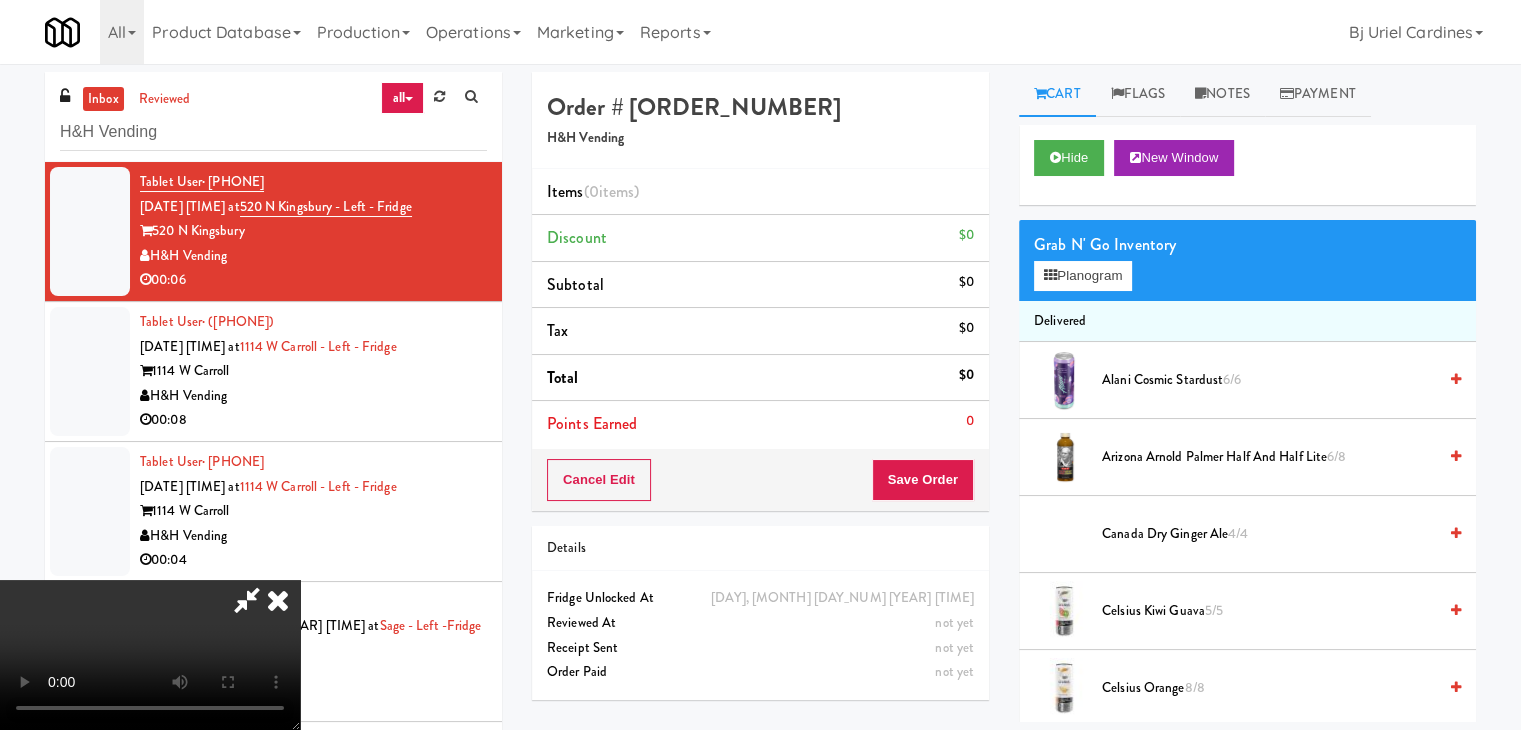 scroll, scrollTop: 281, scrollLeft: 0, axis: vertical 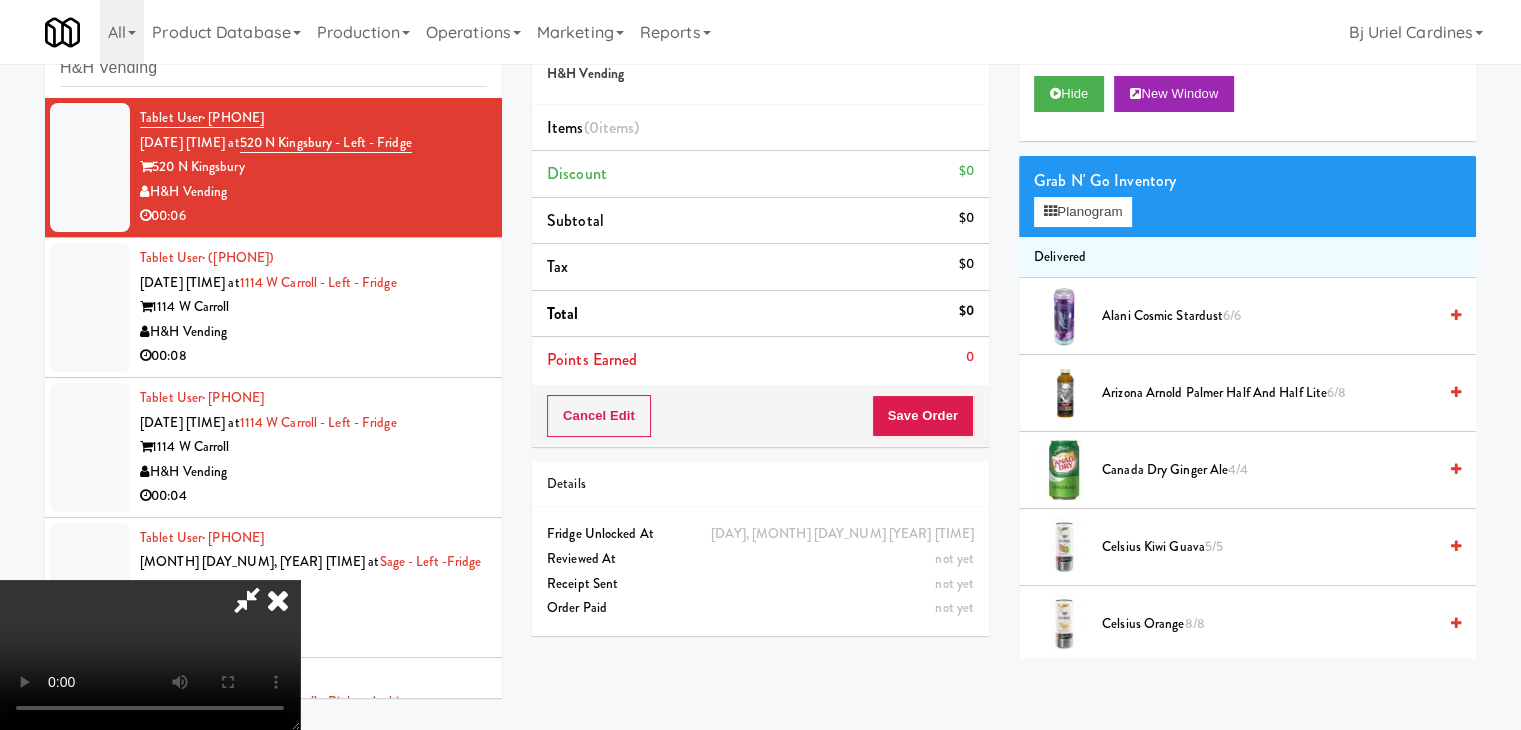 type 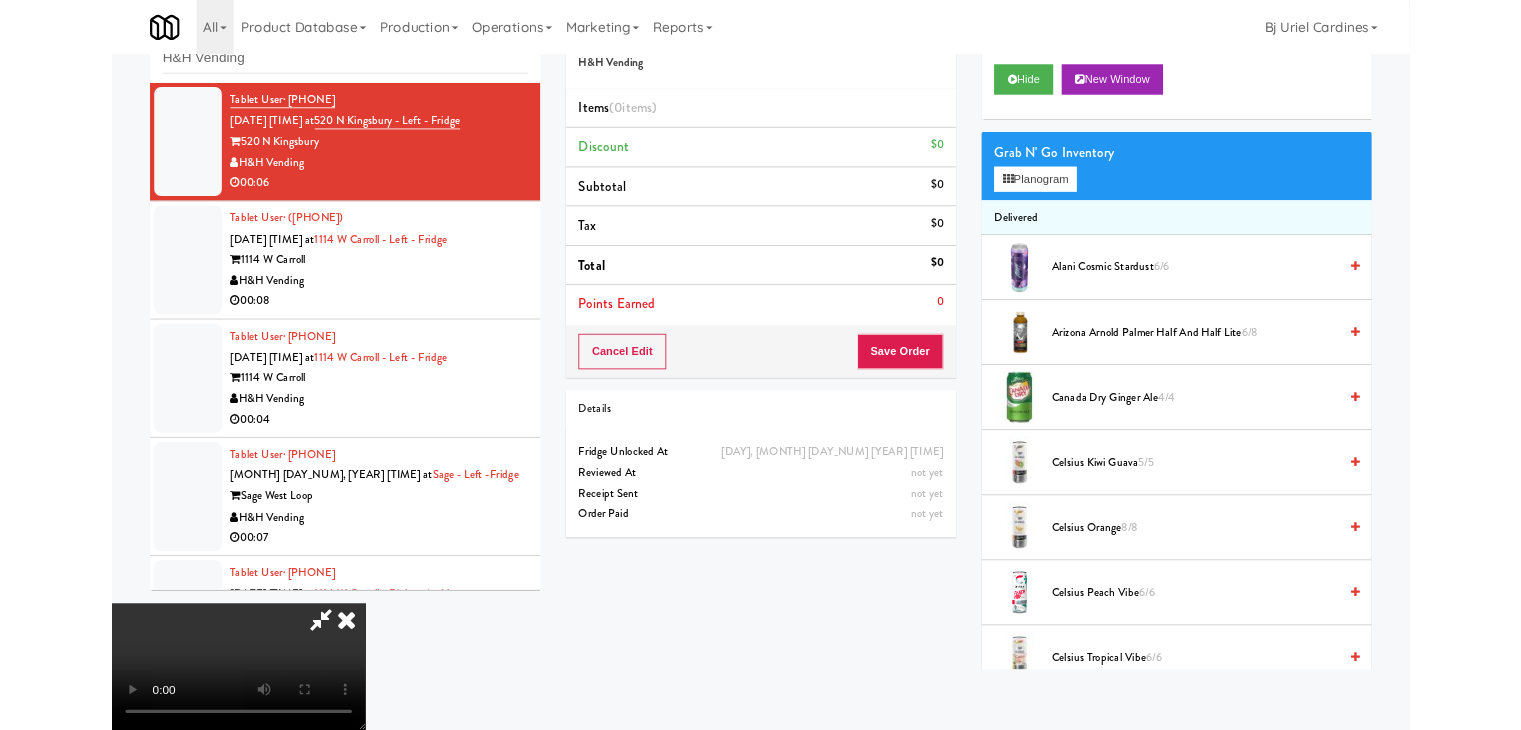scroll, scrollTop: 0, scrollLeft: 0, axis: both 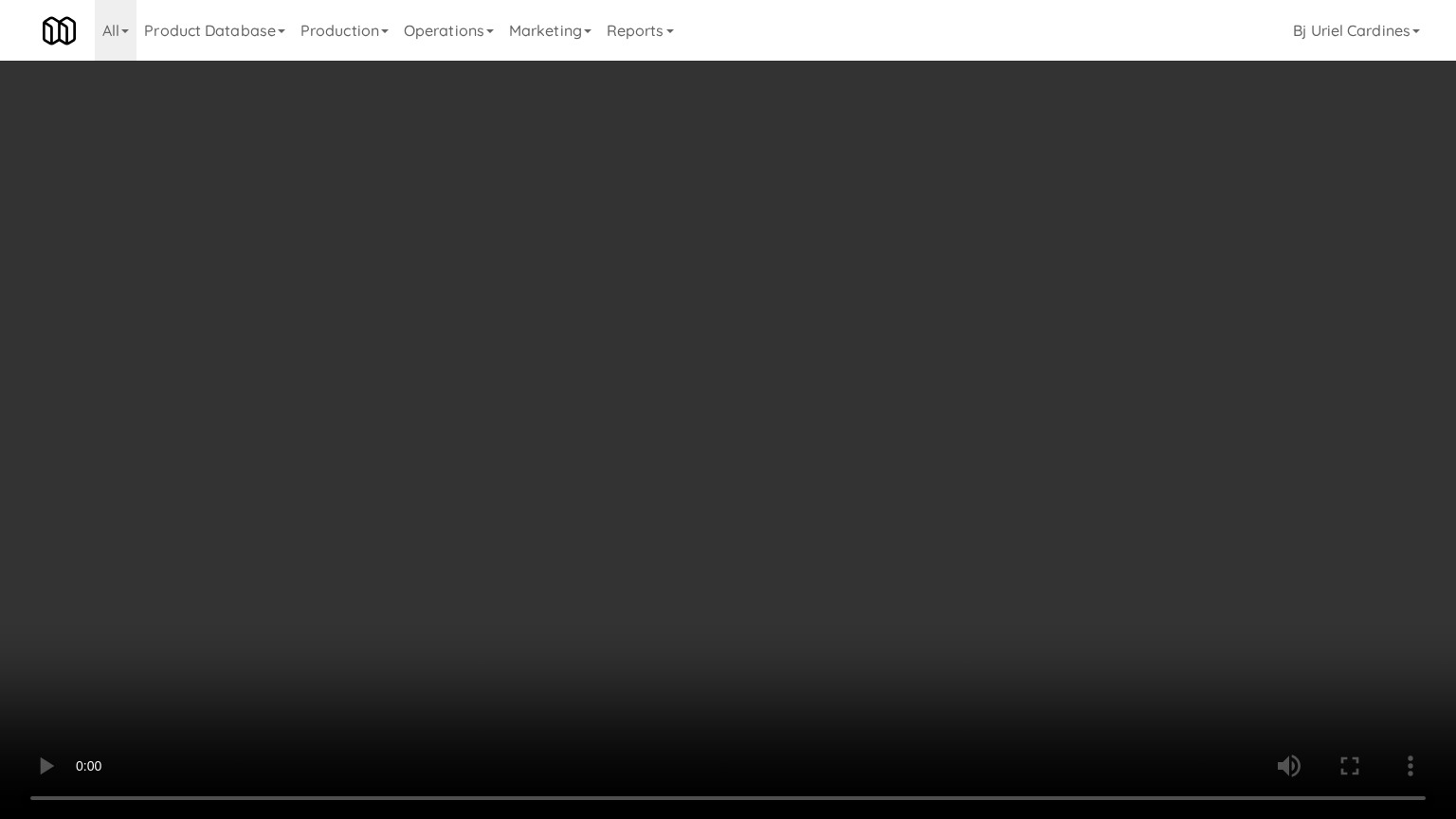 click at bounding box center (728, 410) 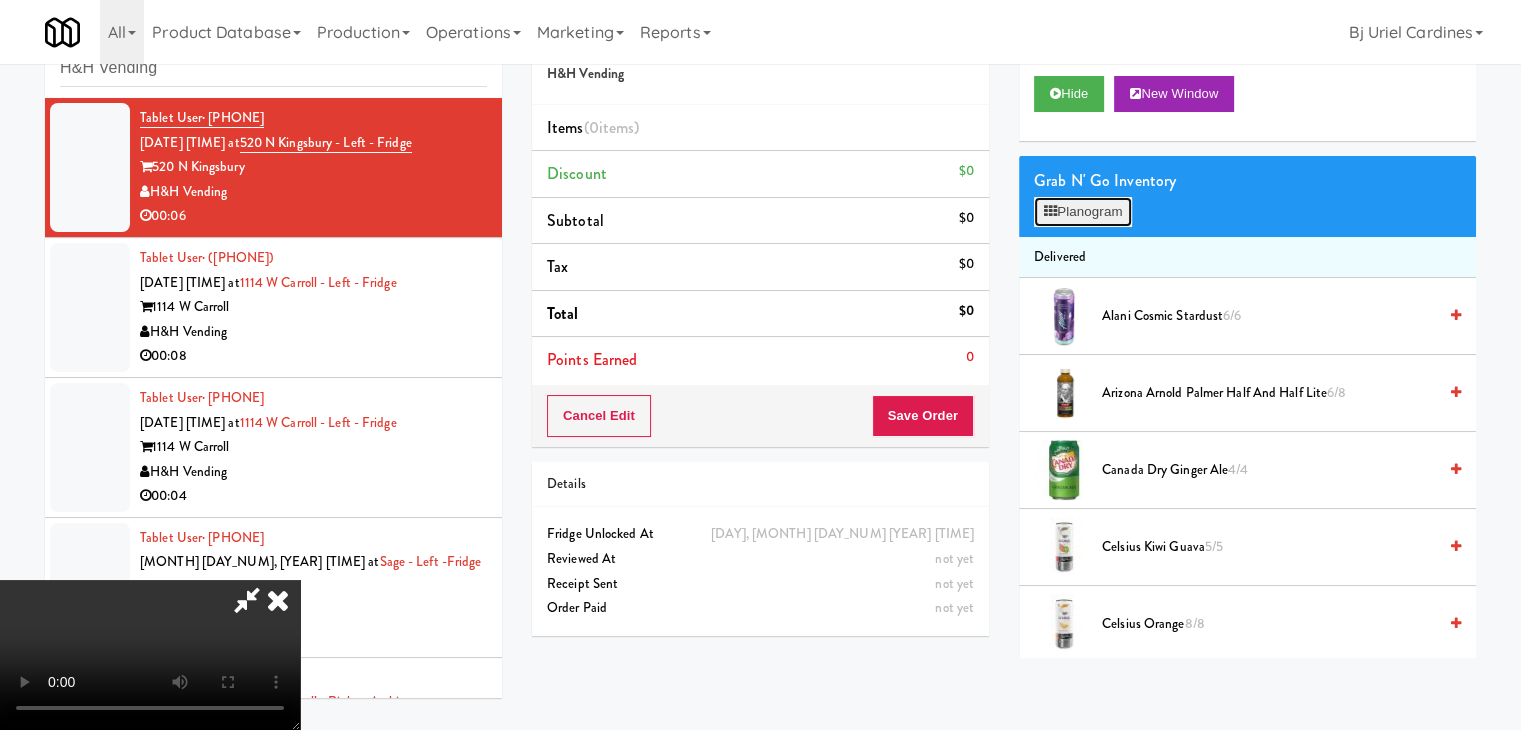 click on "Planogram" at bounding box center [1083, 212] 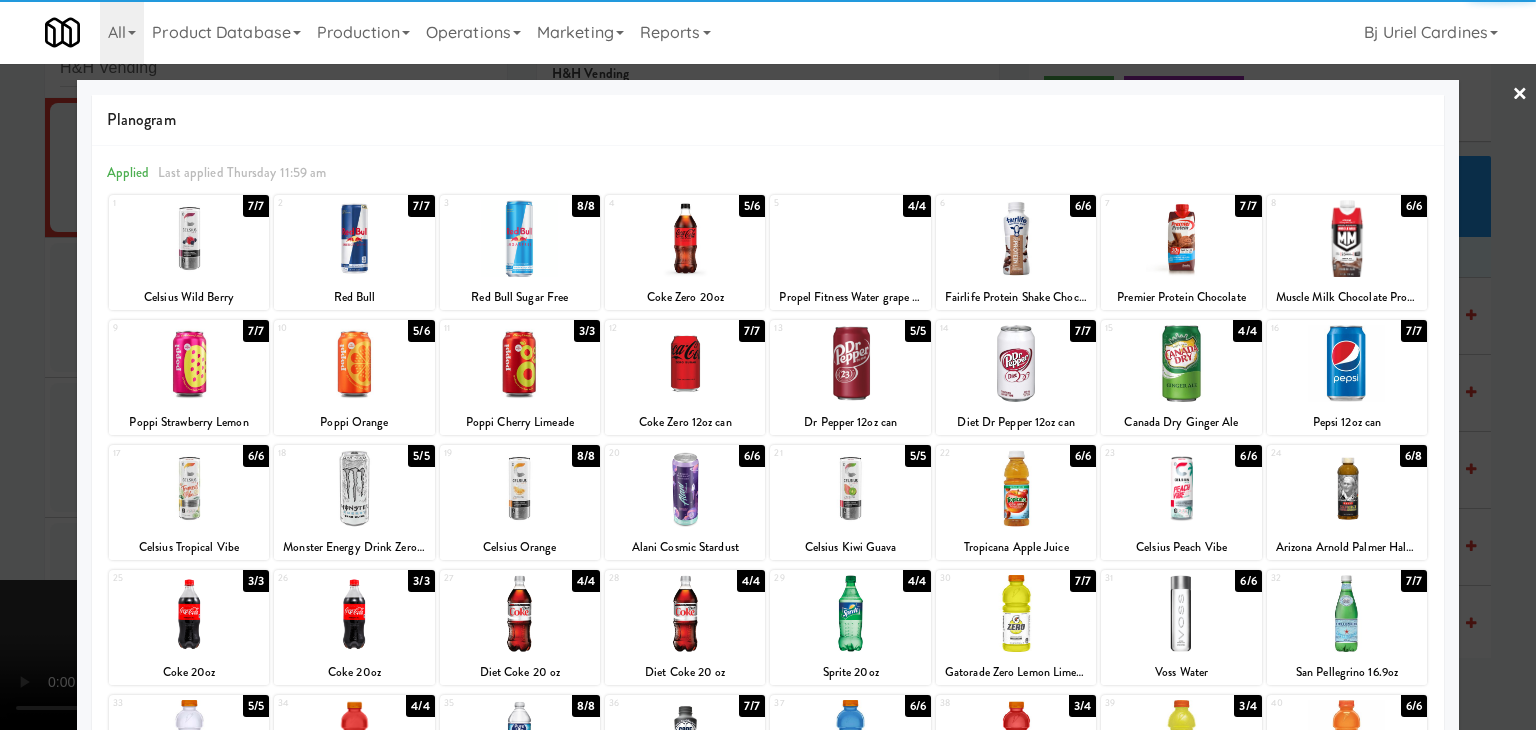 drag, startPoint x: 1333, startPoint y: 483, endPoint x: 1502, endPoint y: 490, distance: 169.14491 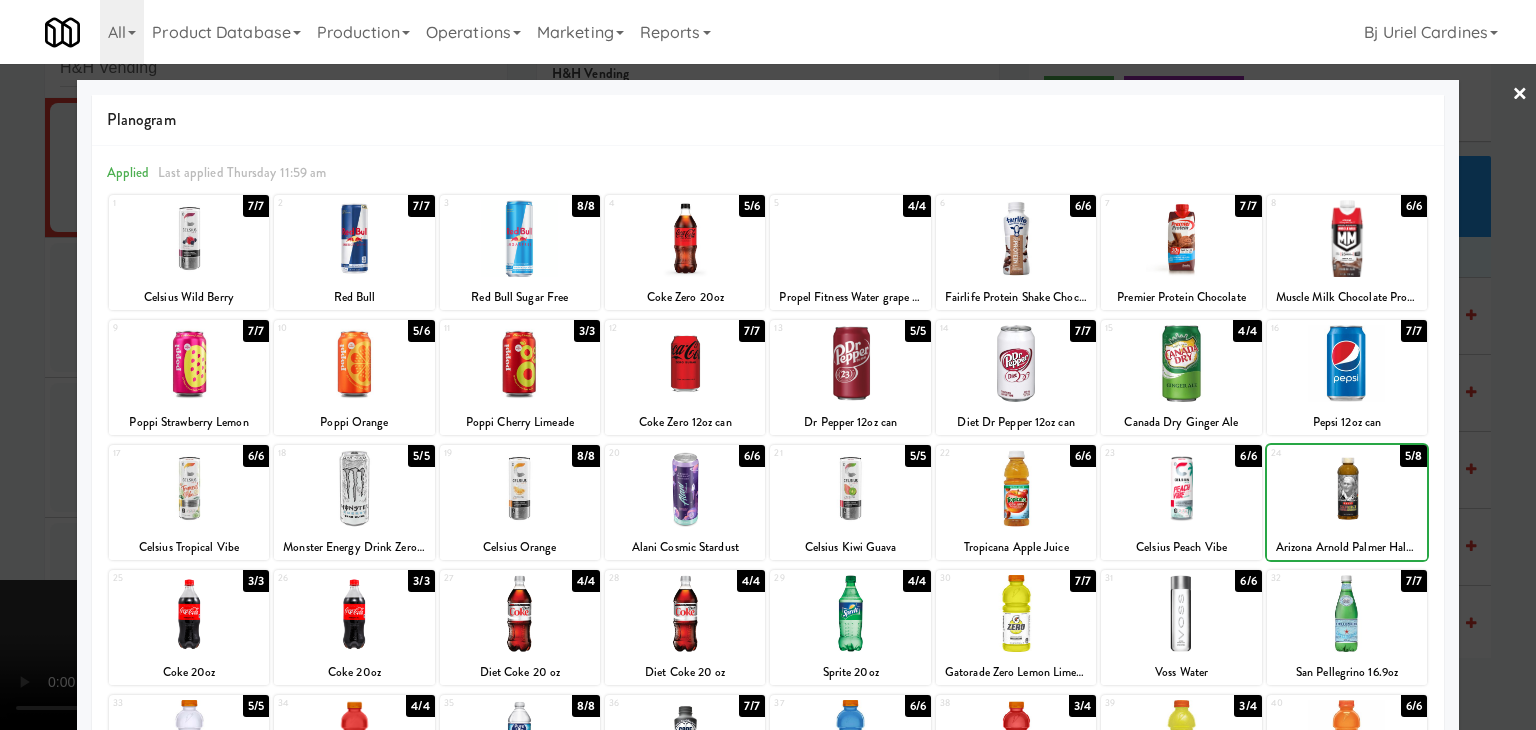 click at bounding box center [768, 365] 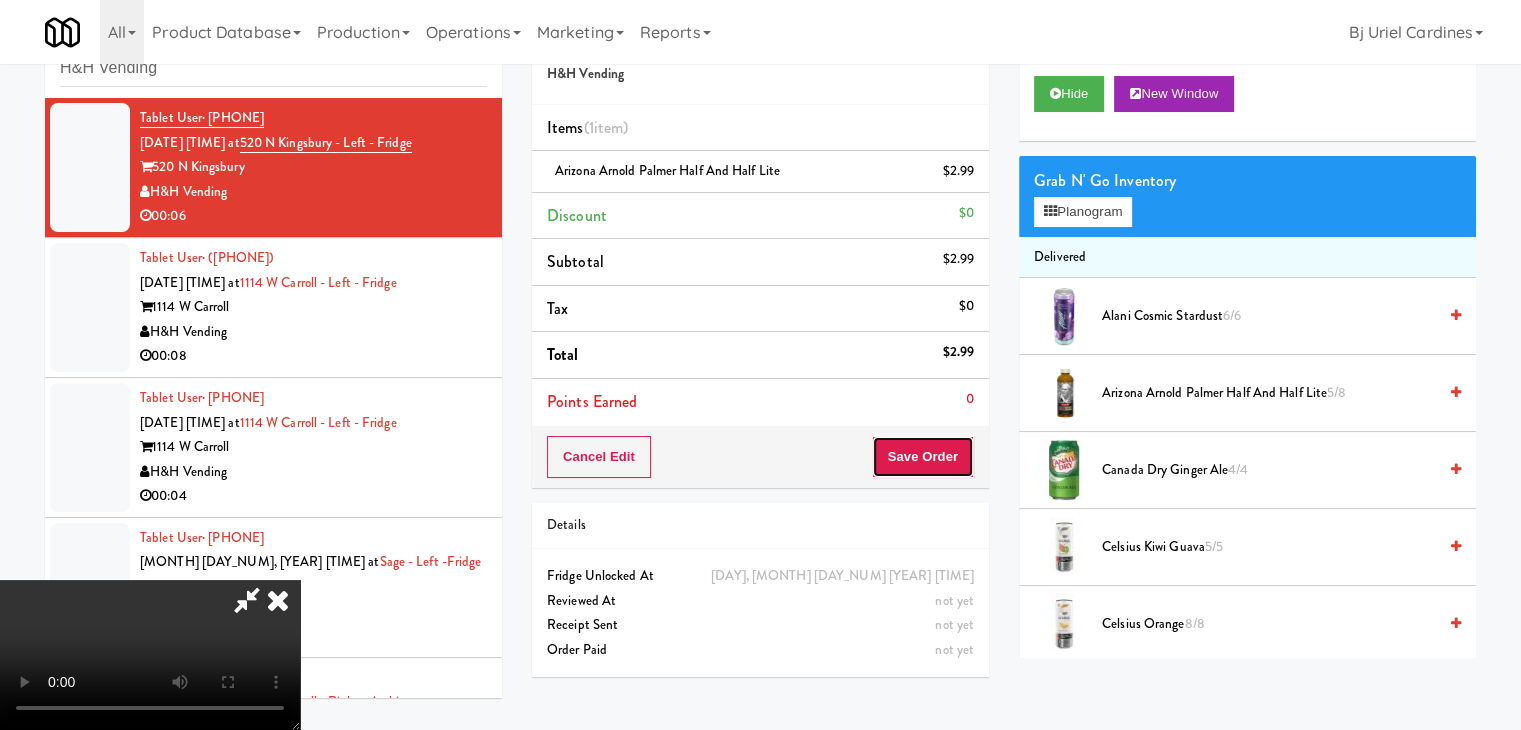 click on "Save Order" at bounding box center (923, 457) 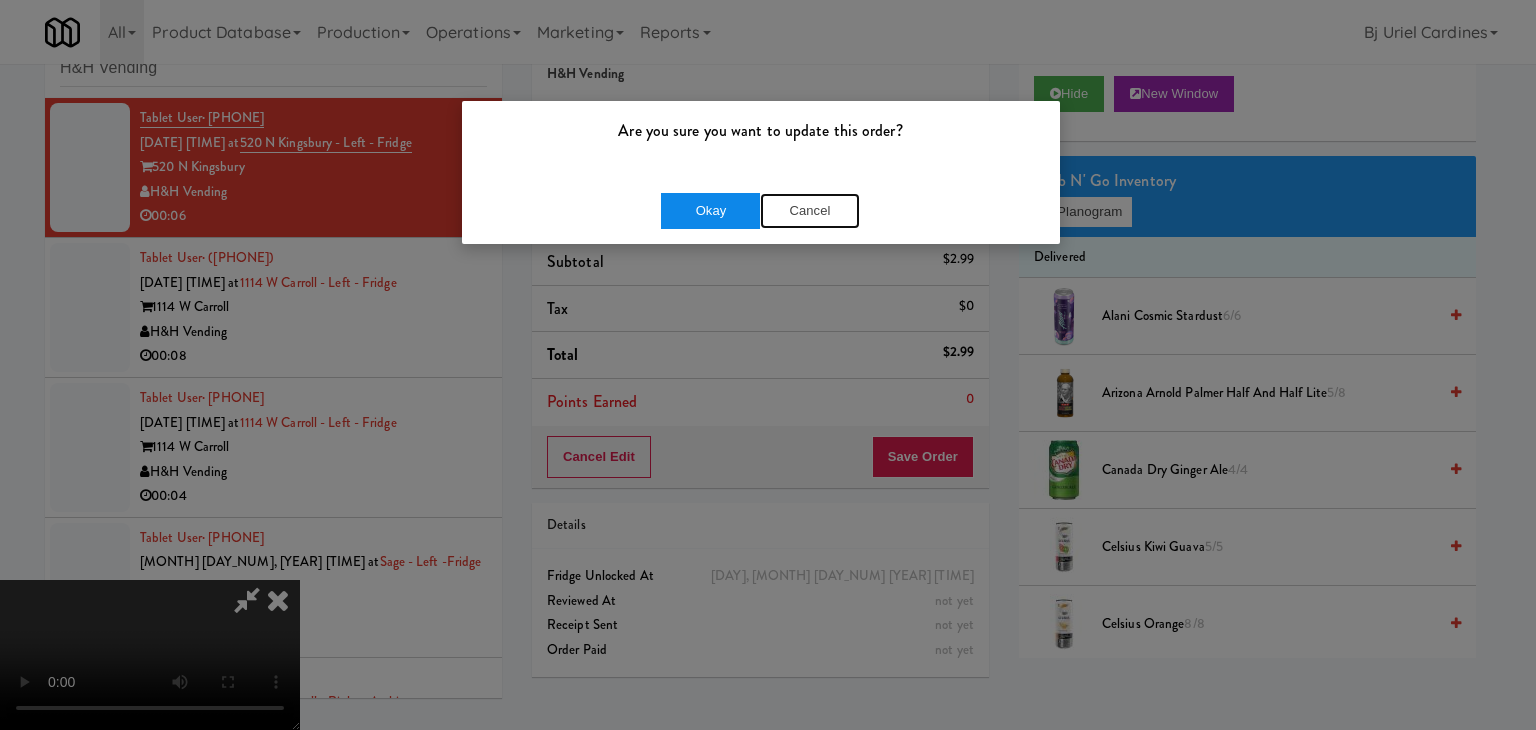 drag, startPoint x: 766, startPoint y: 220, endPoint x: 715, endPoint y: 203, distance: 53.75872 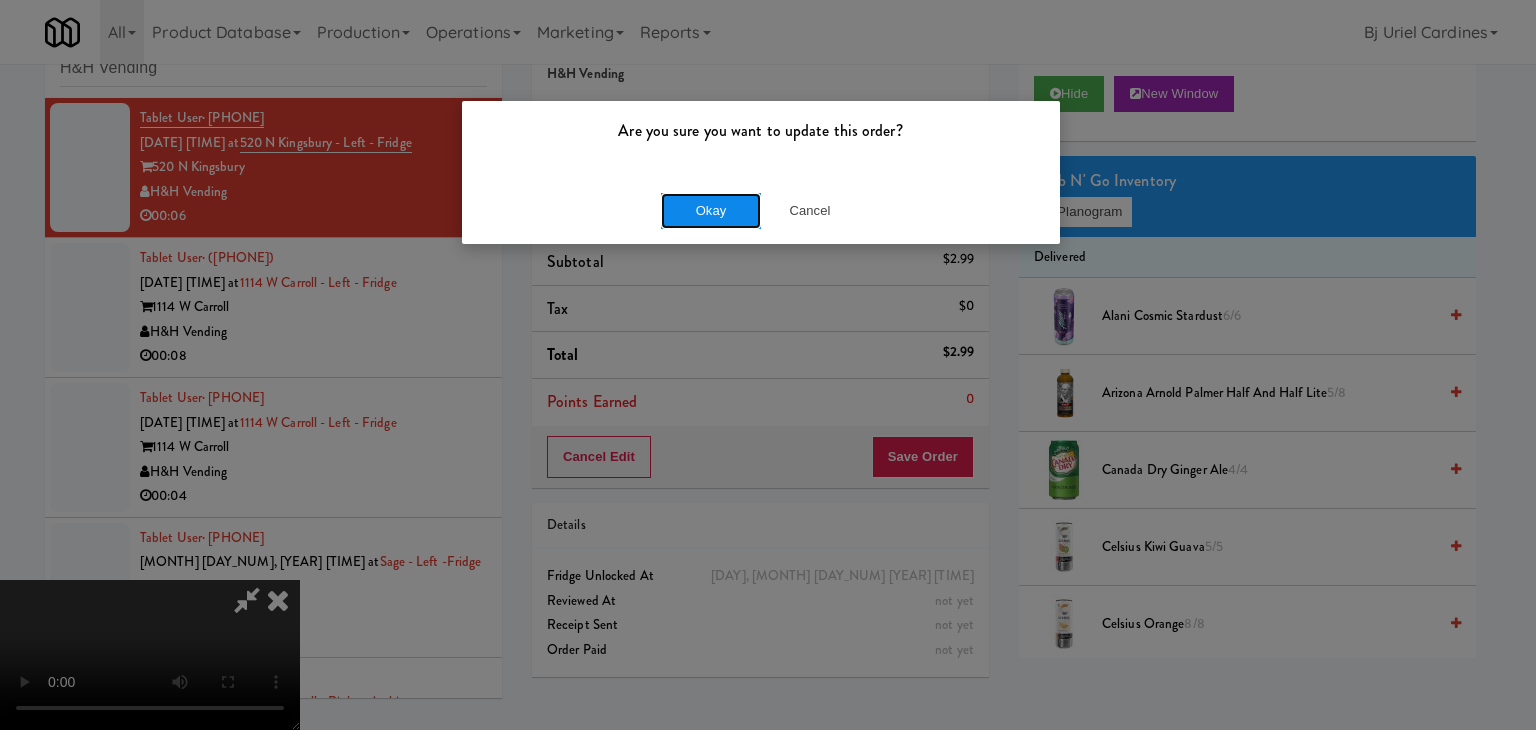 click on "Okay" at bounding box center [711, 211] 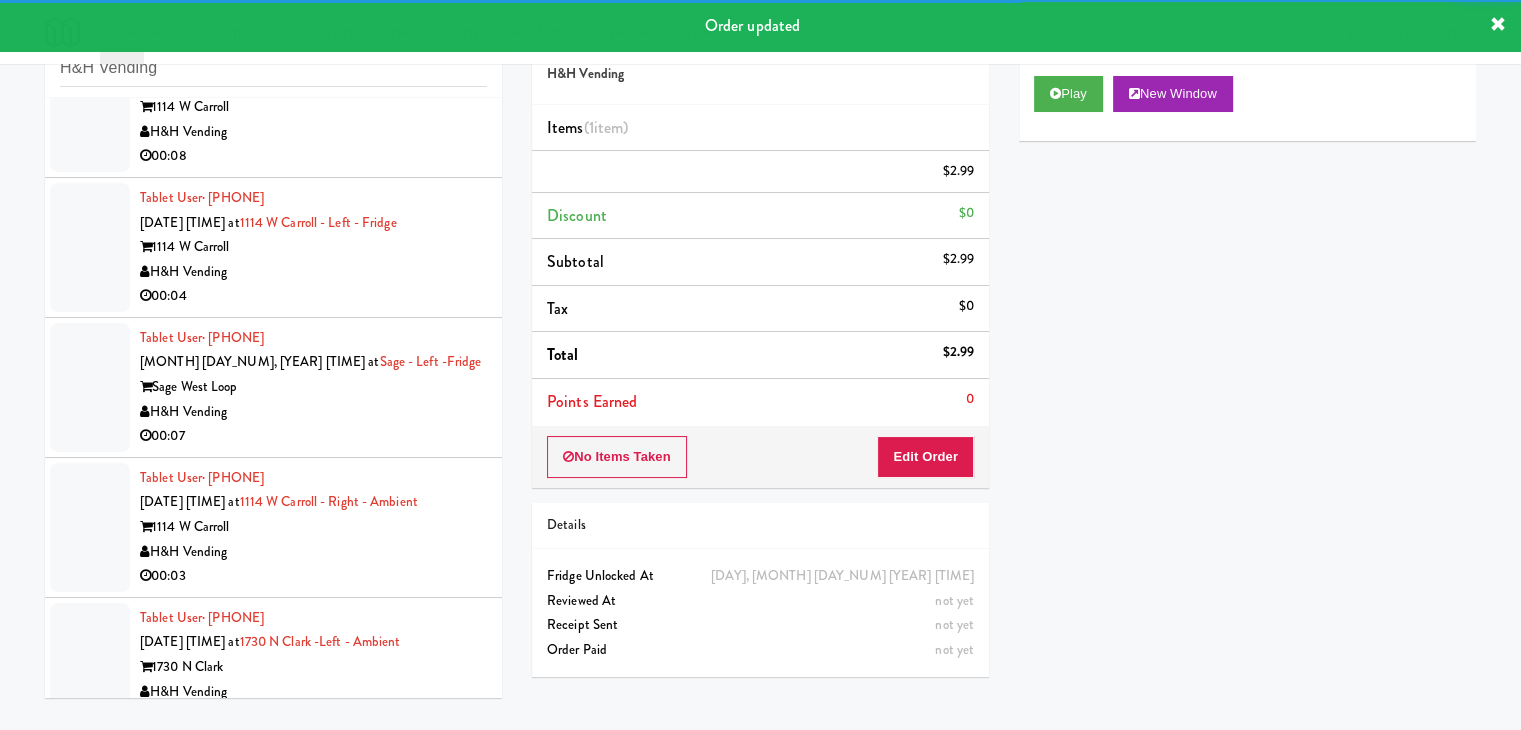 scroll, scrollTop: 224, scrollLeft: 0, axis: vertical 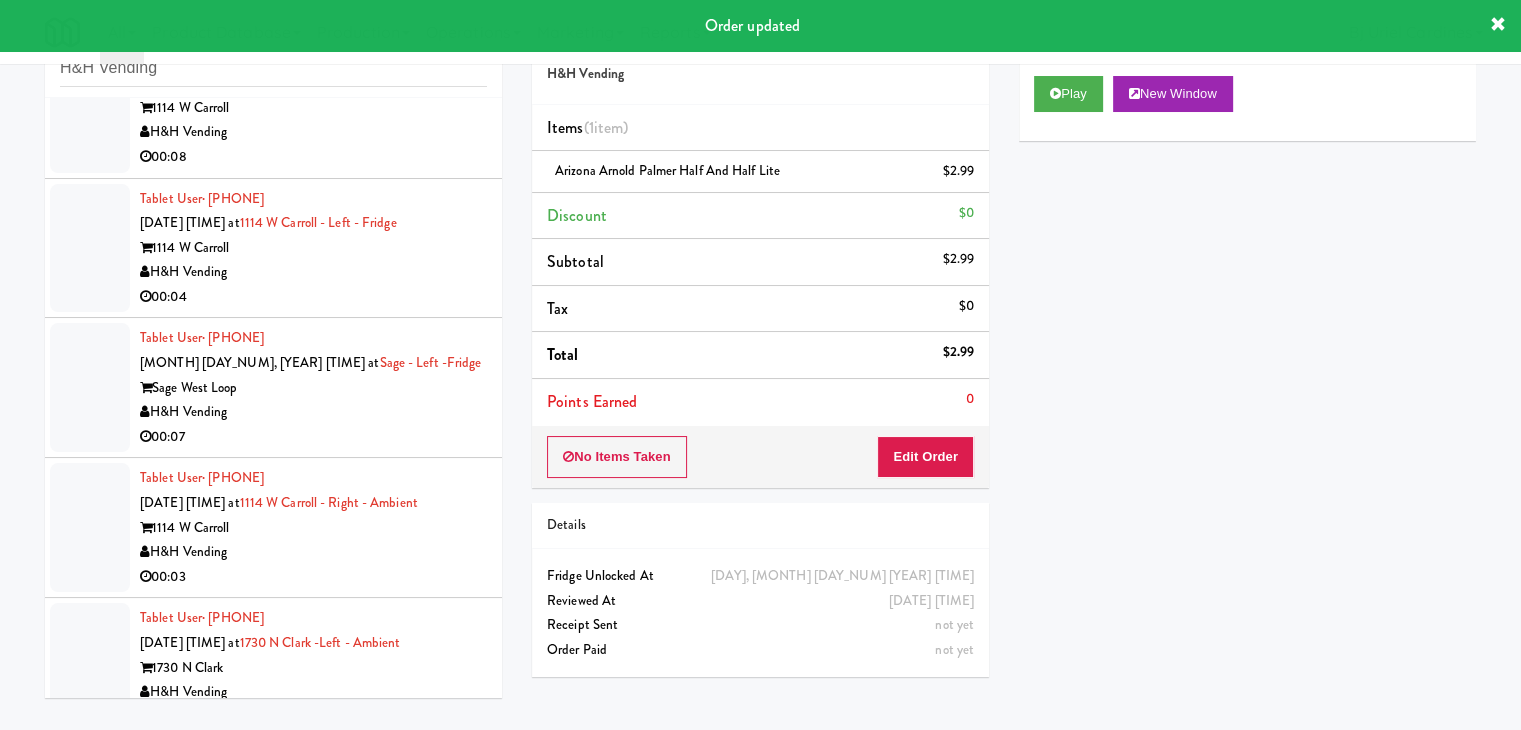 click on "H&H Vending" at bounding box center (313, 132) 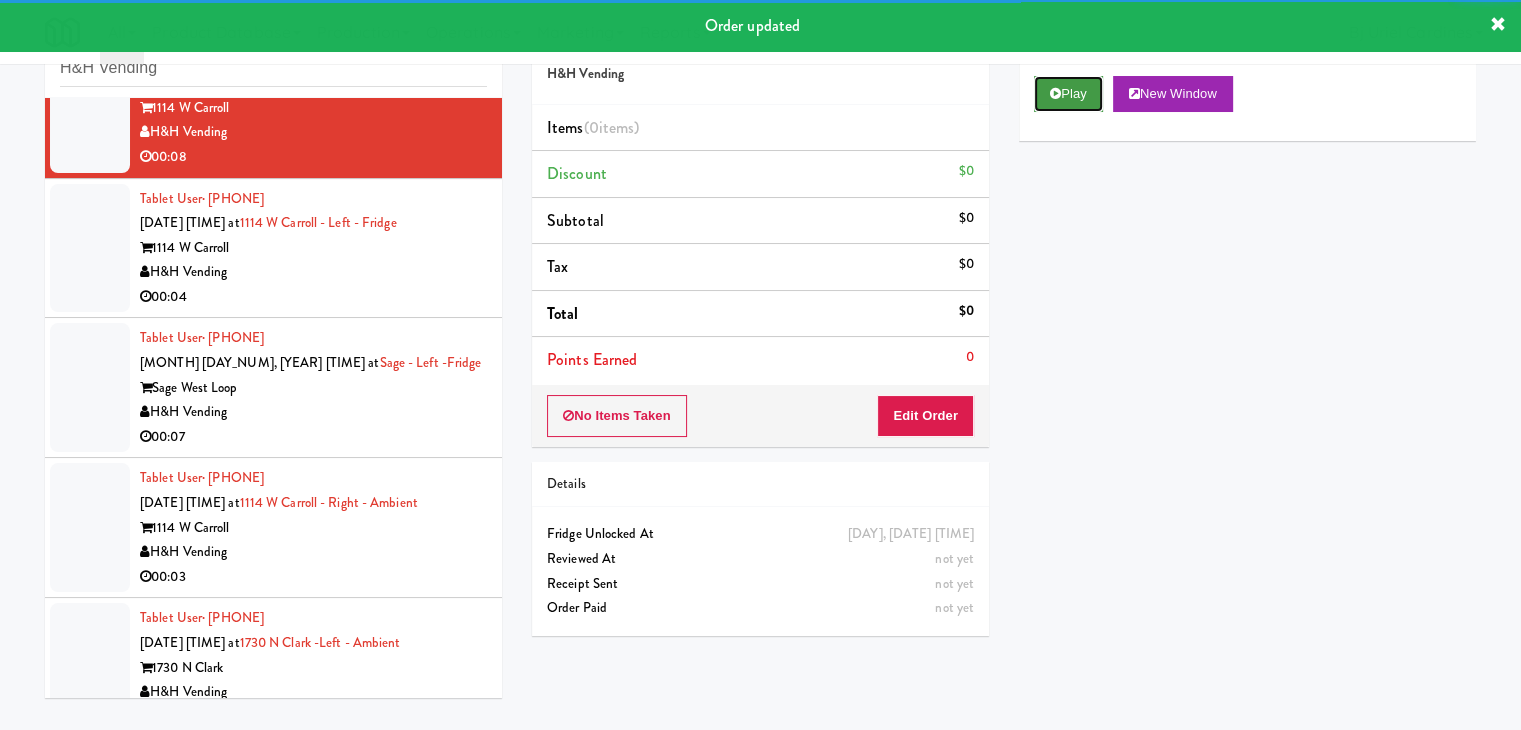 click on "Play" at bounding box center [1068, 94] 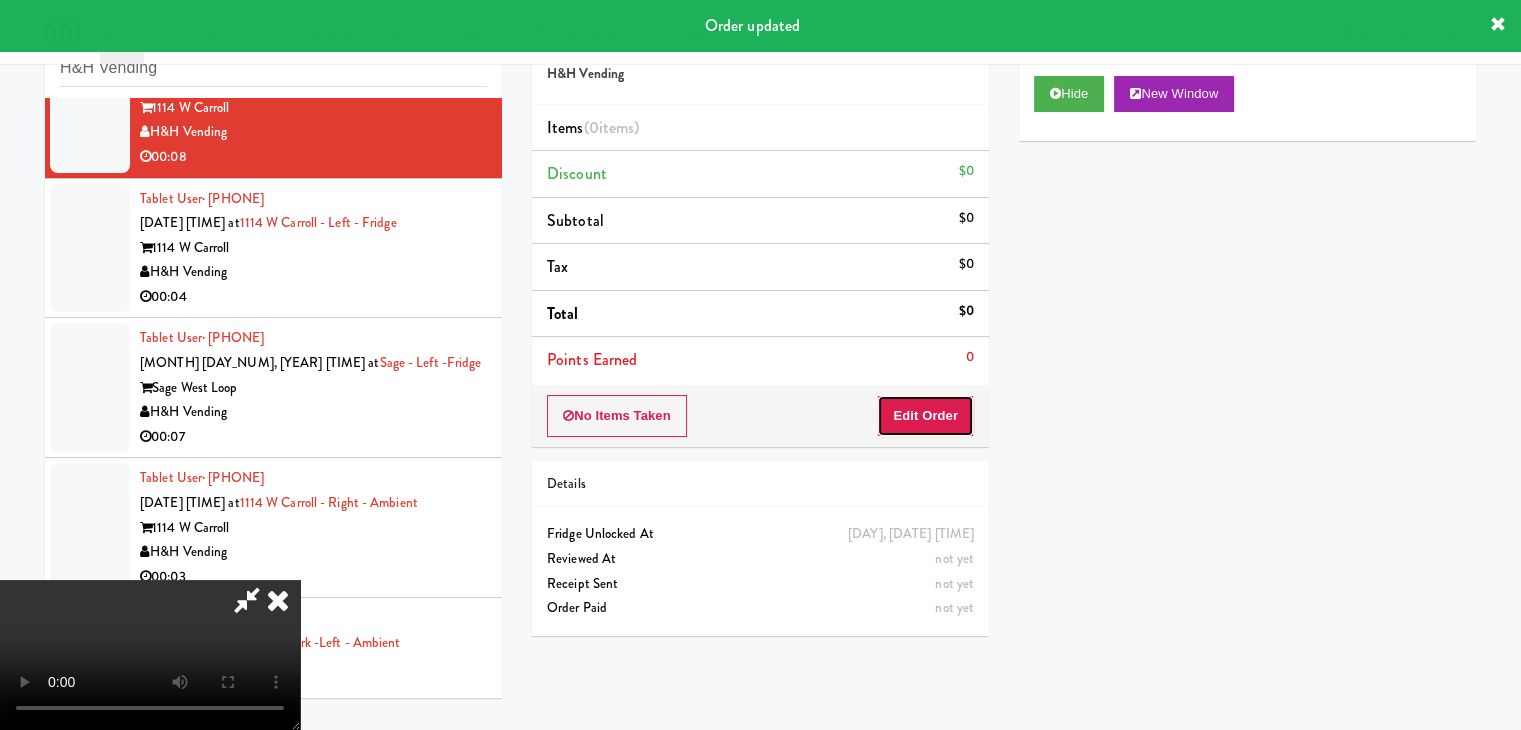 click on "Edit Order" at bounding box center (925, 416) 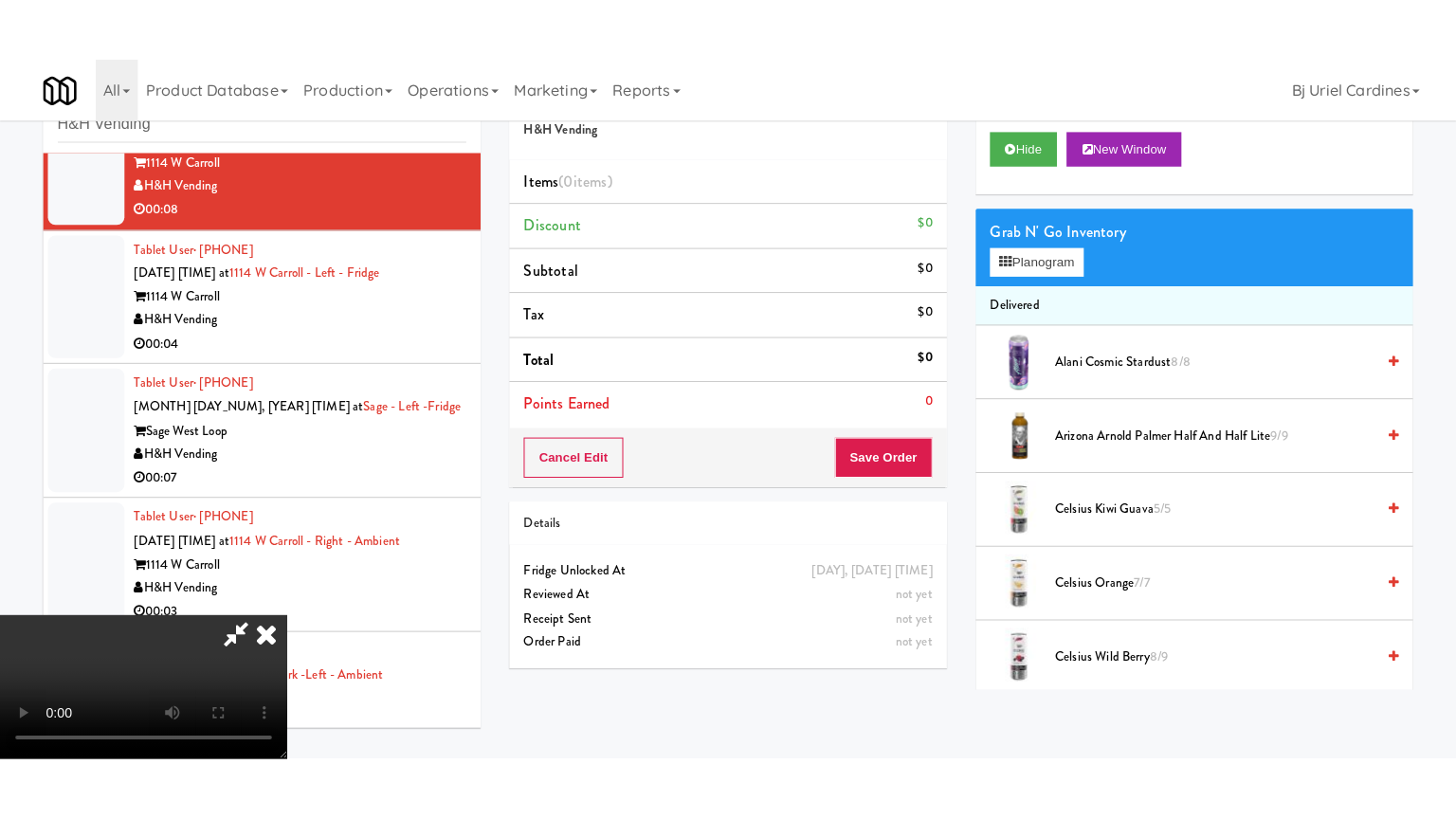 scroll, scrollTop: 266, scrollLeft: 0, axis: vertical 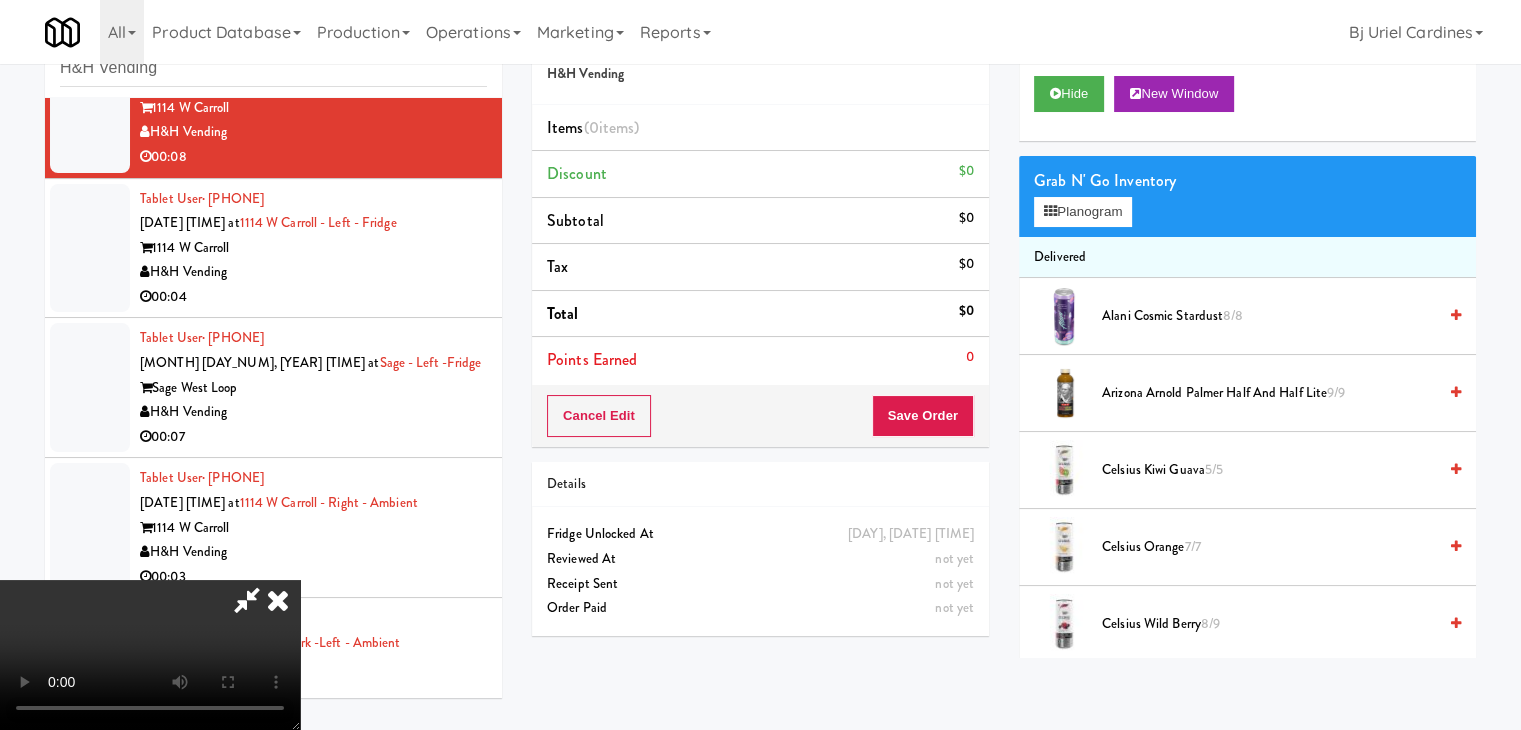 type 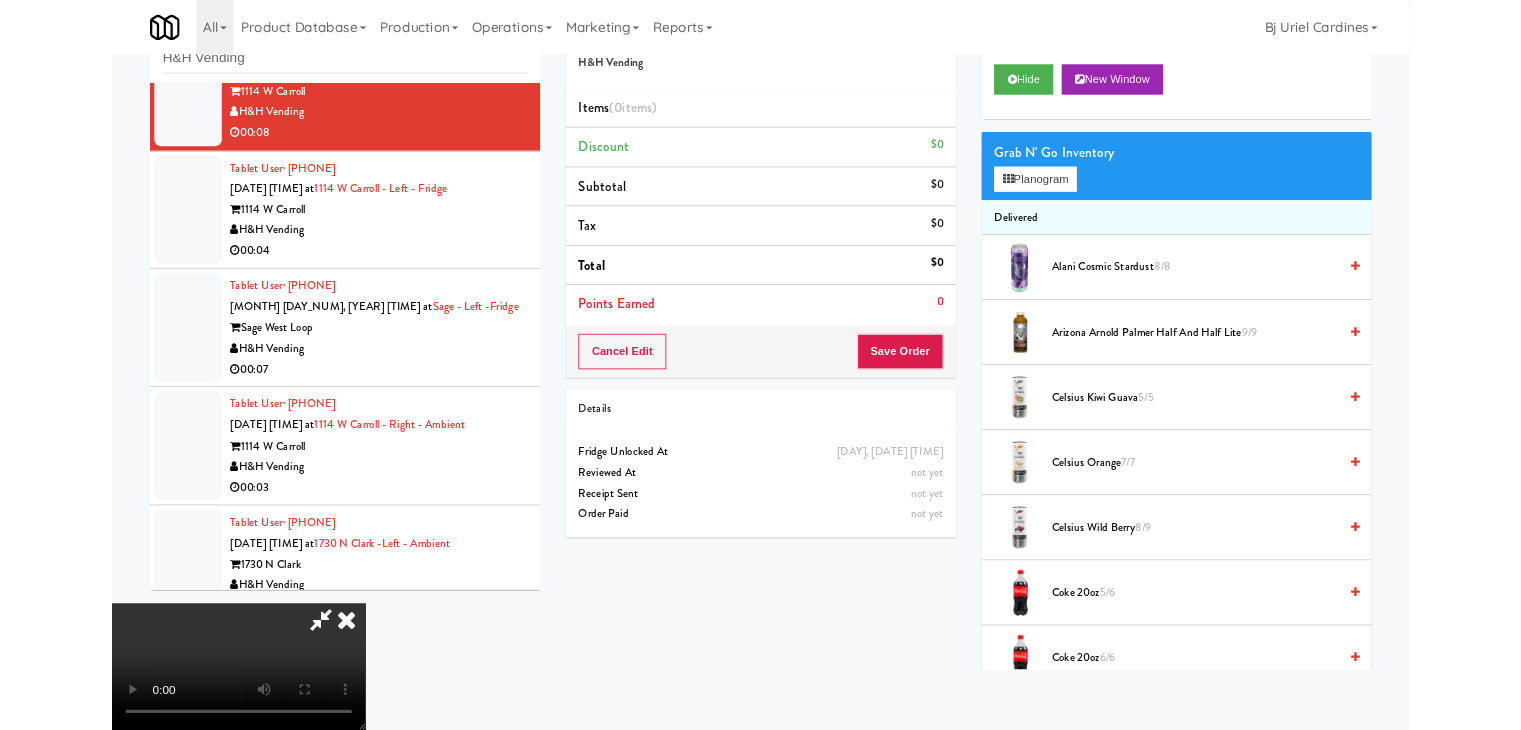 scroll, scrollTop: 0, scrollLeft: 0, axis: both 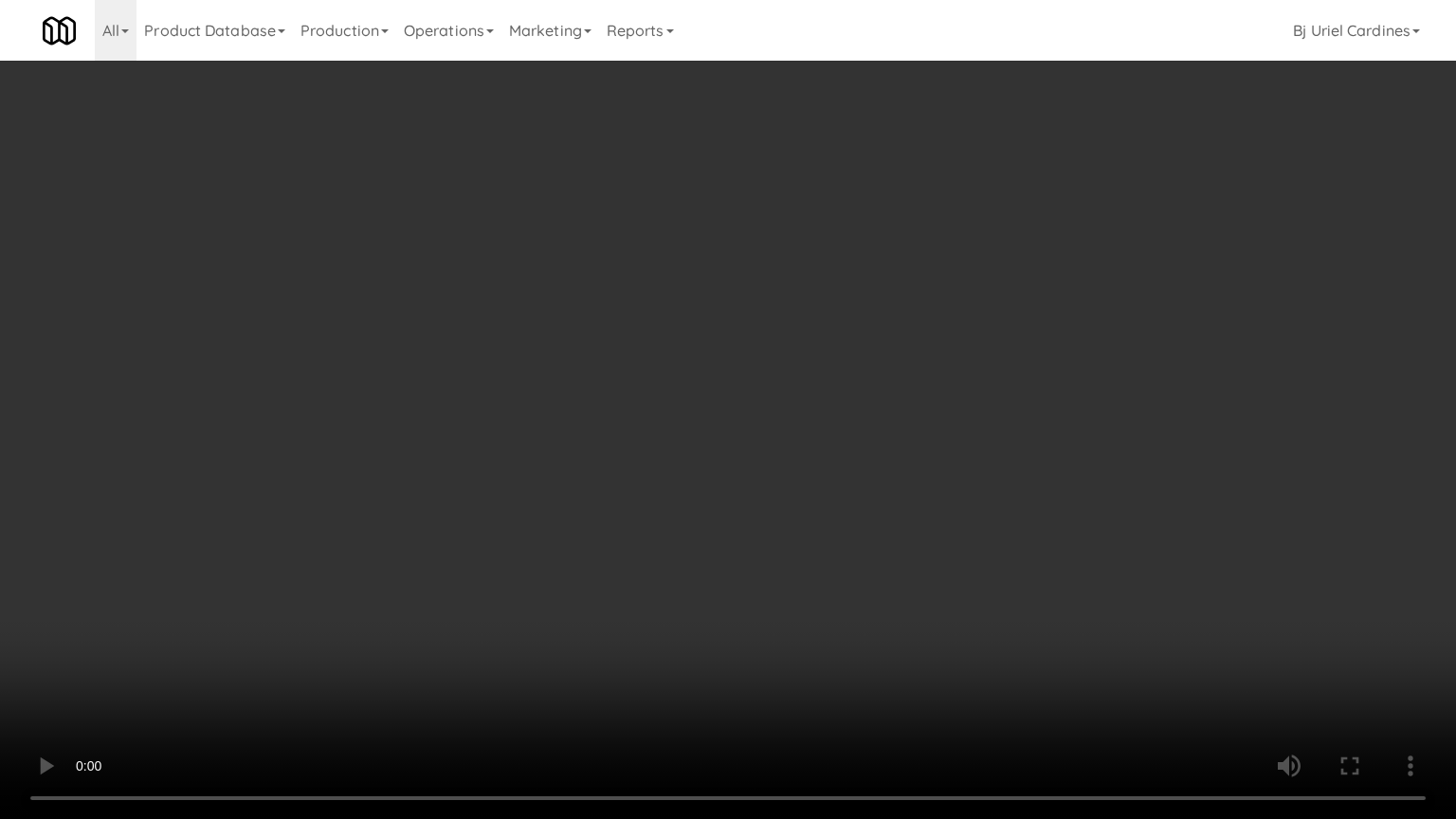 click at bounding box center [728, 410] 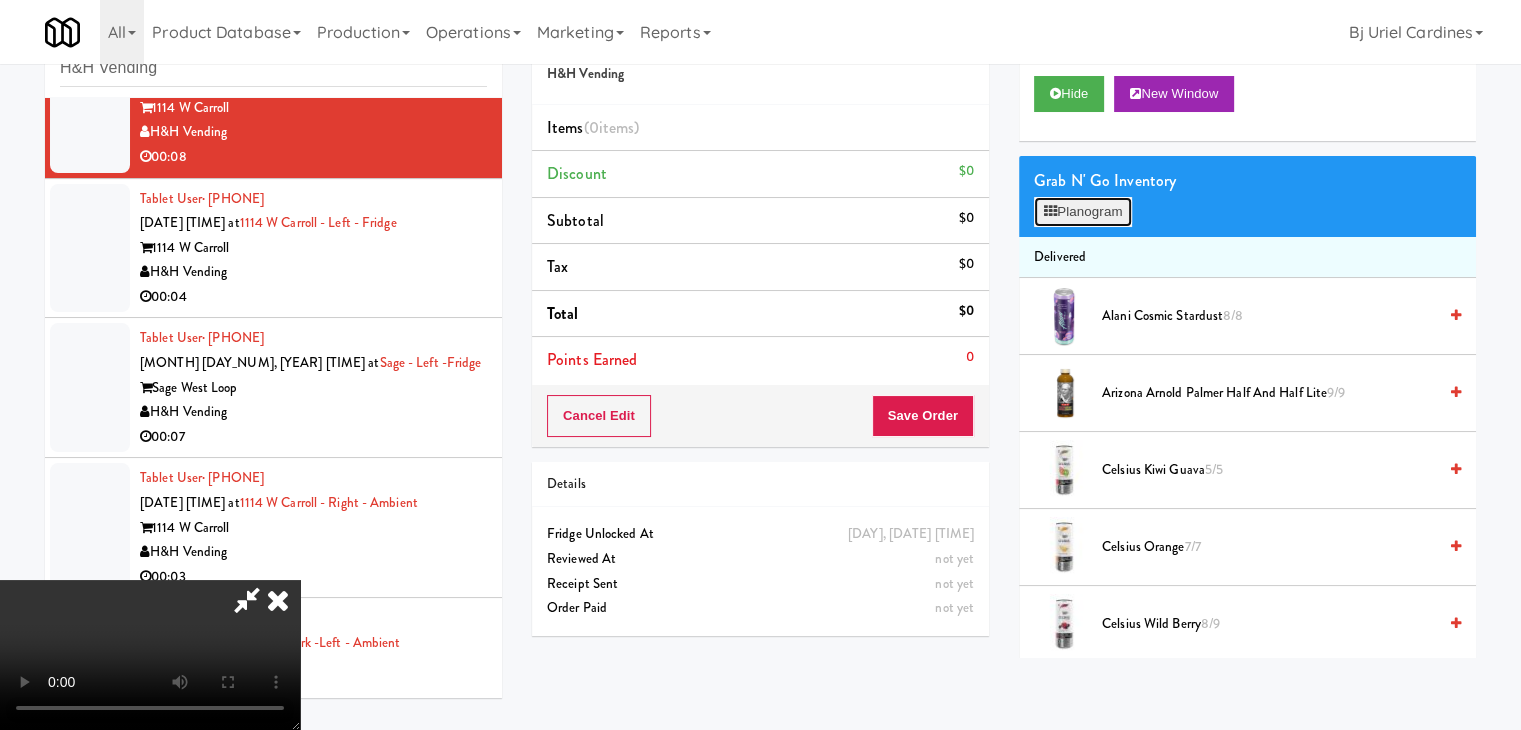 click on "Planogram" at bounding box center [1083, 212] 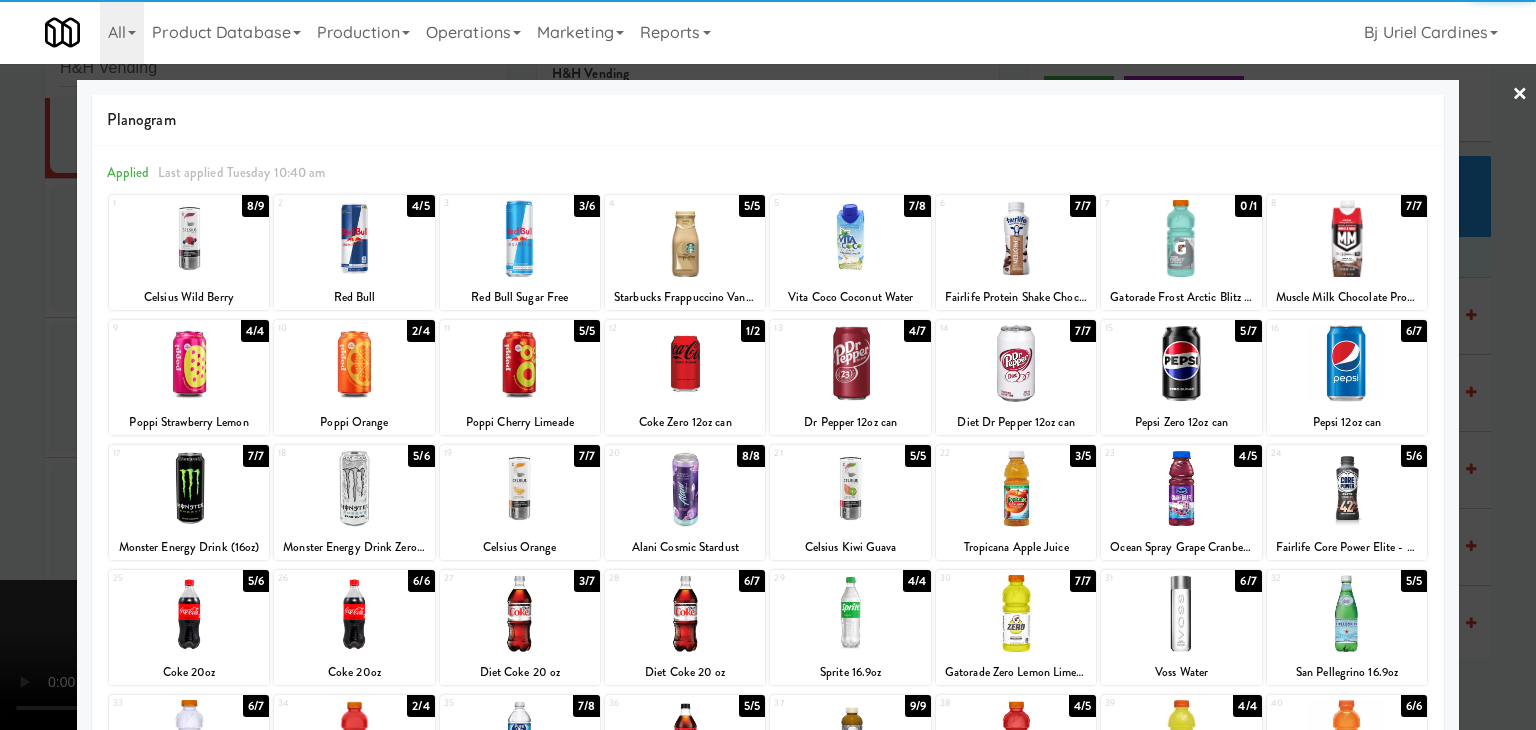 click at bounding box center [354, 363] 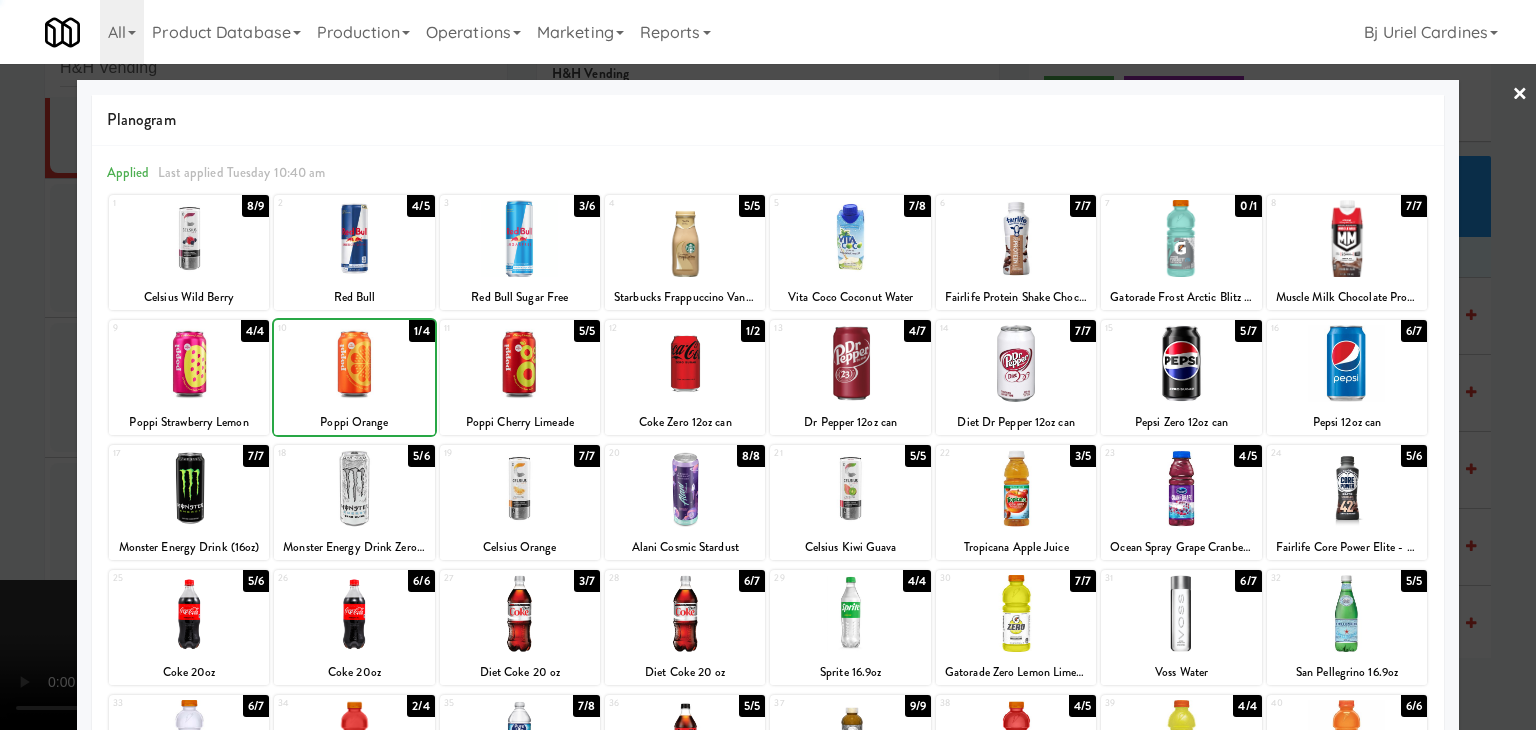 click at bounding box center (768, 365) 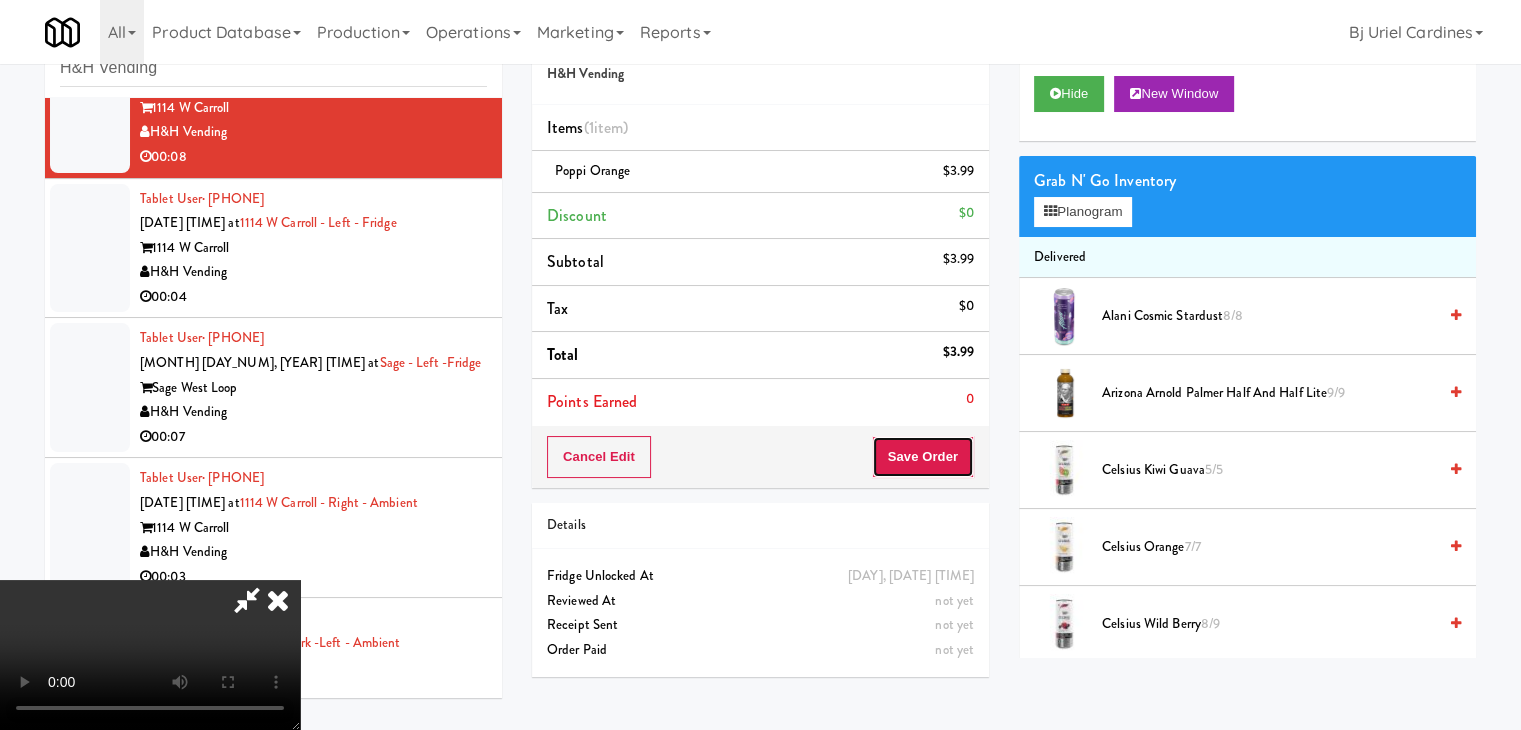 click on "Save Order" at bounding box center [923, 457] 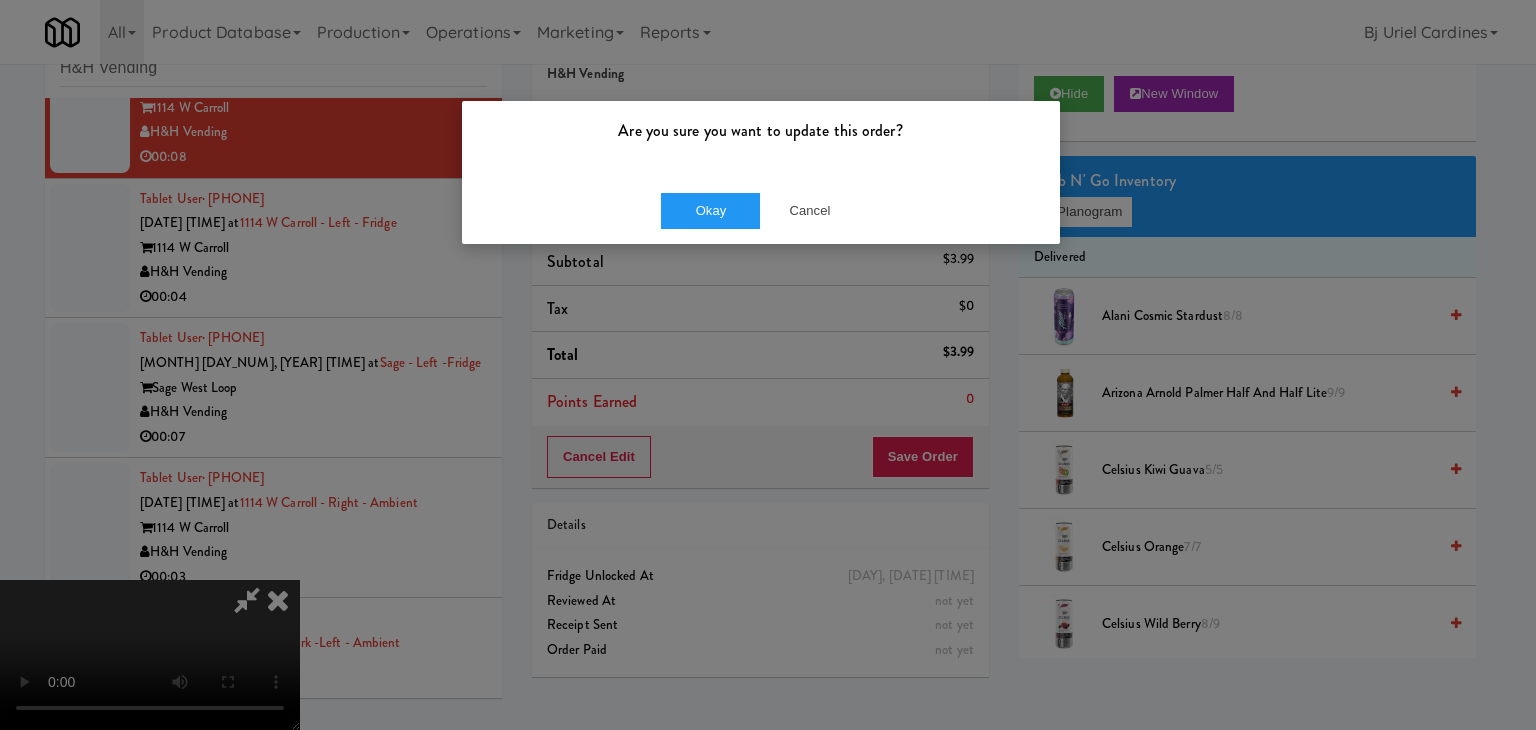 click on "Okay Cancel" at bounding box center (761, 210) 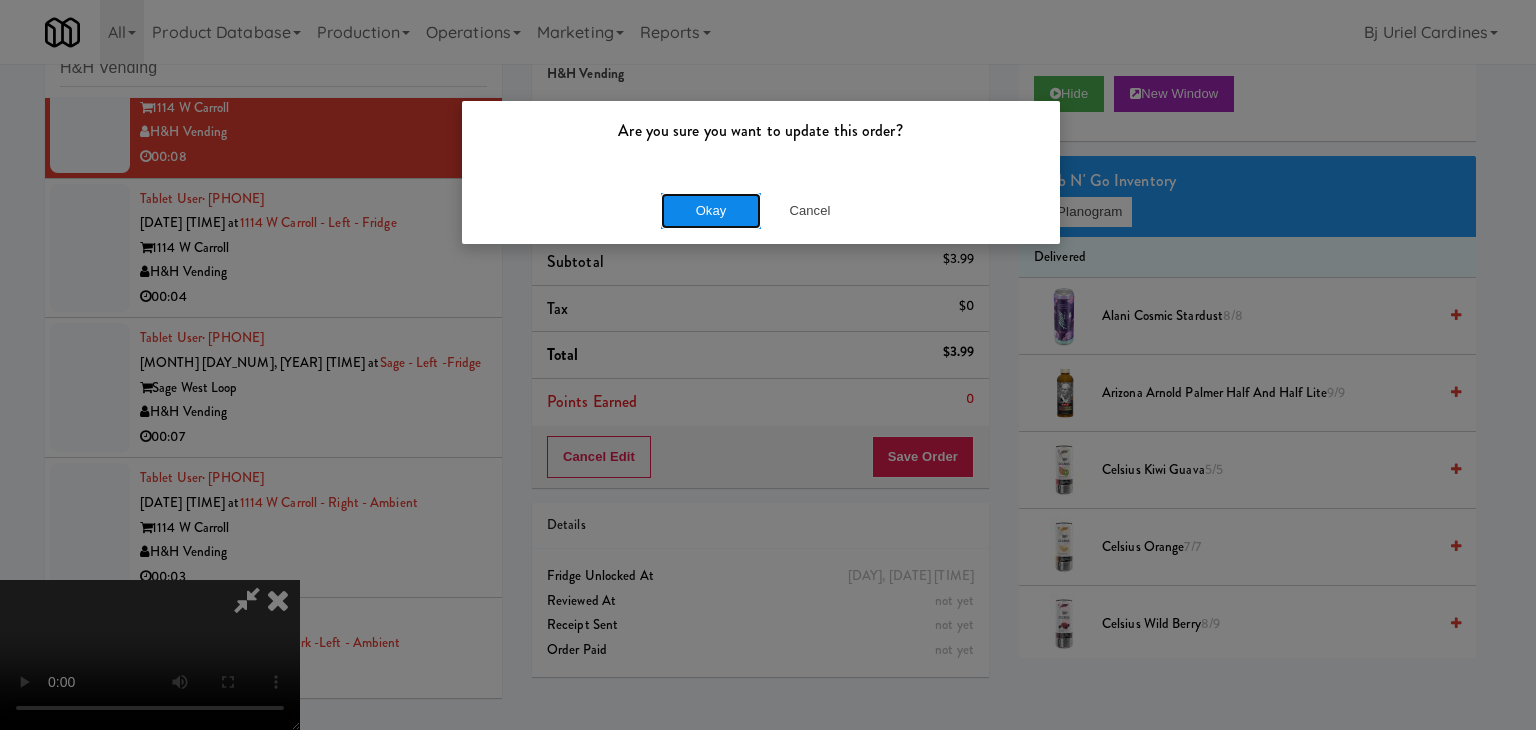 click on "Okay" at bounding box center [711, 211] 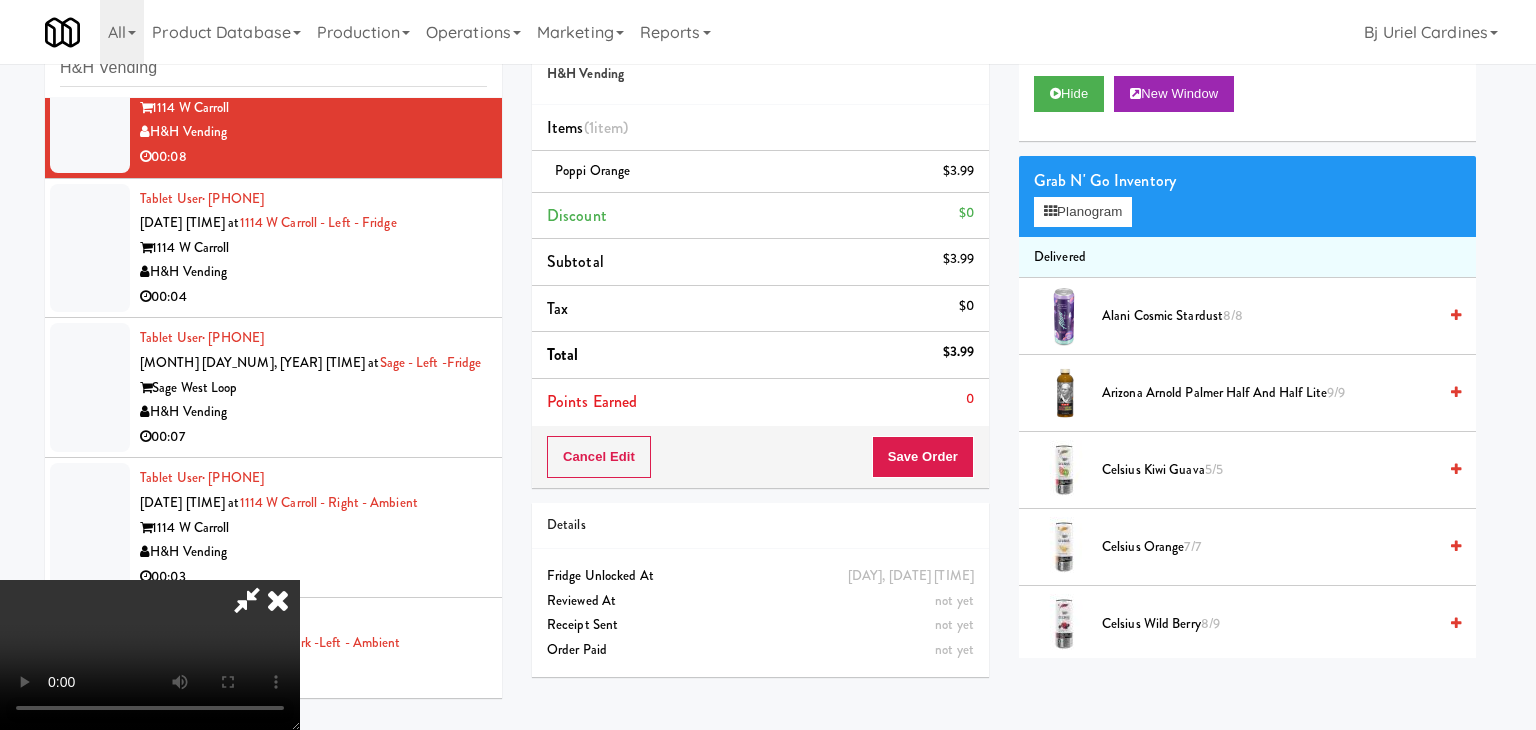 click on "Are you sure you want to update this order? Okay Cancel Okay Are you sure you want to update this order? Select date:
previous
2025-Aug
next
Su Mo Tu We Th Fr Sa
27 28 29 30 31 1 2
3 4 5 6 7 8 9
10 11 12 13 14 15 16
17 18 19 20 21 22 23
24 25 26 27 28 29 30
31 1 2 3 4 5 6
Okay Cancel Toggle navigation All 901 Smrt Mrkt 9518002 Canada A&A Vending AA Vending Abrom Vending Access Amenities" at bounding box center [768, 365] 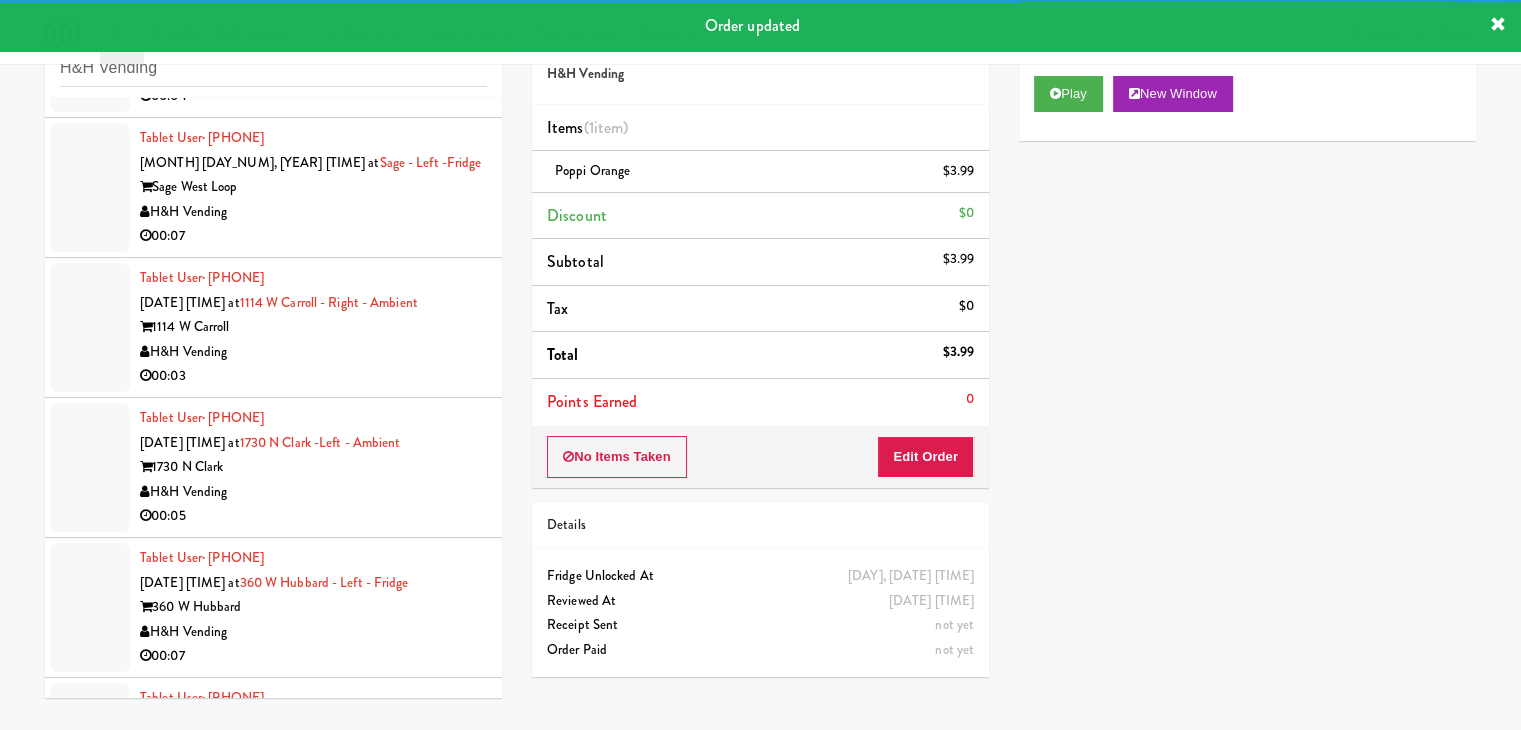scroll, scrollTop: 249, scrollLeft: 0, axis: vertical 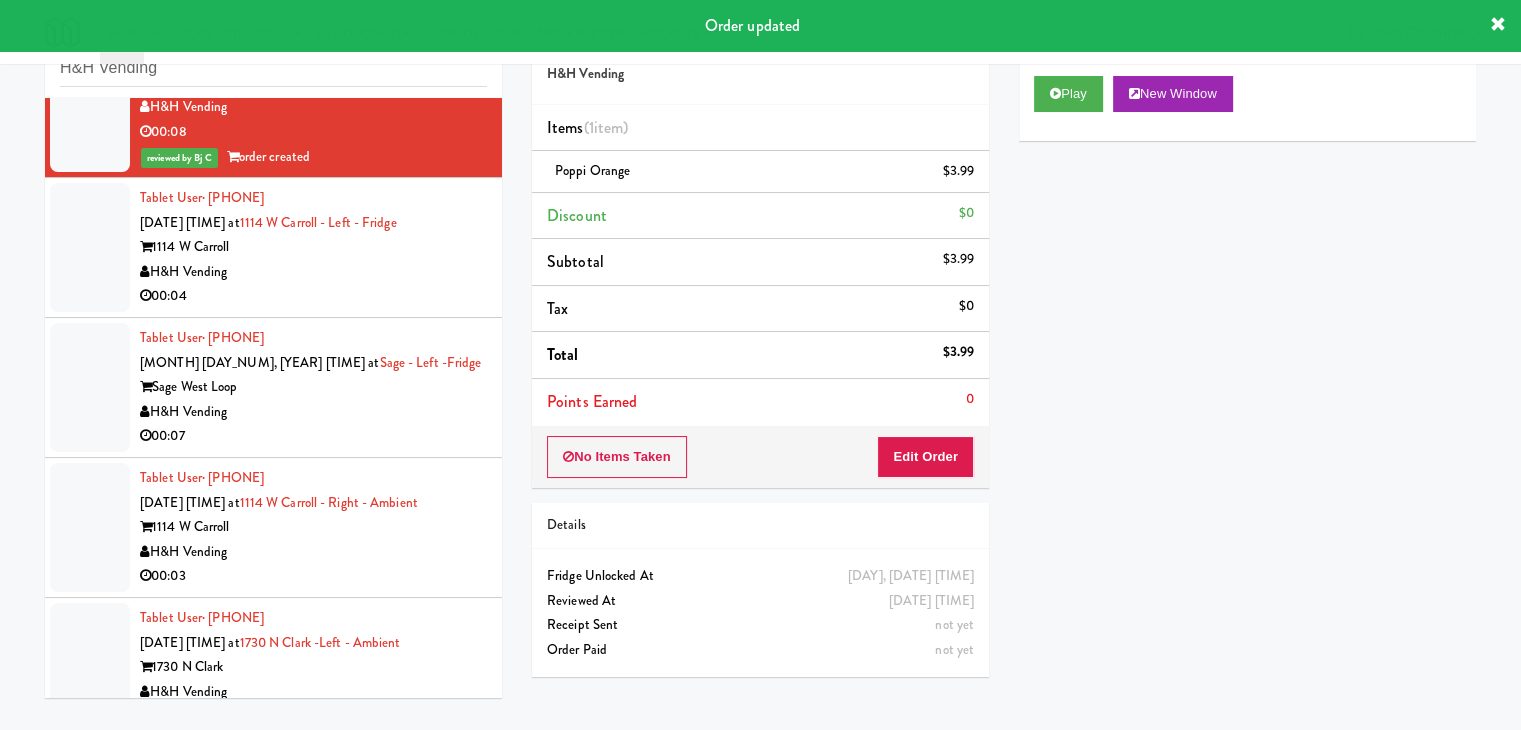 click on "00:04" at bounding box center (313, 296) 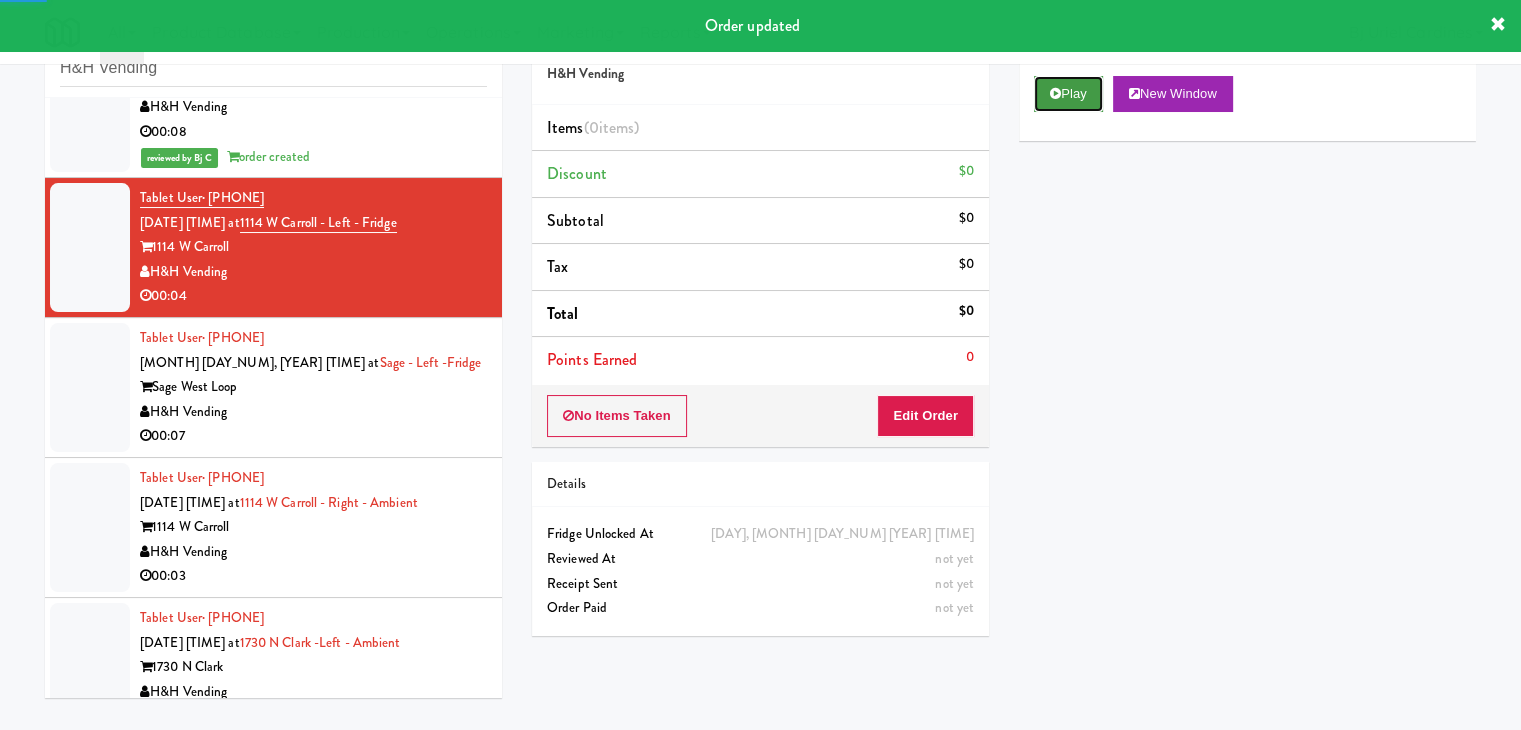 click on "Play" at bounding box center [1068, 94] 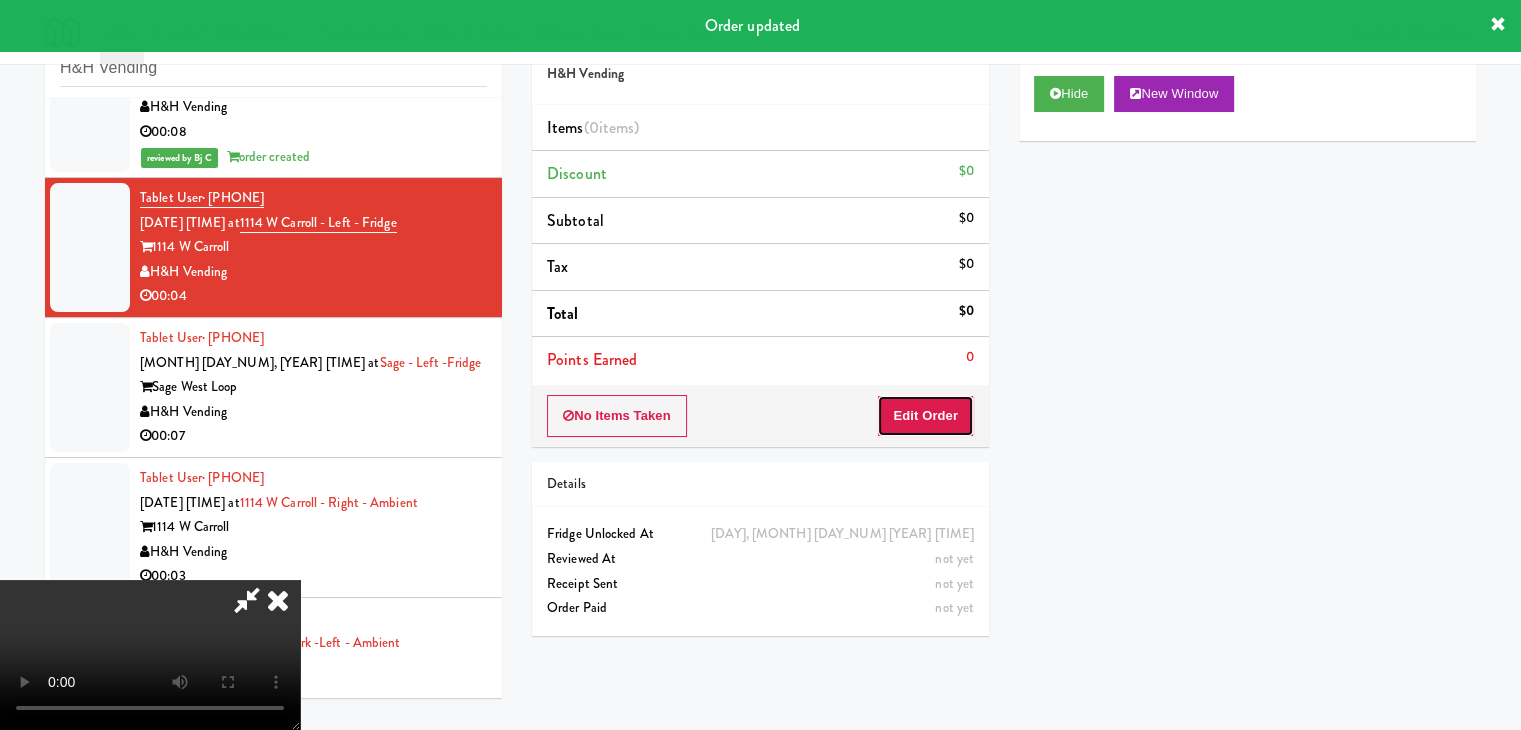 click on "Edit Order" at bounding box center (925, 416) 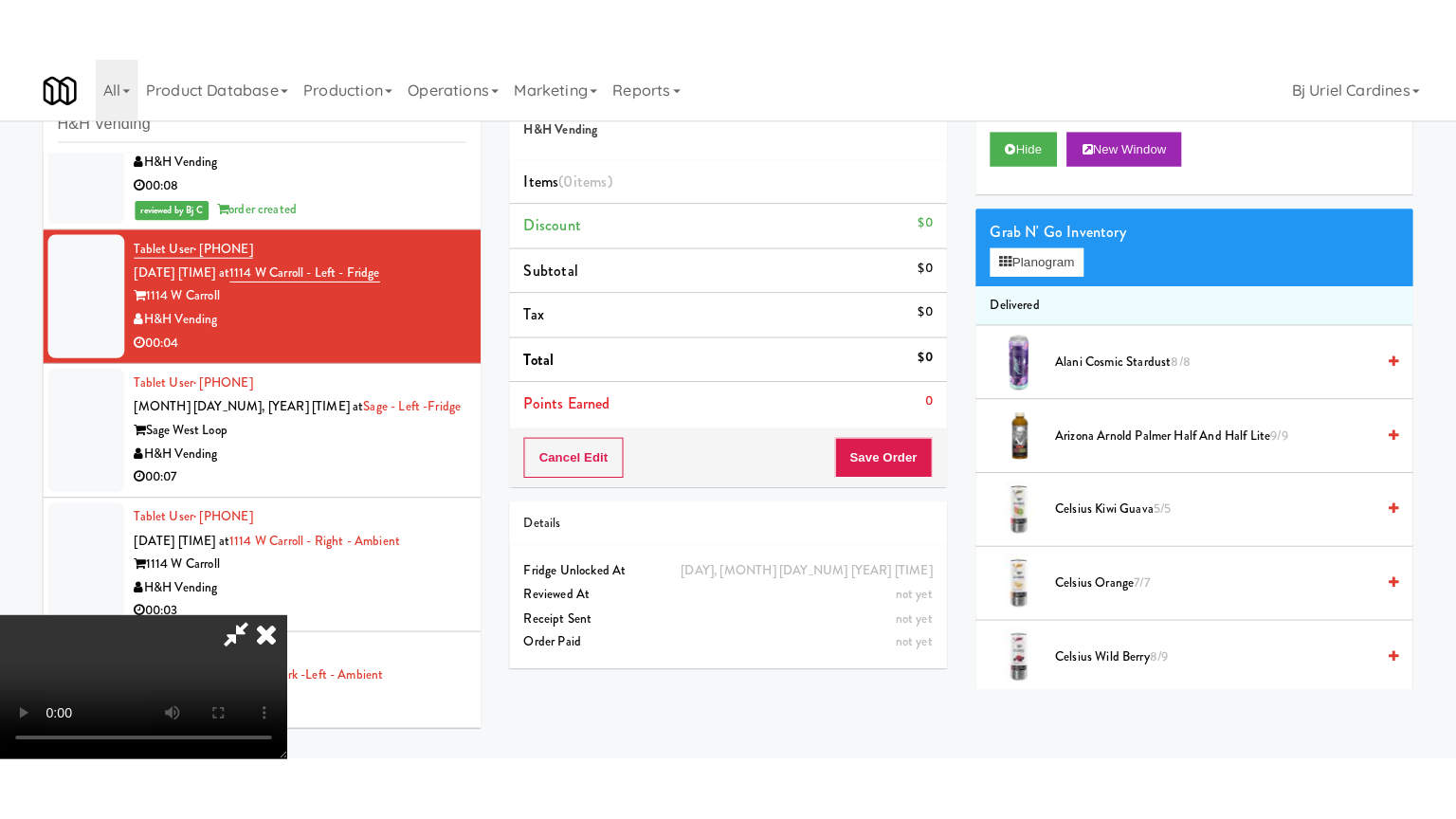 scroll, scrollTop: 266, scrollLeft: 0, axis: vertical 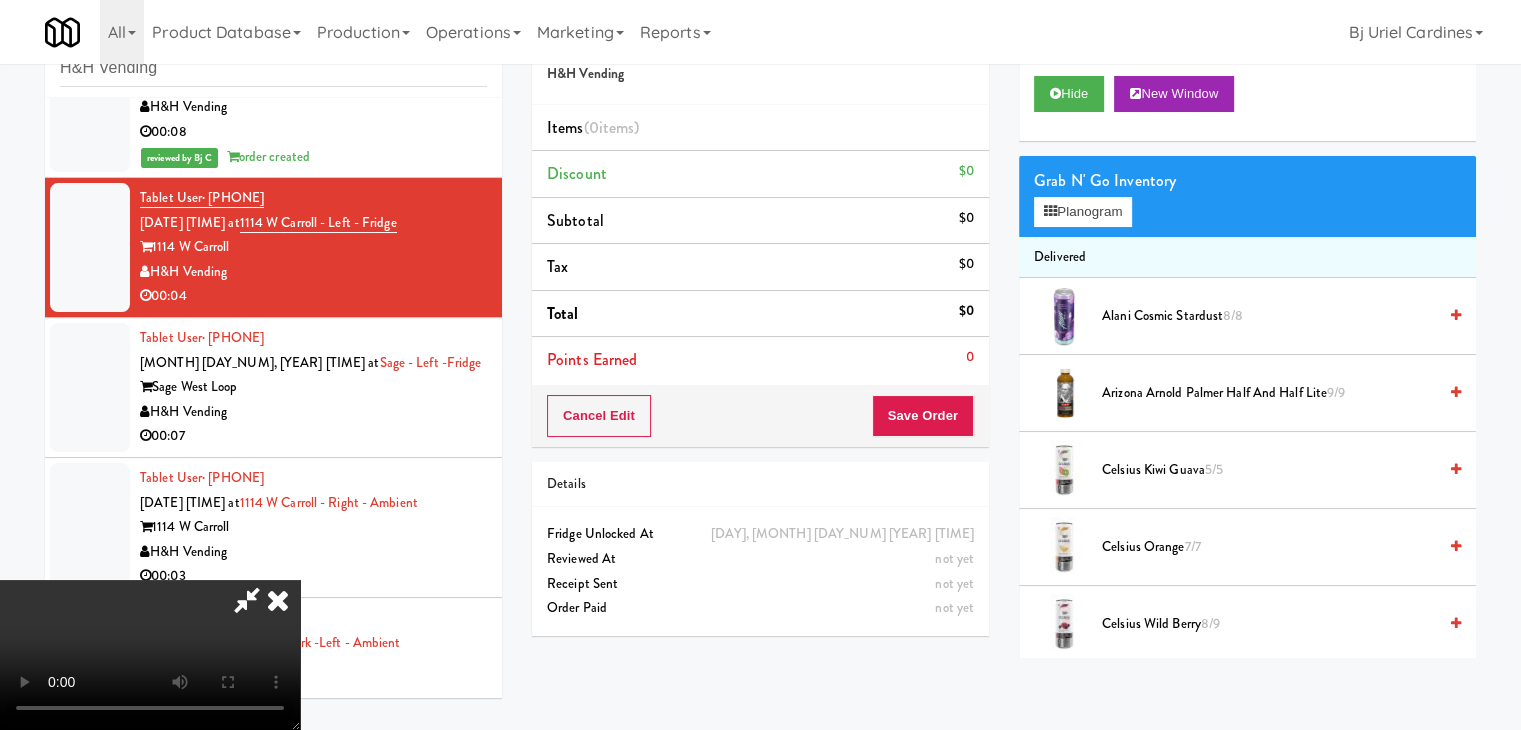 type 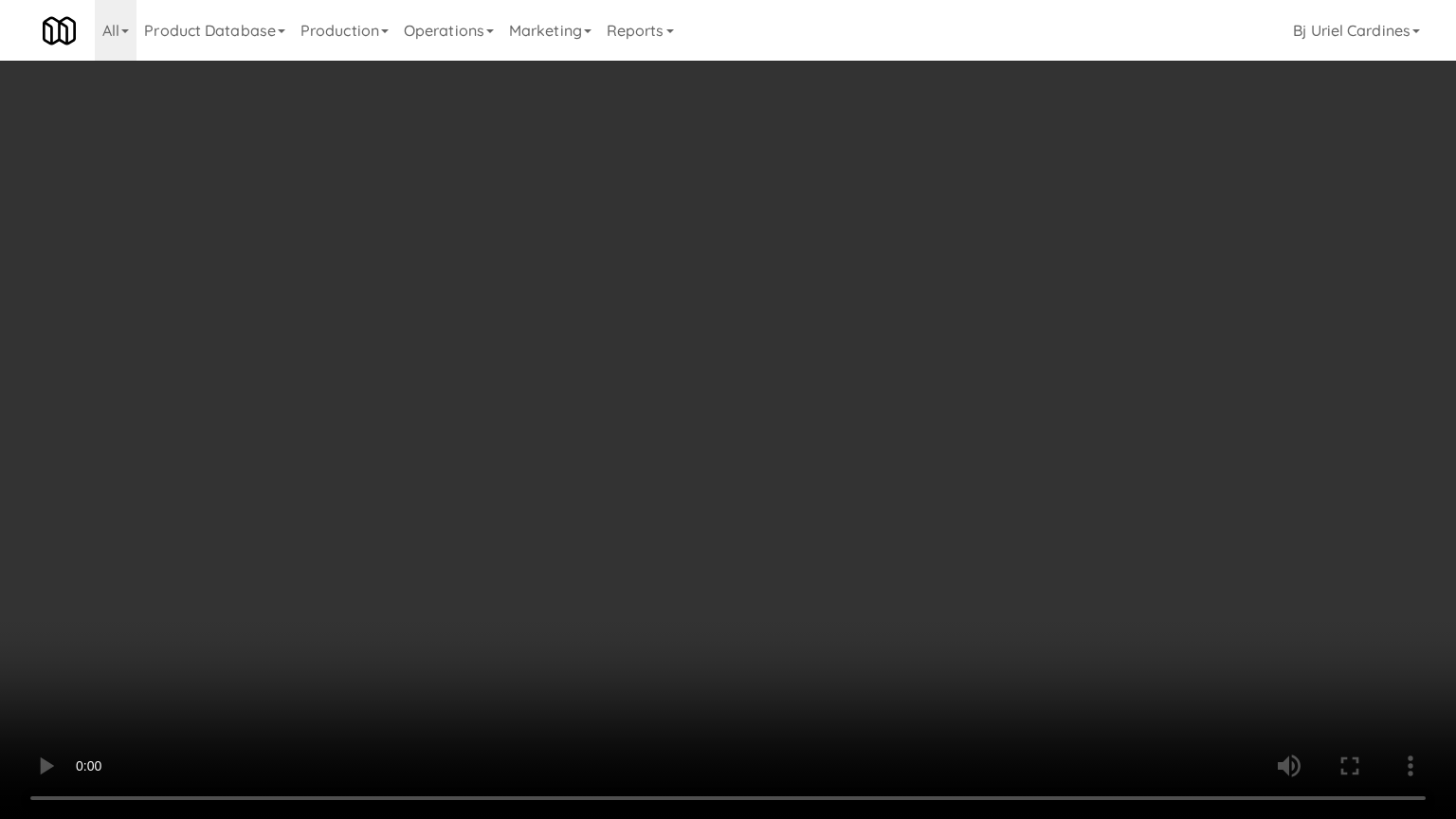 click at bounding box center [728, 410] 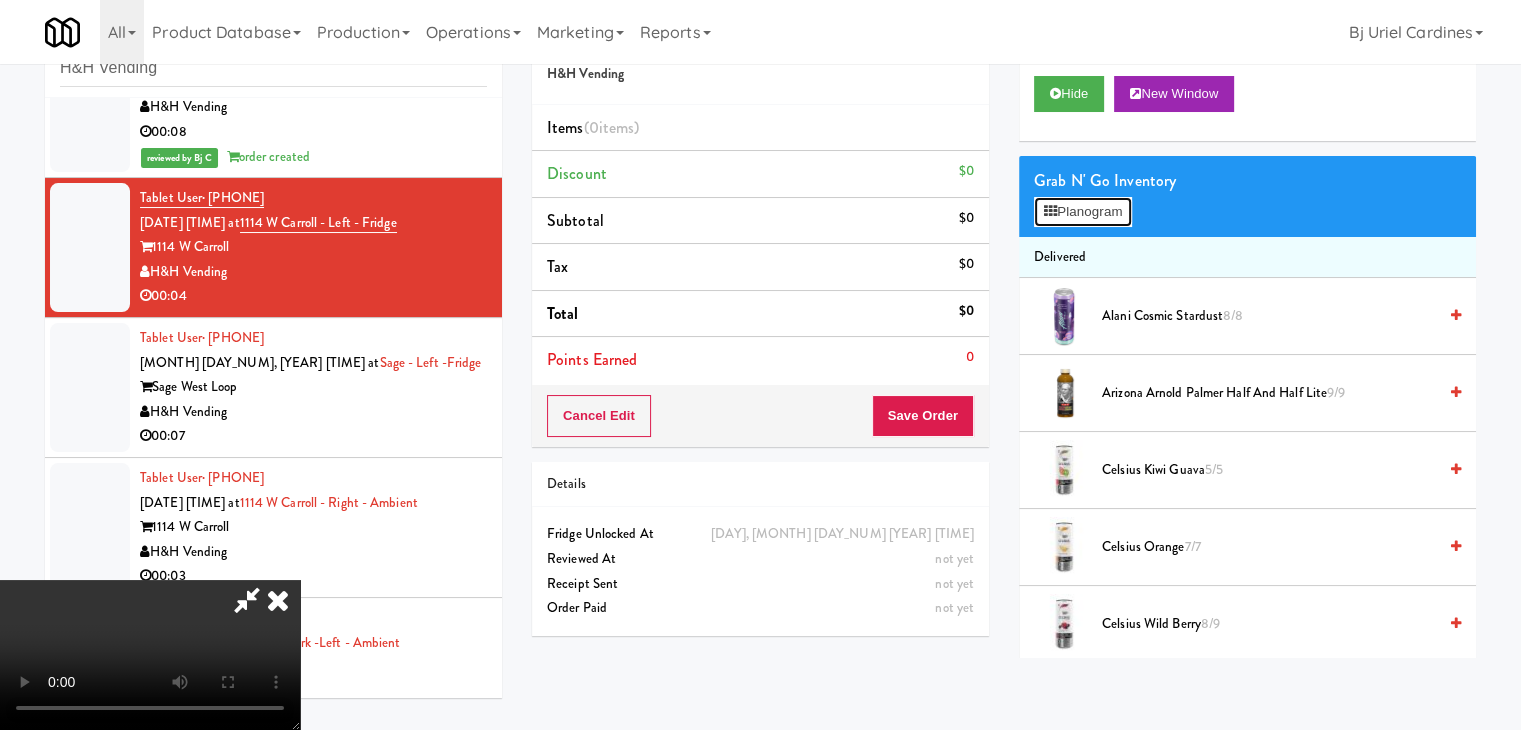 click on "Planogram" at bounding box center (1083, 212) 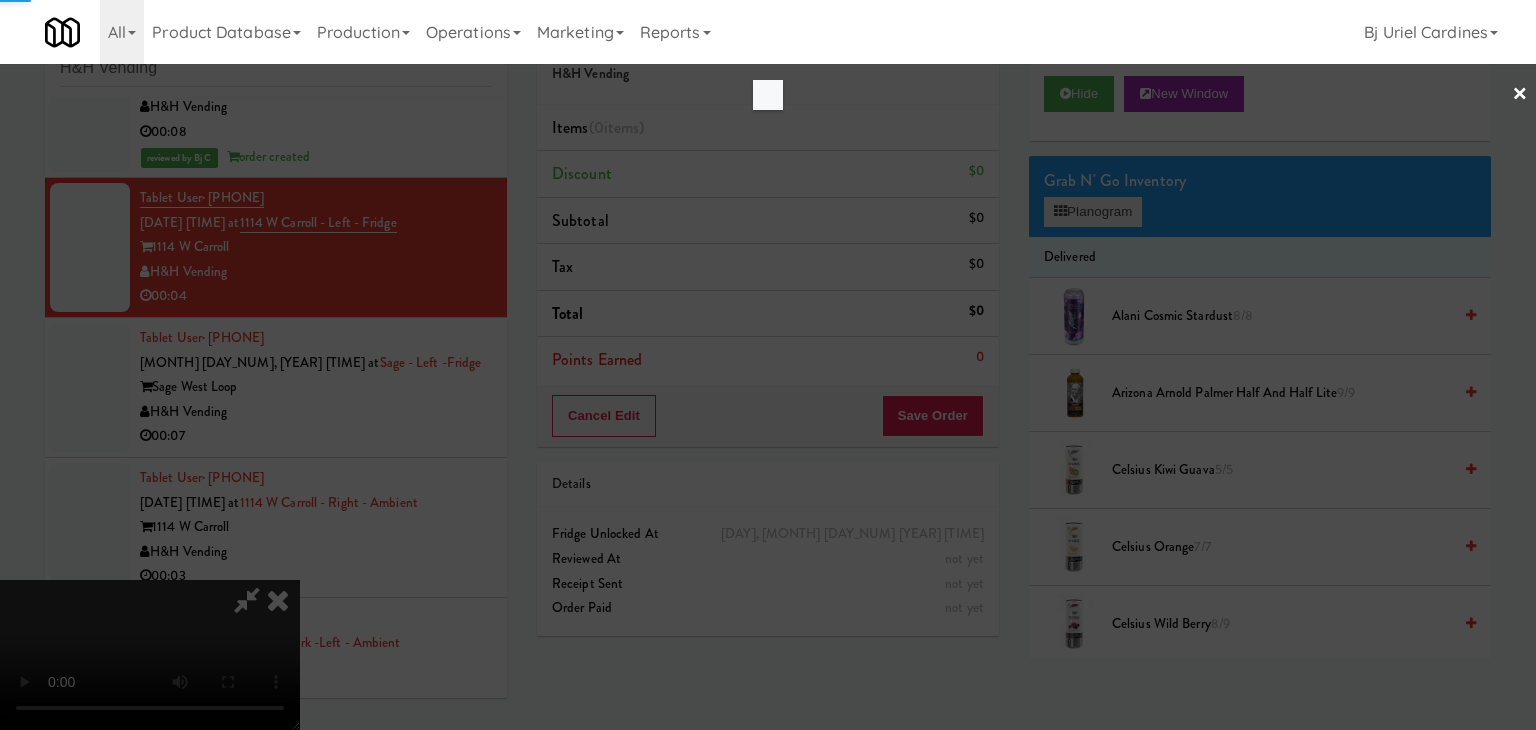 click at bounding box center (768, 365) 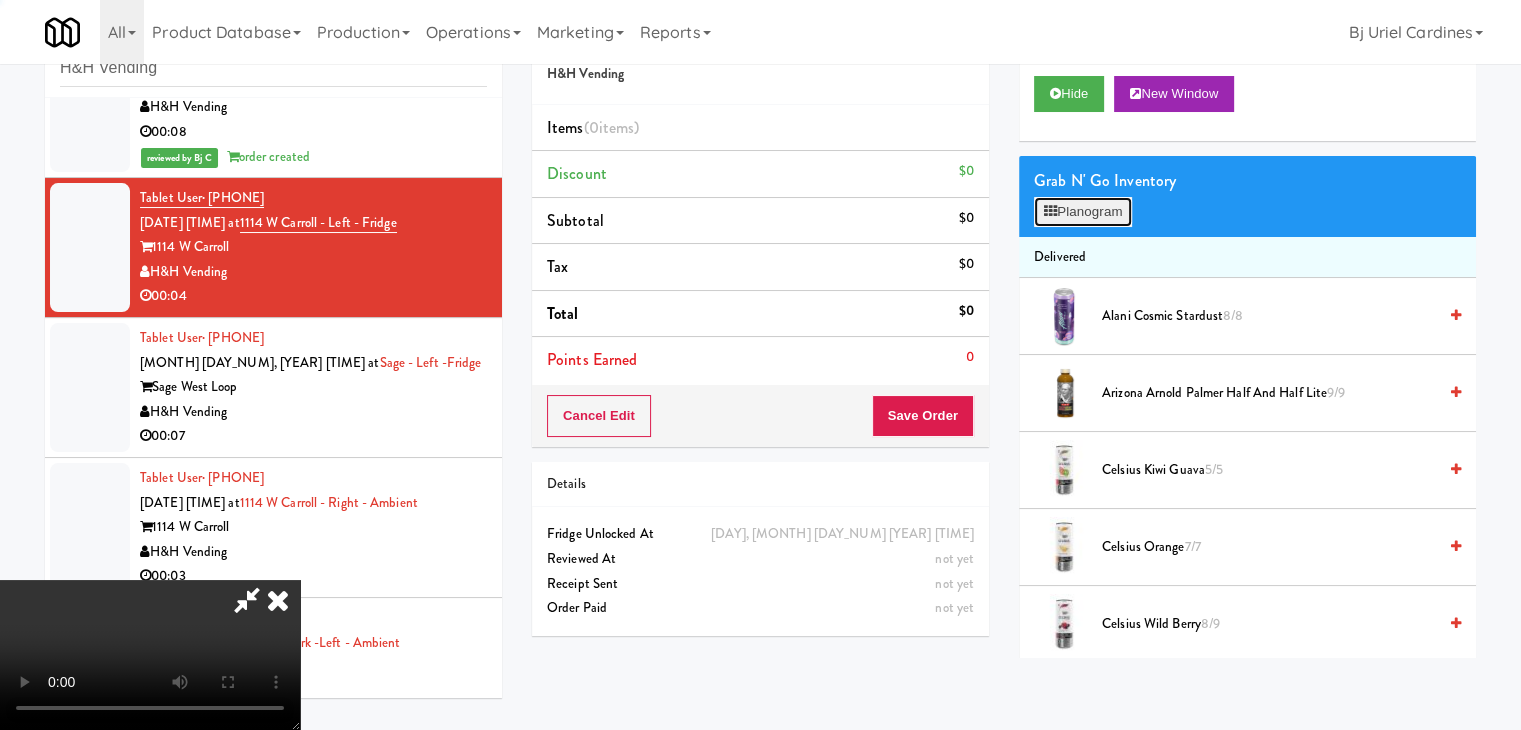 click on "Planogram" at bounding box center [1083, 212] 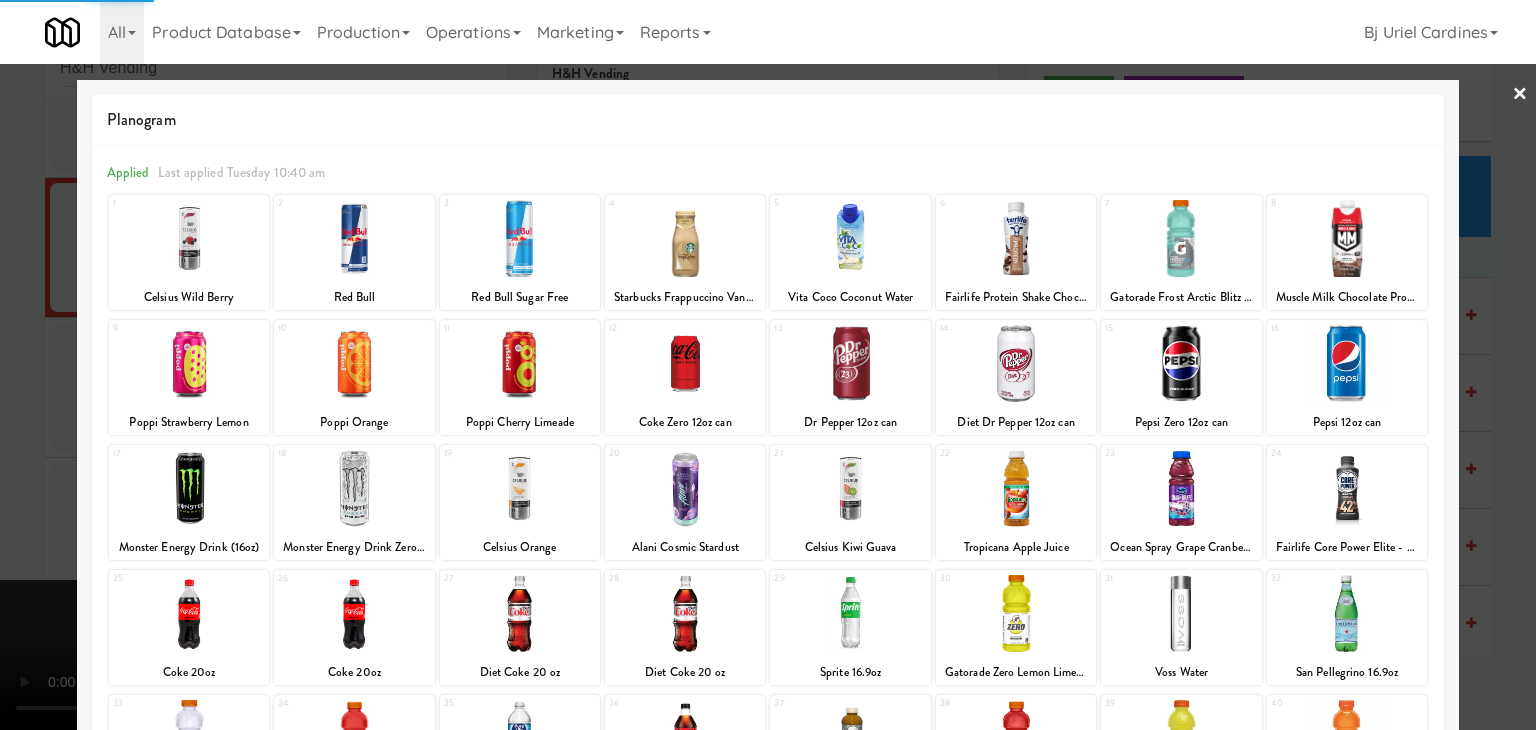 click at bounding box center (354, 363) 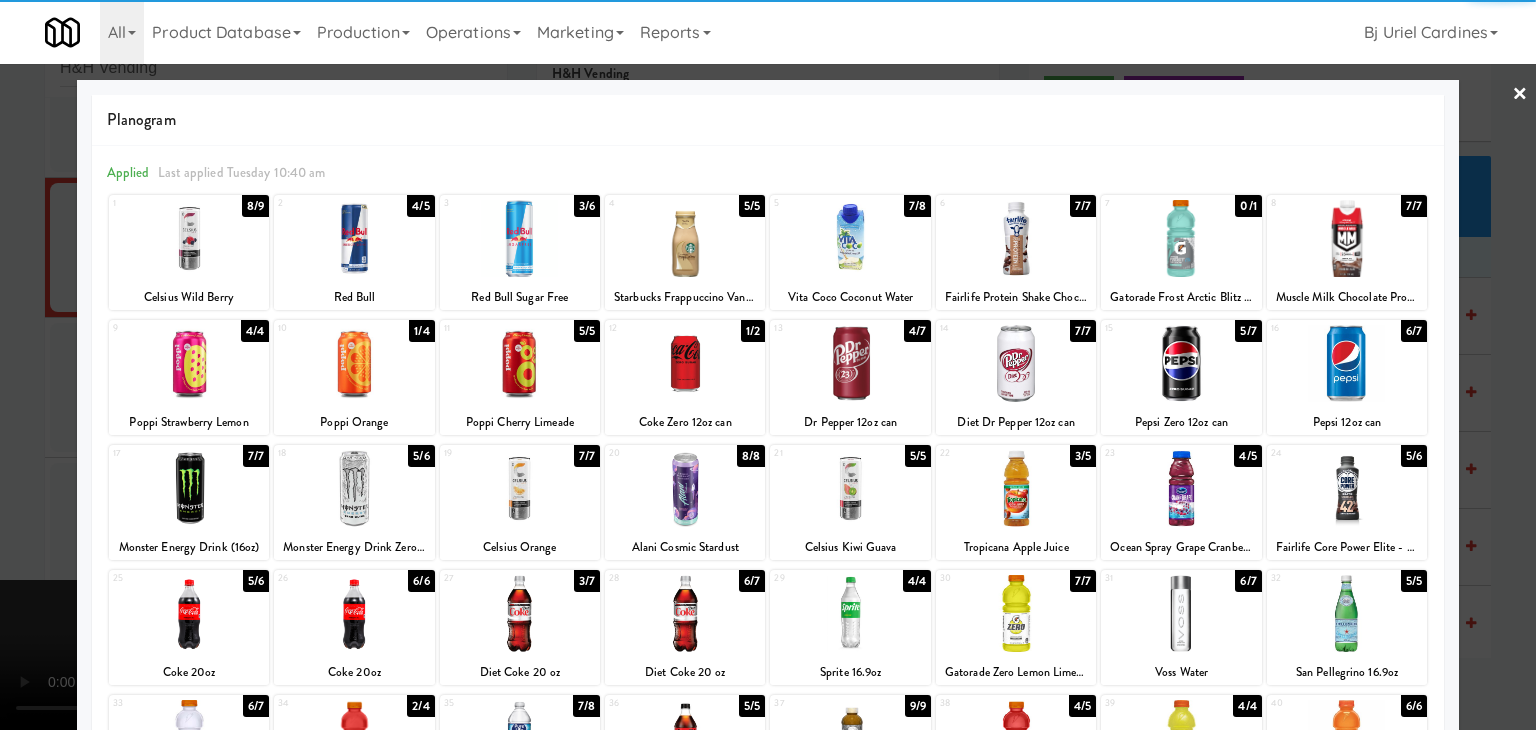 click at bounding box center (354, 363) 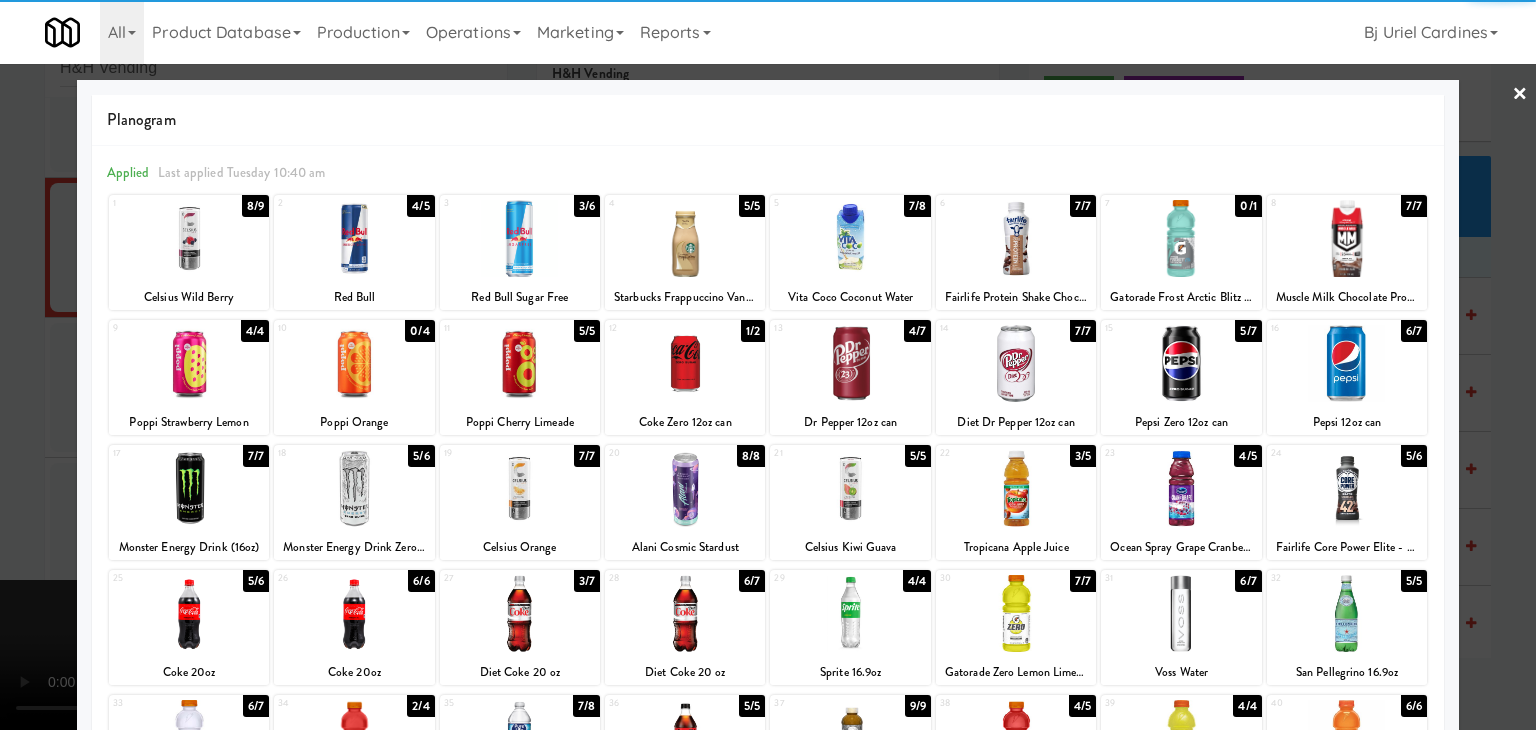 click at bounding box center (768, 365) 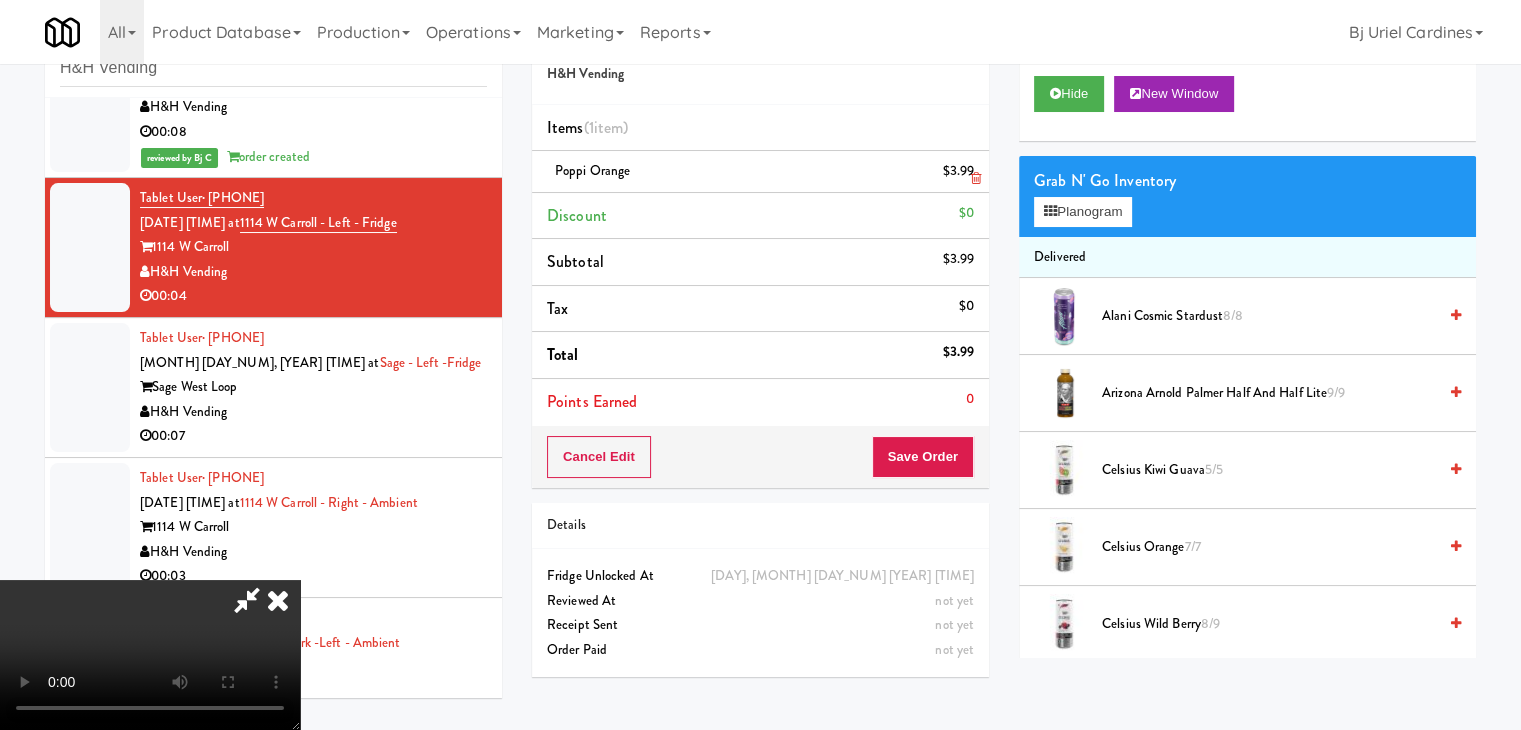 click at bounding box center [976, 178] 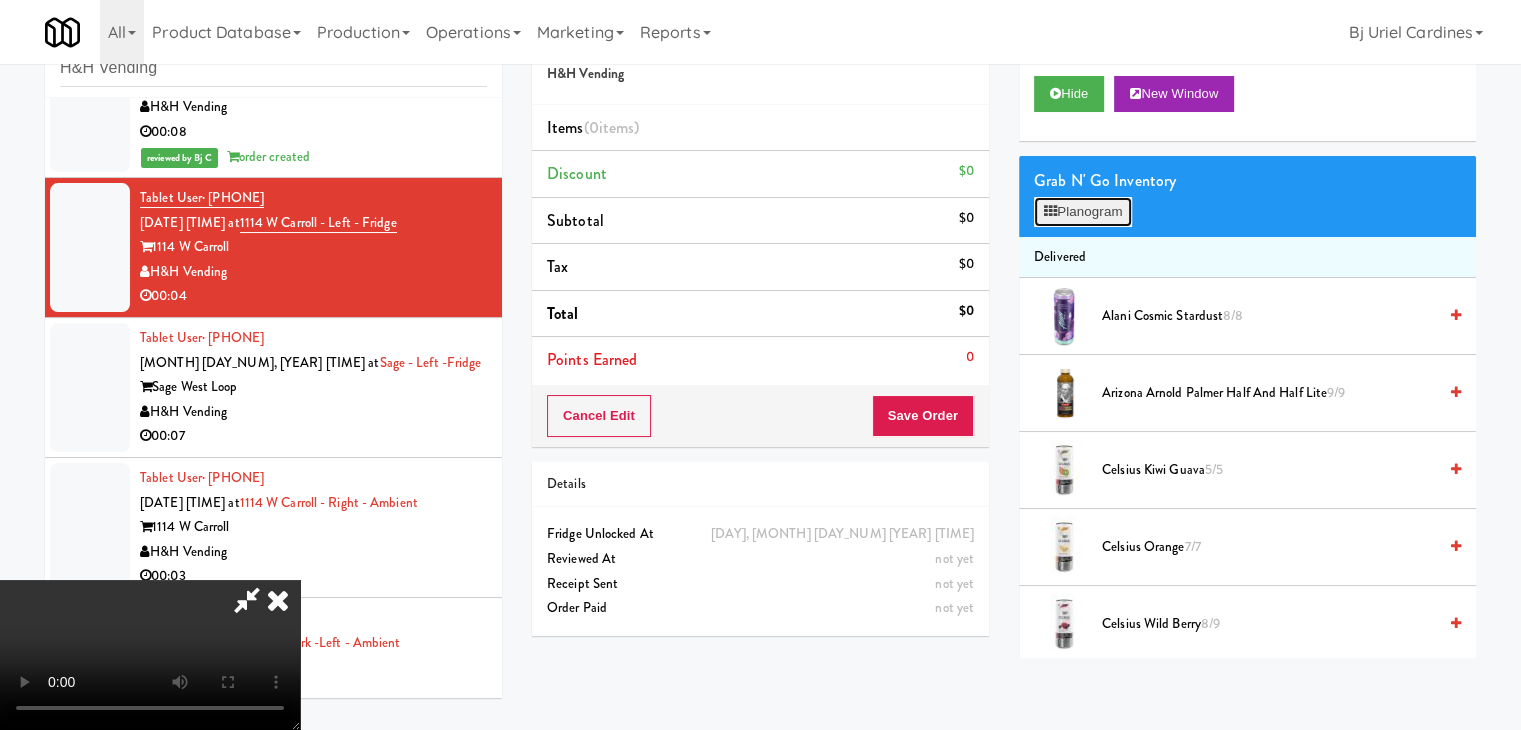 click on "Planogram" at bounding box center [1083, 212] 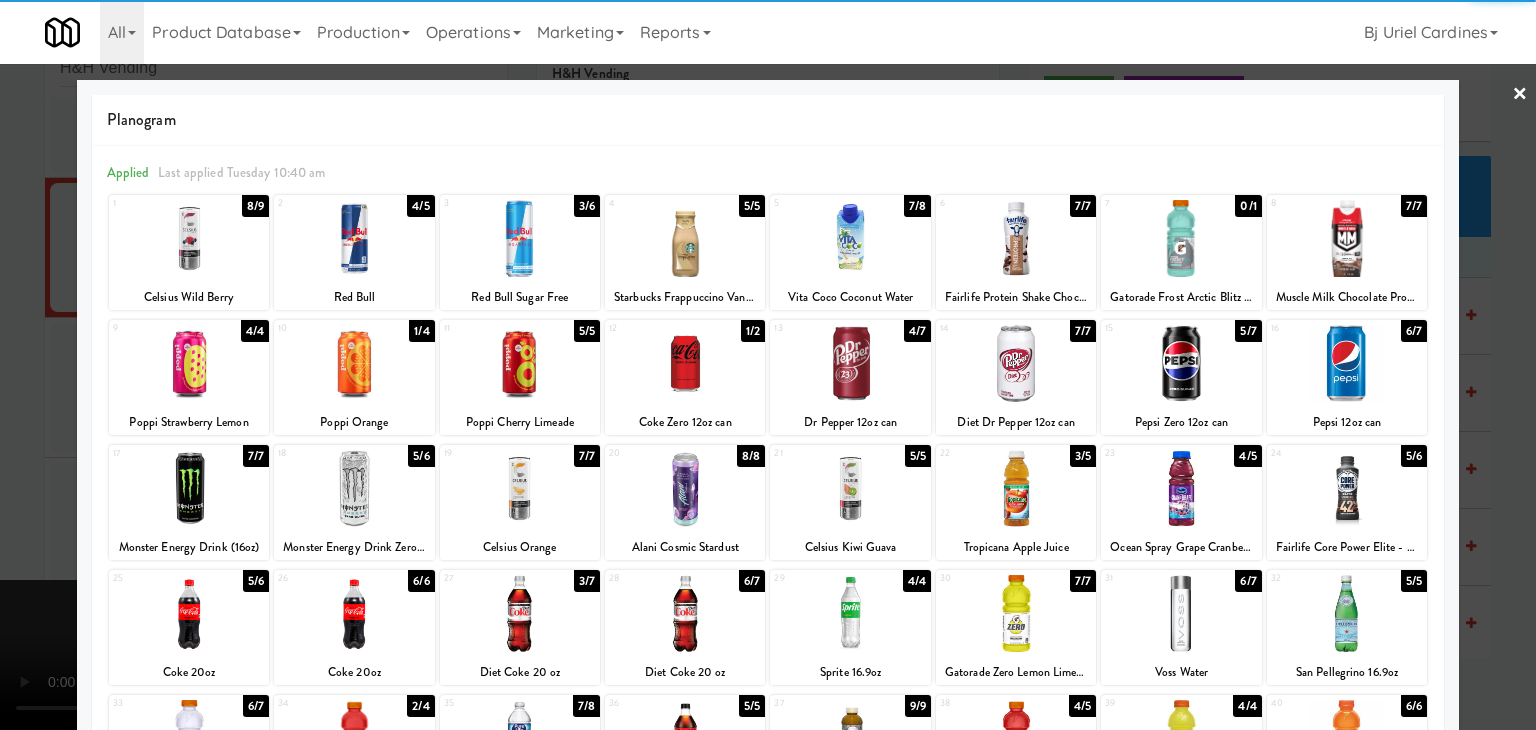 click at bounding box center [354, 363] 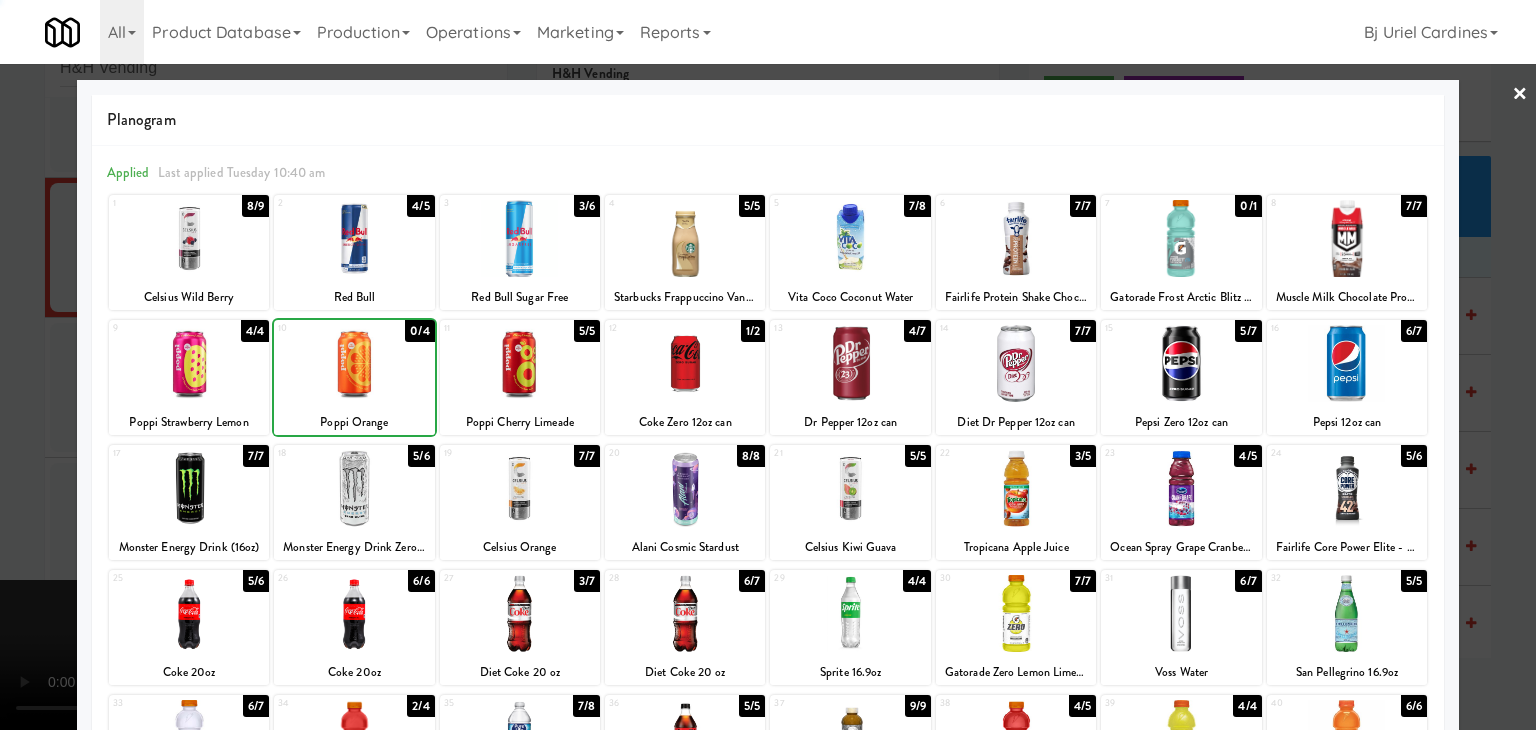 drag, startPoint x: 0, startPoint y: 425, endPoint x: 225, endPoint y: 424, distance: 225.00223 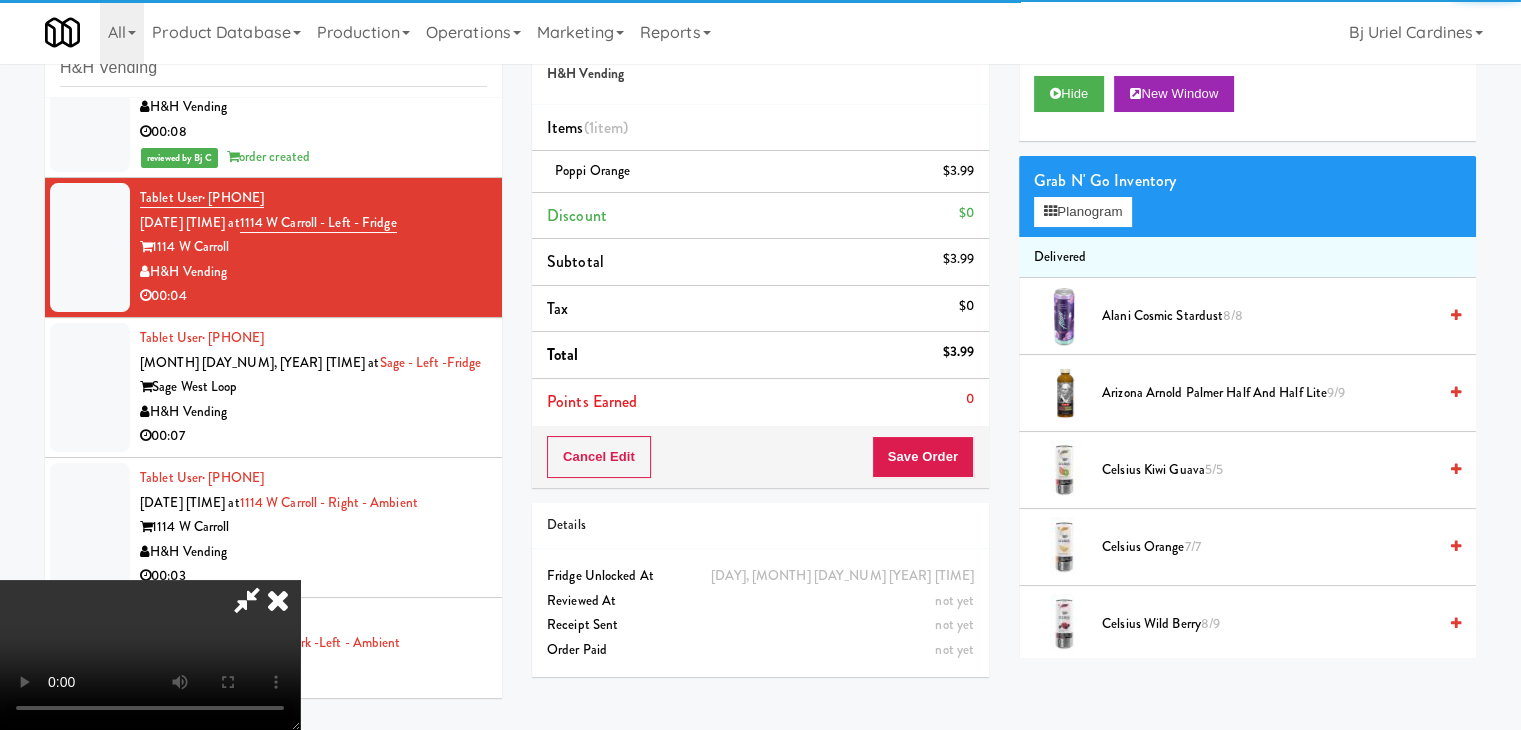 click on "Cancel Edit Save Order" at bounding box center (760, 457) 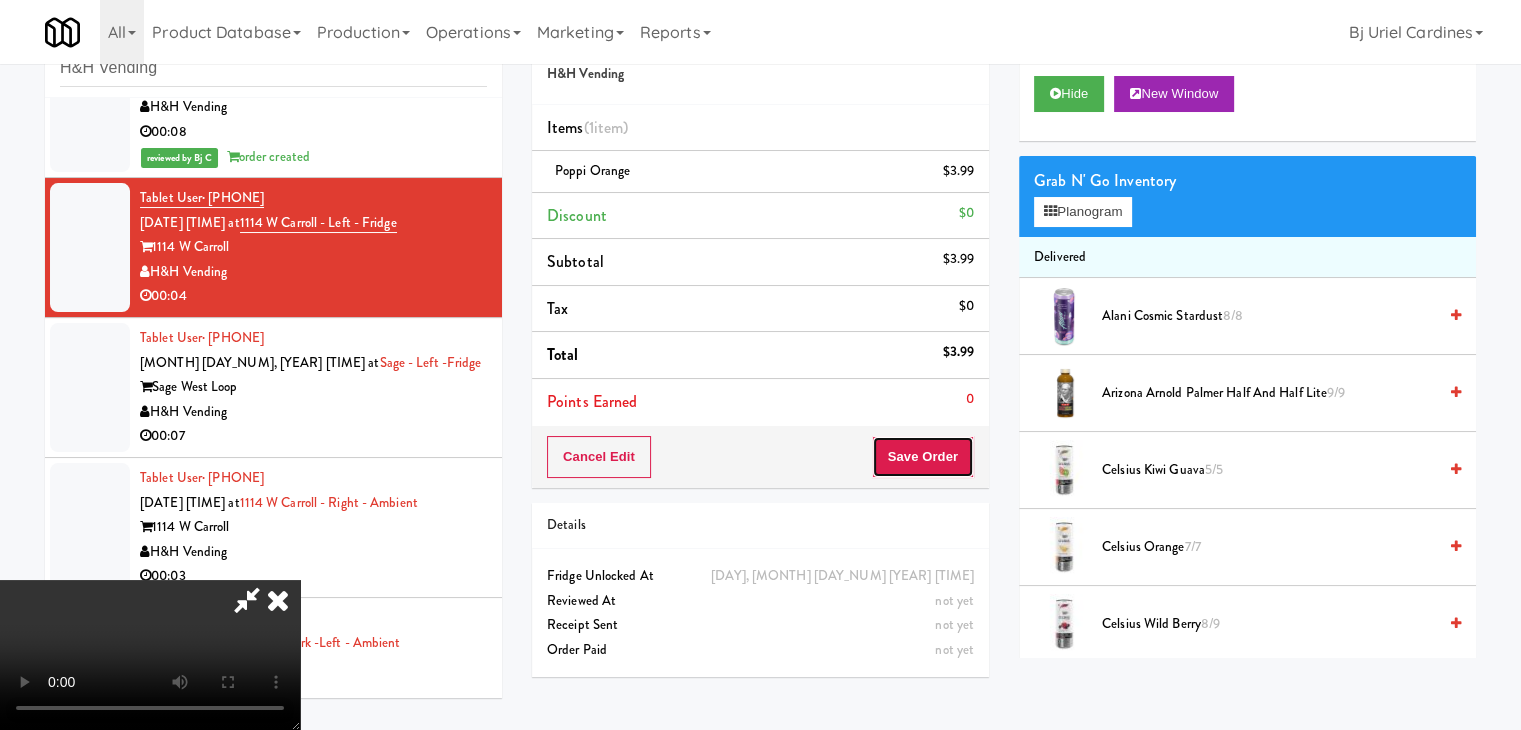 drag, startPoint x: 955, startPoint y: 463, endPoint x: 944, endPoint y: 463, distance: 11 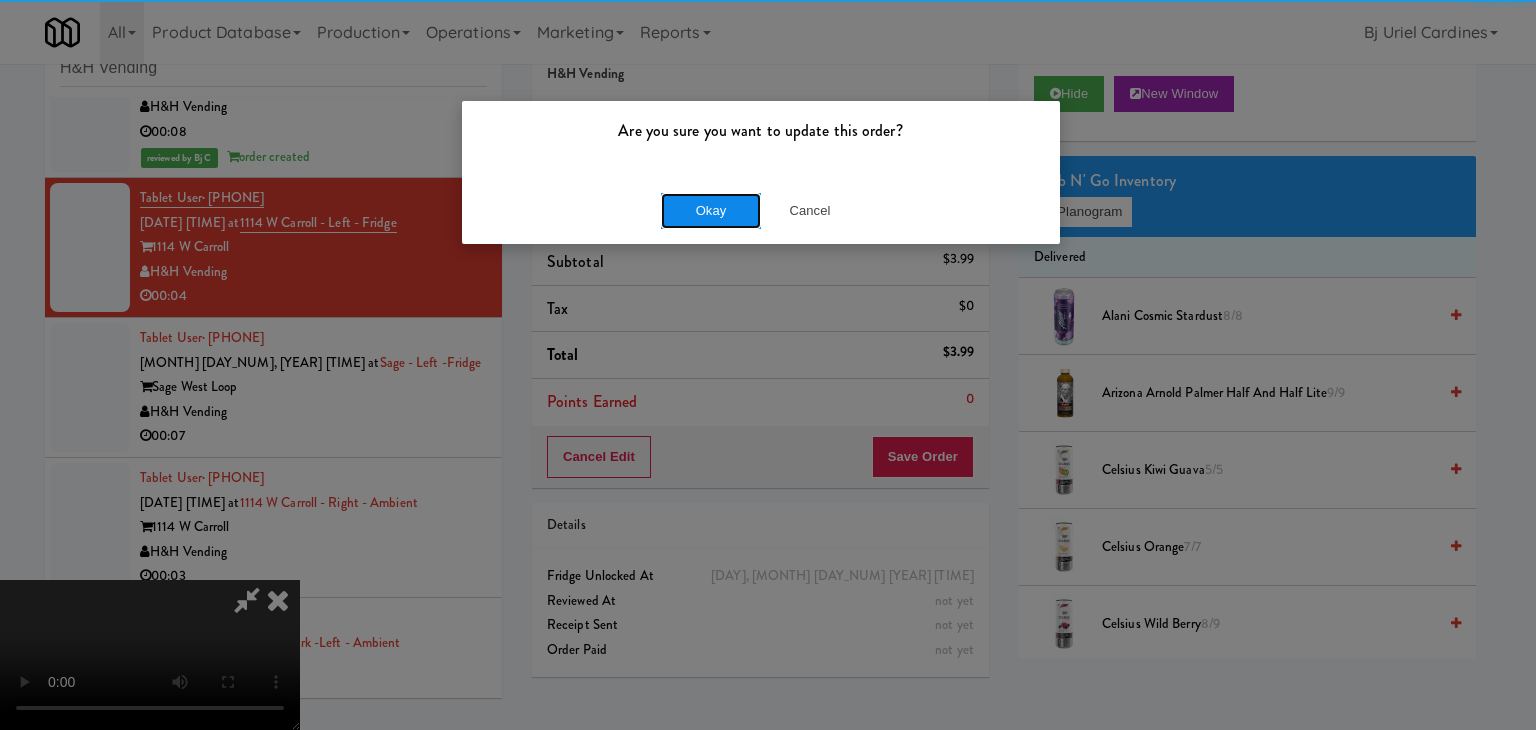 click on "Okay" at bounding box center (711, 211) 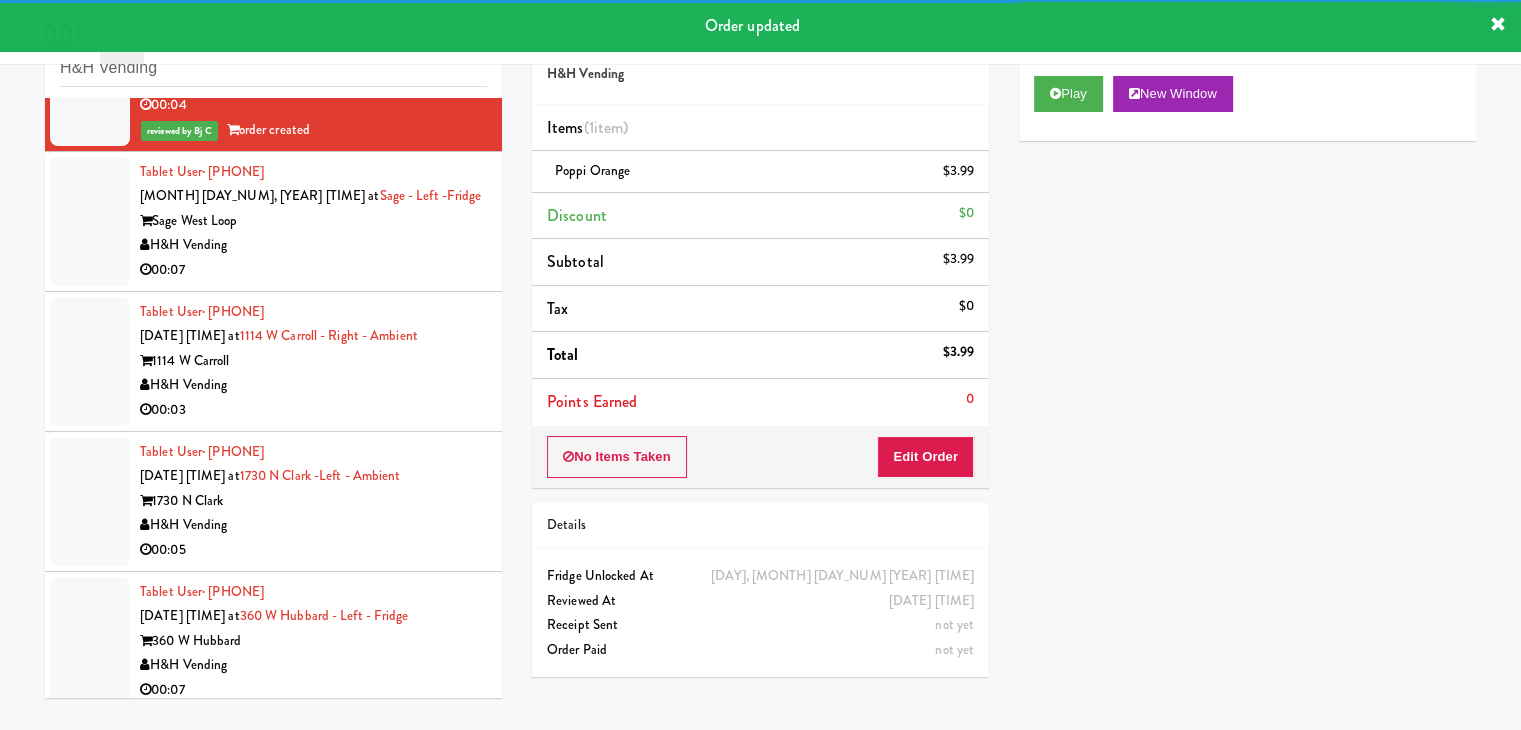 scroll, scrollTop: 449, scrollLeft: 0, axis: vertical 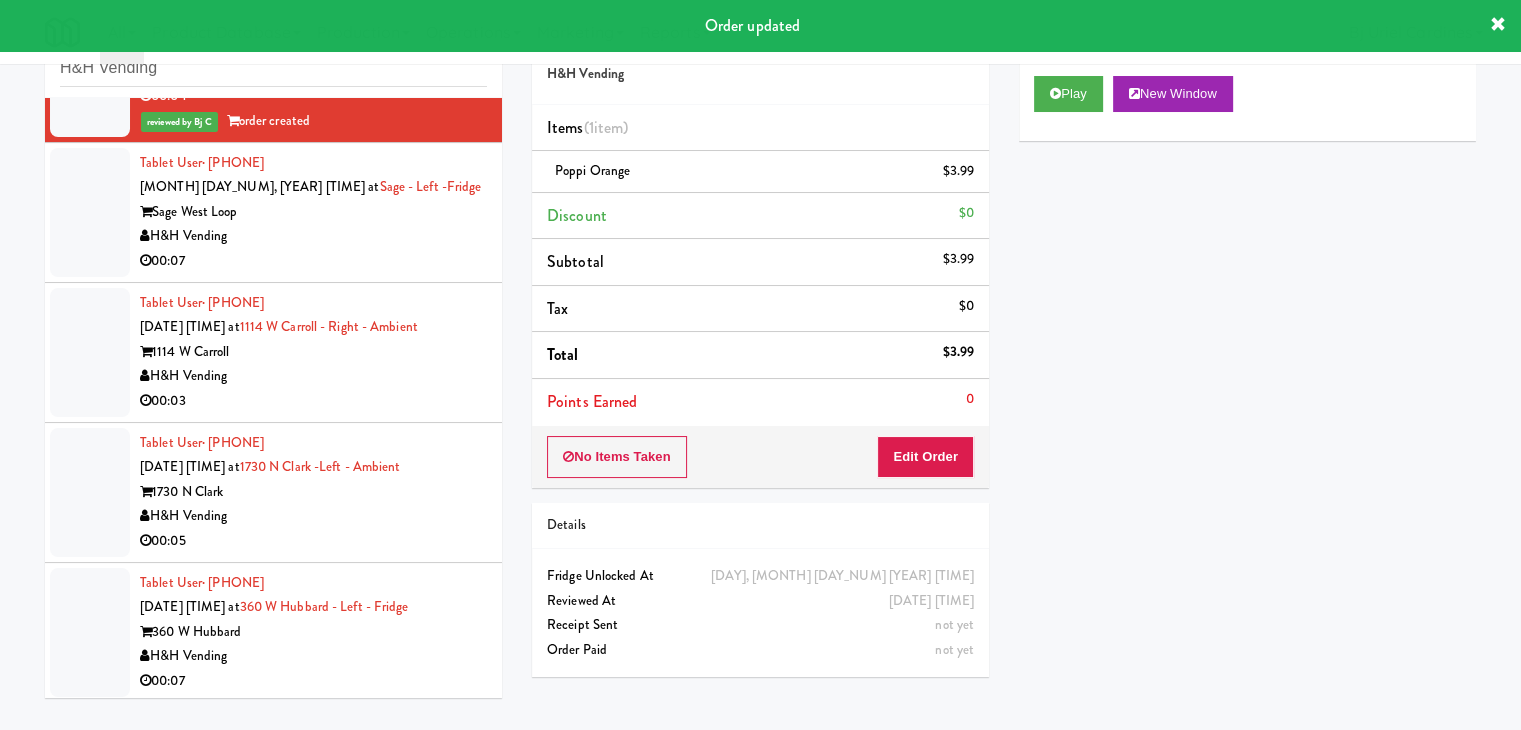click on "H&H Vending" at bounding box center [313, 236] 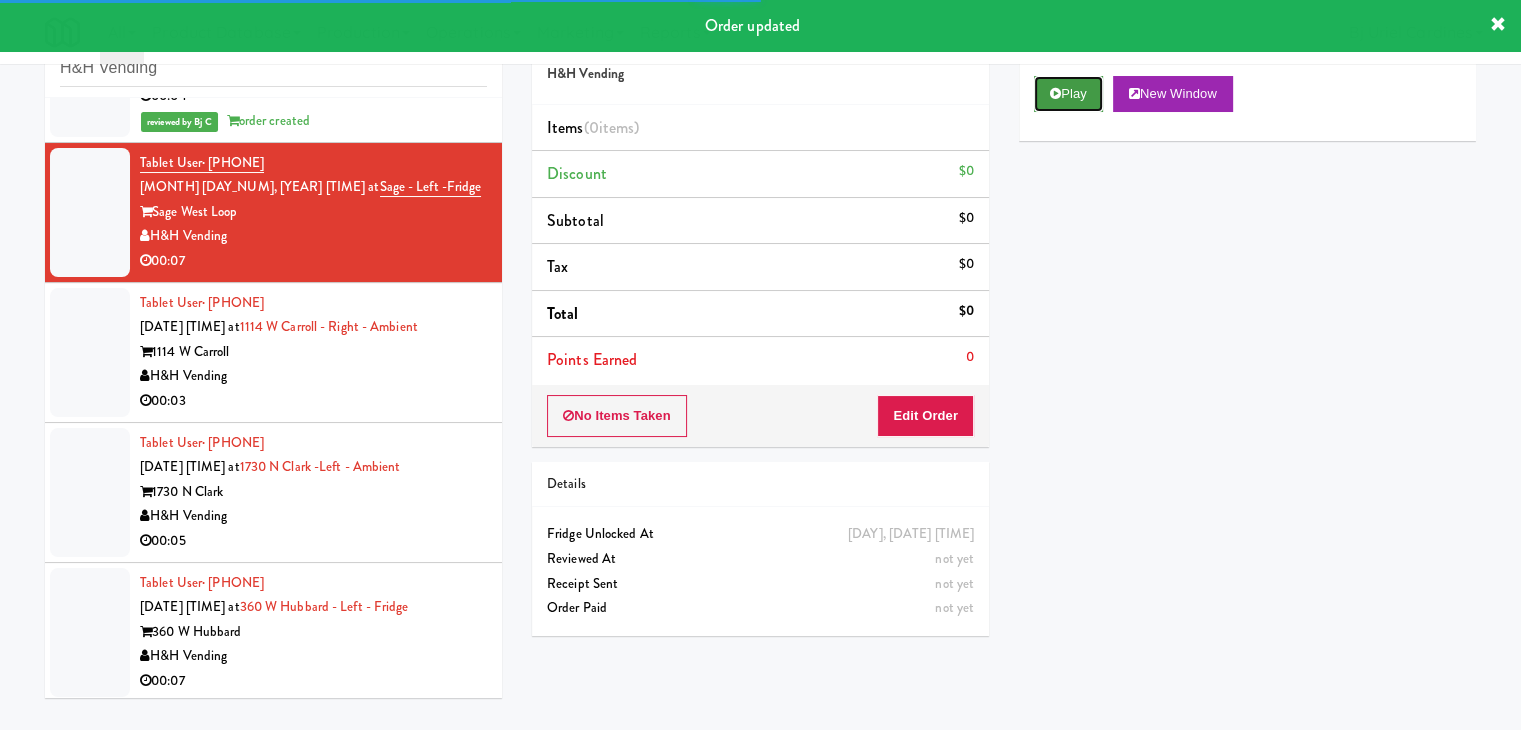 click on "Play" at bounding box center (1068, 94) 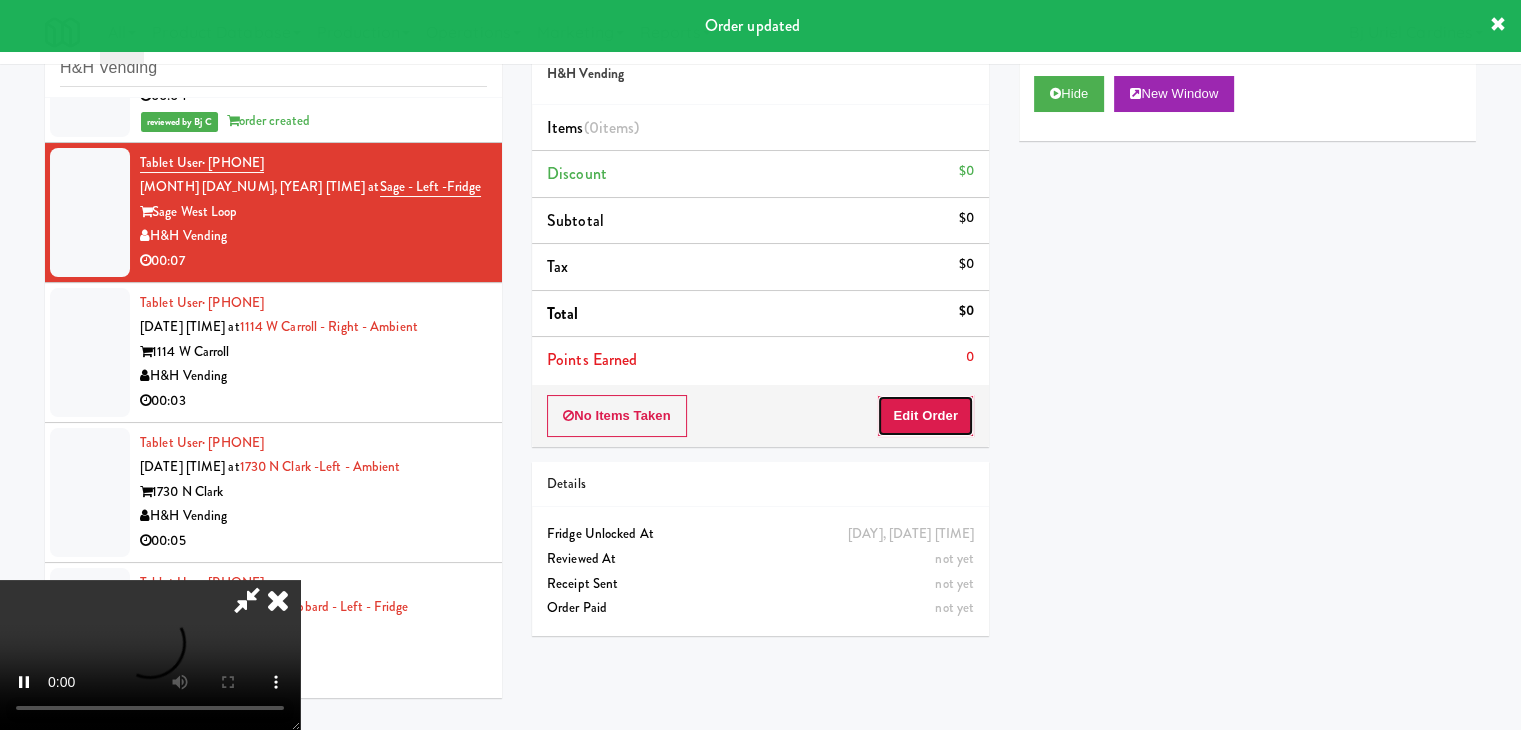click on "Edit Order" at bounding box center (925, 416) 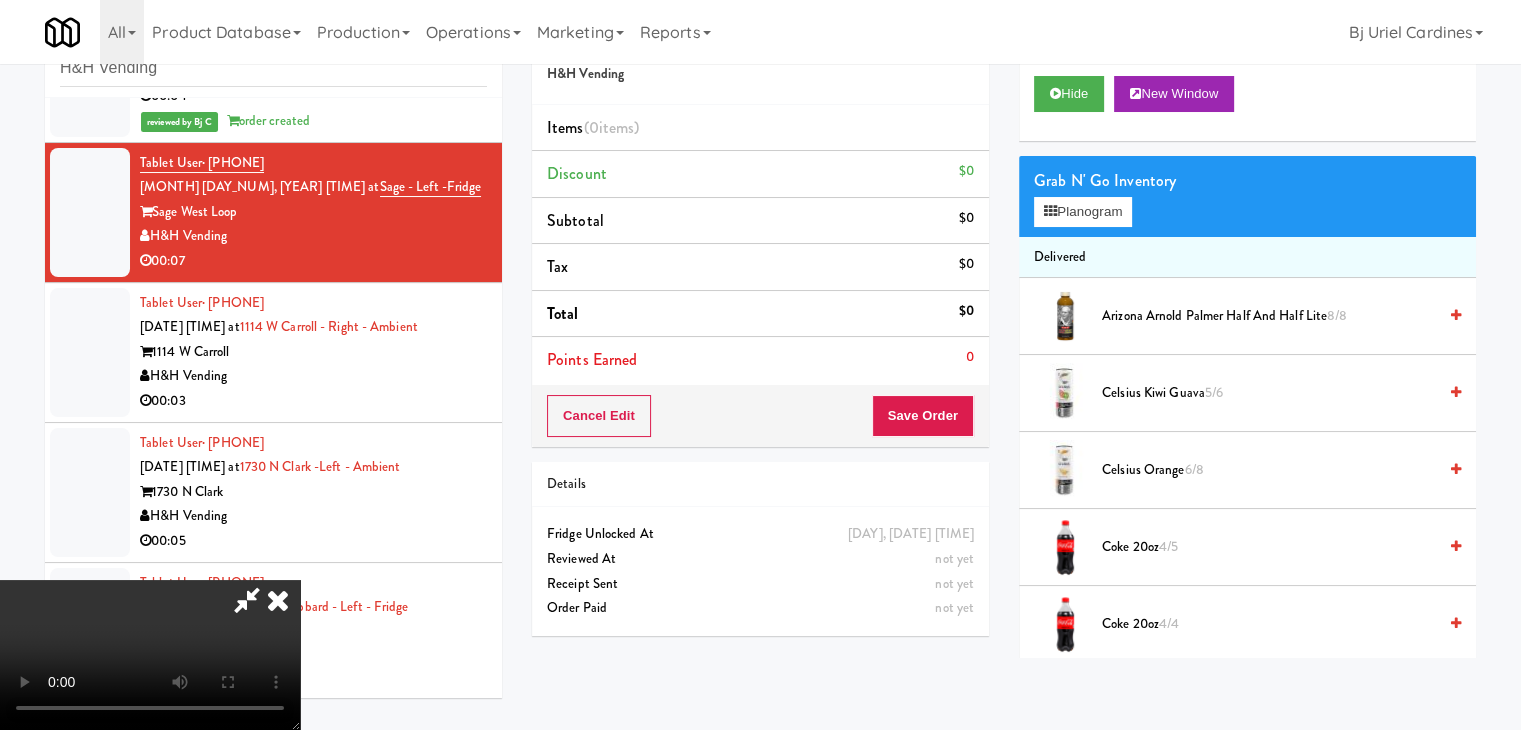 type 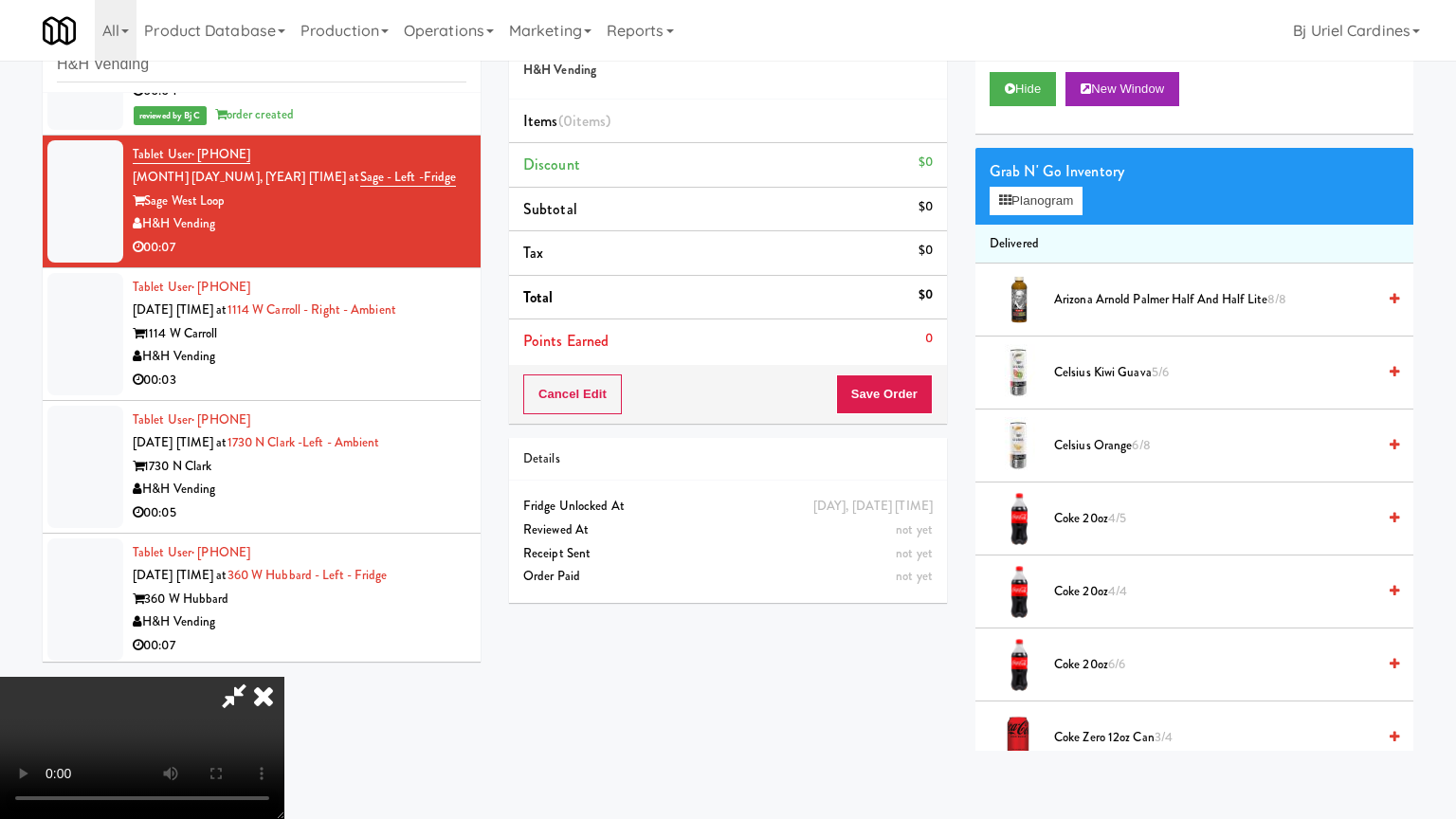 click at bounding box center [142, 748] 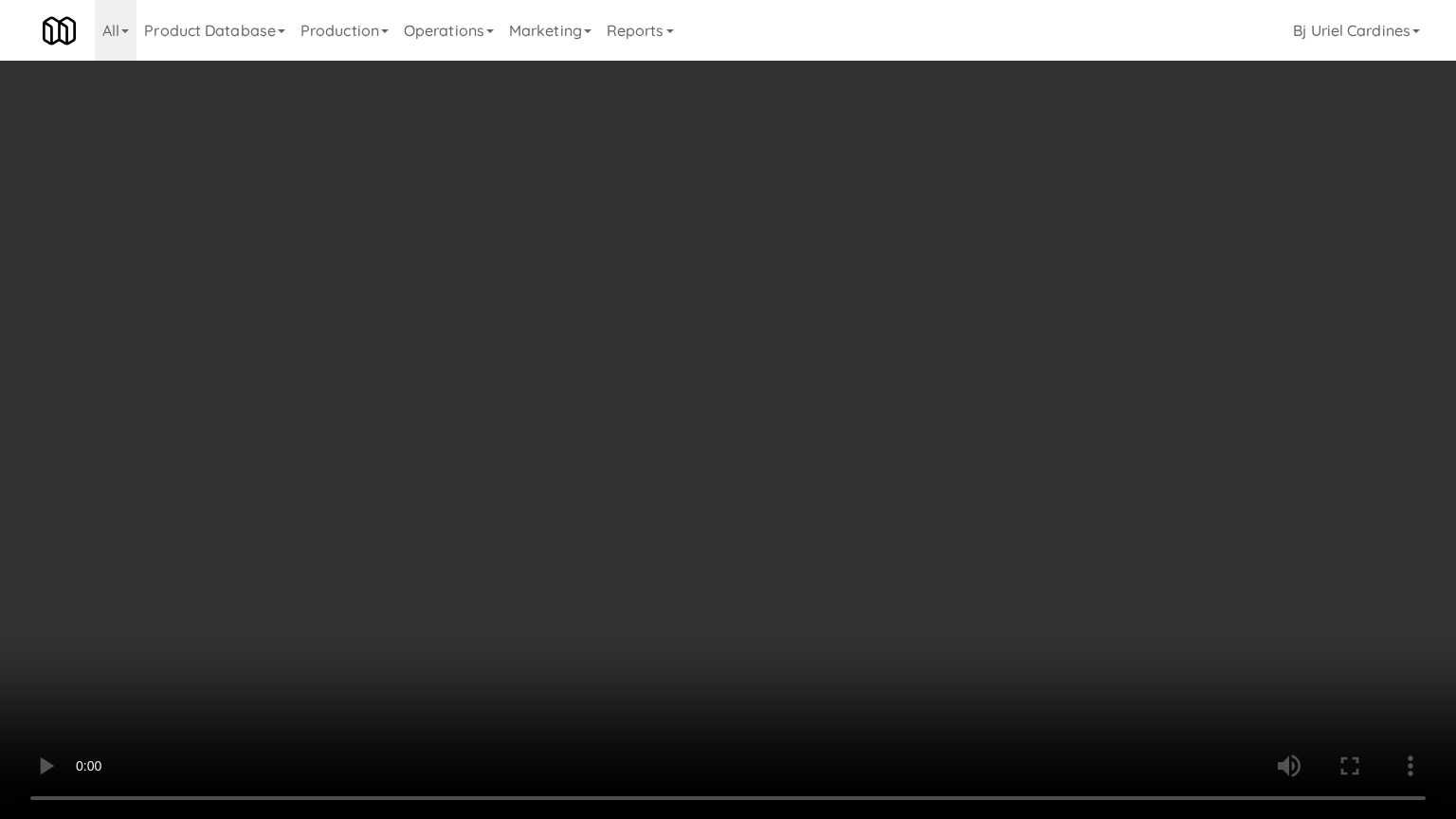 drag, startPoint x: 853, startPoint y: 564, endPoint x: 962, endPoint y: 369, distance: 223.39651 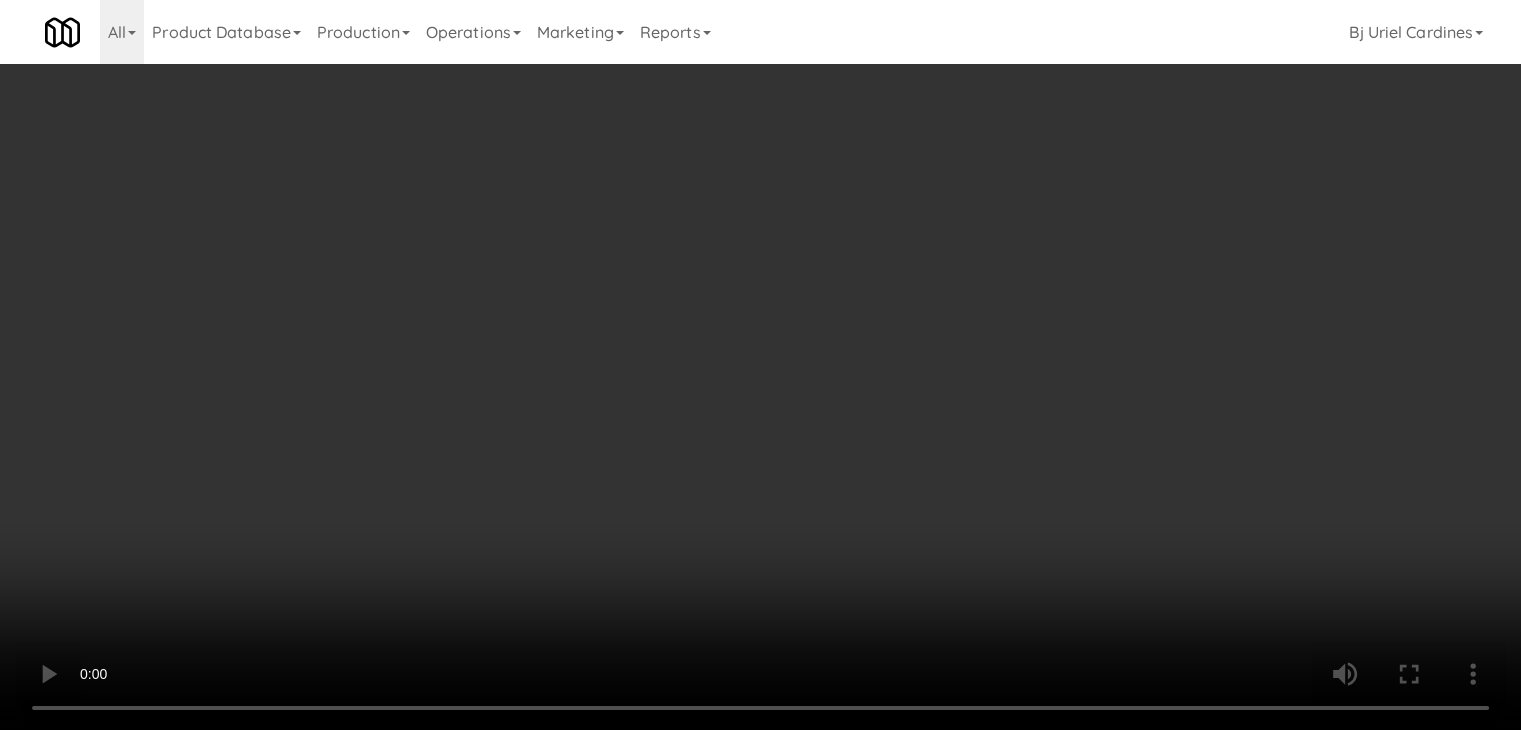 click on "Planogram" at bounding box center (1083, 212) 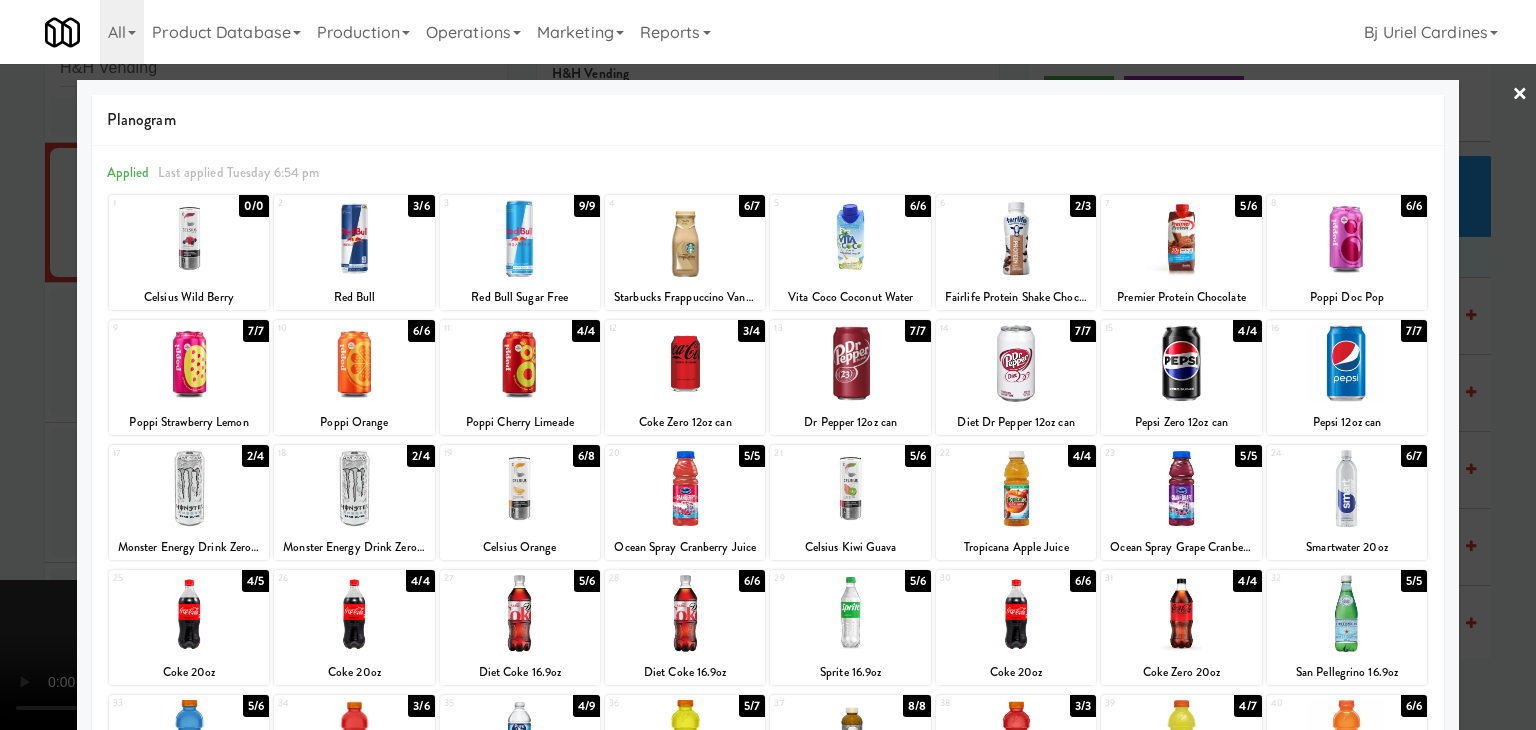 click at bounding box center [354, 613] 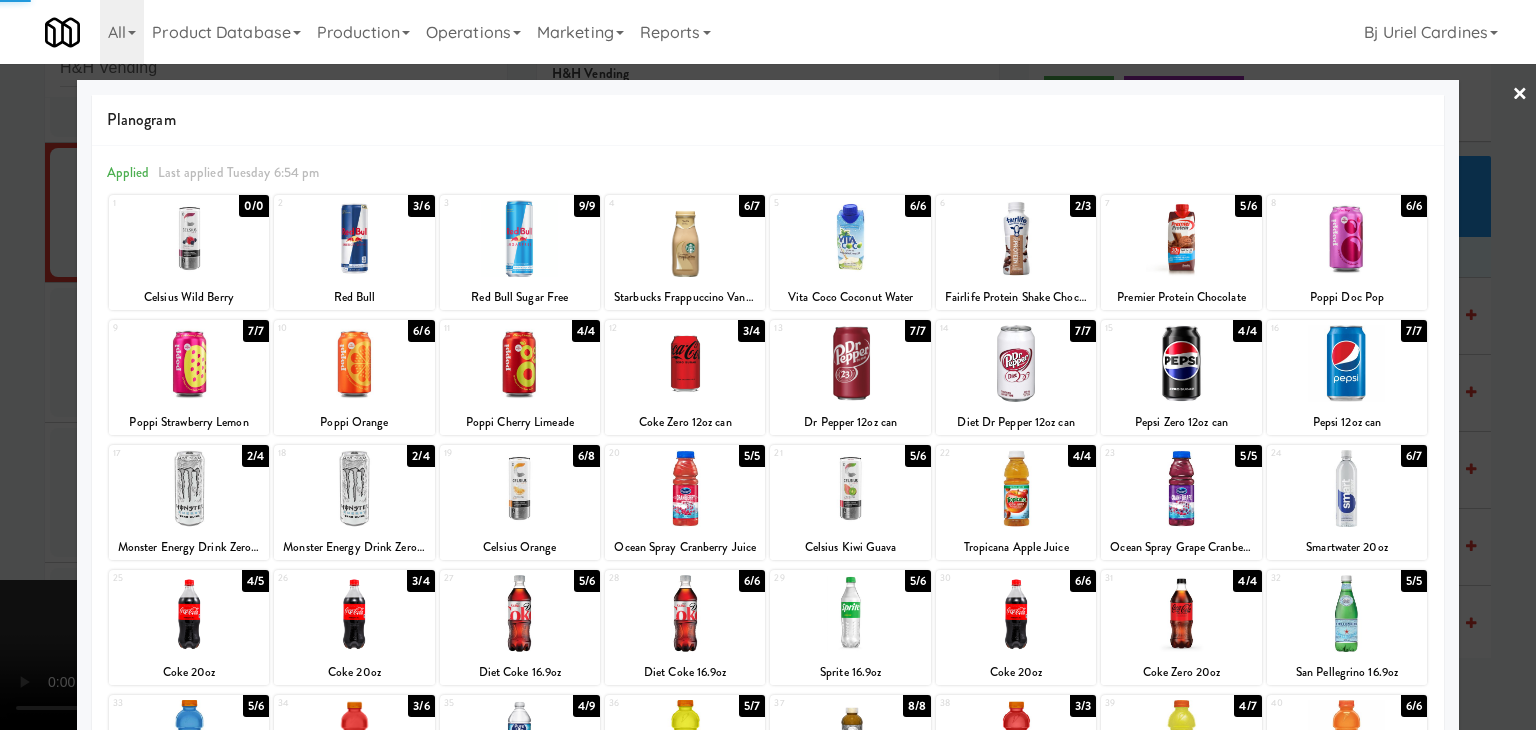 drag, startPoint x: 0, startPoint y: 625, endPoint x: 220, endPoint y: 622, distance: 220.02045 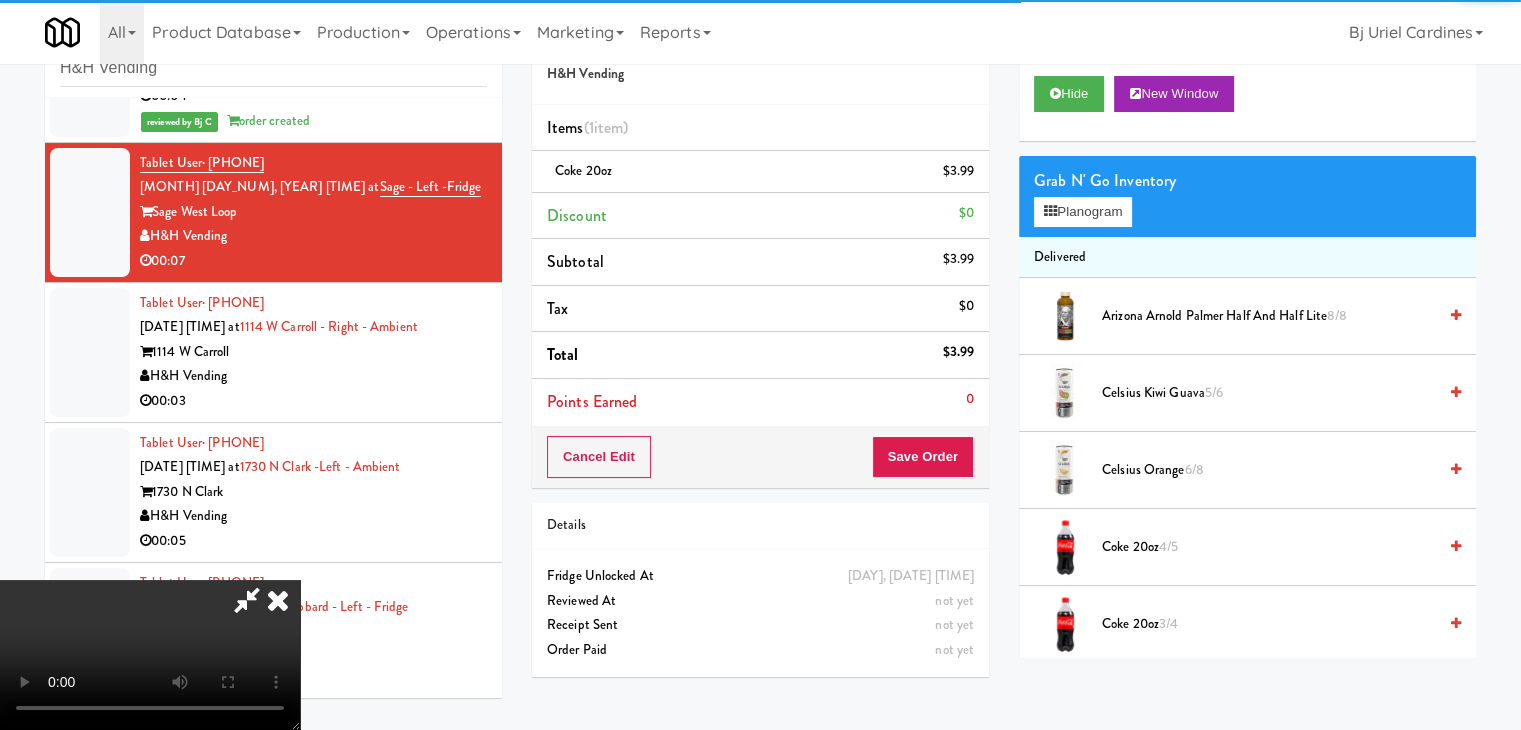 click at bounding box center (150, 655) 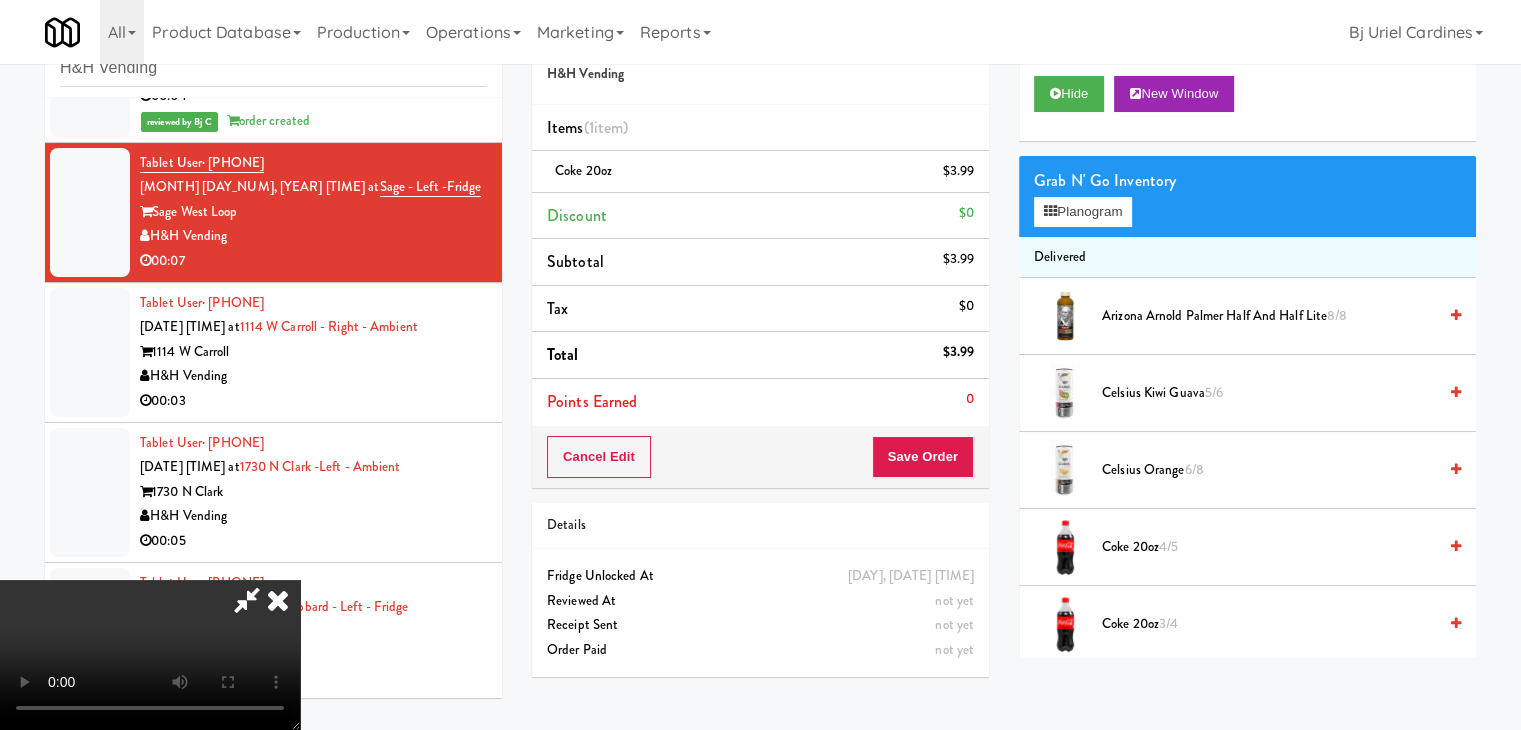drag, startPoint x: 586, startPoint y: 605, endPoint x: 584, endPoint y: 691, distance: 86.023254 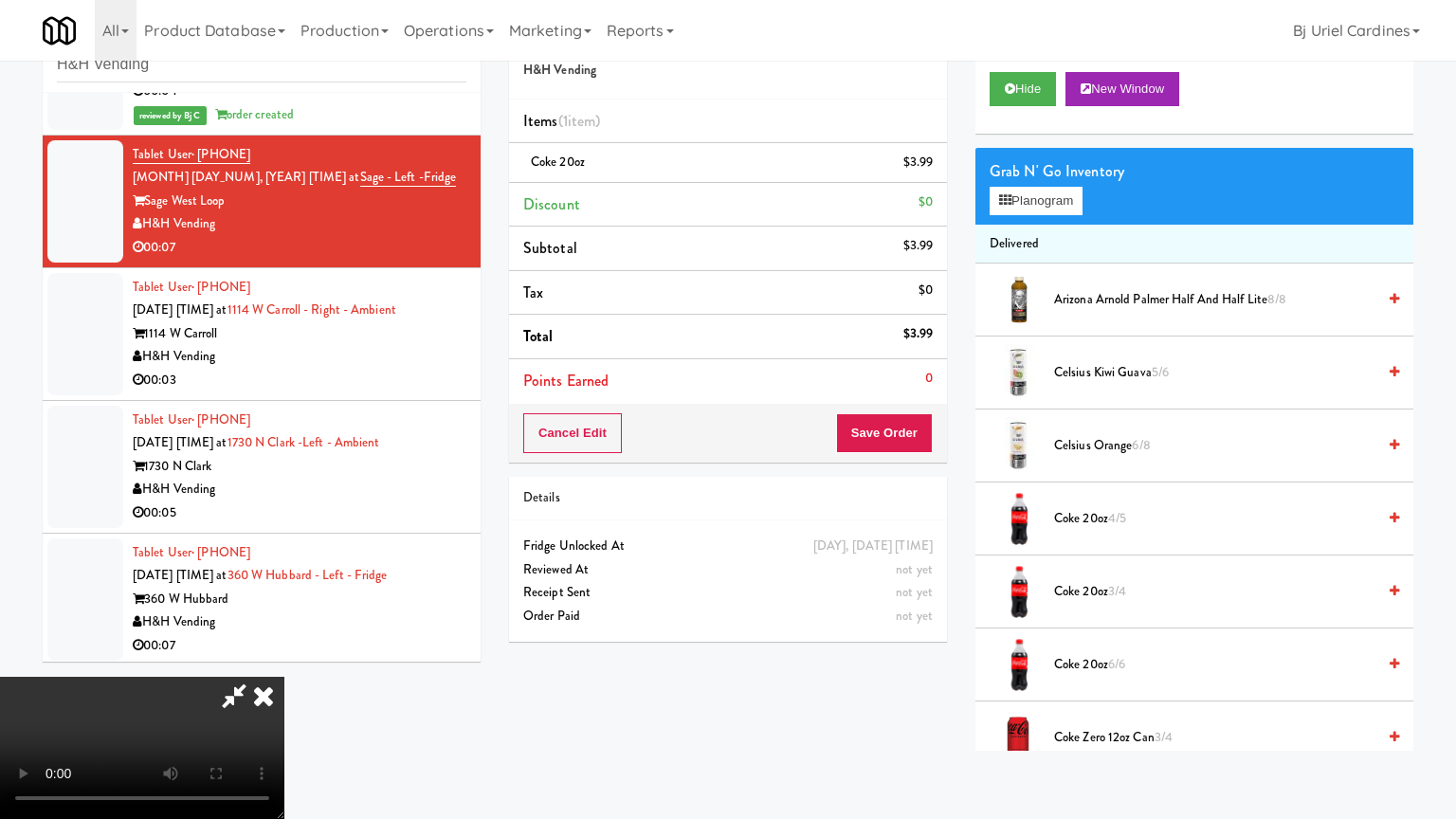 click at bounding box center [142, 748] 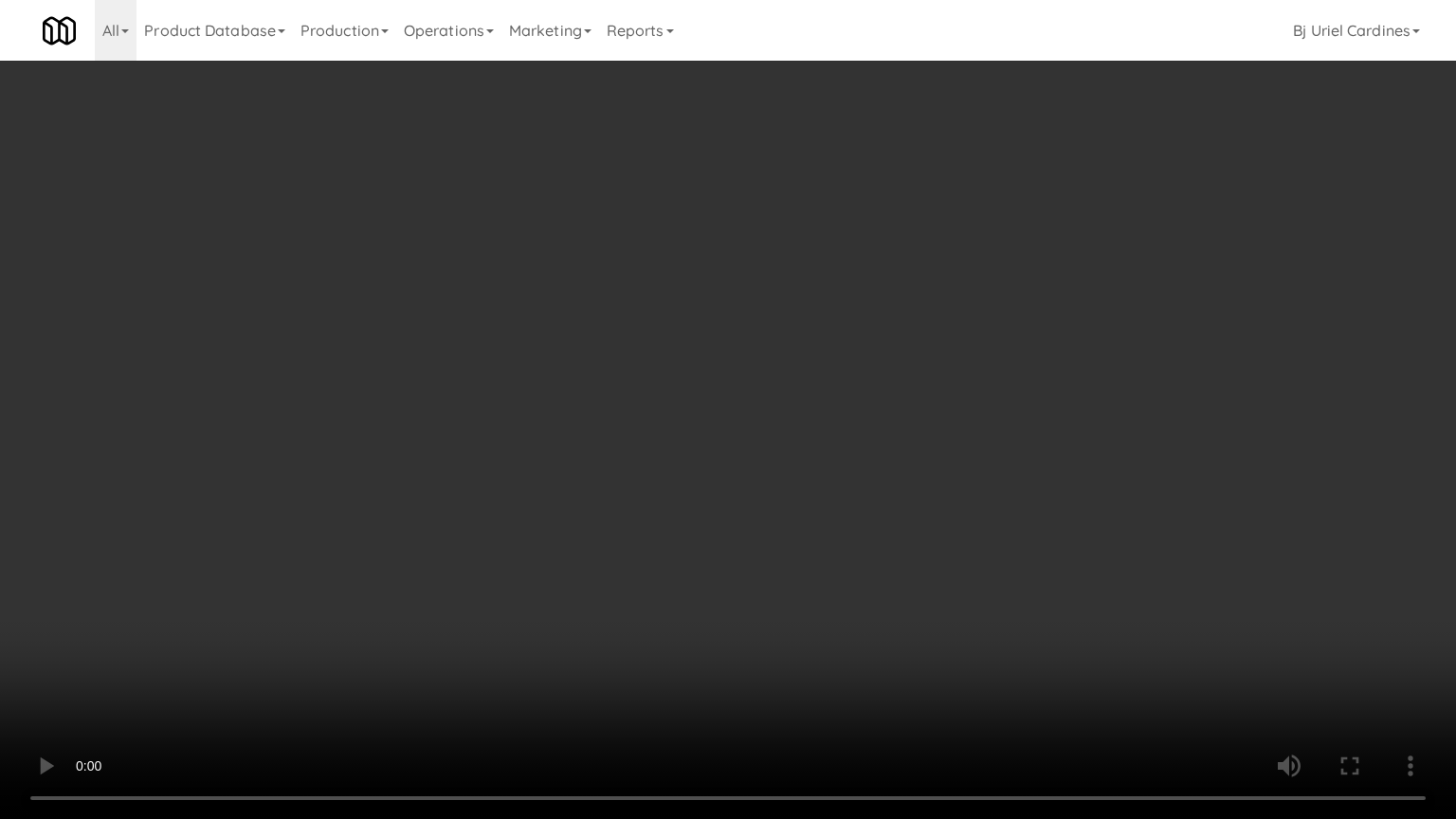 click at bounding box center [728, 410] 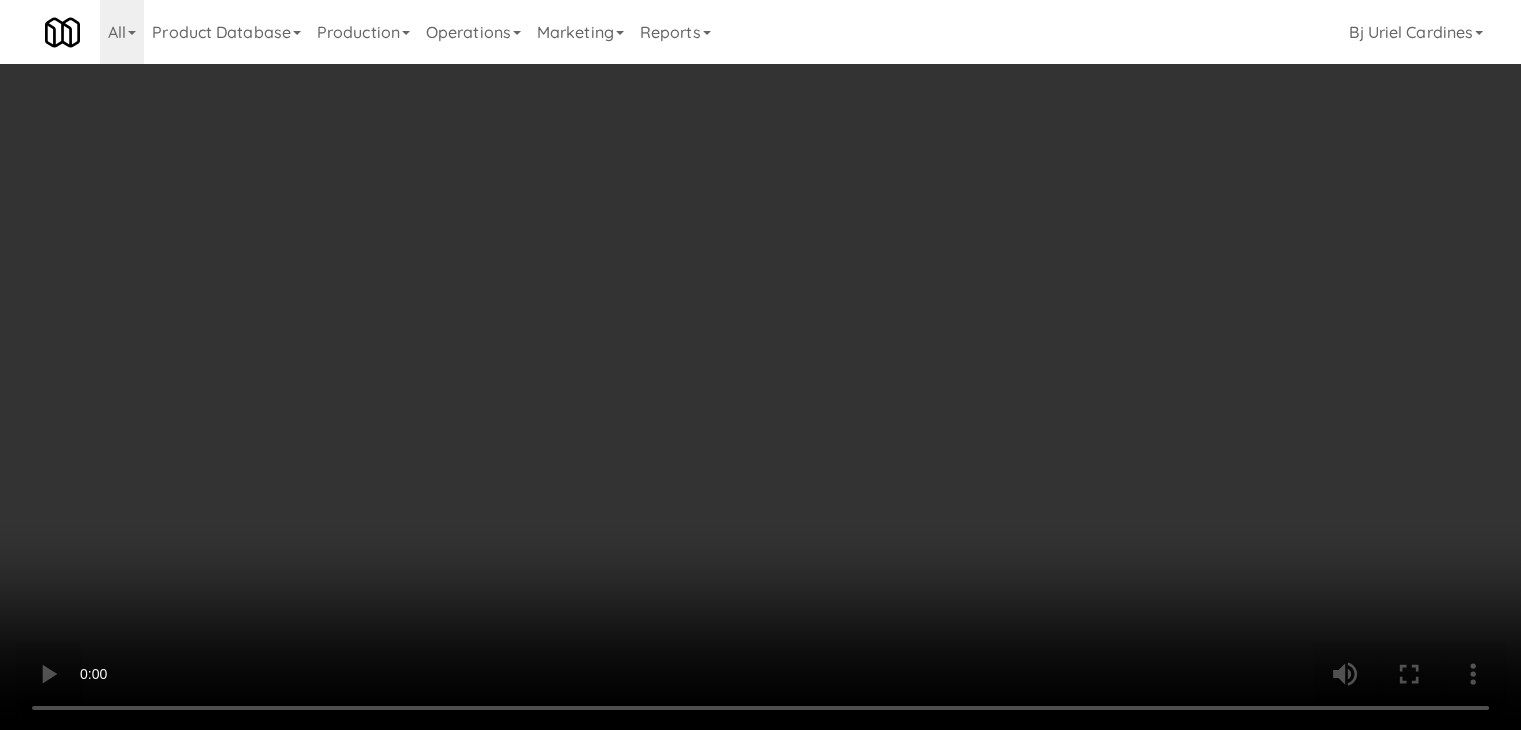 drag, startPoint x: 940, startPoint y: 448, endPoint x: 952, endPoint y: 445, distance: 12.369317 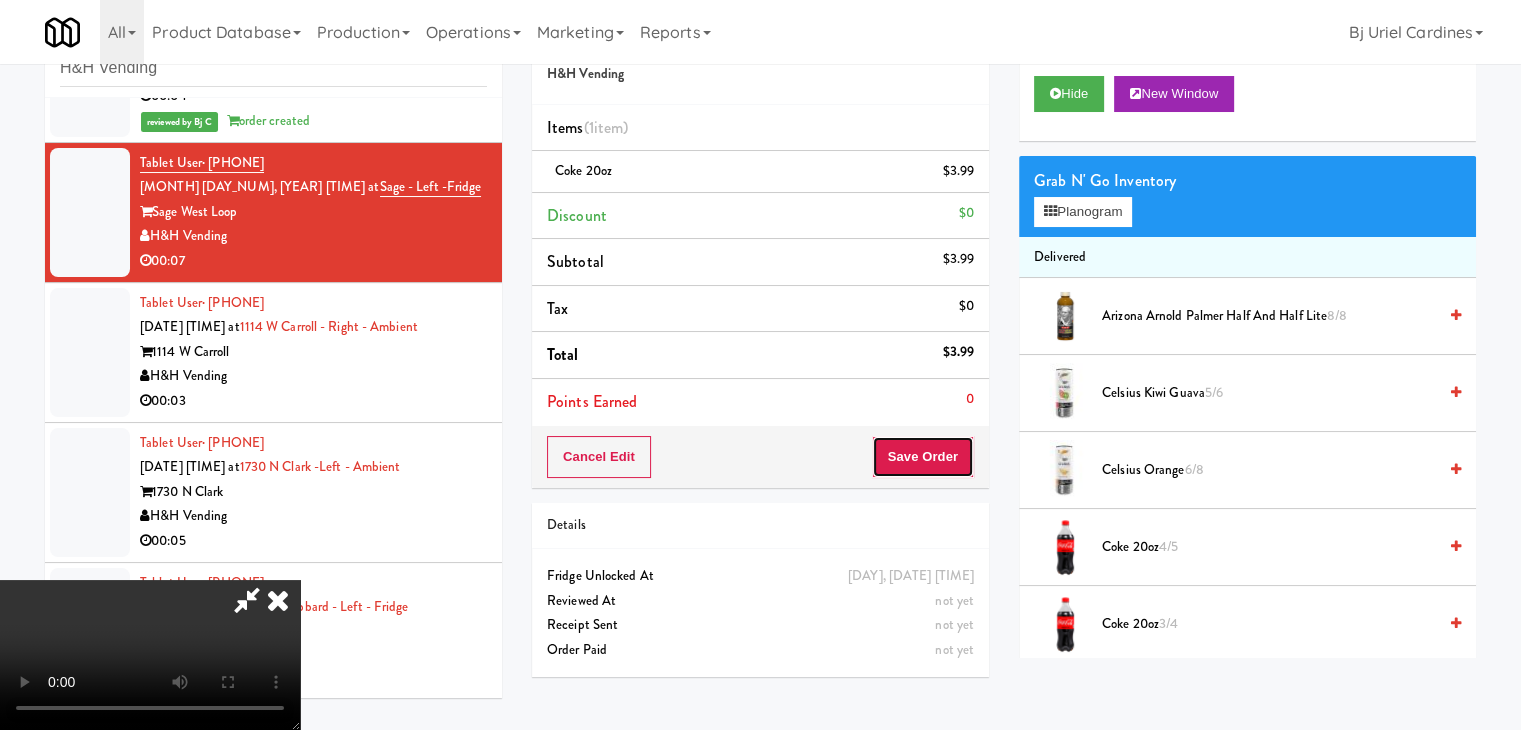 click on "Save Order" at bounding box center (923, 457) 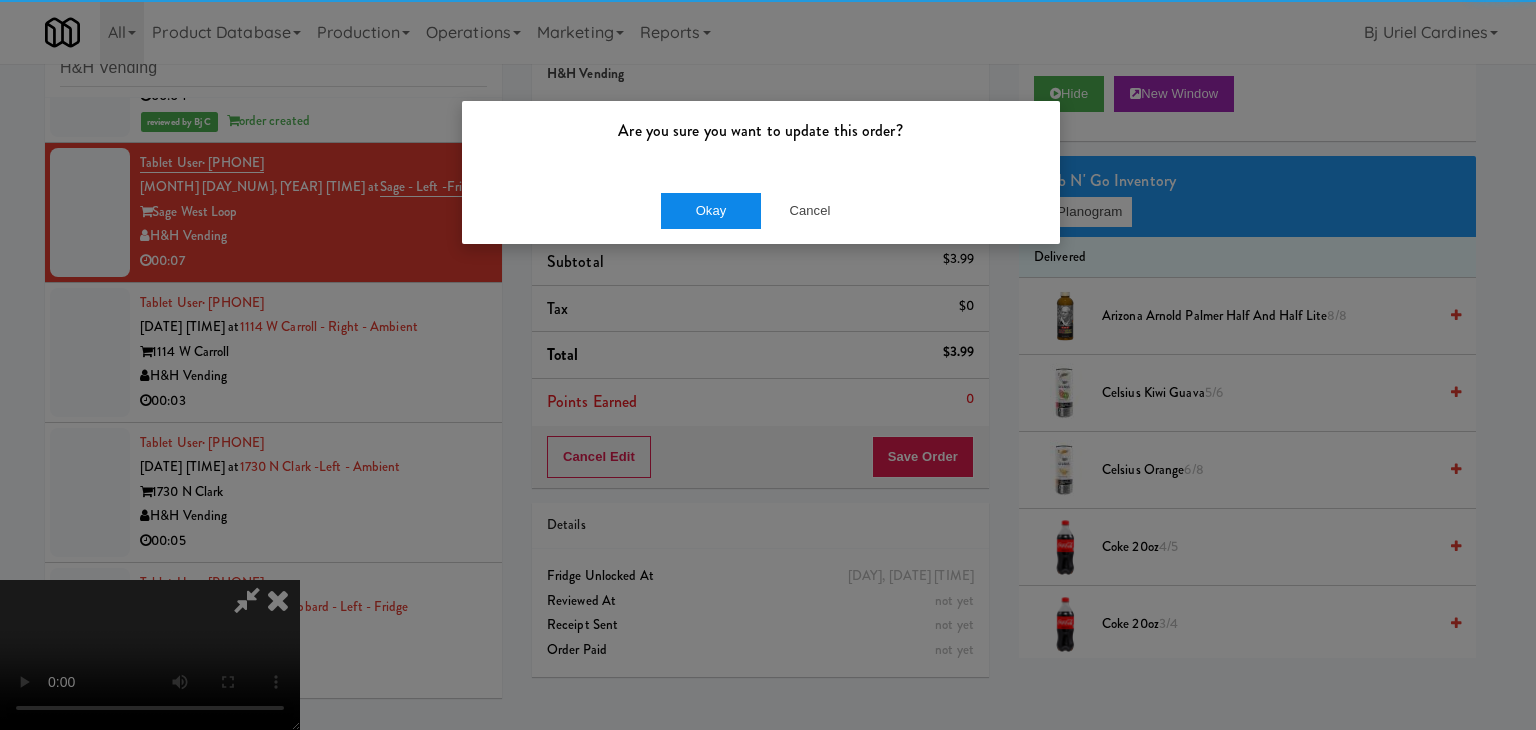 drag, startPoint x: 747, startPoint y: 190, endPoint x: 706, endPoint y: 205, distance: 43.65776 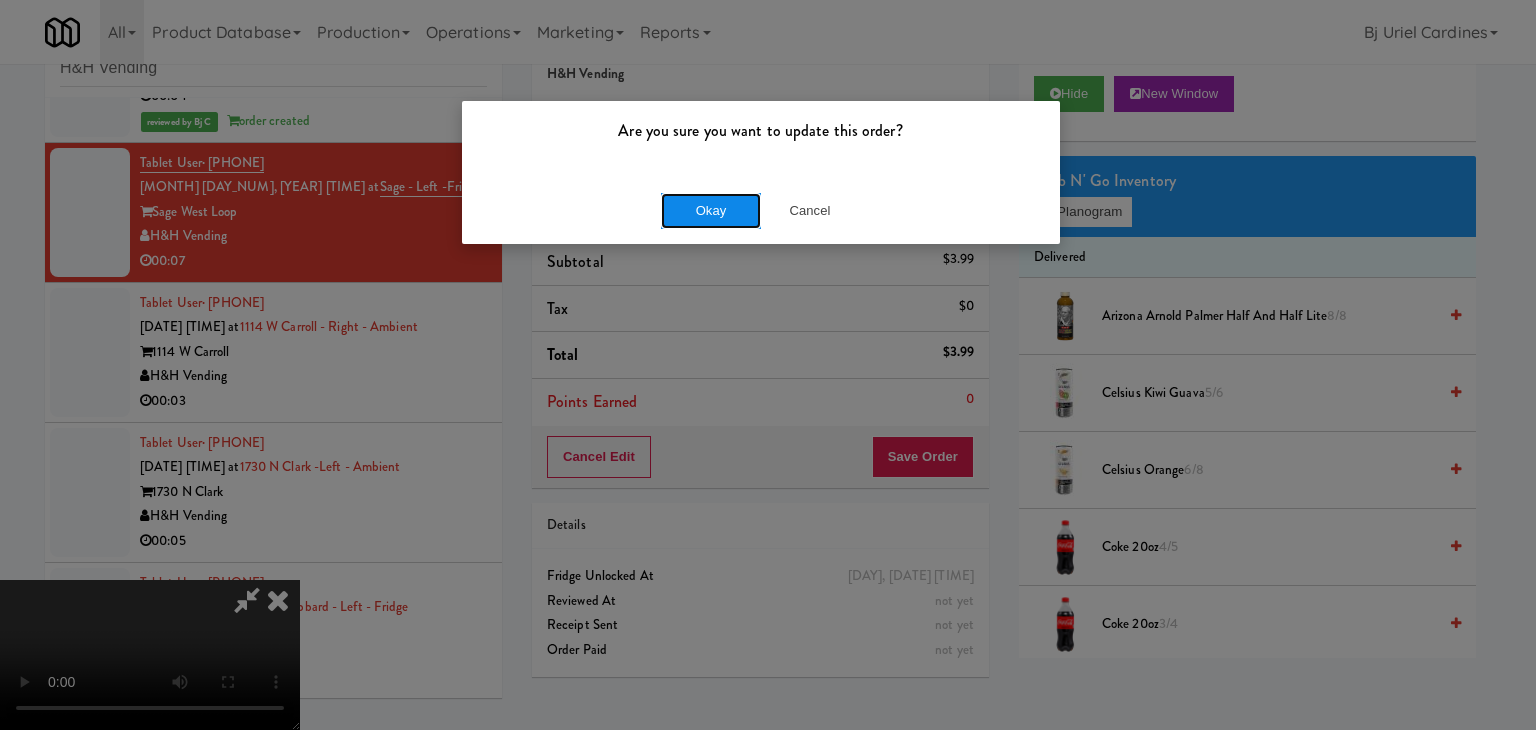 click on "Okay" at bounding box center (711, 211) 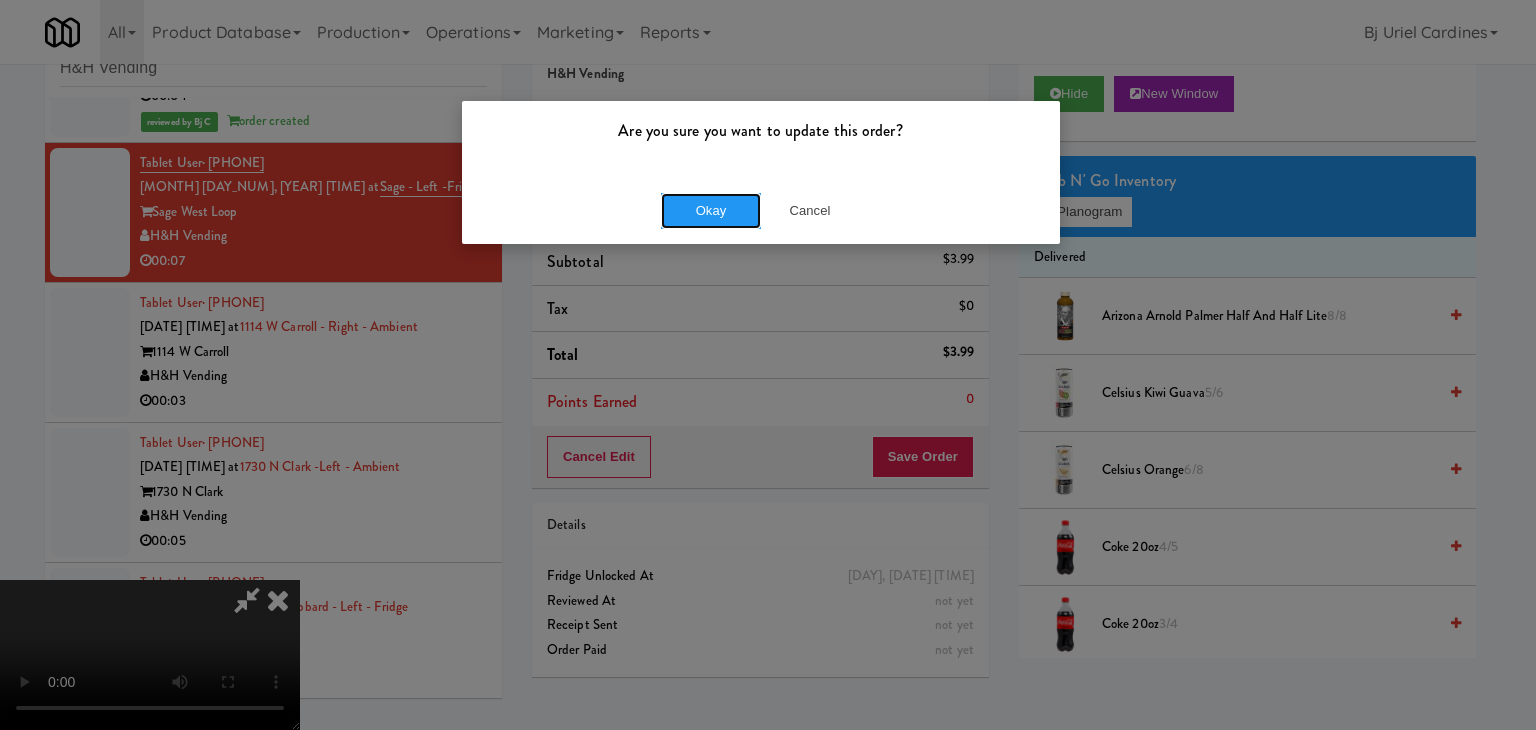 click on "Okay Cancel" at bounding box center (761, 210) 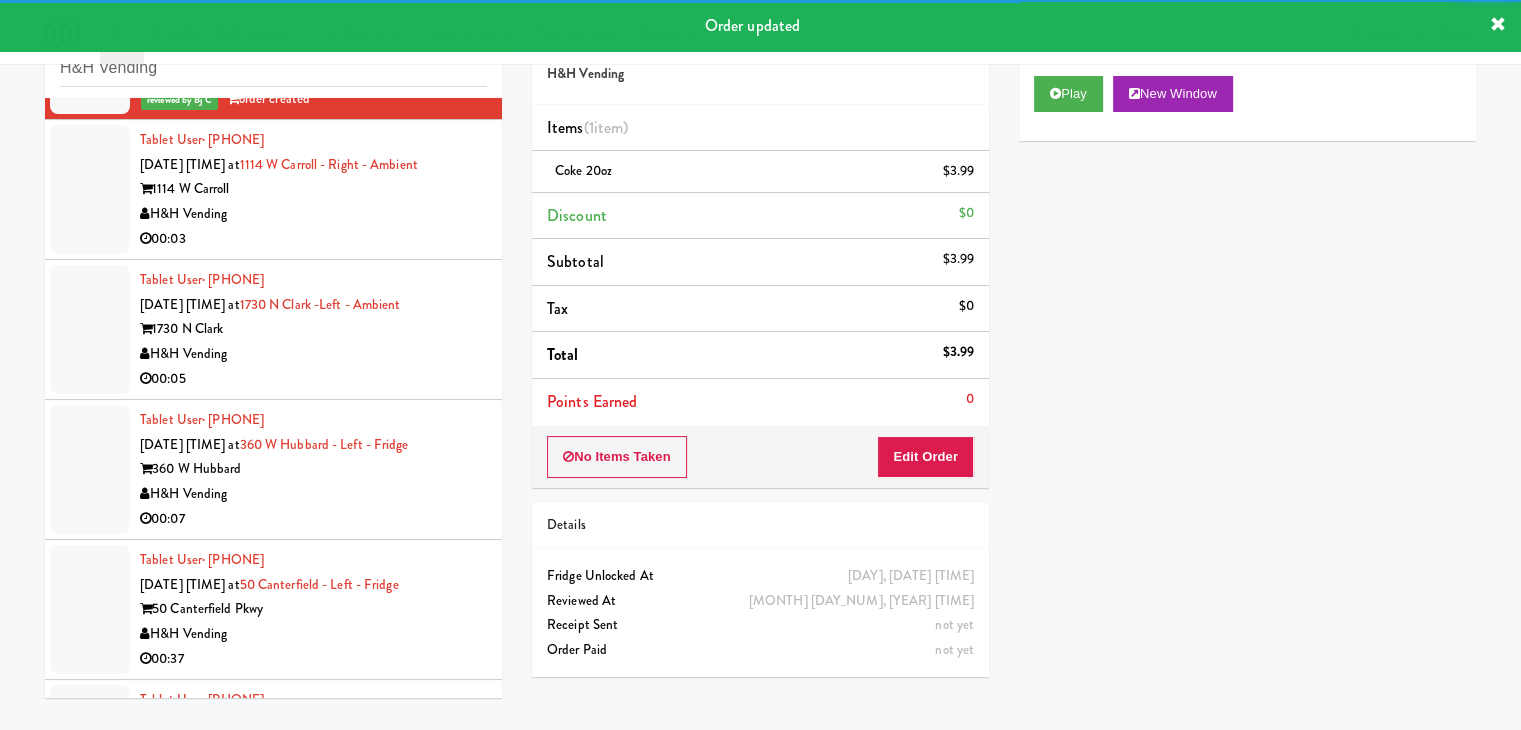 scroll, scrollTop: 649, scrollLeft: 0, axis: vertical 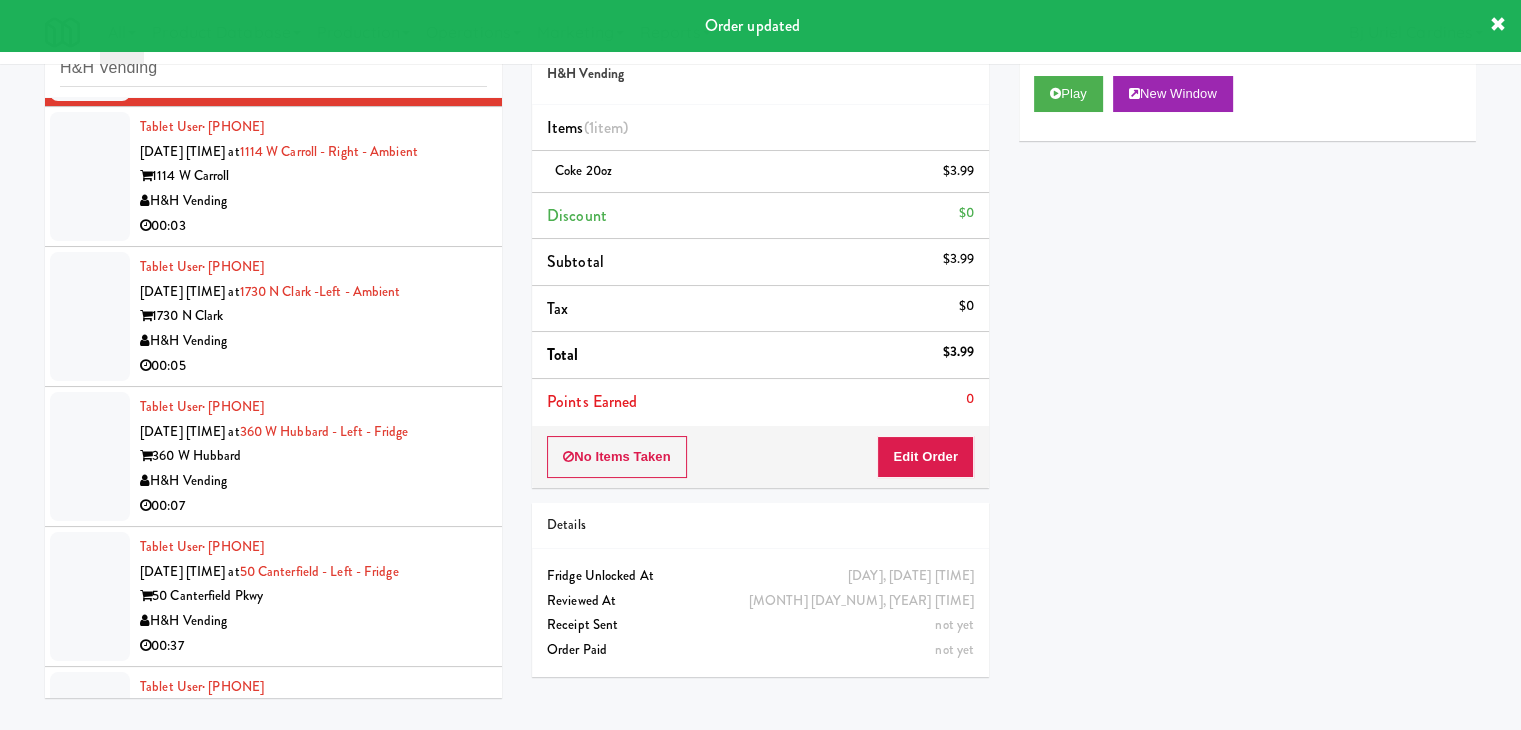 click on "00:03" at bounding box center [313, 226] 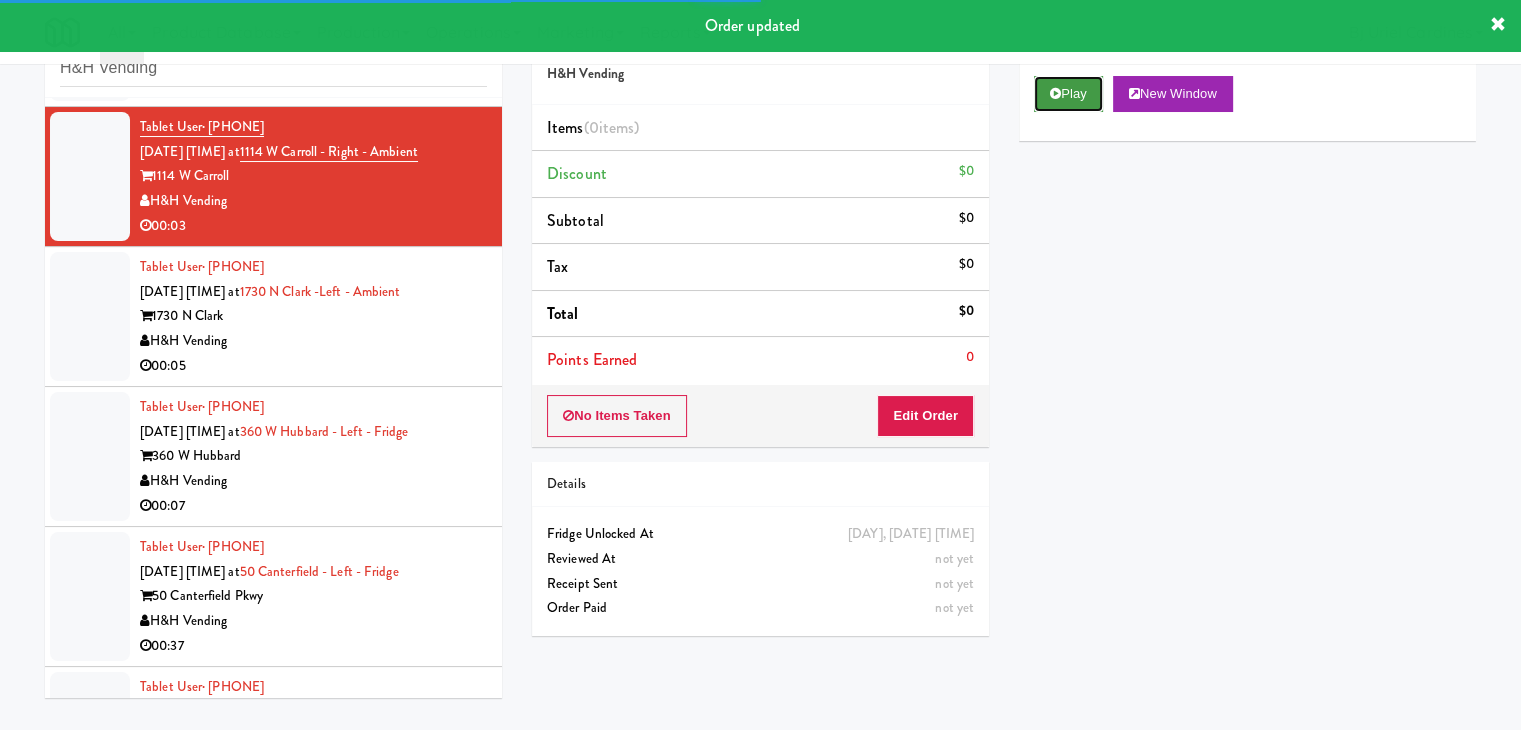 click on "Play" at bounding box center [1068, 94] 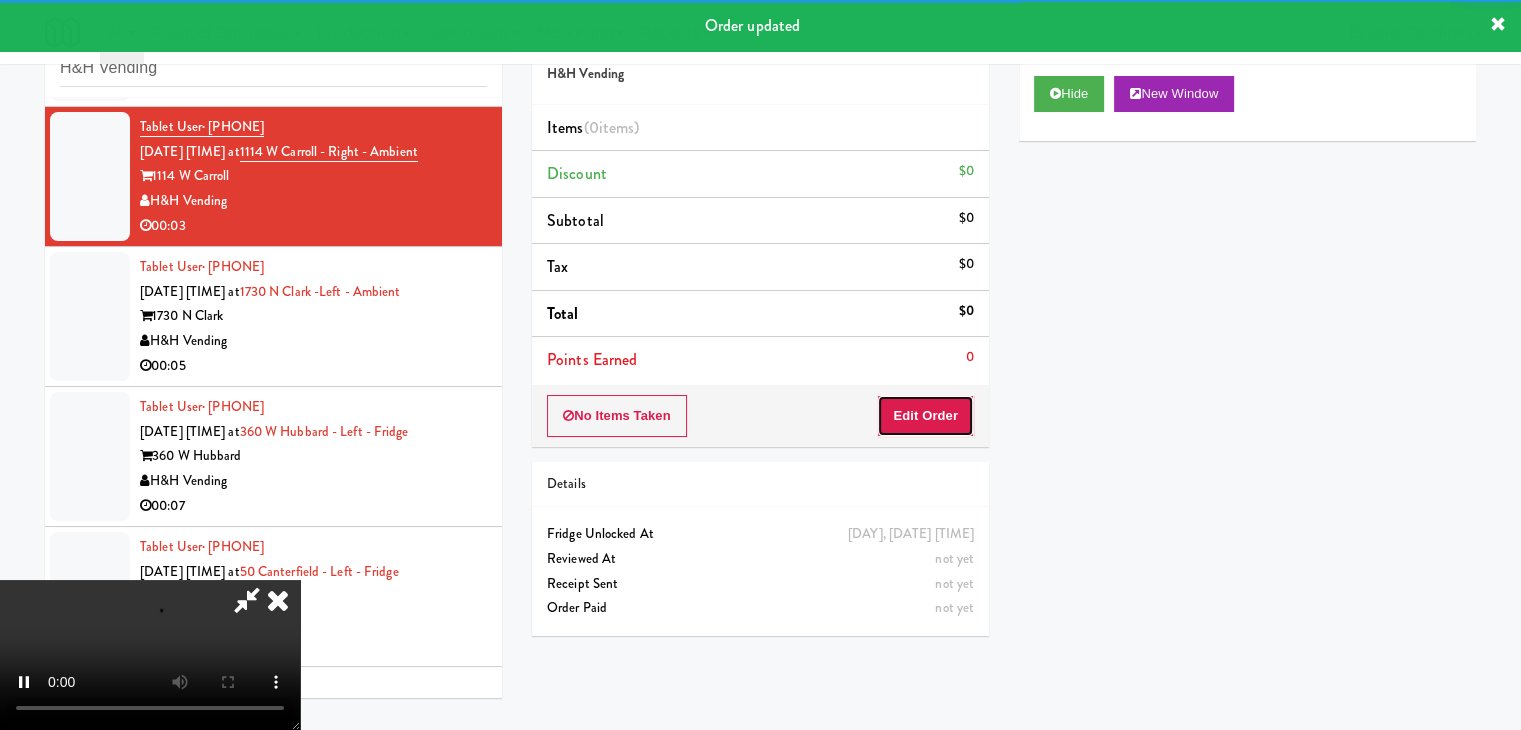 click on "Edit Order" at bounding box center (925, 416) 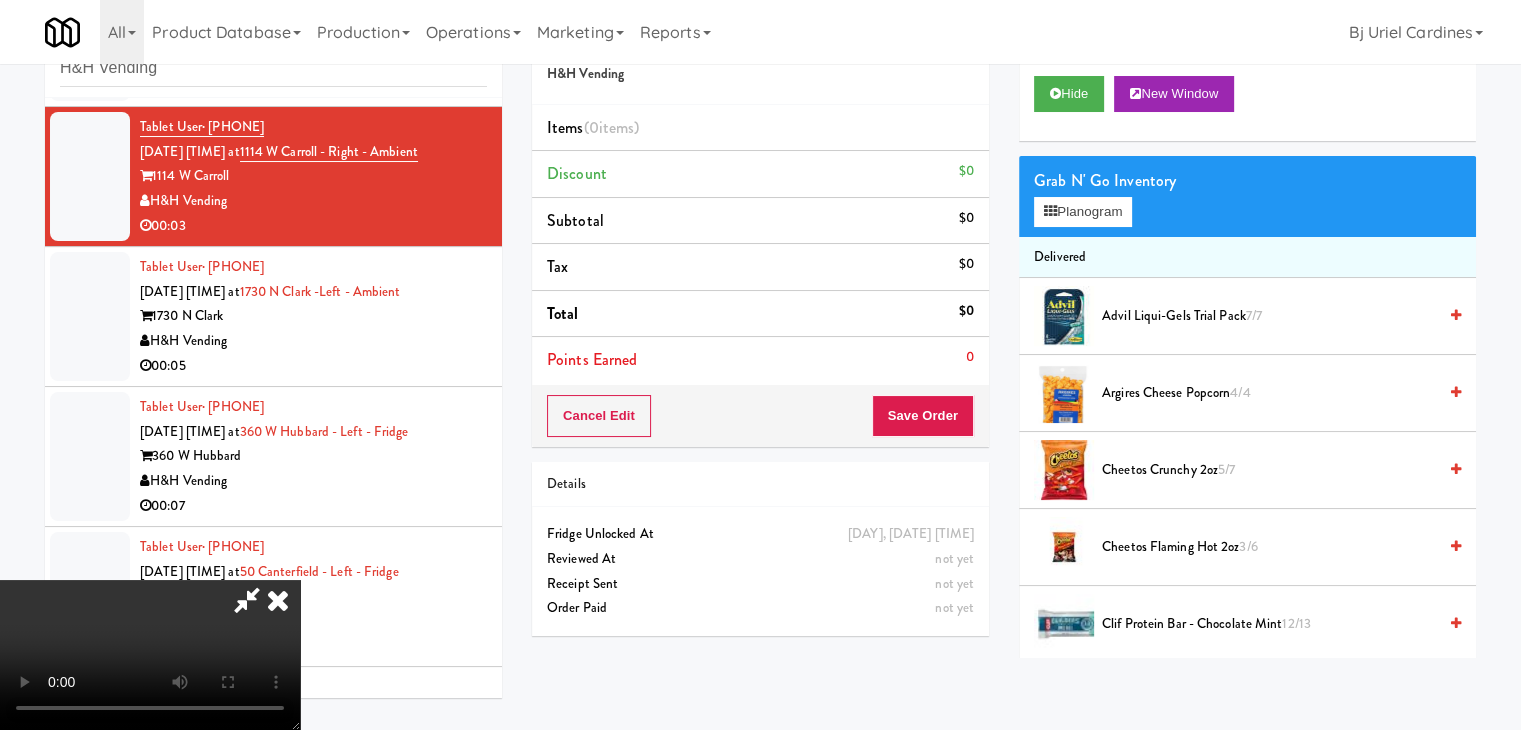 type 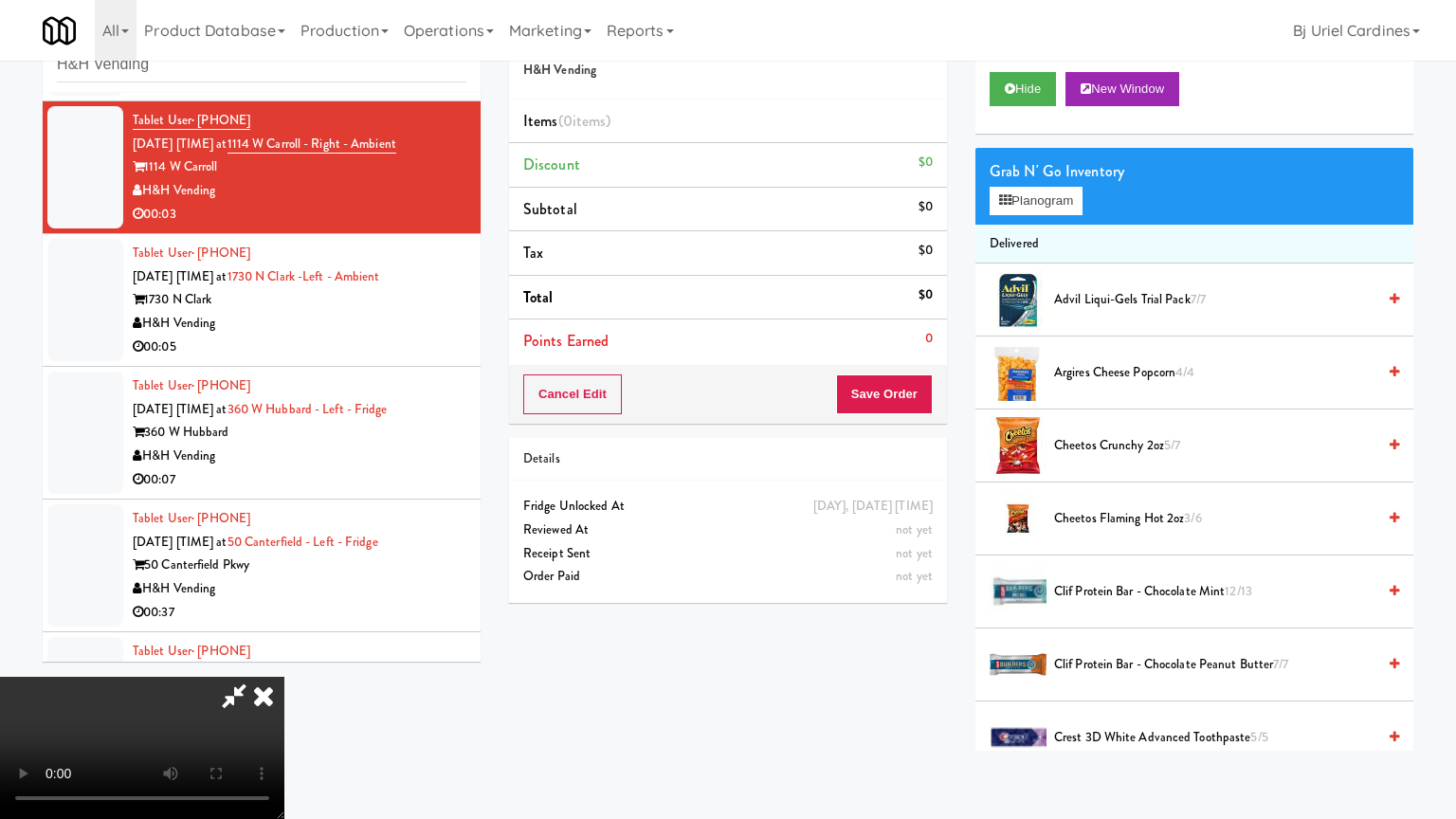 click at bounding box center (142, 748) 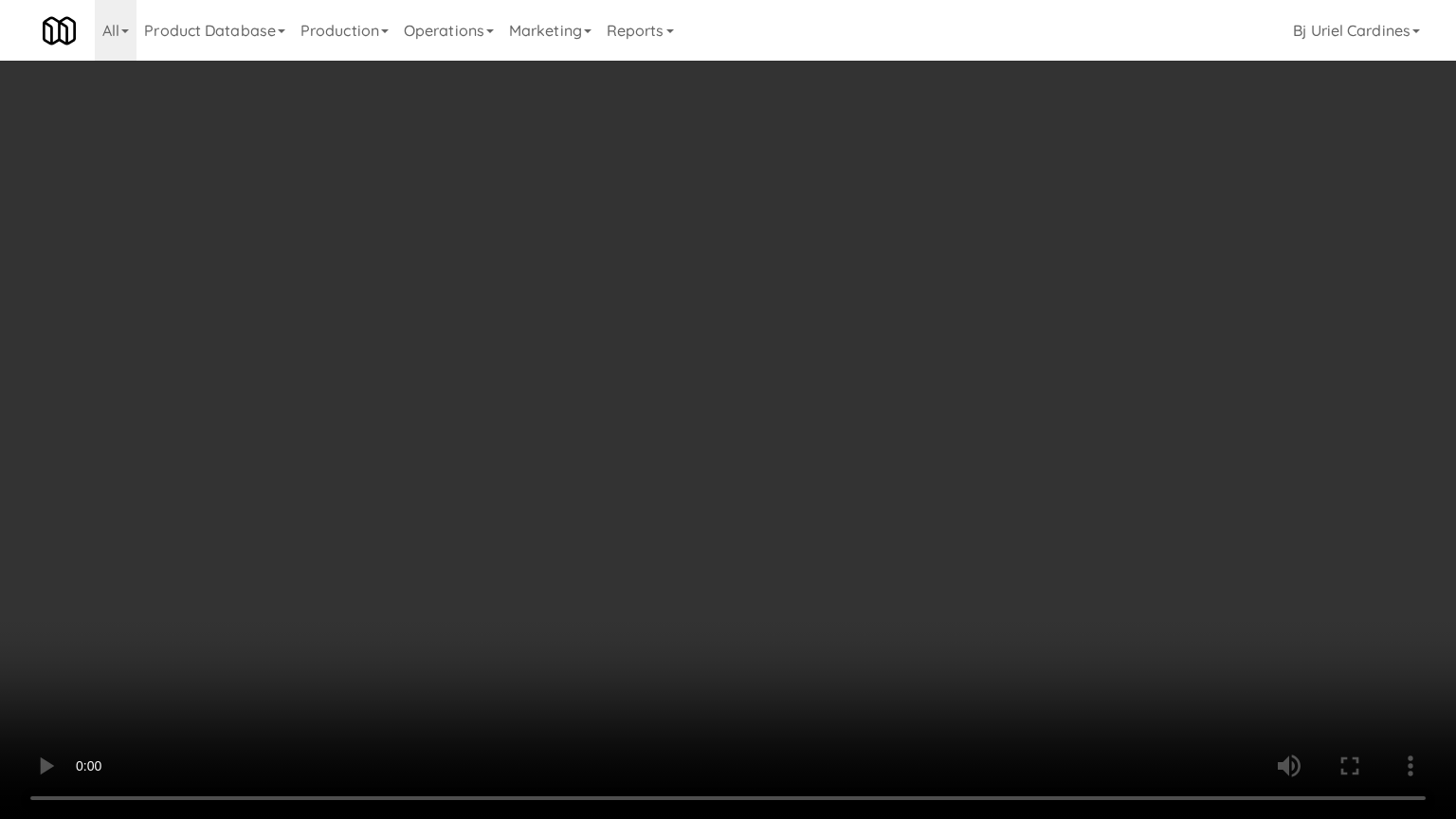 click at bounding box center (728, 410) 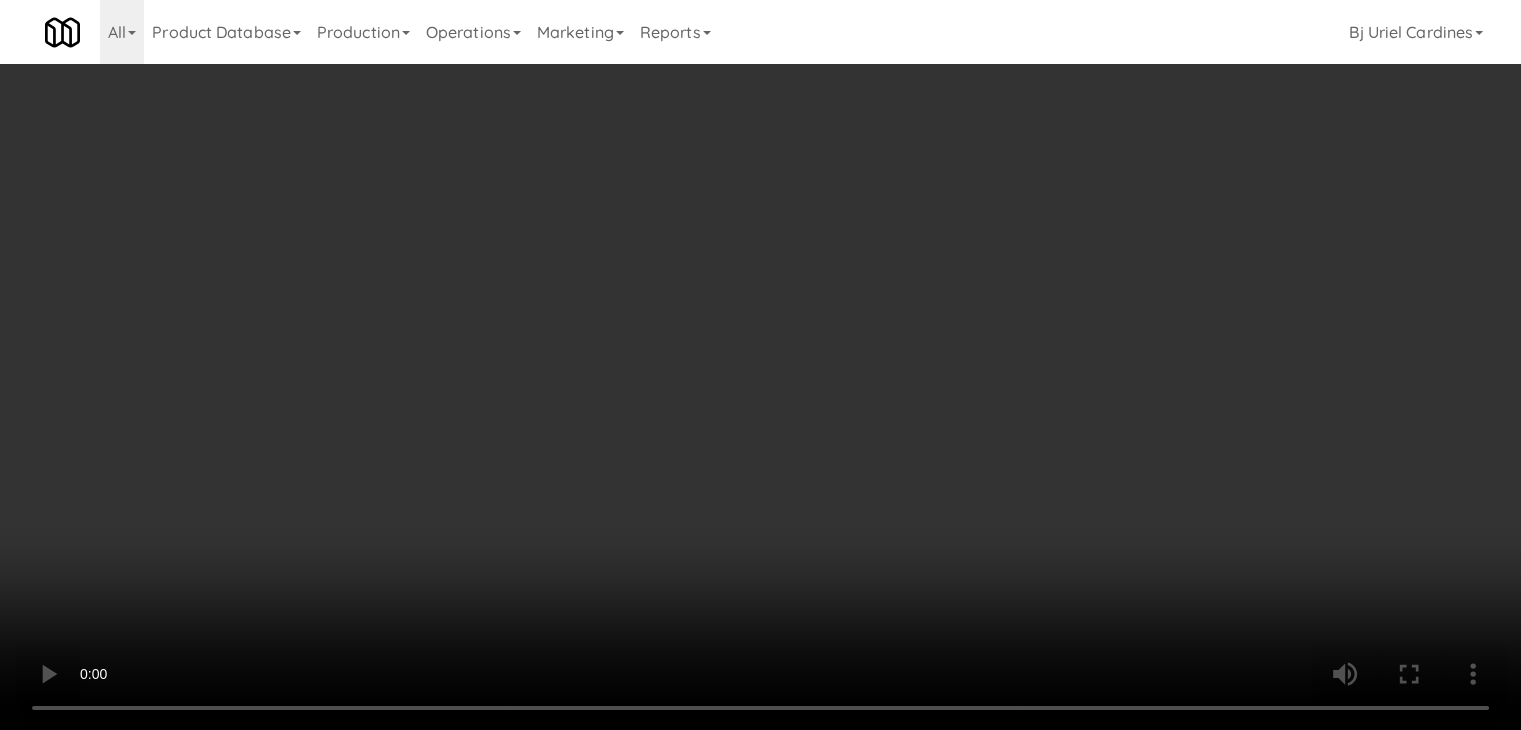 click on "Planogram" at bounding box center [1083, 212] 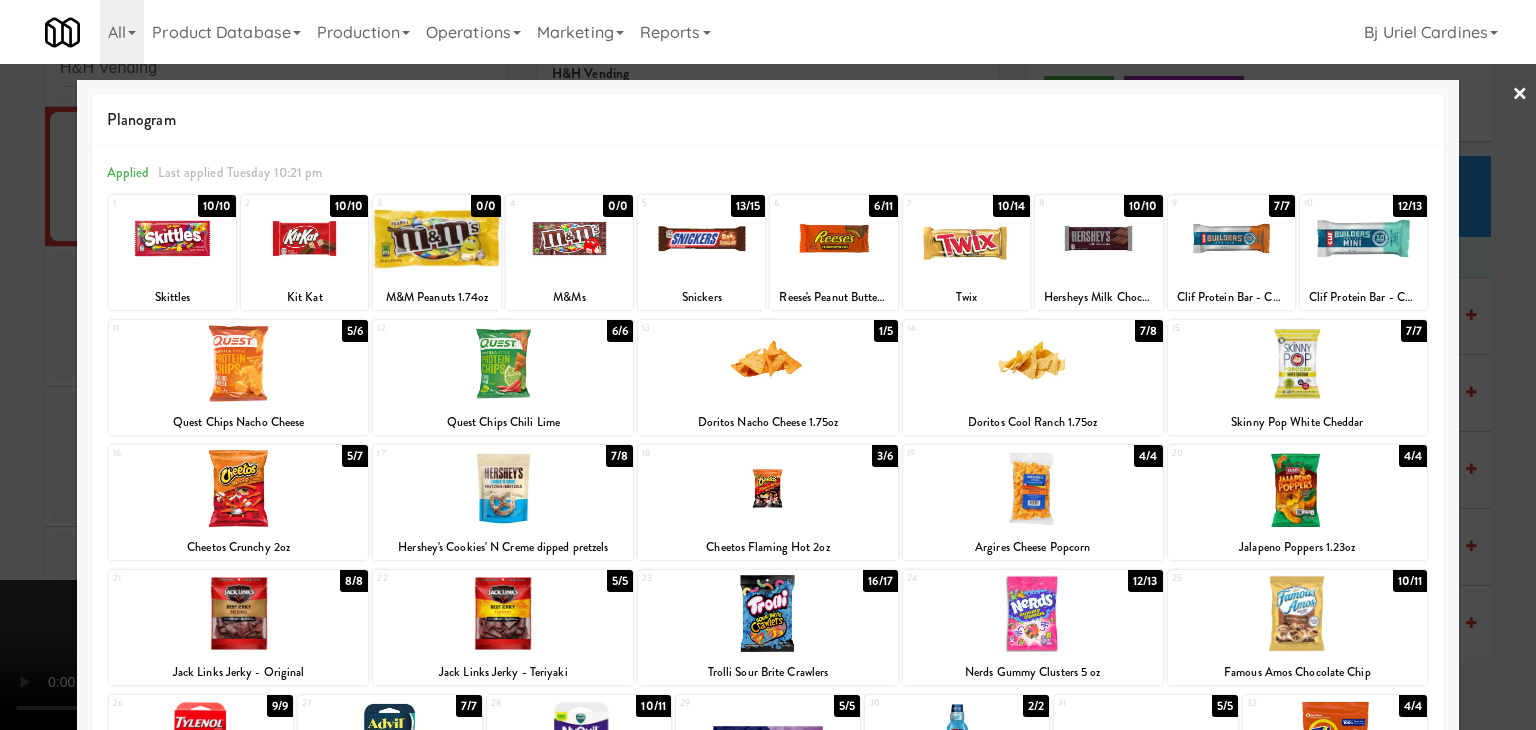 drag, startPoint x: 1083, startPoint y: 377, endPoint x: 1313, endPoint y: 402, distance: 231.3547 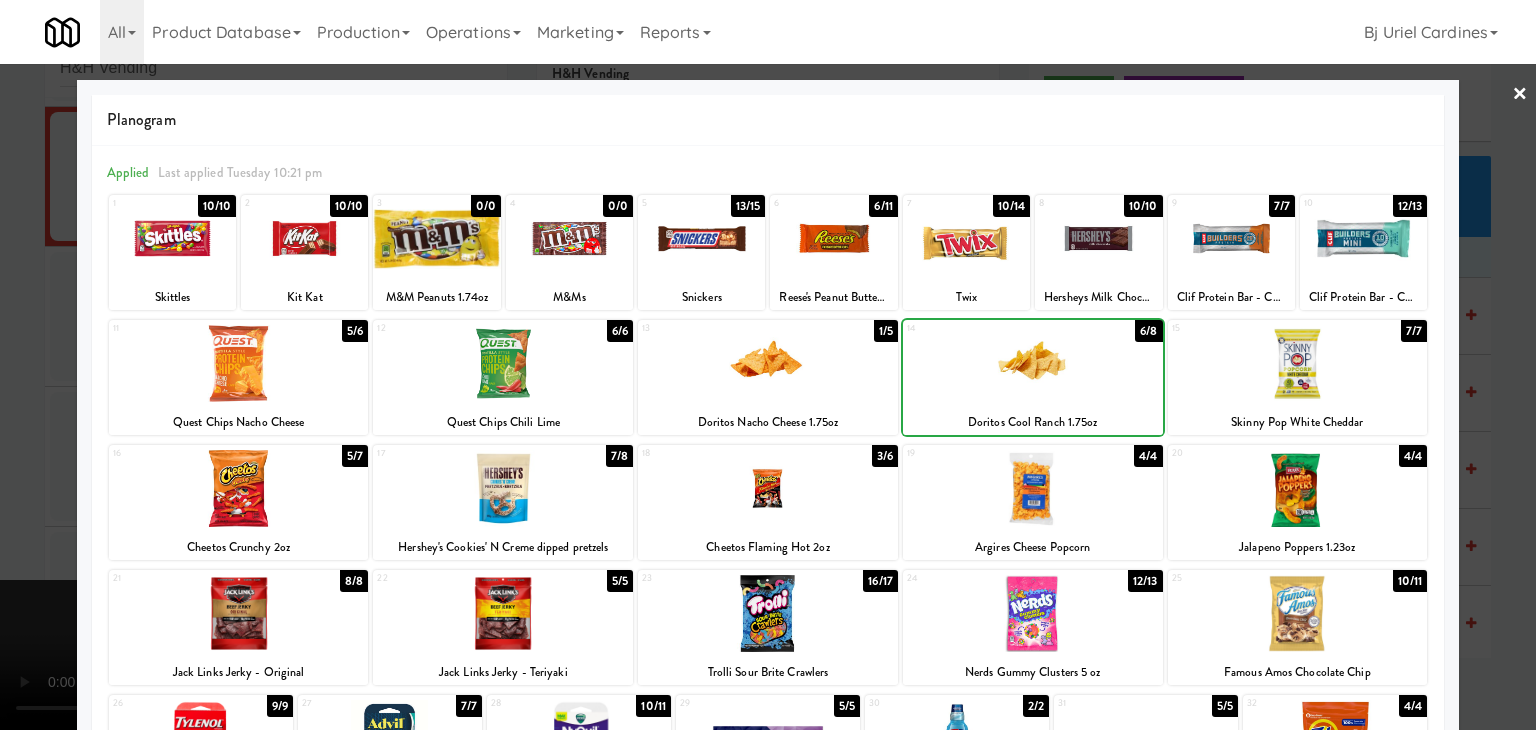 click at bounding box center (768, 365) 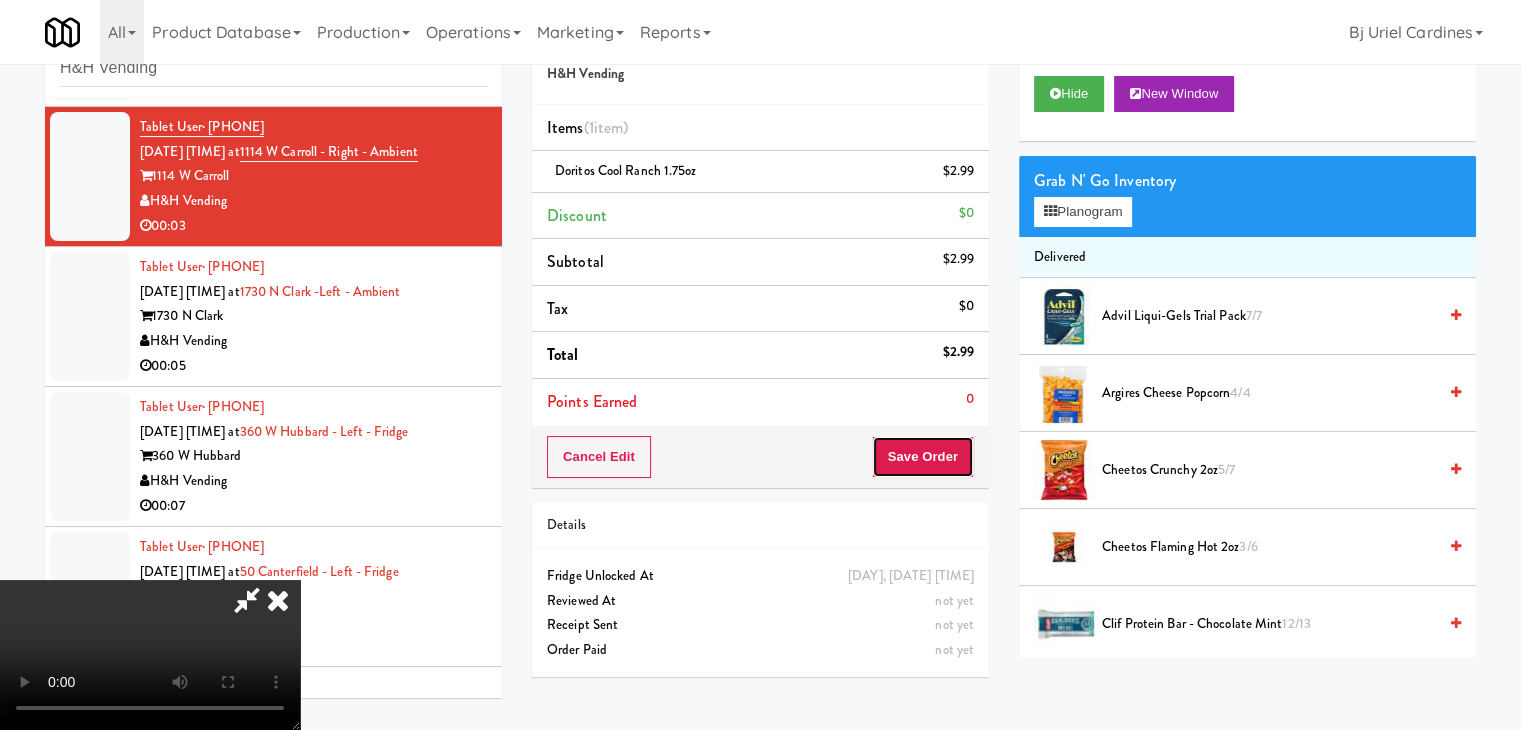 drag, startPoint x: 953, startPoint y: 449, endPoint x: 940, endPoint y: 443, distance: 14.3178215 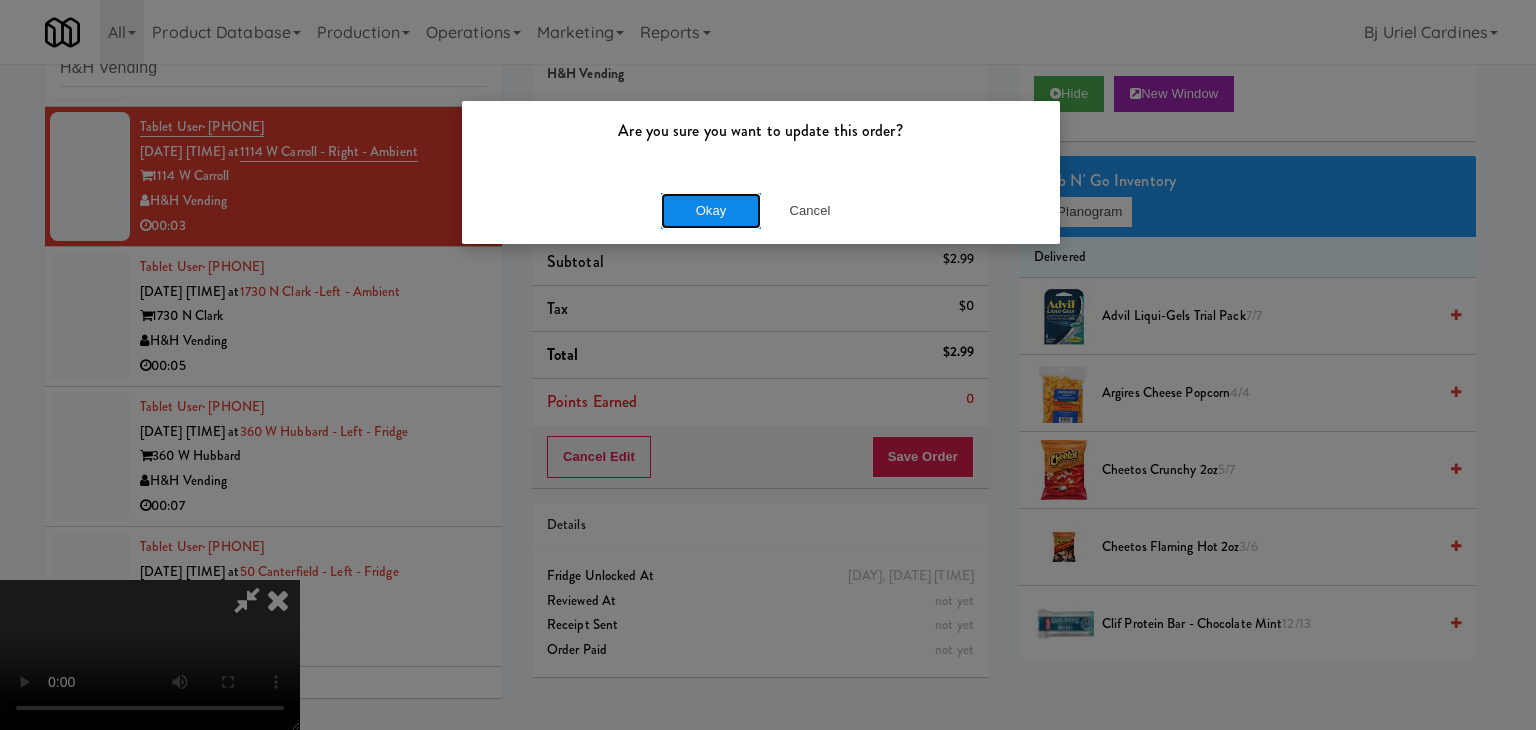 drag, startPoint x: 728, startPoint y: 216, endPoint x: 682, endPoint y: 210, distance: 46.389652 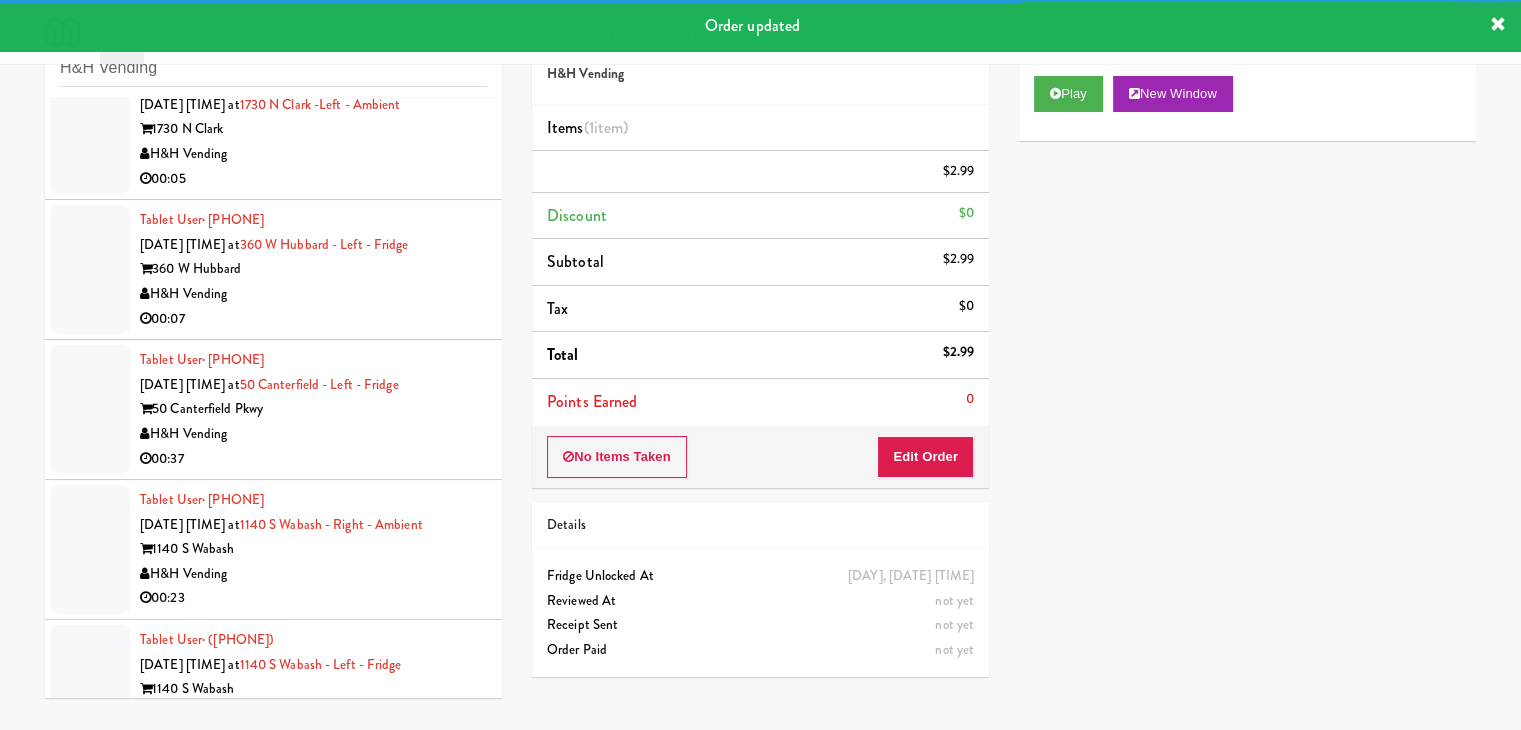scroll, scrollTop: 849, scrollLeft: 0, axis: vertical 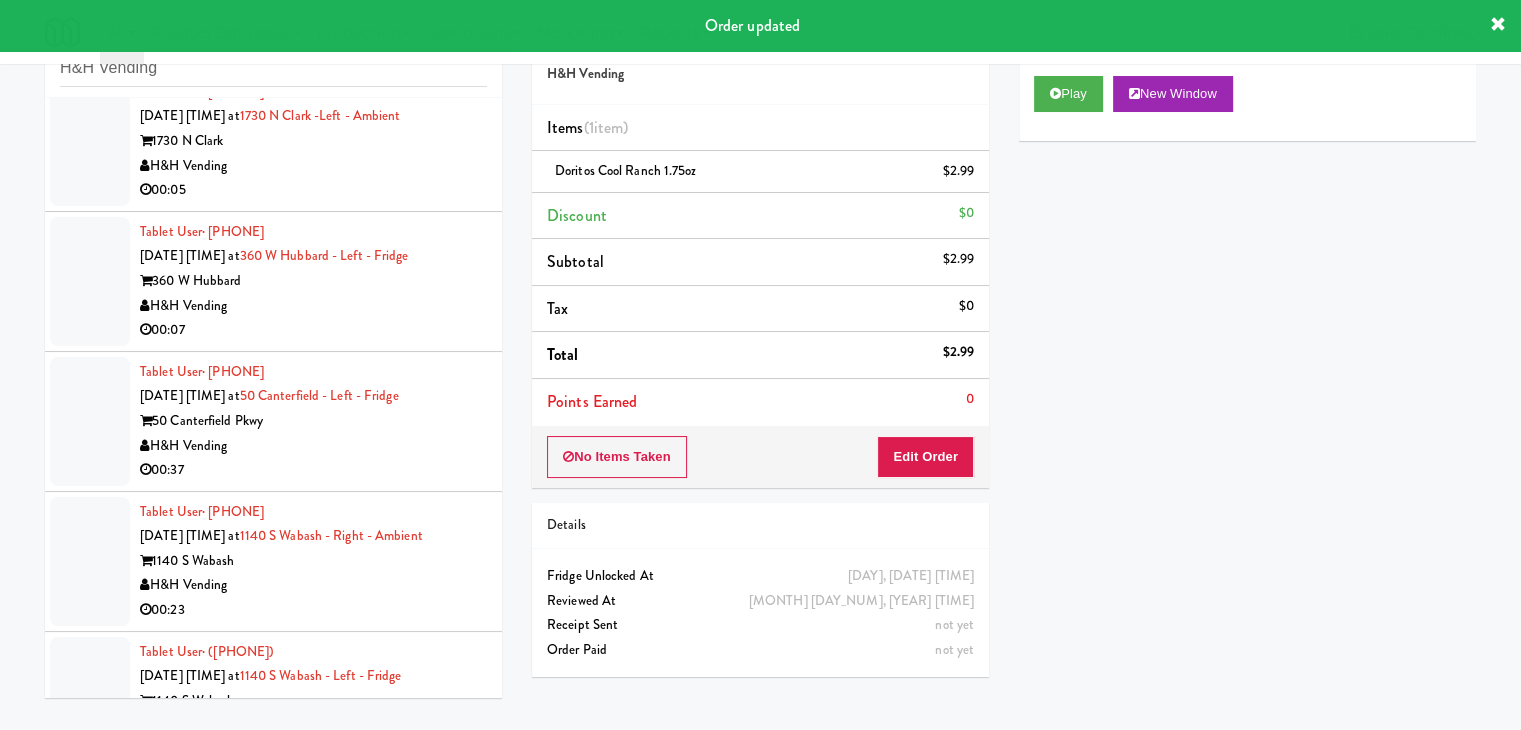 click on "Tablet User  · [PHONE] [DATE] [TIME] at  [NUMBER] [STREET]  [CITY]  H&H Vending  00:05" at bounding box center (273, 142) 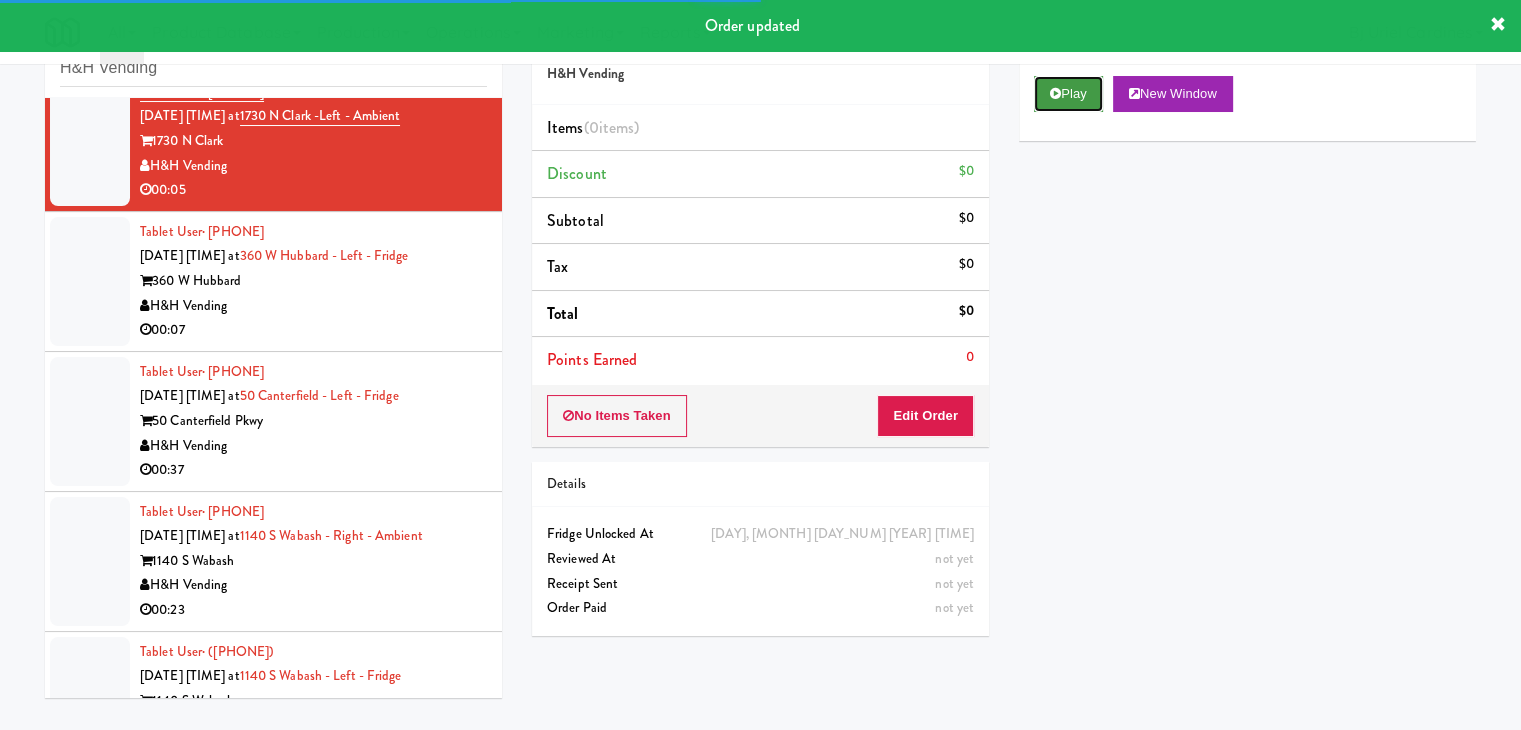drag, startPoint x: 1074, startPoint y: 97, endPoint x: 1022, endPoint y: 234, distance: 146.53668 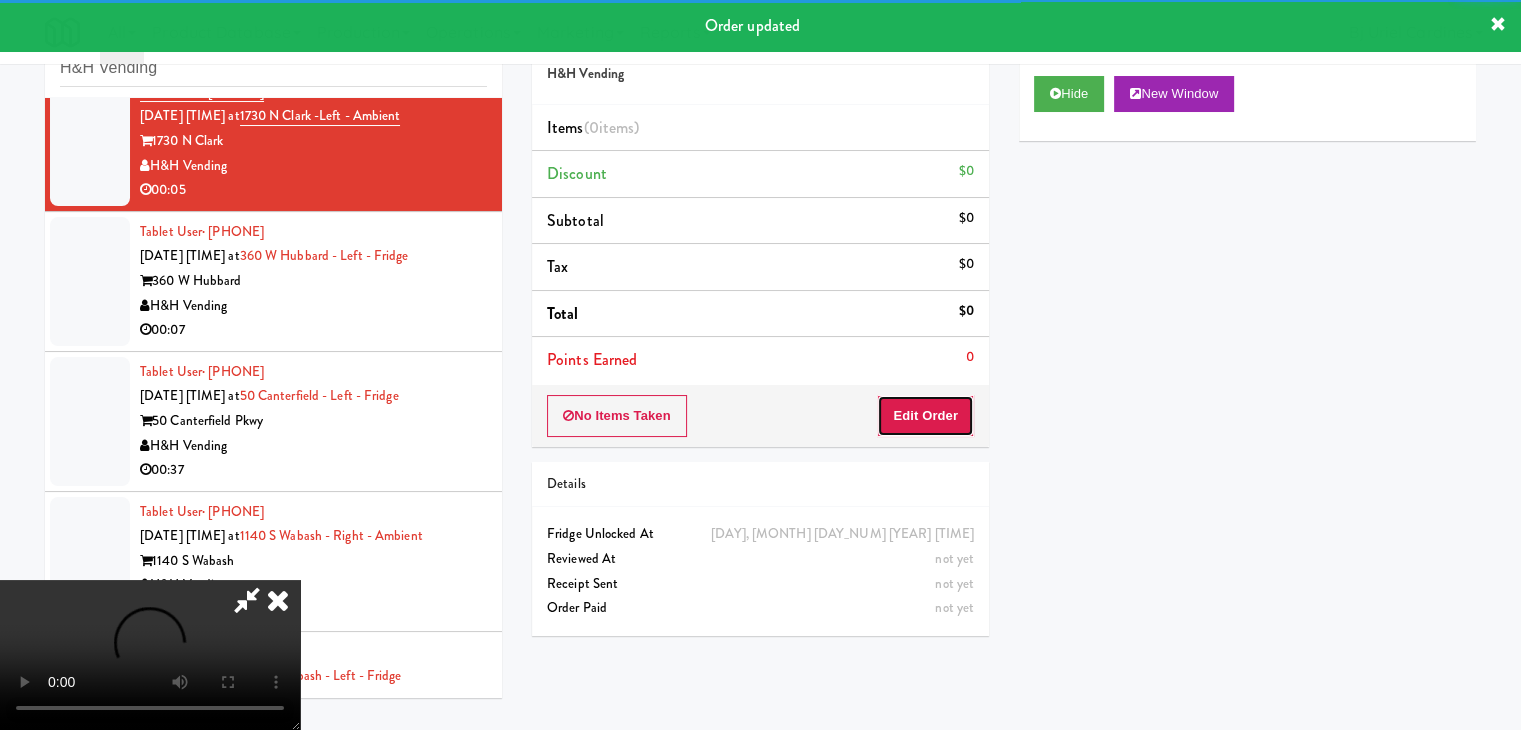 click on "Edit Order" at bounding box center [925, 416] 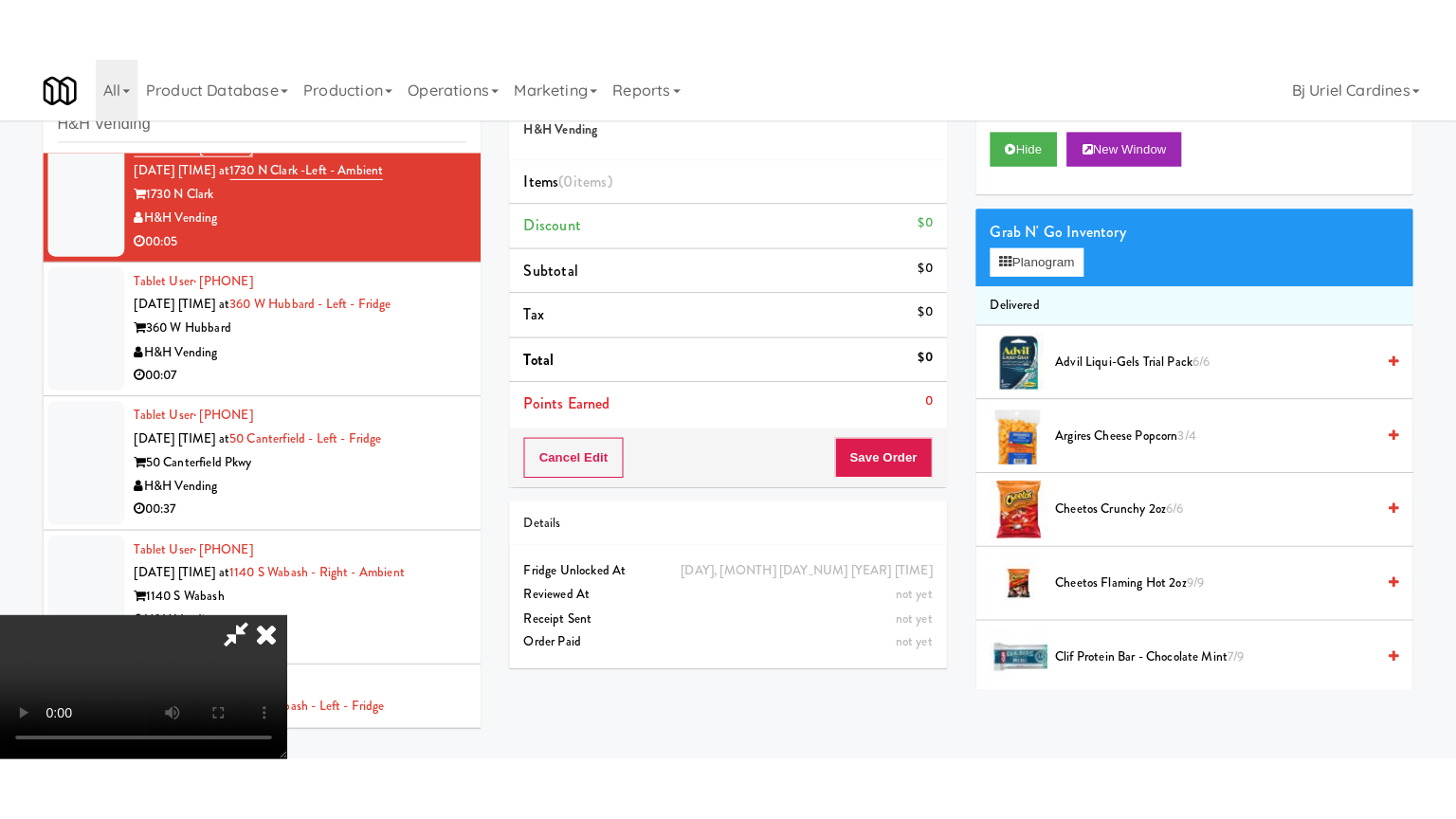 scroll, scrollTop: 266, scrollLeft: 0, axis: vertical 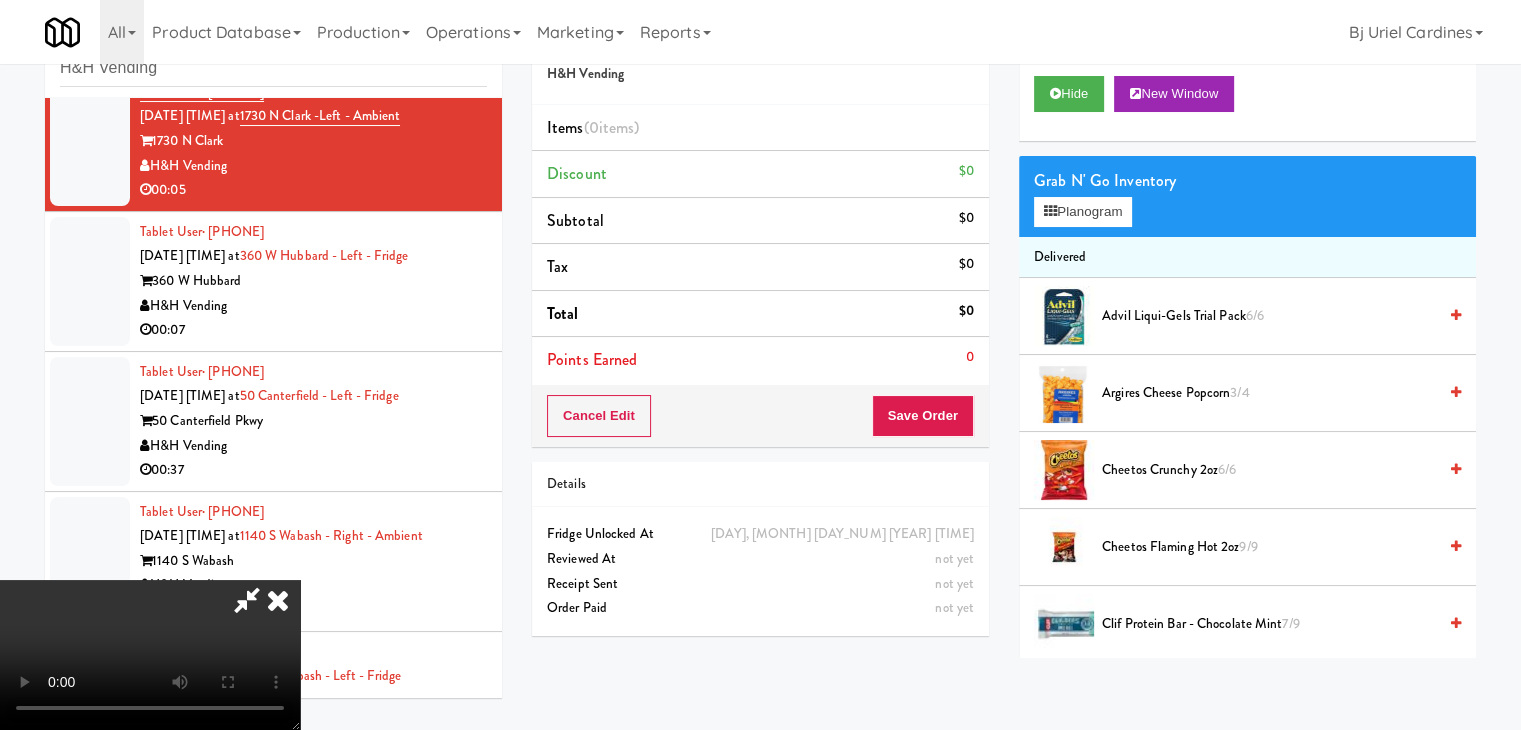 type 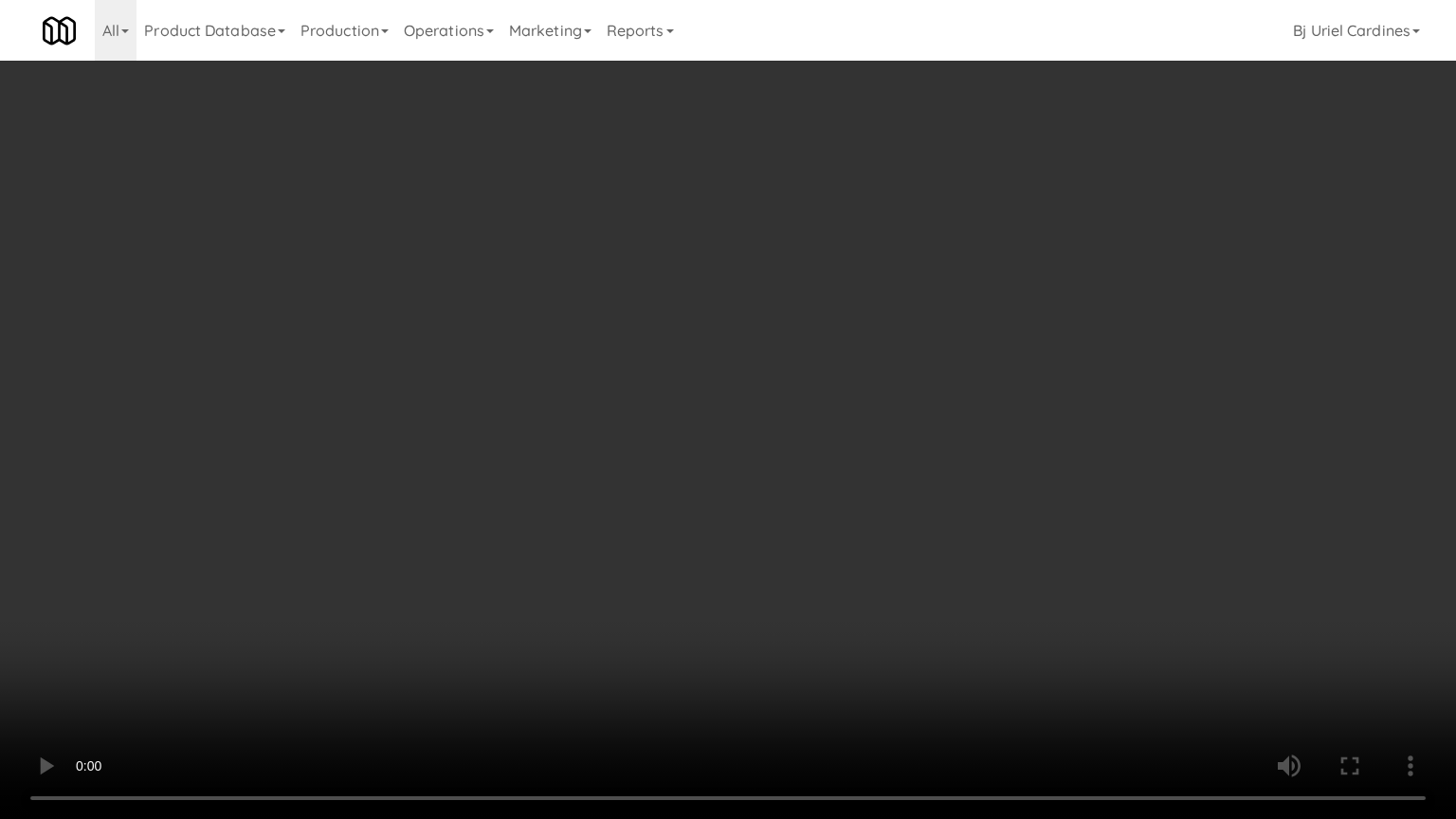 click at bounding box center [728, 410] 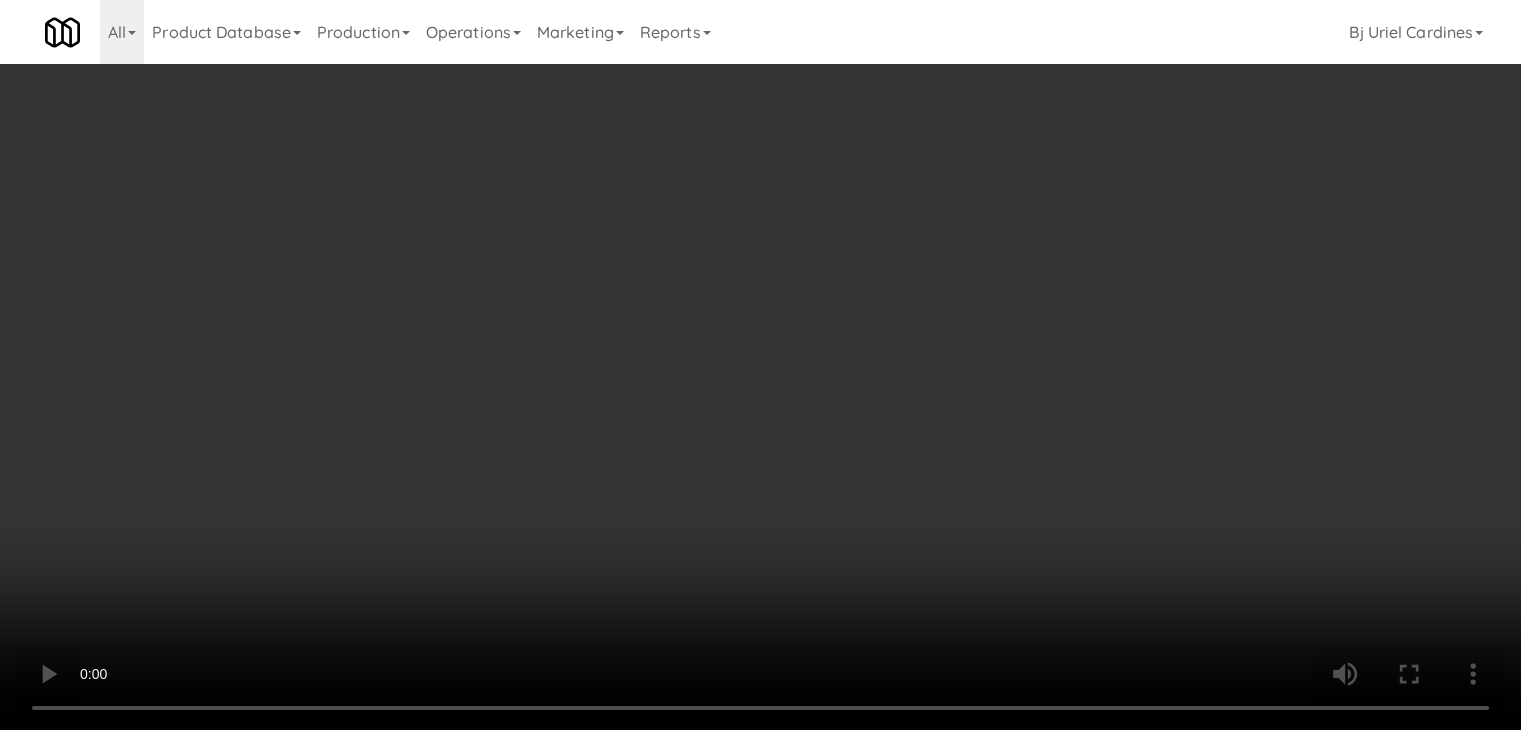 click on "Planogram" at bounding box center [1083, 212] 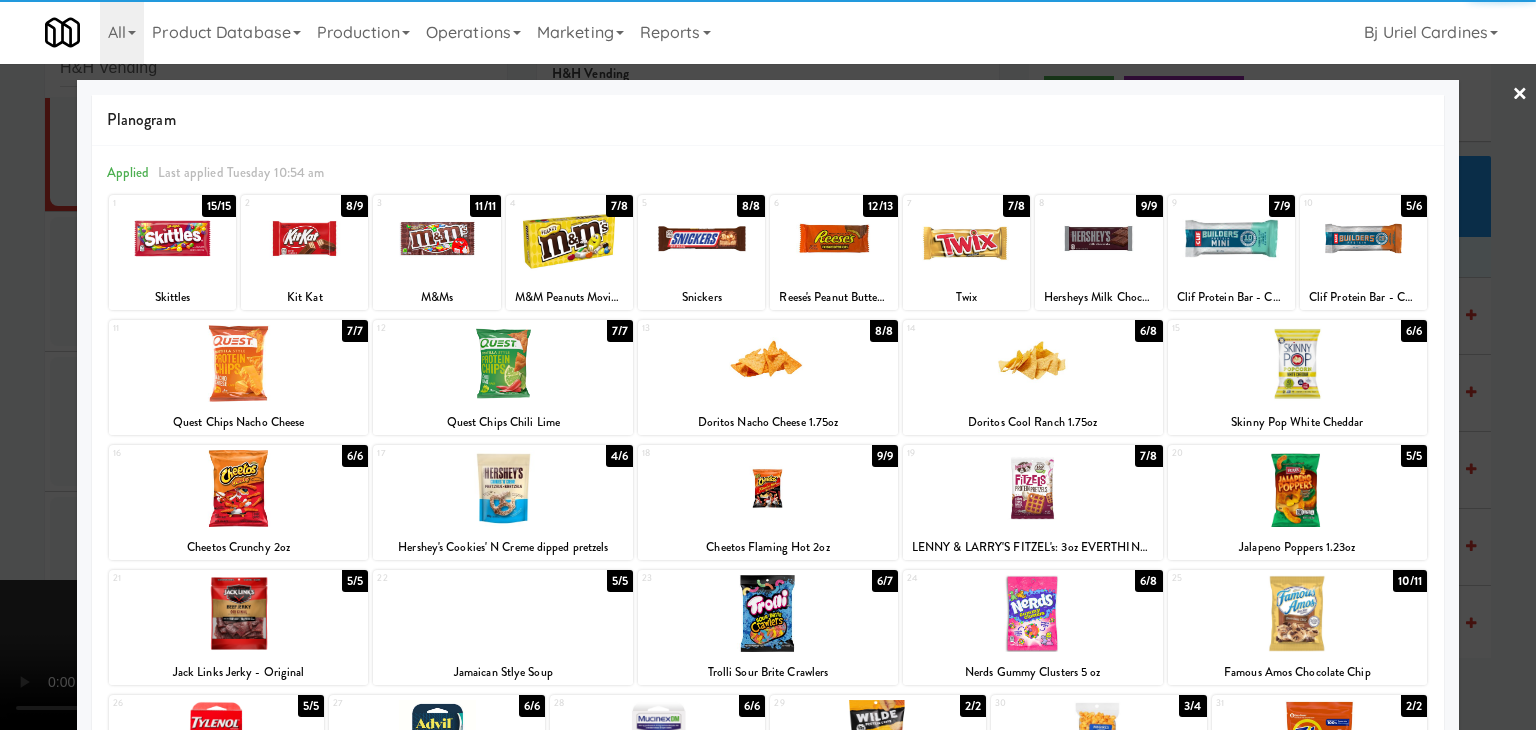 drag, startPoint x: 1374, startPoint y: 238, endPoint x: 1443, endPoint y: 273, distance: 77.36925 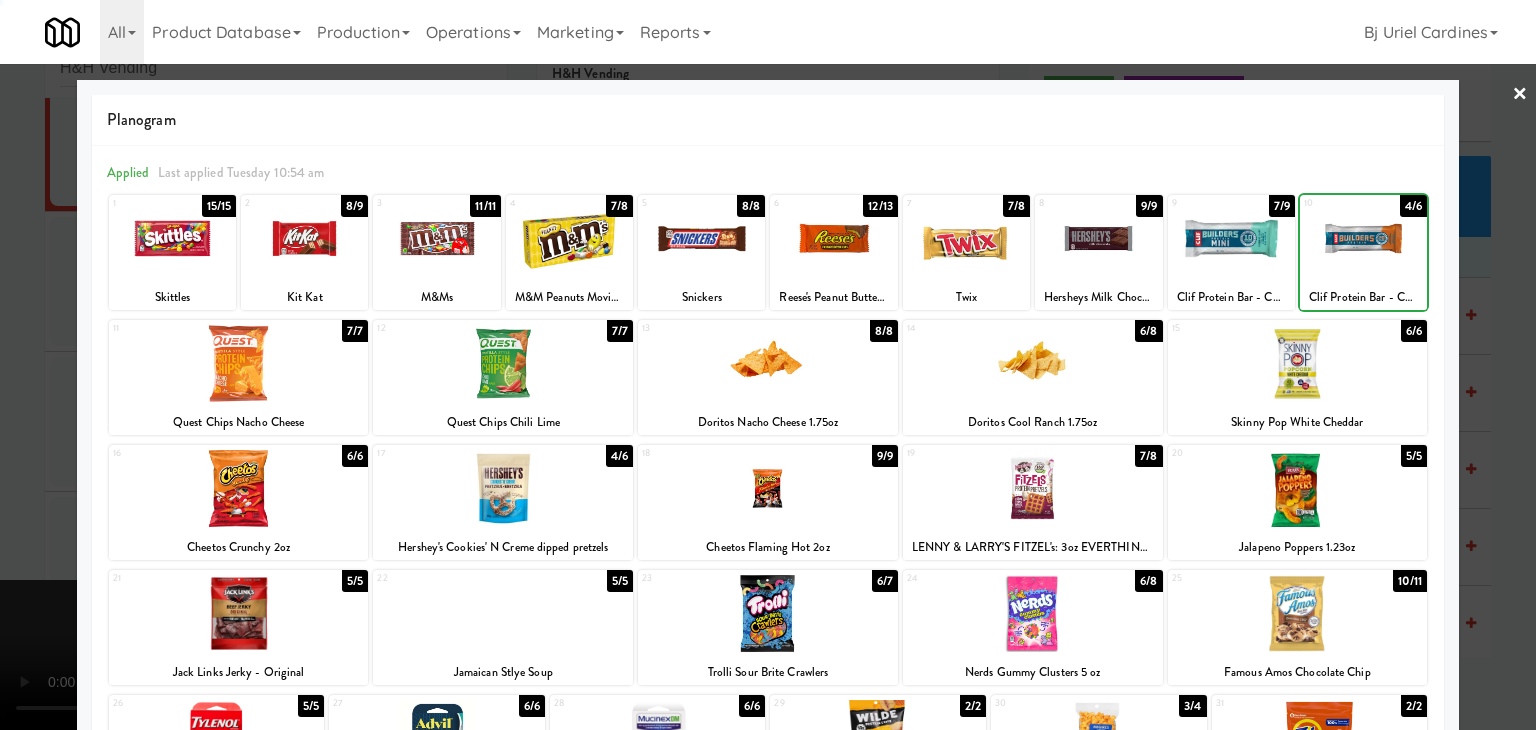 drag, startPoint x: 1468, startPoint y: 284, endPoint x: 1427, endPoint y: 286, distance: 41.04875 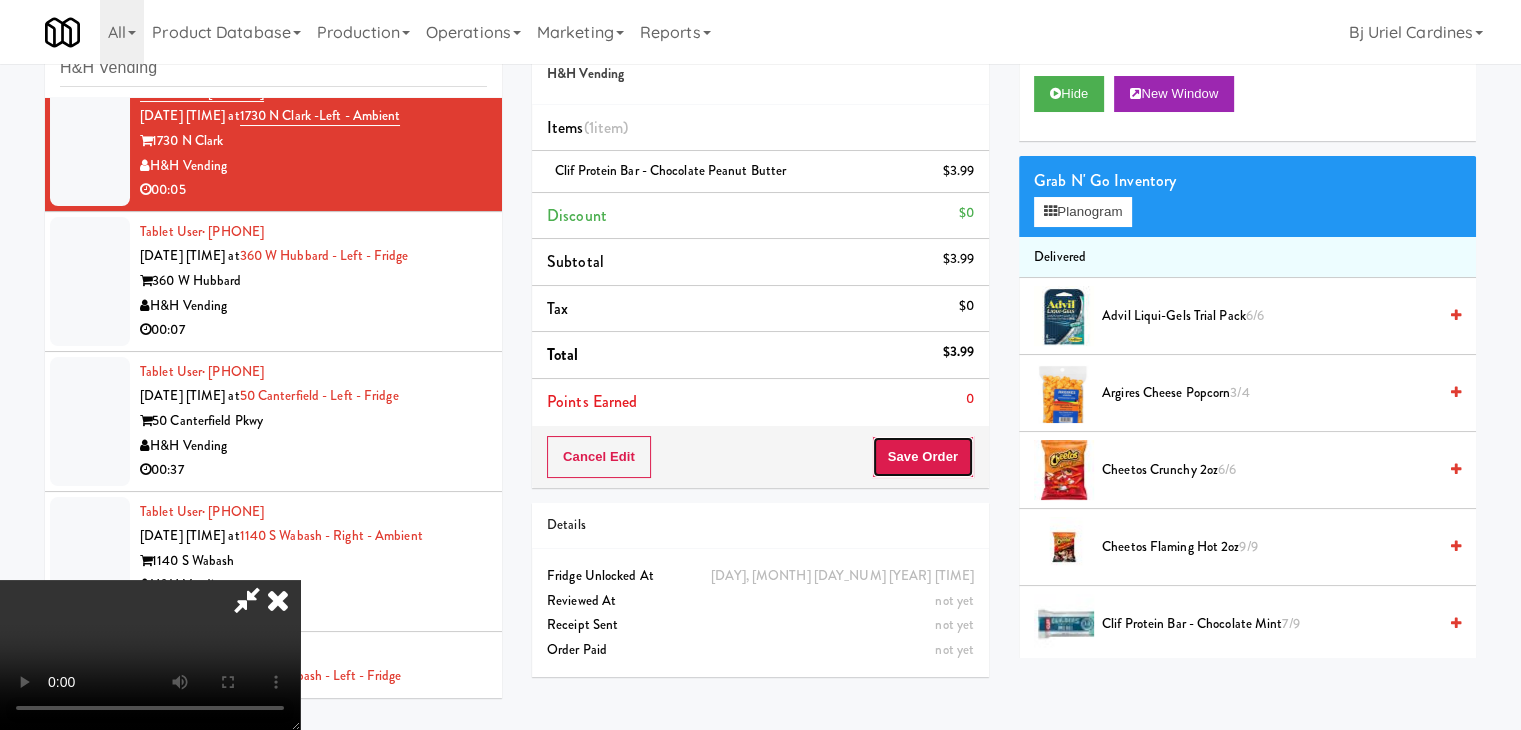 click on "Save Order" at bounding box center (923, 457) 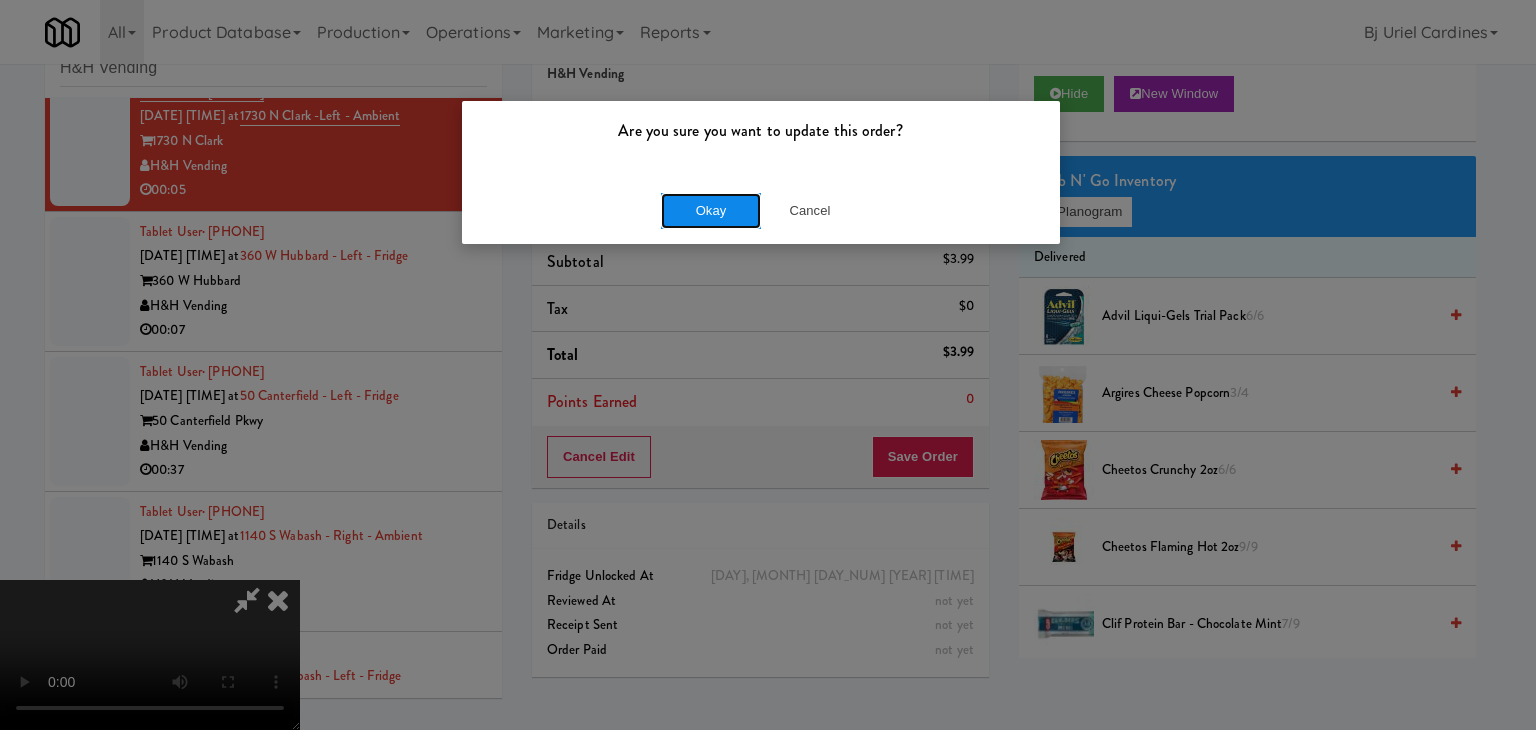 click on "Okay" at bounding box center (711, 211) 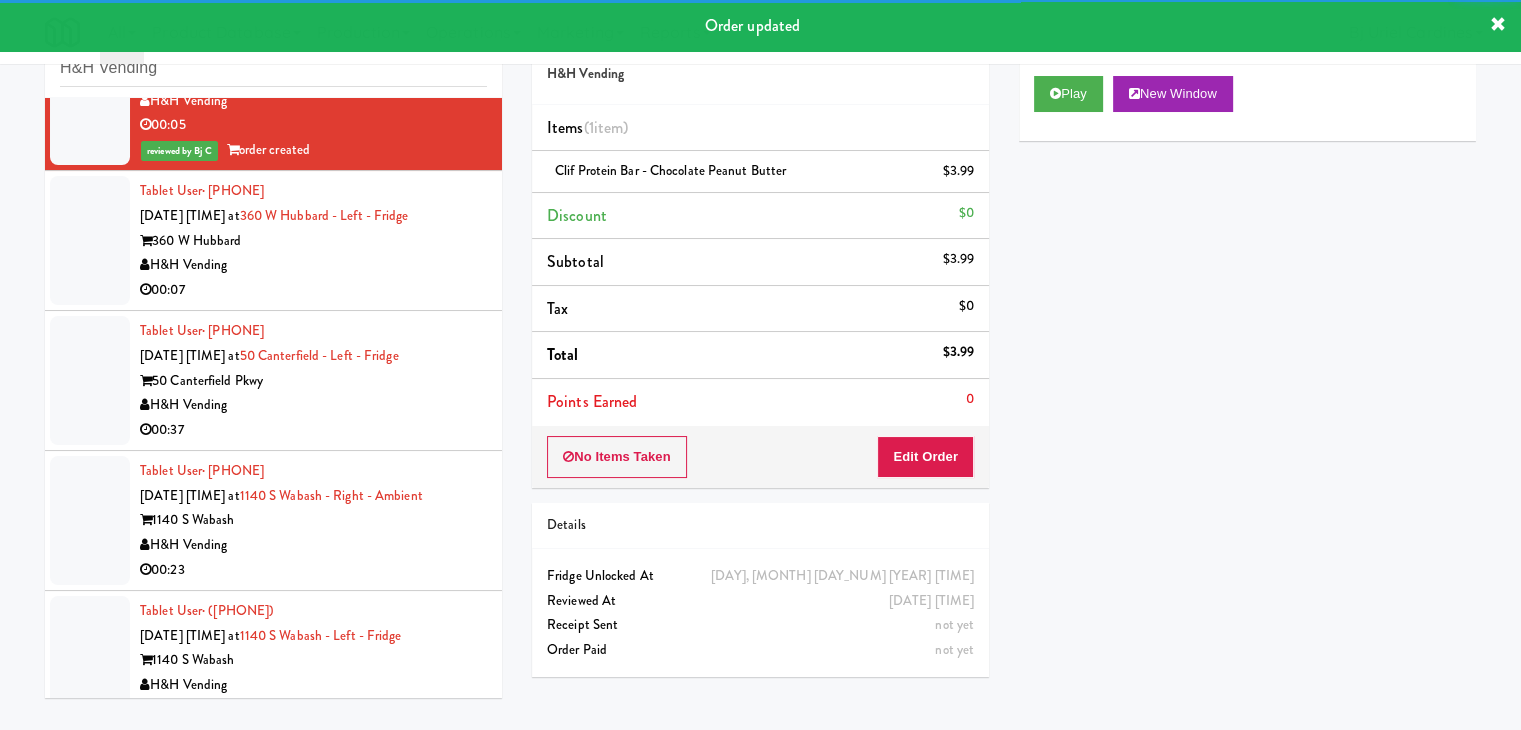 scroll, scrollTop: 949, scrollLeft: 0, axis: vertical 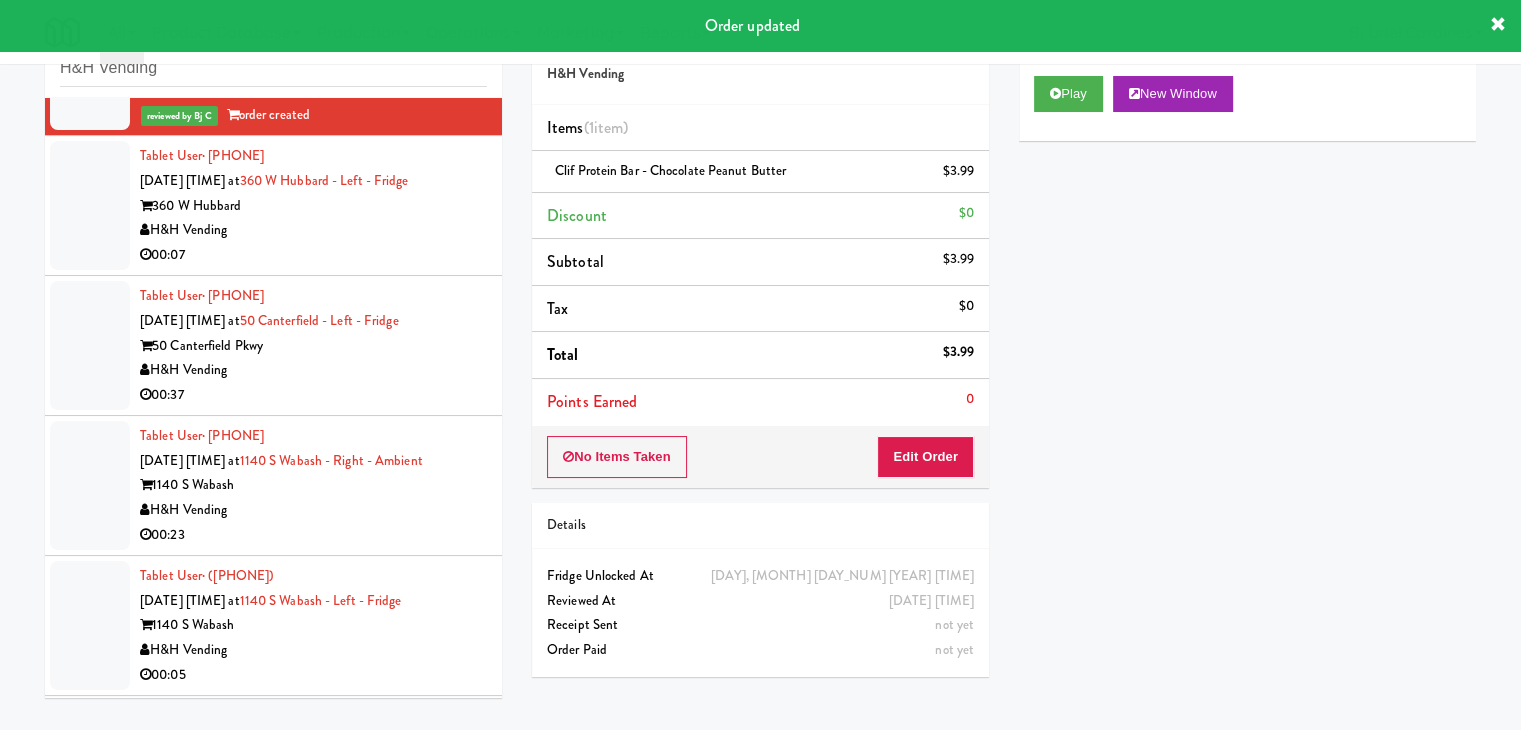 click on "H&H Vending" at bounding box center [313, 230] 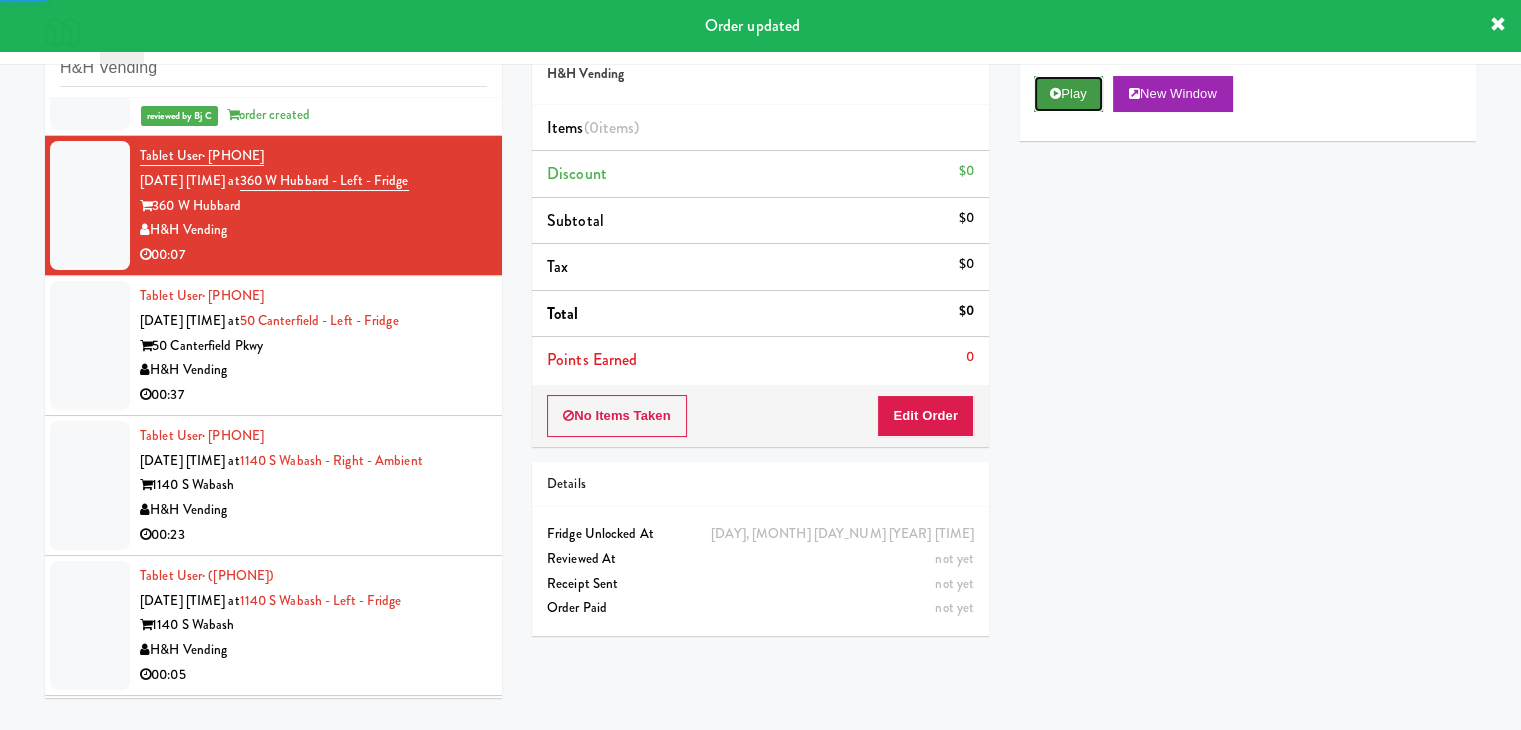 click on "Play" at bounding box center [1068, 94] 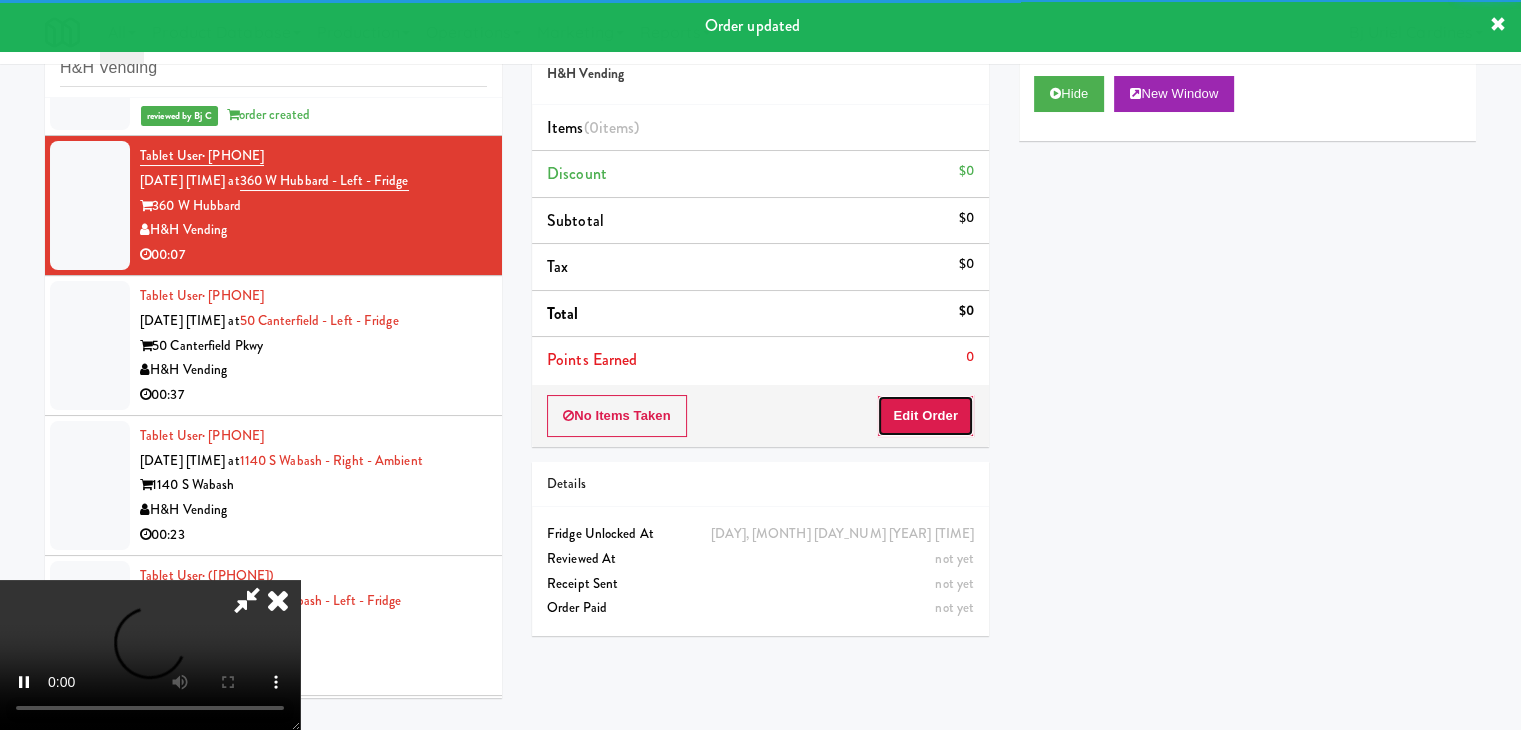 click on "Edit Order" at bounding box center (925, 416) 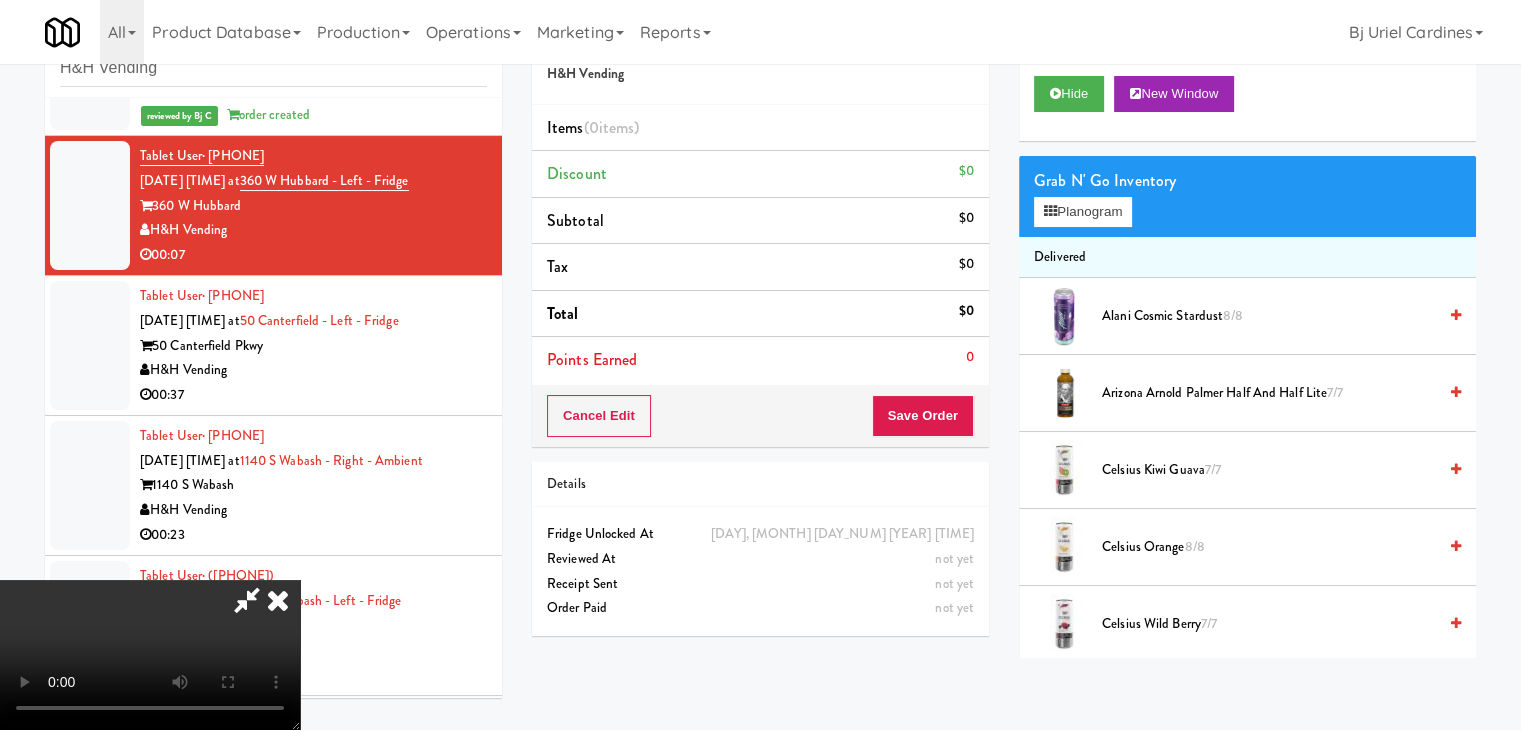 type 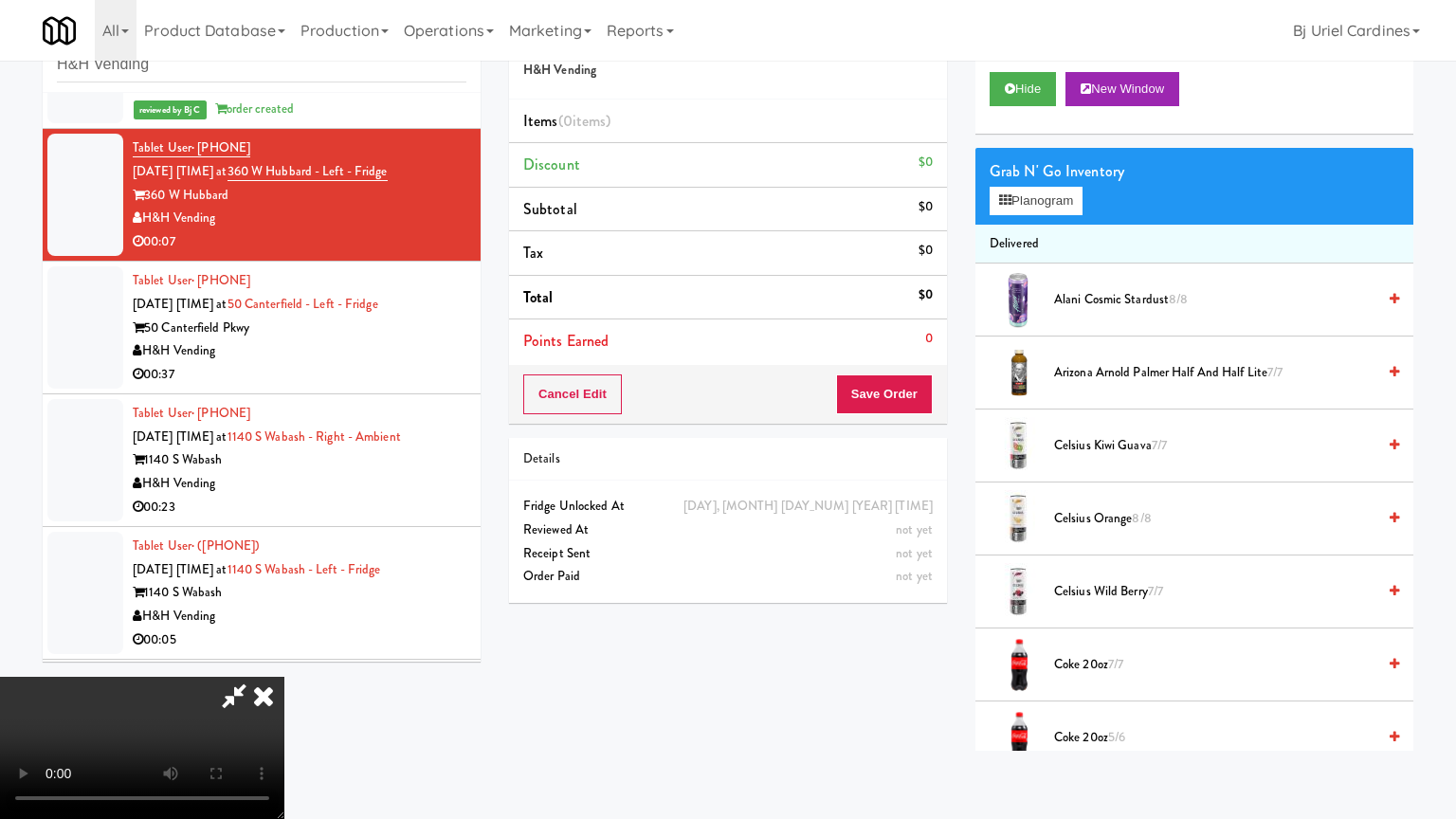 click at bounding box center (142, 748) 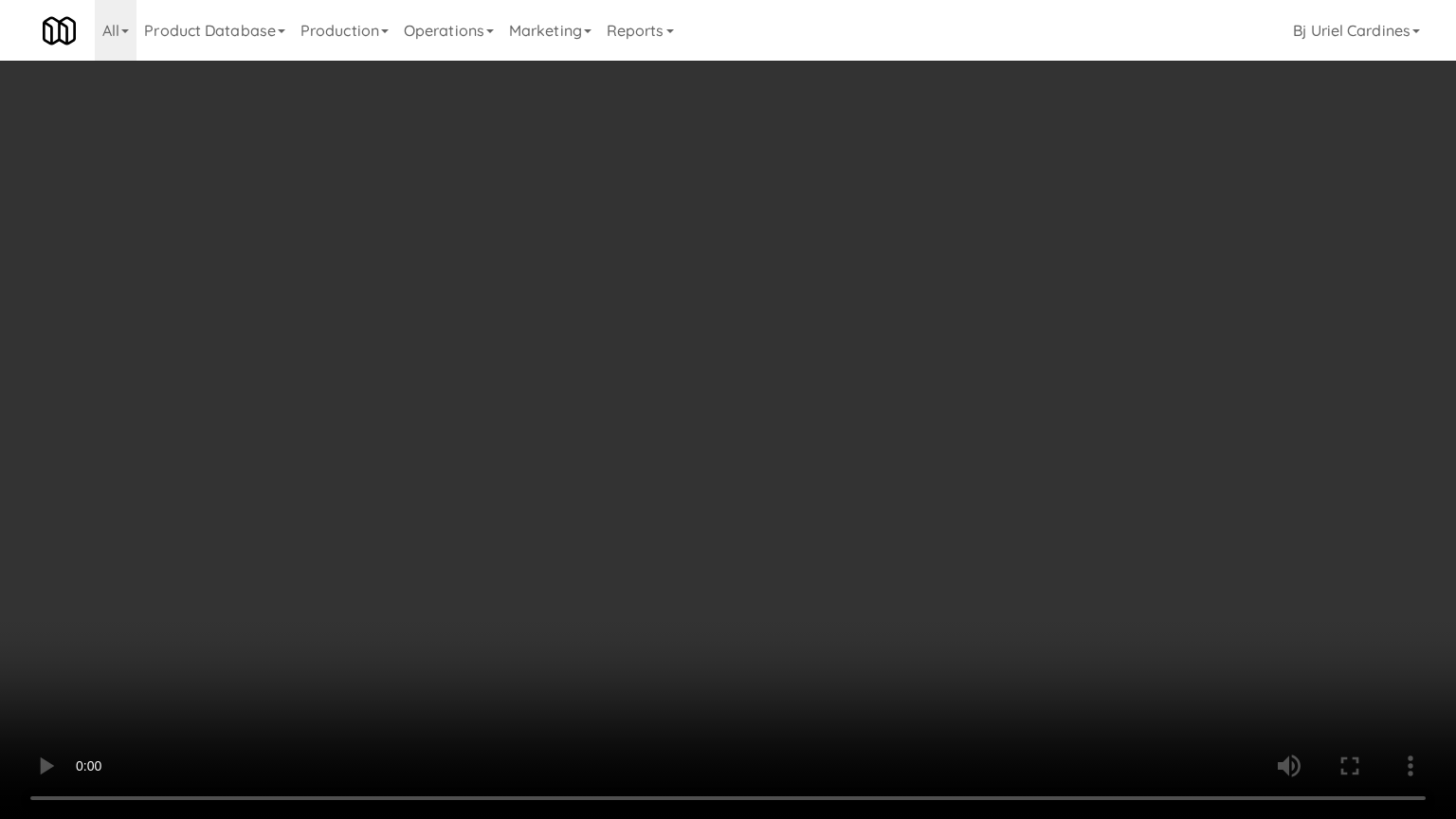 click at bounding box center [728, 410] 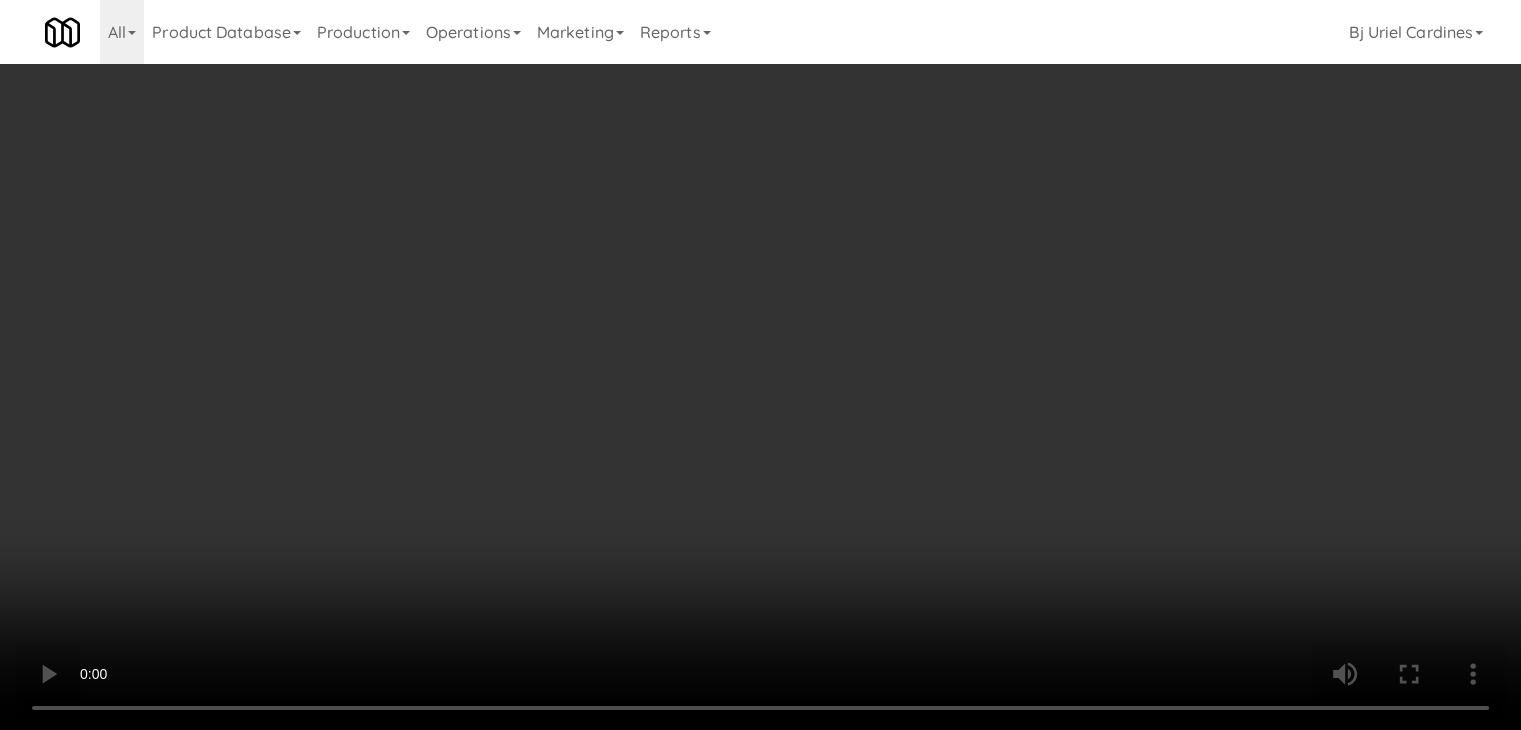 click on "Planogram" at bounding box center [1083, 212] 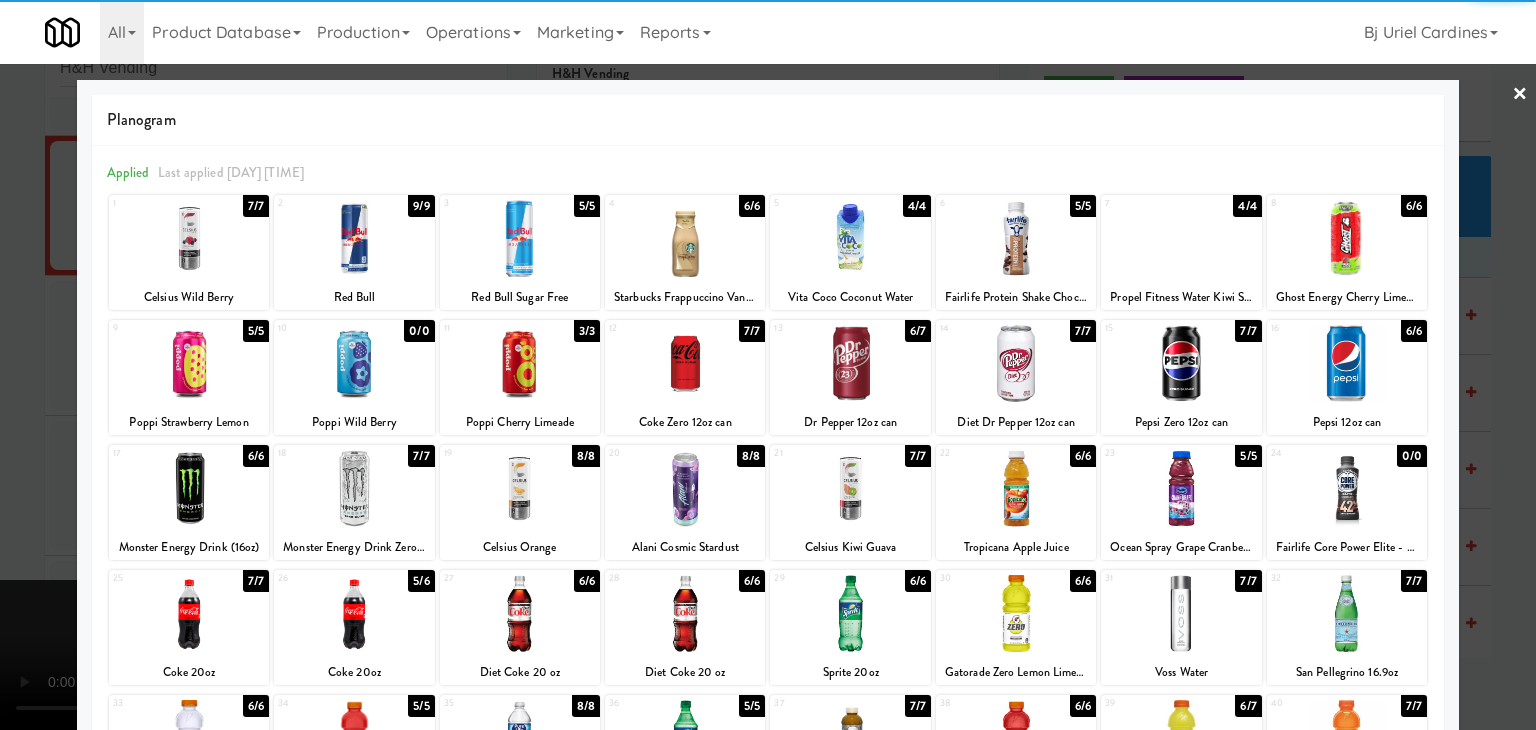 click at bounding box center (520, 613) 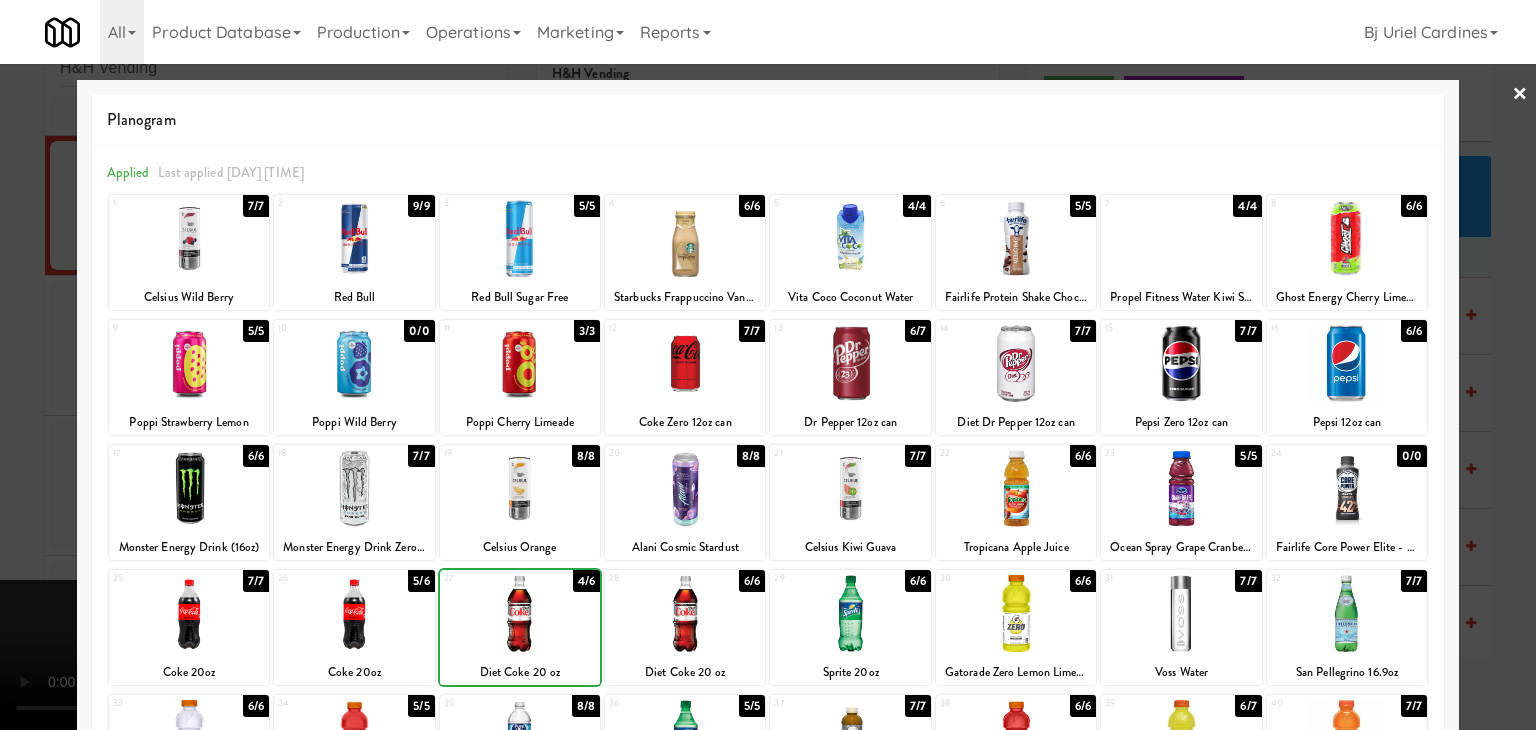 click at bounding box center [685, 613] 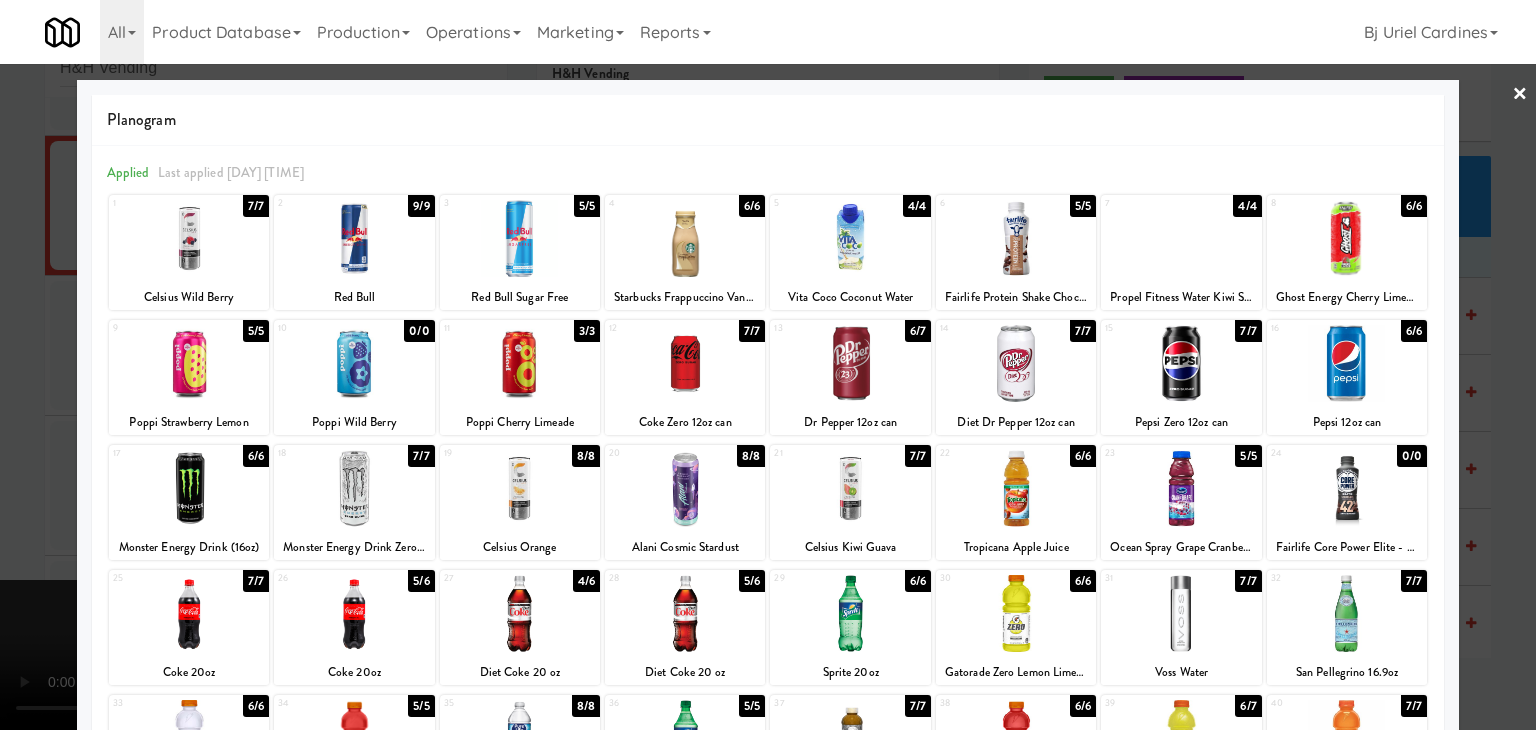 drag, startPoint x: 0, startPoint y: 600, endPoint x: 73, endPoint y: 592, distance: 73.43705 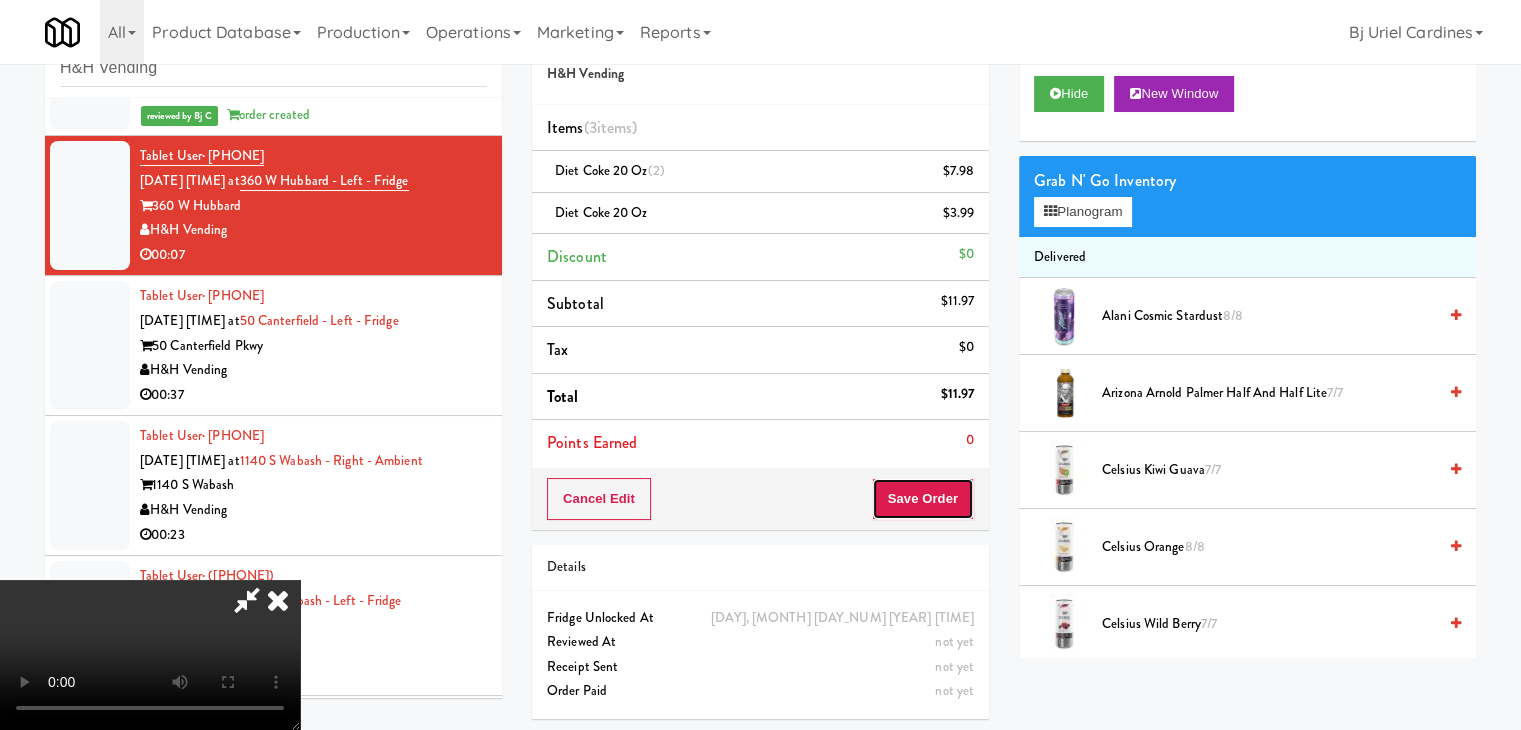 click on "Save Order" at bounding box center [923, 499] 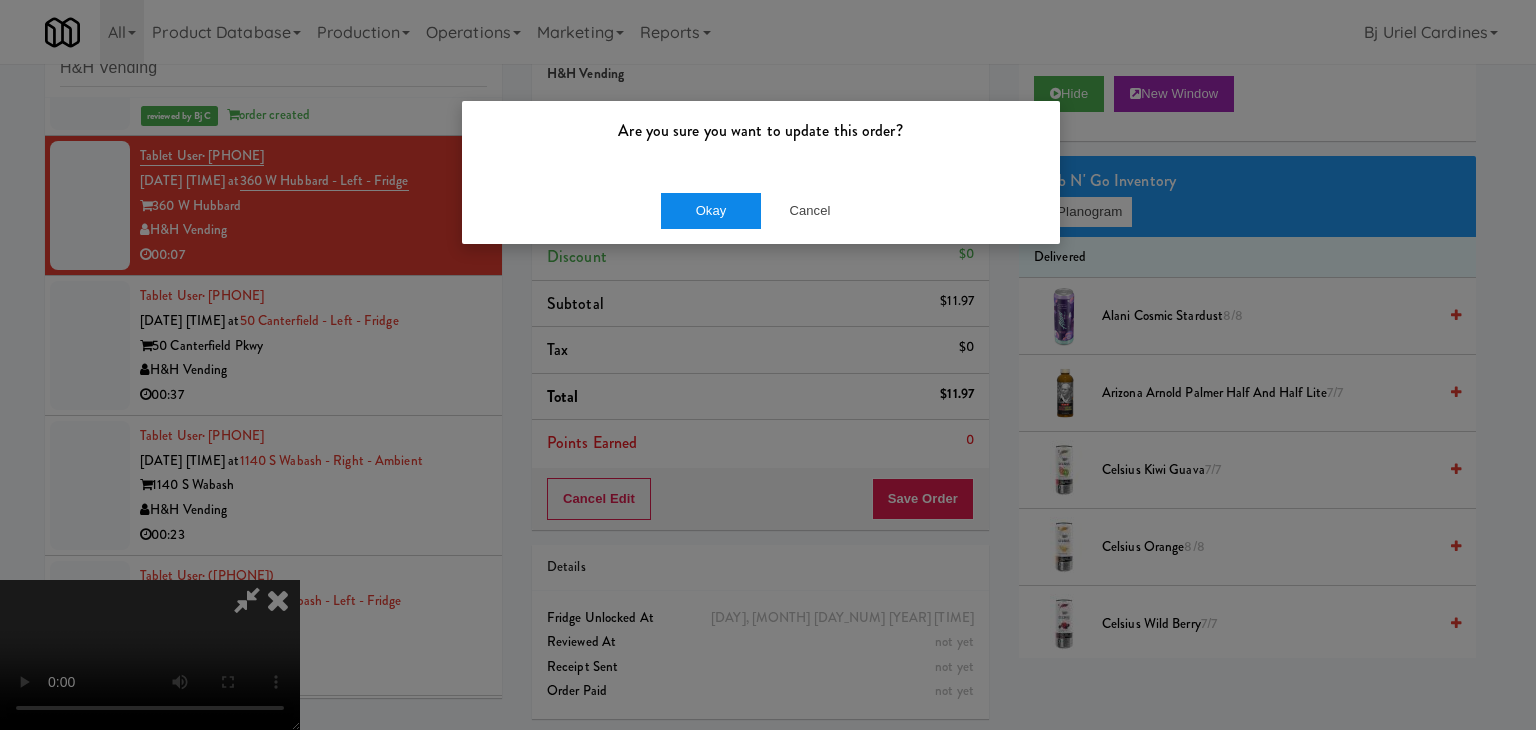 drag, startPoint x: 700, startPoint y: 247, endPoint x: 716, endPoint y: 225, distance: 27.202942 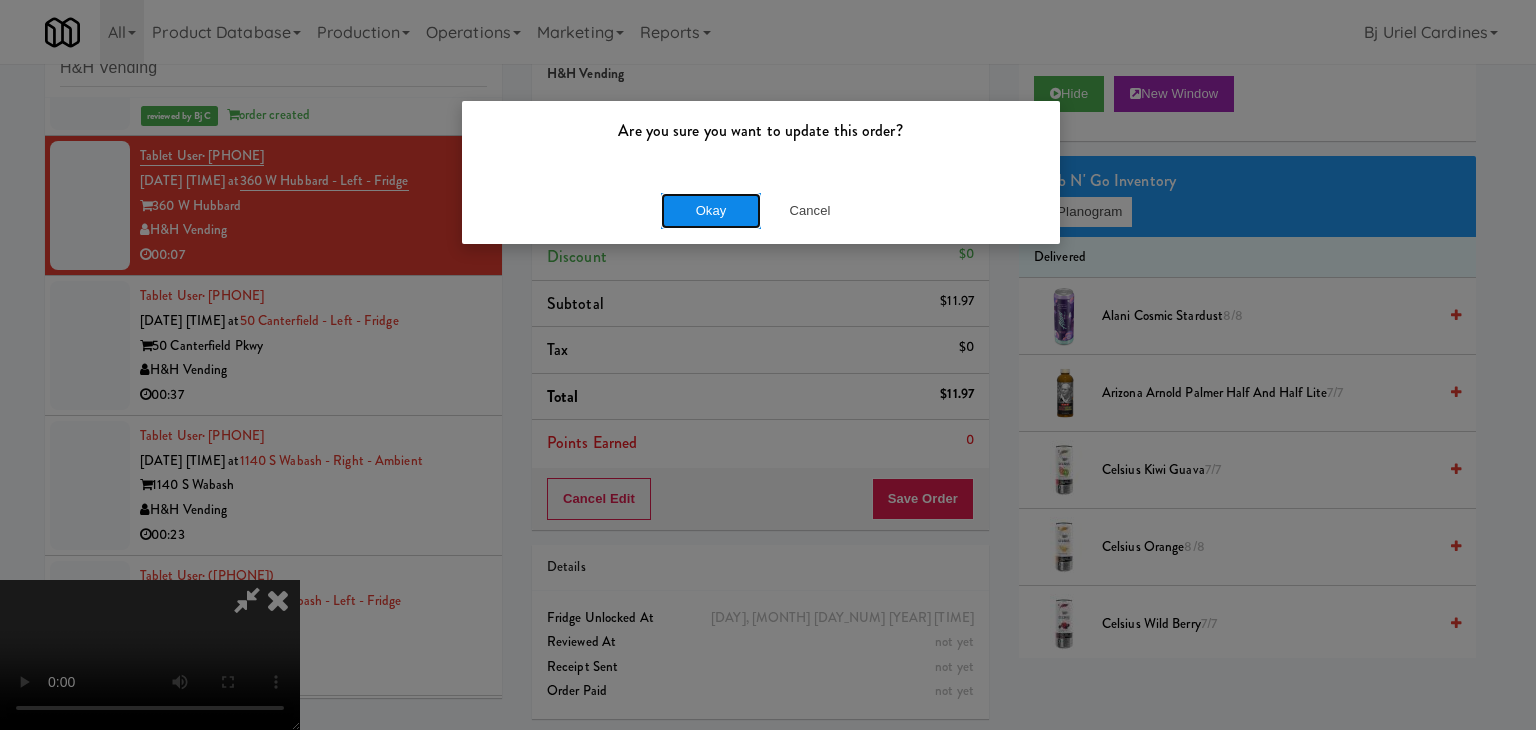 click on "Okay" at bounding box center [711, 211] 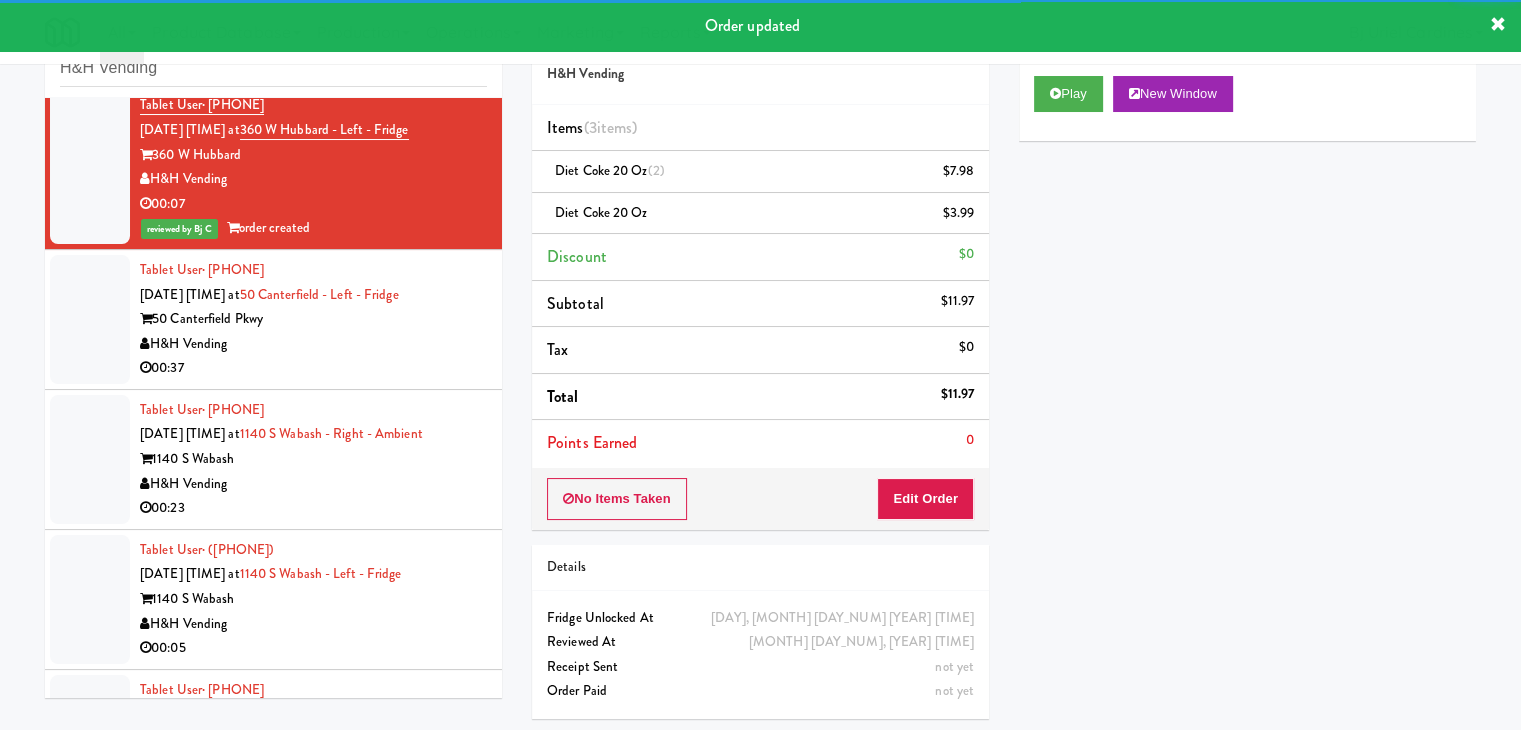 scroll, scrollTop: 1049, scrollLeft: 0, axis: vertical 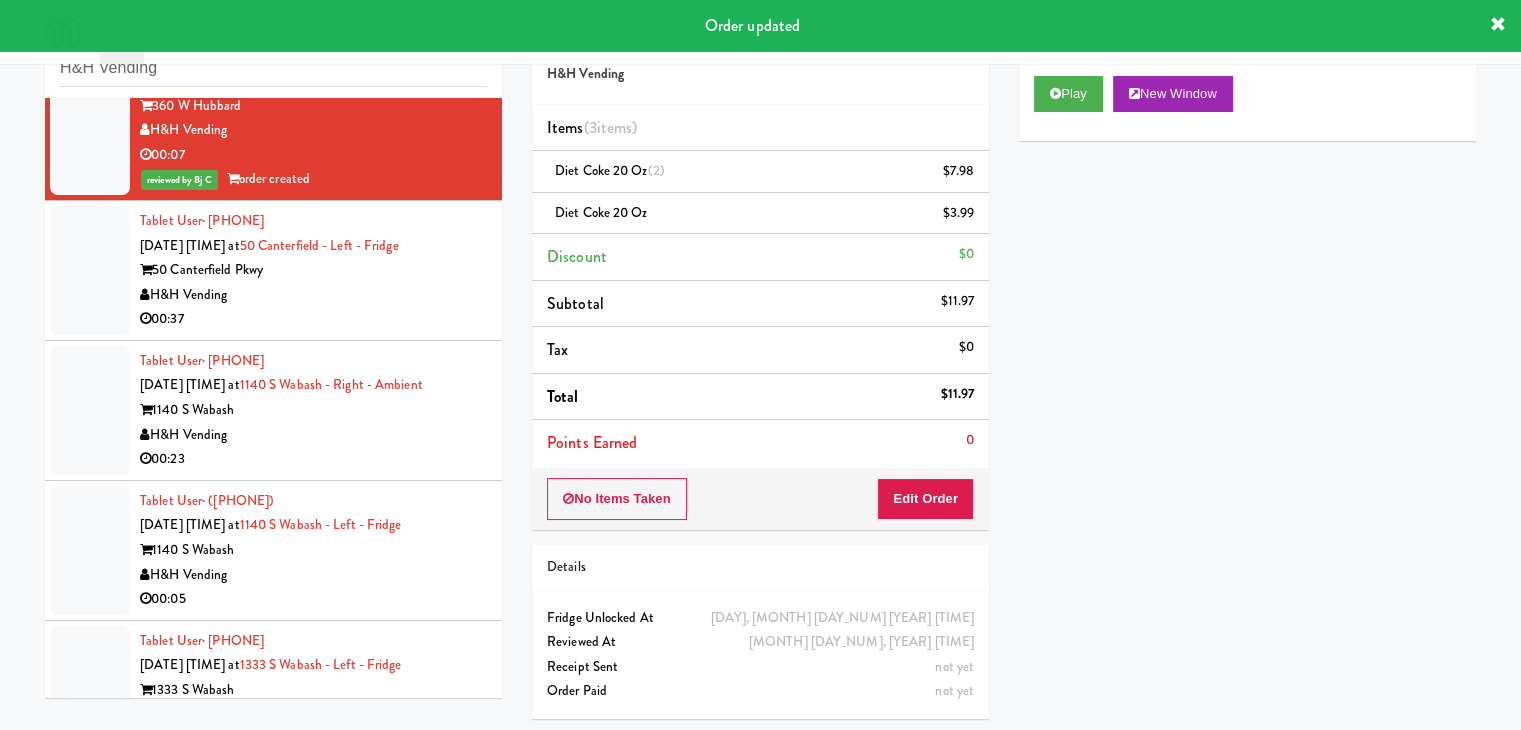 click on "00:37" at bounding box center [313, 319] 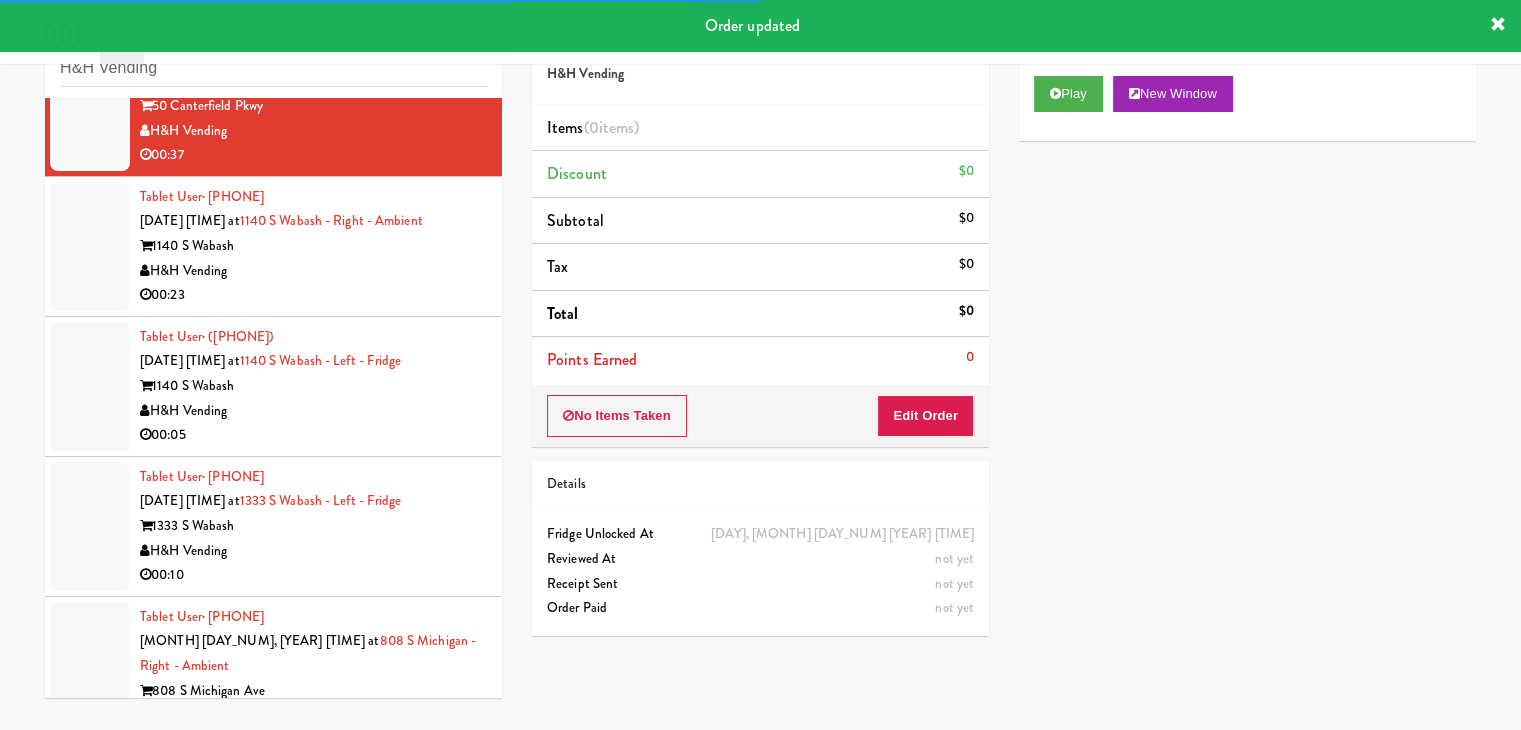 scroll, scrollTop: 1349, scrollLeft: 0, axis: vertical 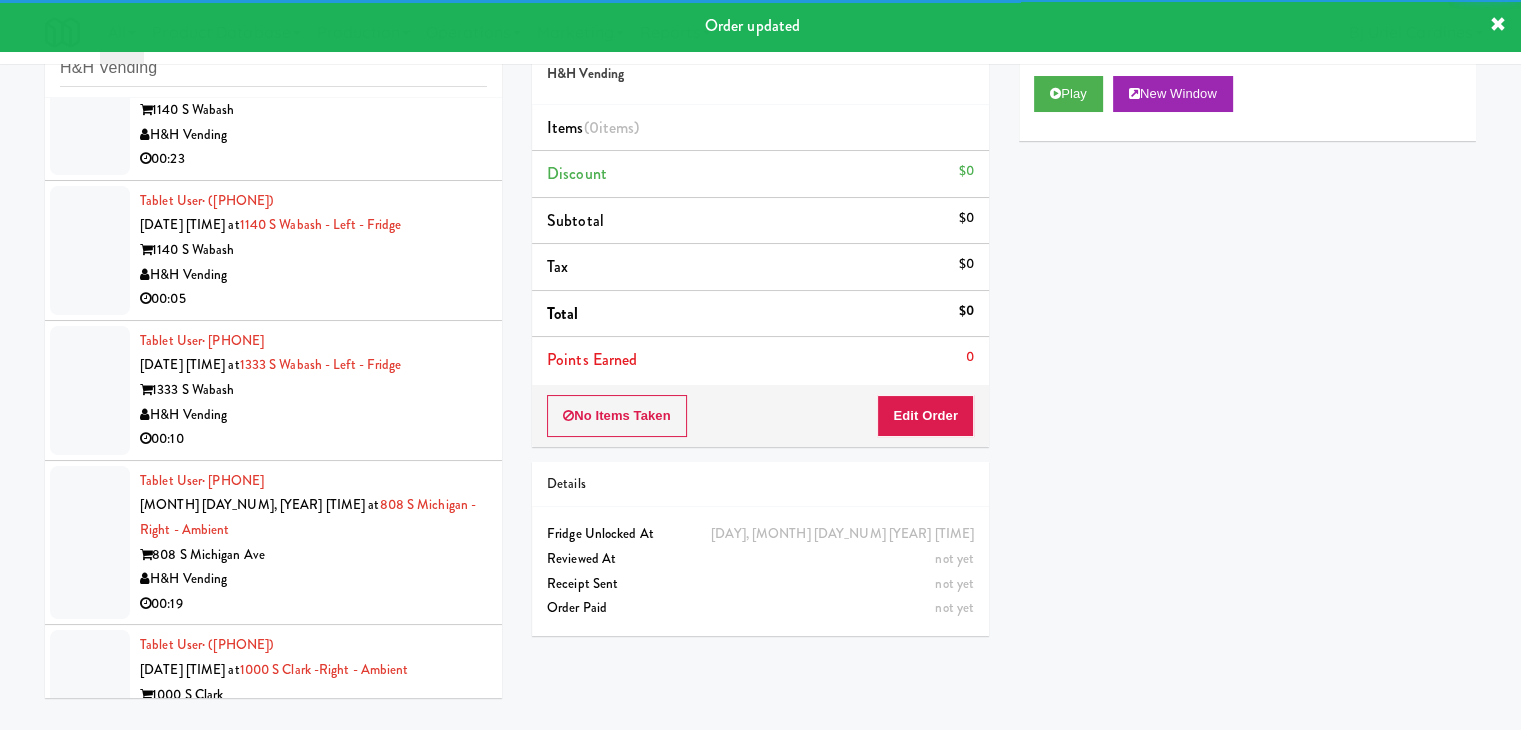 drag, startPoint x: 363, startPoint y: 270, endPoint x: 420, endPoint y: 271, distance: 57.00877 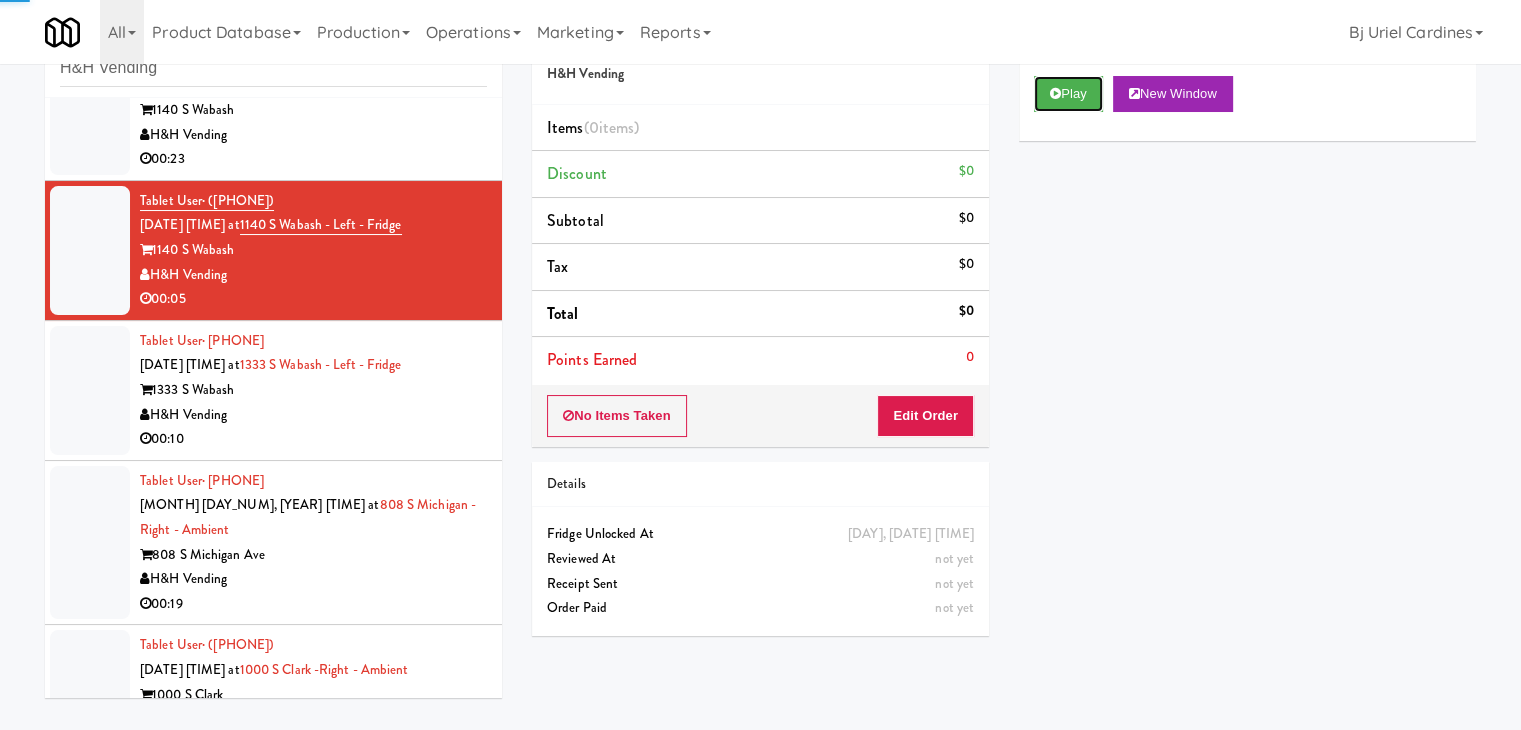 drag, startPoint x: 1076, startPoint y: 91, endPoint x: 1051, endPoint y: 188, distance: 100.16985 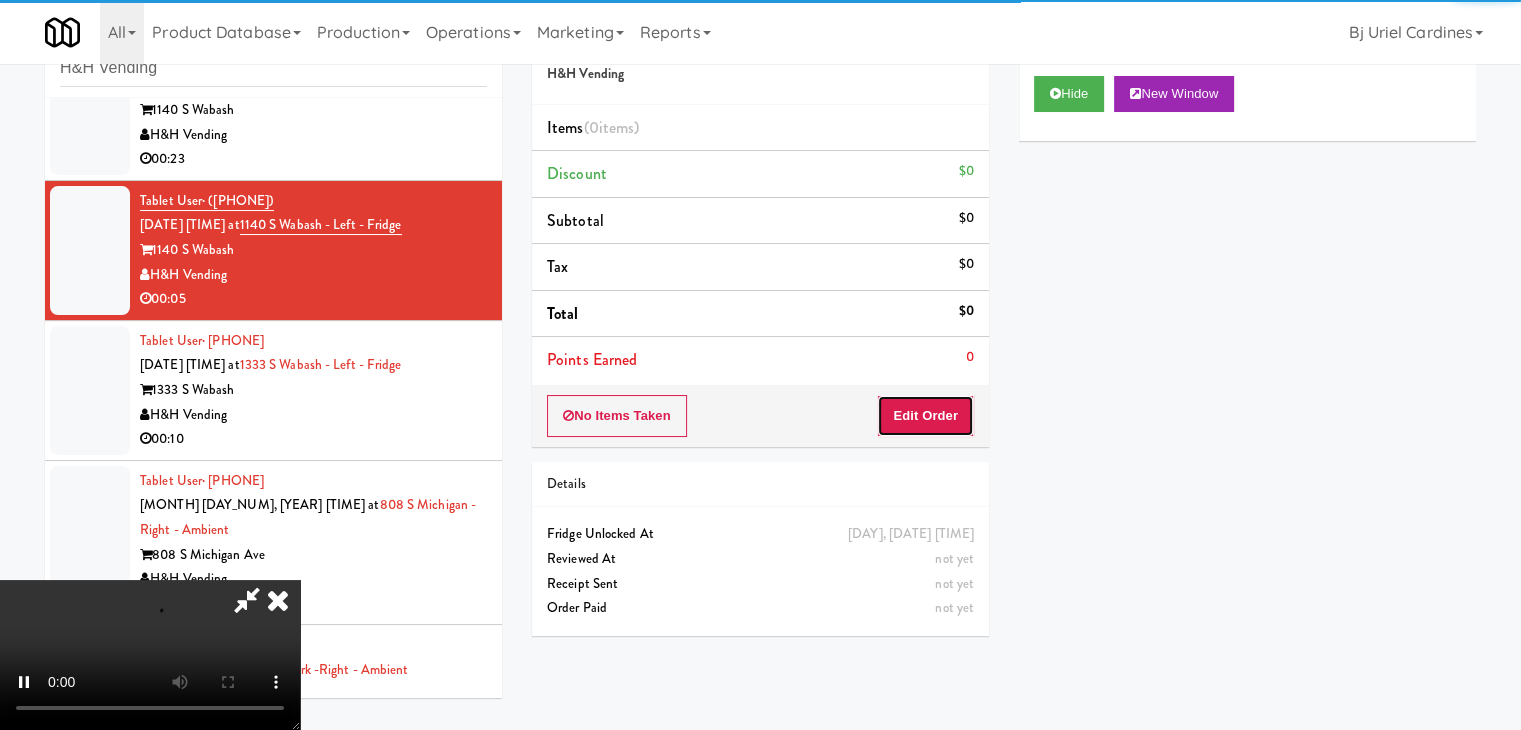 click on "Edit Order" at bounding box center (925, 416) 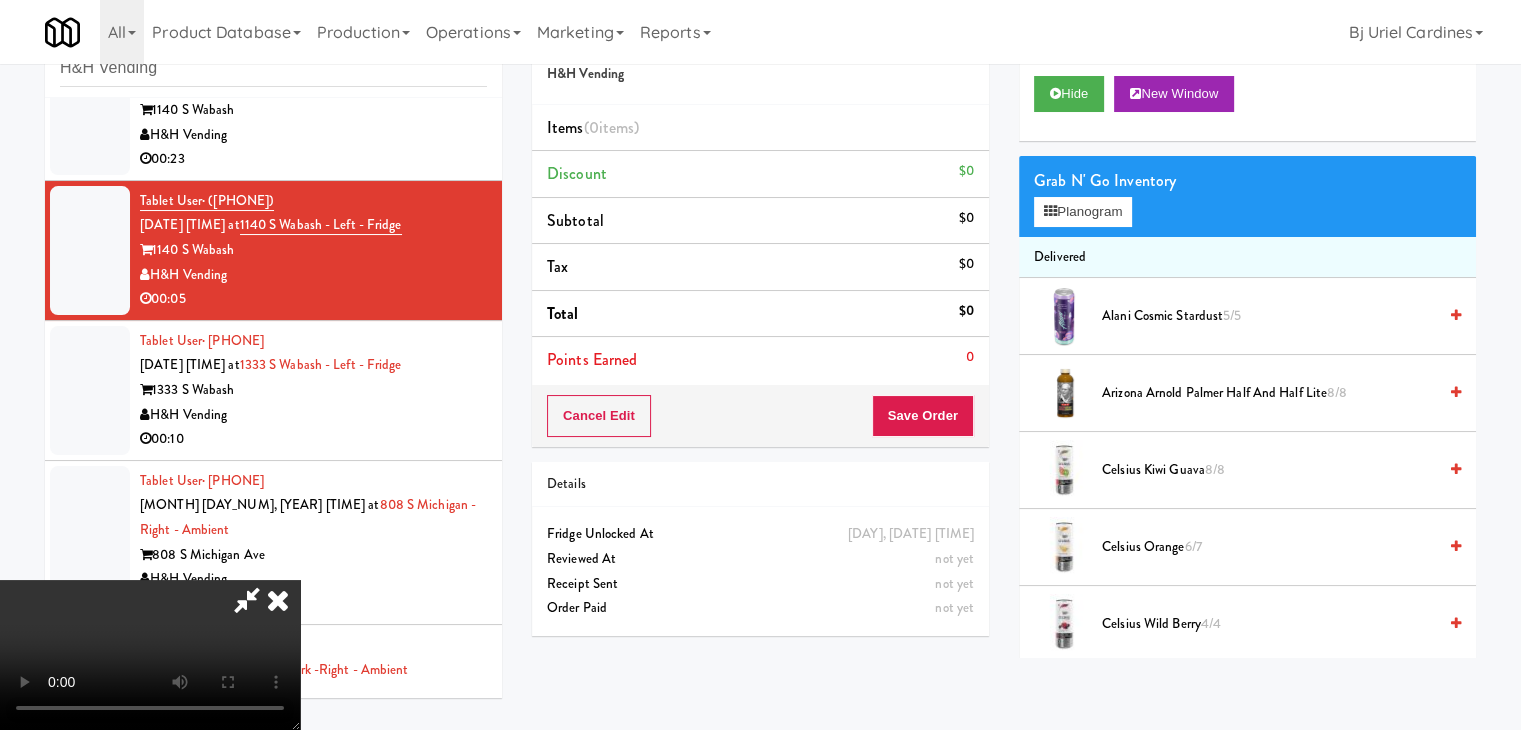 type 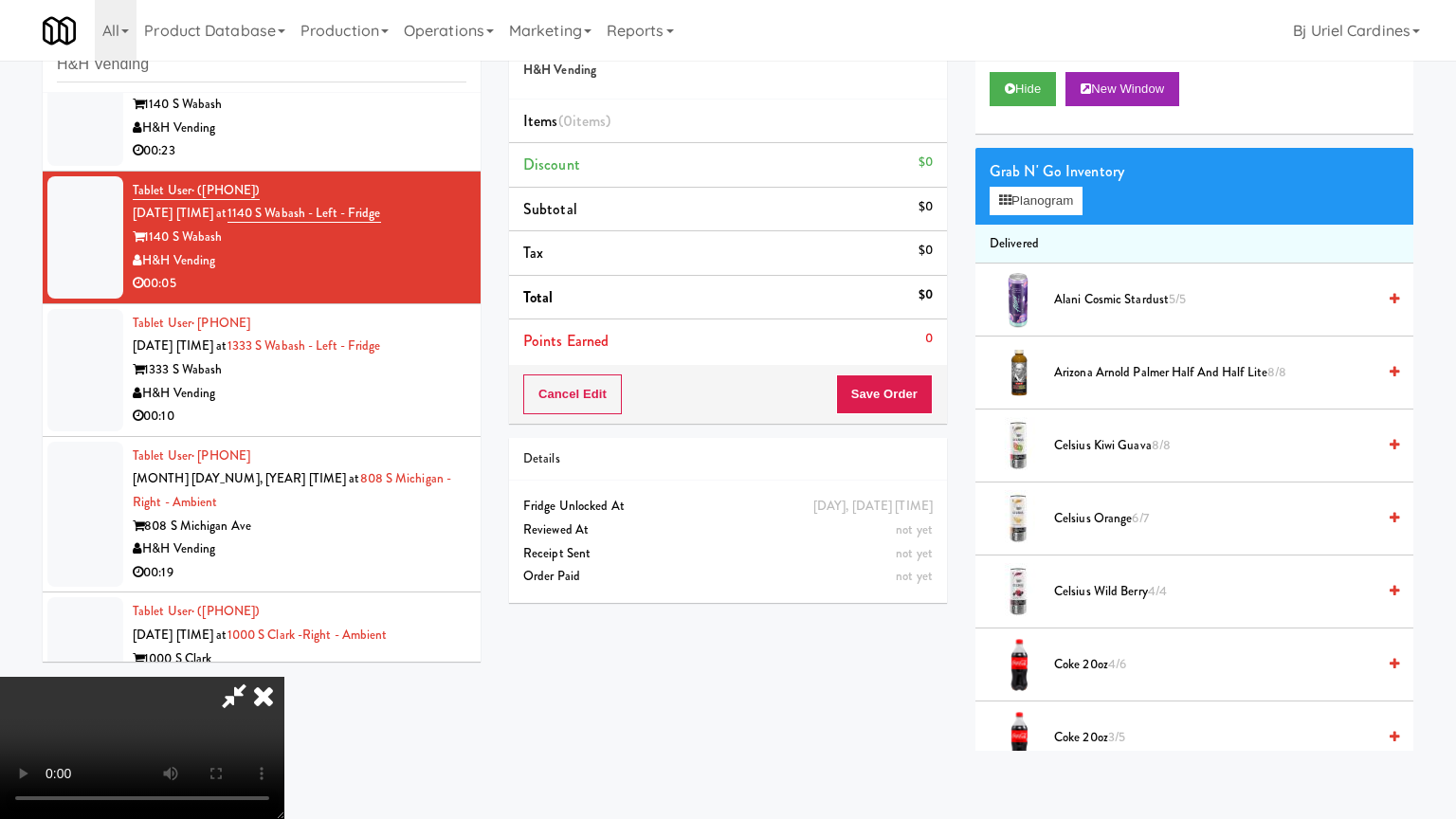 click at bounding box center [142, 748] 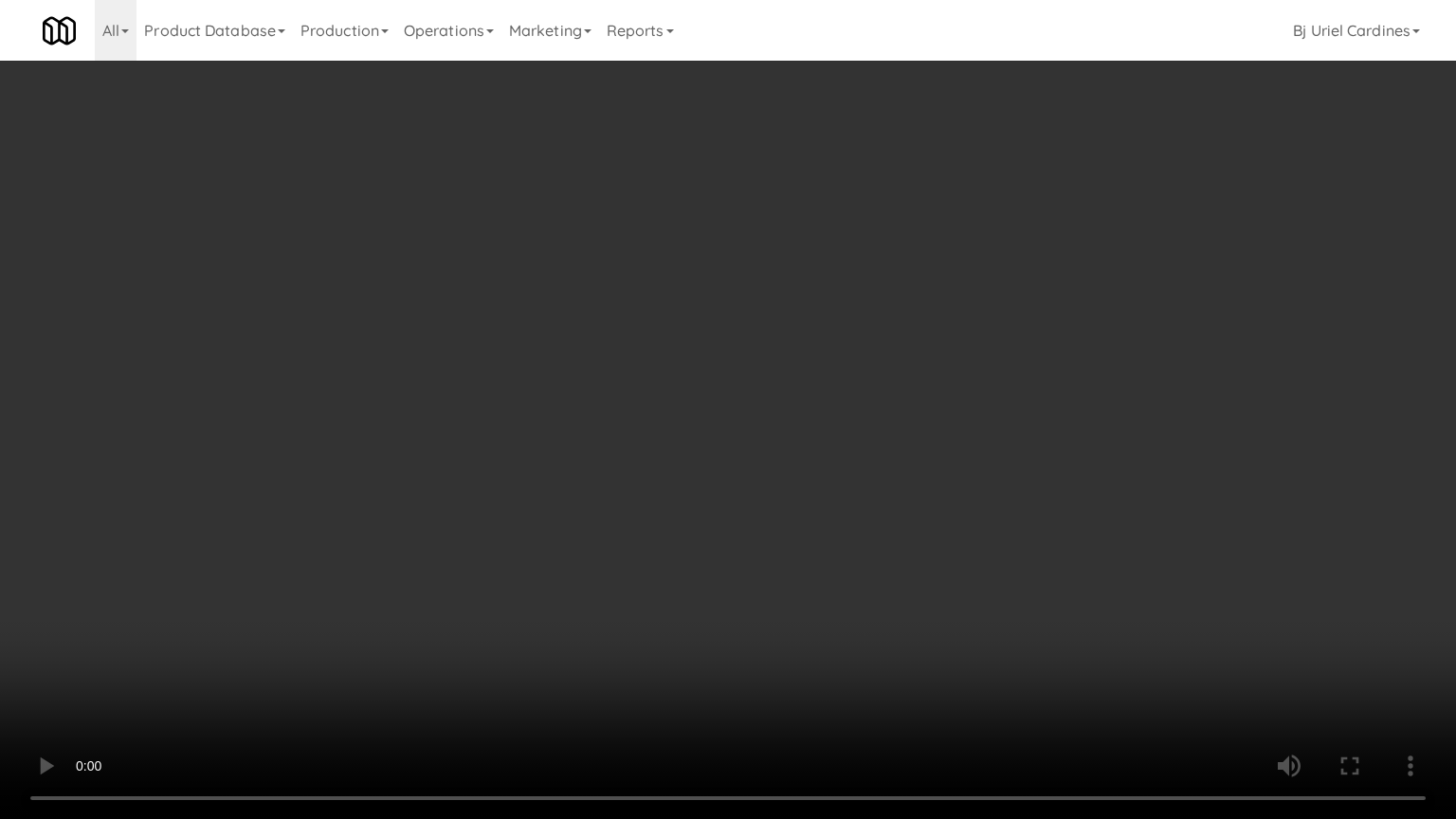 drag, startPoint x: 812, startPoint y: 512, endPoint x: 901, endPoint y: 356, distance: 179.60234 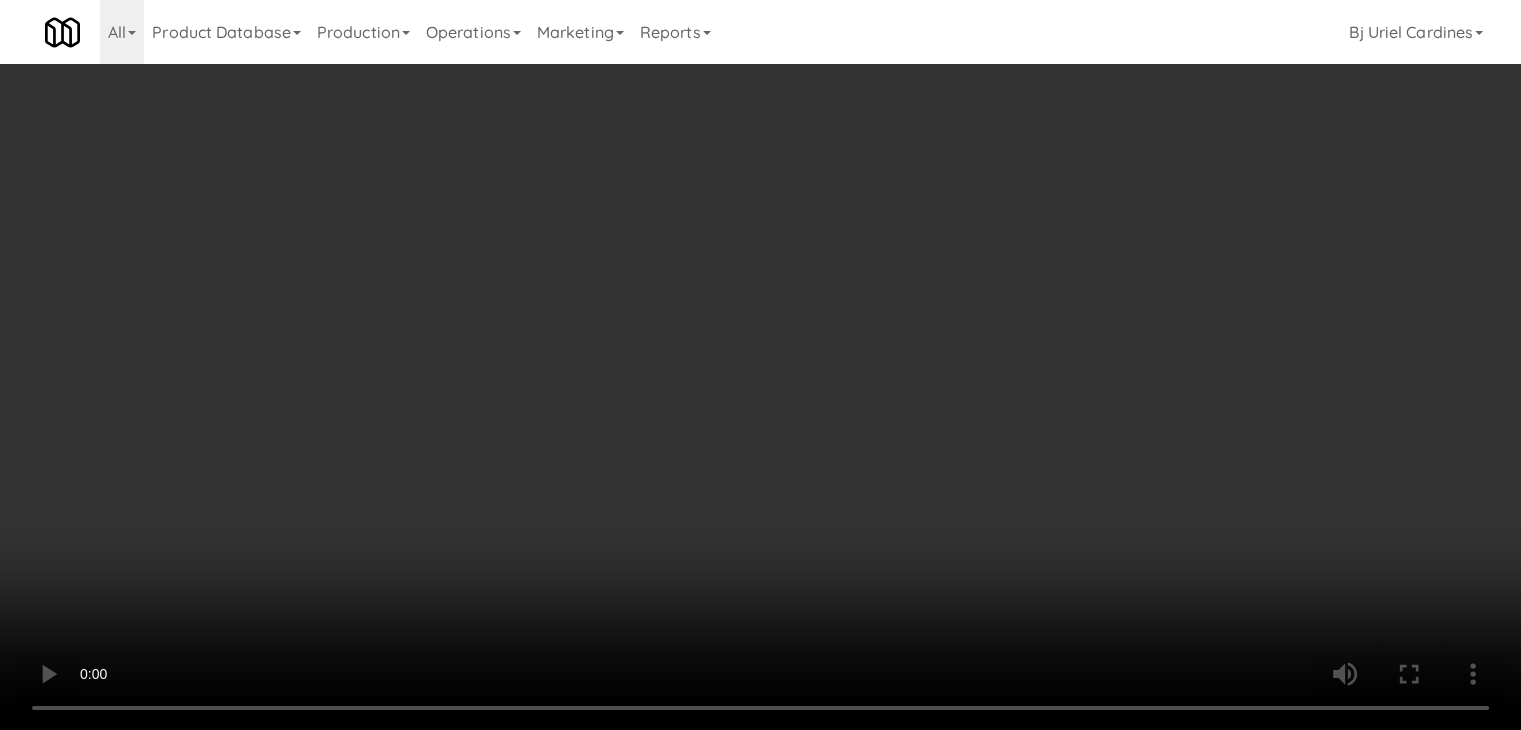click on "Planogram" at bounding box center (1083, 212) 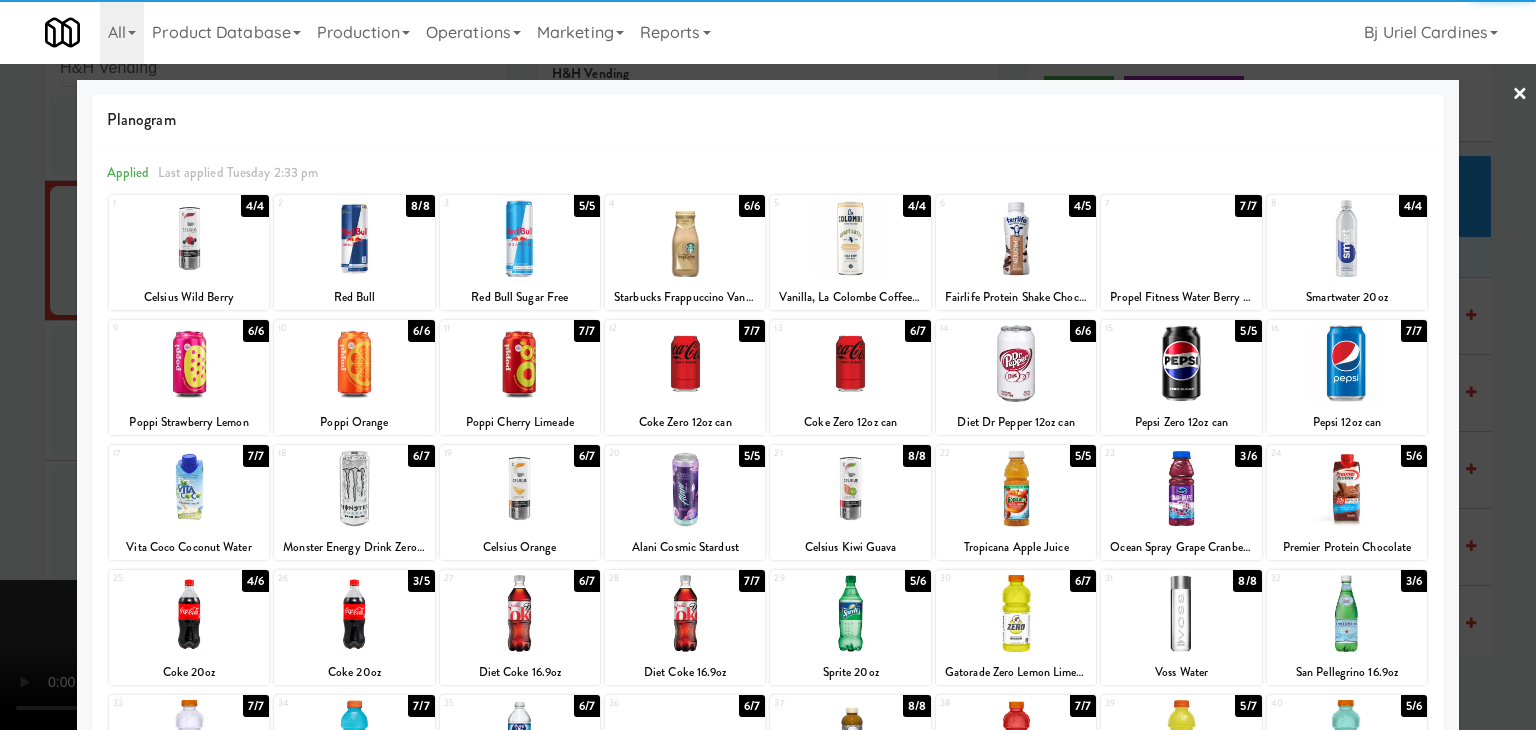 click at bounding box center [1016, 613] 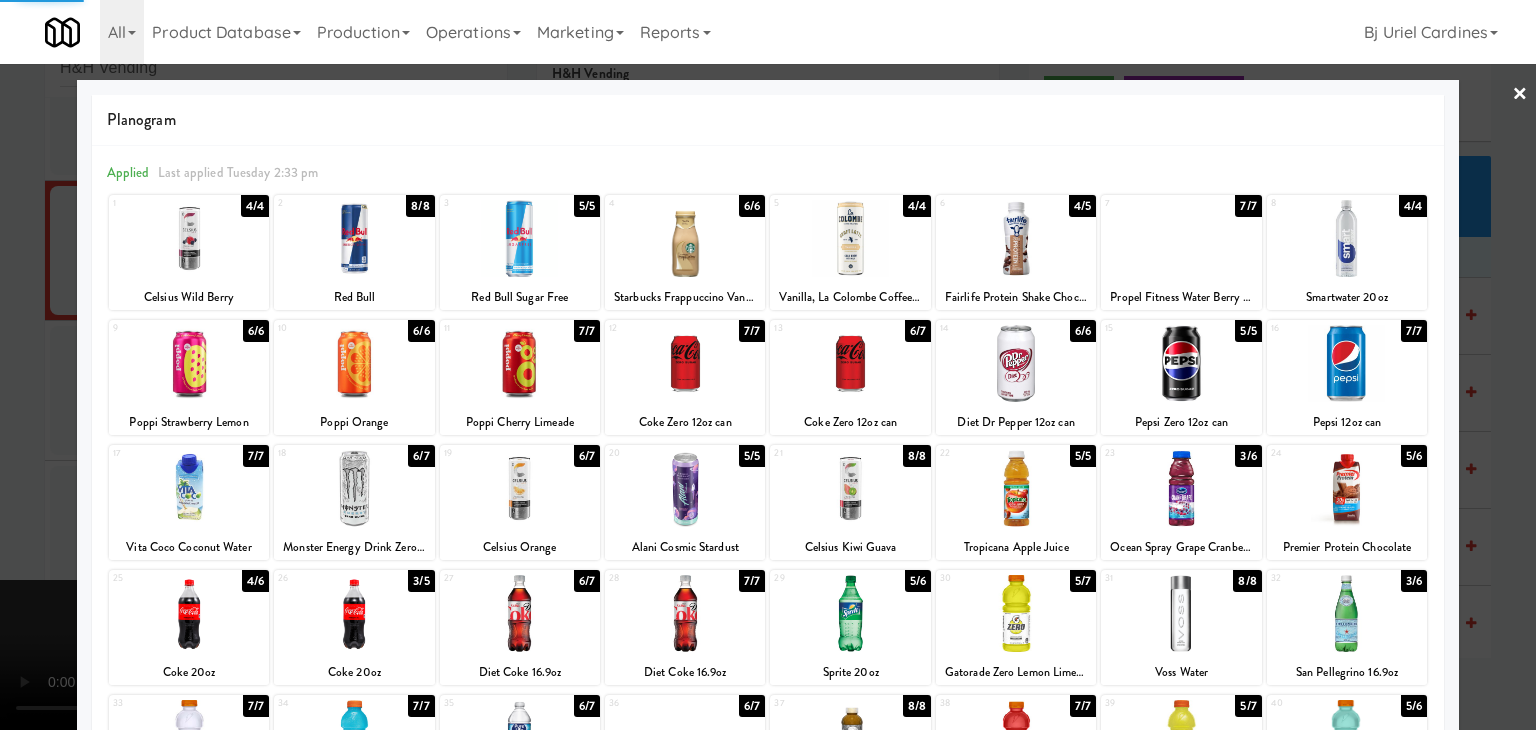drag, startPoint x: 0, startPoint y: 501, endPoint x: 657, endPoint y: 501, distance: 657 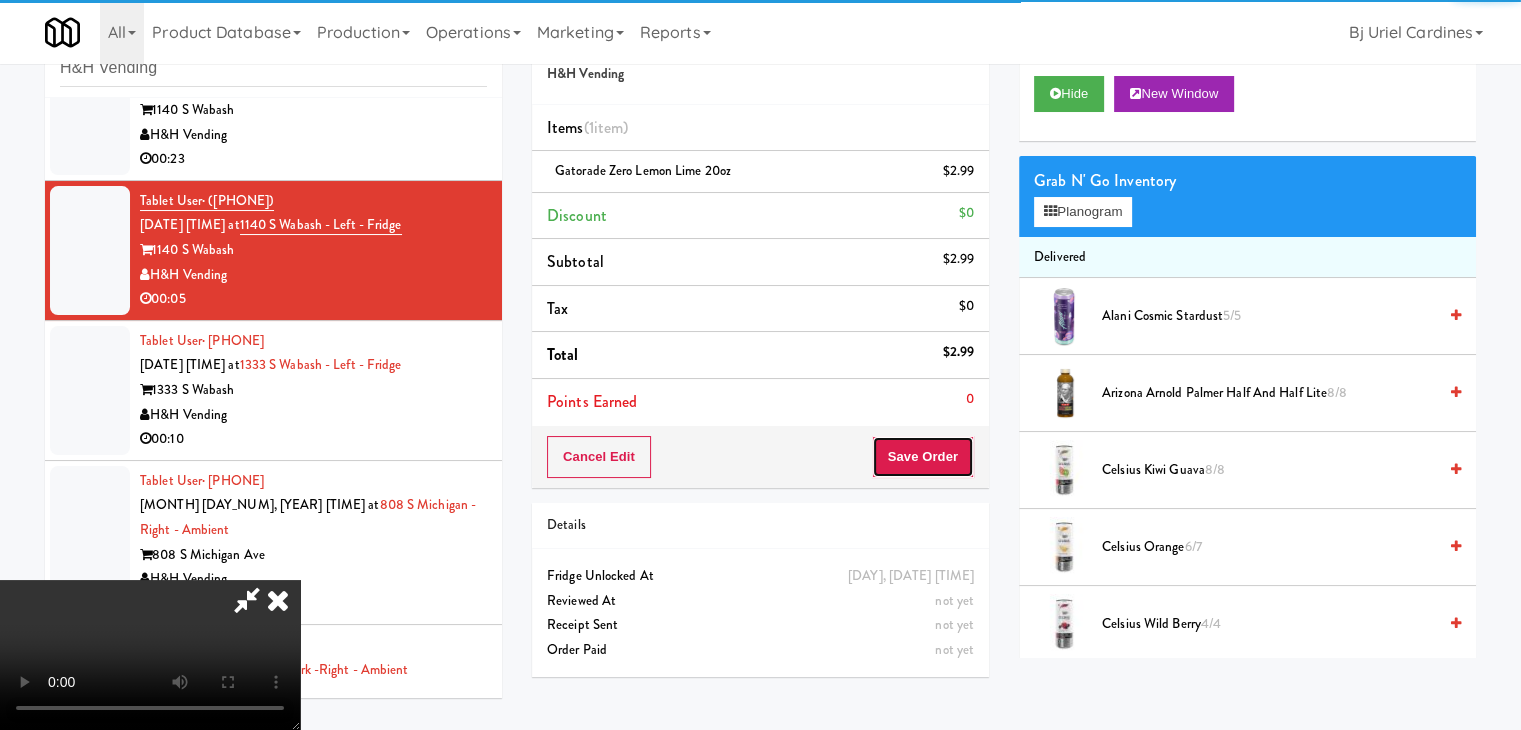 click on "Save Order" at bounding box center (923, 457) 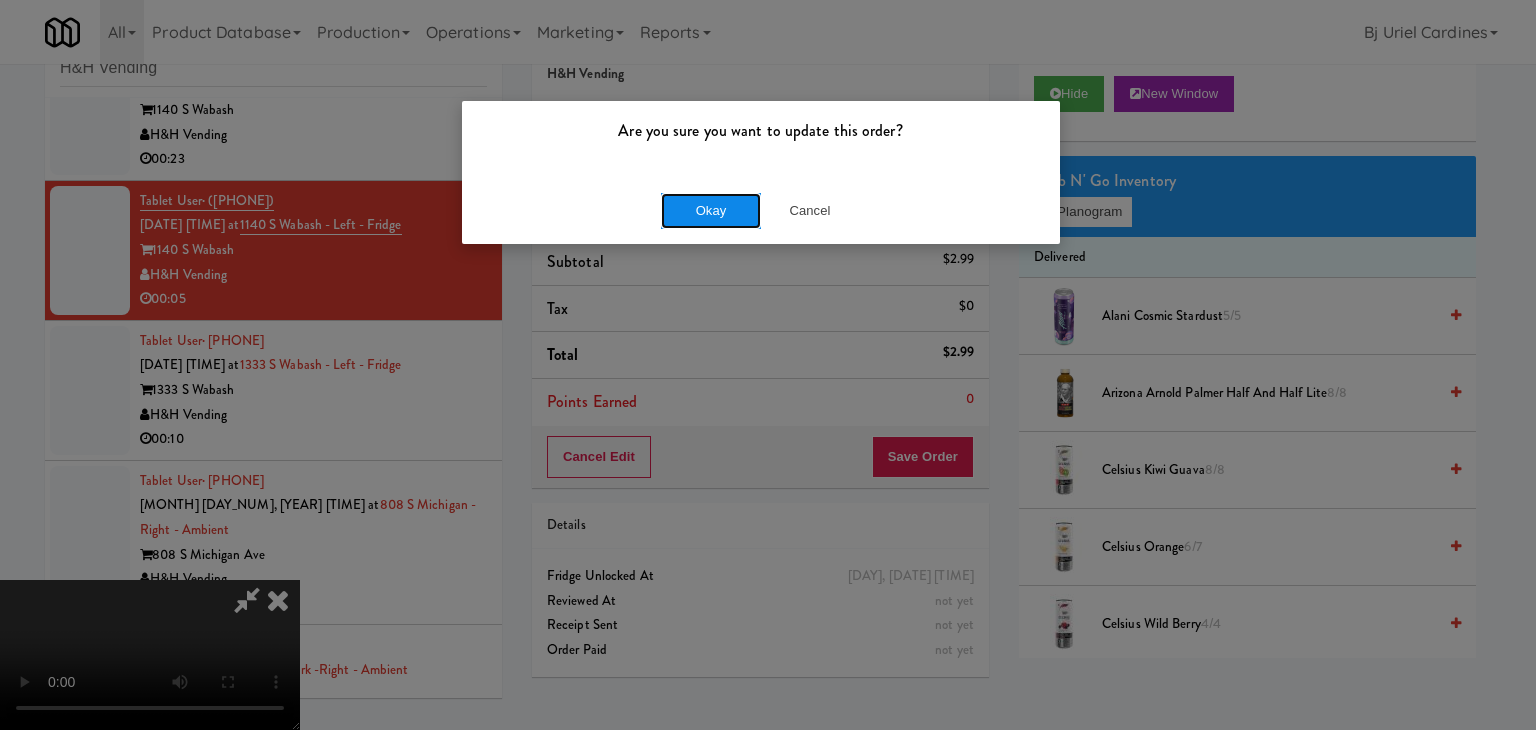 click on "Okay" at bounding box center (711, 211) 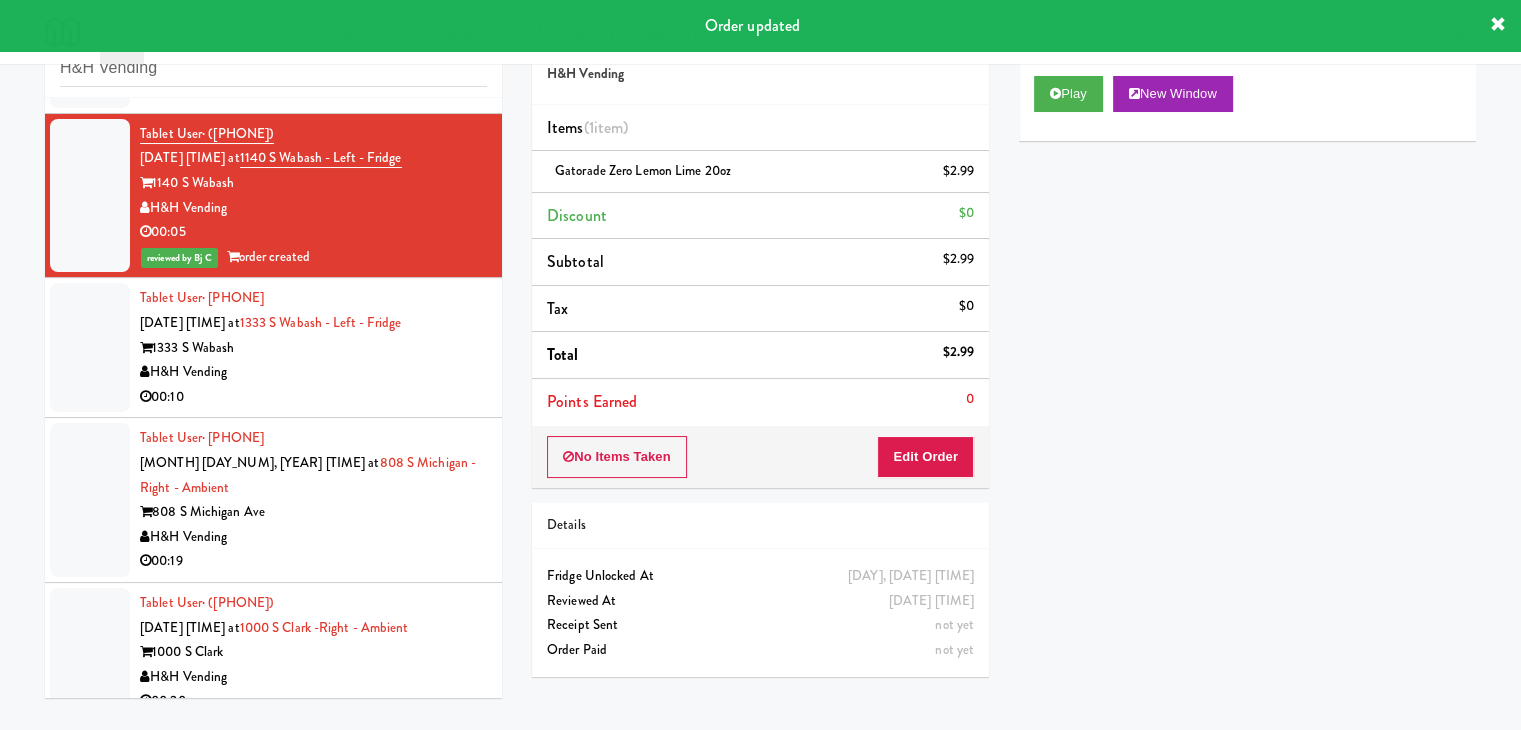 scroll, scrollTop: 1549, scrollLeft: 0, axis: vertical 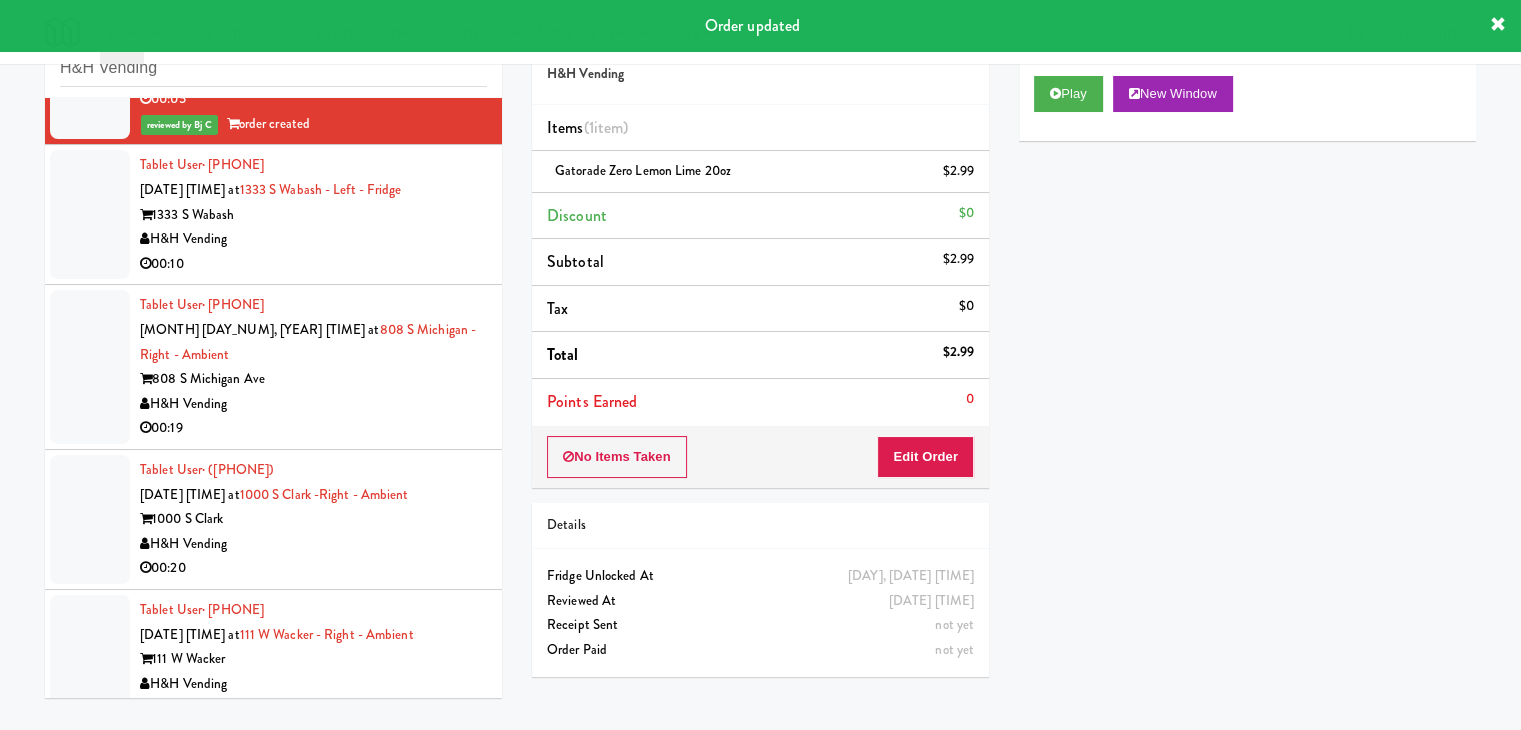 click on "00:10" at bounding box center (313, 264) 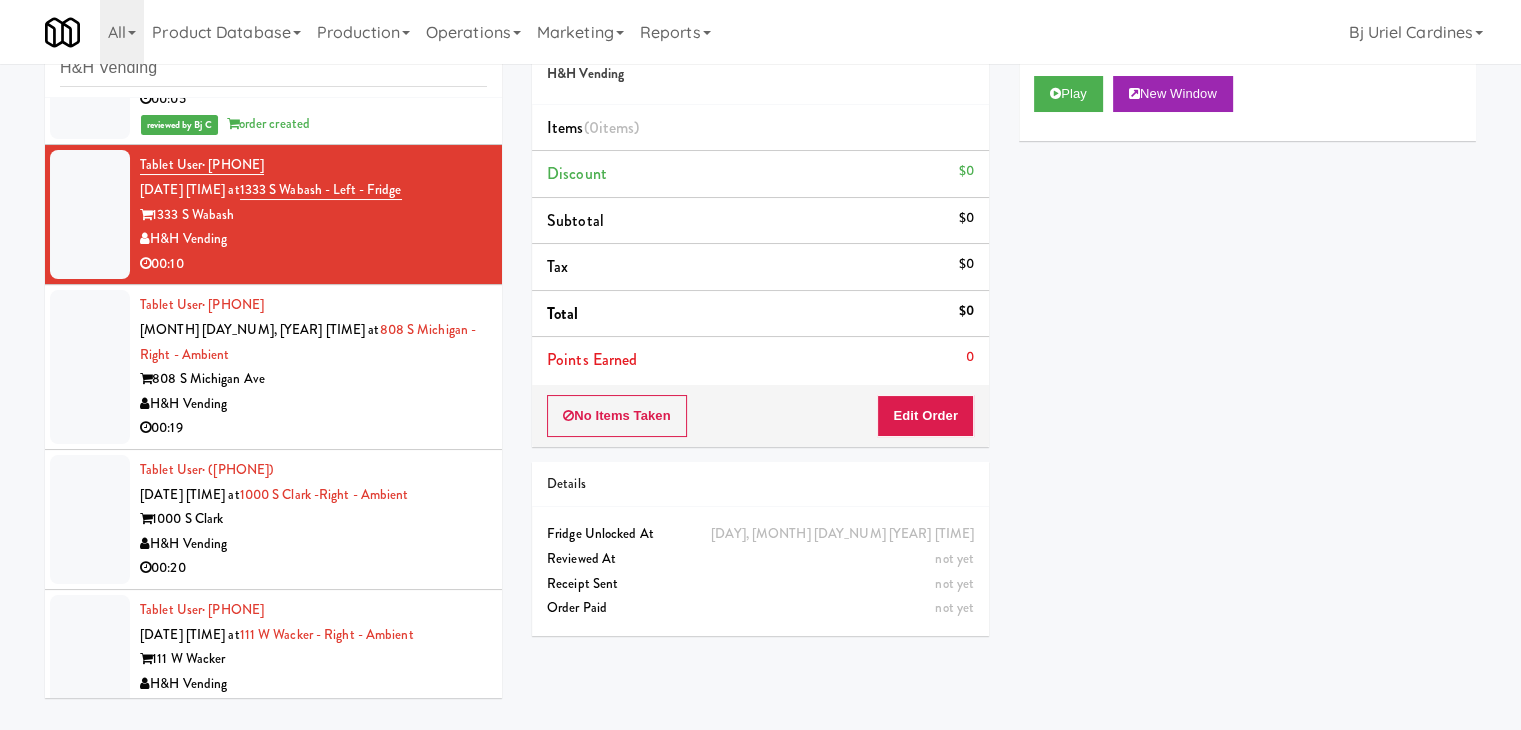 click on "00:19" at bounding box center [313, 428] 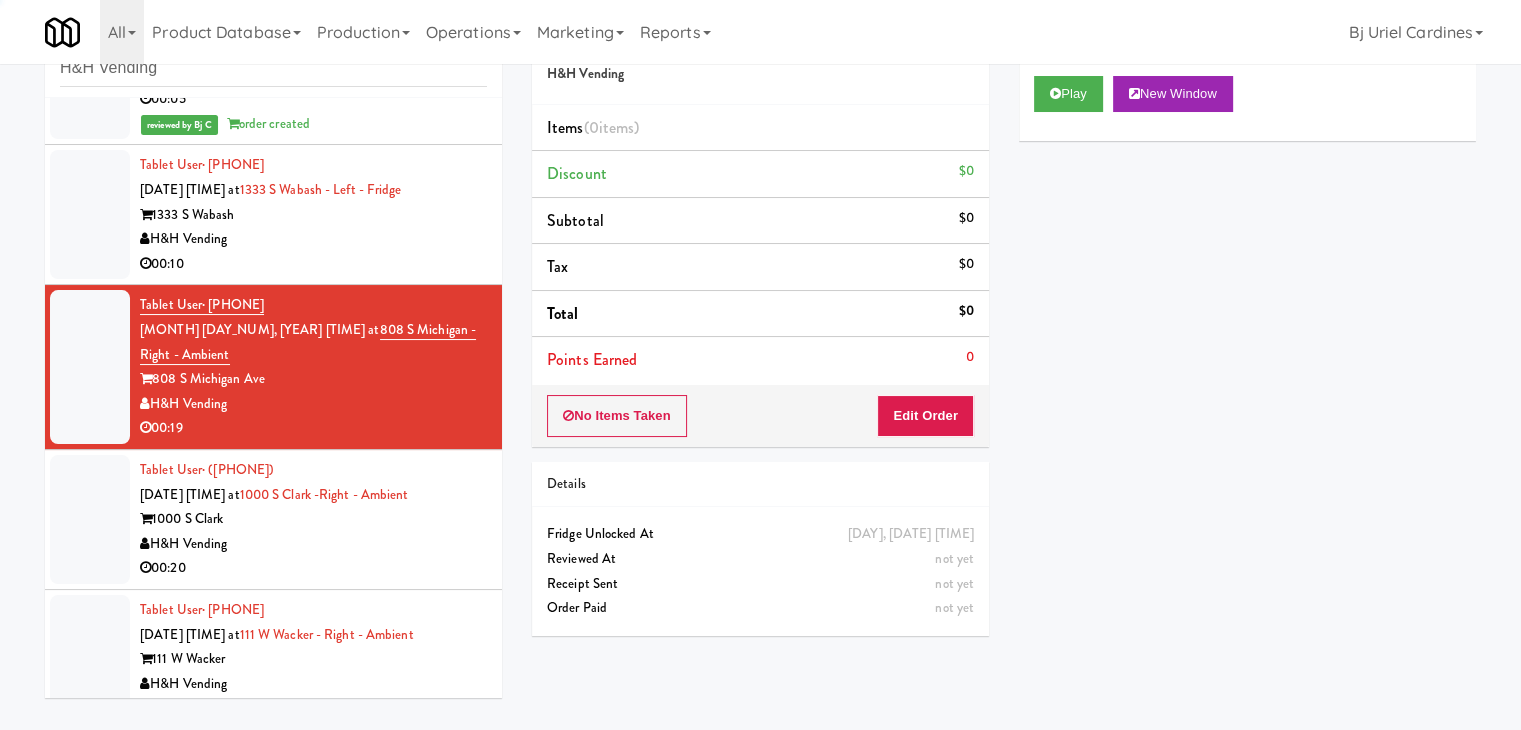 click on "H&H Vending" at bounding box center (313, 239) 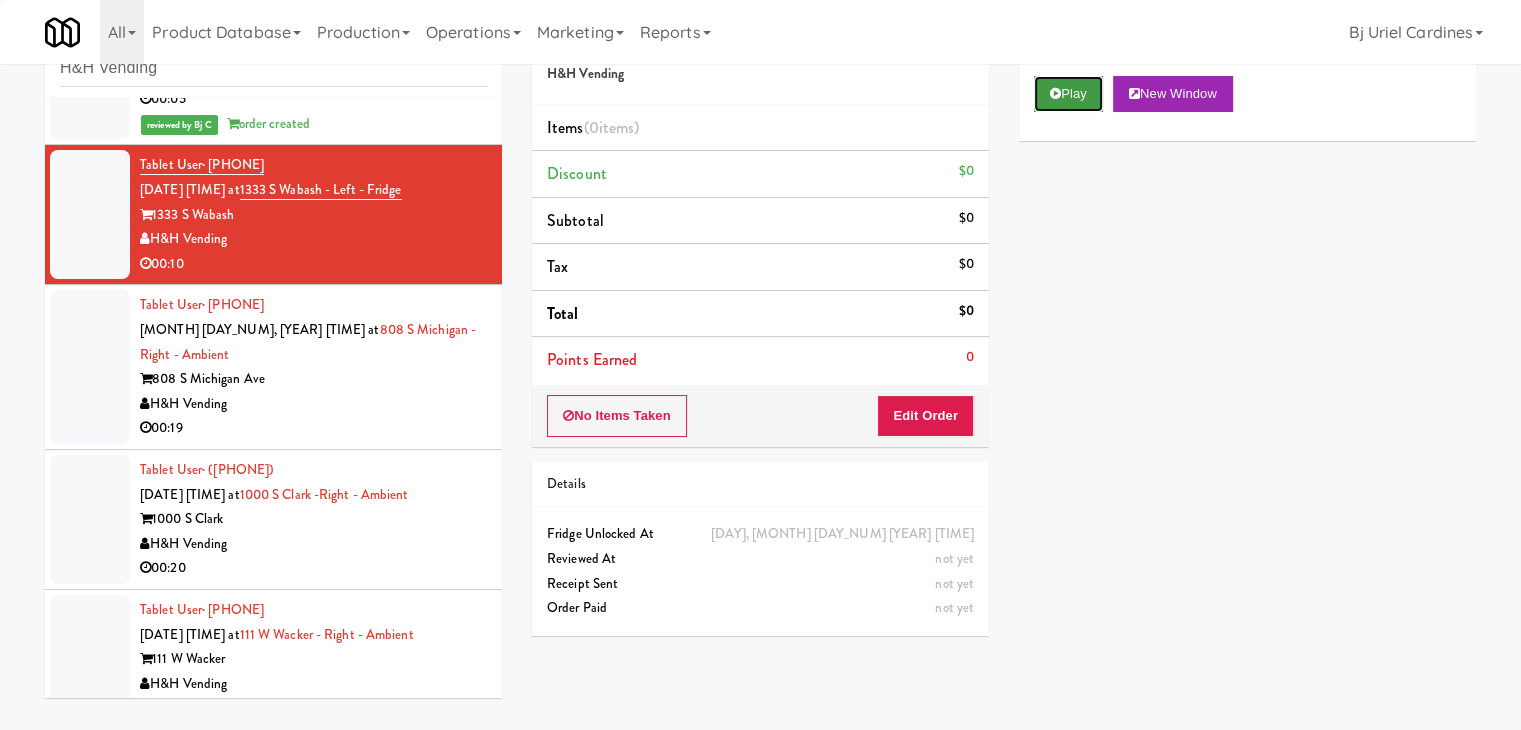 click at bounding box center (1055, 93) 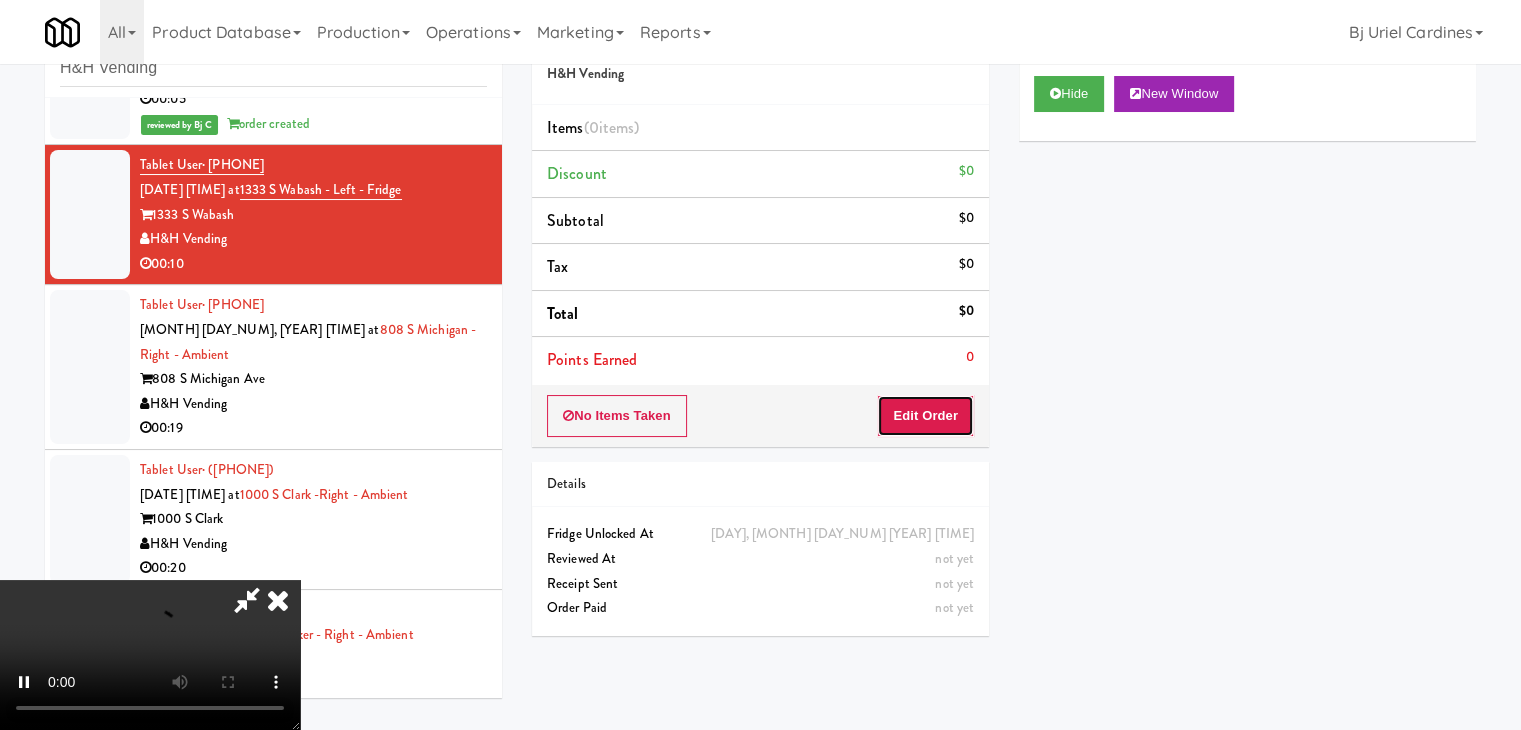 click on "Edit Order" at bounding box center [925, 416] 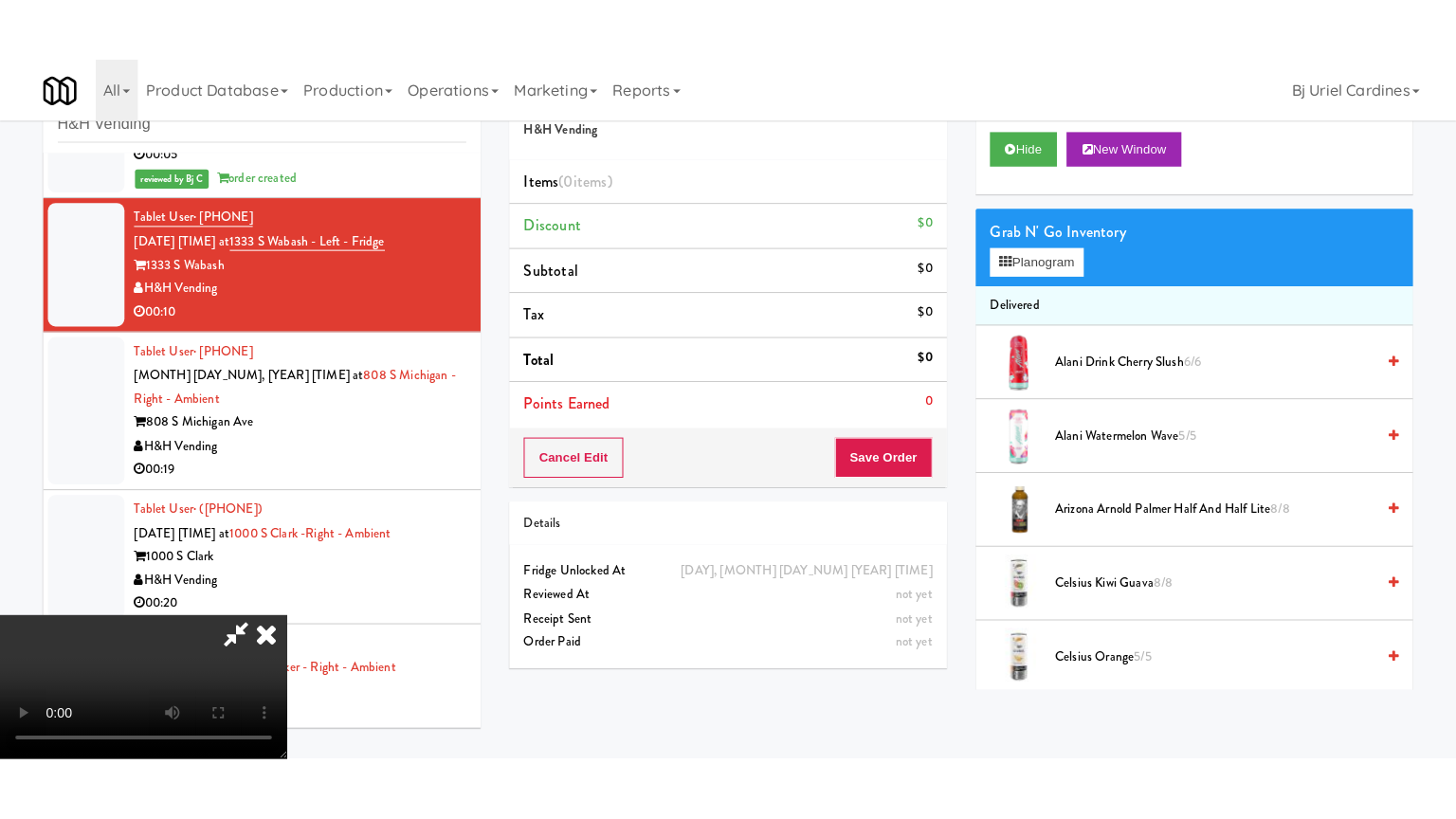 scroll, scrollTop: 266, scrollLeft: 0, axis: vertical 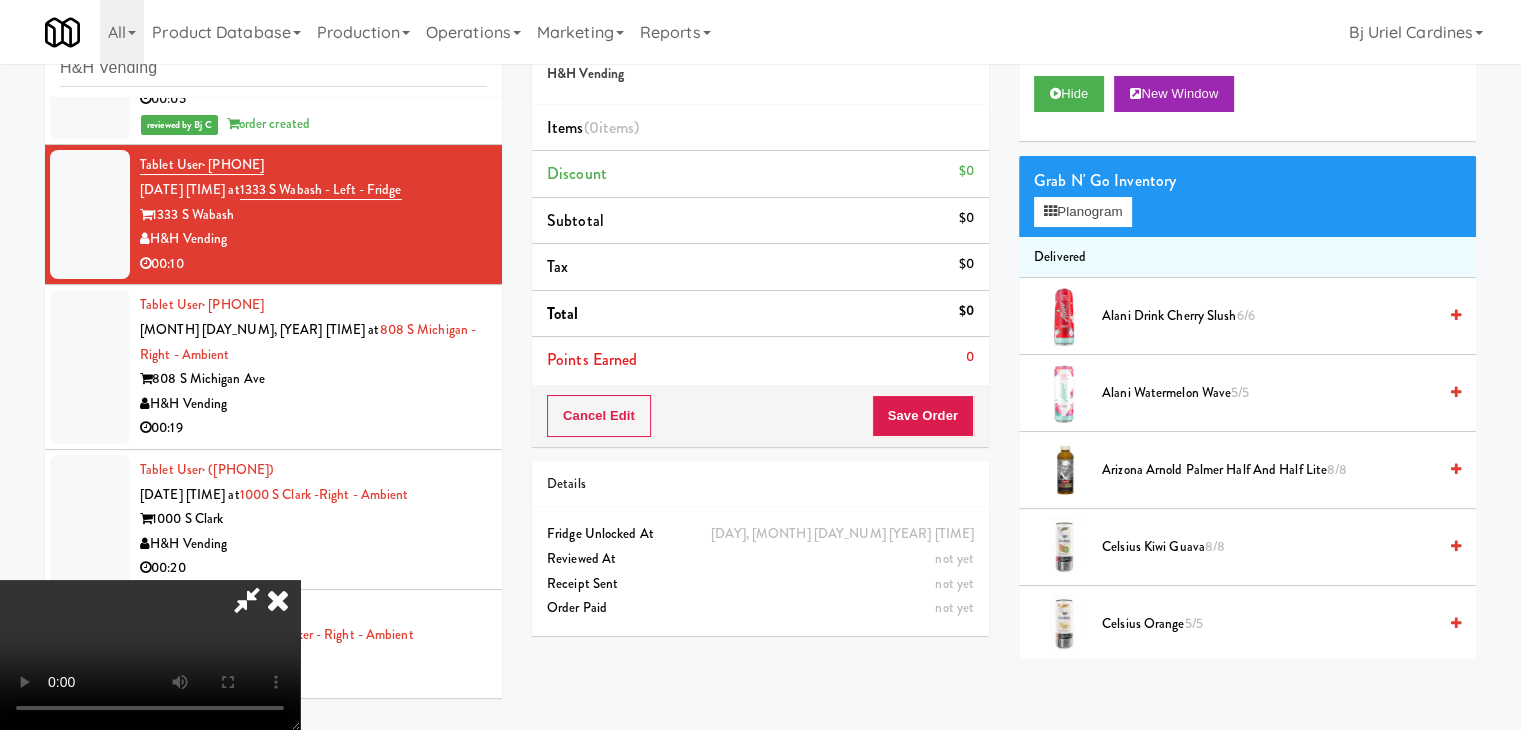 type 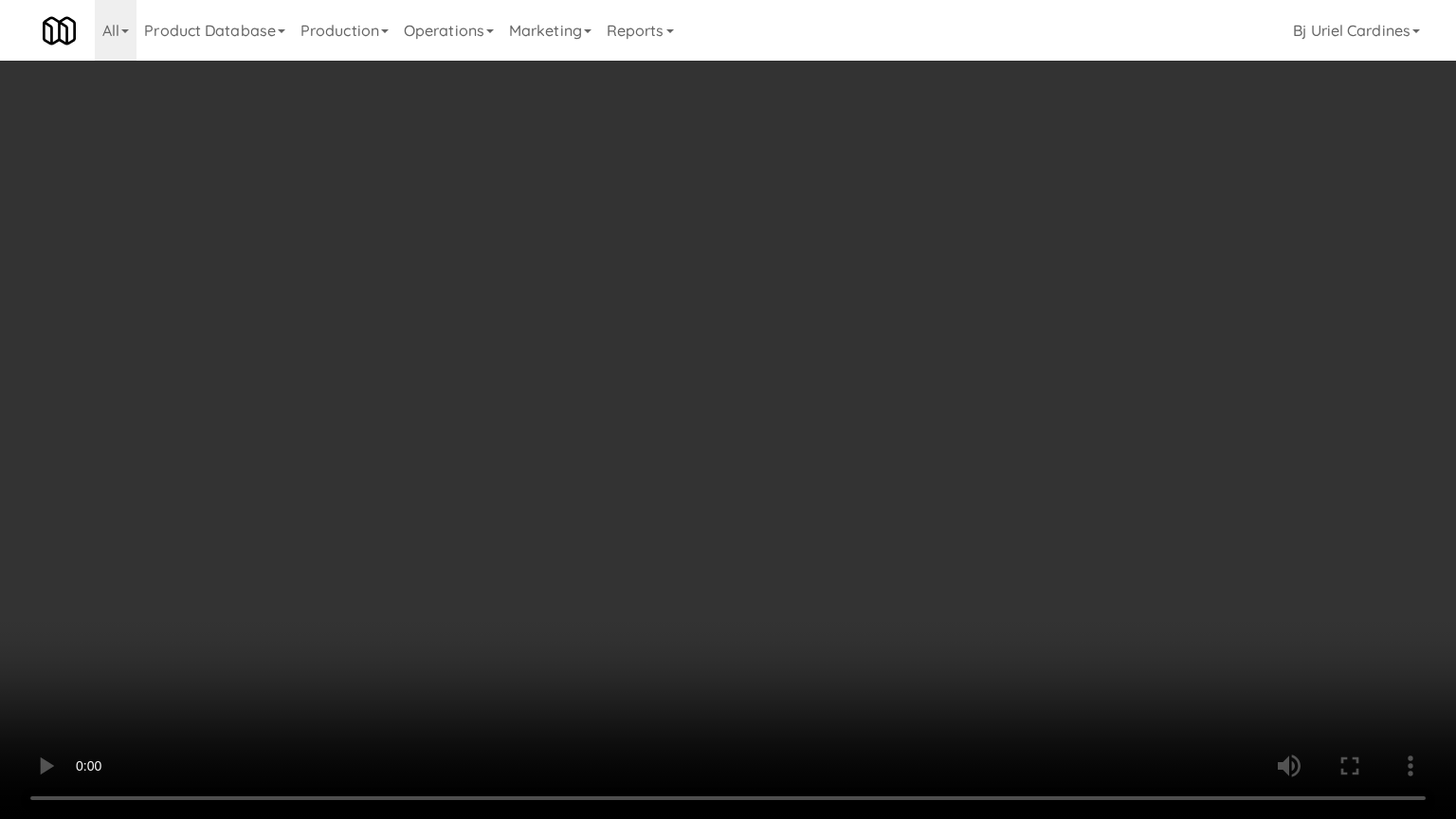 click at bounding box center [728, 410] 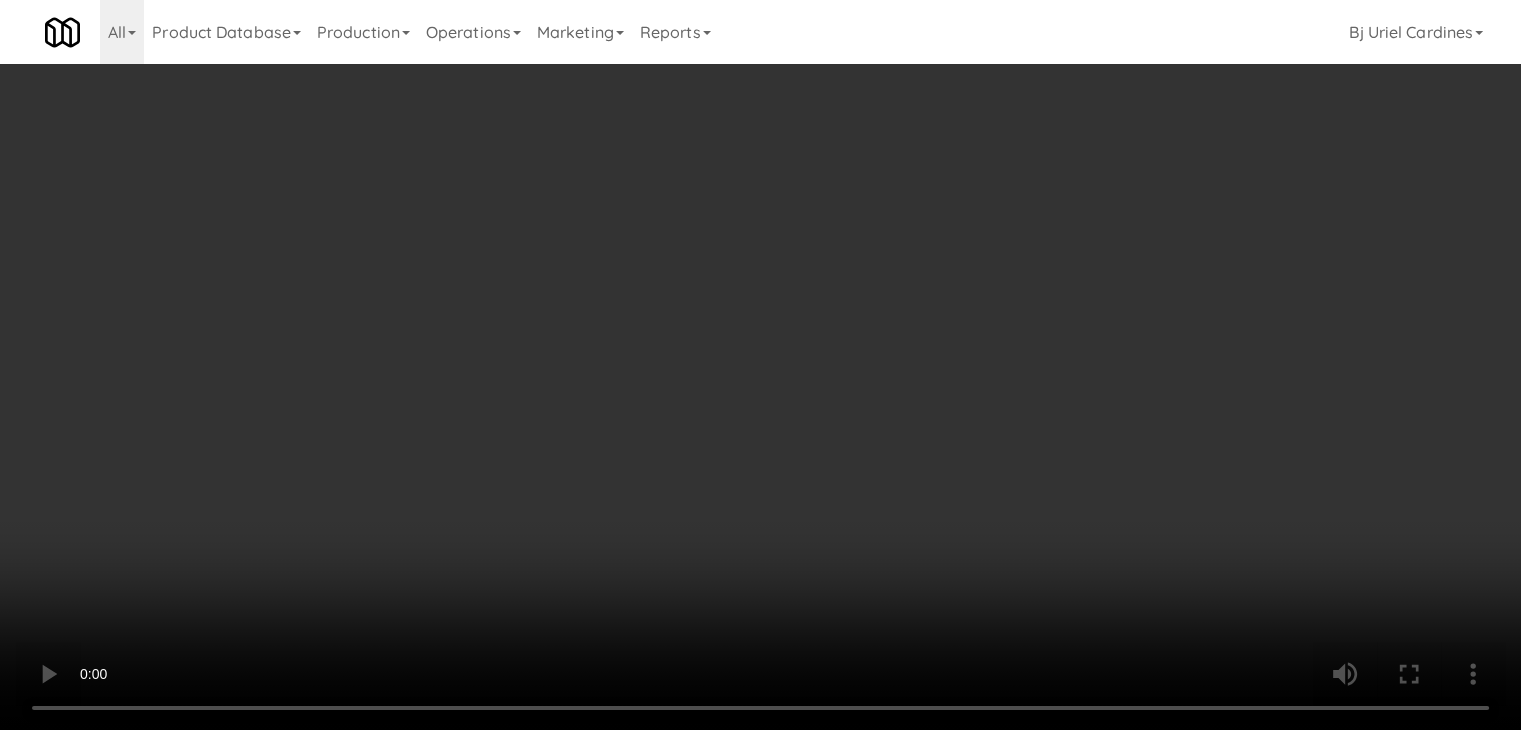 click on "Planogram" at bounding box center (1083, 212) 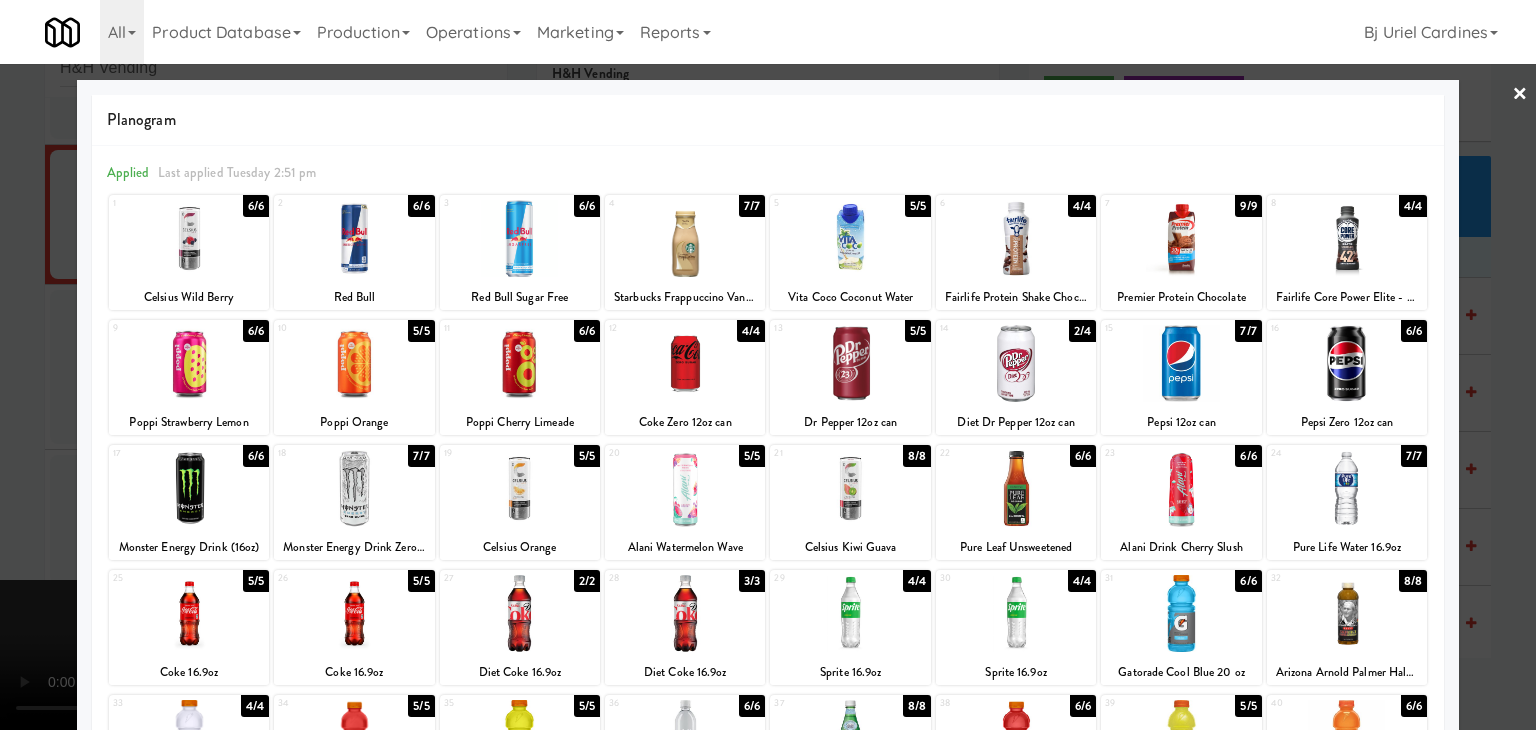 click at bounding box center [850, 363] 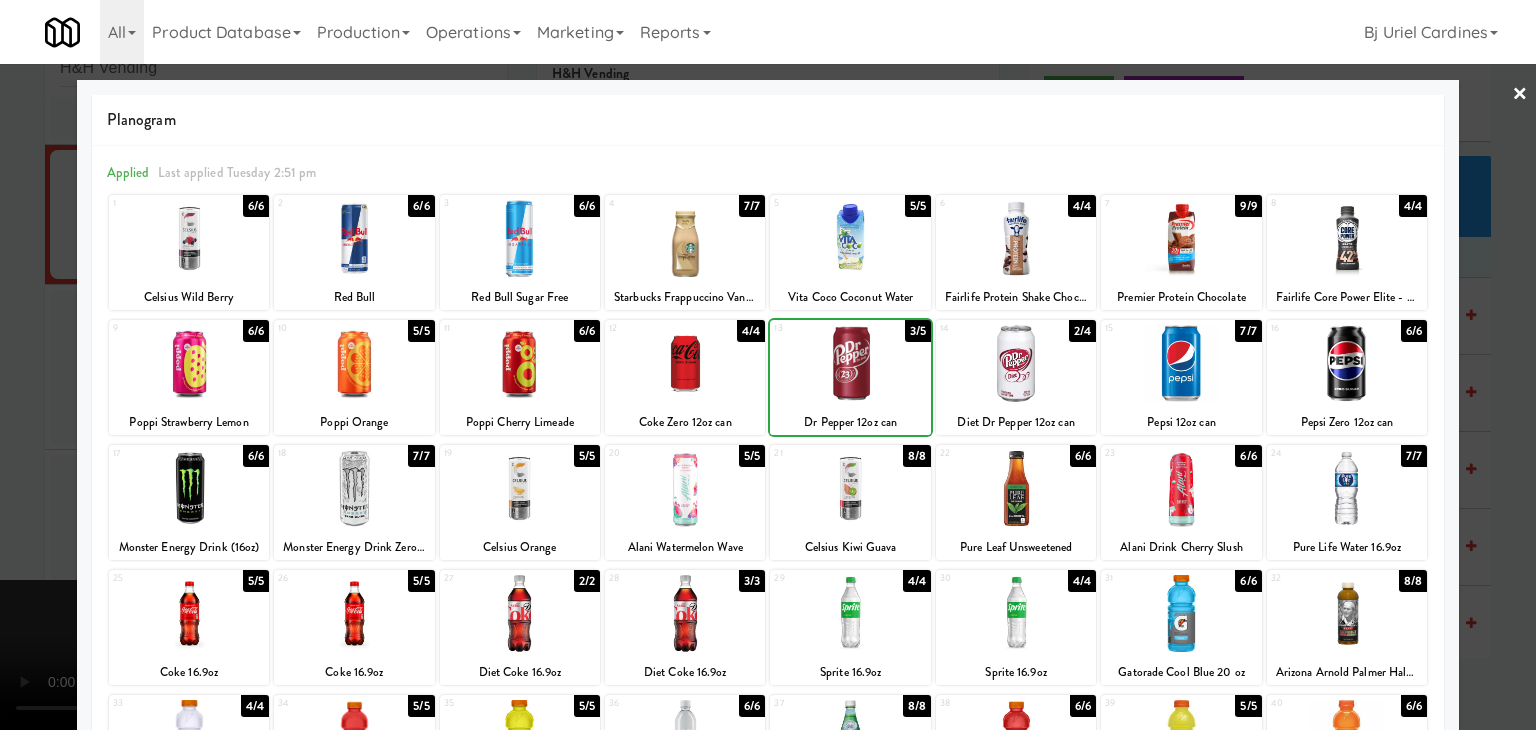 click at bounding box center (768, 365) 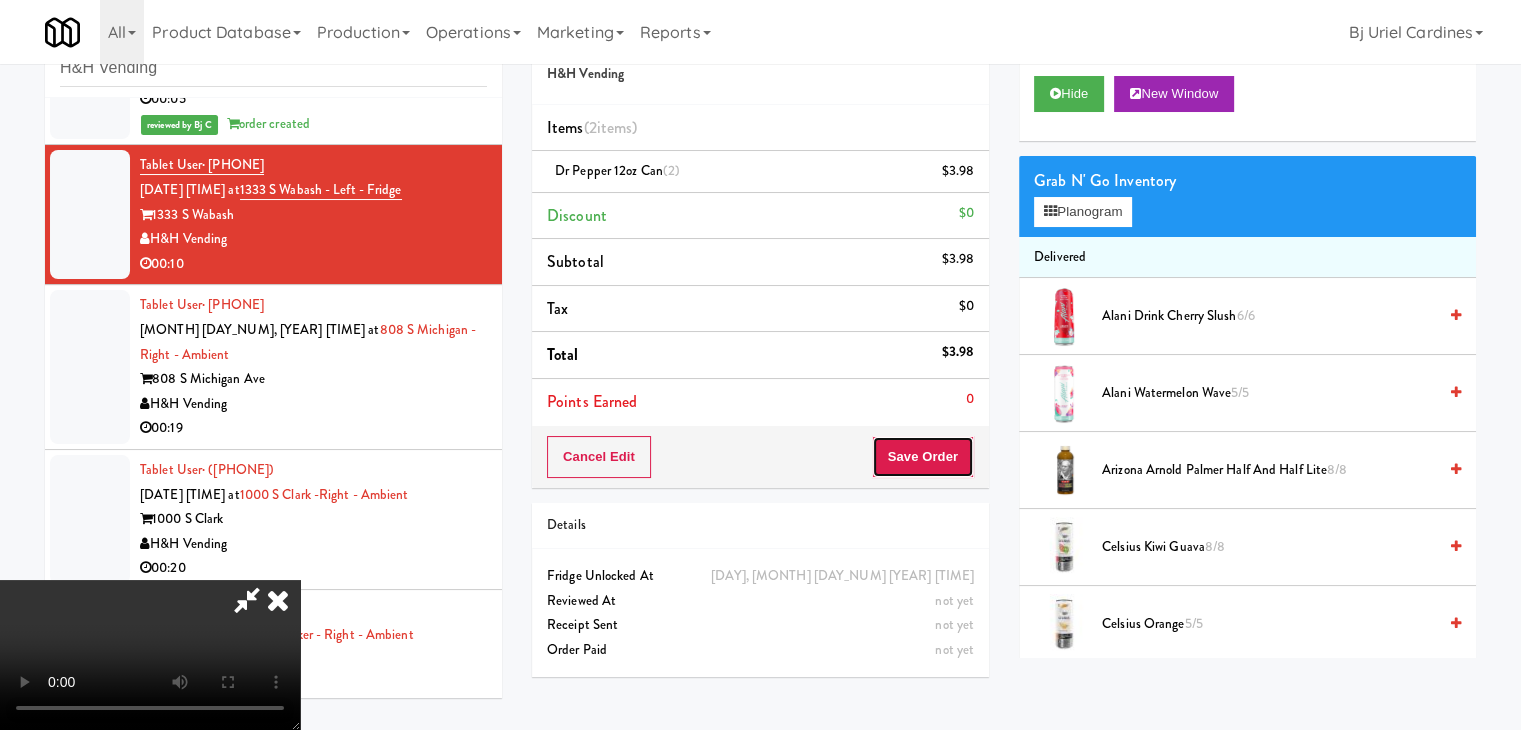 click on "Save Order" at bounding box center [923, 457] 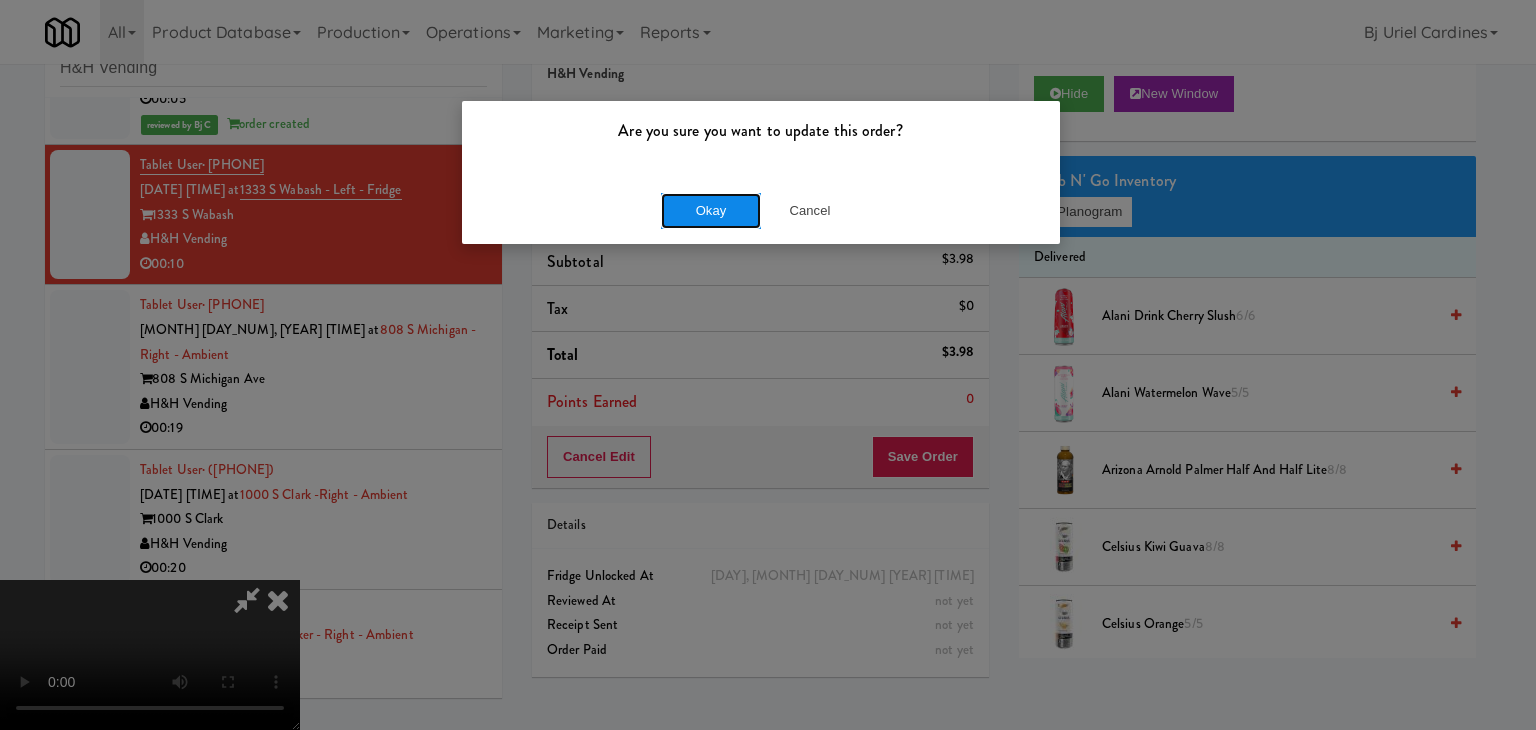 click on "Okay" at bounding box center (711, 211) 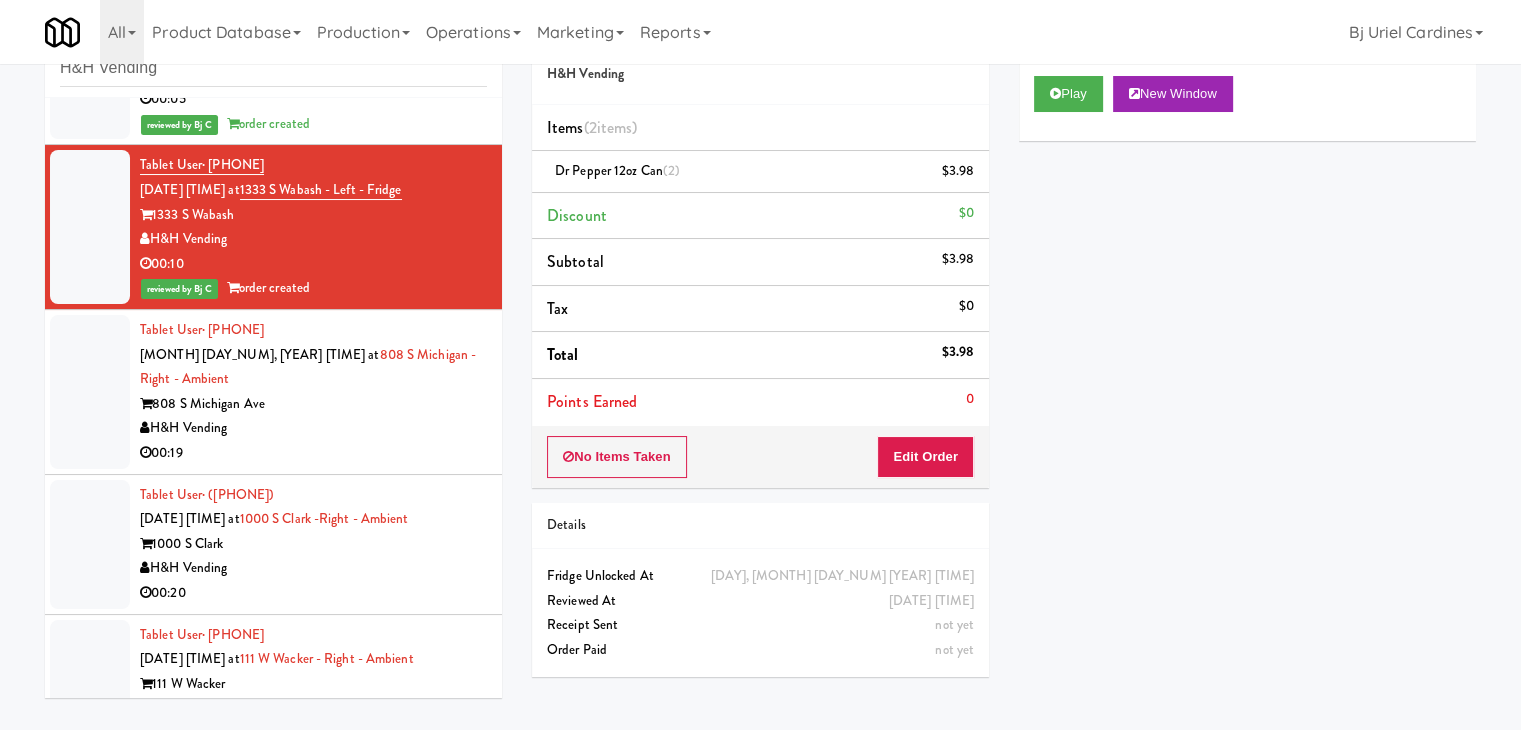 click on "00:19" at bounding box center (313, 453) 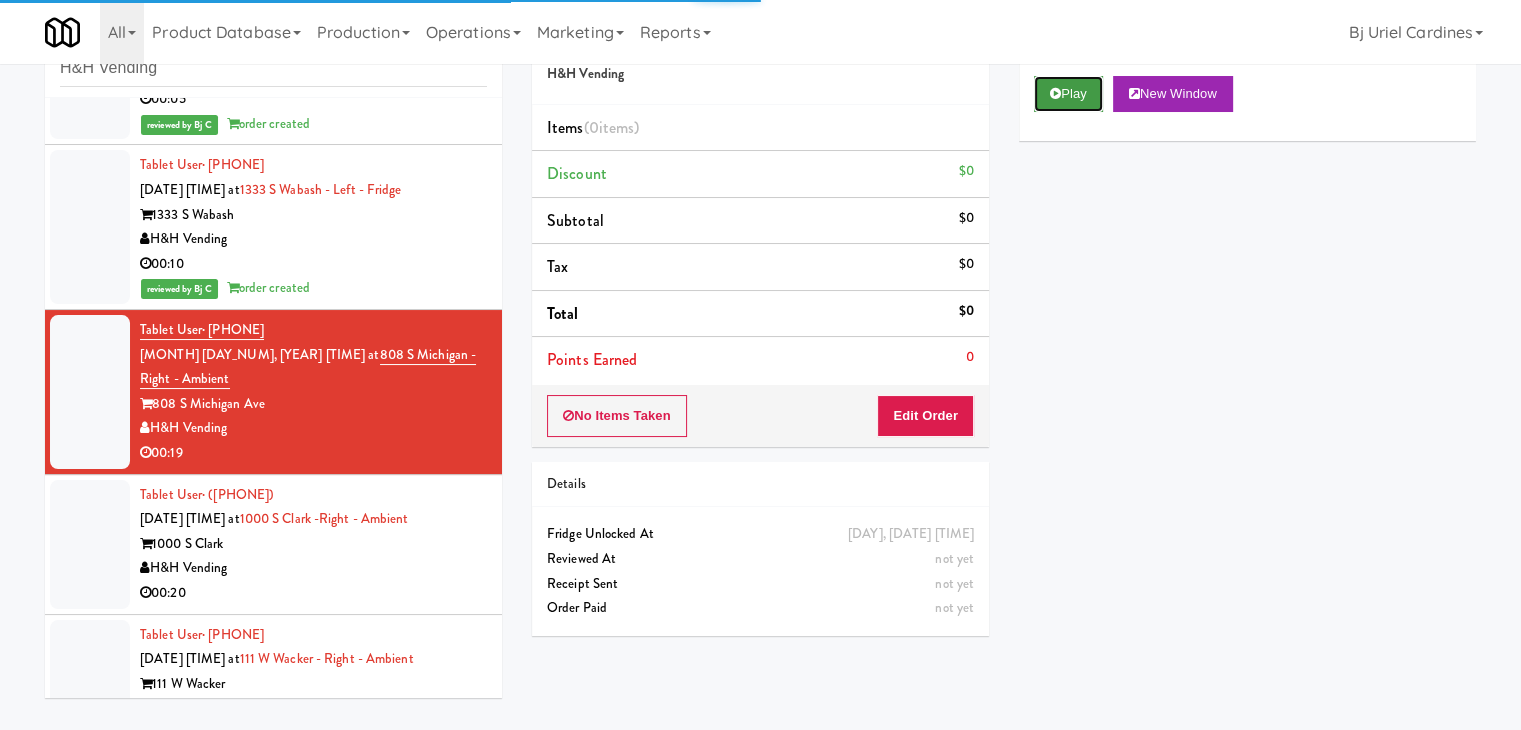 click at bounding box center [1055, 93] 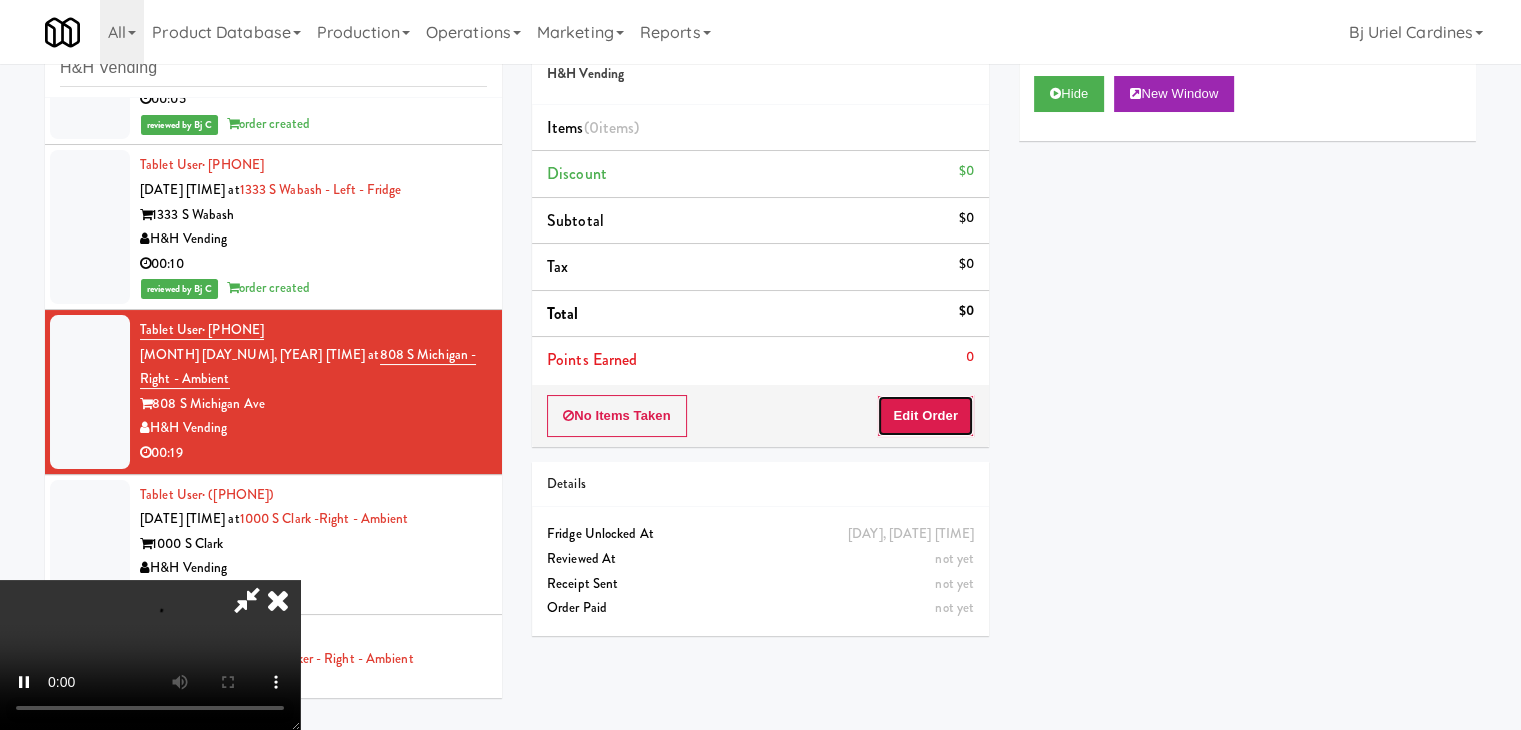 click on "Edit Order" at bounding box center (925, 416) 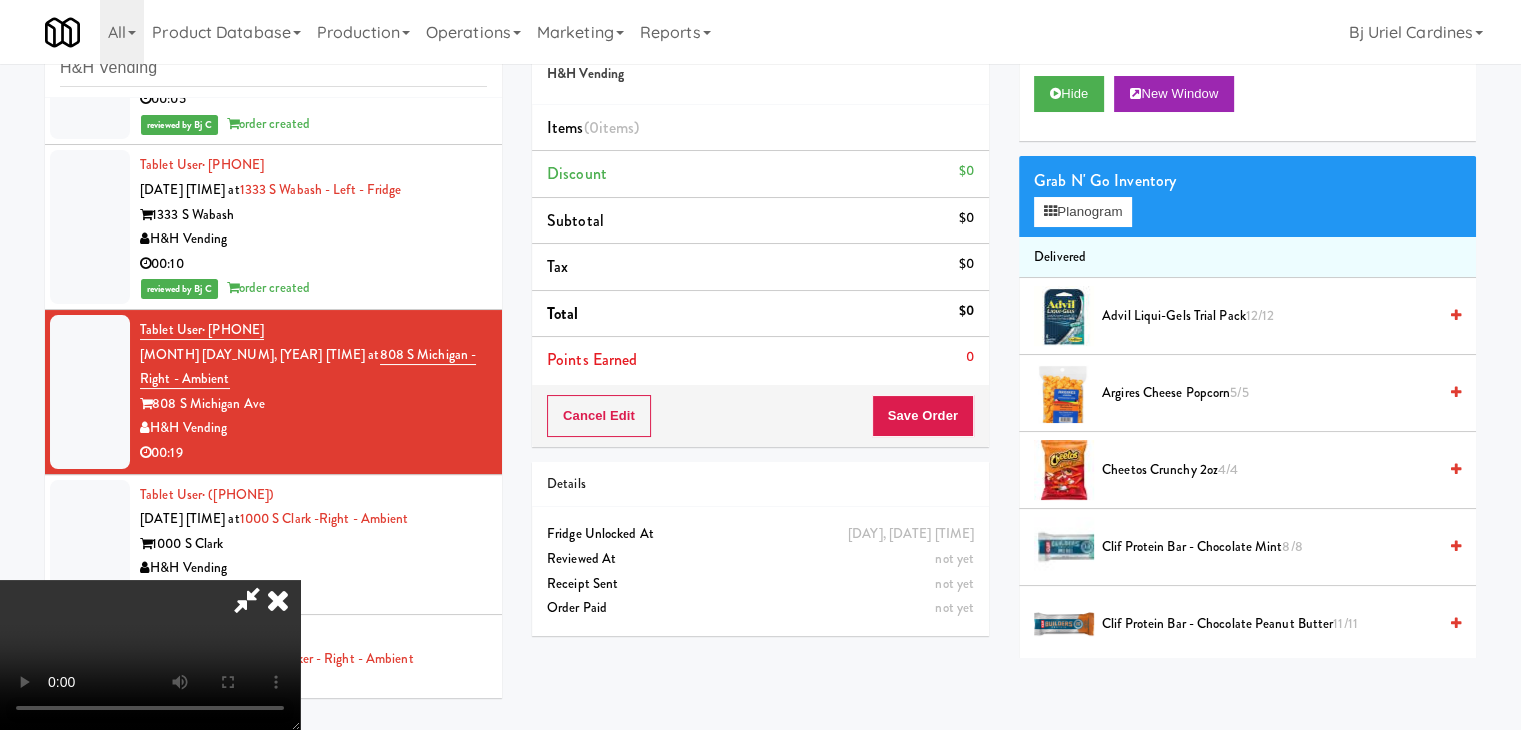 type 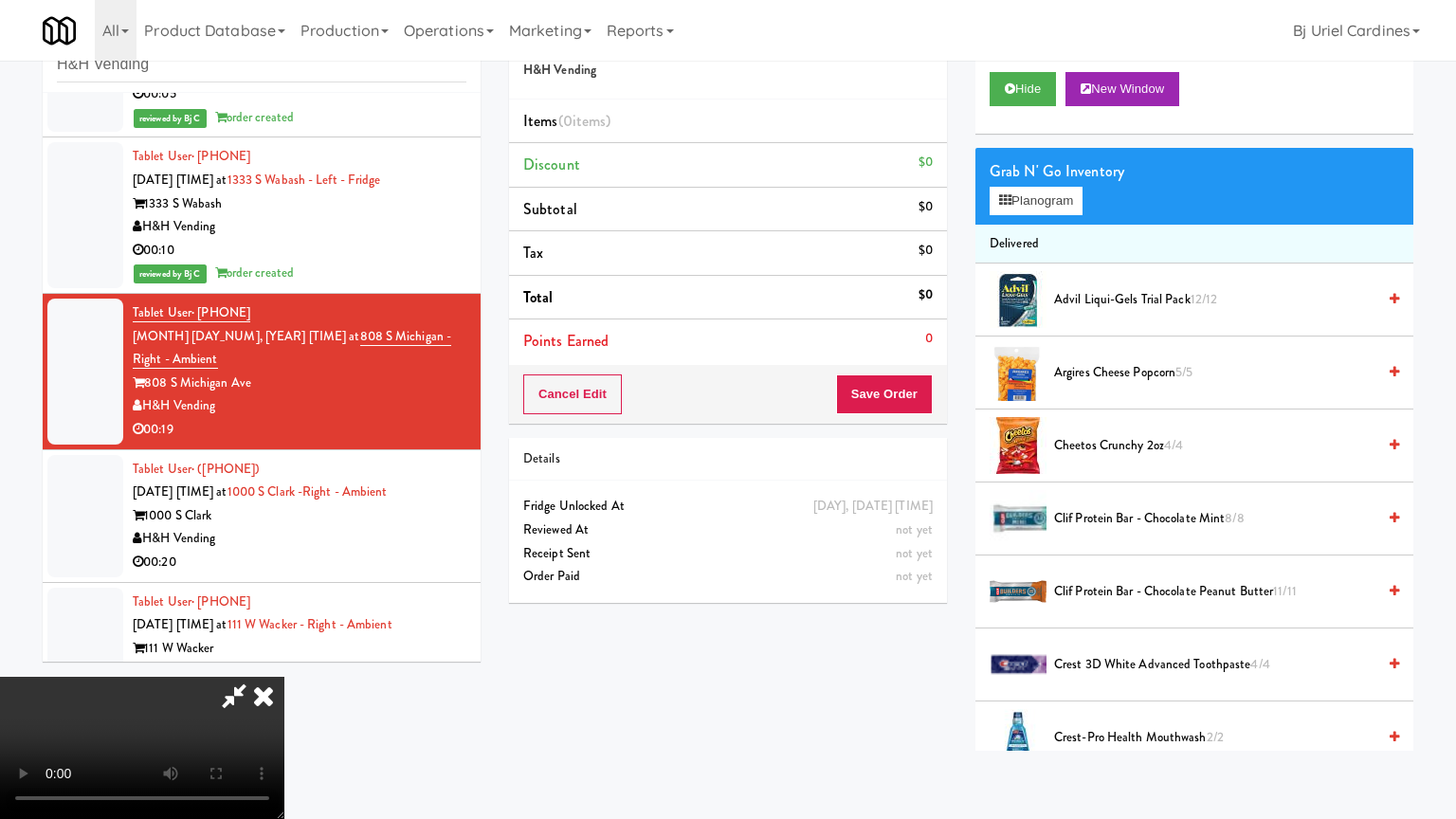 click at bounding box center (142, 748) 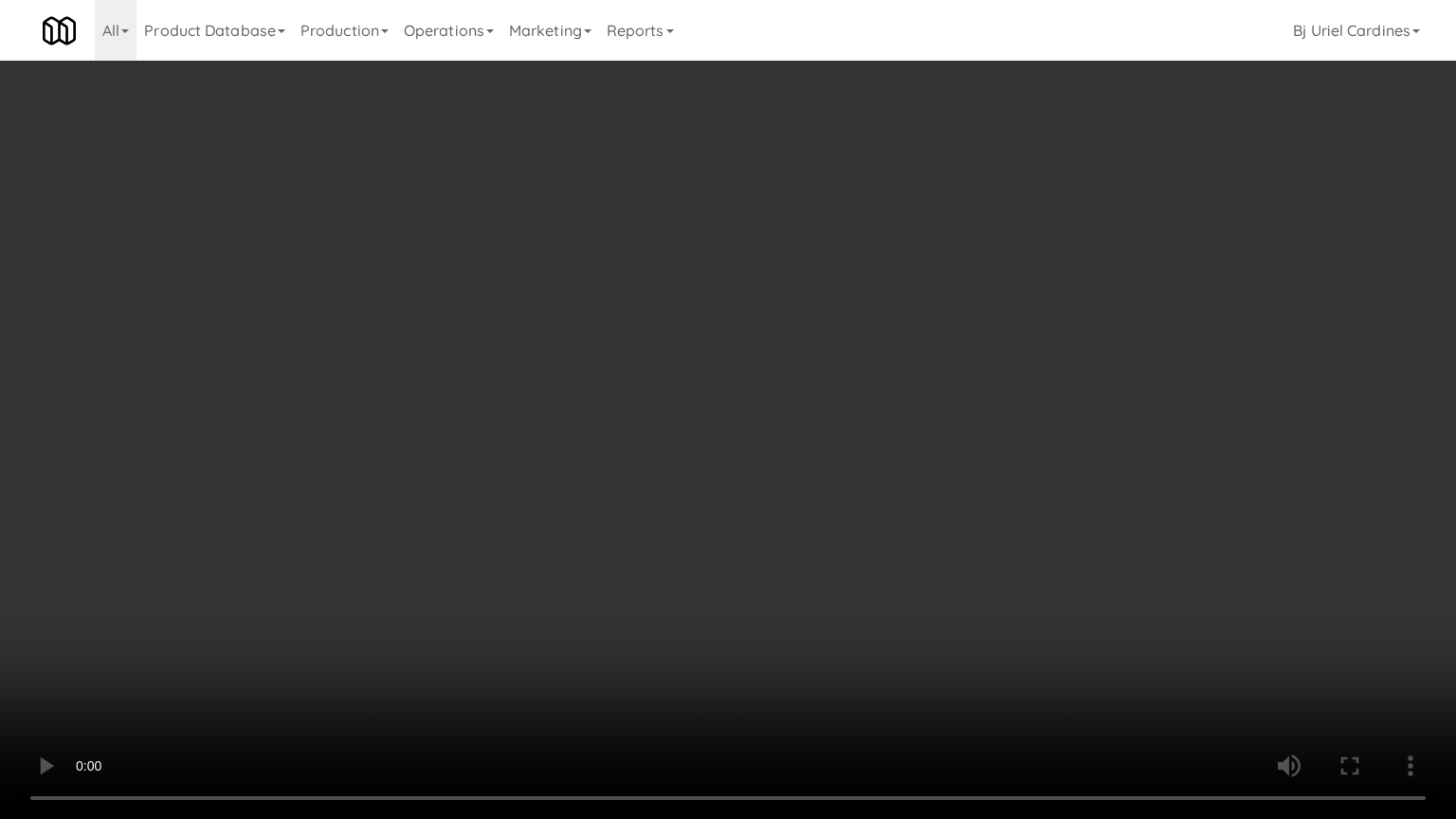 click at bounding box center [728, 410] 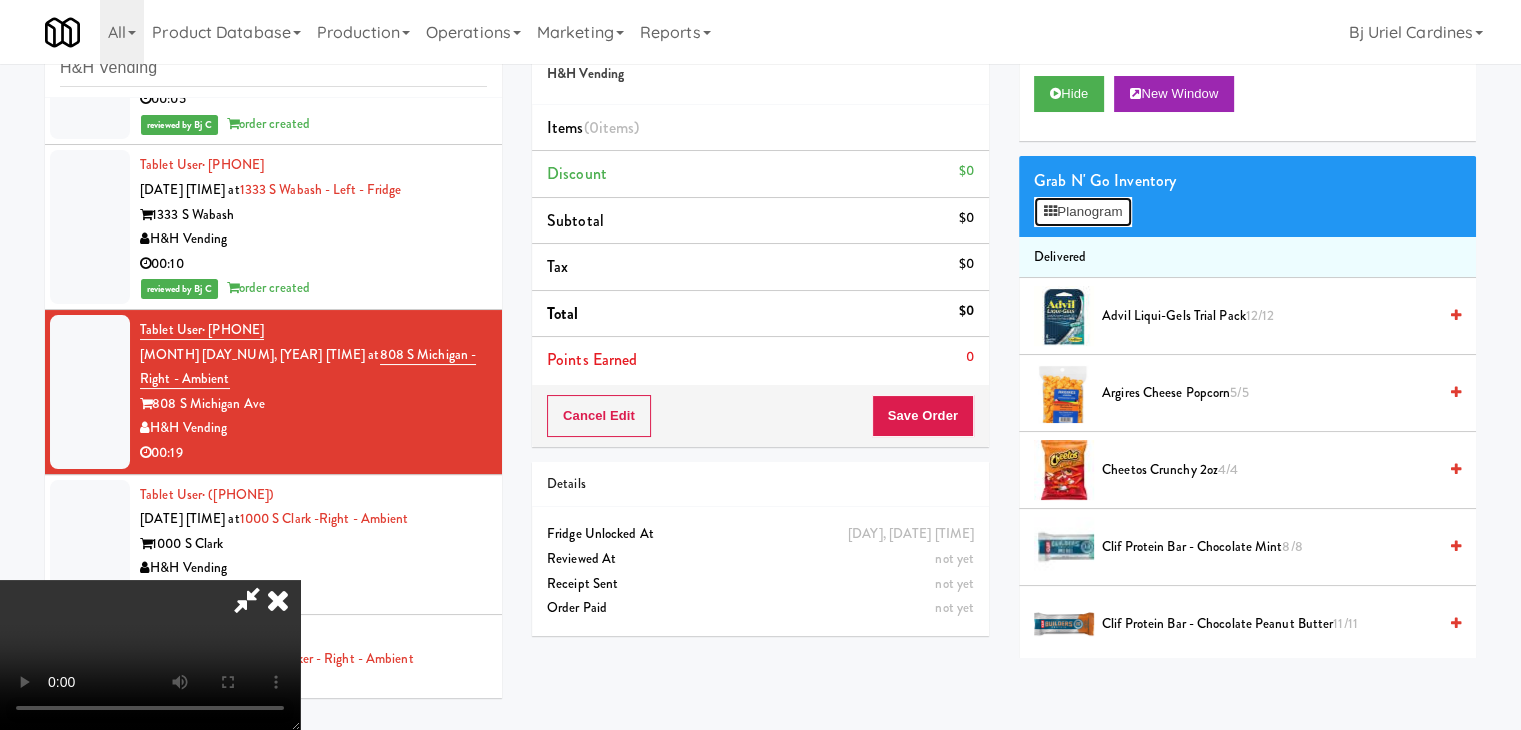 drag, startPoint x: 1114, startPoint y: 216, endPoint x: 816, endPoint y: 307, distance: 311.58466 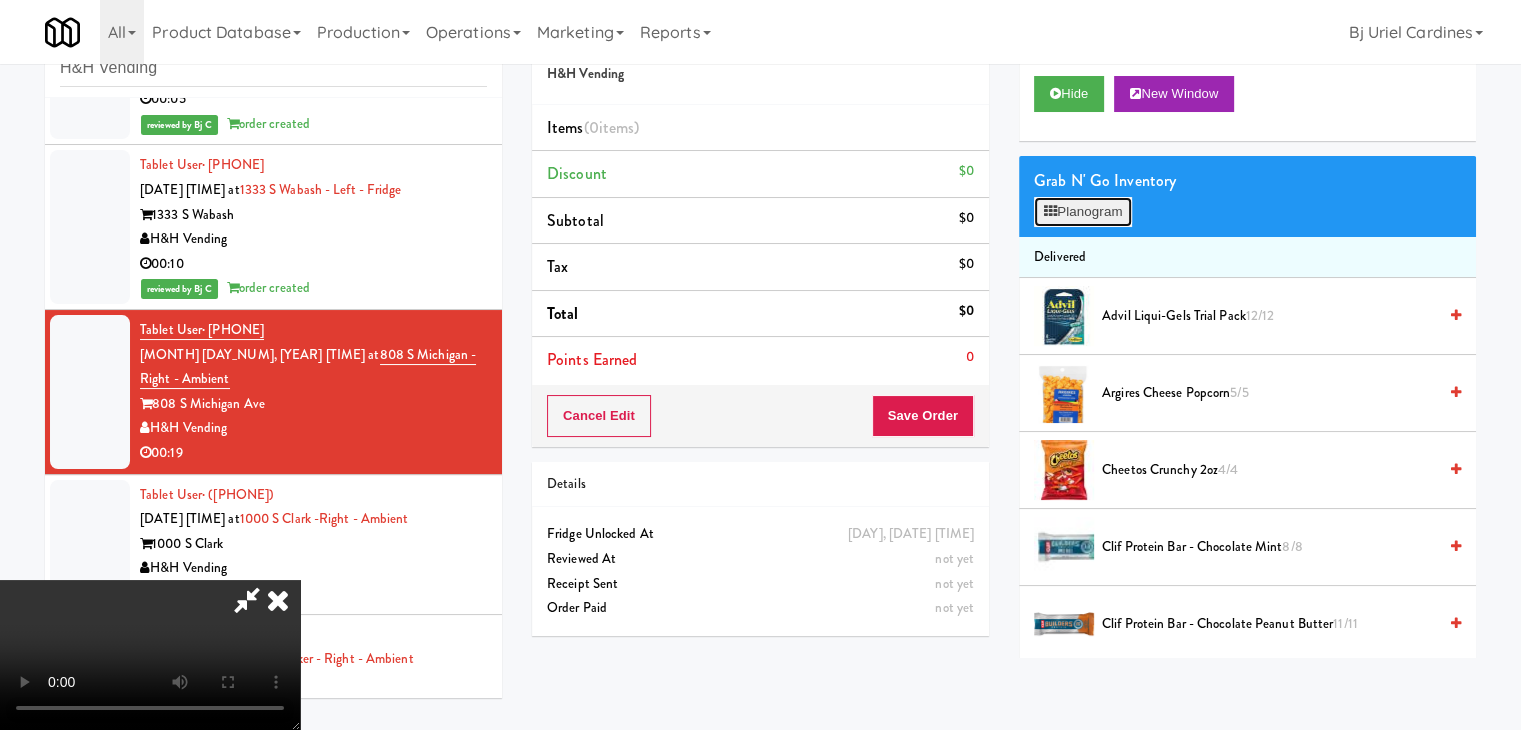 click on "Planogram" at bounding box center [1083, 212] 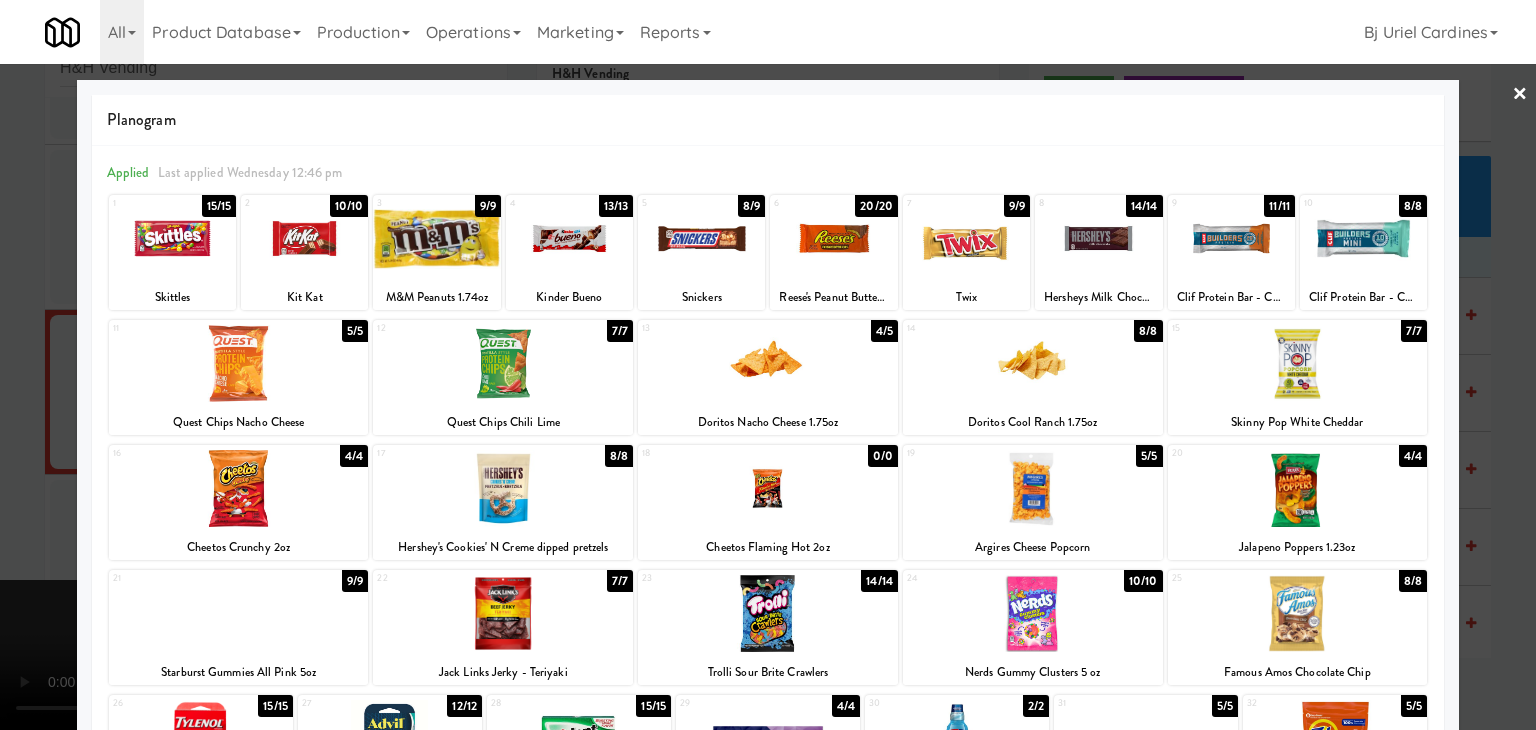 click at bounding box center [966, 238] 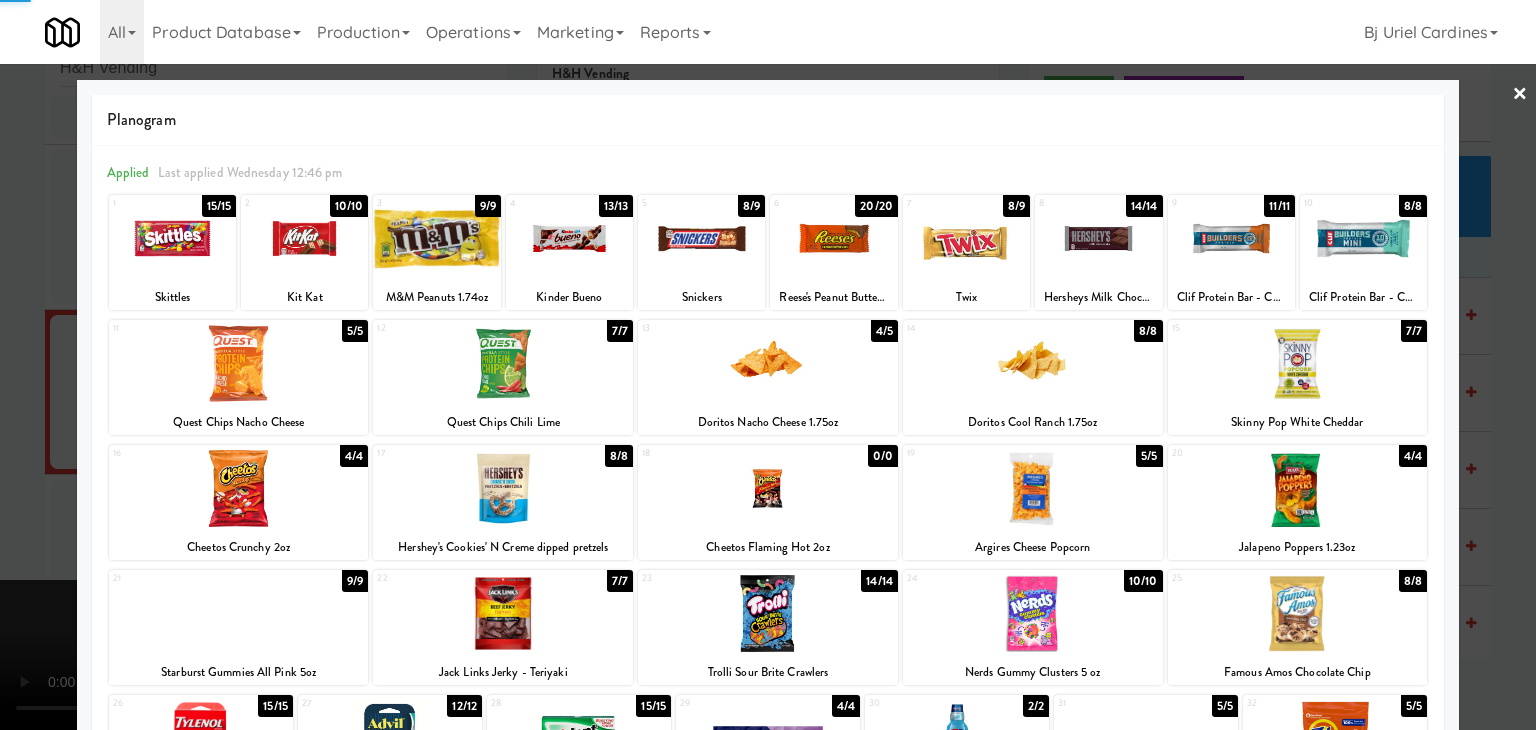 drag, startPoint x: 0, startPoint y: 331, endPoint x: 498, endPoint y: 372, distance: 499.6849 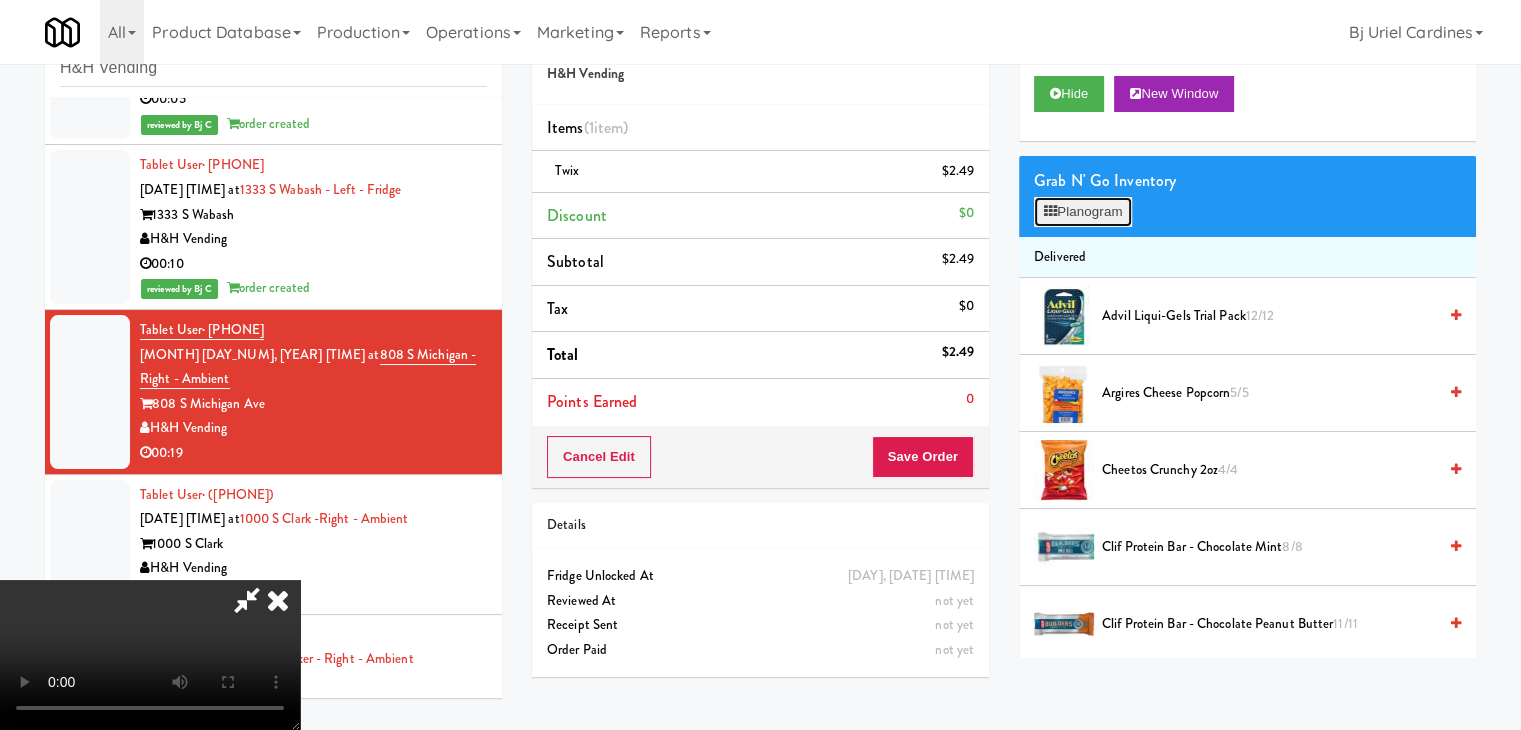 click on "Planogram" at bounding box center (1083, 212) 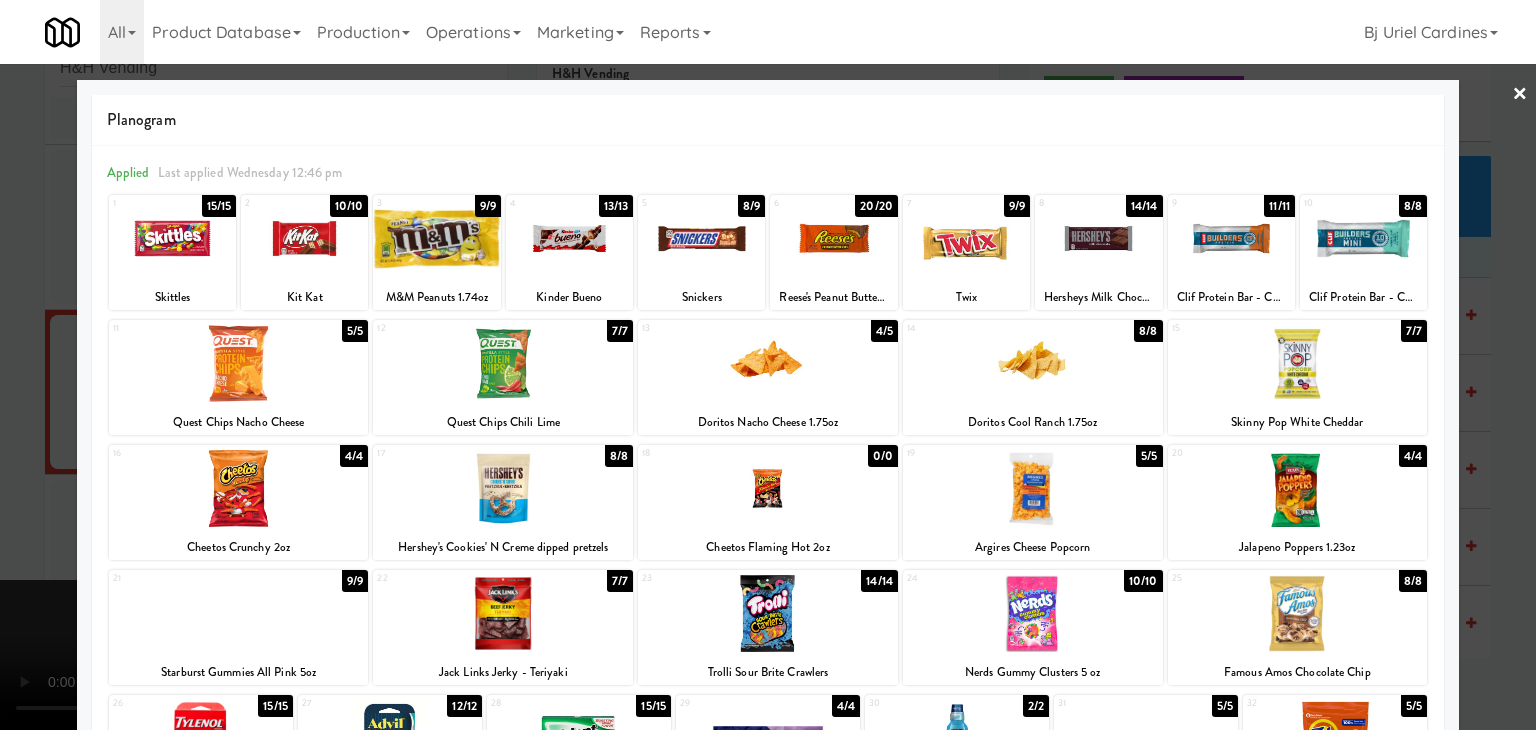 click at bounding box center (701, 238) 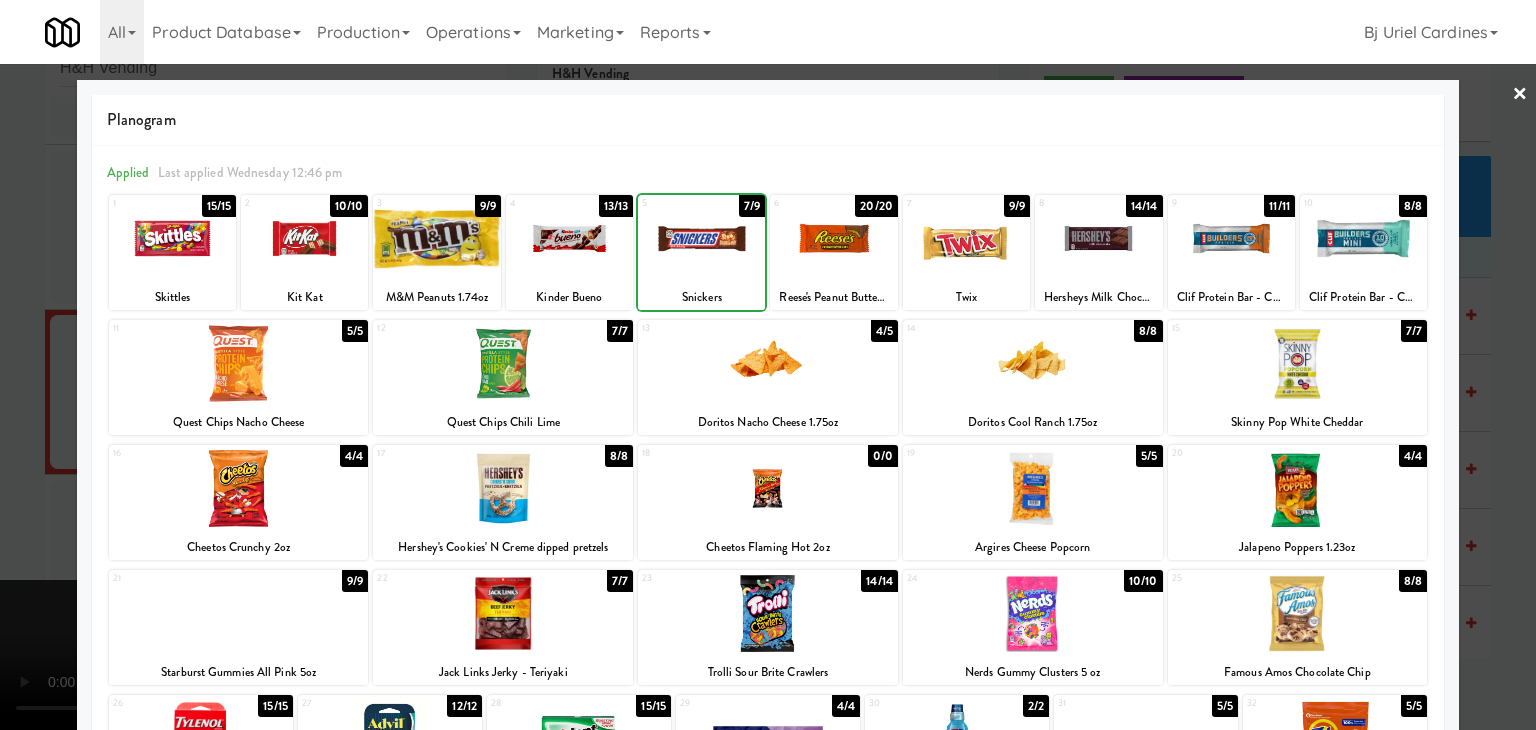 drag, startPoint x: 0, startPoint y: 357, endPoint x: 876, endPoint y: 441, distance: 880.0182 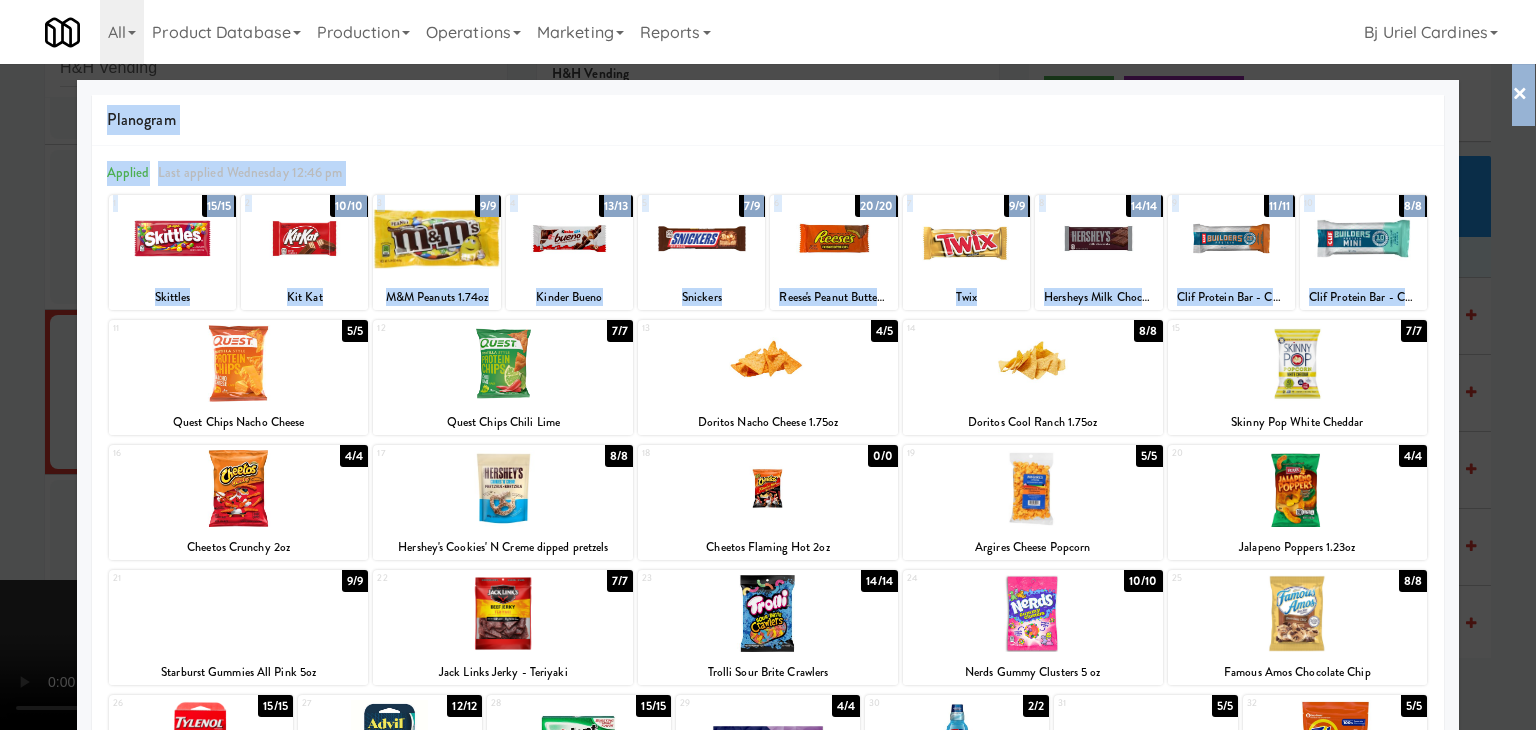 click at bounding box center [768, 365] 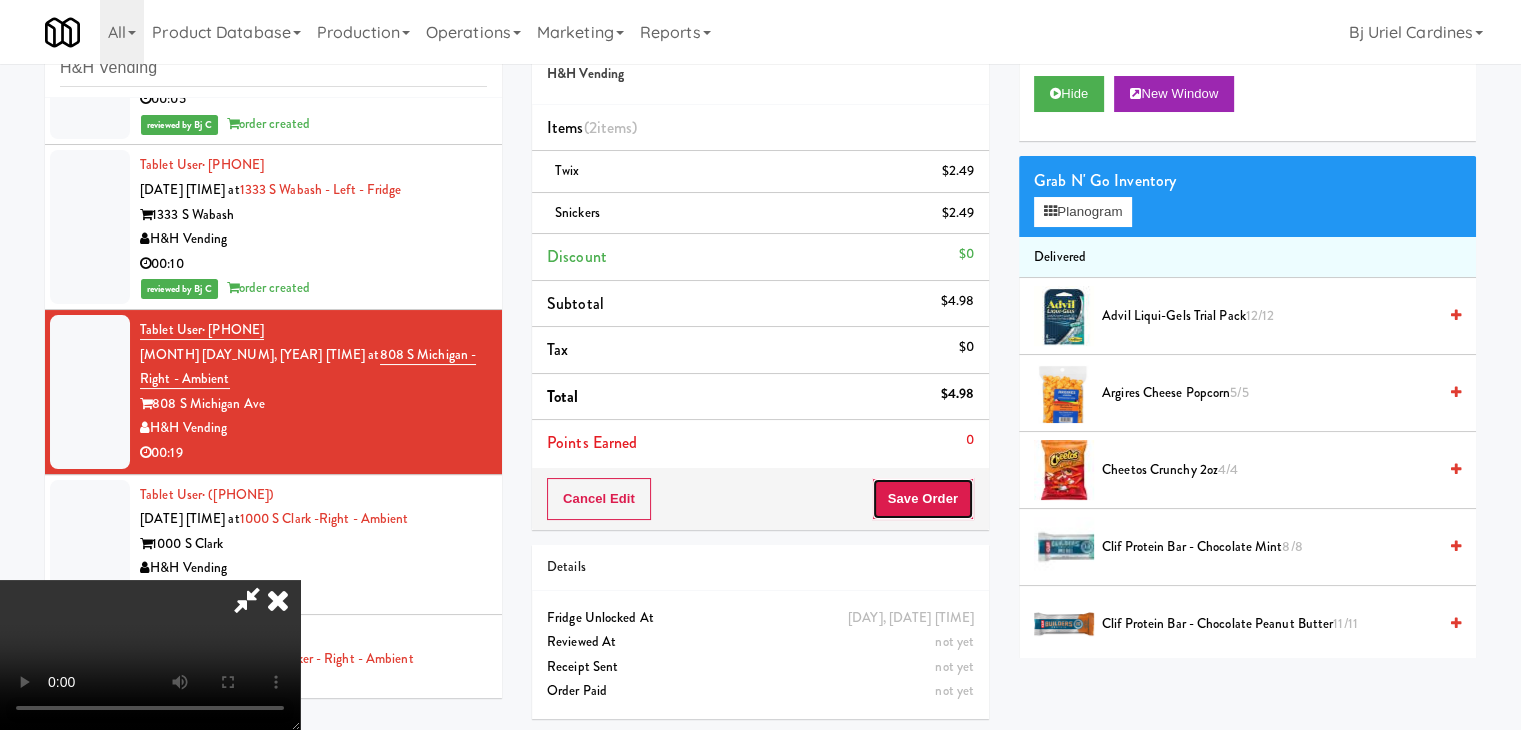 click on "Save Order" at bounding box center (923, 499) 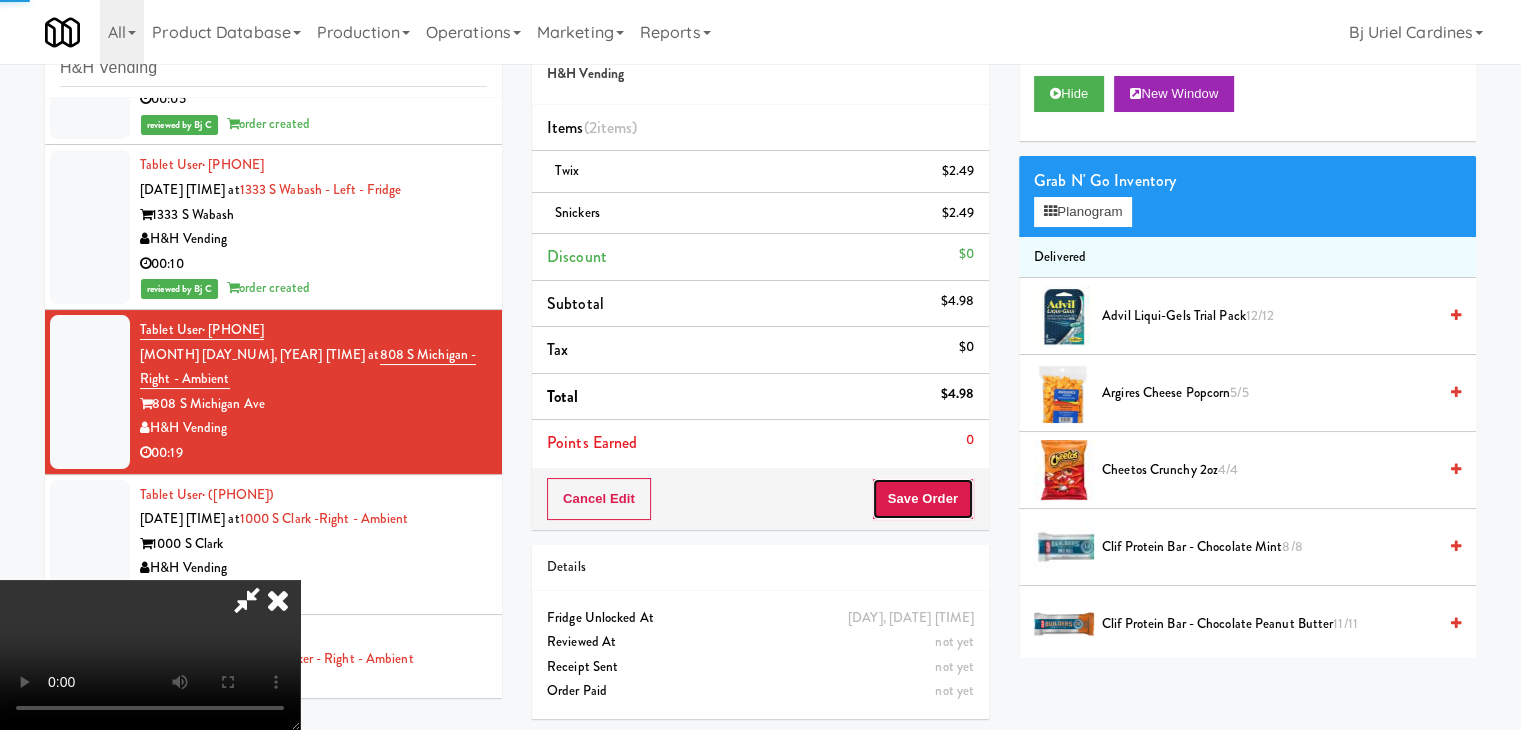 click on "Save Order" at bounding box center (923, 499) 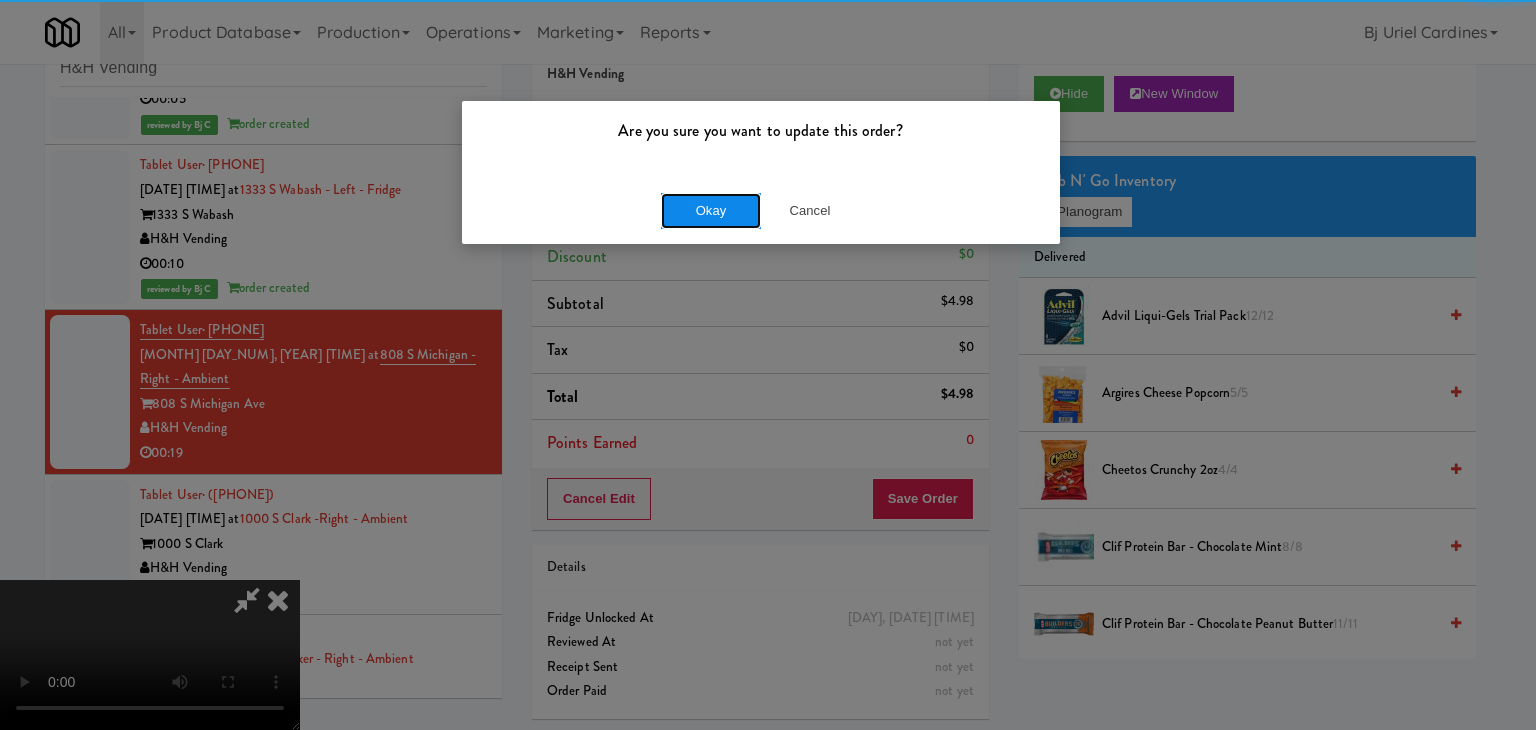 click on "Okay" at bounding box center [711, 211] 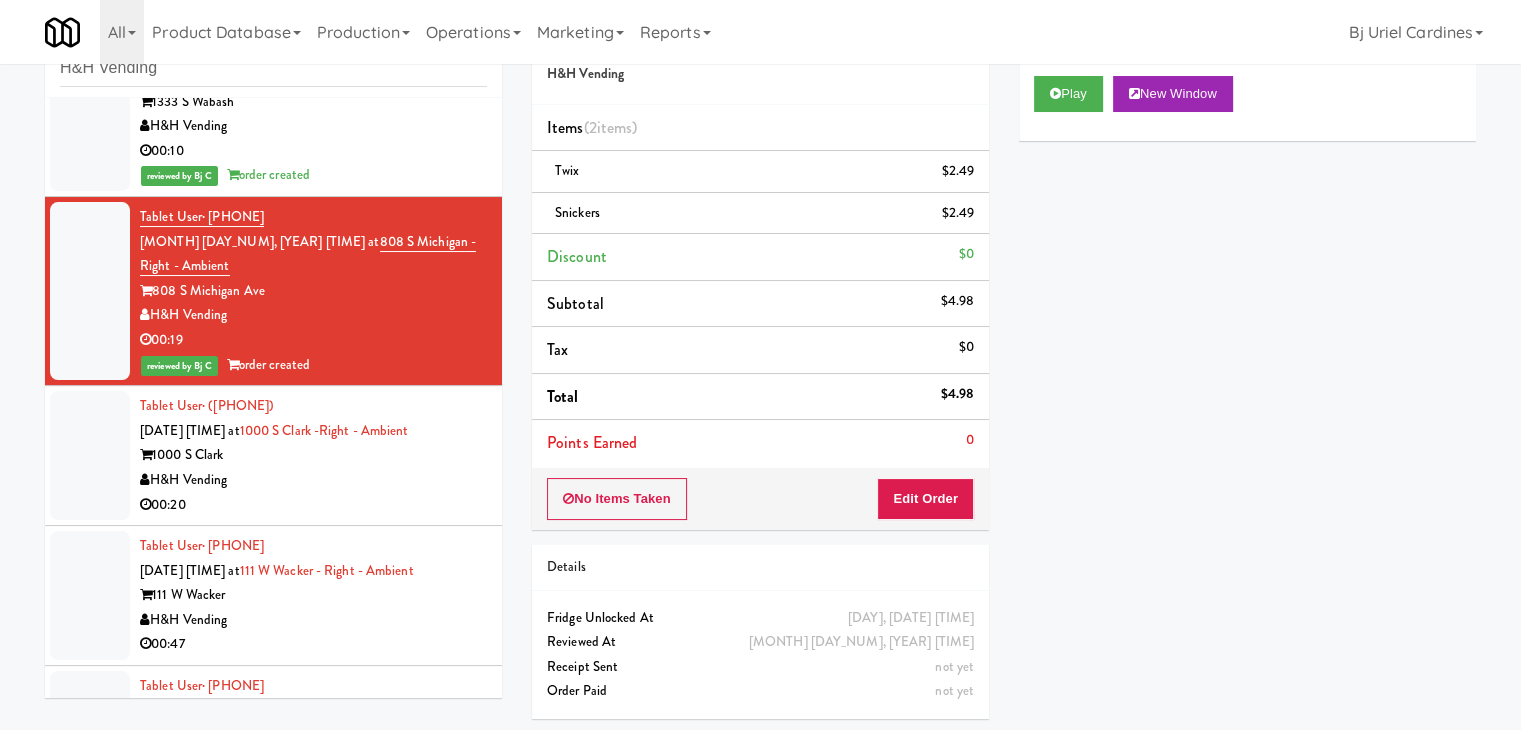 scroll, scrollTop: 1749, scrollLeft: 0, axis: vertical 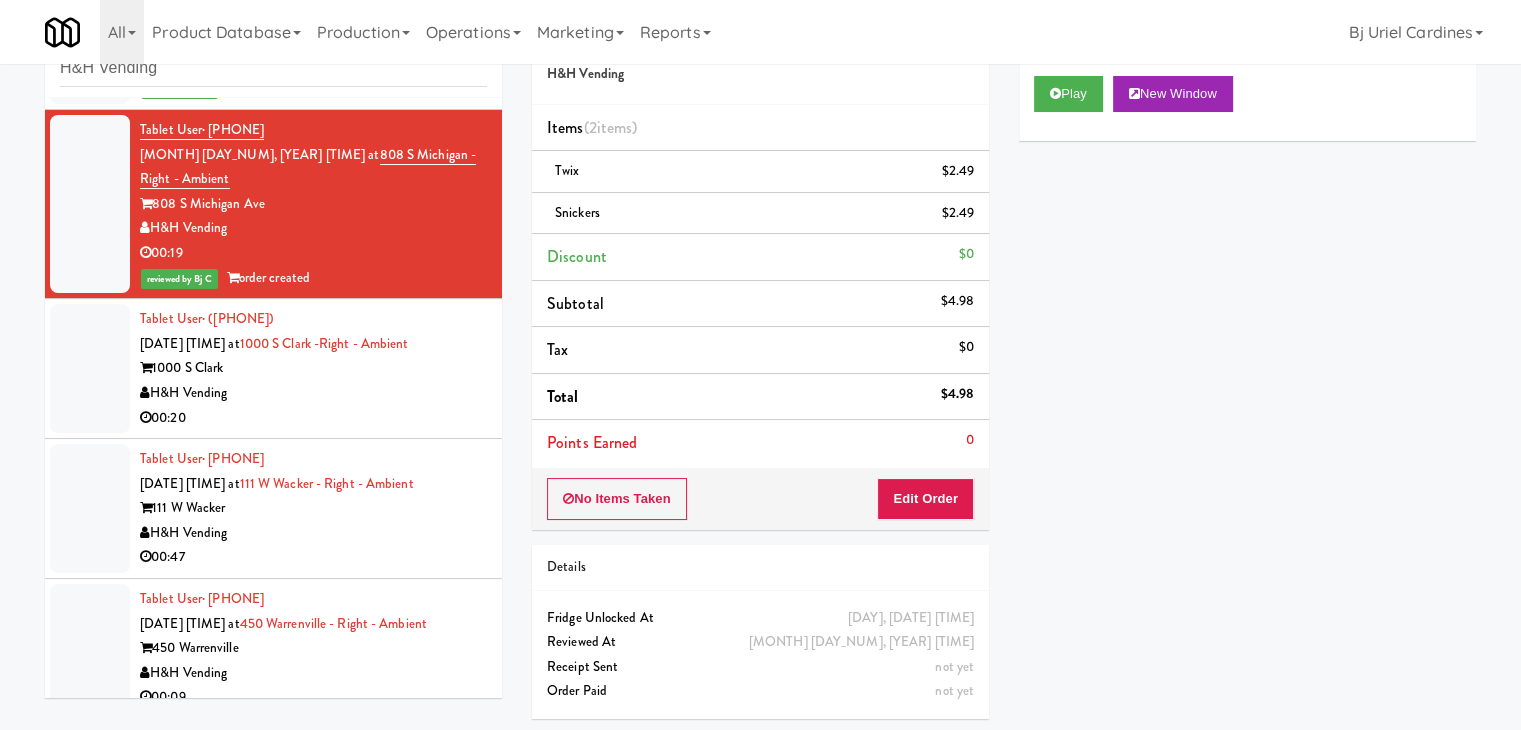 click on "1000 S Clark" at bounding box center (313, 368) 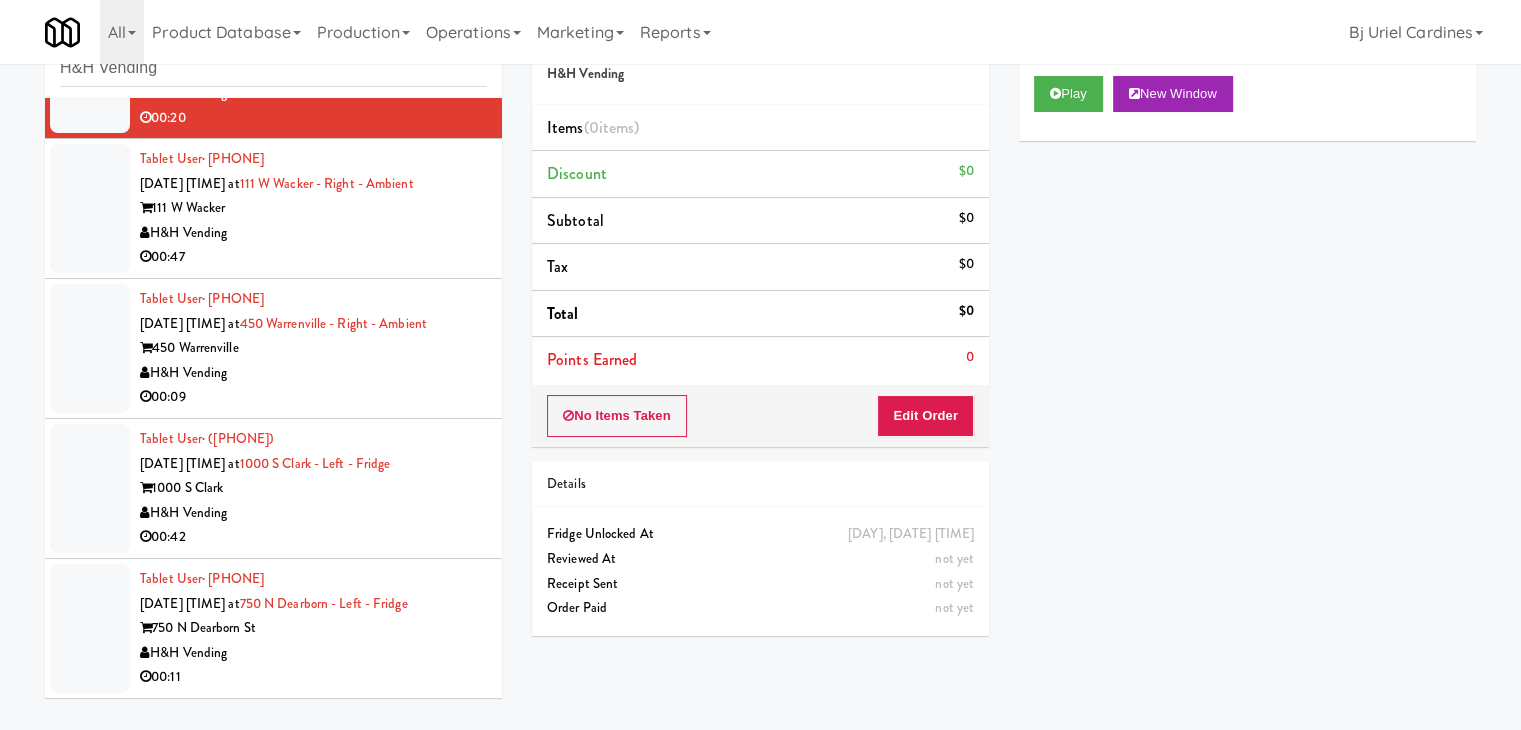 scroll, scrollTop: 2249, scrollLeft: 0, axis: vertical 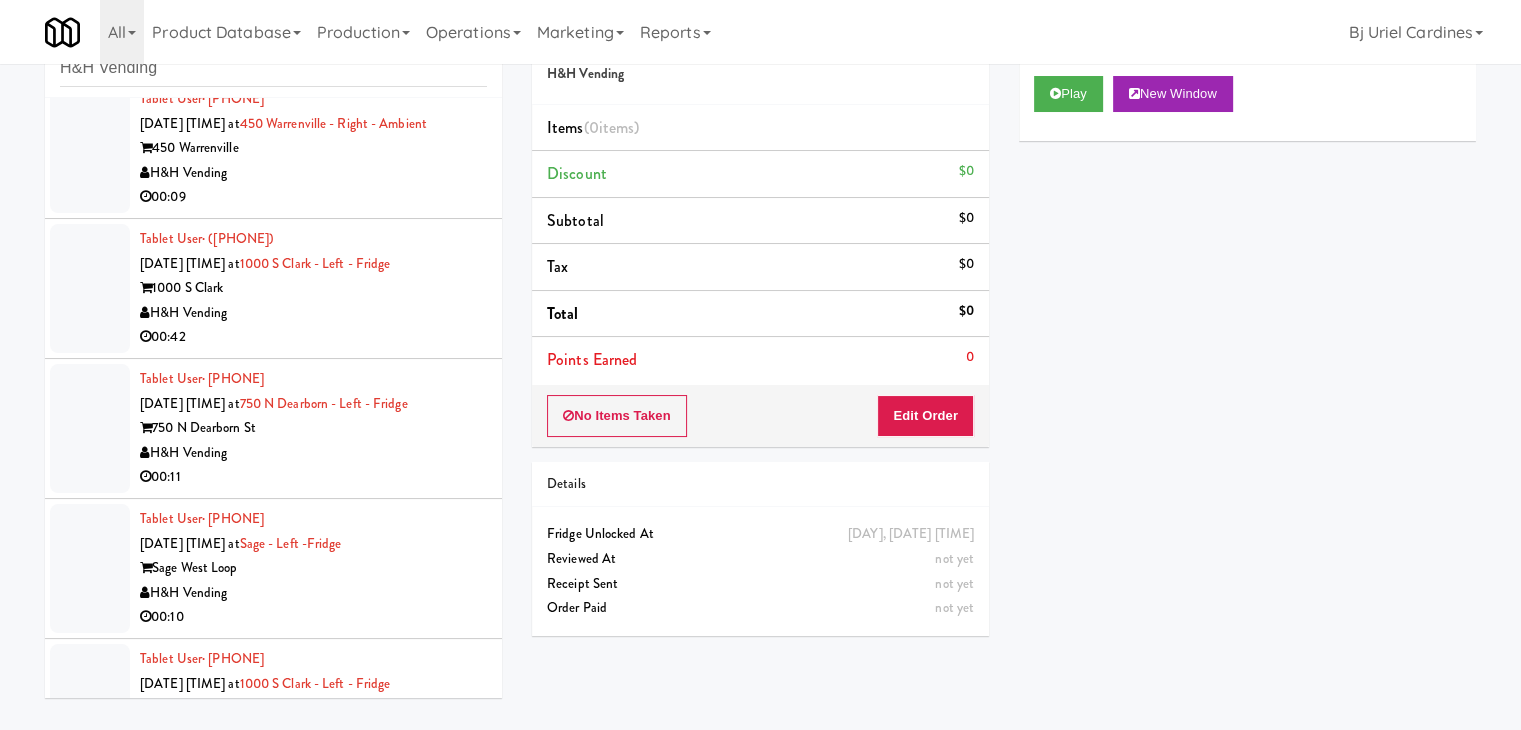 click on "00:09" at bounding box center [313, 197] 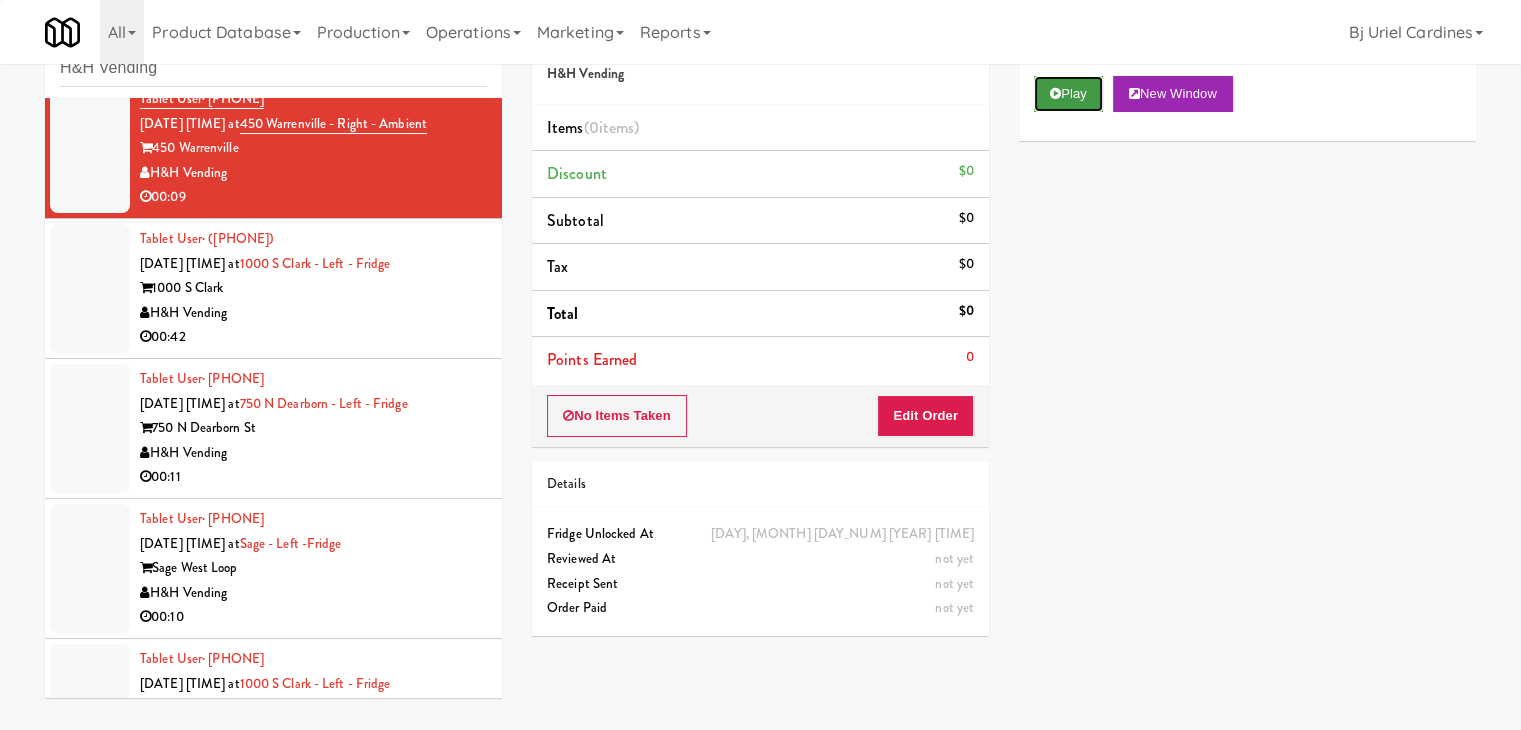 click on "Play" at bounding box center (1068, 94) 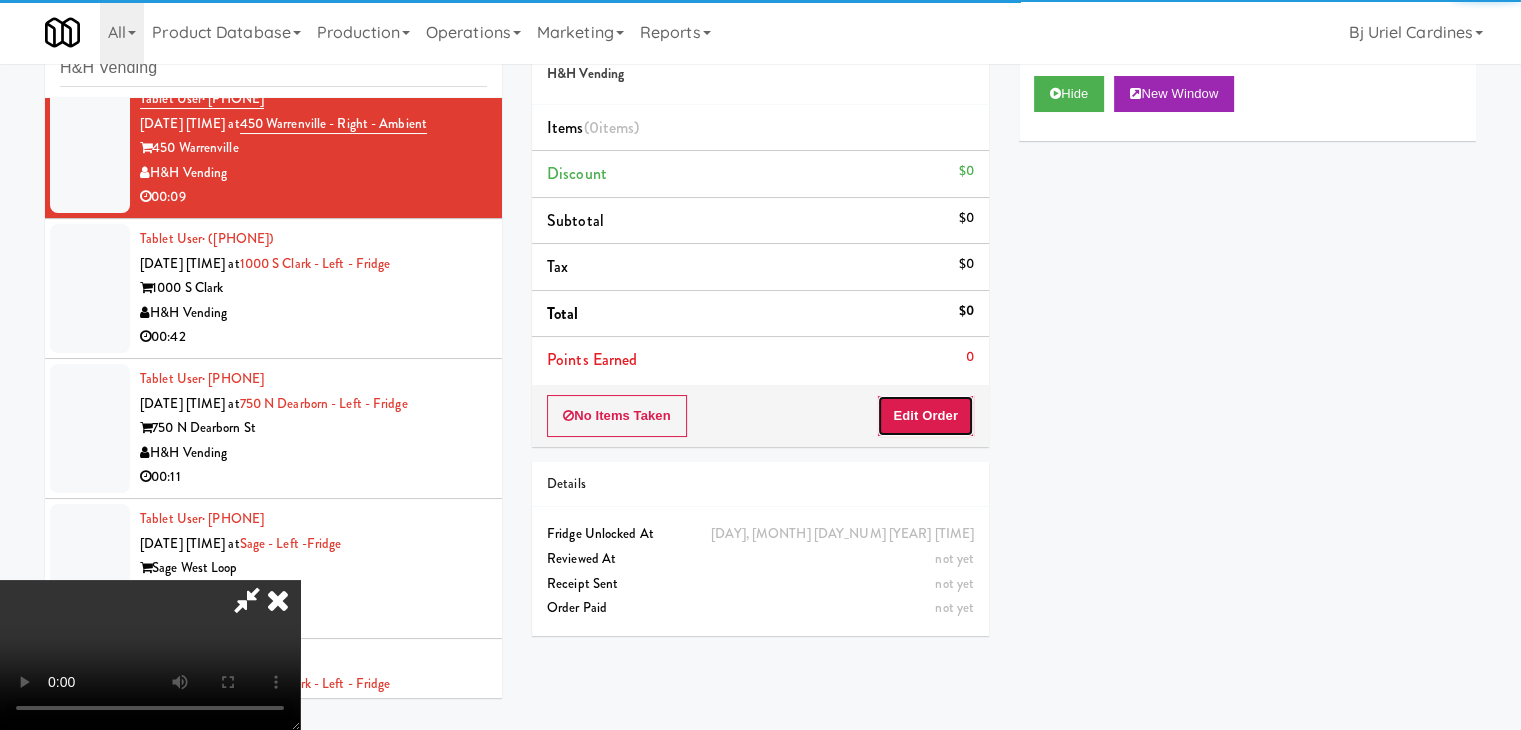click on "Edit Order" at bounding box center [925, 416] 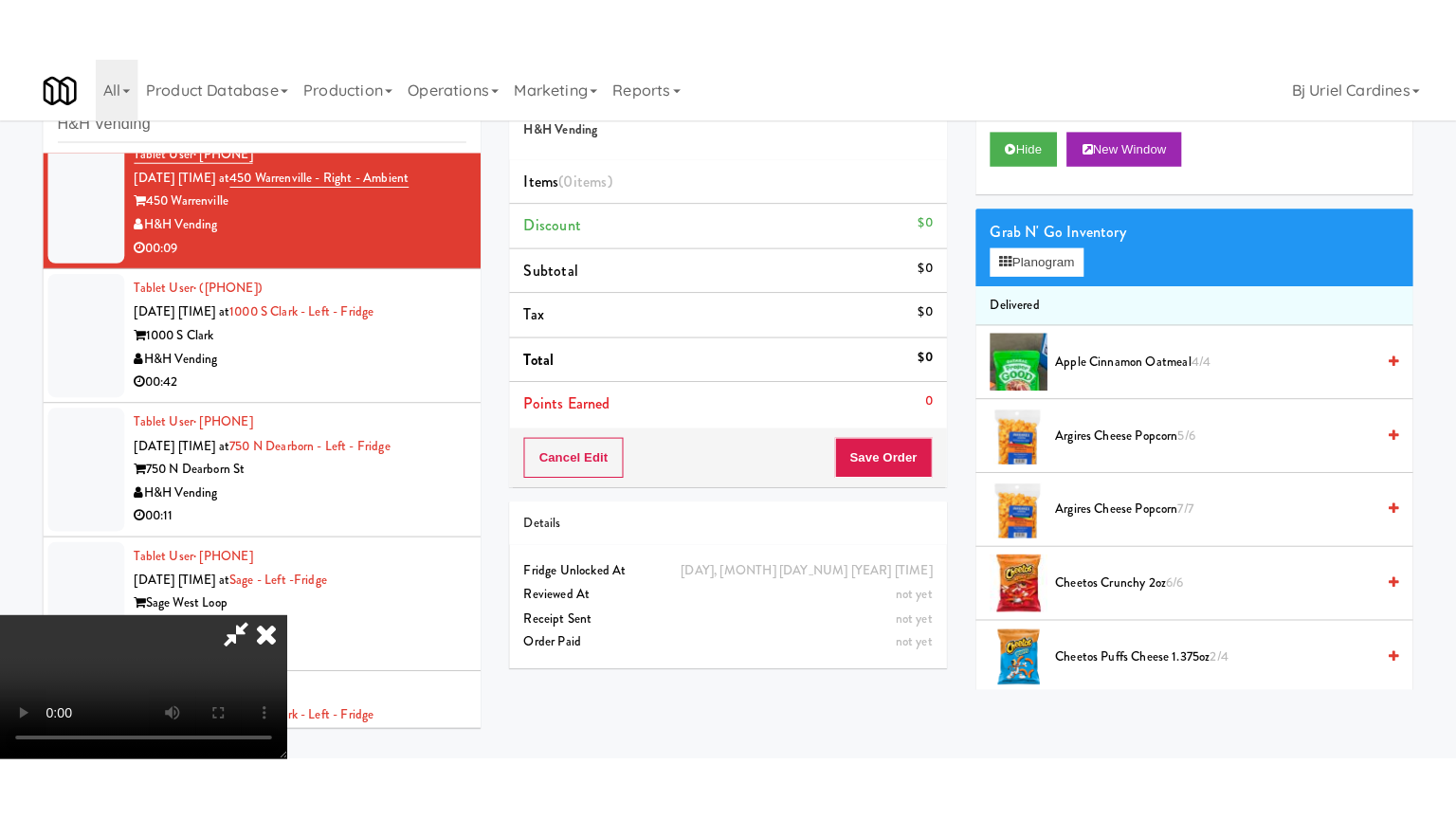 scroll, scrollTop: 266, scrollLeft: 0, axis: vertical 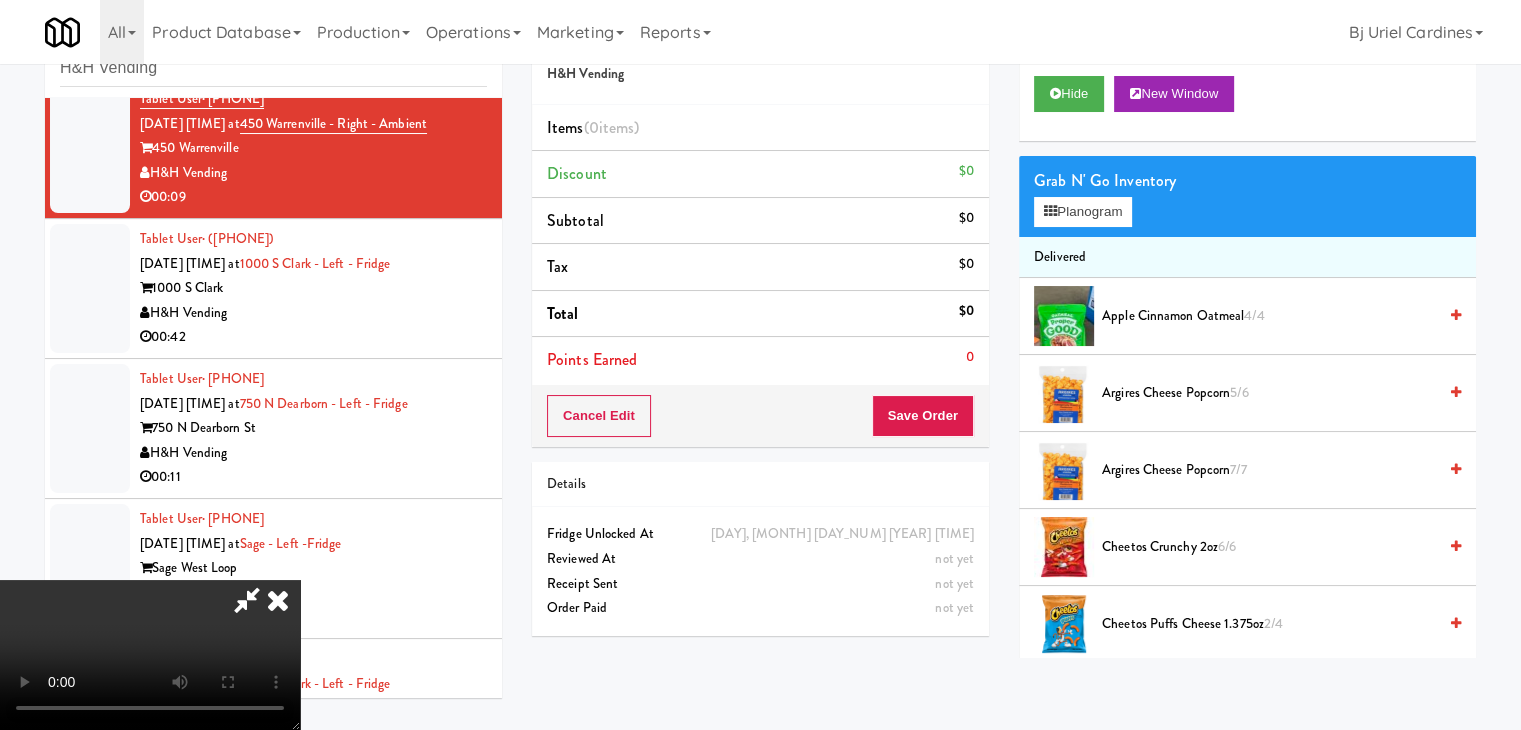 type 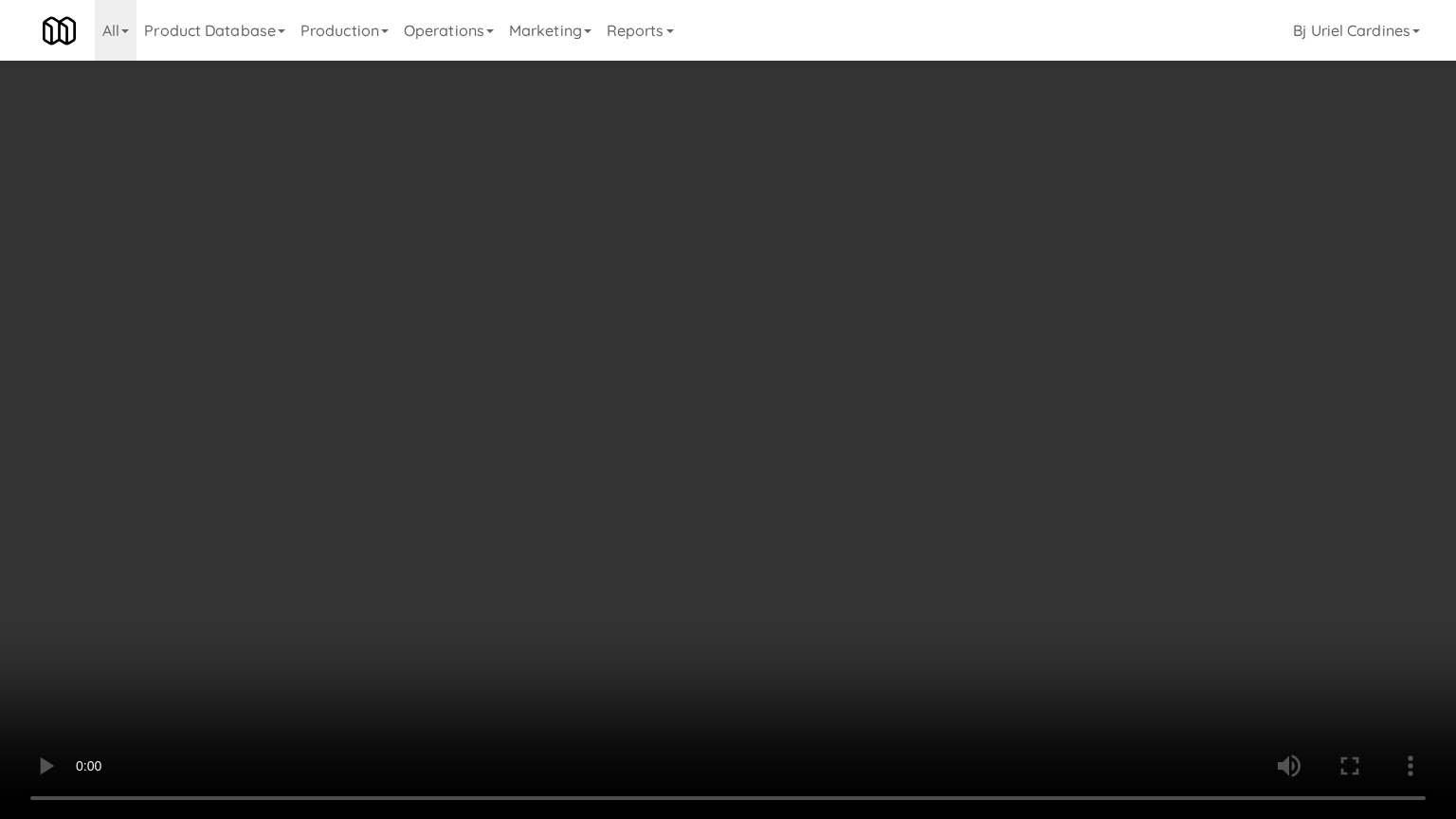 click at bounding box center (728, 410) 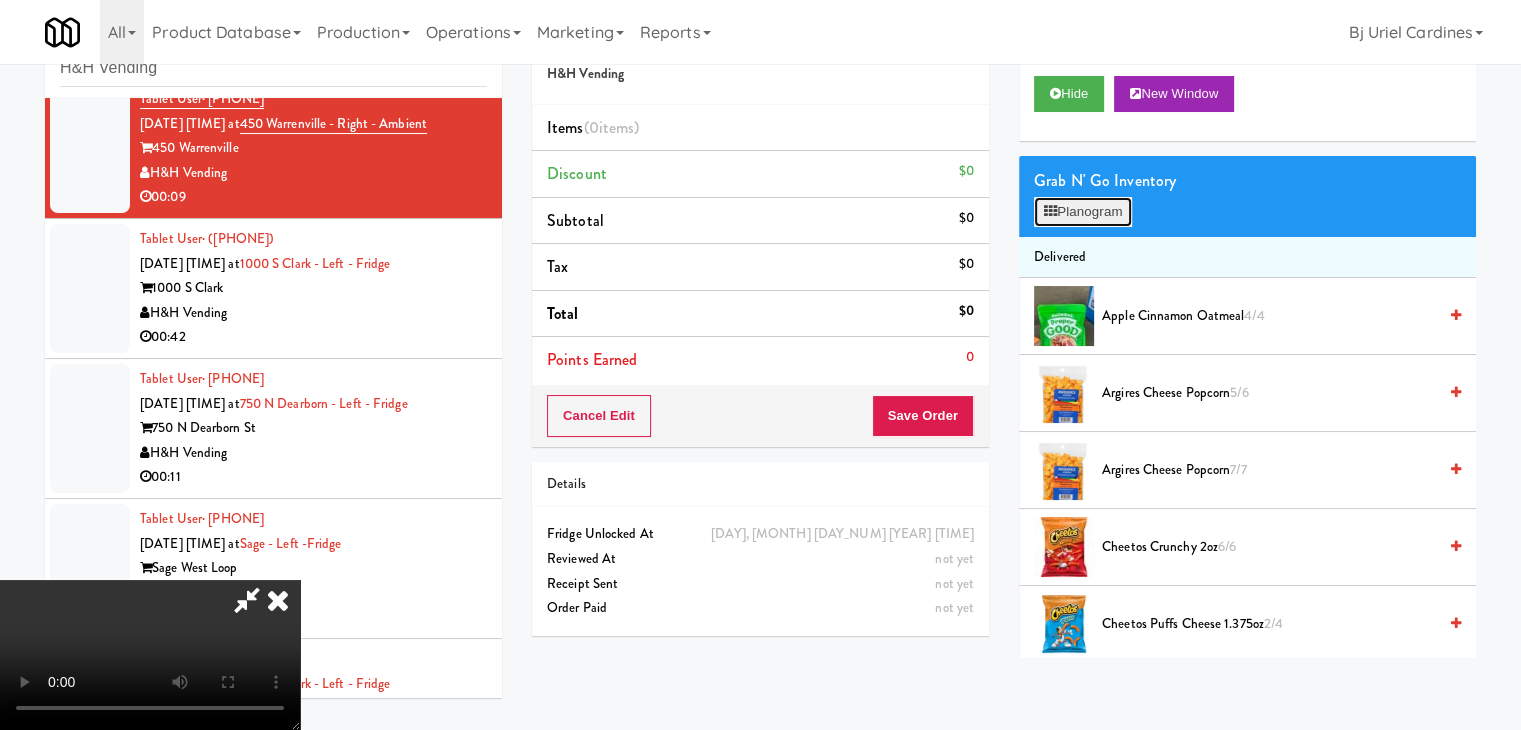 click on "Planogram" at bounding box center [1083, 212] 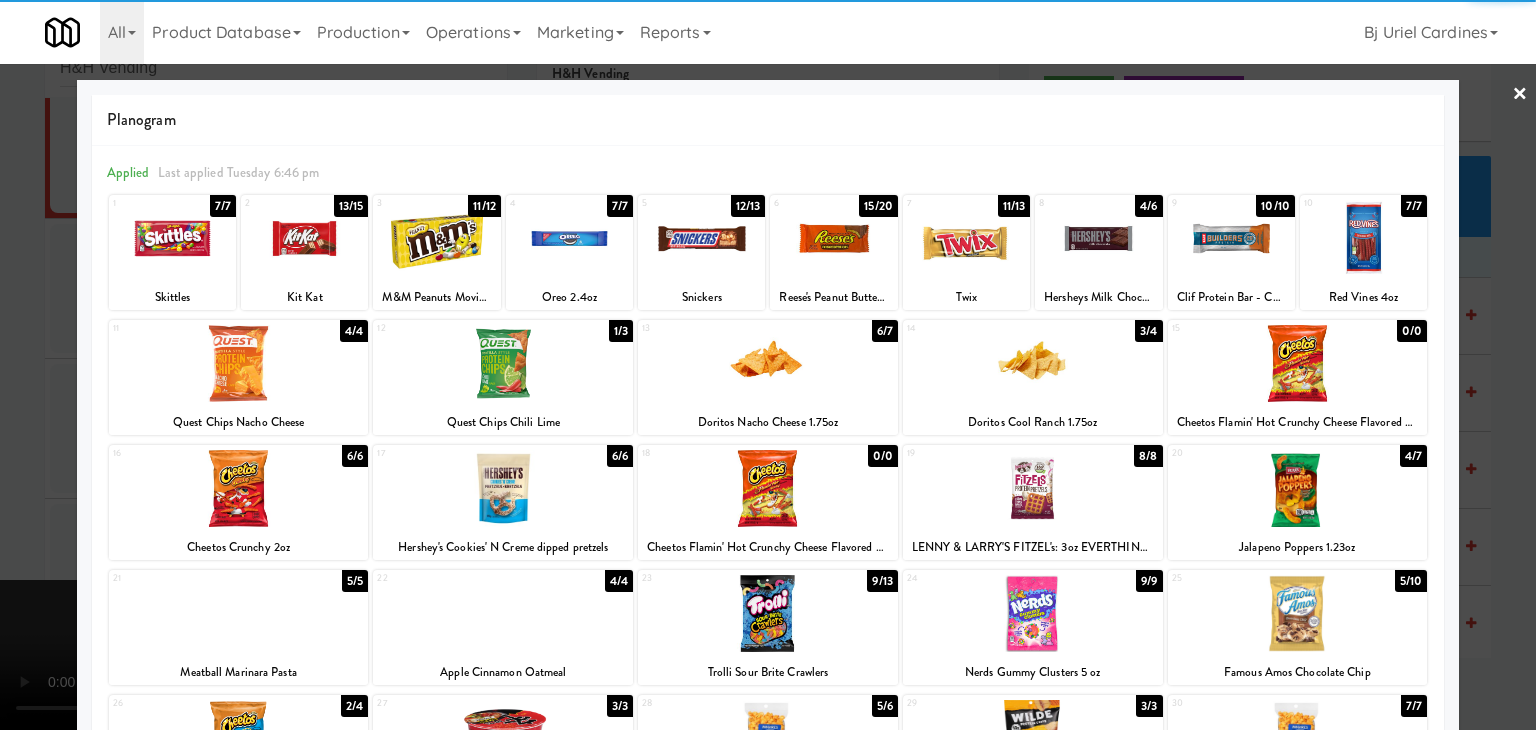 click at bounding box center [1098, 238] 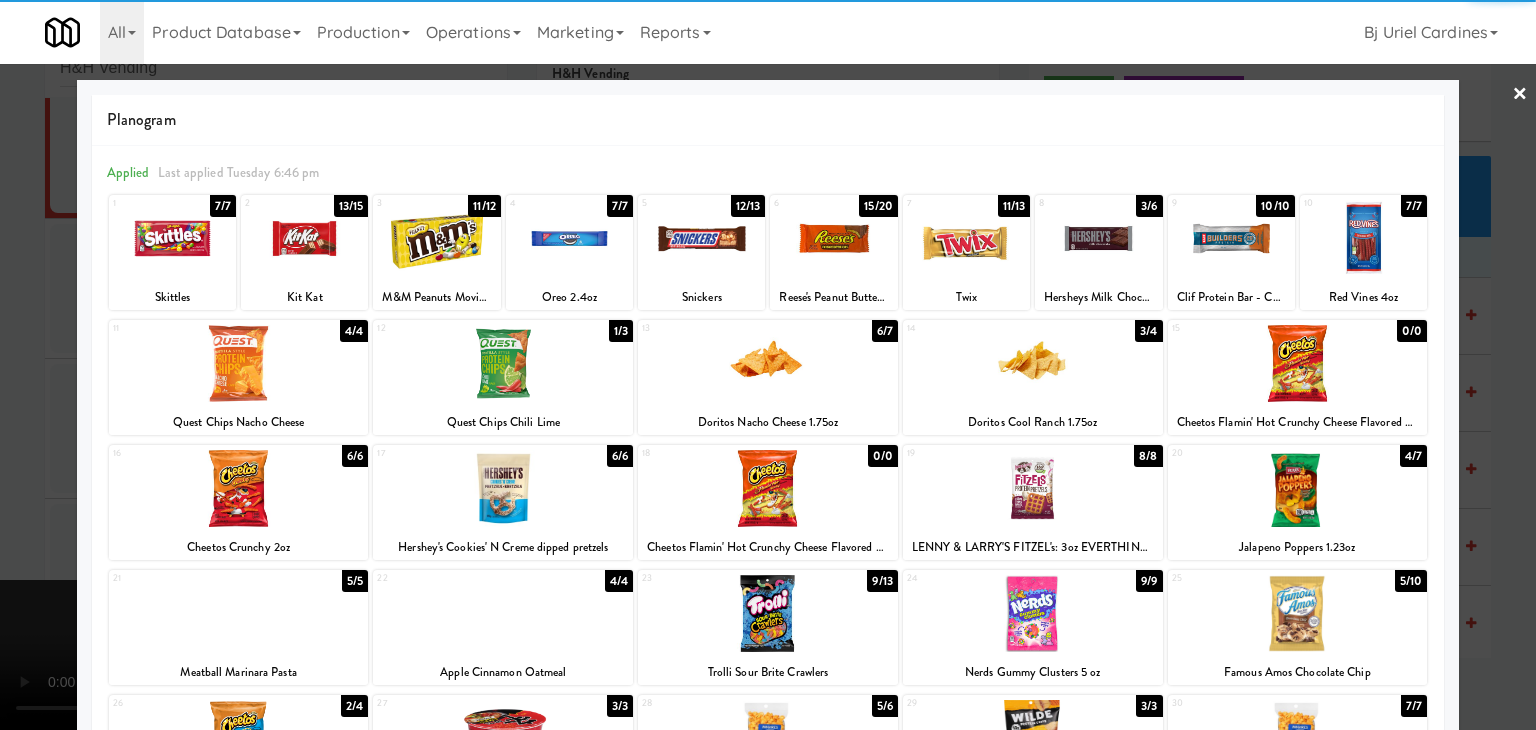 drag, startPoint x: 0, startPoint y: 361, endPoint x: 430, endPoint y: 358, distance: 430.01047 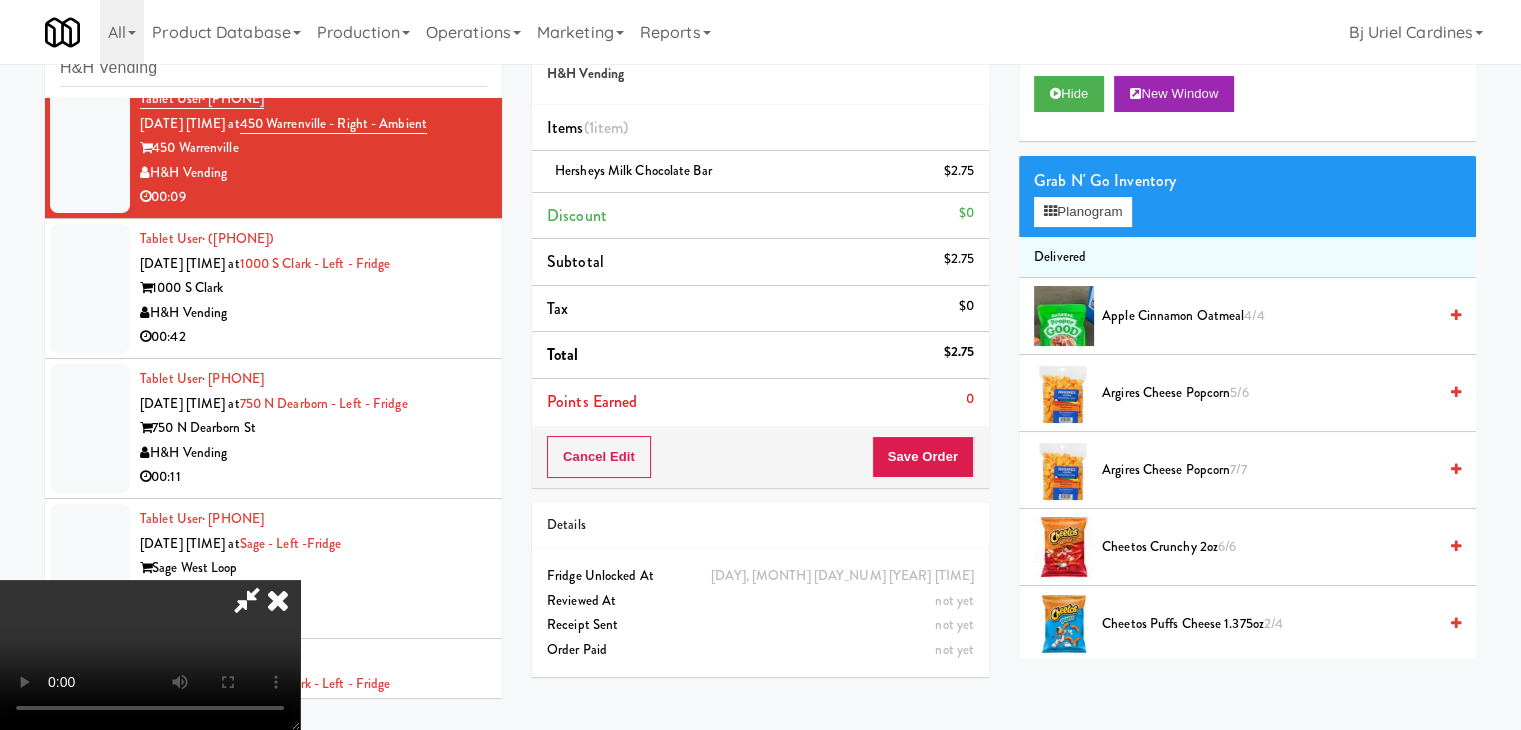 click on "Order # [ORDER_NUMBER] H&H Vending Items (1 item ) Hersheys Milk Chocolate Bar $2.75 Discount $0 Subtotal $2.75 Tax $0 Total $2.75 Points Earned 0 Cancel Edit Save Order Details [DAY], [MONTH] [DAY_NUM], [YEAR] [TIME] Fridge Unlocked At not yet Reviewed At not yet Receipt Sent not yet Order Paid" at bounding box center [760, 350] 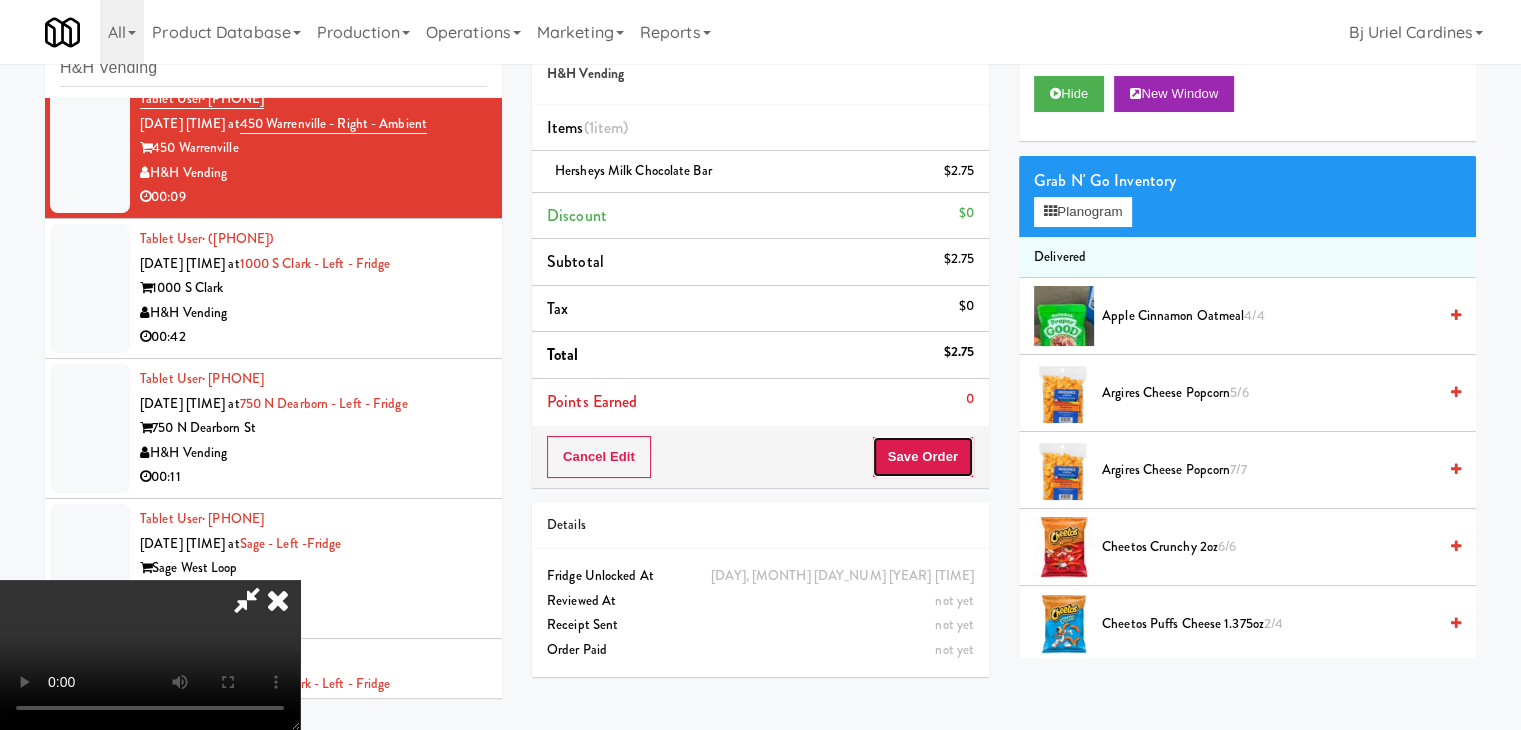 drag, startPoint x: 968, startPoint y: 457, endPoint x: 949, endPoint y: 458, distance: 19.026299 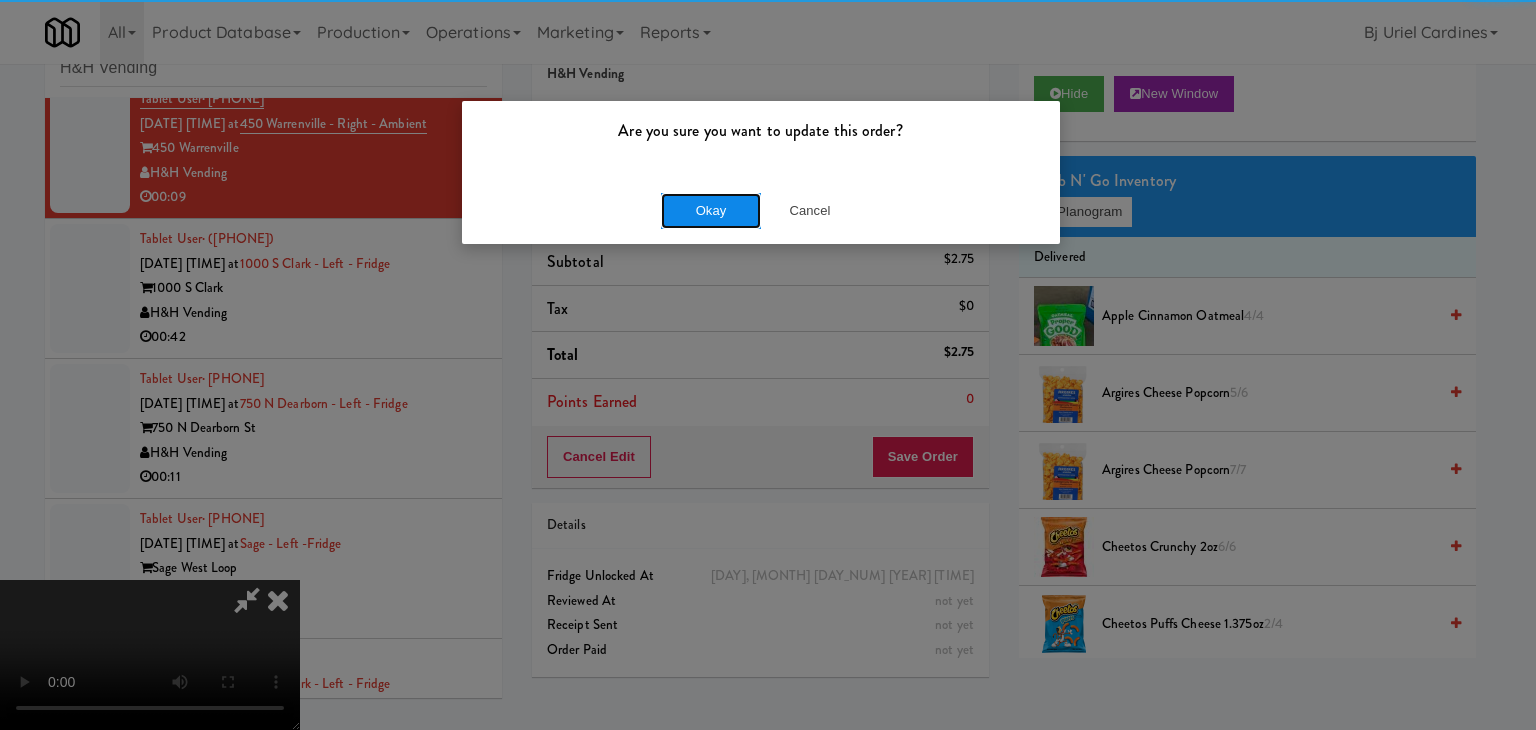 click on "Okay" at bounding box center (711, 211) 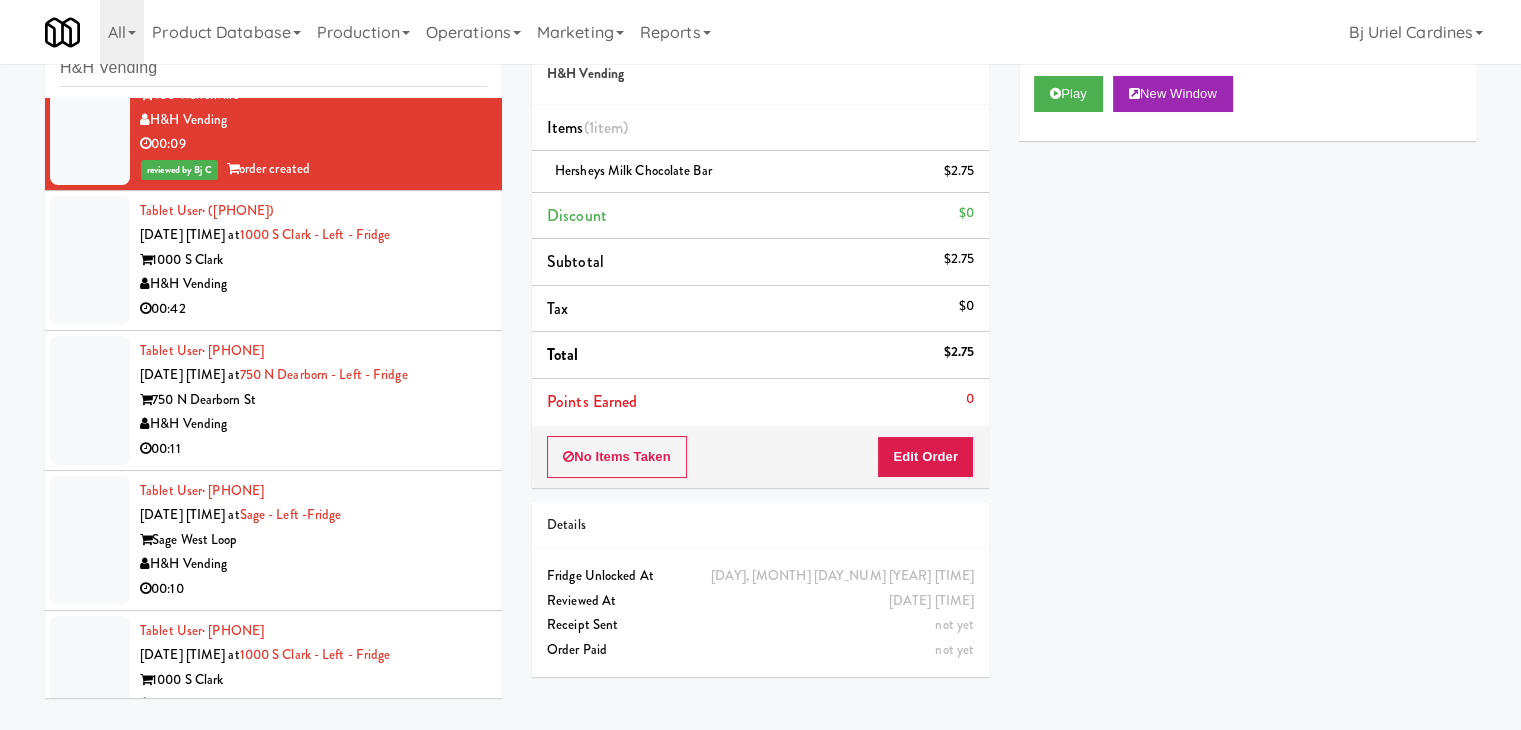scroll, scrollTop: 2449, scrollLeft: 0, axis: vertical 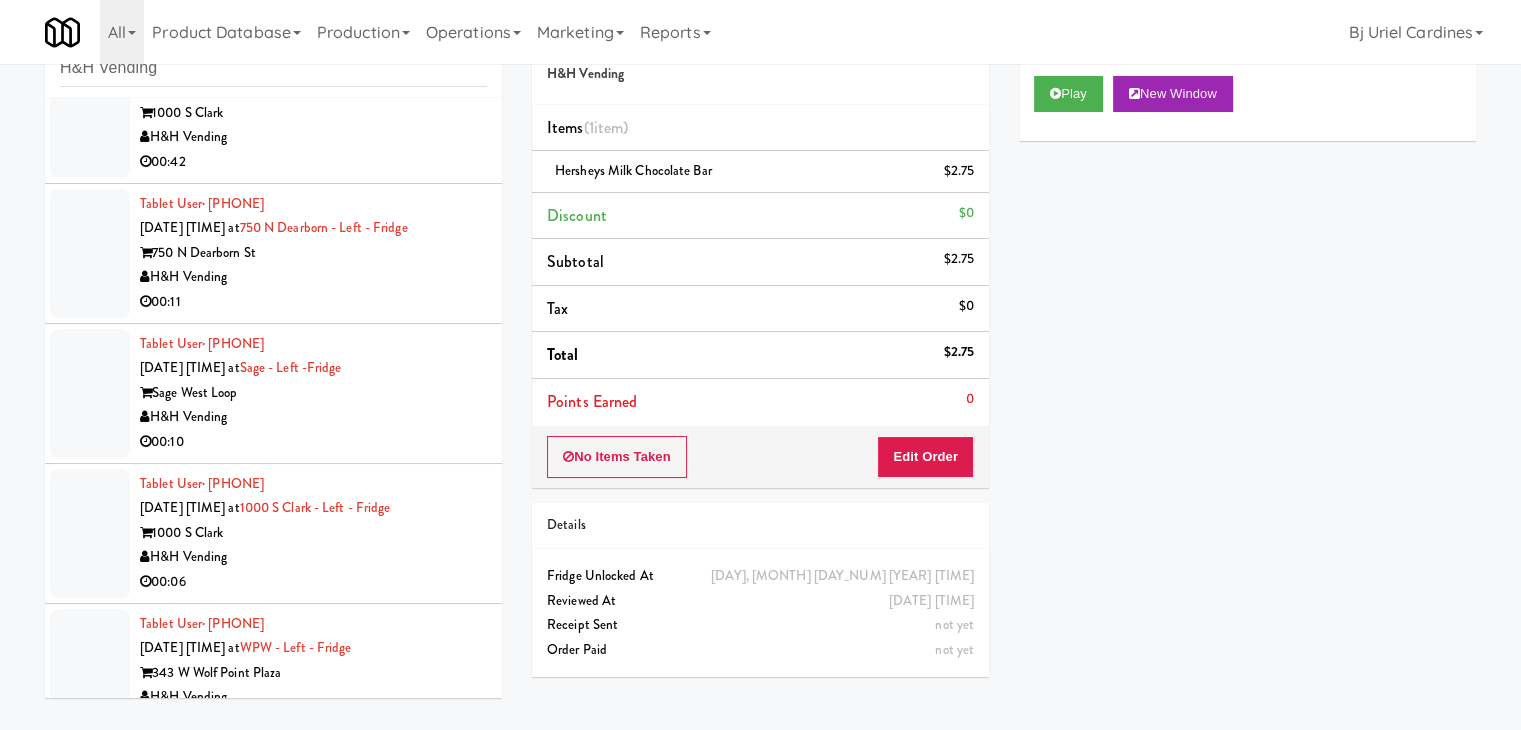 drag, startPoint x: 382, startPoint y: 293, endPoint x: 390, endPoint y: 304, distance: 13.601471 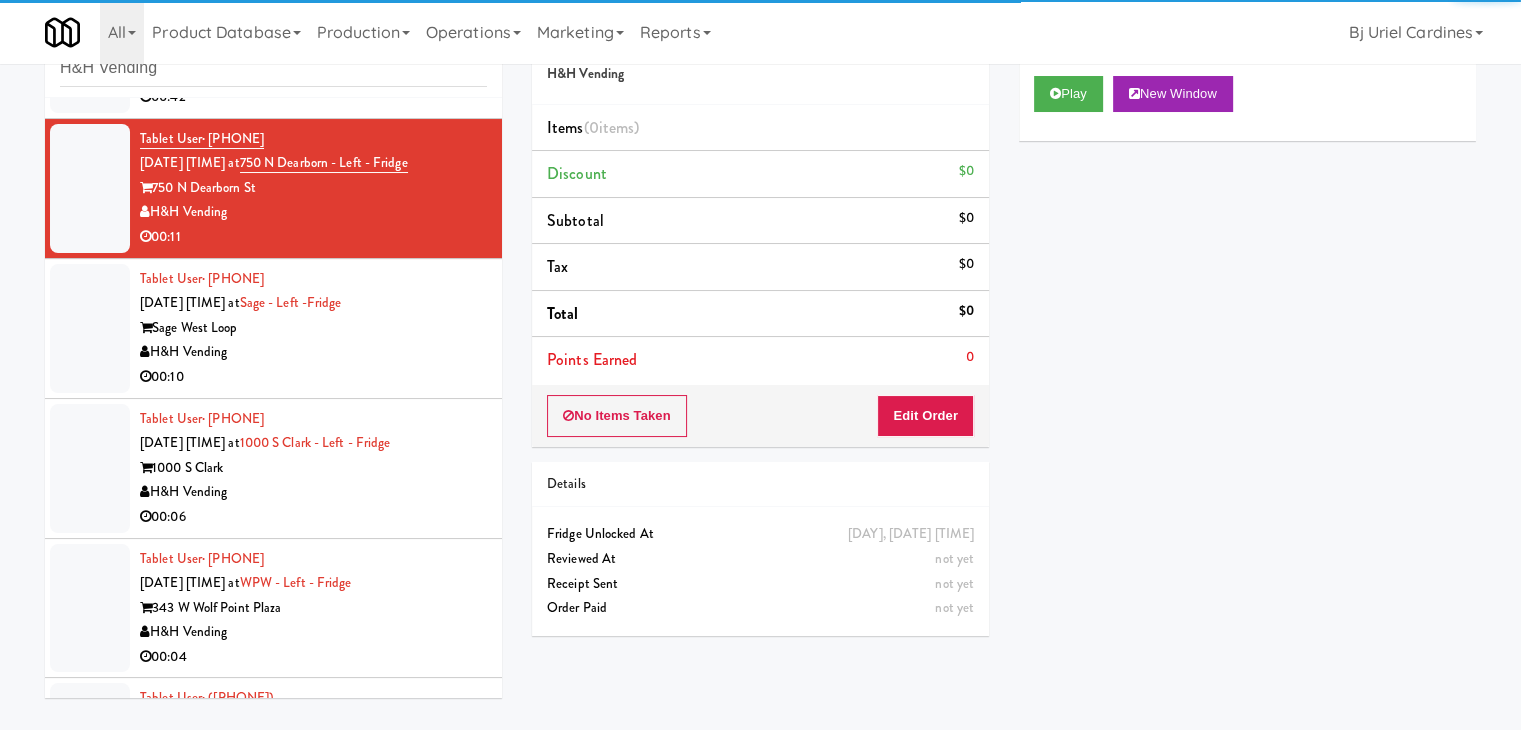scroll, scrollTop: 2549, scrollLeft: 0, axis: vertical 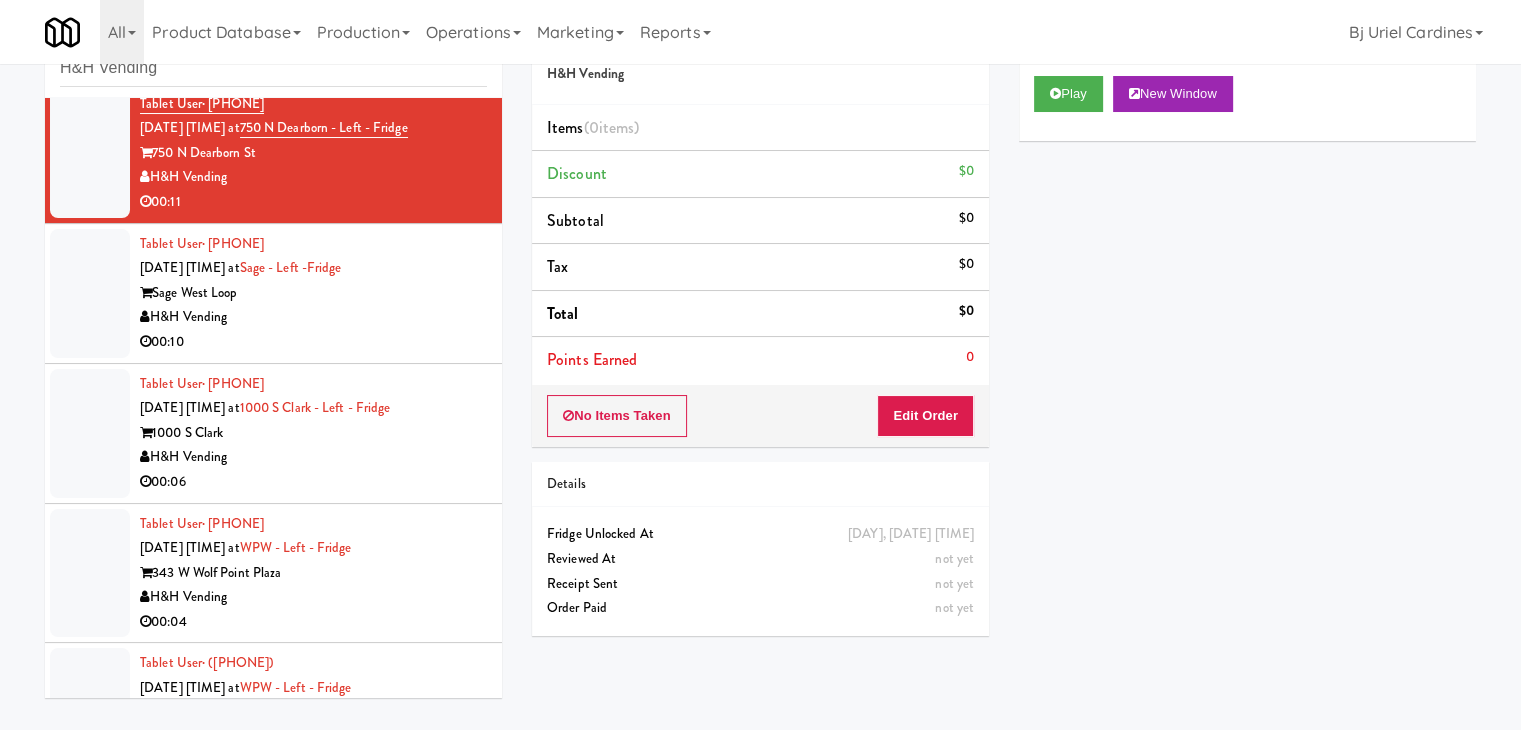 click on "H&H Vending" at bounding box center (313, 317) 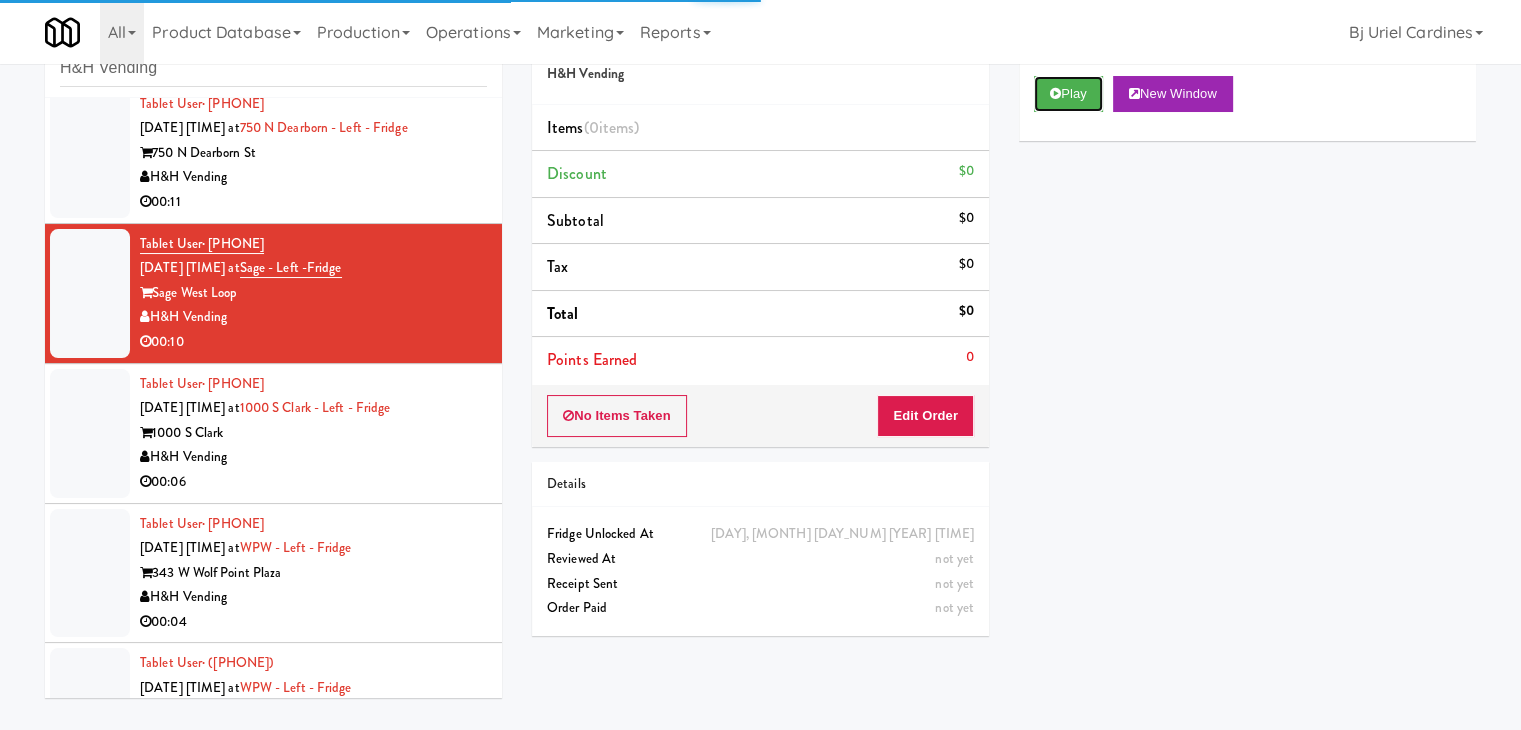 drag, startPoint x: 1075, startPoint y: 85, endPoint x: 941, endPoint y: 273, distance: 230.86794 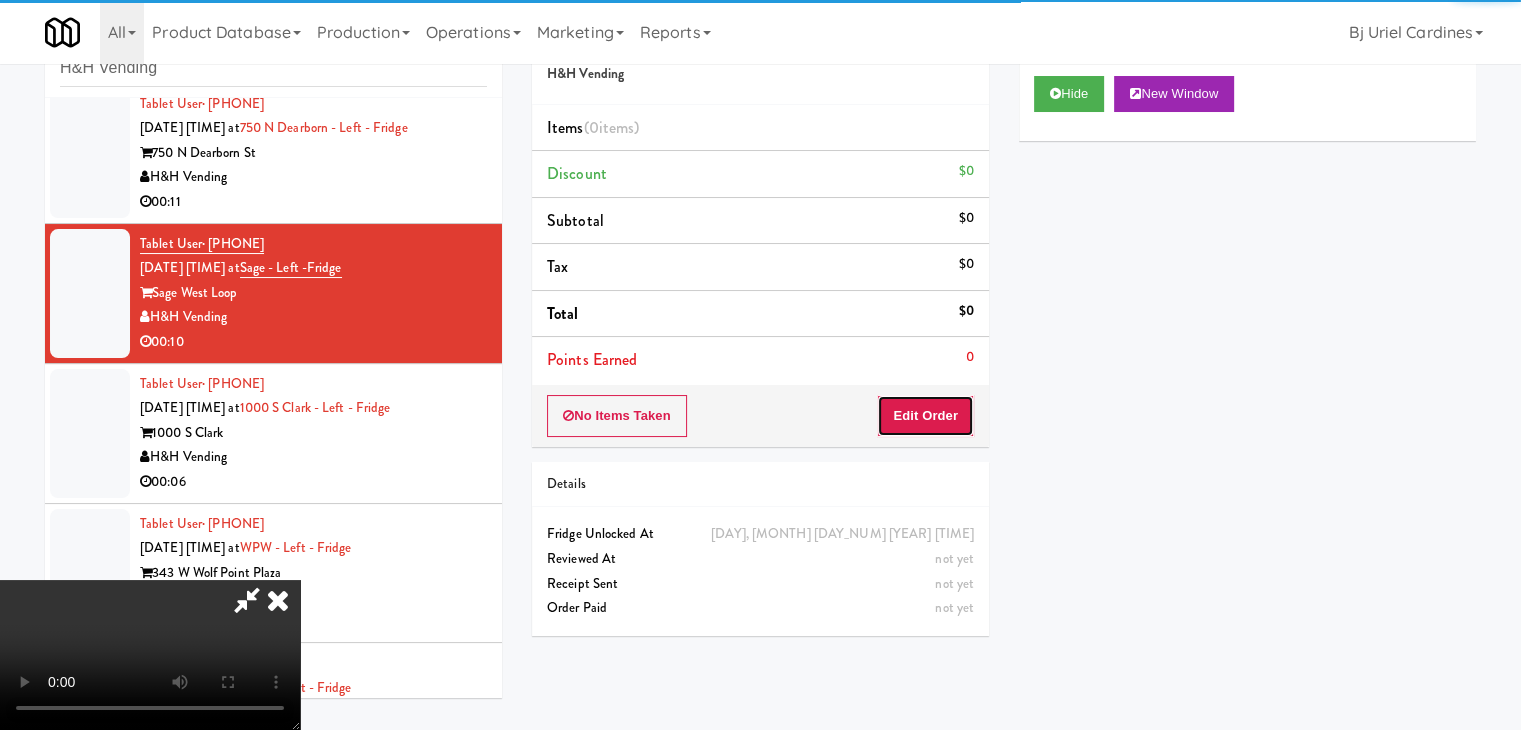 click on "Edit Order" at bounding box center (925, 416) 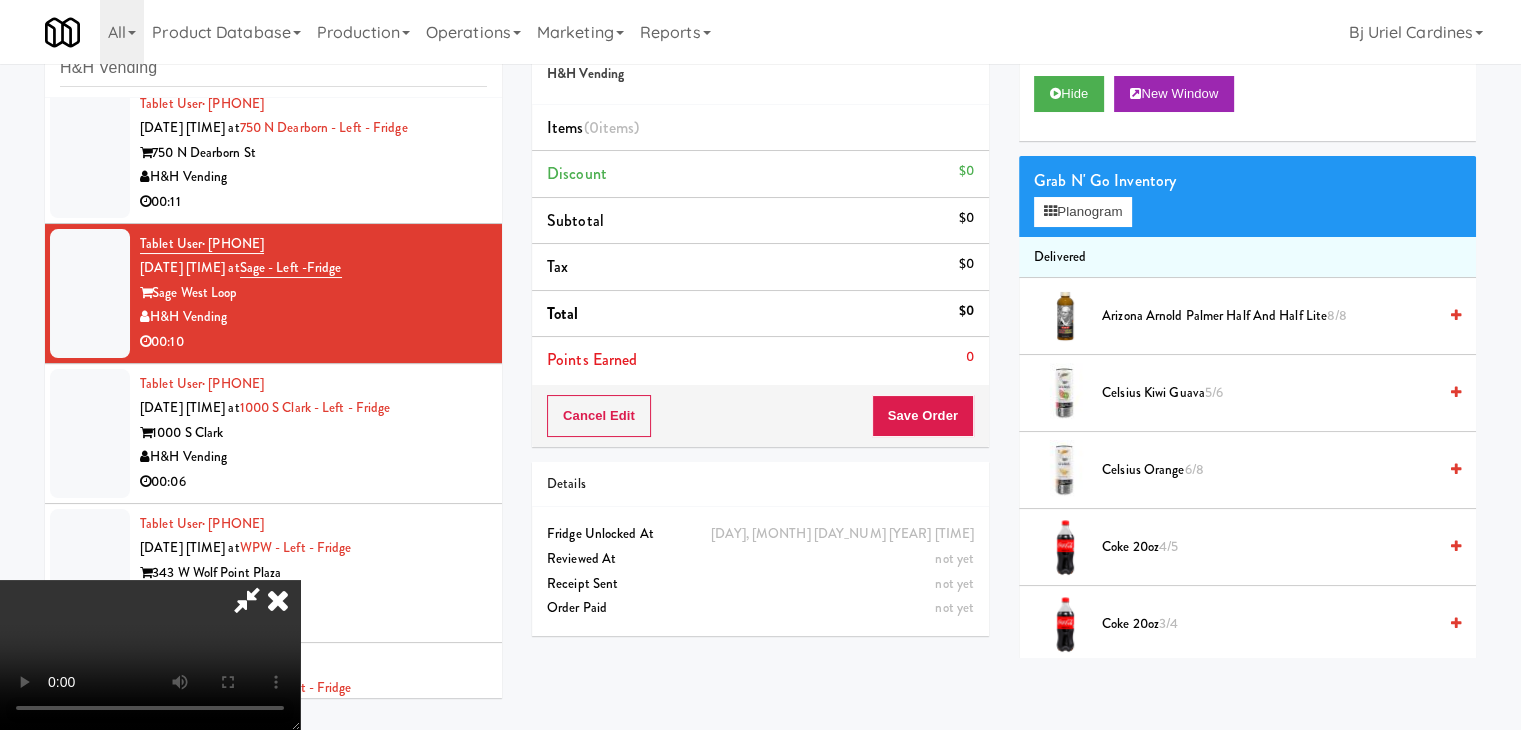 type 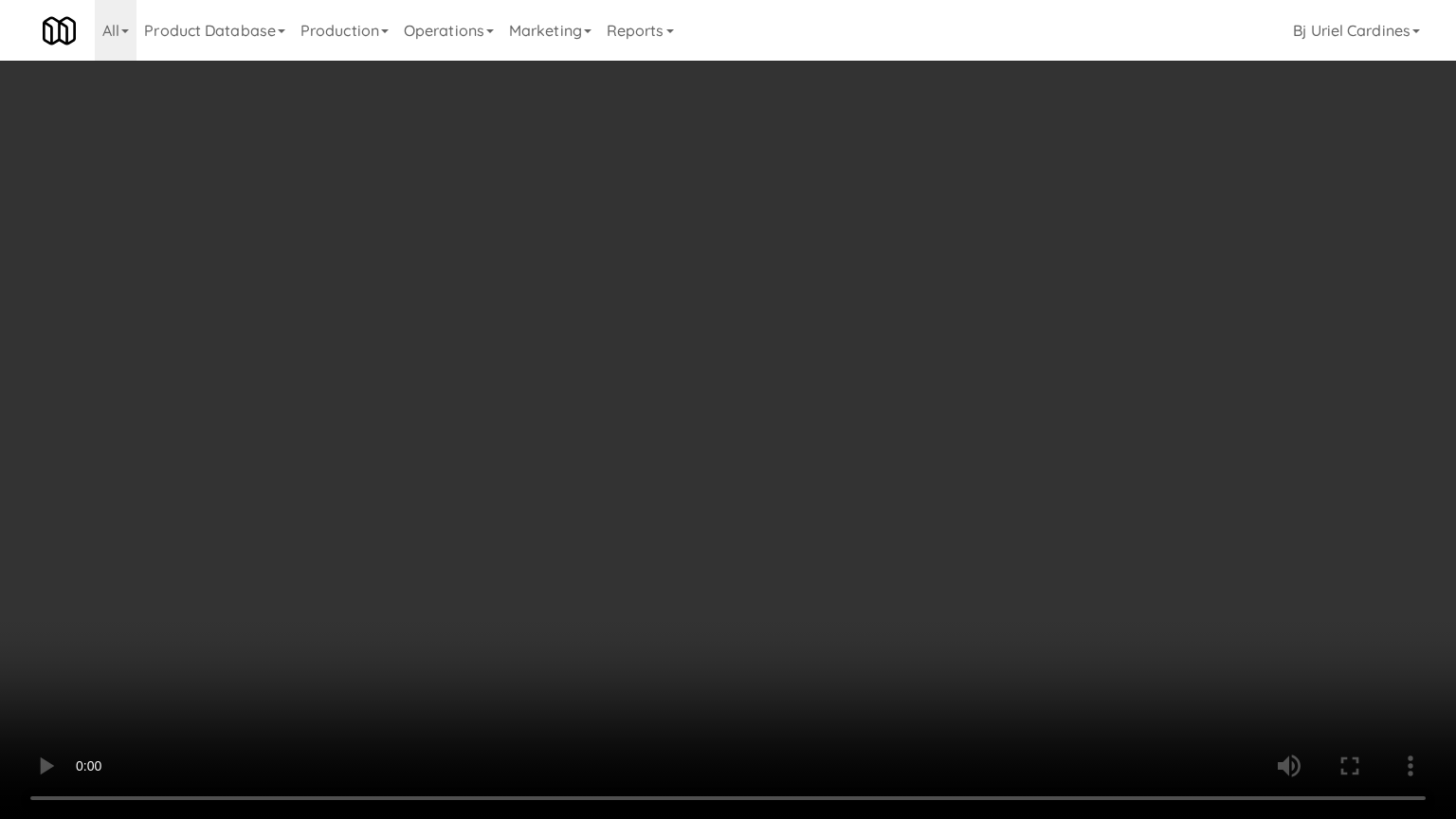 click at bounding box center (728, 410) 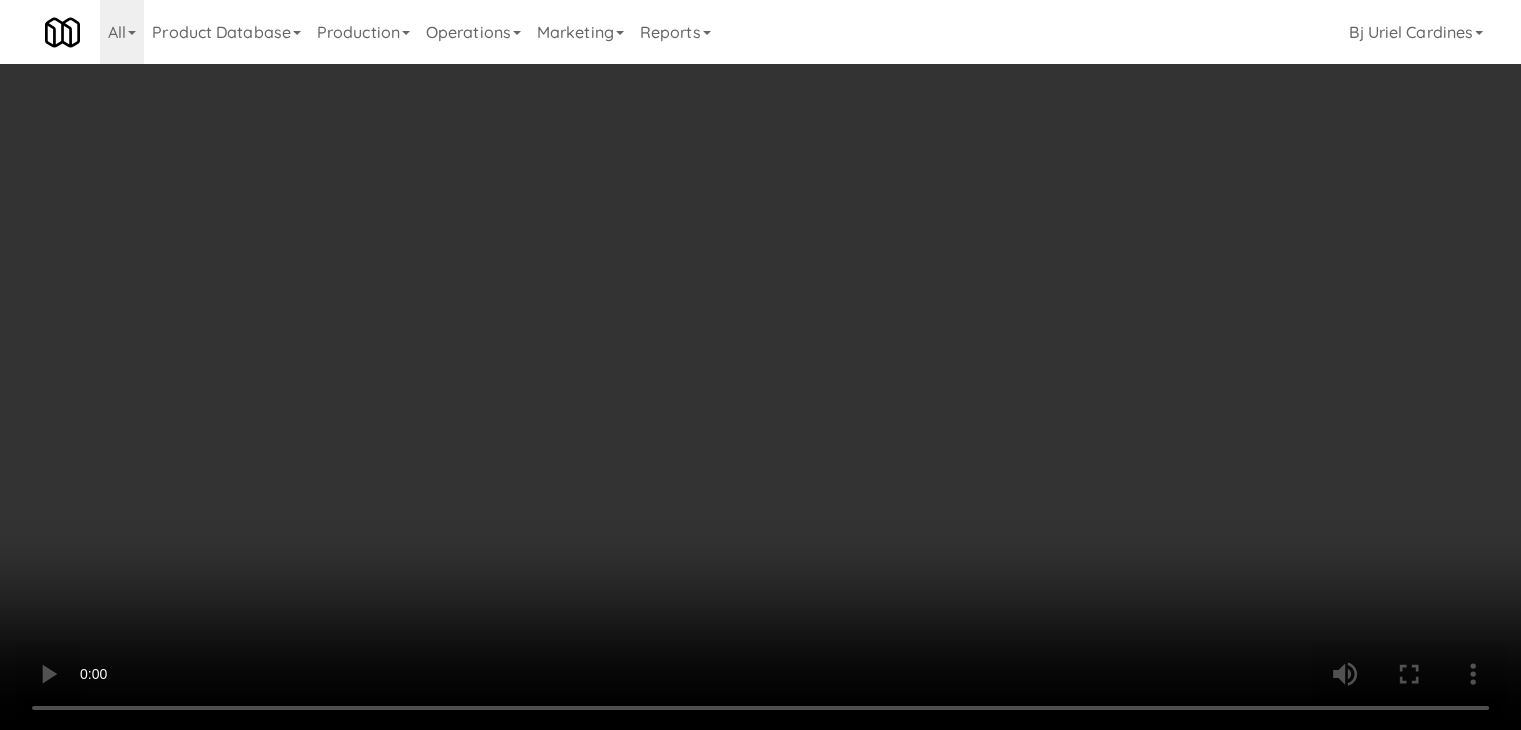 scroll, scrollTop: 2500, scrollLeft: 0, axis: vertical 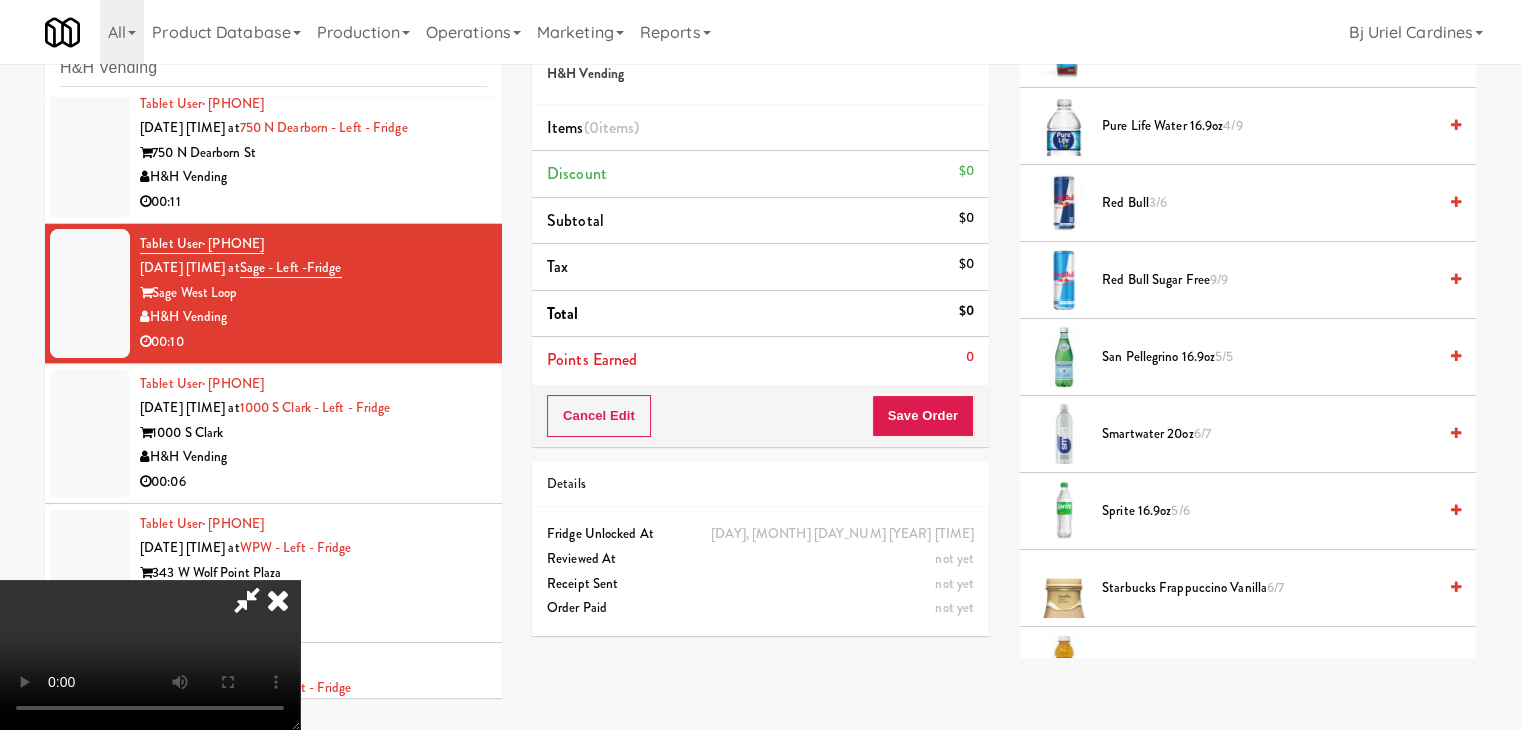 click on "Sprite 16.9oz  5/6" at bounding box center [1269, 511] 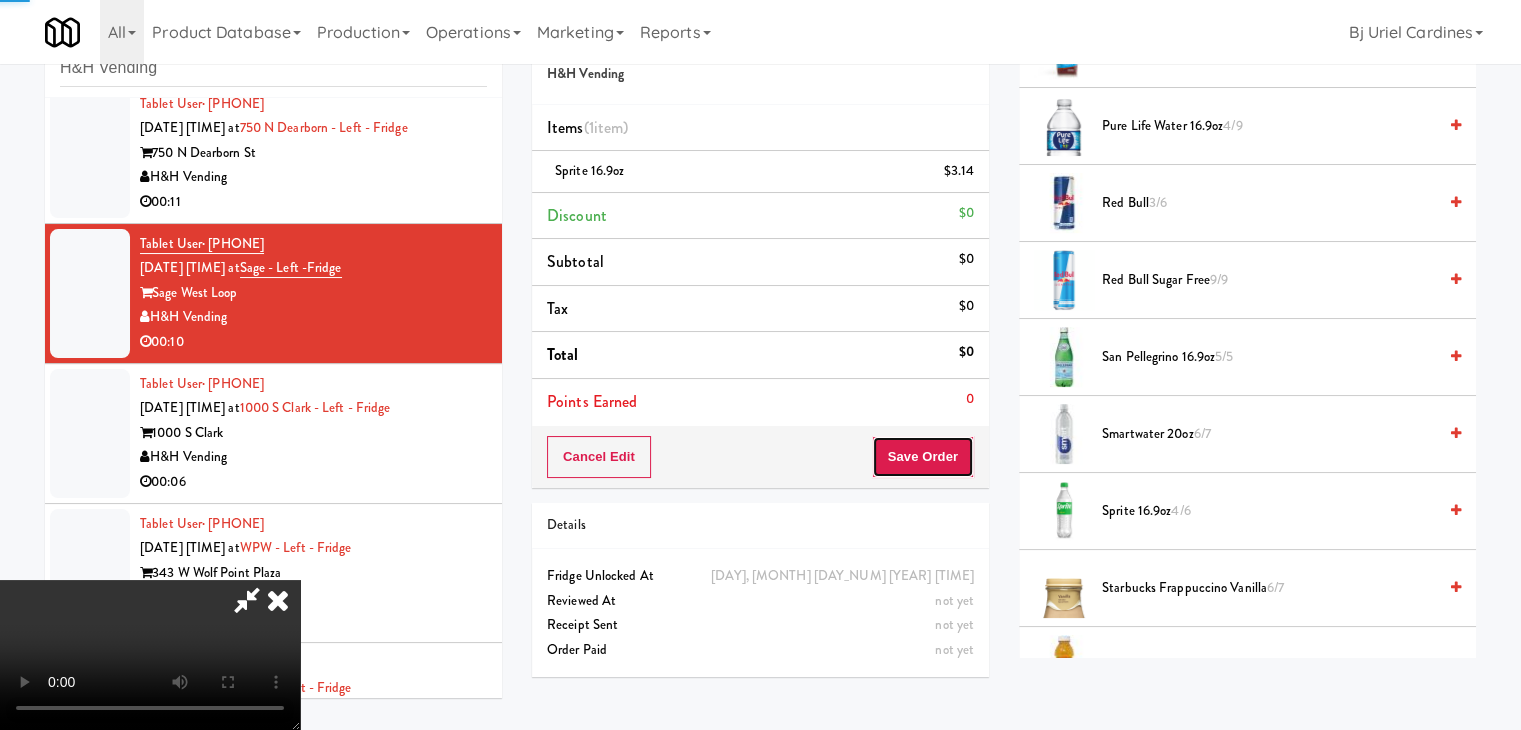 click on "Save Order" at bounding box center (923, 457) 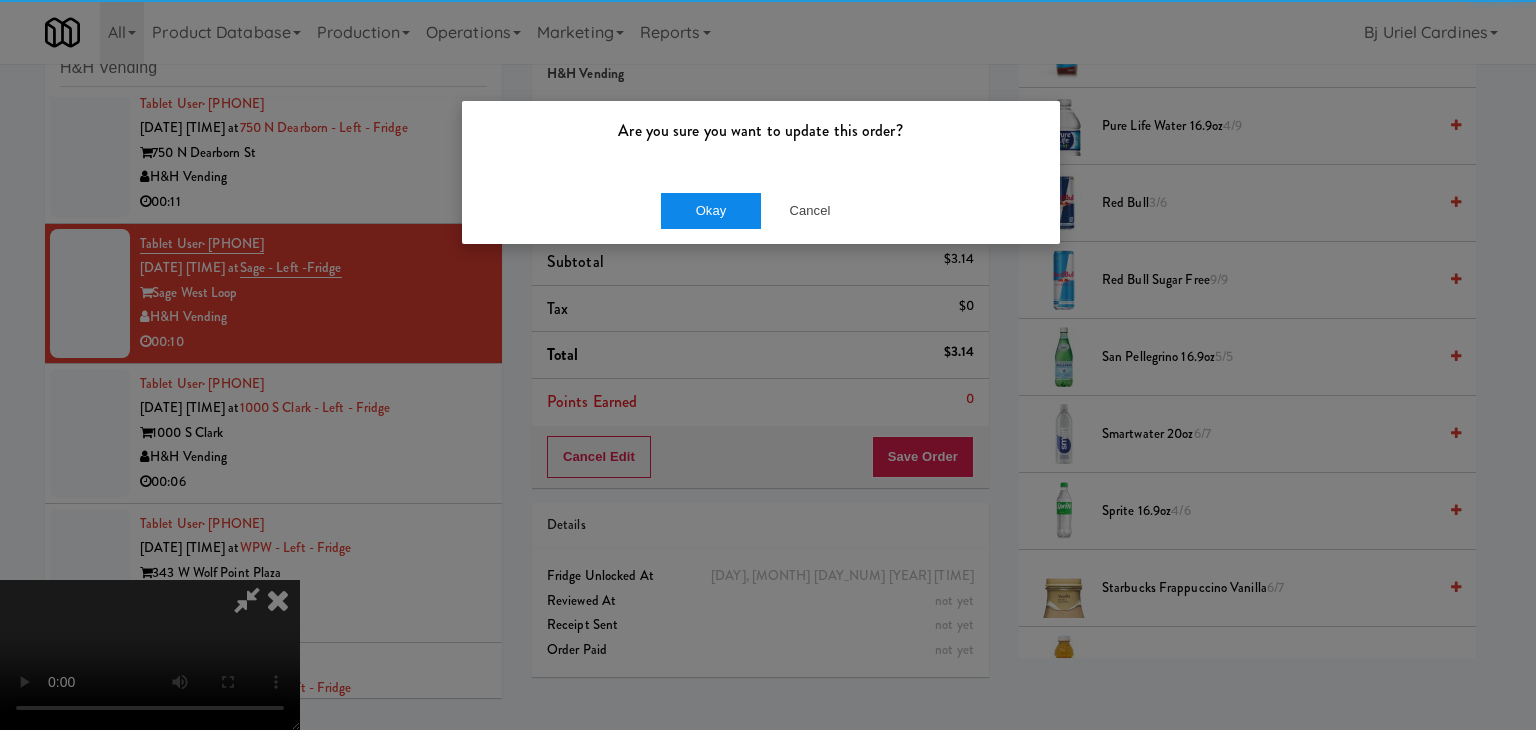 drag, startPoint x: 644, startPoint y: 213, endPoint x: 680, endPoint y: 217, distance: 36.221542 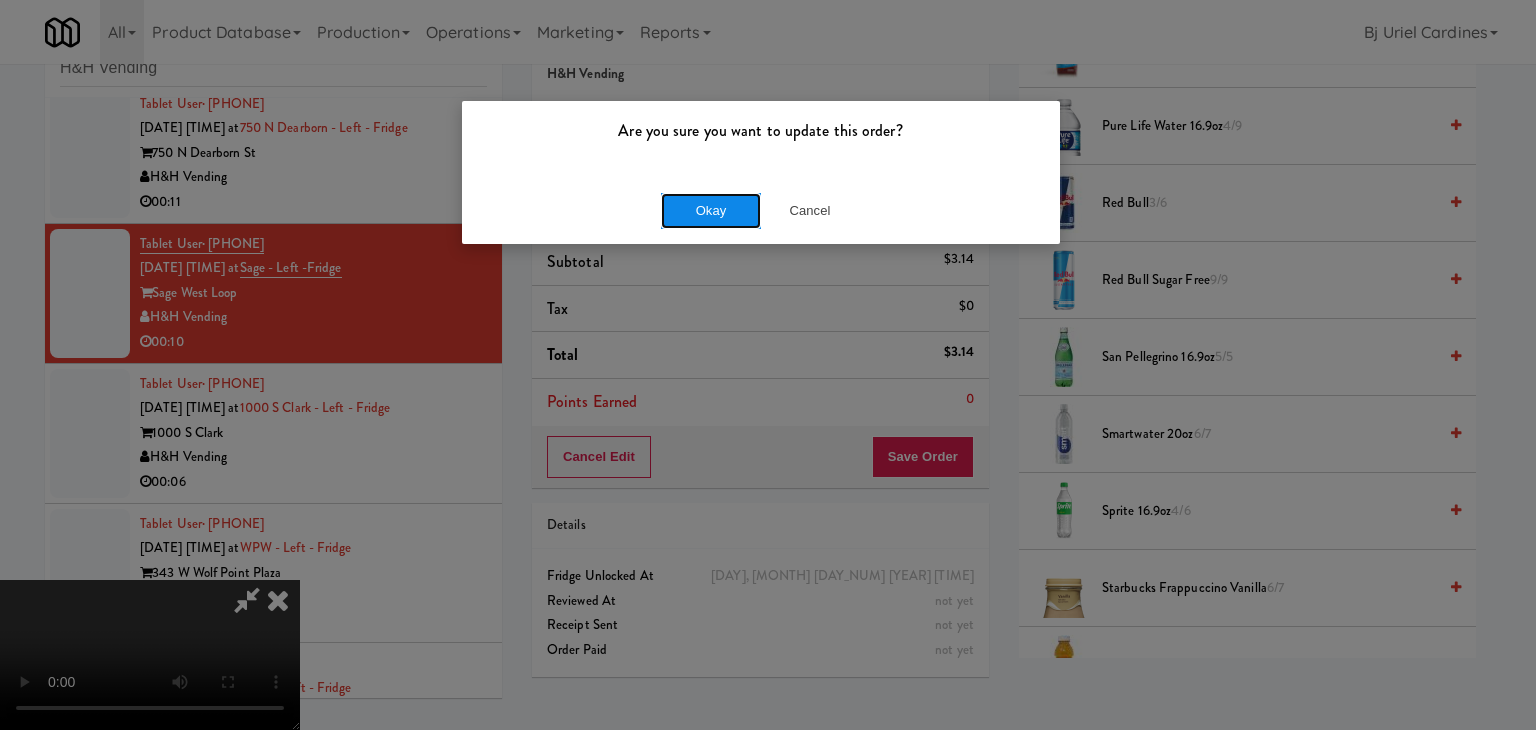 click on "Okay" at bounding box center (711, 211) 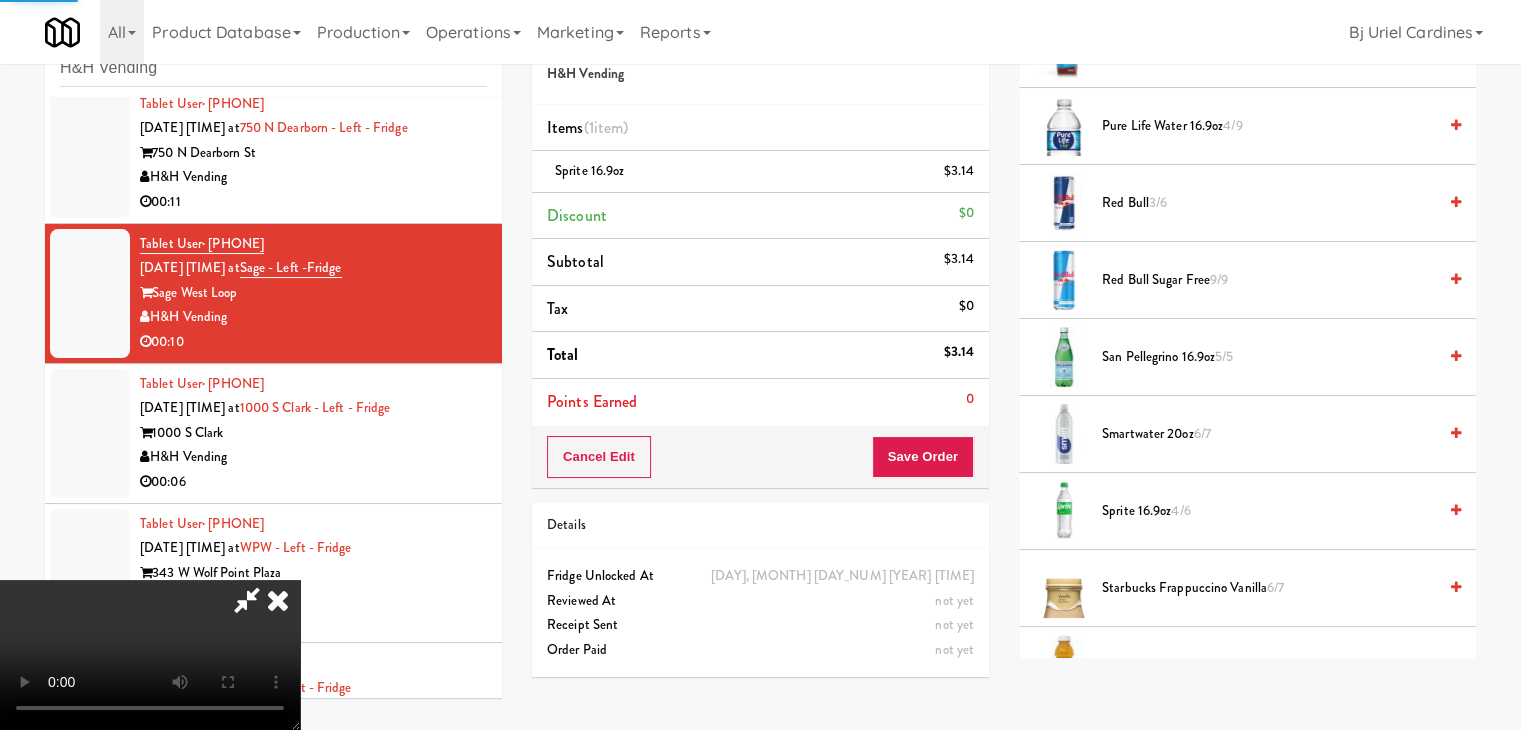 scroll, scrollTop: 152, scrollLeft: 0, axis: vertical 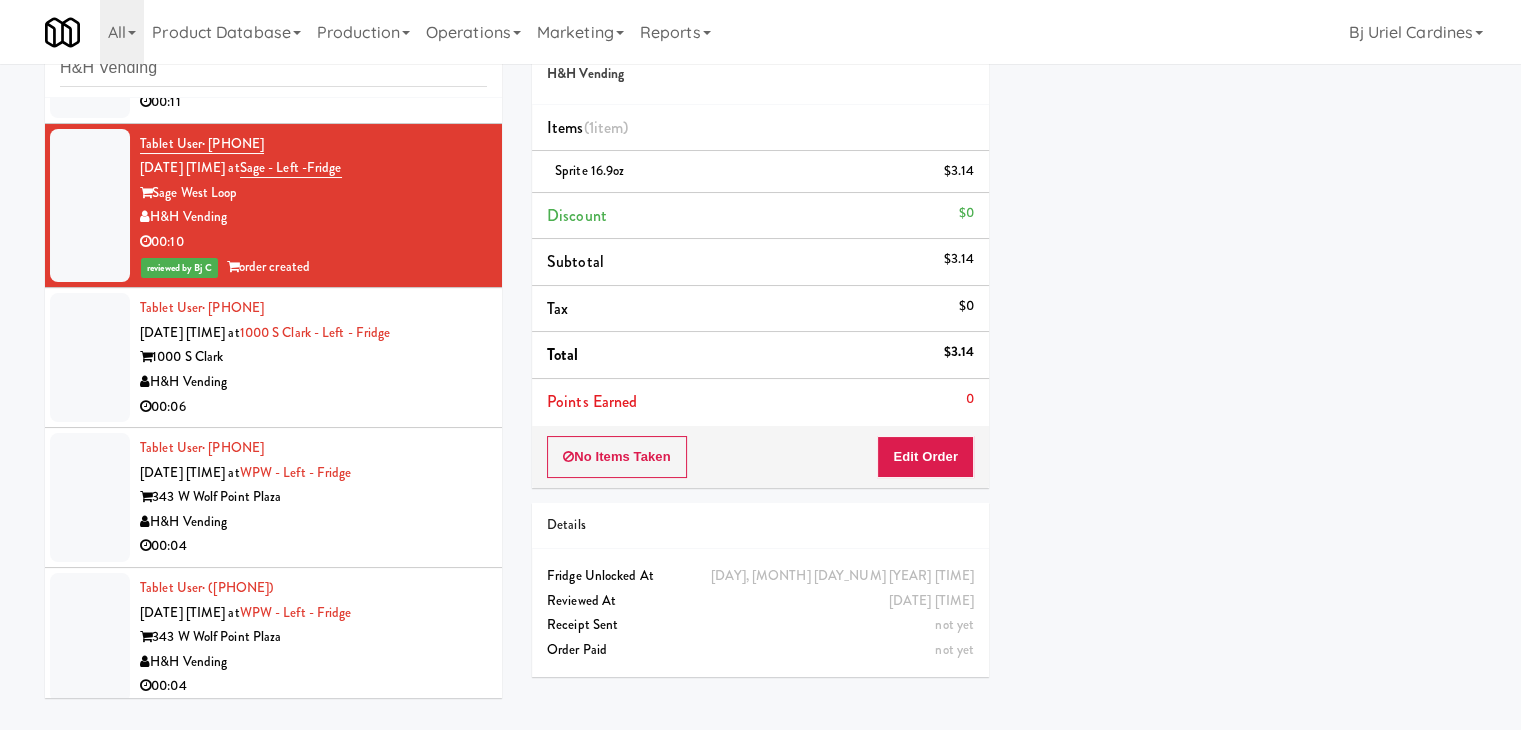 click on "H&H Vending" at bounding box center (313, 382) 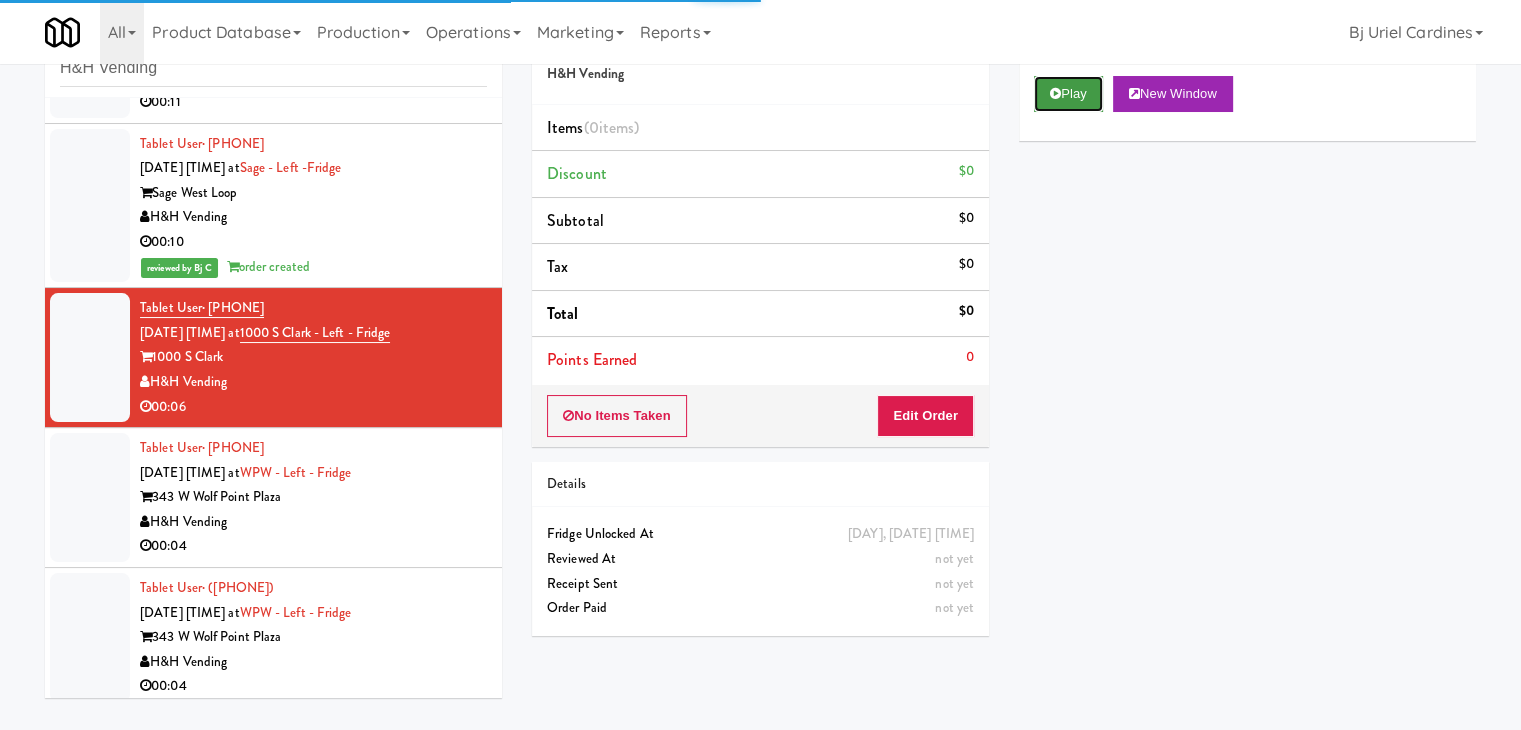 click on "Play" at bounding box center (1068, 94) 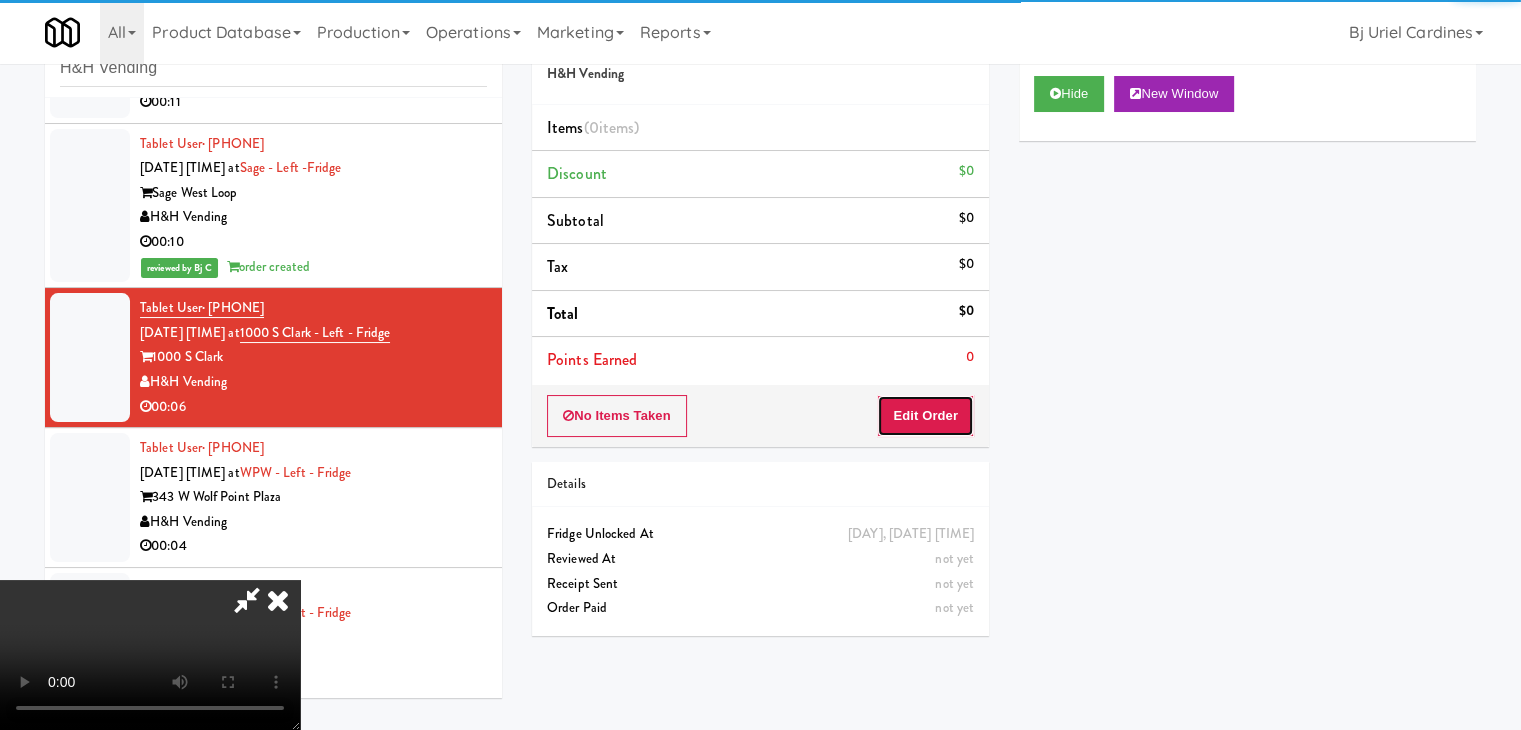 click on "Edit Order" at bounding box center [925, 416] 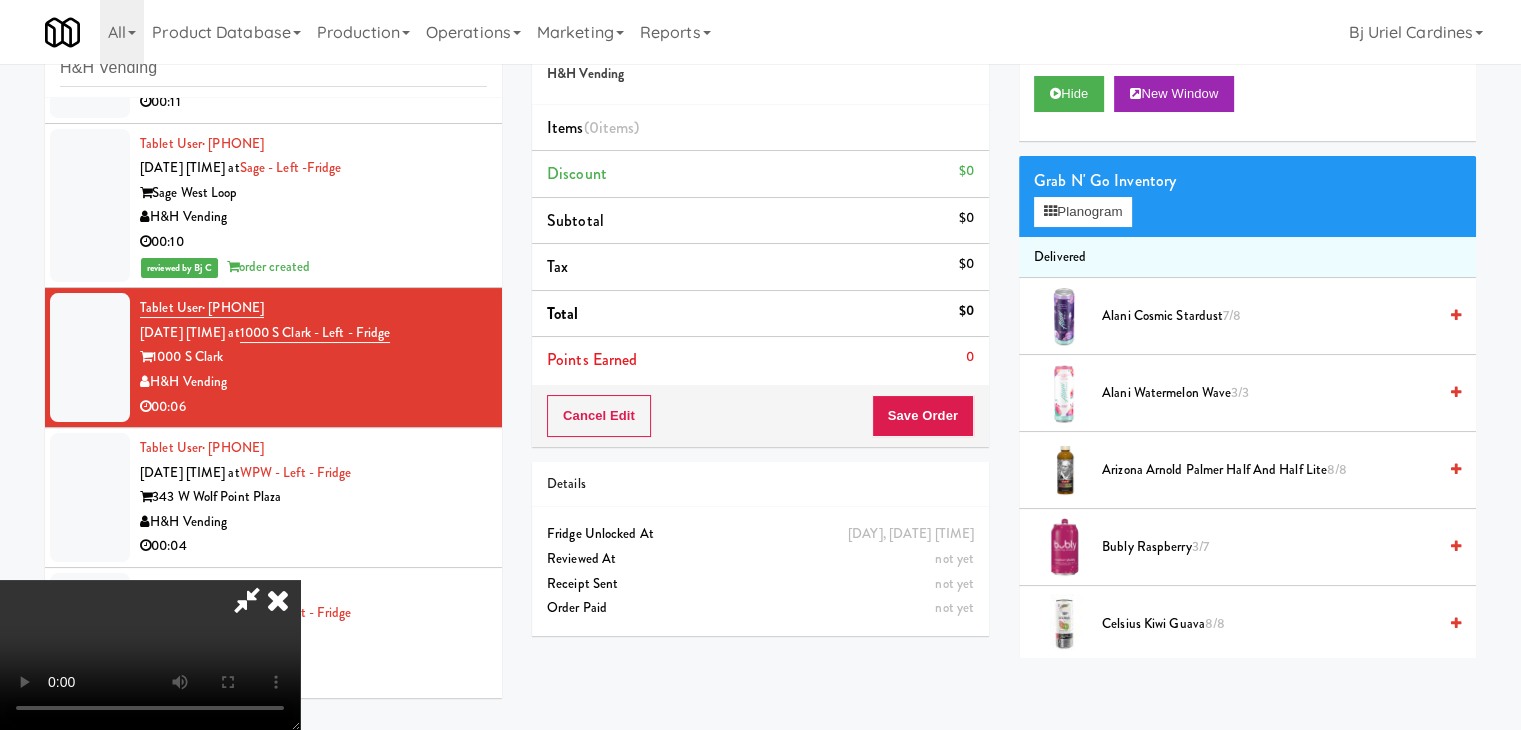 type 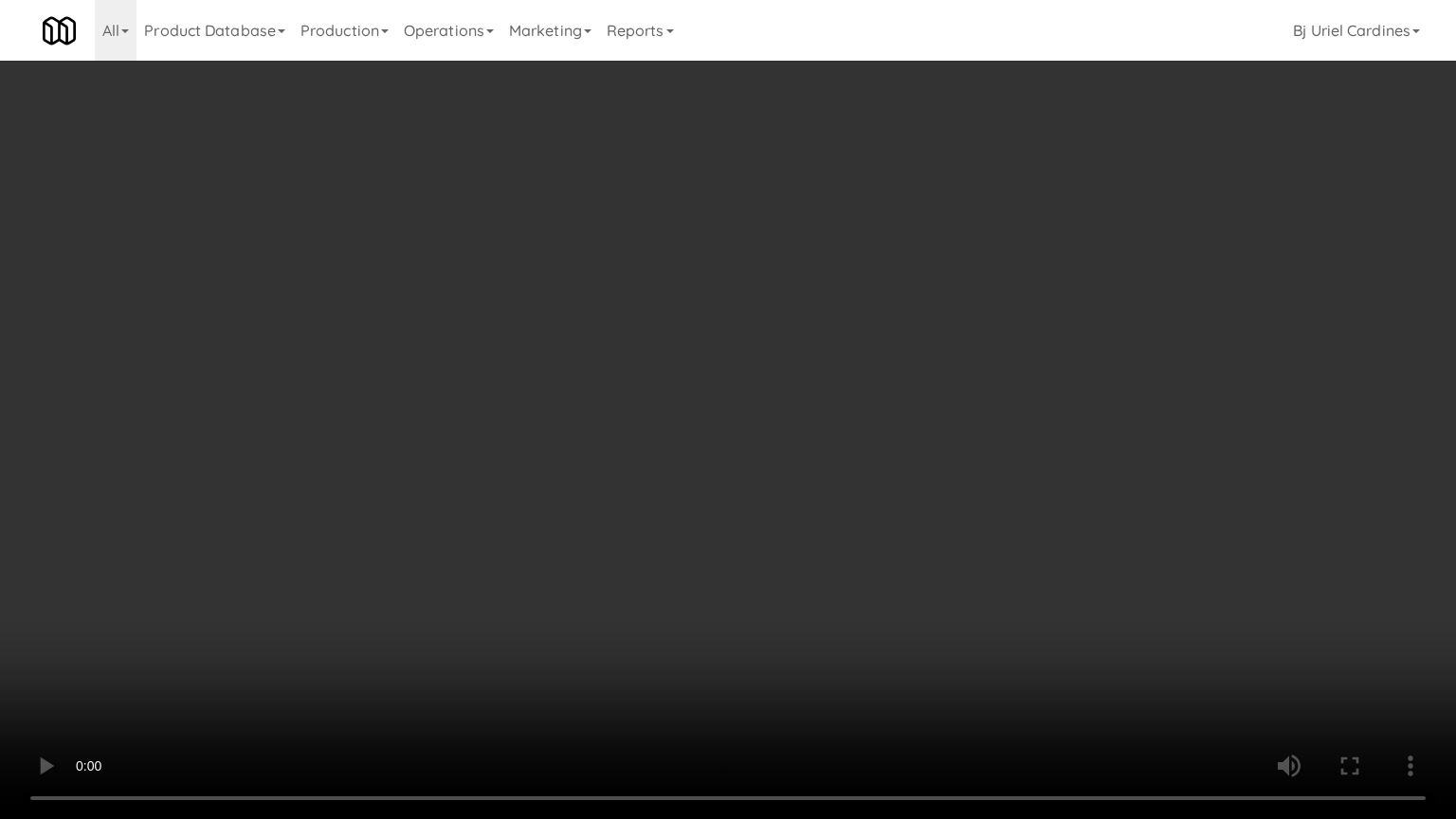 click at bounding box center [728, 410] 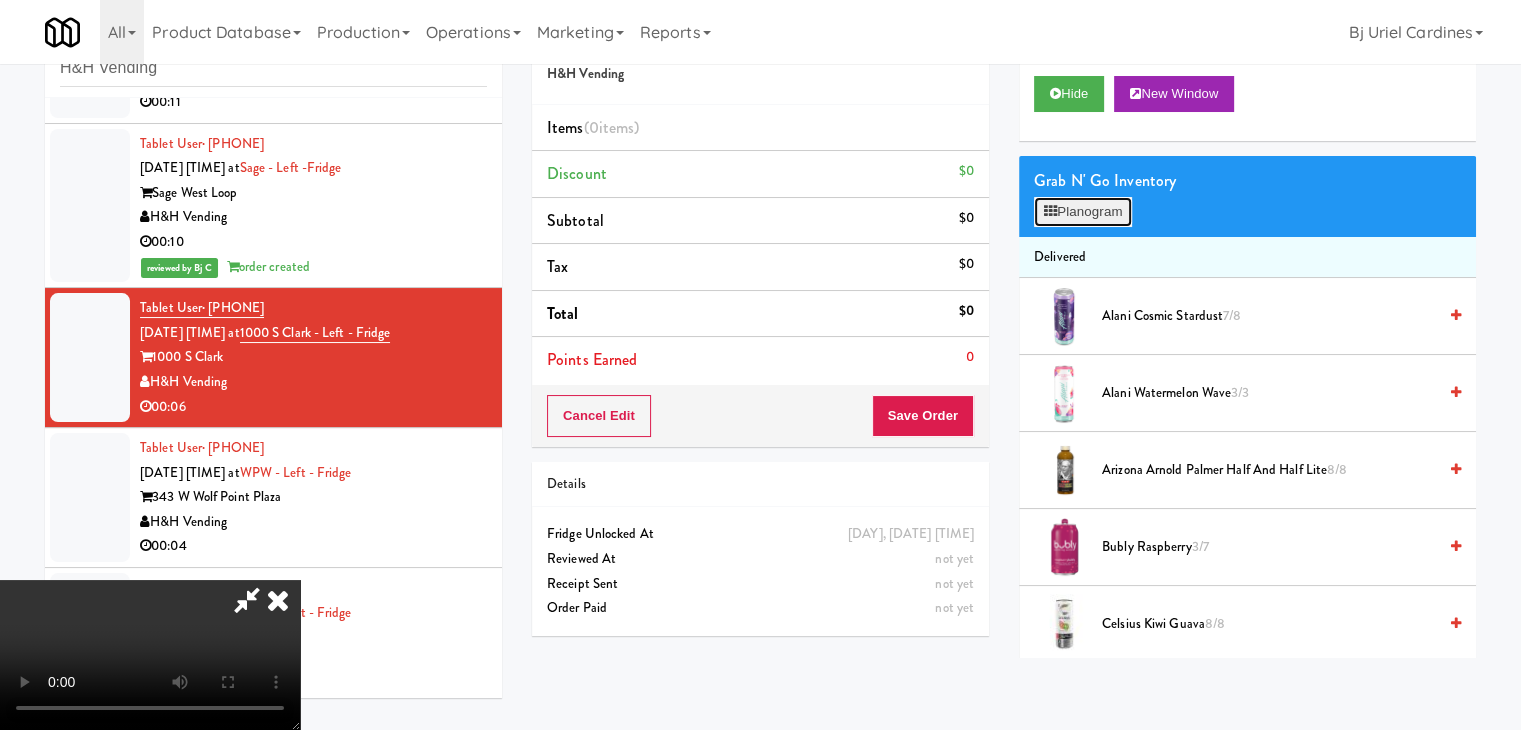 click on "Planogram" at bounding box center [1083, 212] 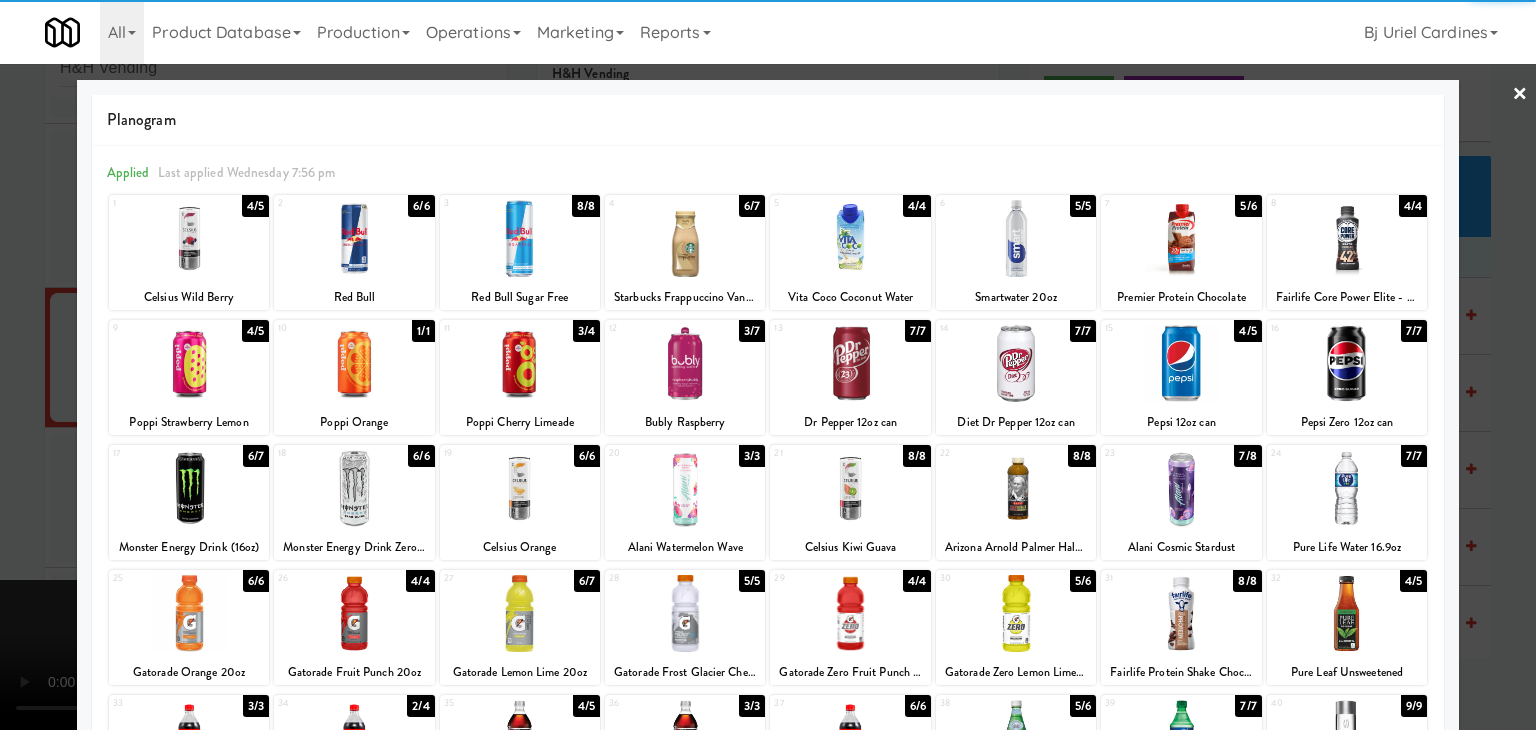 click at bounding box center (1347, 363) 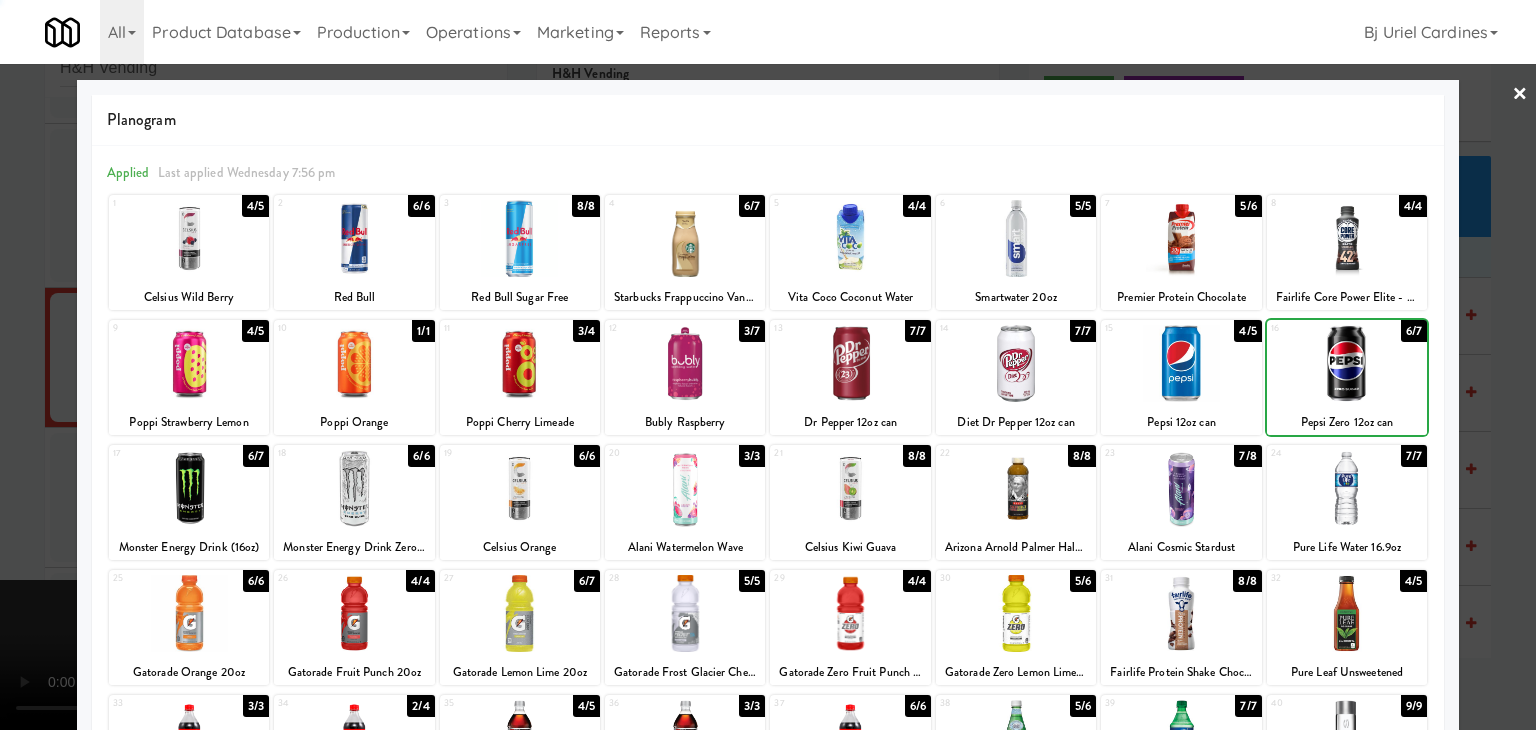 click at bounding box center [768, 365] 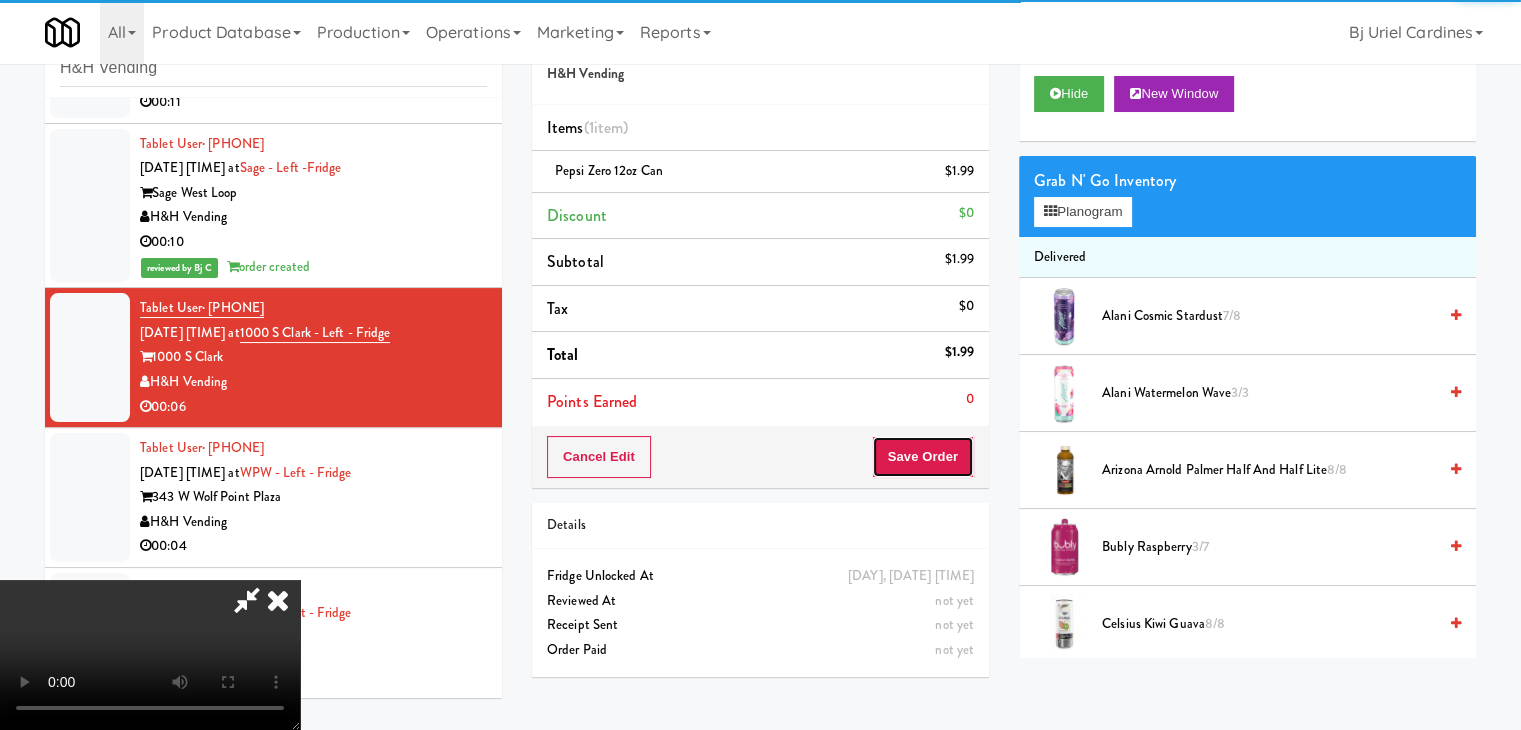 click on "Save Order" at bounding box center [923, 457] 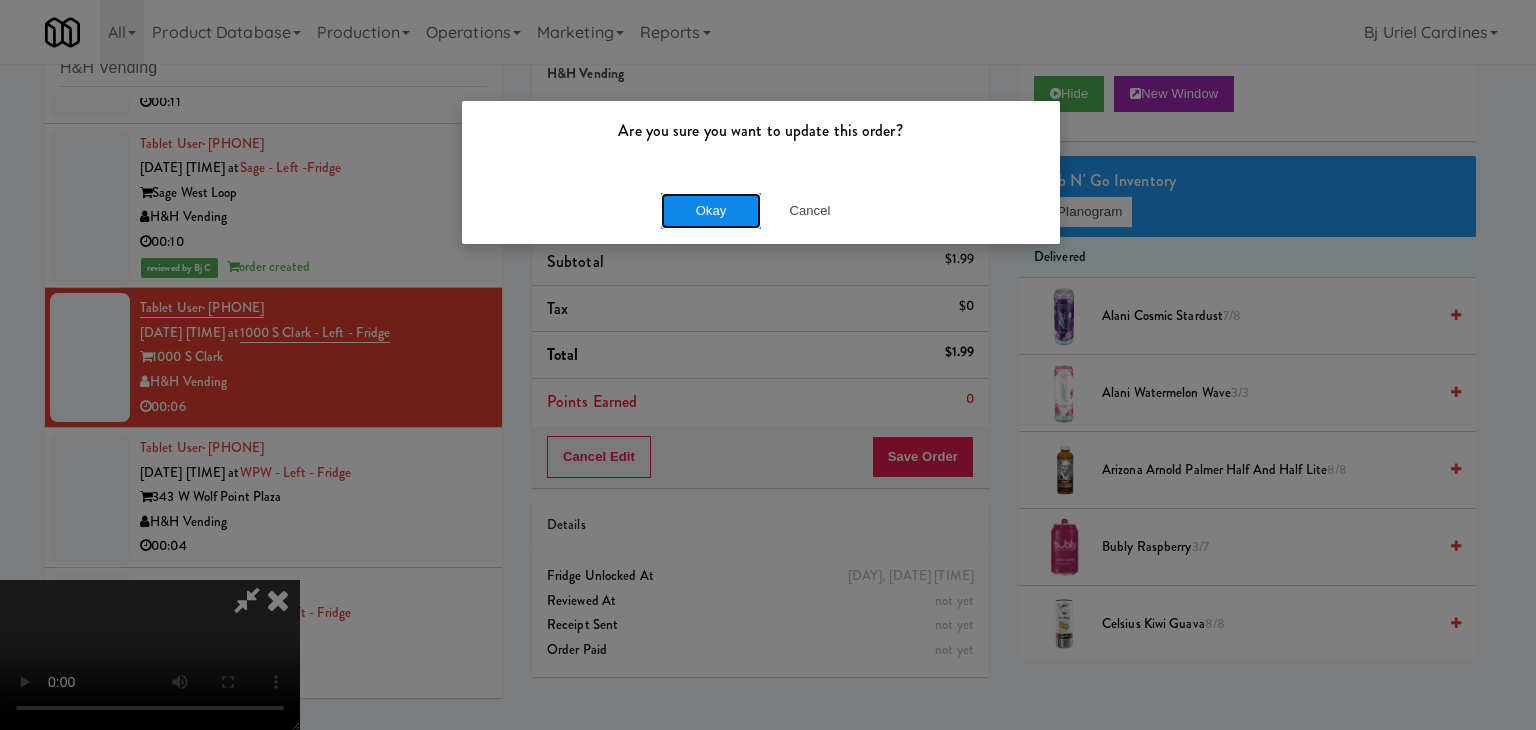 click on "Okay" at bounding box center [711, 211] 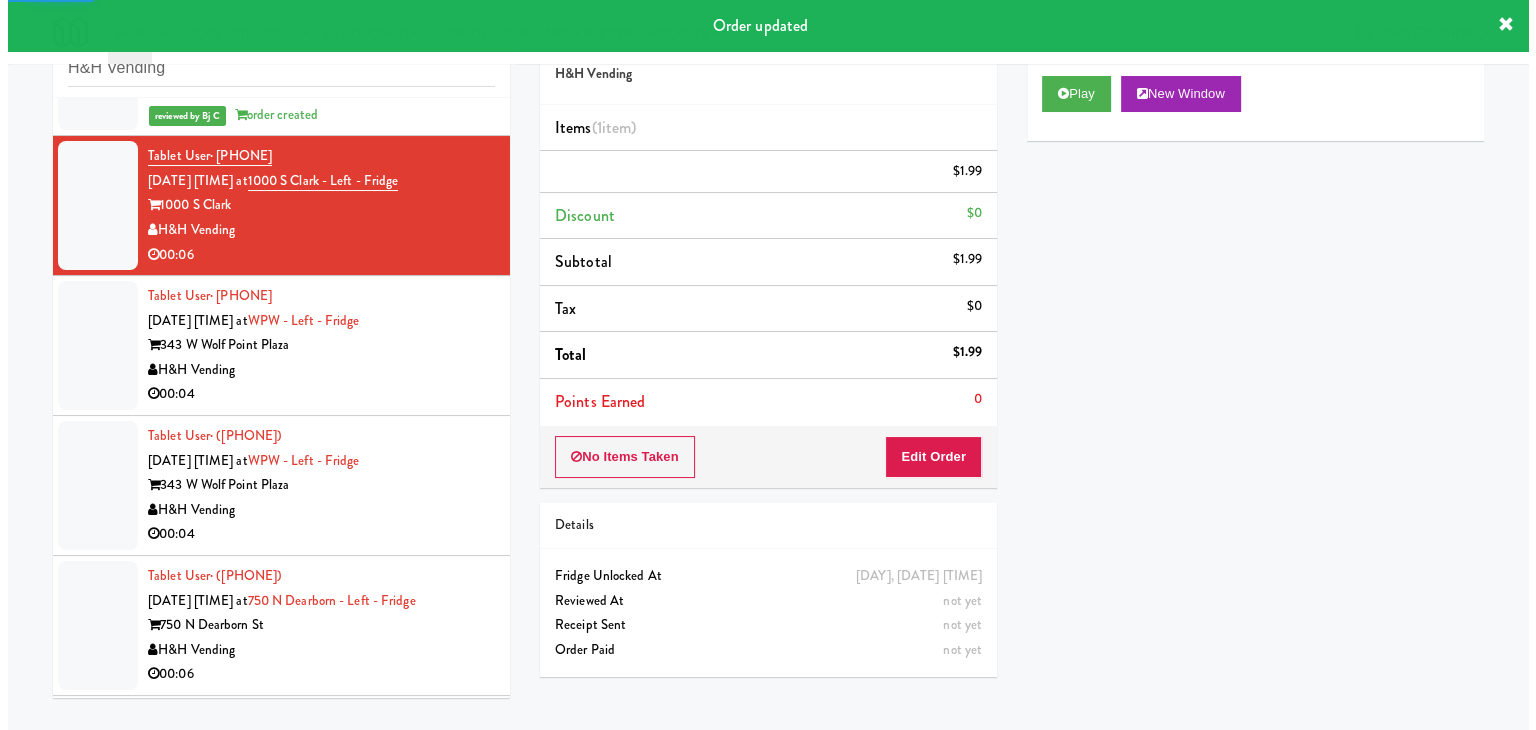scroll, scrollTop: 2949, scrollLeft: 0, axis: vertical 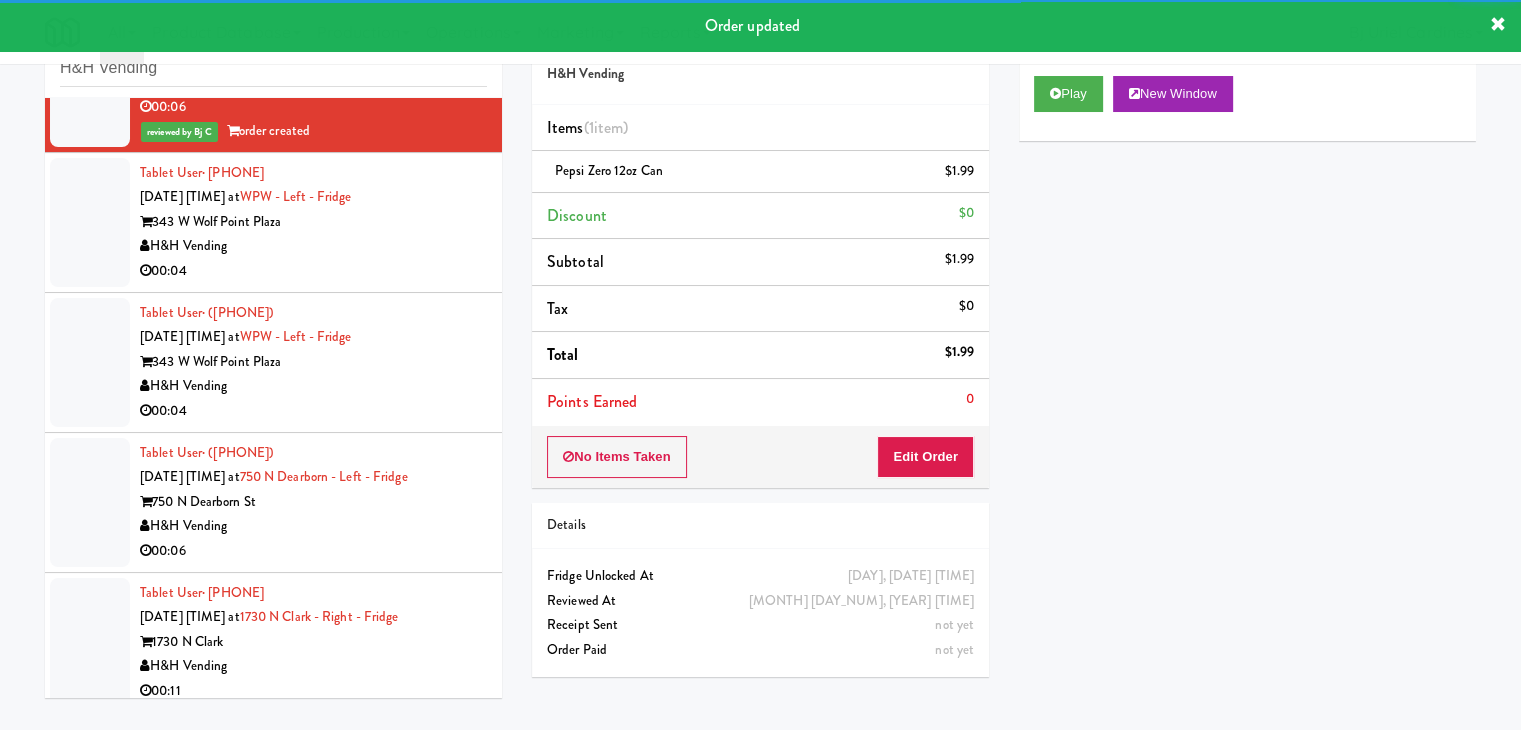 drag, startPoint x: 393, startPoint y: 273, endPoint x: 436, endPoint y: 273, distance: 43 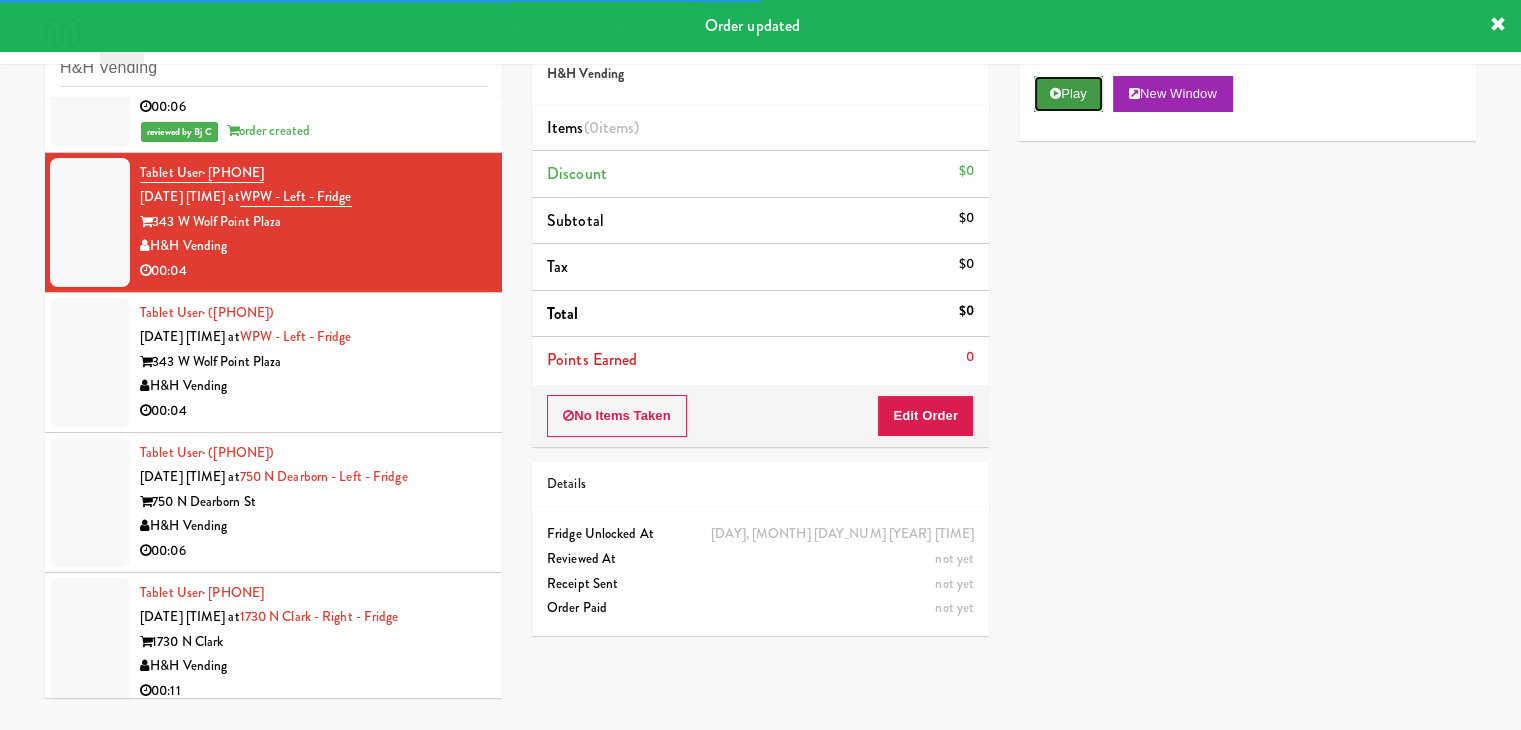 drag, startPoint x: 1081, startPoint y: 88, endPoint x: 969, endPoint y: 279, distance: 221.4159 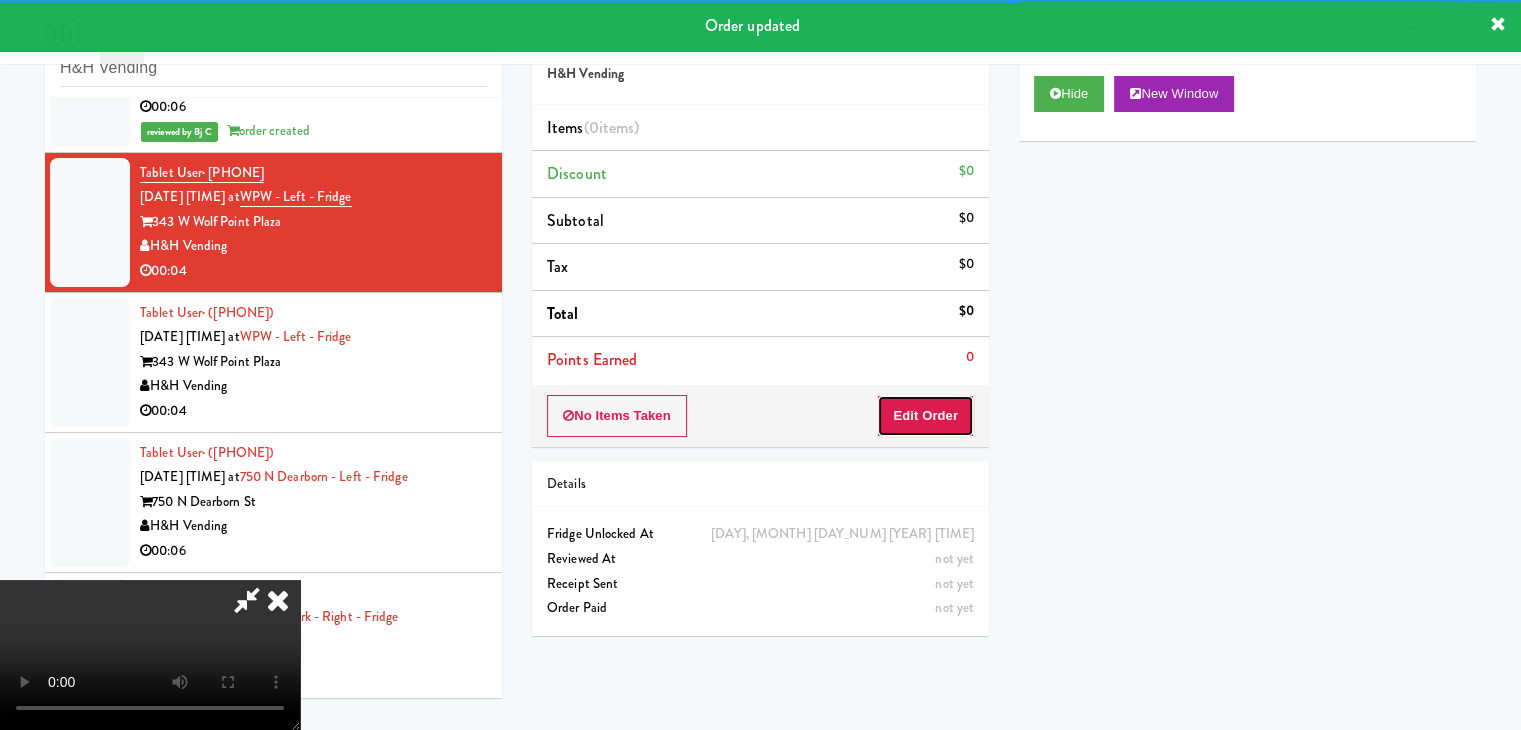 click on "Edit Order" at bounding box center [925, 416] 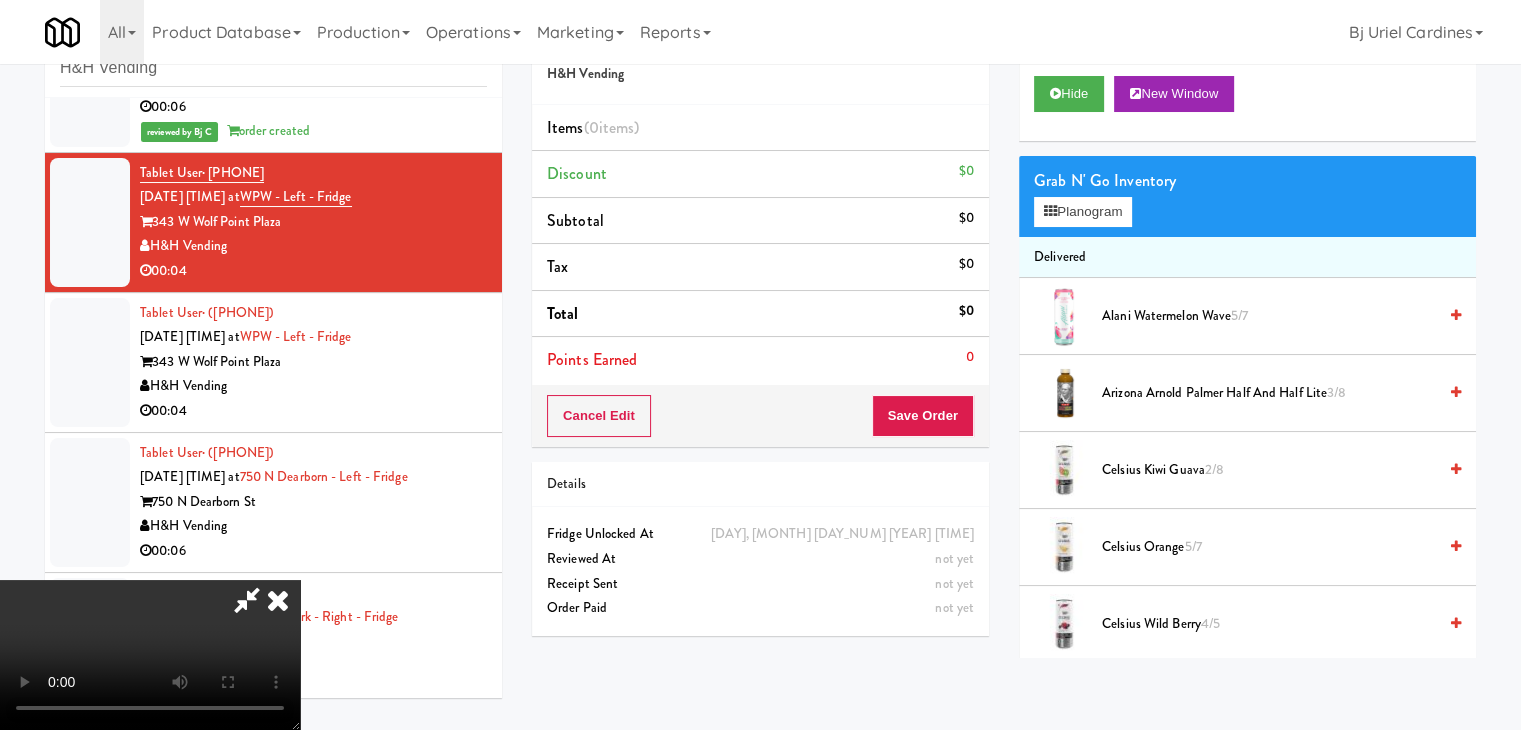 type 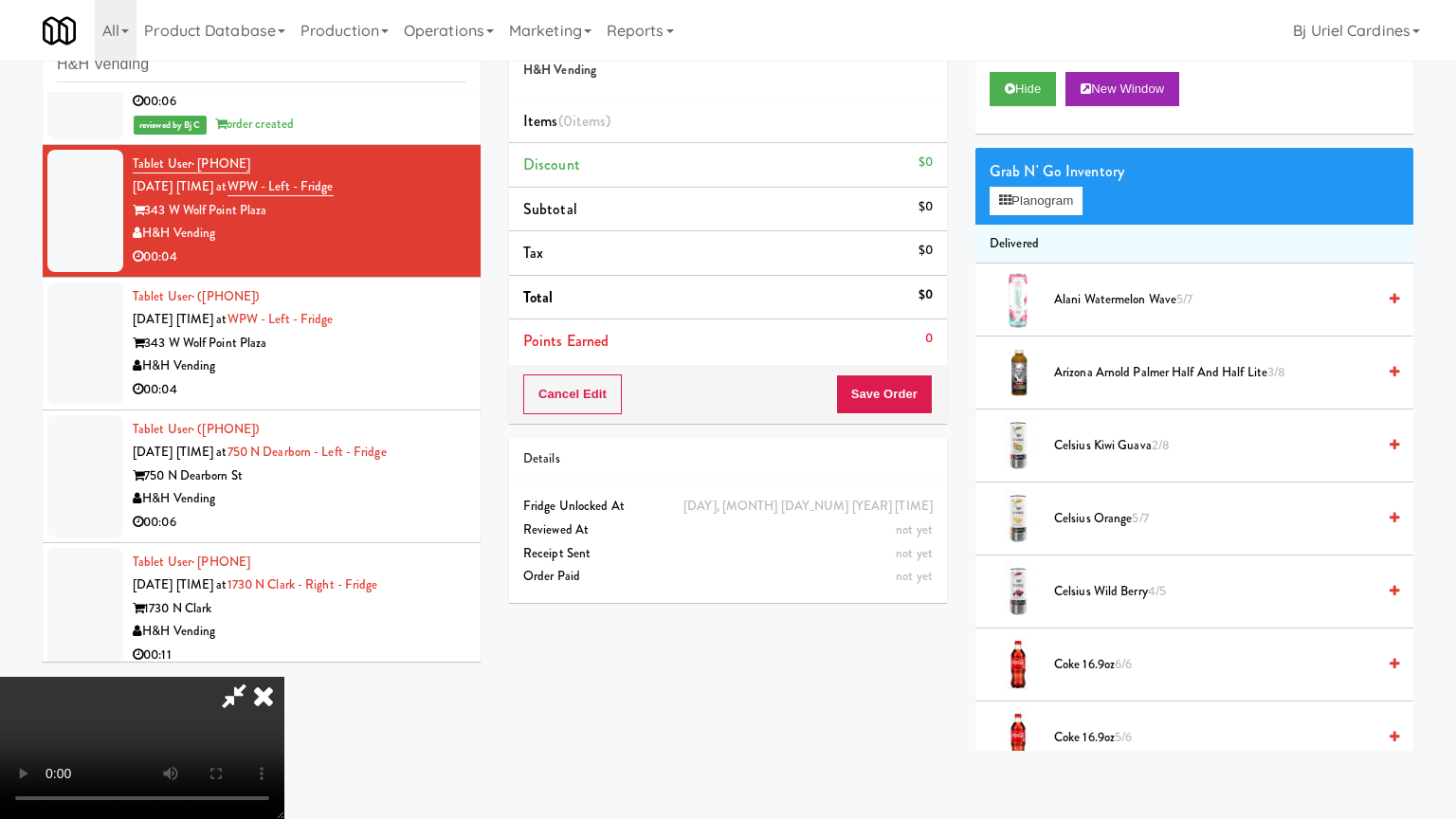 click at bounding box center (142, 748) 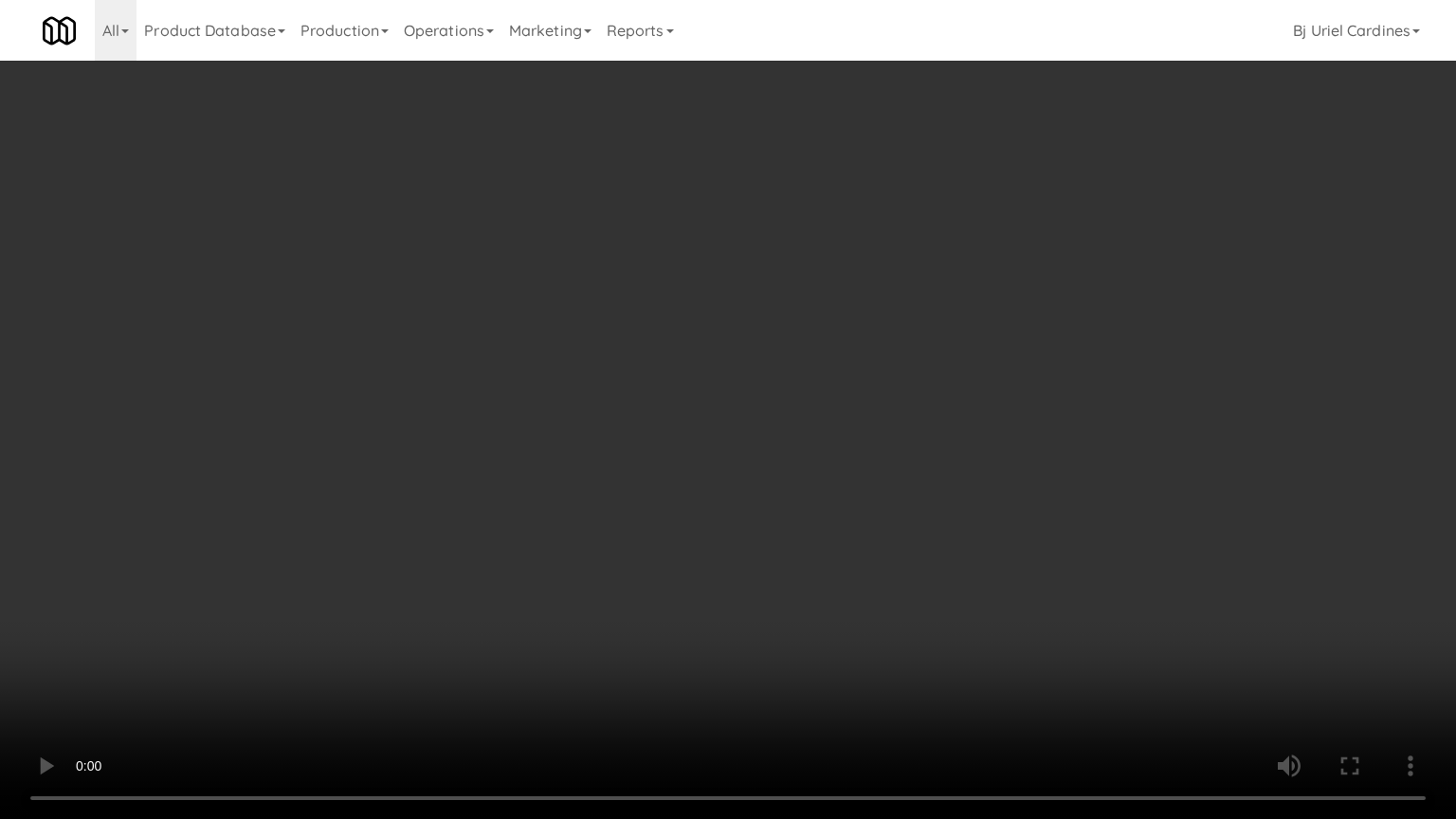 drag, startPoint x: 931, startPoint y: 538, endPoint x: 997, endPoint y: 346, distance: 203.02709 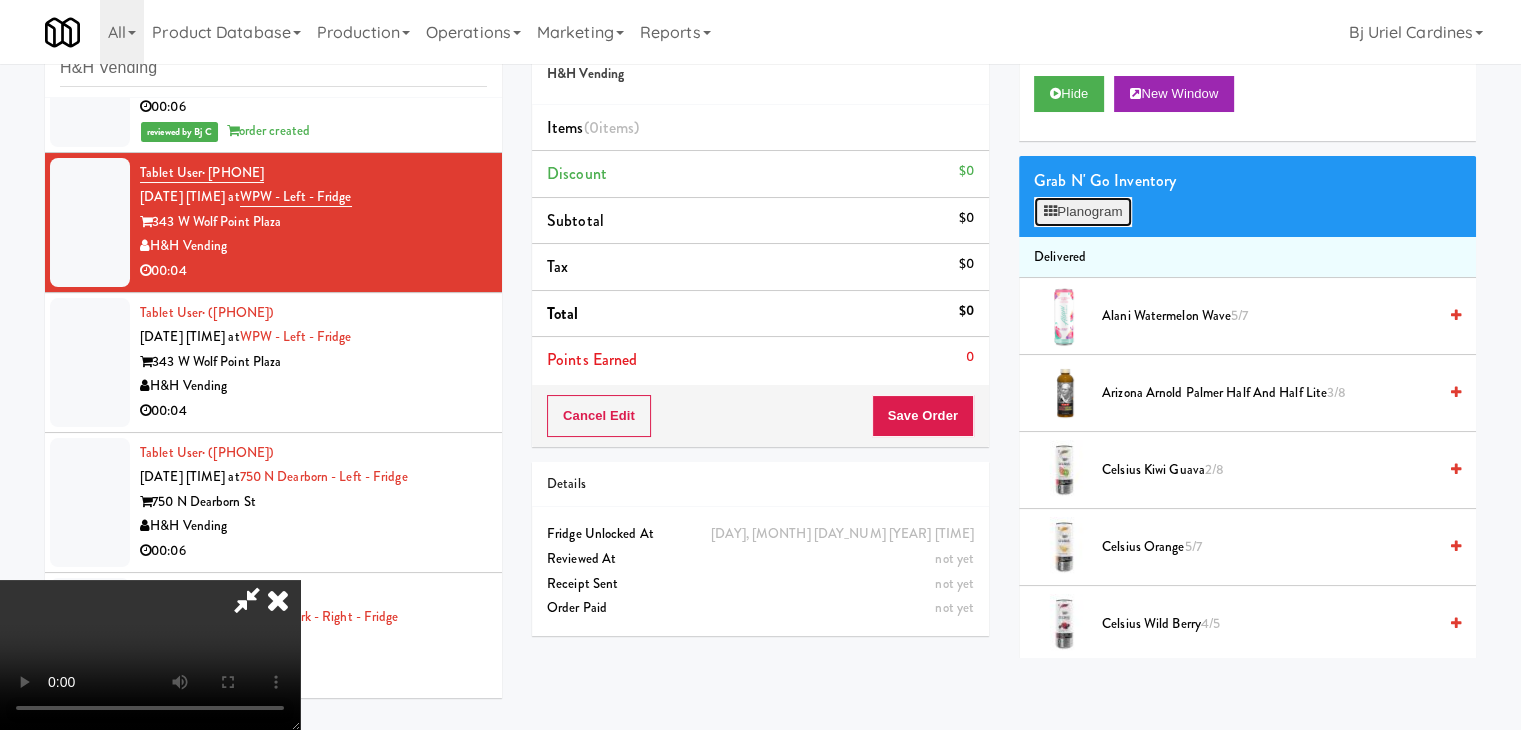 click on "Planogram" at bounding box center [1083, 212] 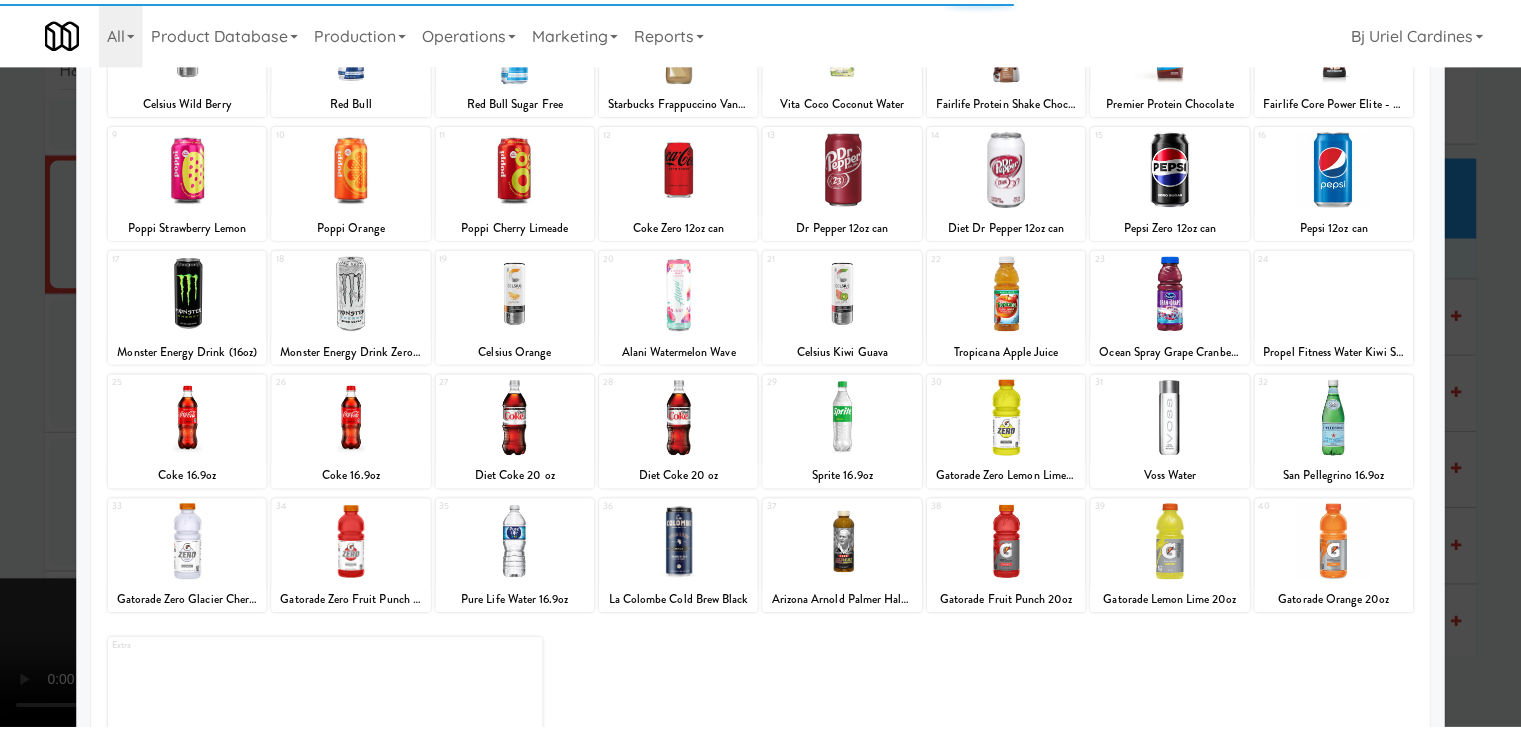 scroll, scrollTop: 252, scrollLeft: 0, axis: vertical 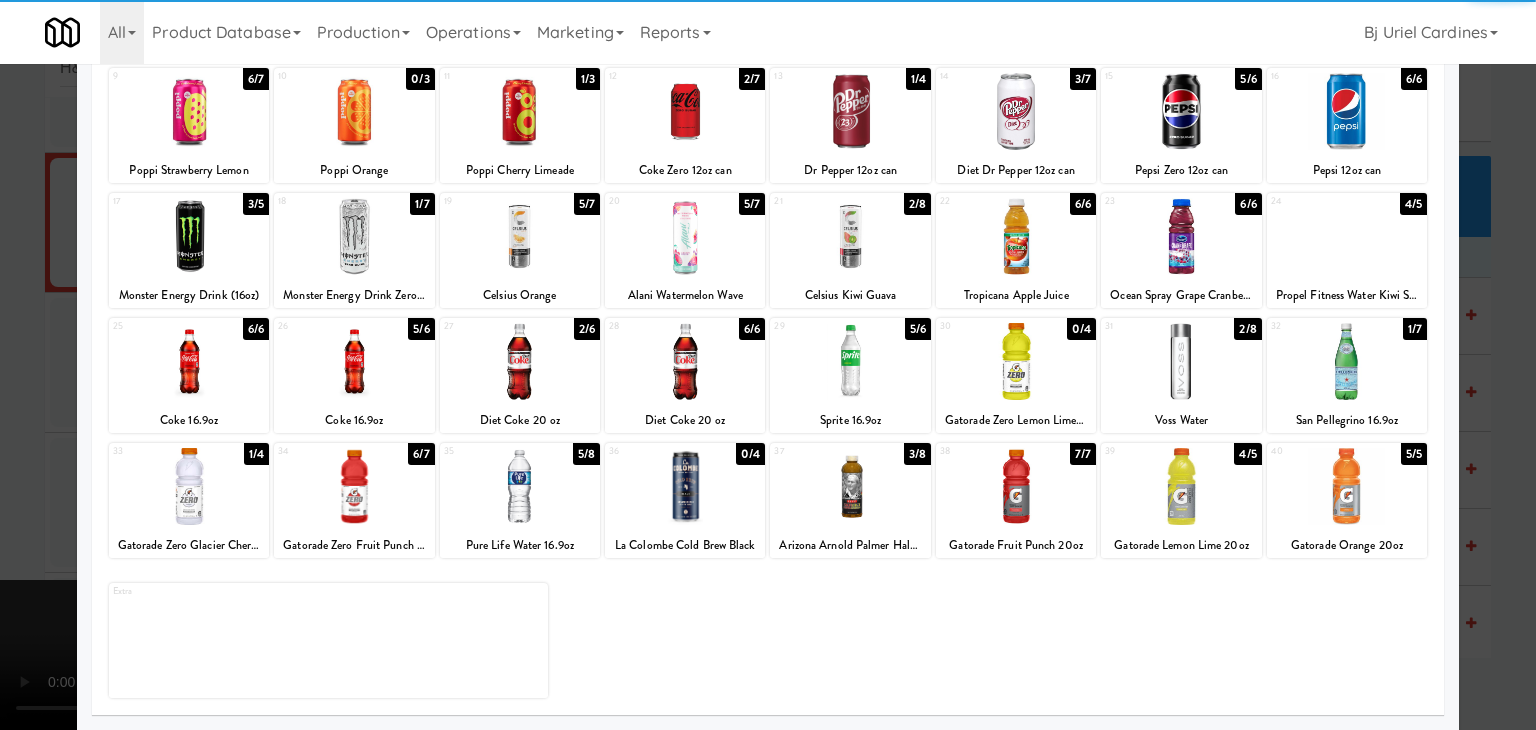 click at bounding box center [850, 486] 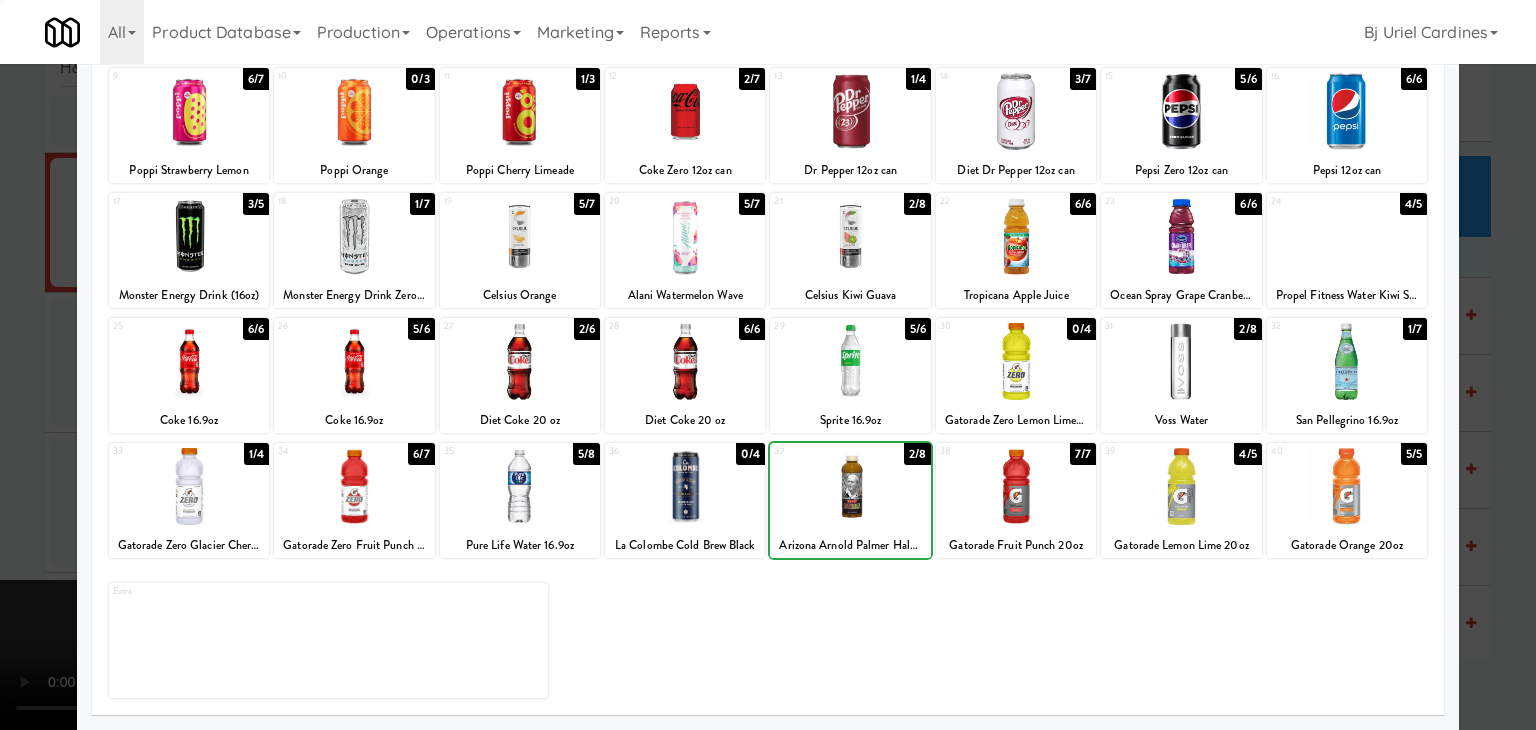 drag, startPoint x: 0, startPoint y: 475, endPoint x: 196, endPoint y: 475, distance: 196 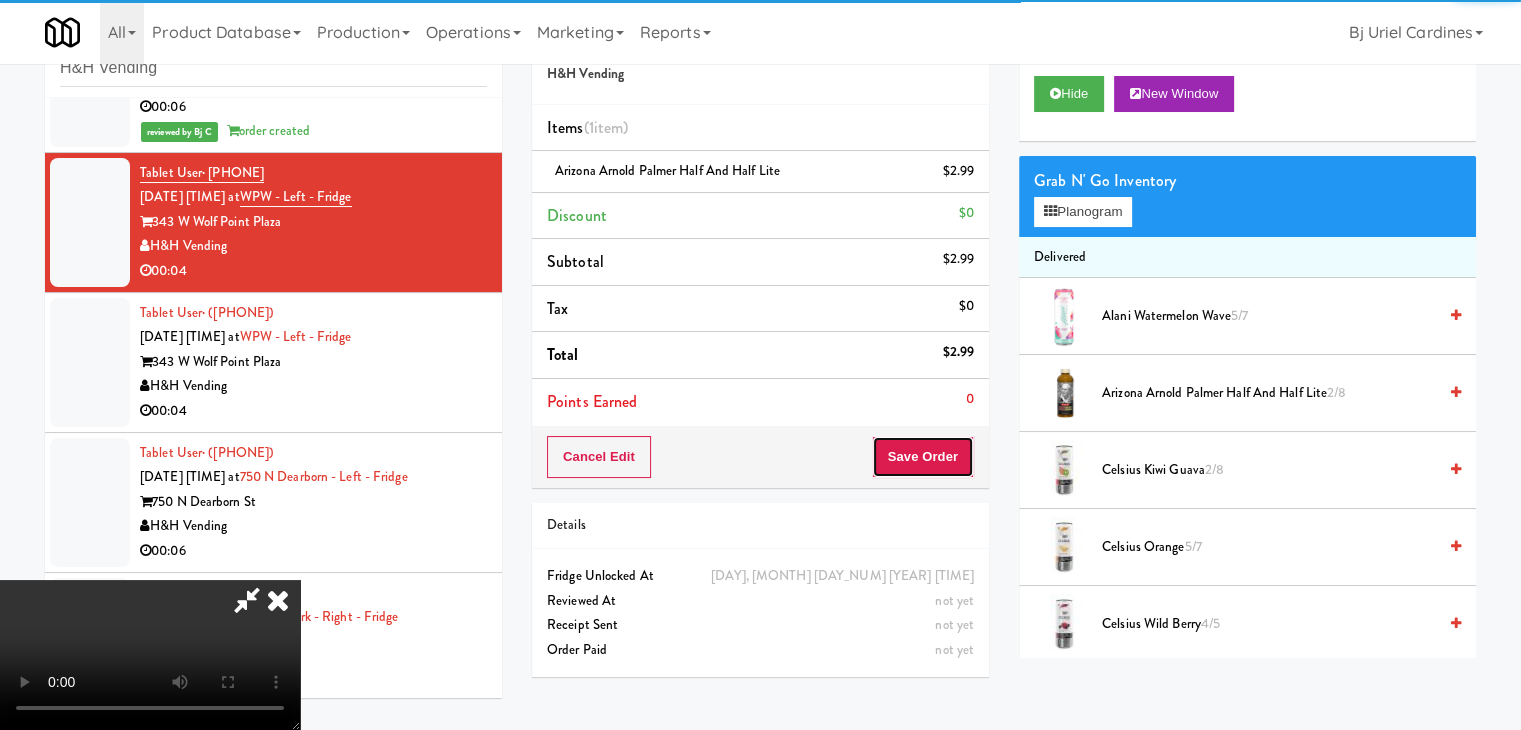 click on "Save Order" at bounding box center (923, 457) 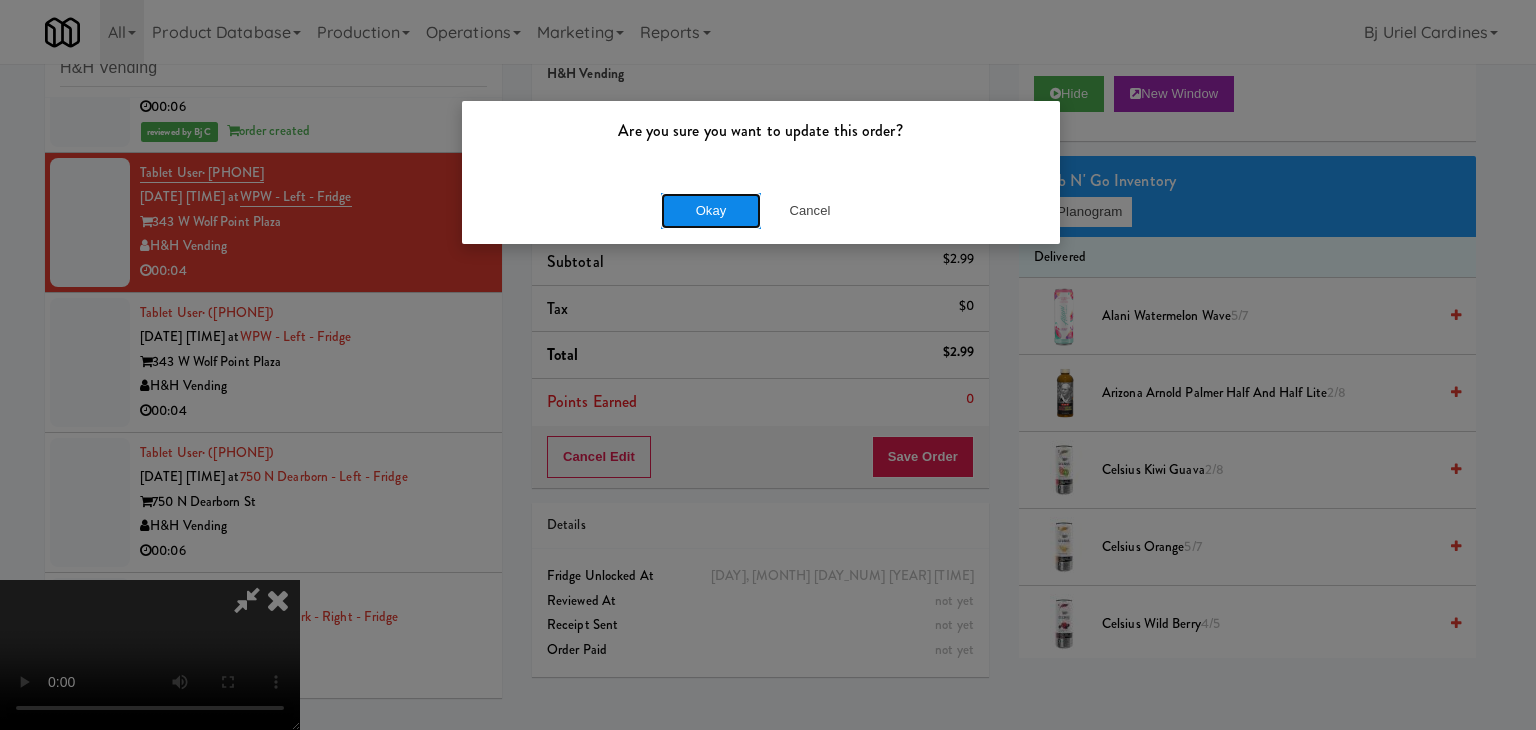 click on "Okay" at bounding box center (711, 211) 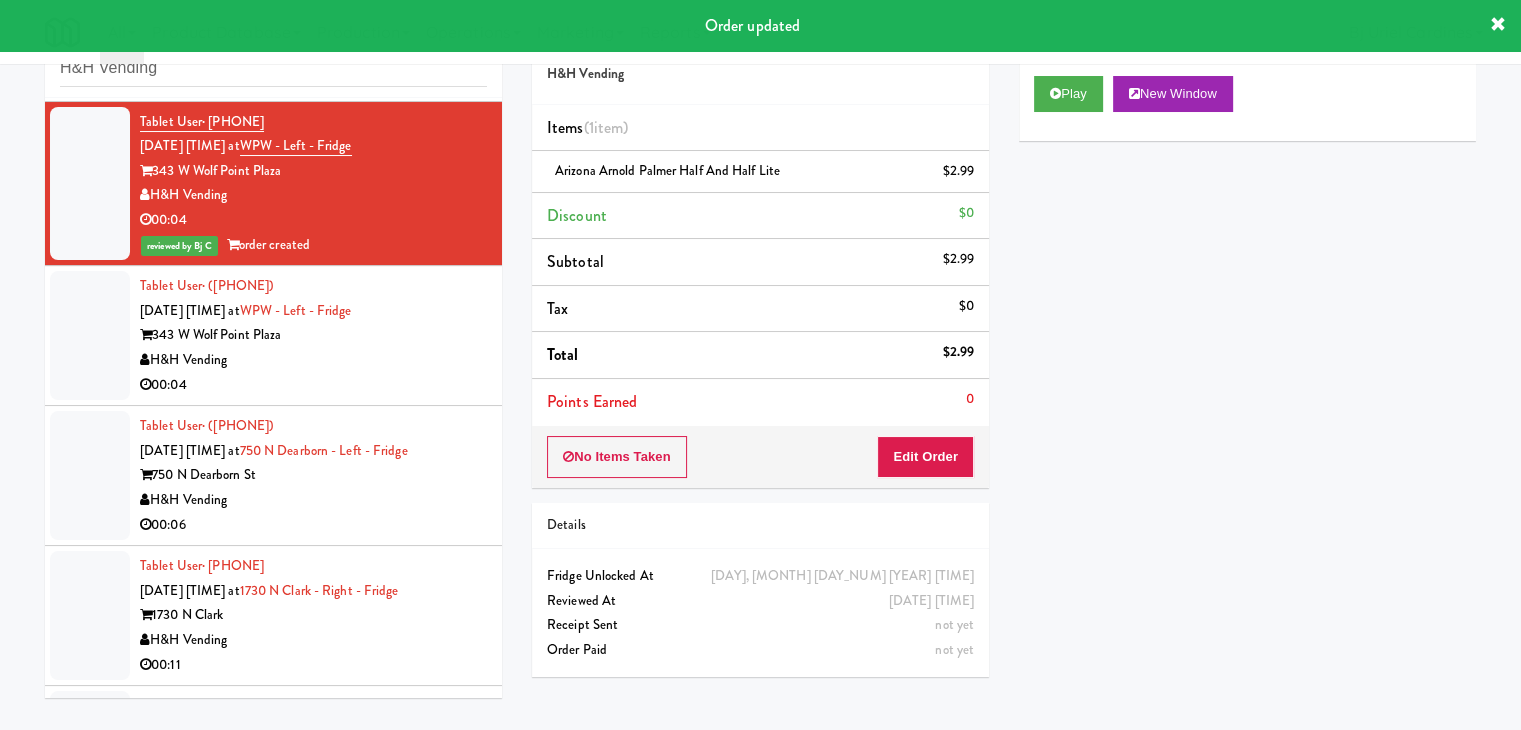 scroll, scrollTop: 3049, scrollLeft: 0, axis: vertical 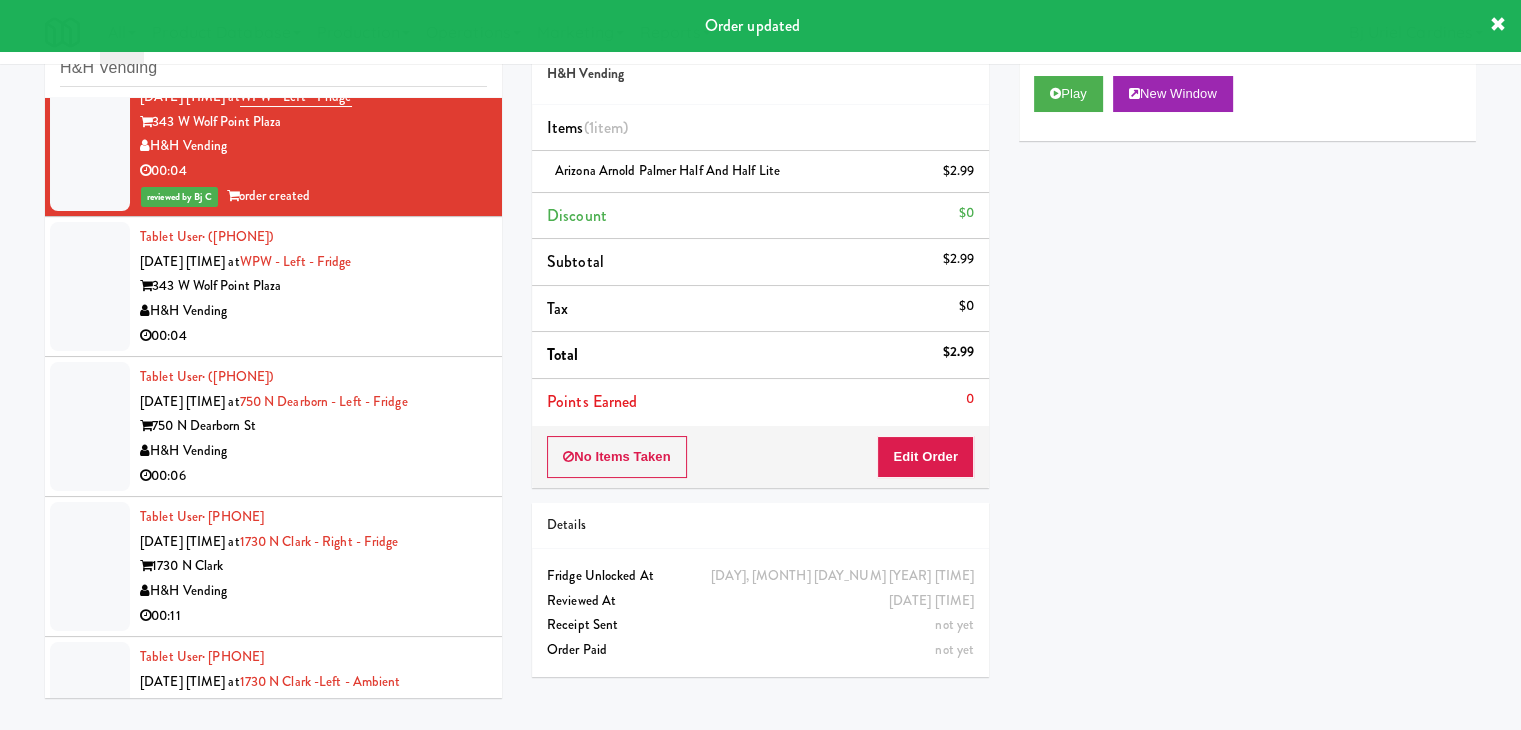 drag, startPoint x: 372, startPoint y: 344, endPoint x: 559, endPoint y: 351, distance: 187.13097 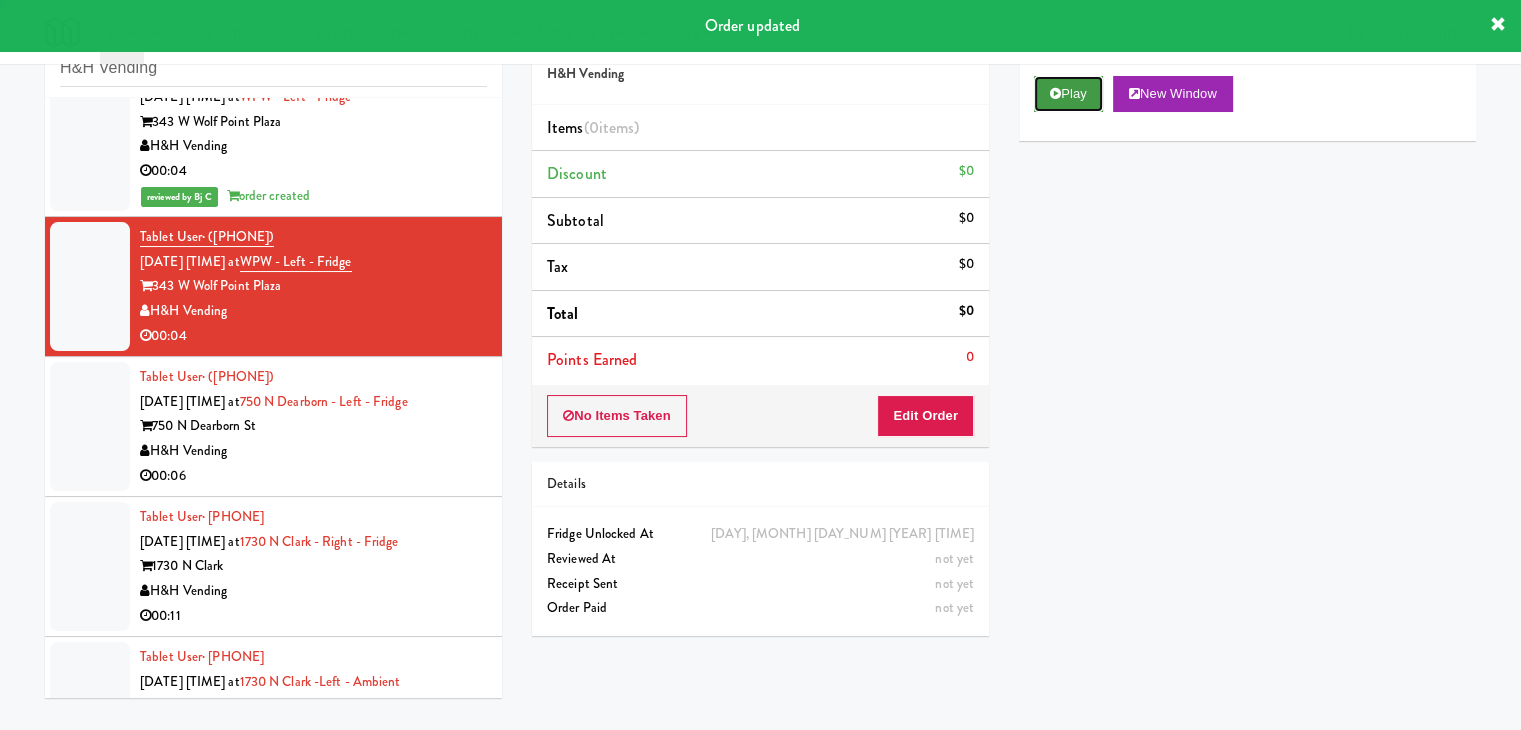 click on "Play" at bounding box center [1068, 94] 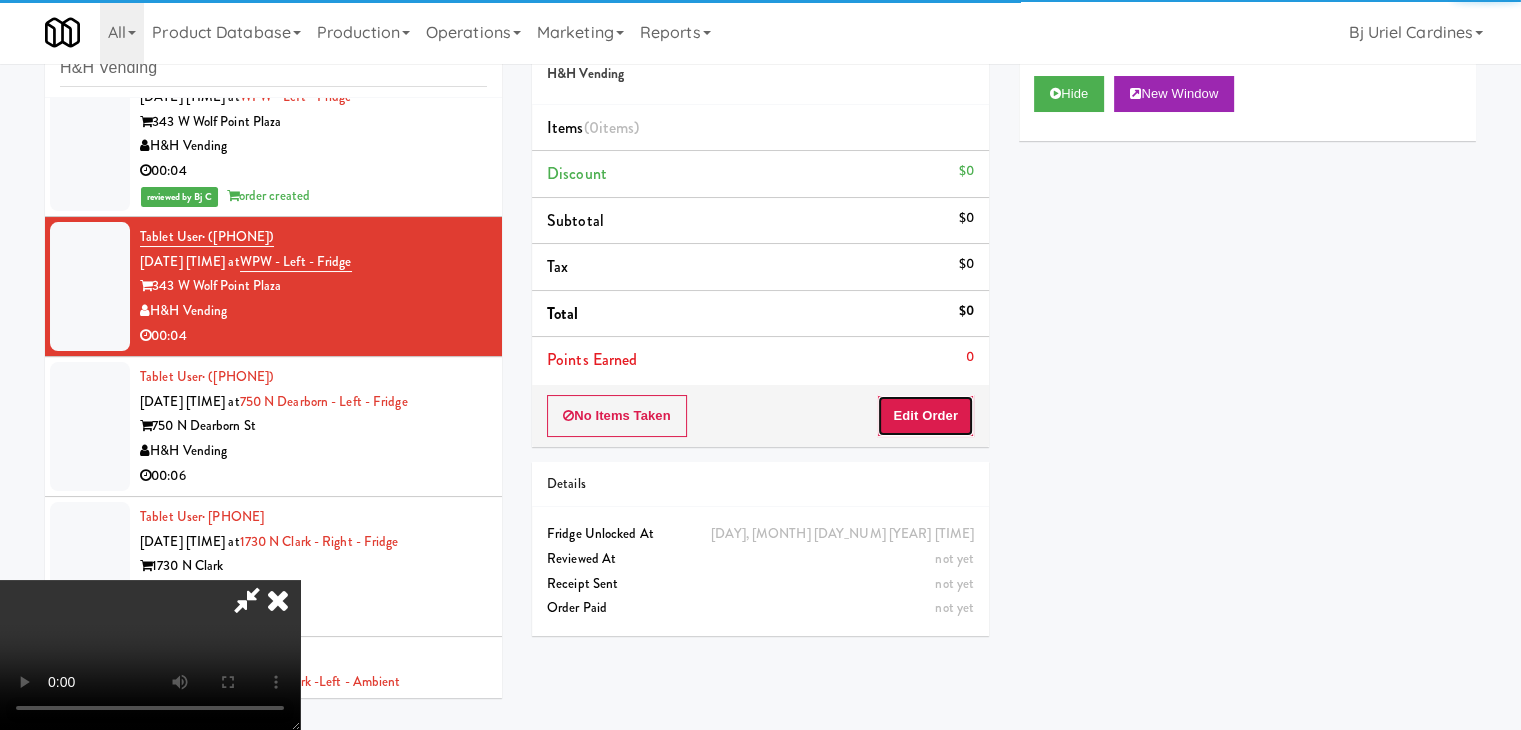 click on "Edit Order" at bounding box center [925, 416] 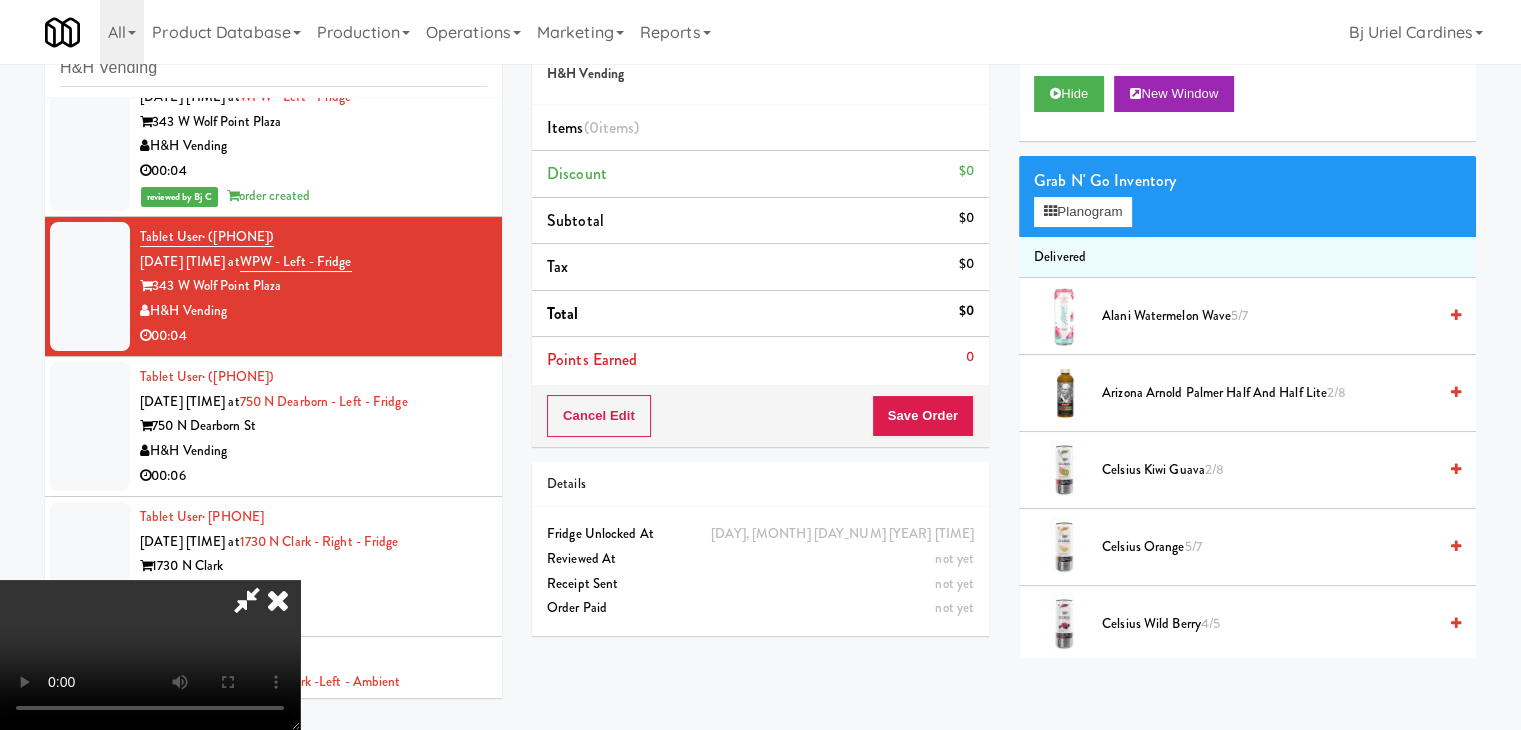 type 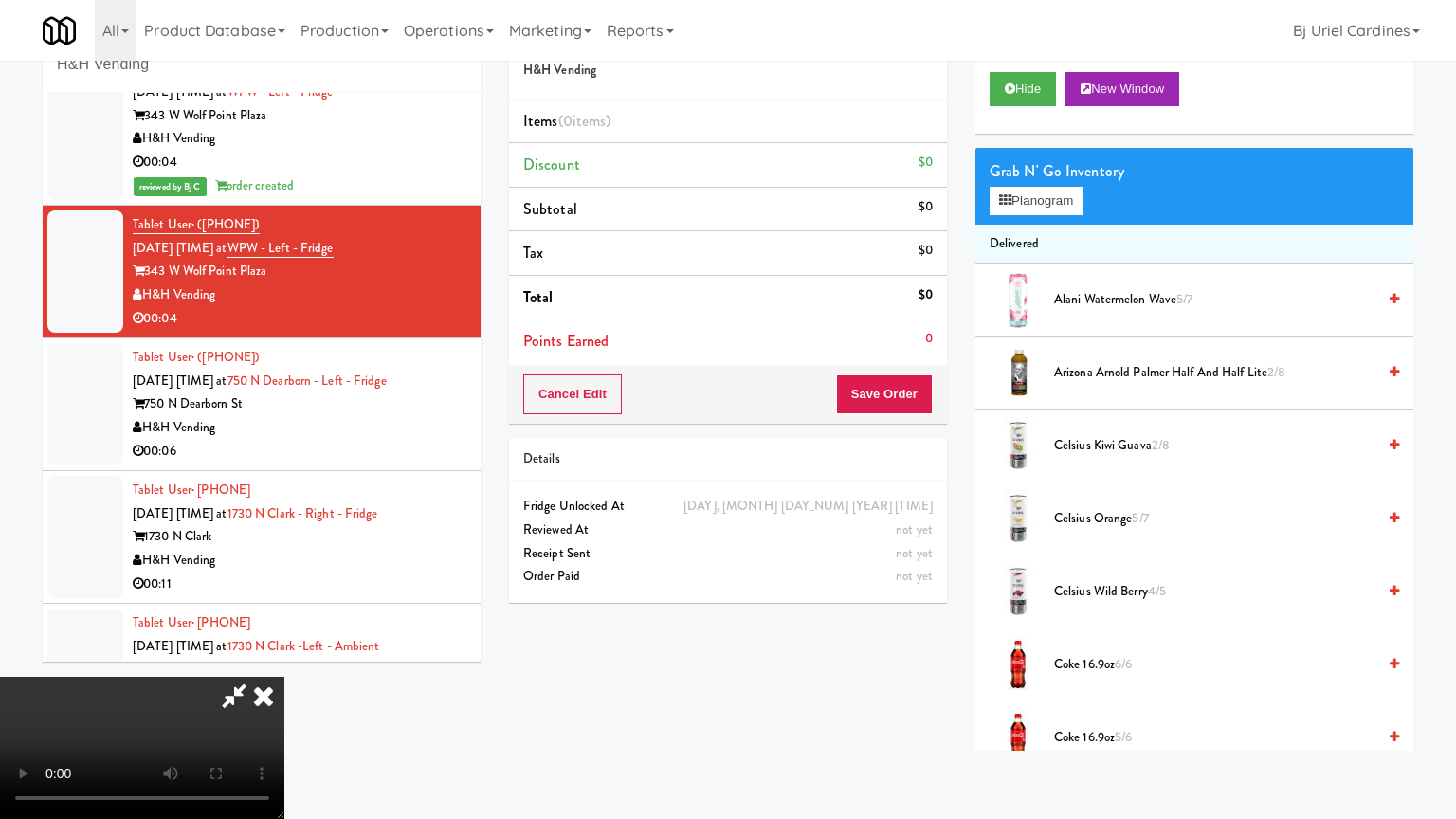 click at bounding box center [142, 748] 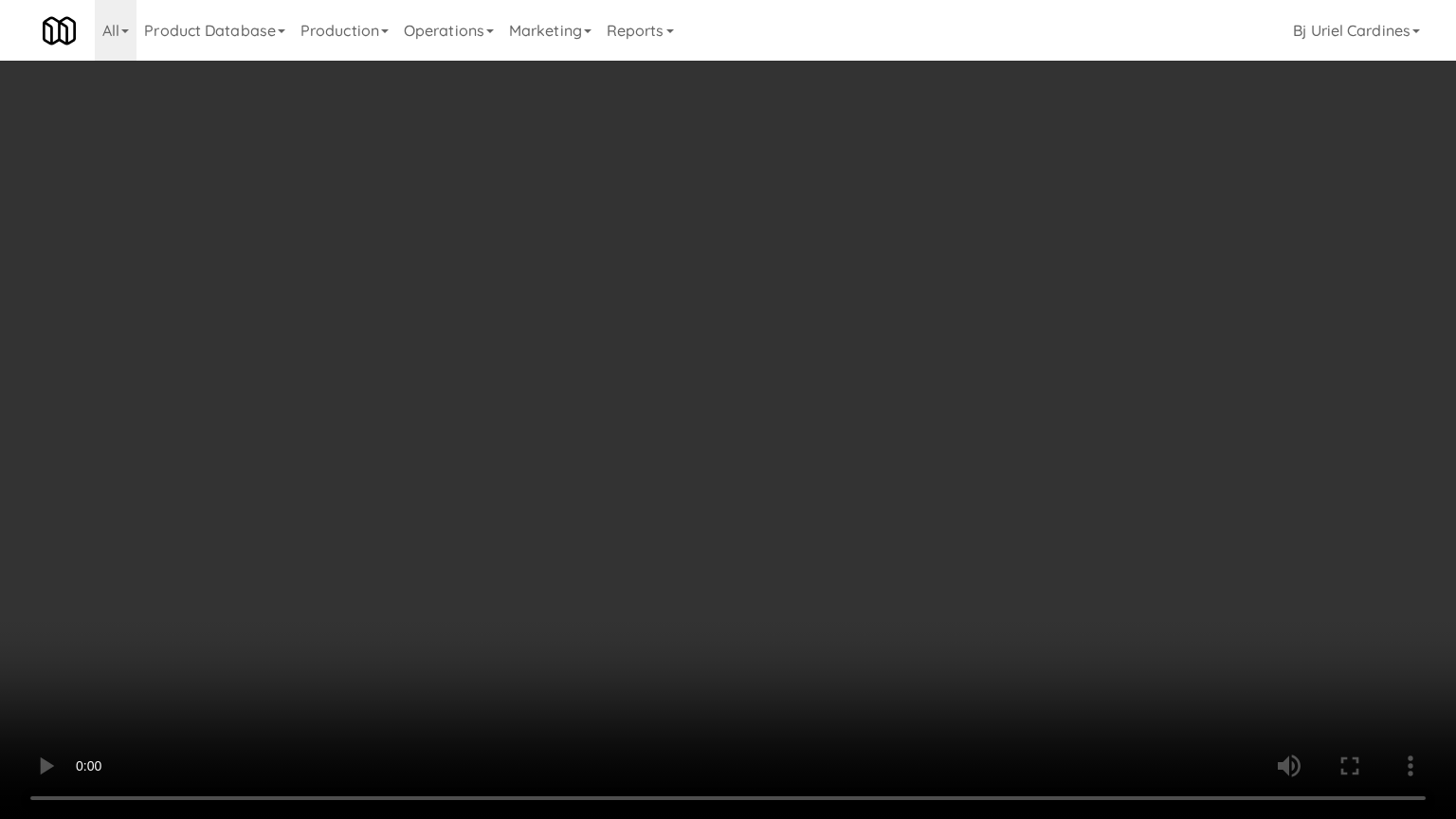 drag, startPoint x: 703, startPoint y: 508, endPoint x: 695, endPoint y: 516, distance: 11.3137085 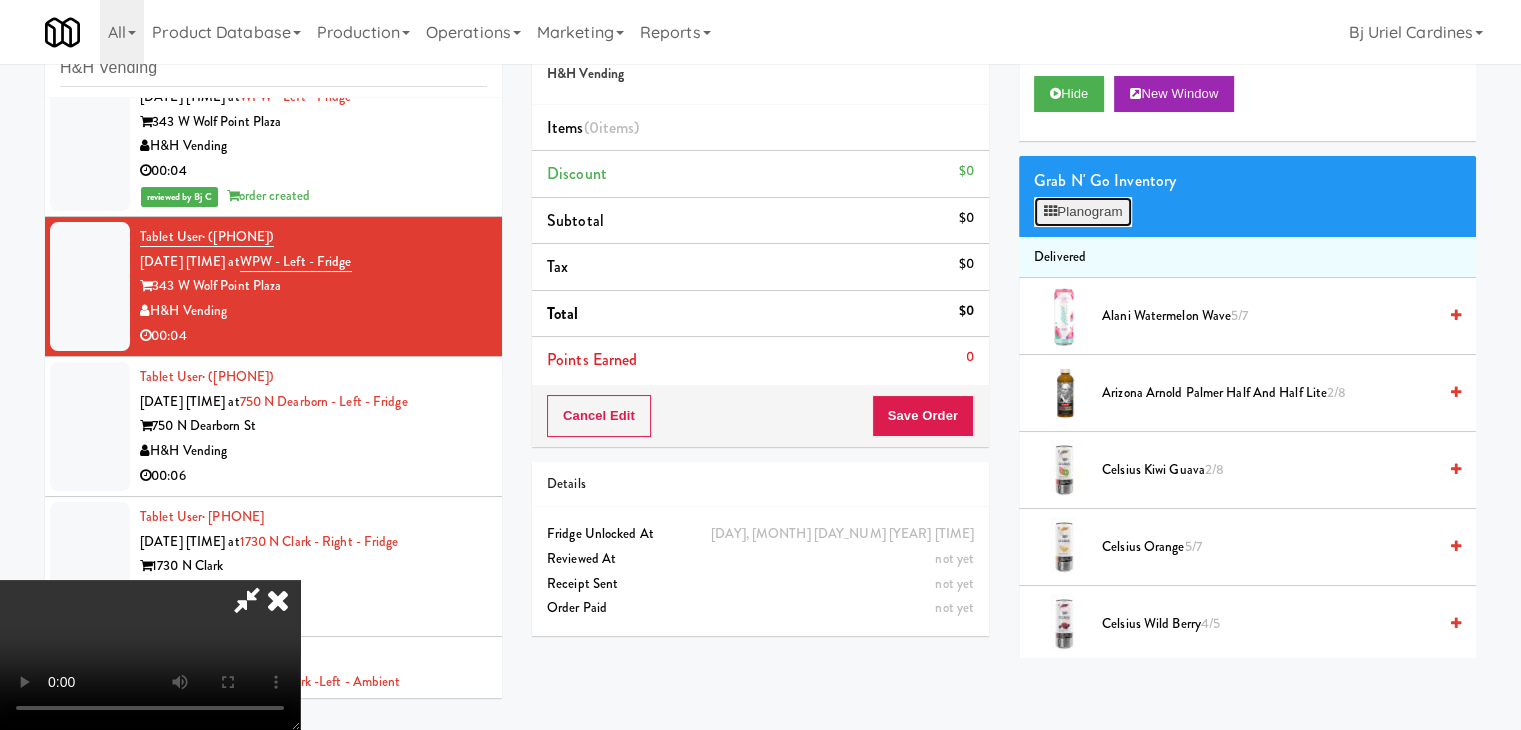 click on "Planogram" at bounding box center [1083, 212] 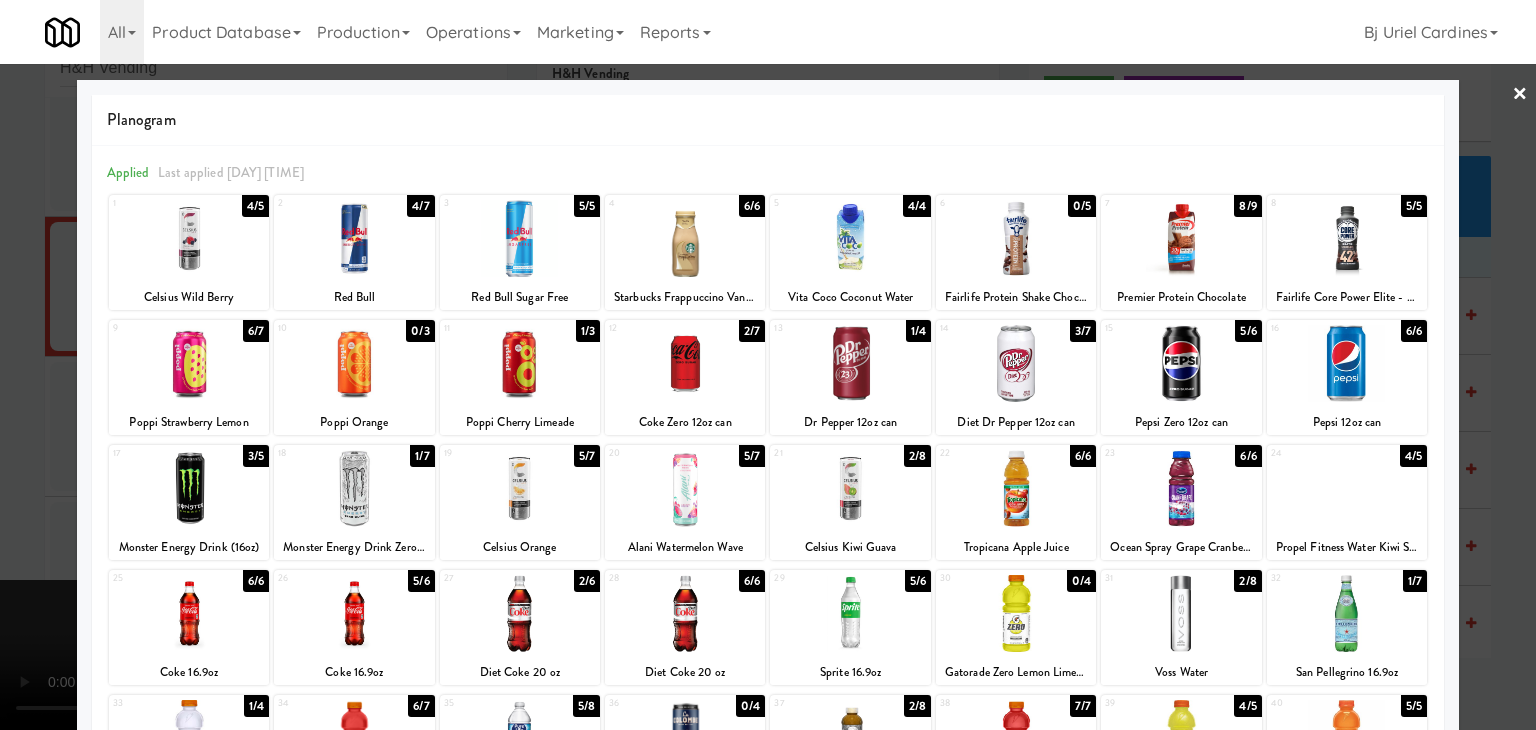 click on "37" at bounding box center (812, 703) 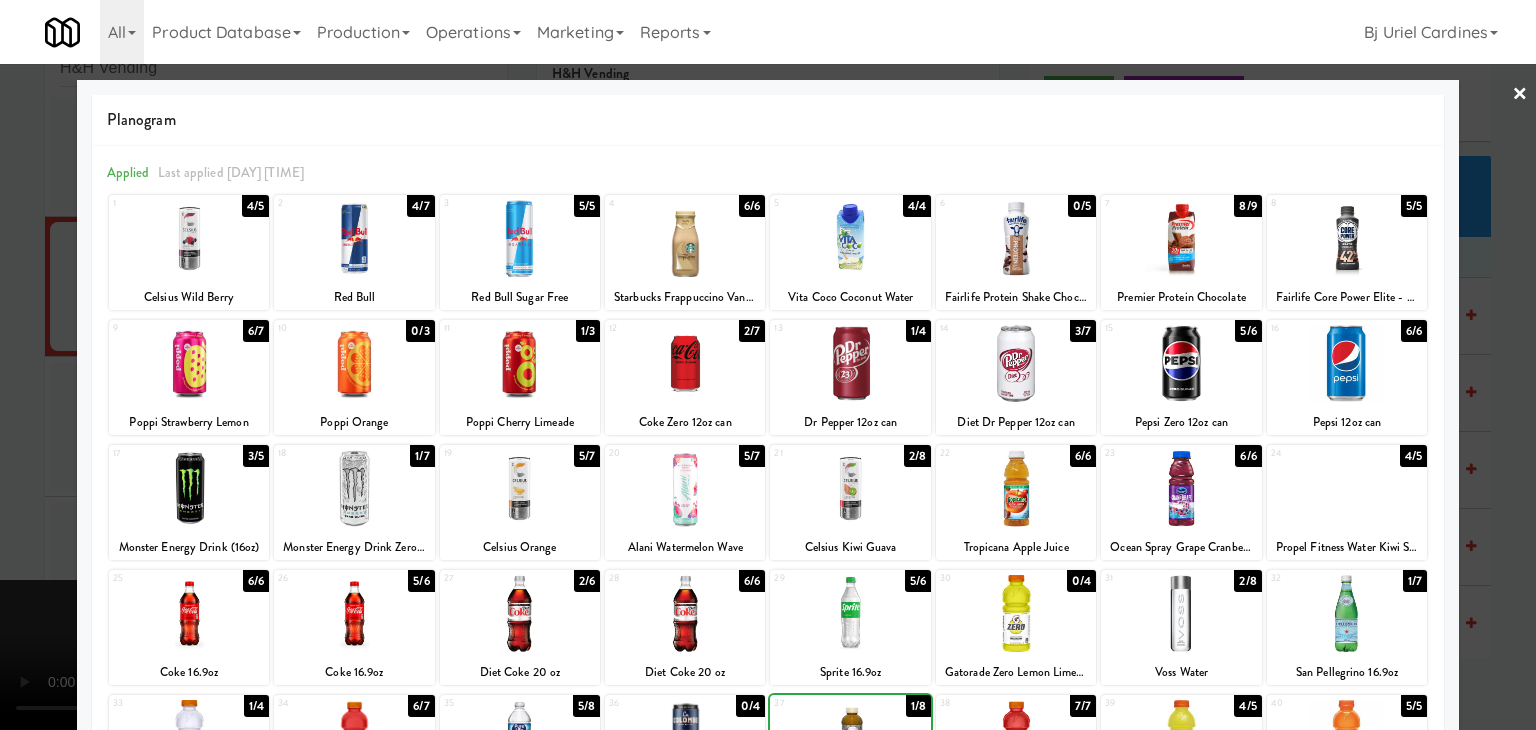 drag, startPoint x: 0, startPoint y: 537, endPoint x: 161, endPoint y: 544, distance: 161.1521 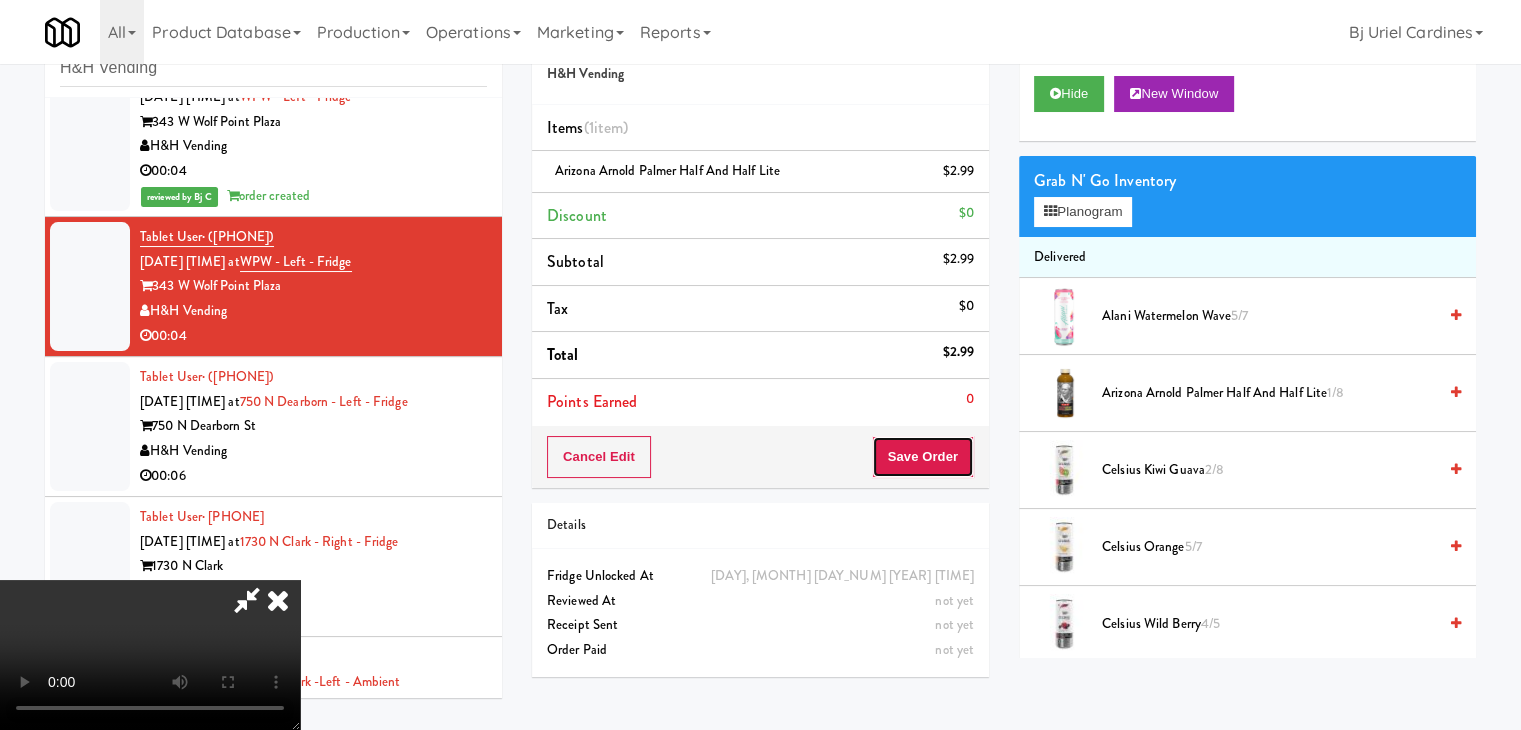 click on "Save Order" at bounding box center [923, 457] 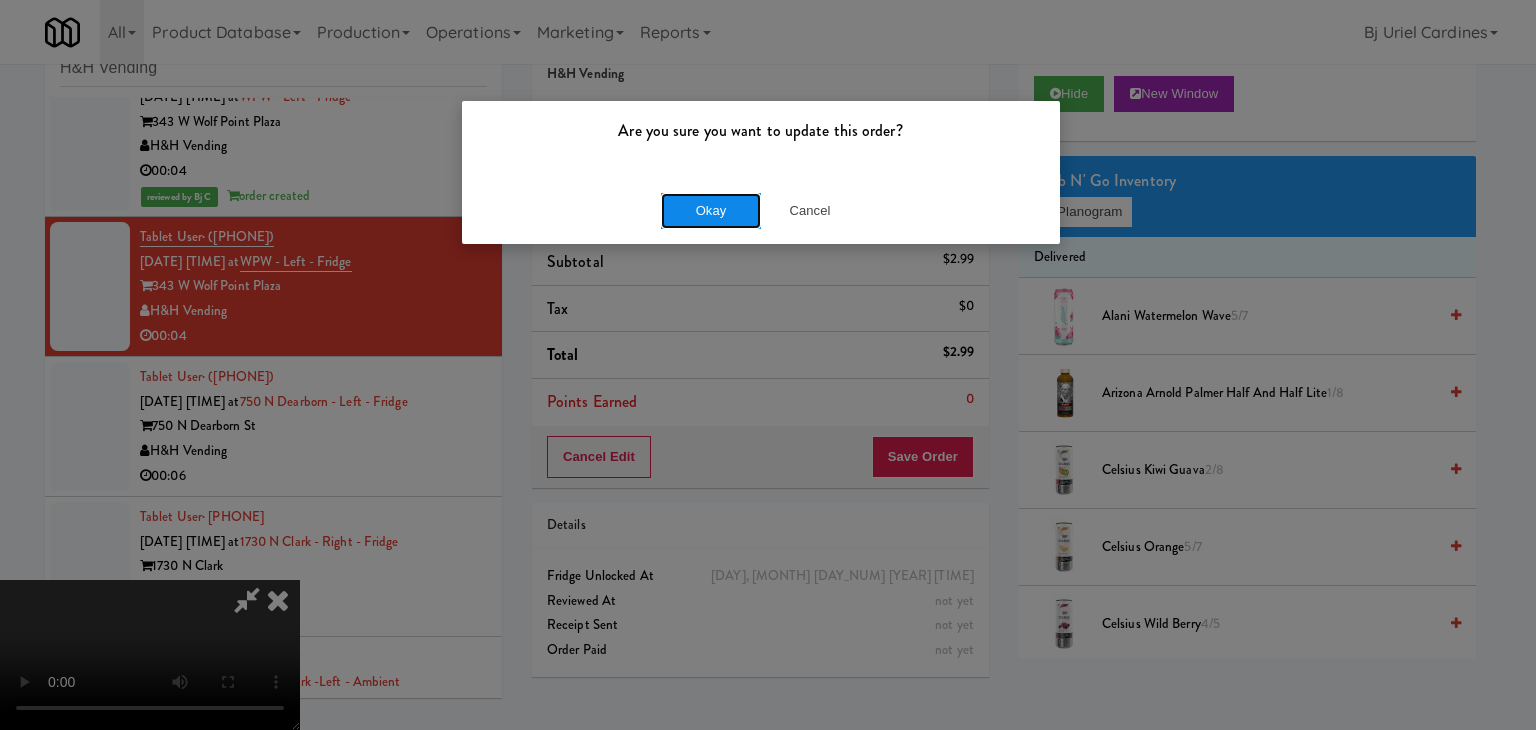 click on "Okay" at bounding box center [711, 211] 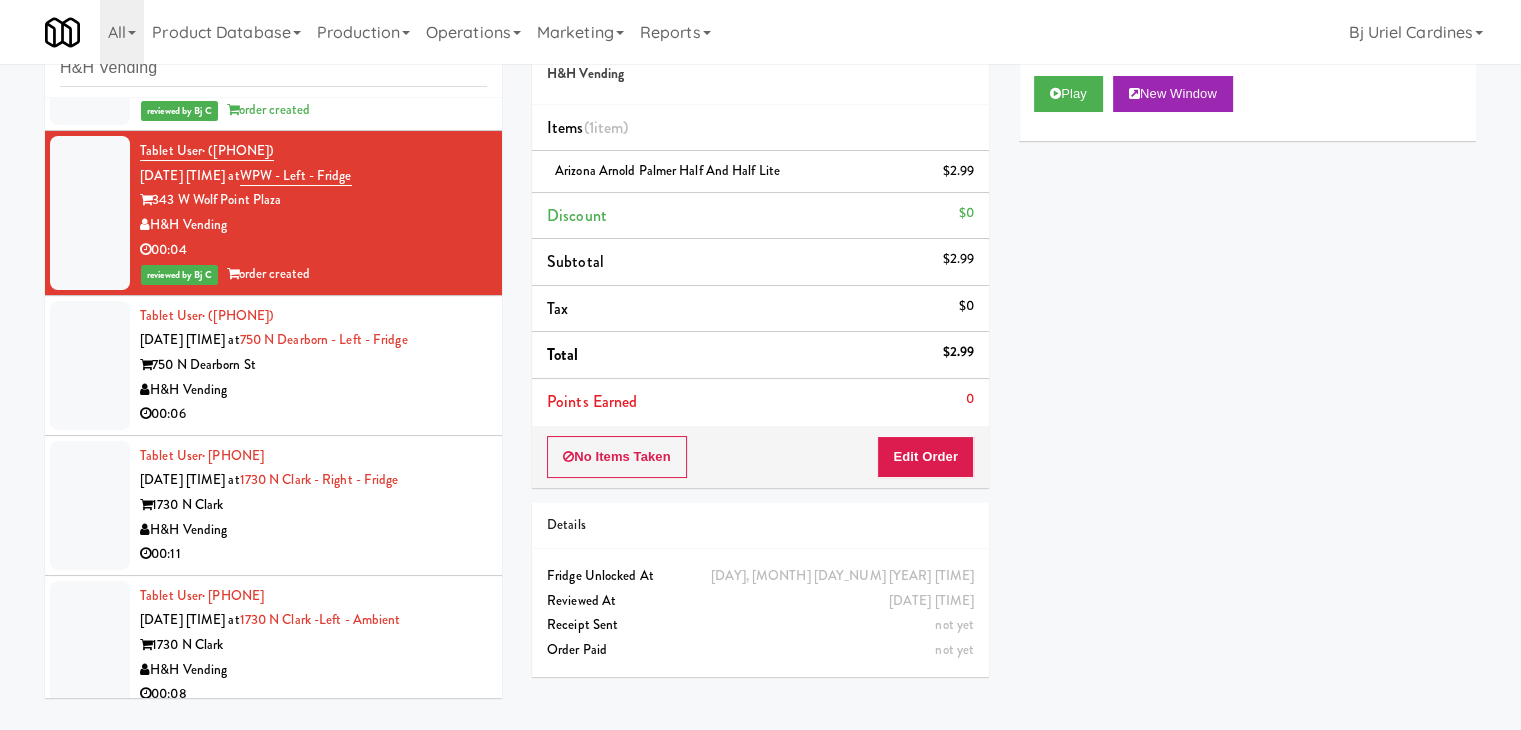 scroll, scrollTop: 3249, scrollLeft: 0, axis: vertical 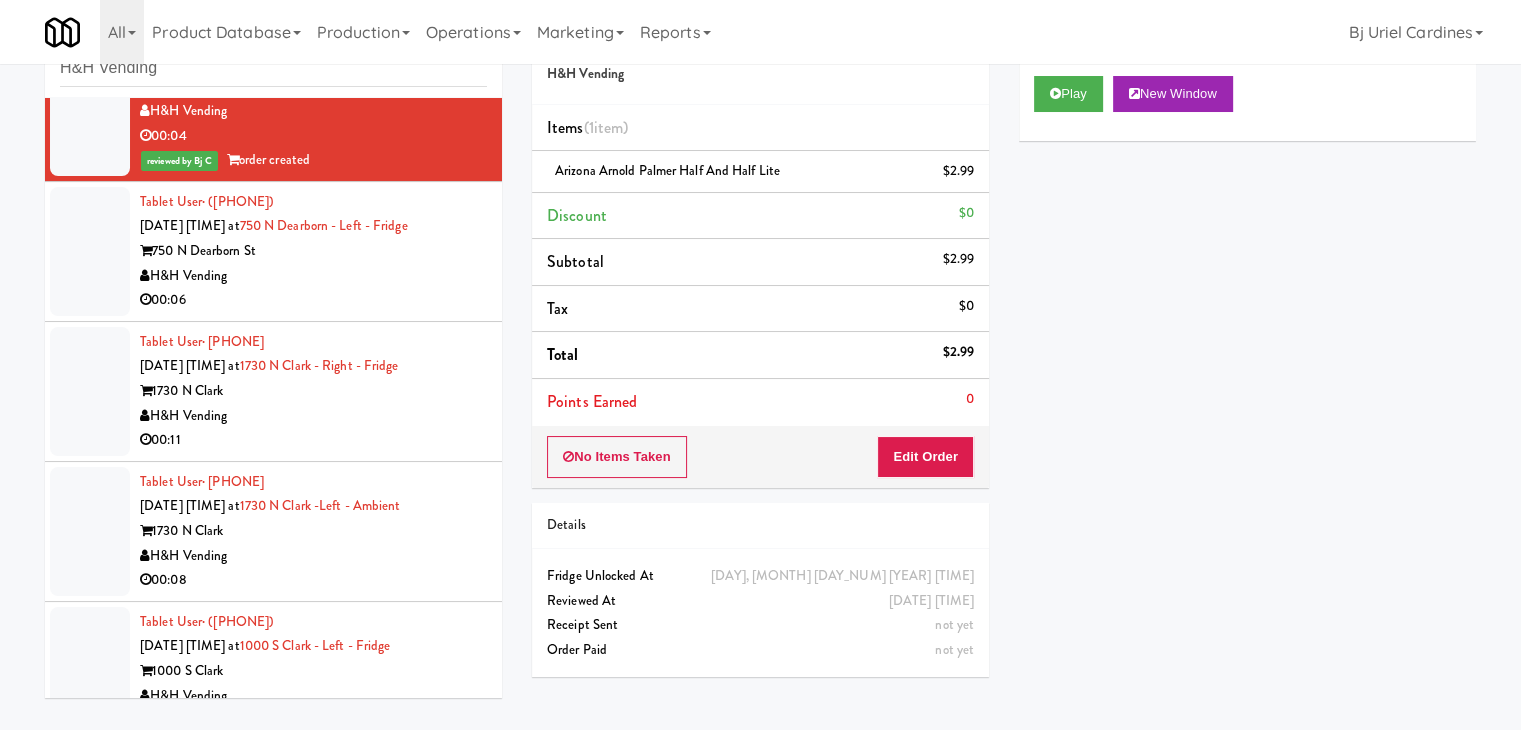 drag, startPoint x: 357, startPoint y: 333, endPoint x: 434, endPoint y: 313, distance: 79.555016 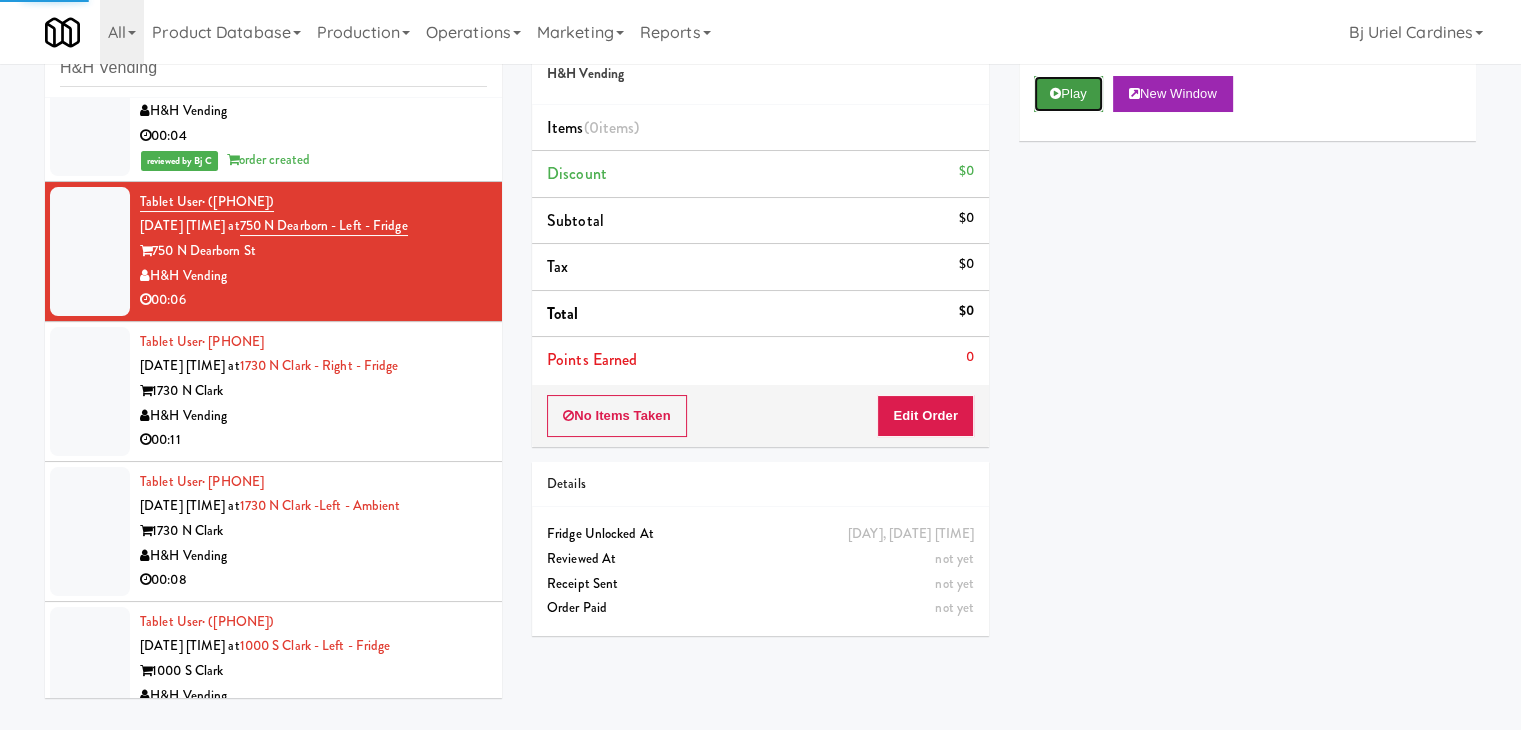 click on "Play" at bounding box center (1068, 94) 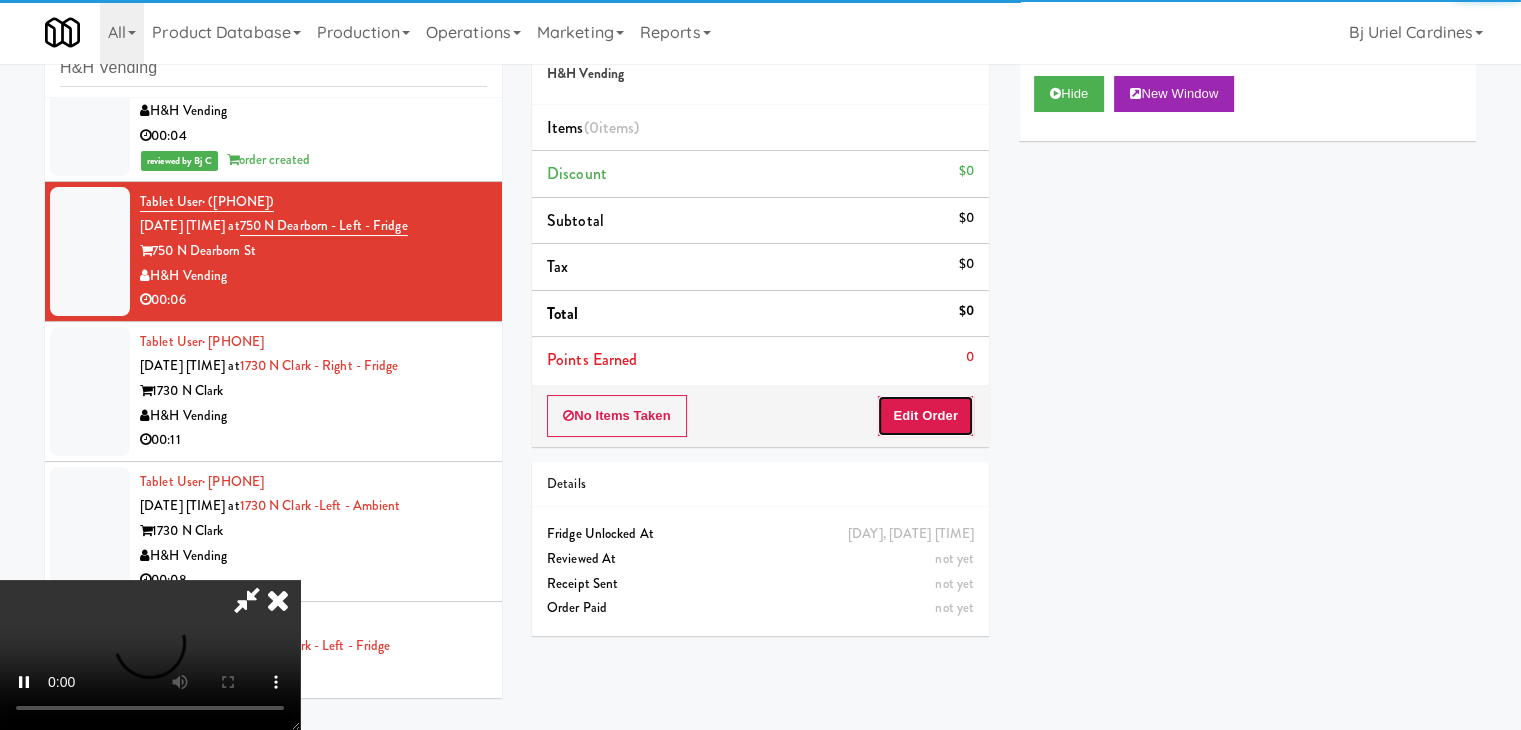 click on "Edit Order" at bounding box center (925, 416) 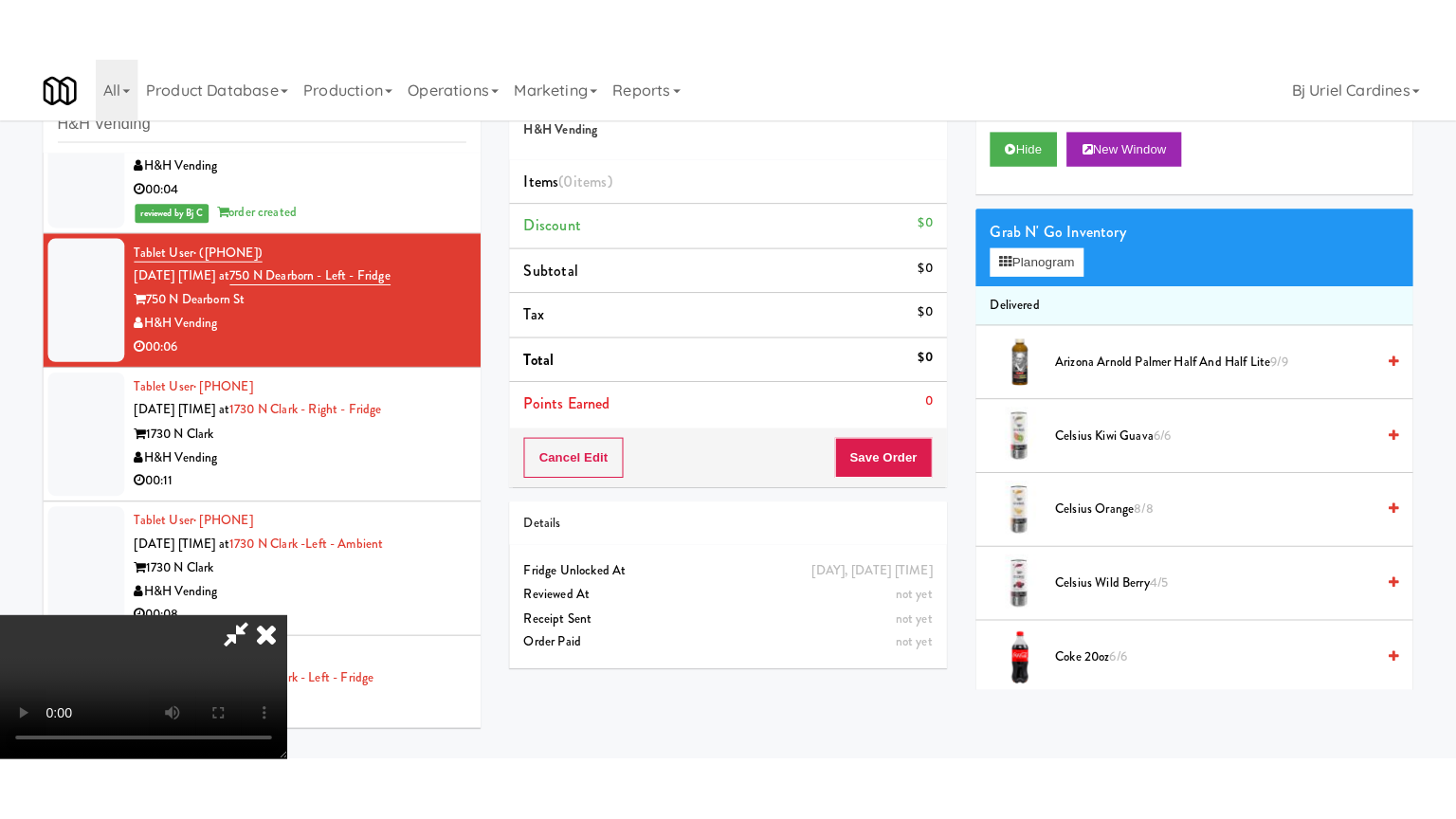 scroll, scrollTop: 266, scrollLeft: 0, axis: vertical 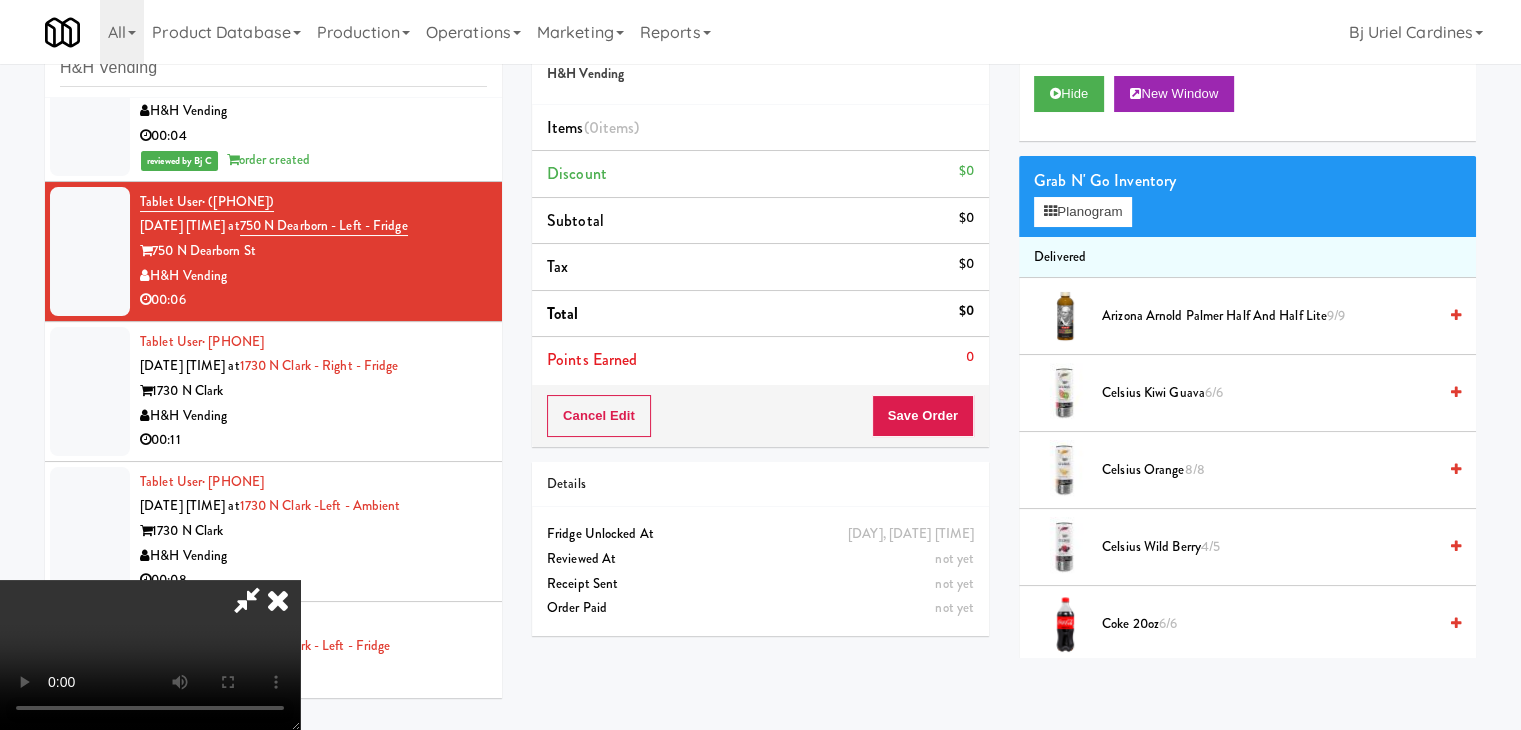 type 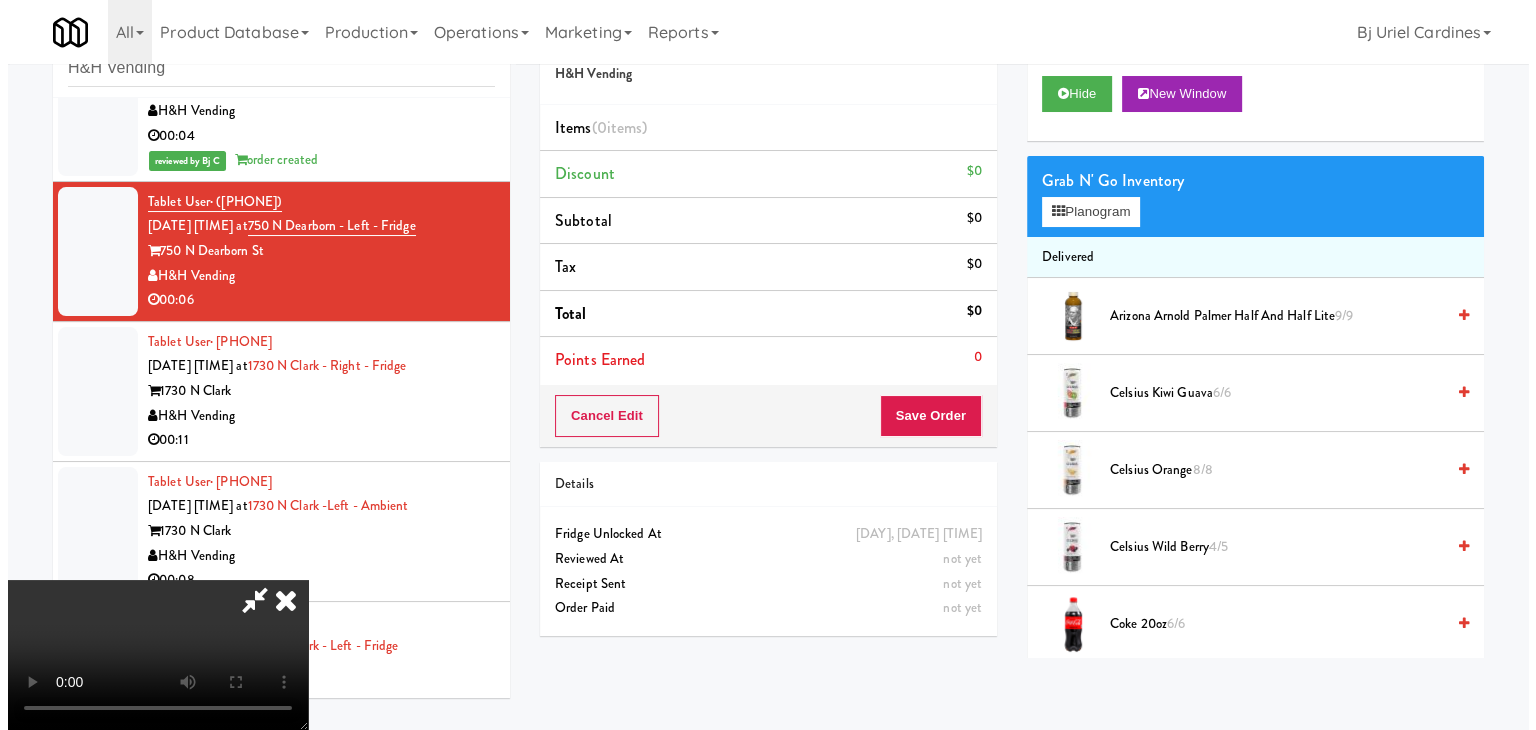 scroll, scrollTop: 0, scrollLeft: 0, axis: both 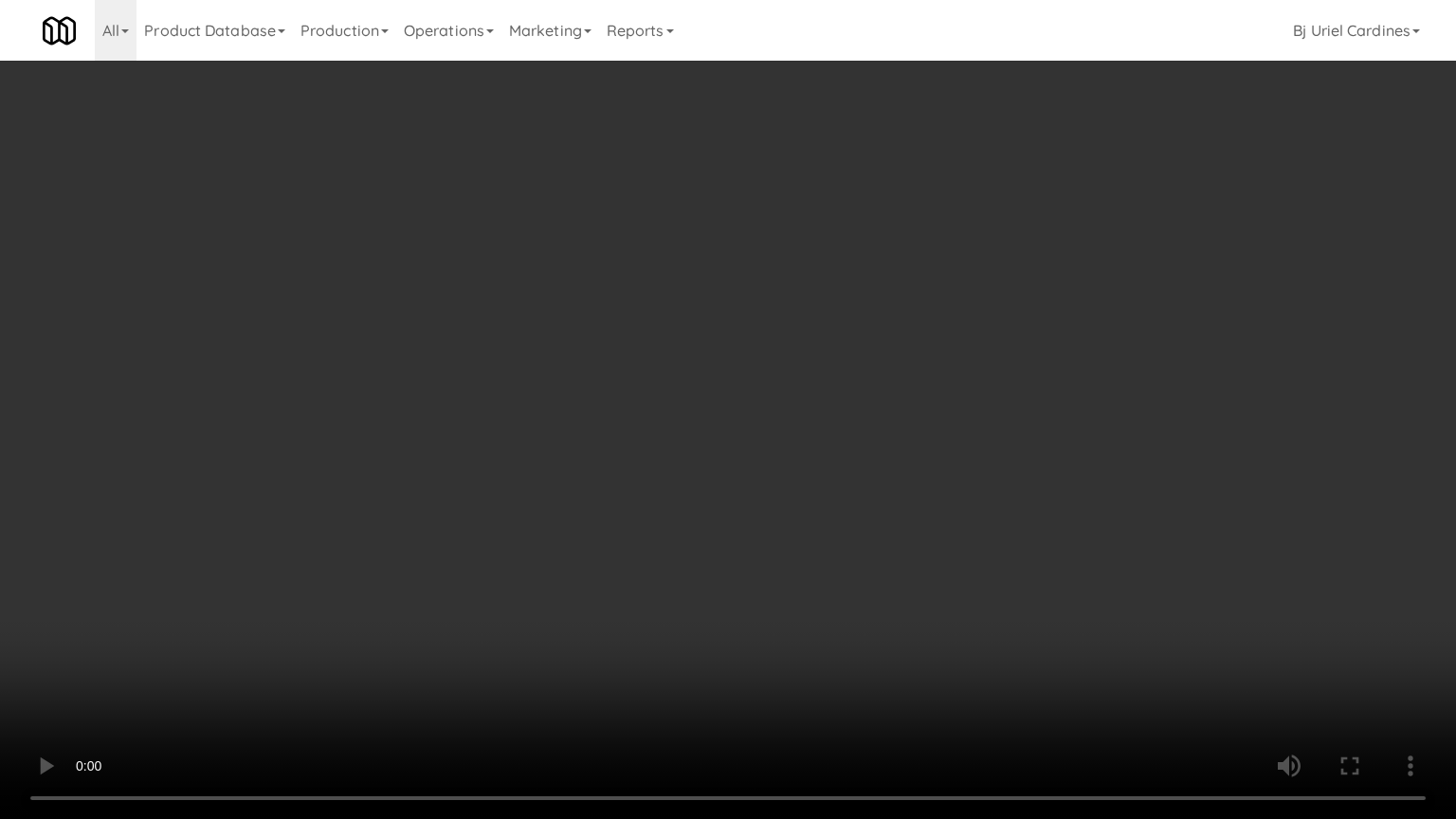 click at bounding box center (728, 410) 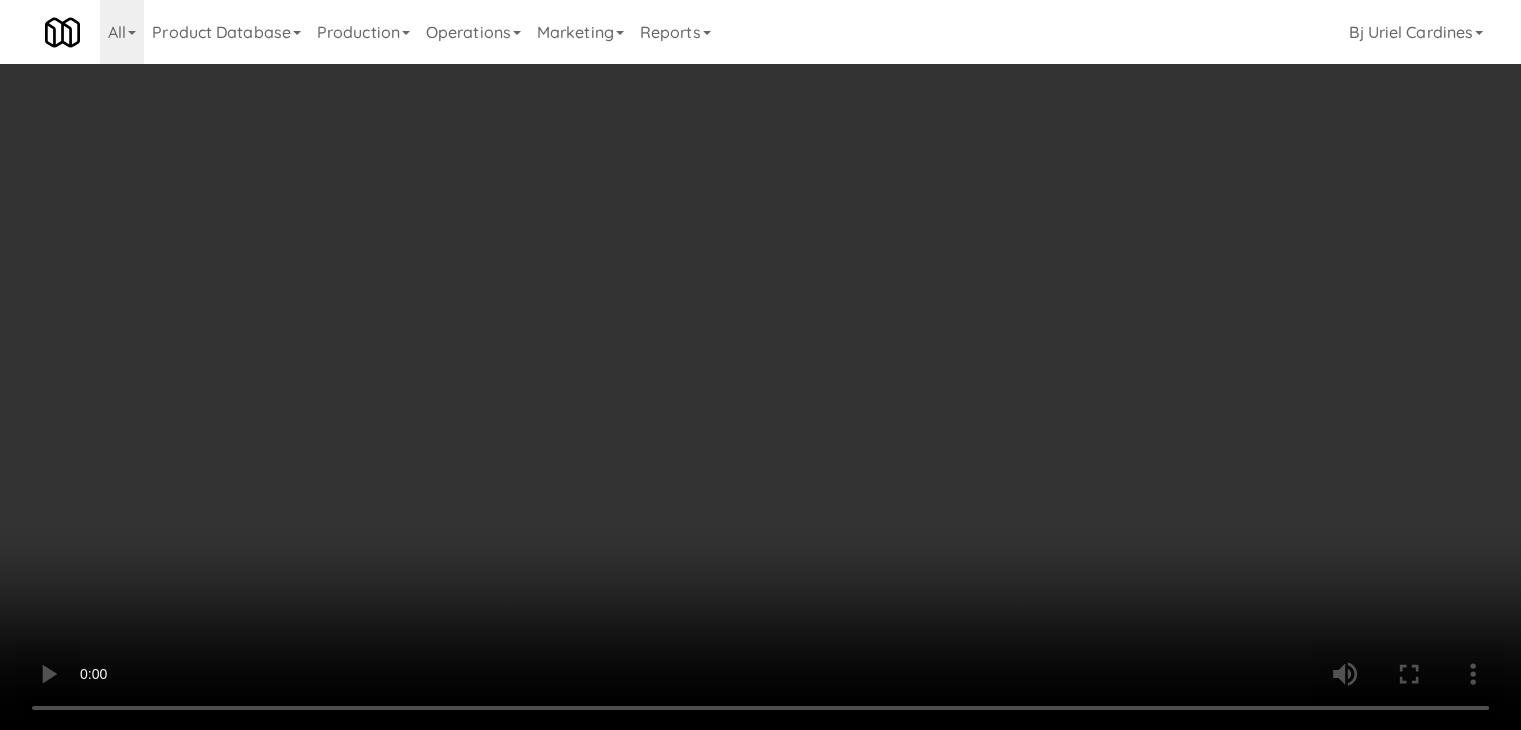drag, startPoint x: 1112, startPoint y: 197, endPoint x: 1107, endPoint y: 211, distance: 14.866069 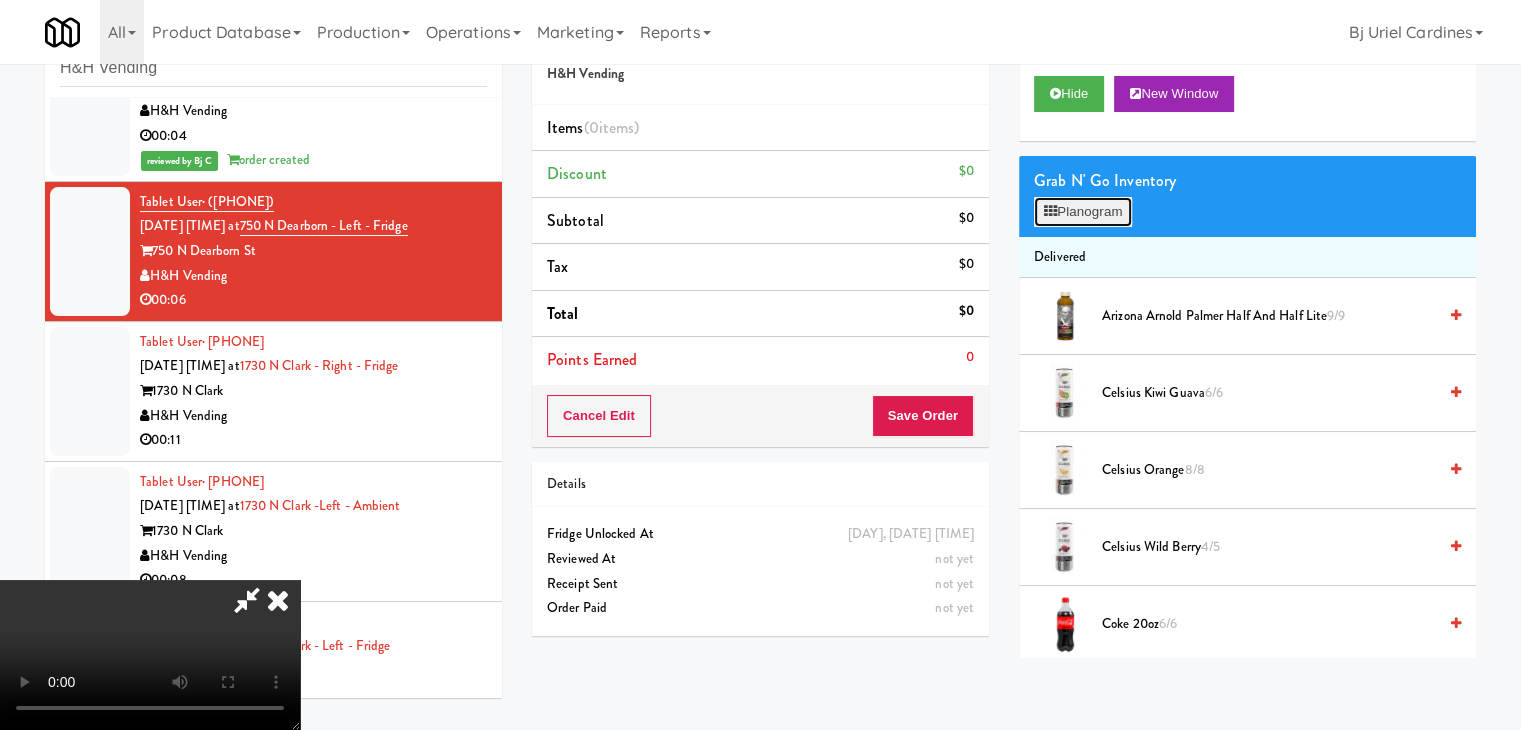 click on "Planogram" at bounding box center (1083, 212) 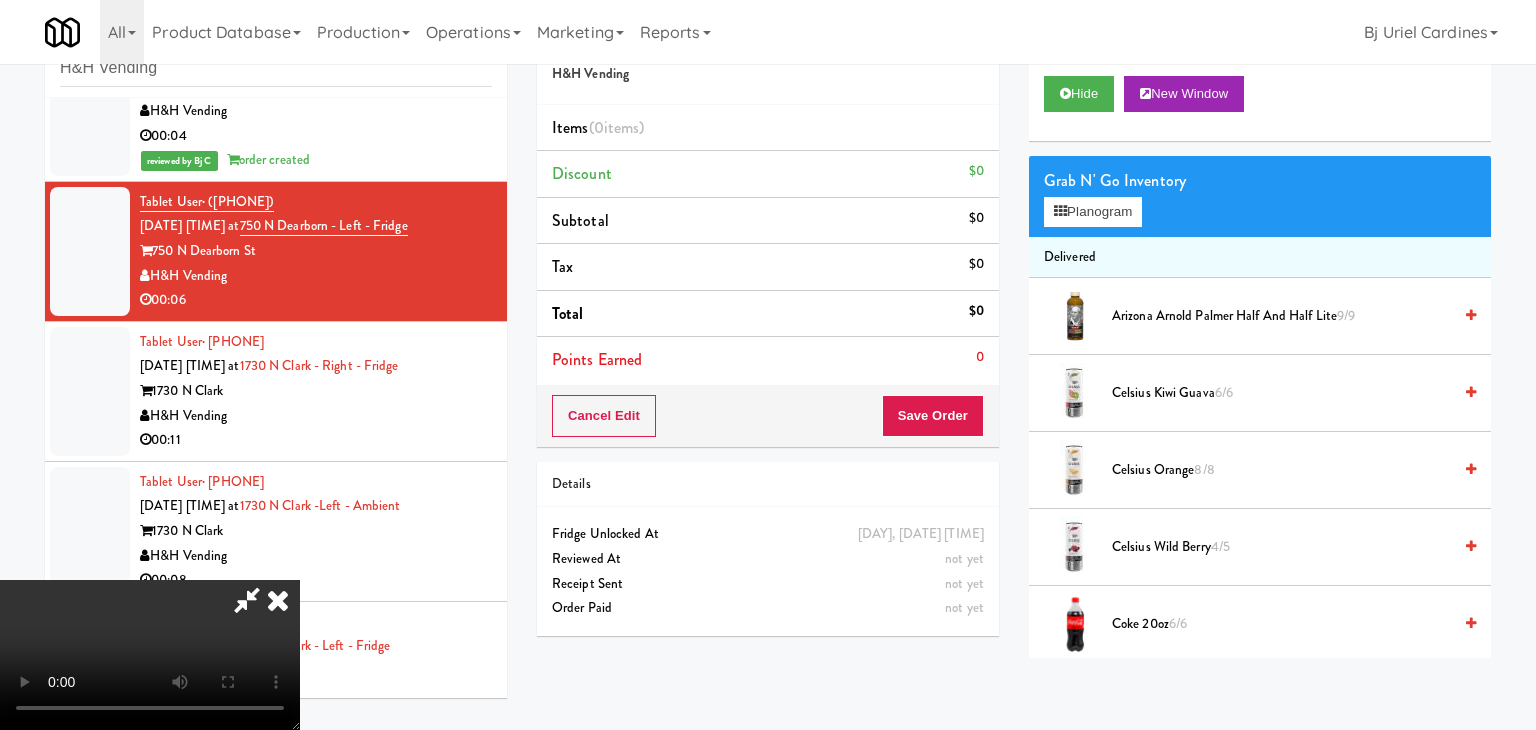 click at bounding box center [0, 0] 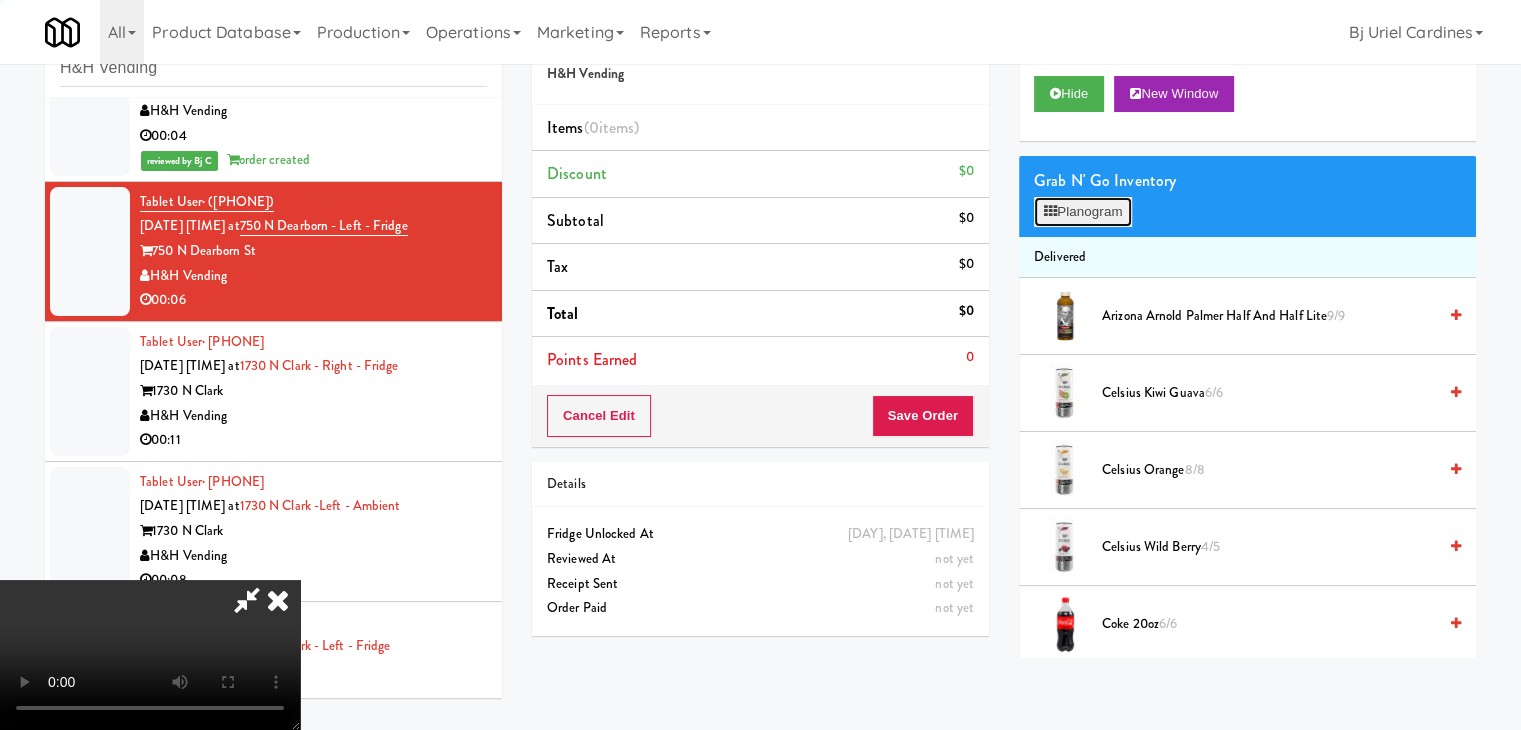 click on "Planogram" at bounding box center [1083, 212] 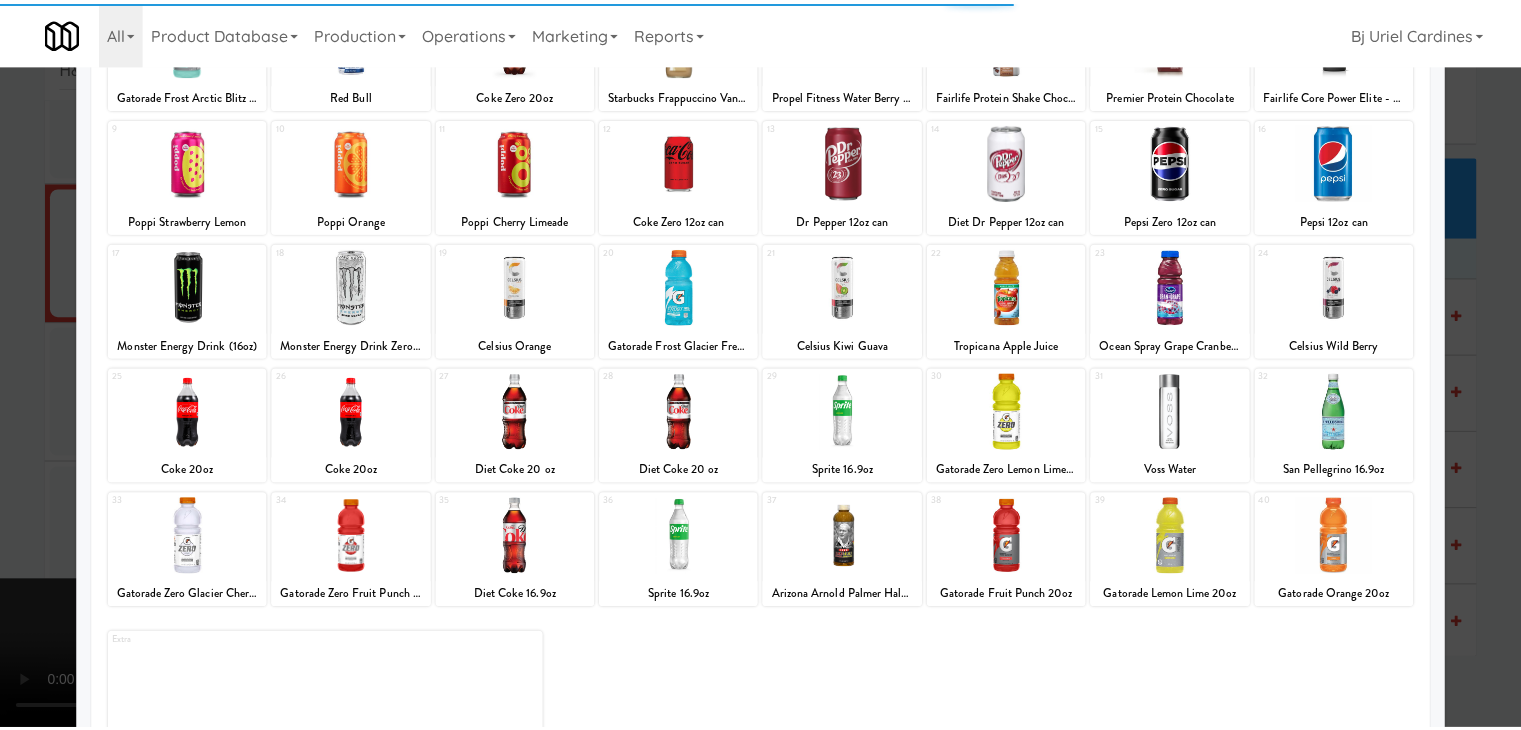 scroll, scrollTop: 252, scrollLeft: 0, axis: vertical 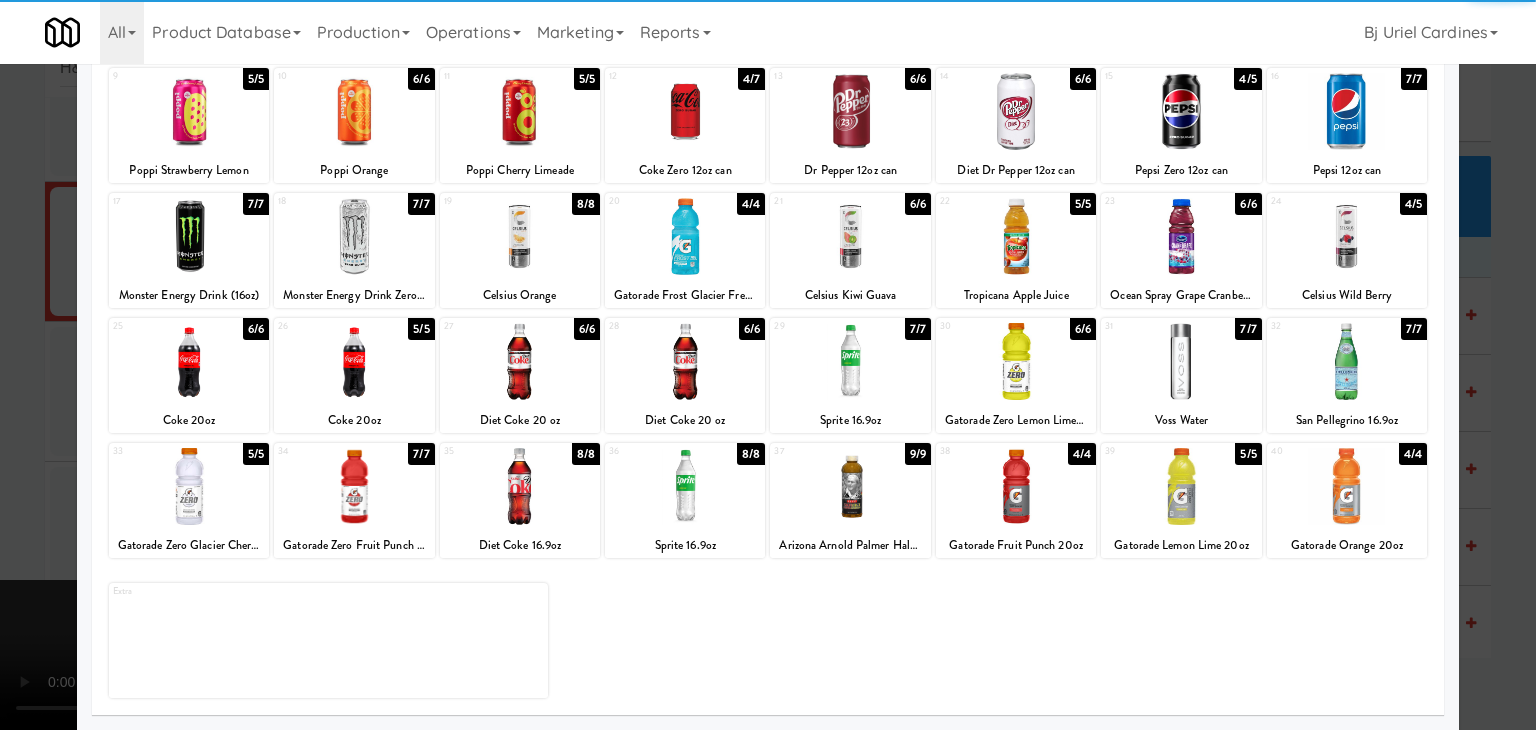 drag, startPoint x: 1180, startPoint y: 253, endPoint x: 1242, endPoint y: 265, distance: 63.15061 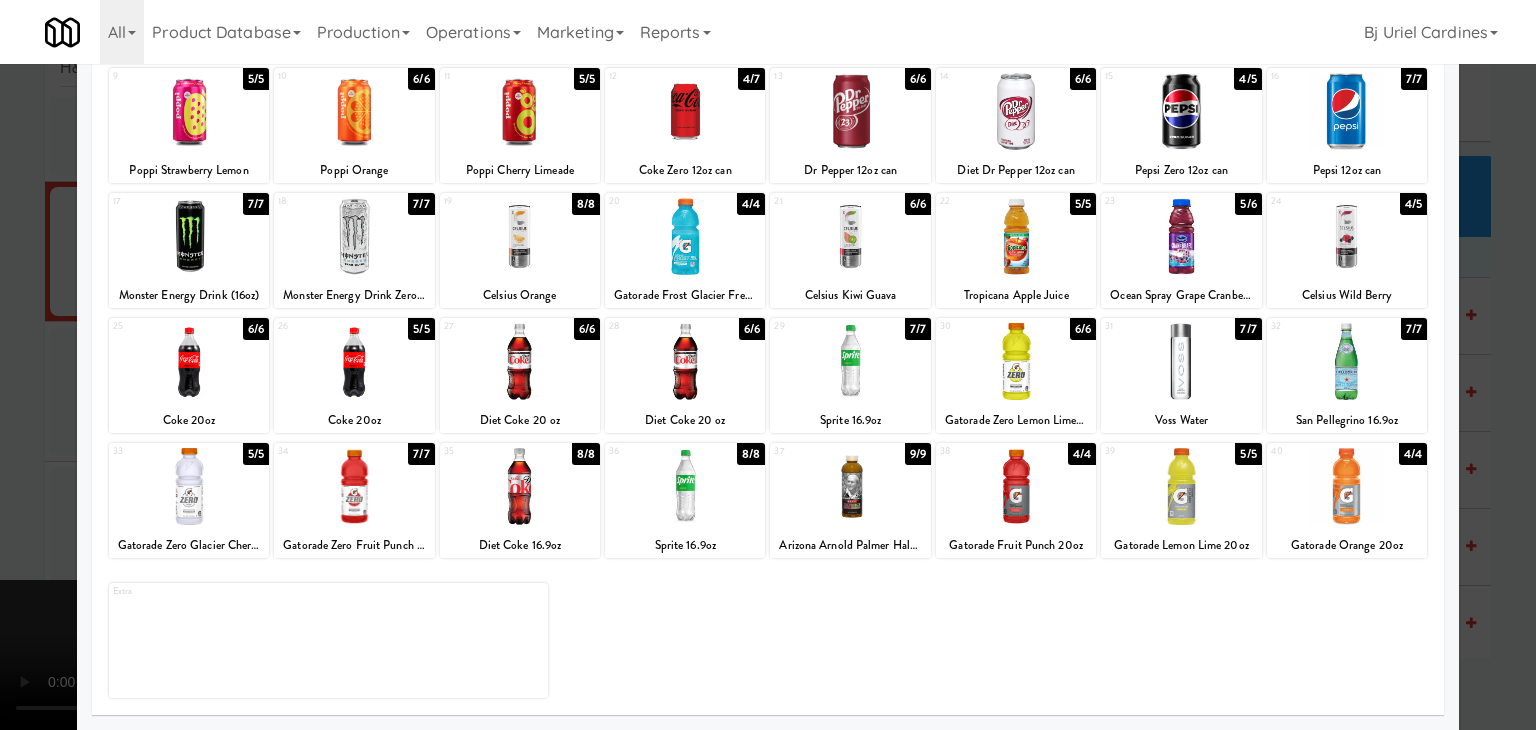click at bounding box center [768, 365] 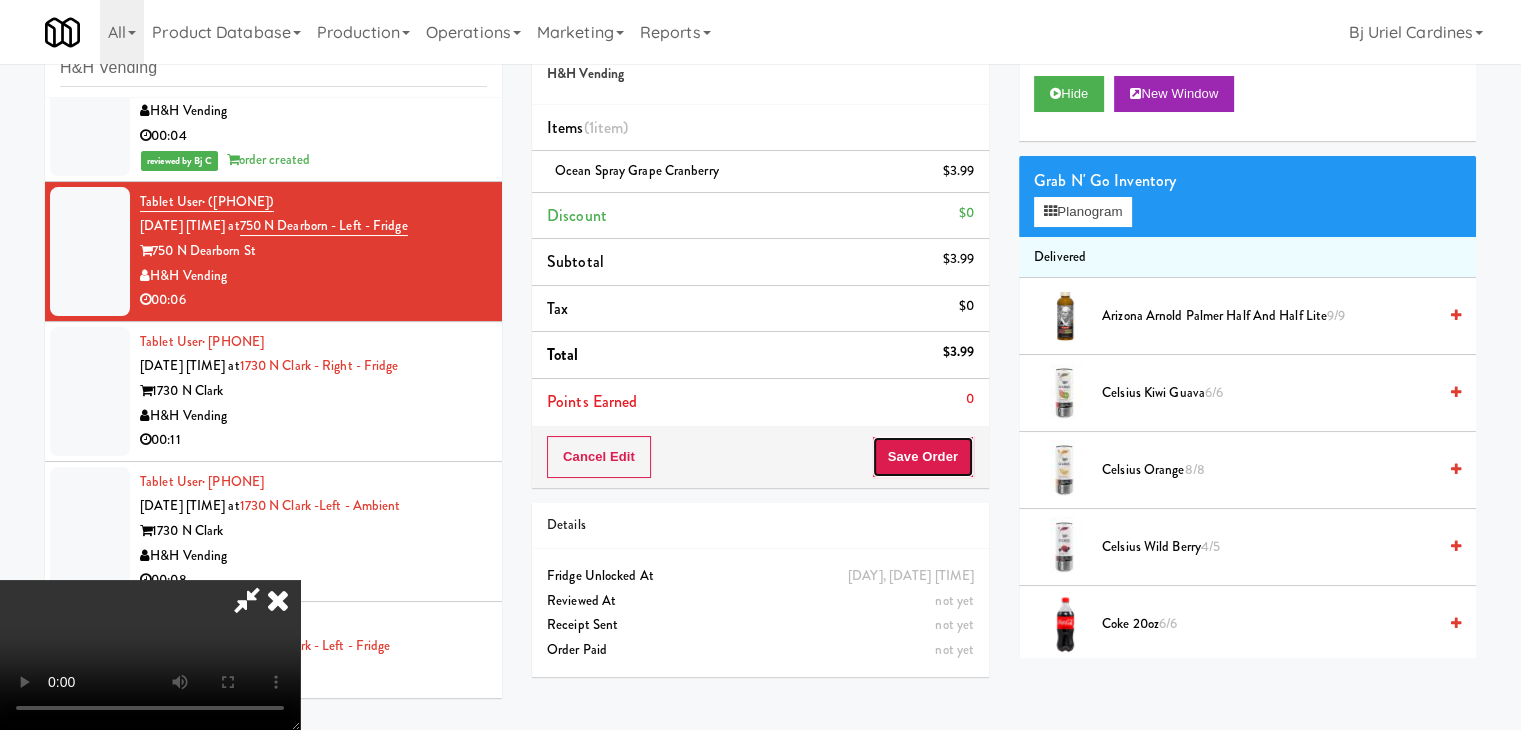 click on "Save Order" at bounding box center [923, 457] 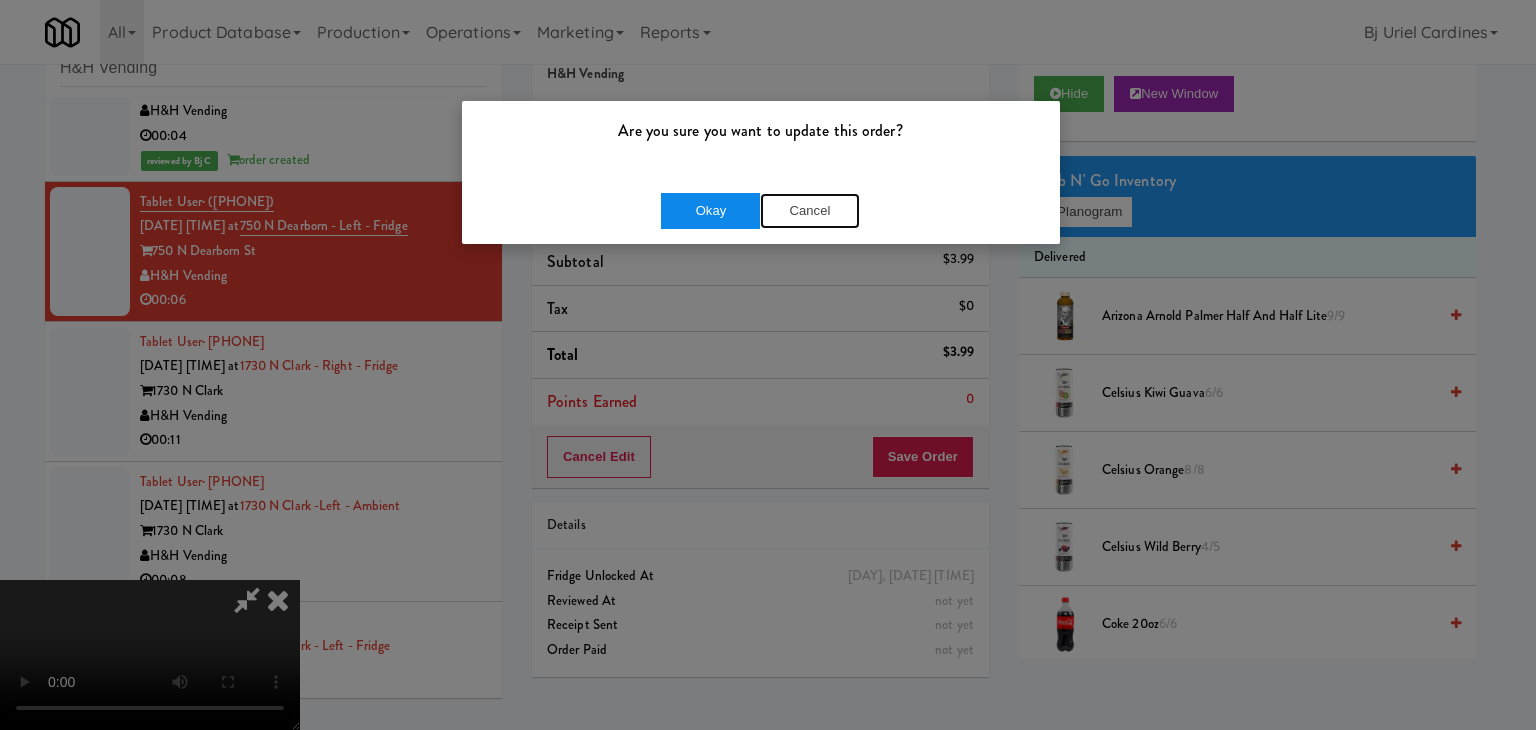 drag, startPoint x: 799, startPoint y: 195, endPoint x: 718, endPoint y: 194, distance: 81.00617 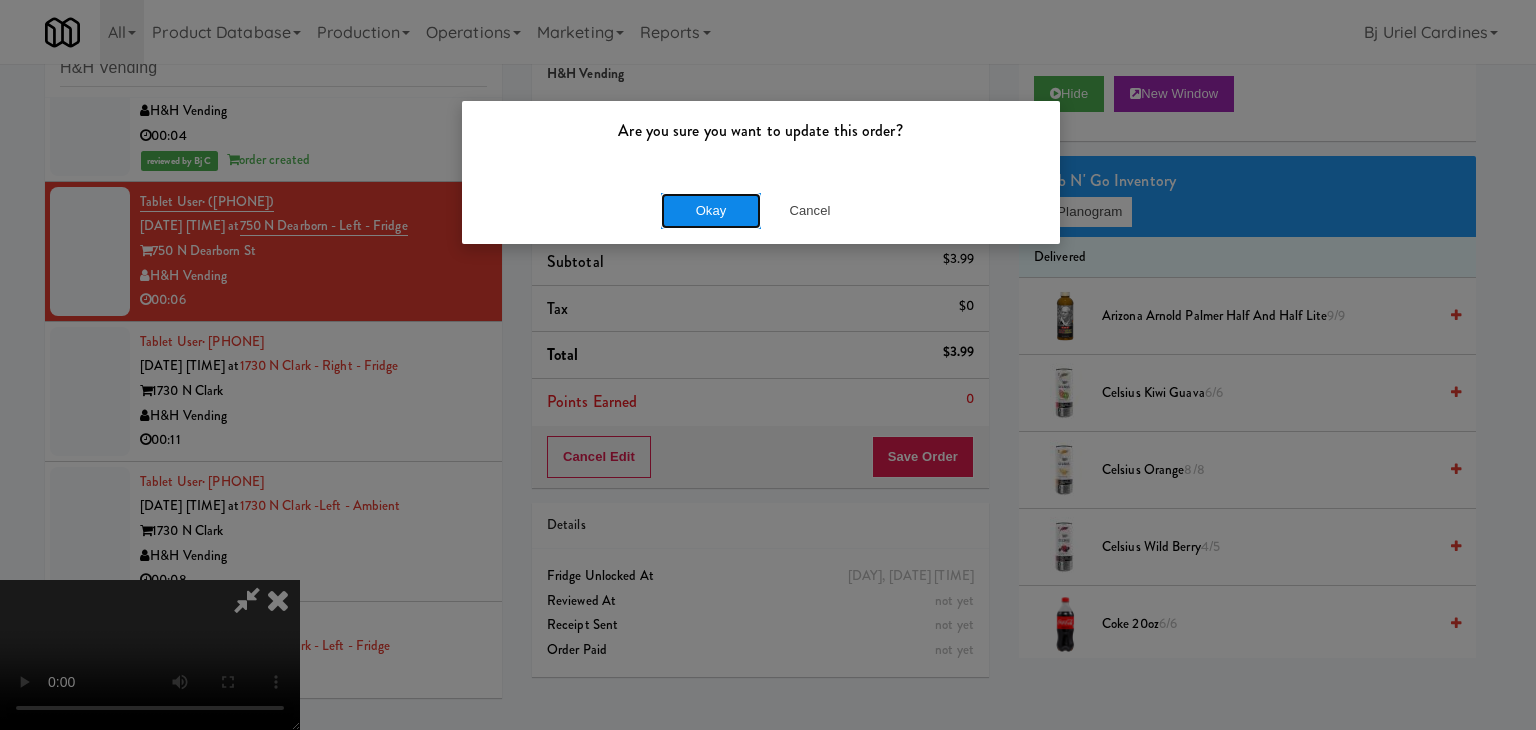 click on "Okay" at bounding box center [711, 211] 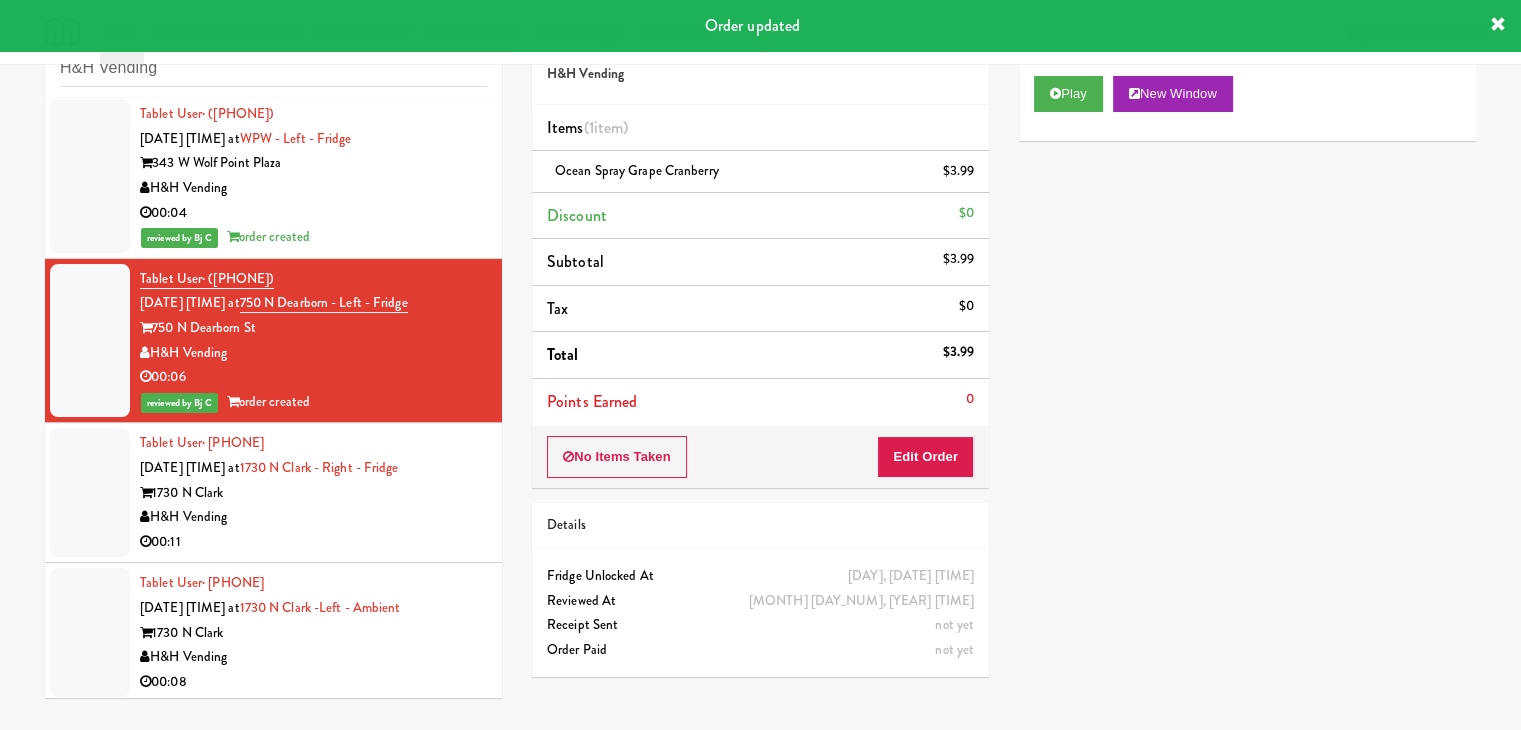 scroll, scrollTop: 3149, scrollLeft: 0, axis: vertical 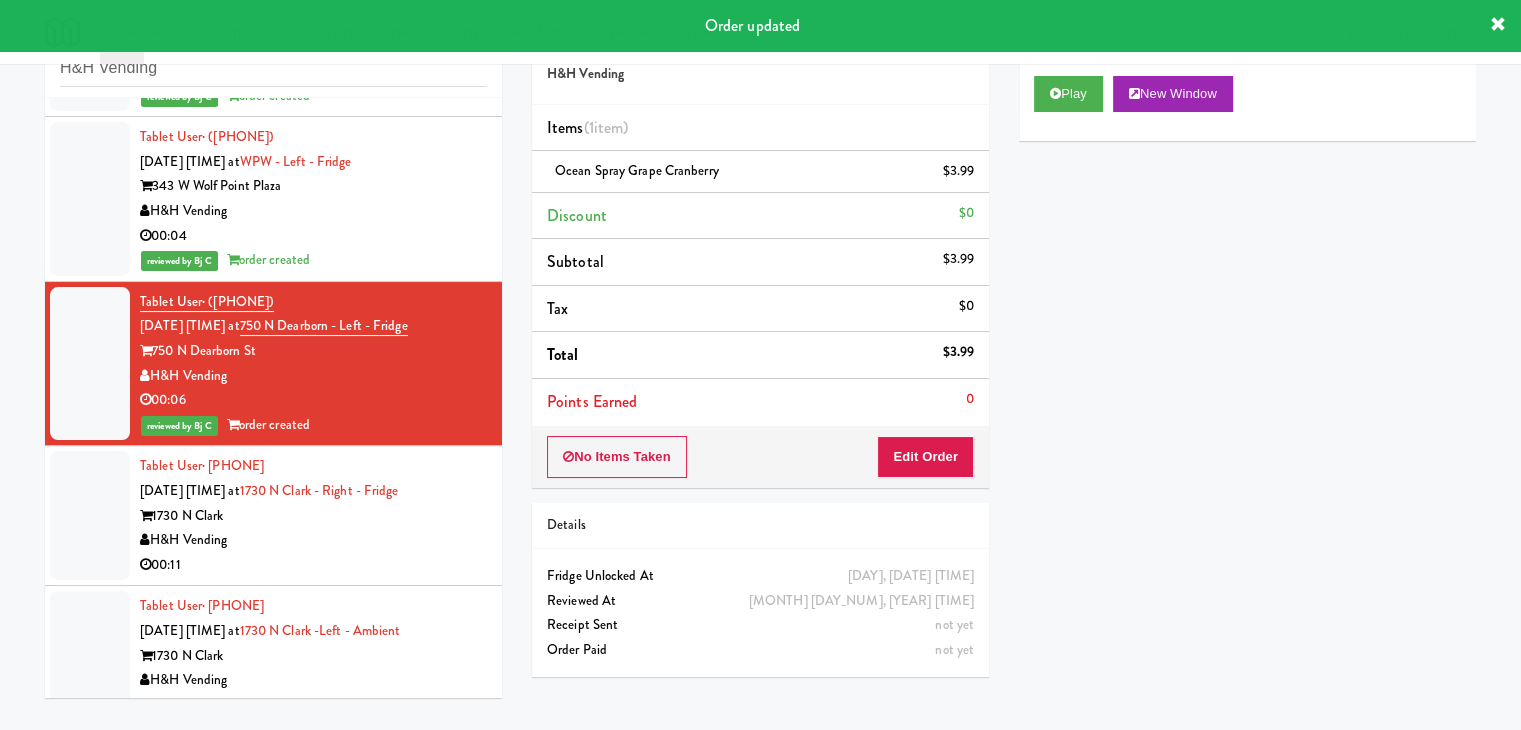 drag, startPoint x: 416, startPoint y: 235, endPoint x: 420, endPoint y: 251, distance: 16.492422 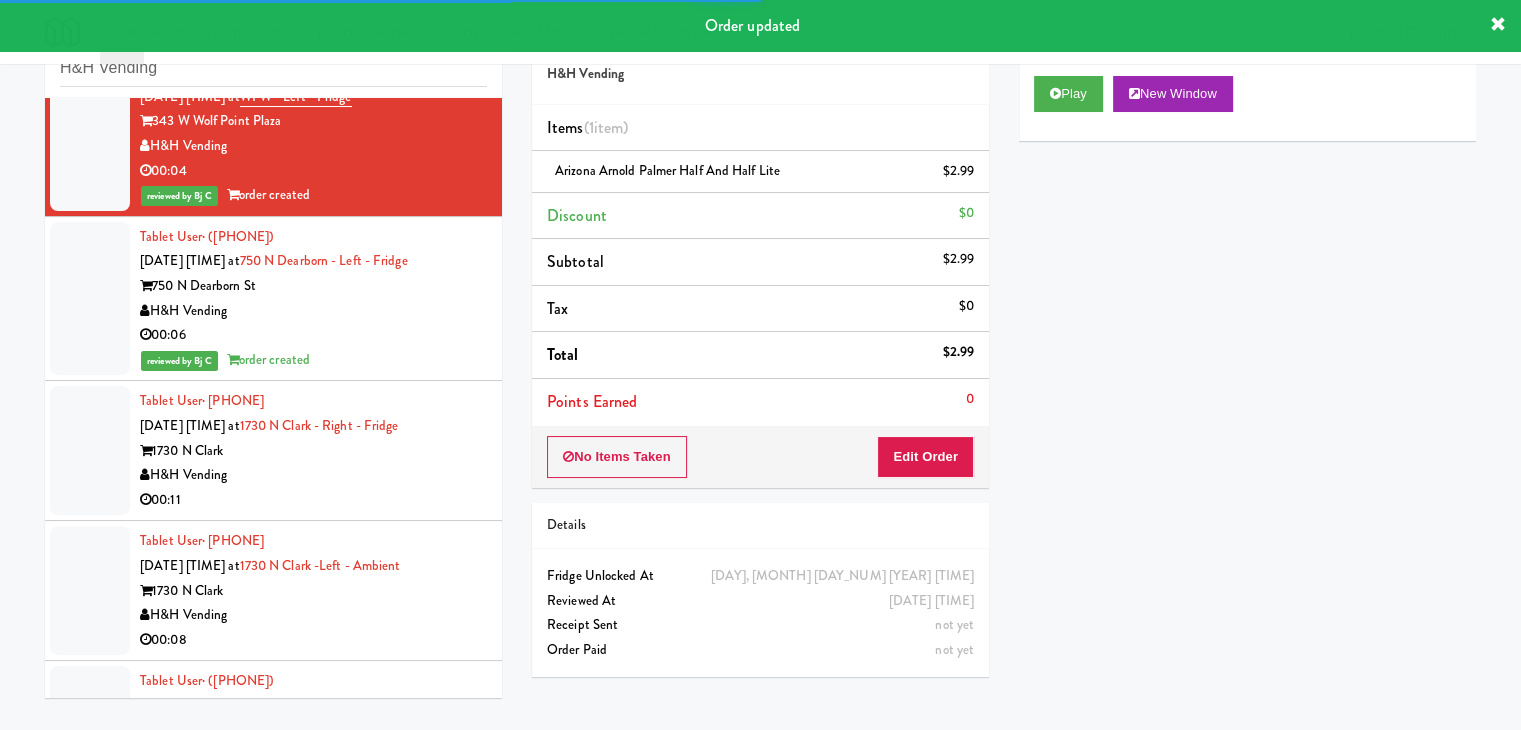scroll, scrollTop: 3249, scrollLeft: 0, axis: vertical 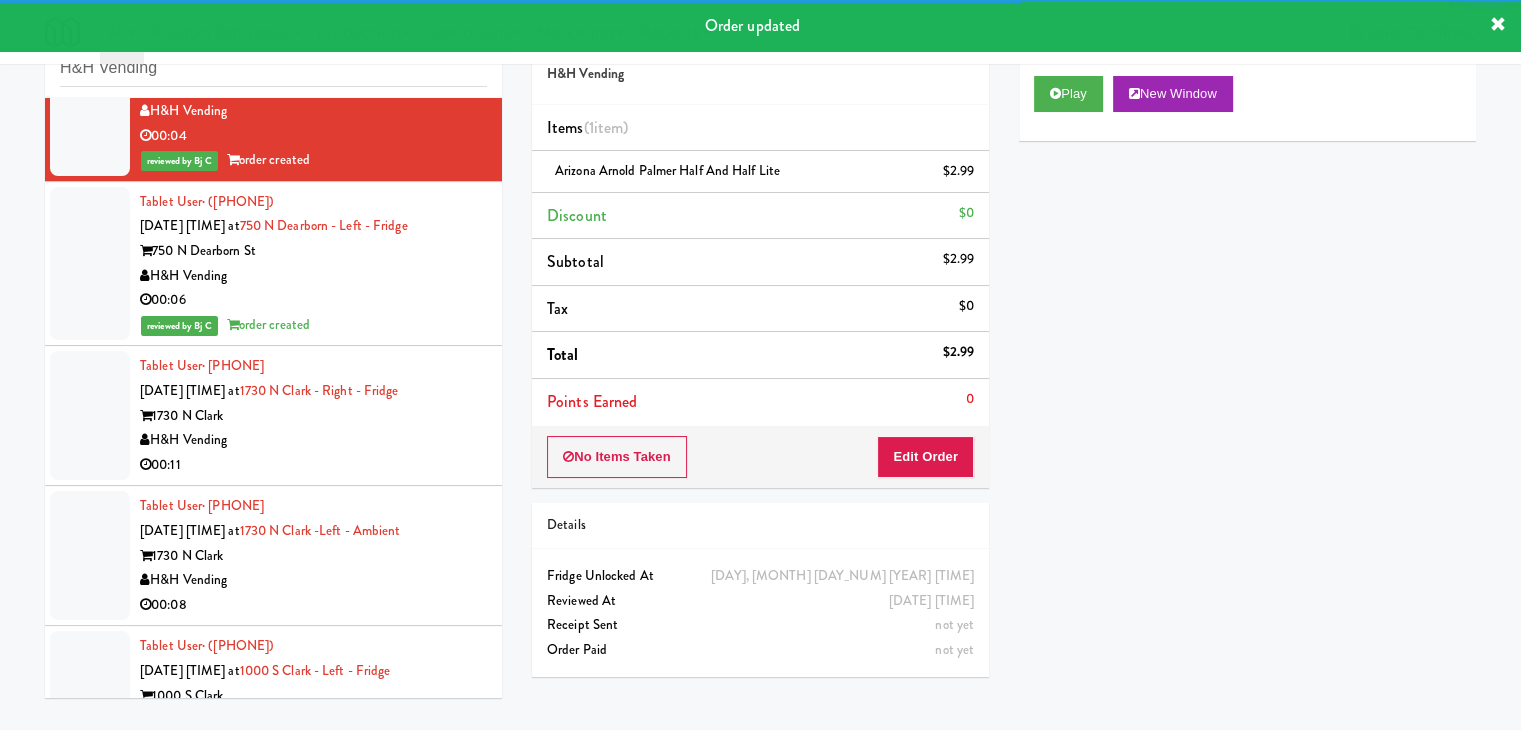 click on "00:11" at bounding box center [313, 465] 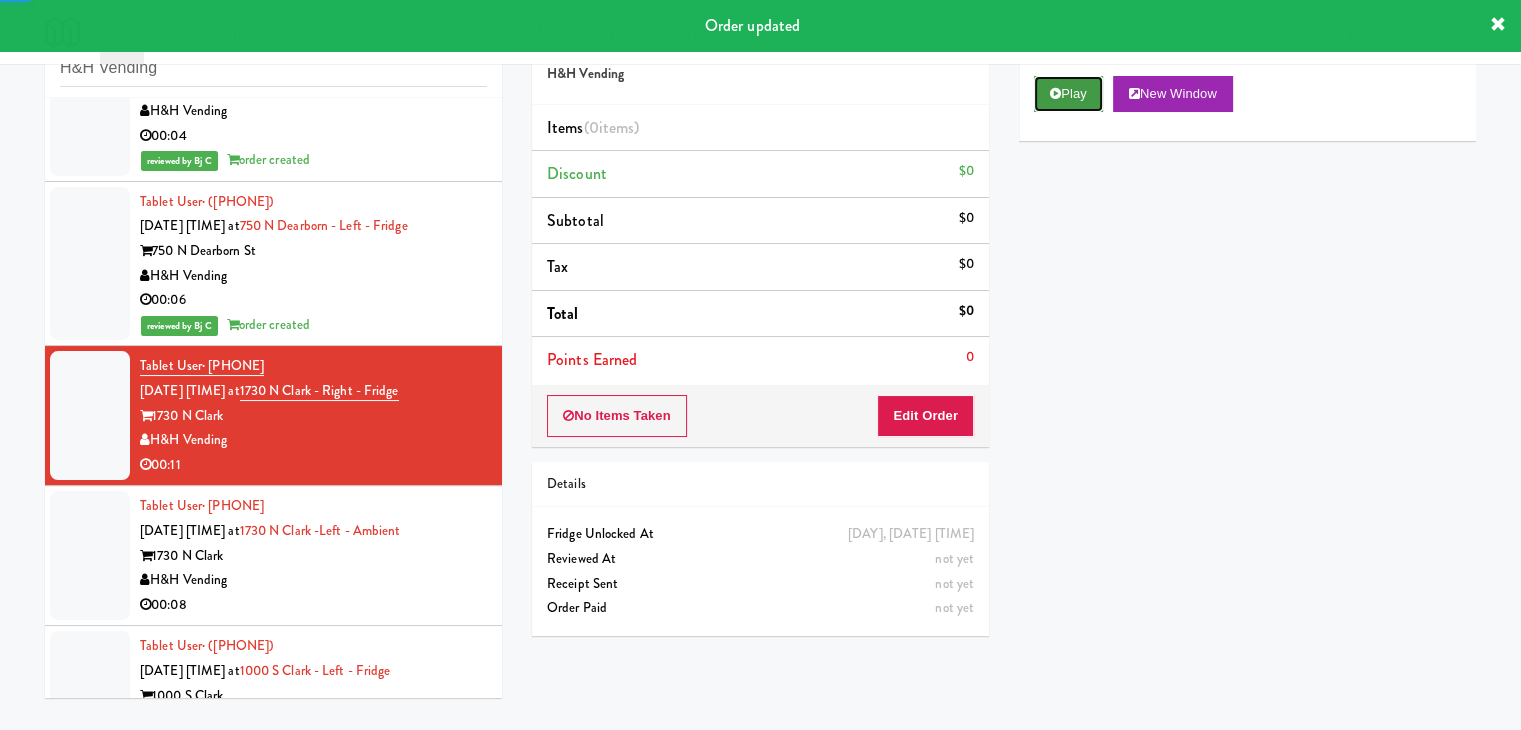 click at bounding box center [1055, 93] 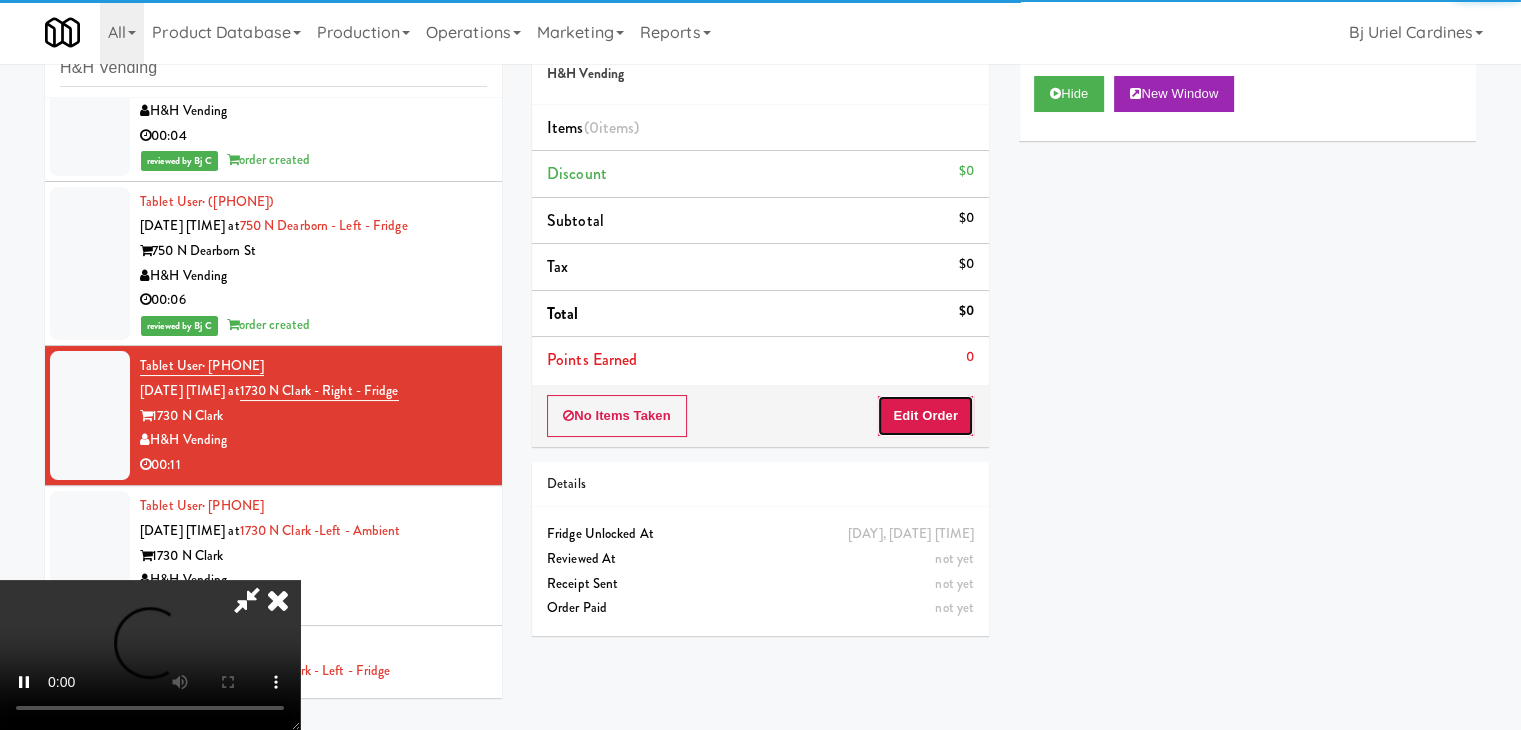 click on "Edit Order" at bounding box center (925, 416) 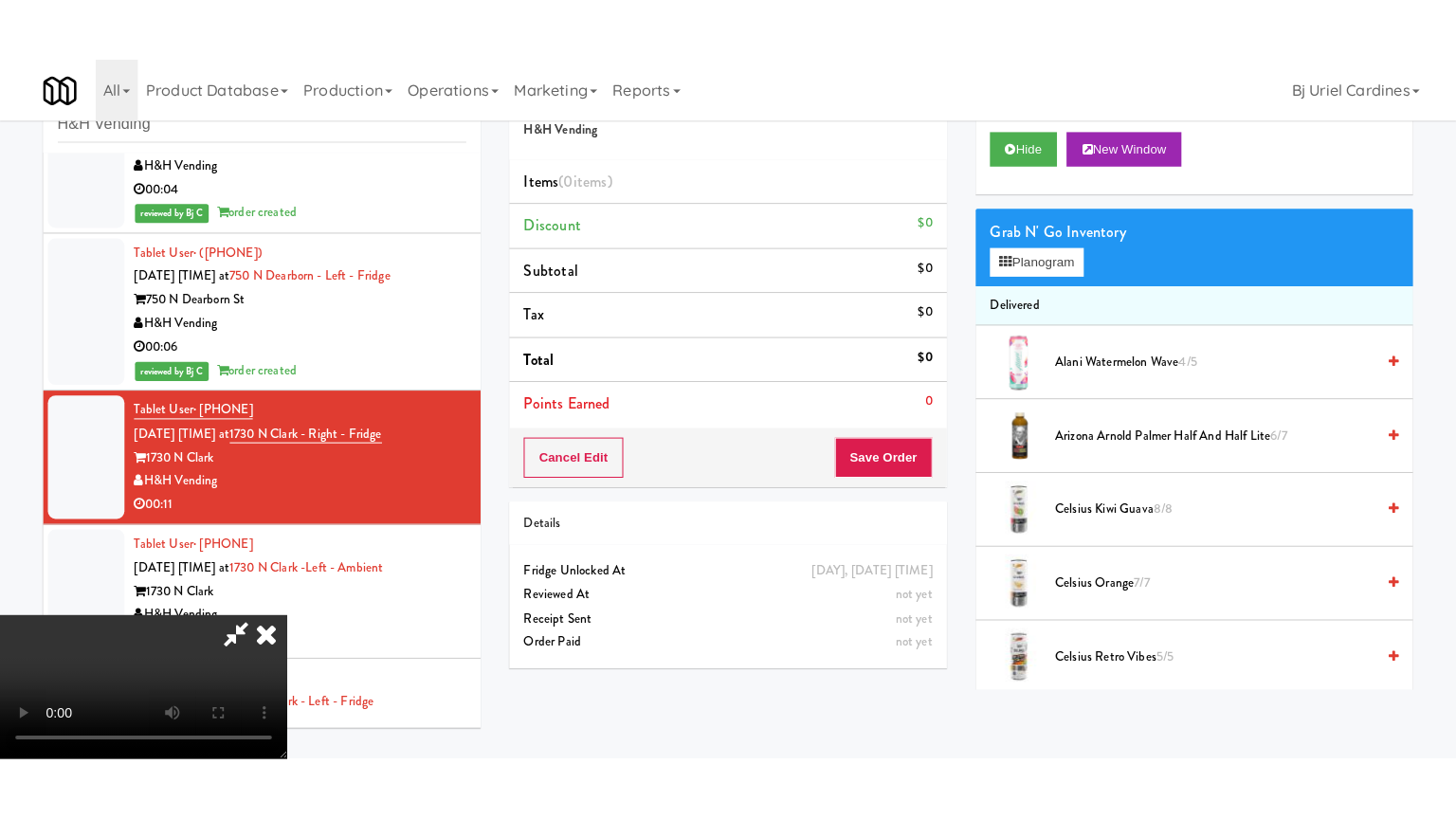 scroll, scrollTop: 266, scrollLeft: 0, axis: vertical 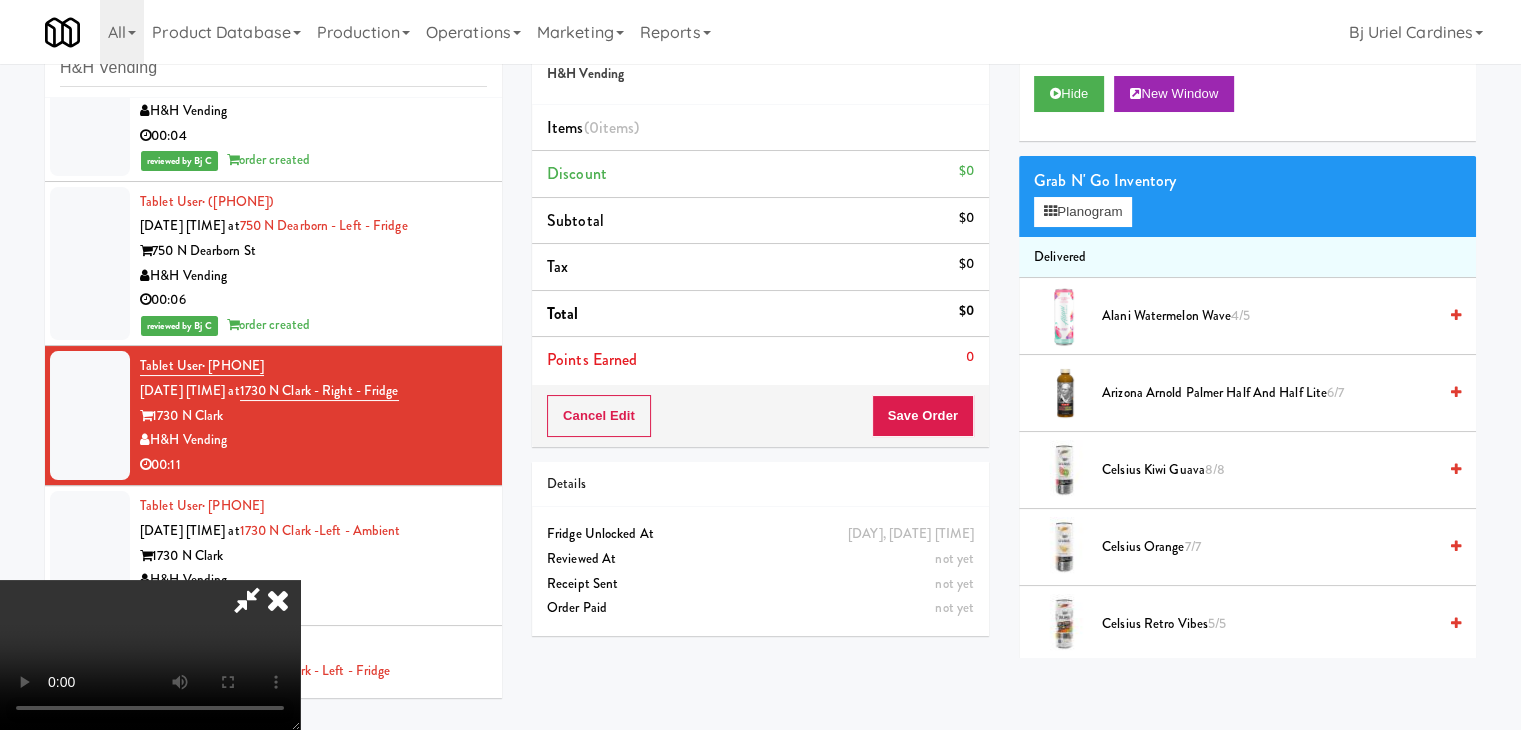 type 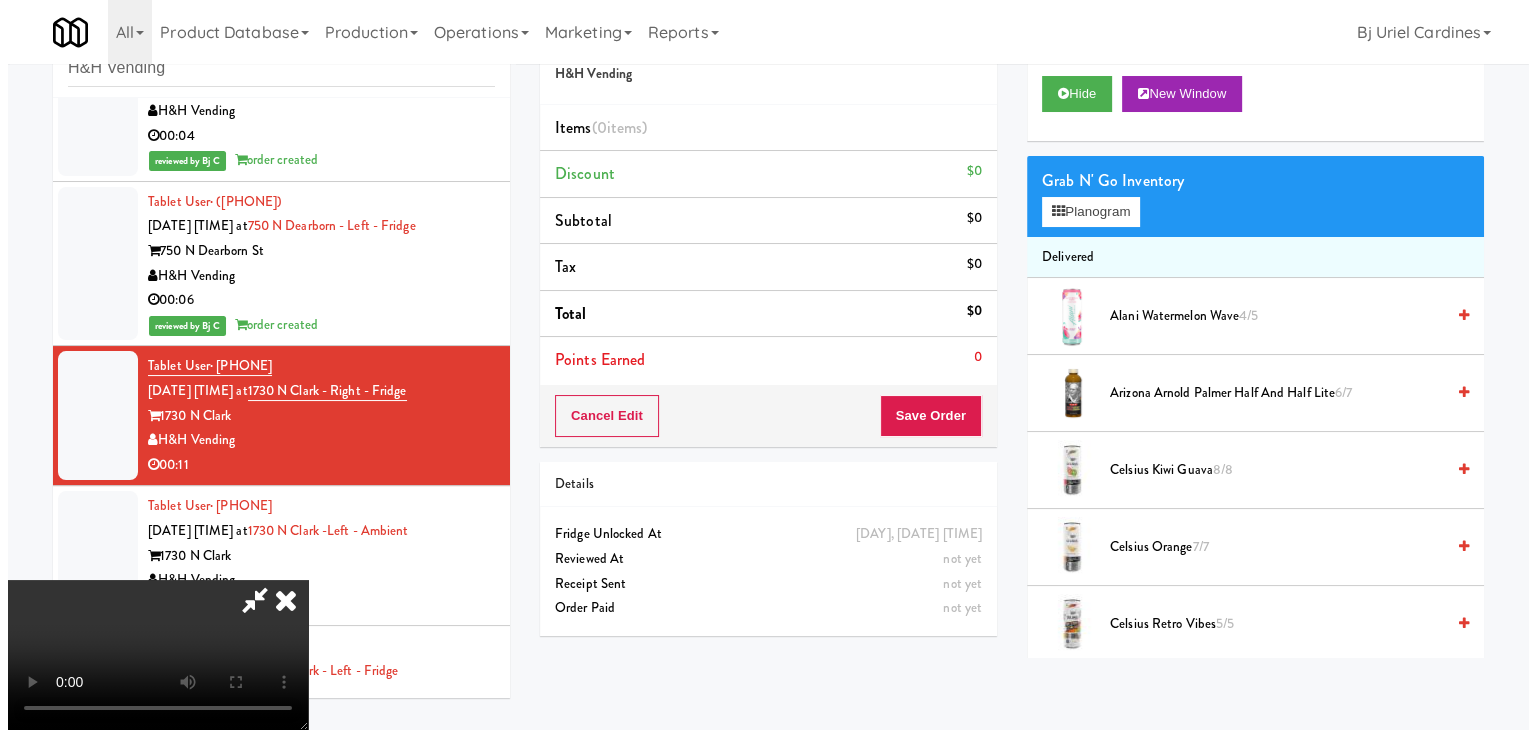scroll, scrollTop: 0, scrollLeft: 0, axis: both 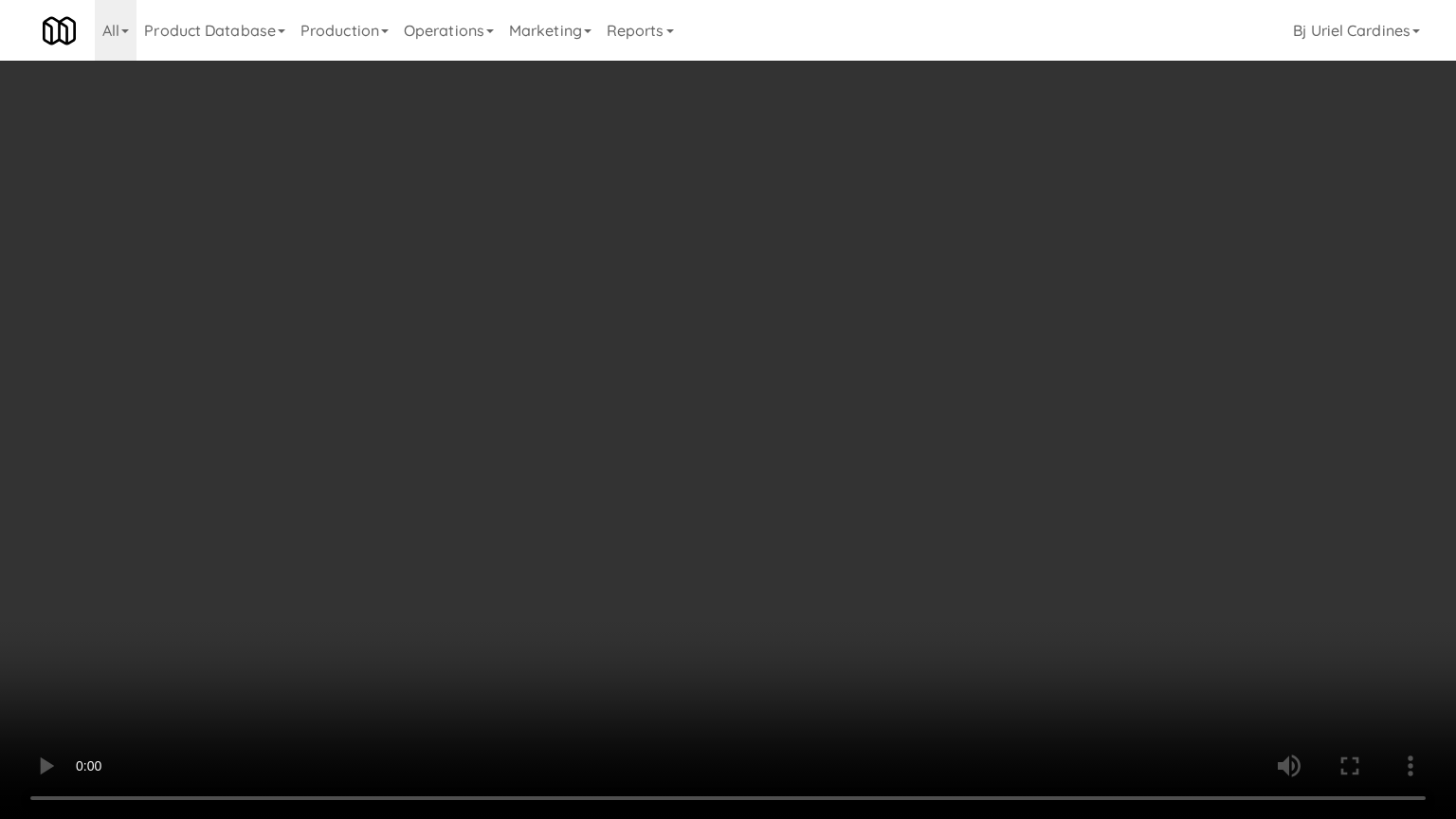 click at bounding box center (728, 410) 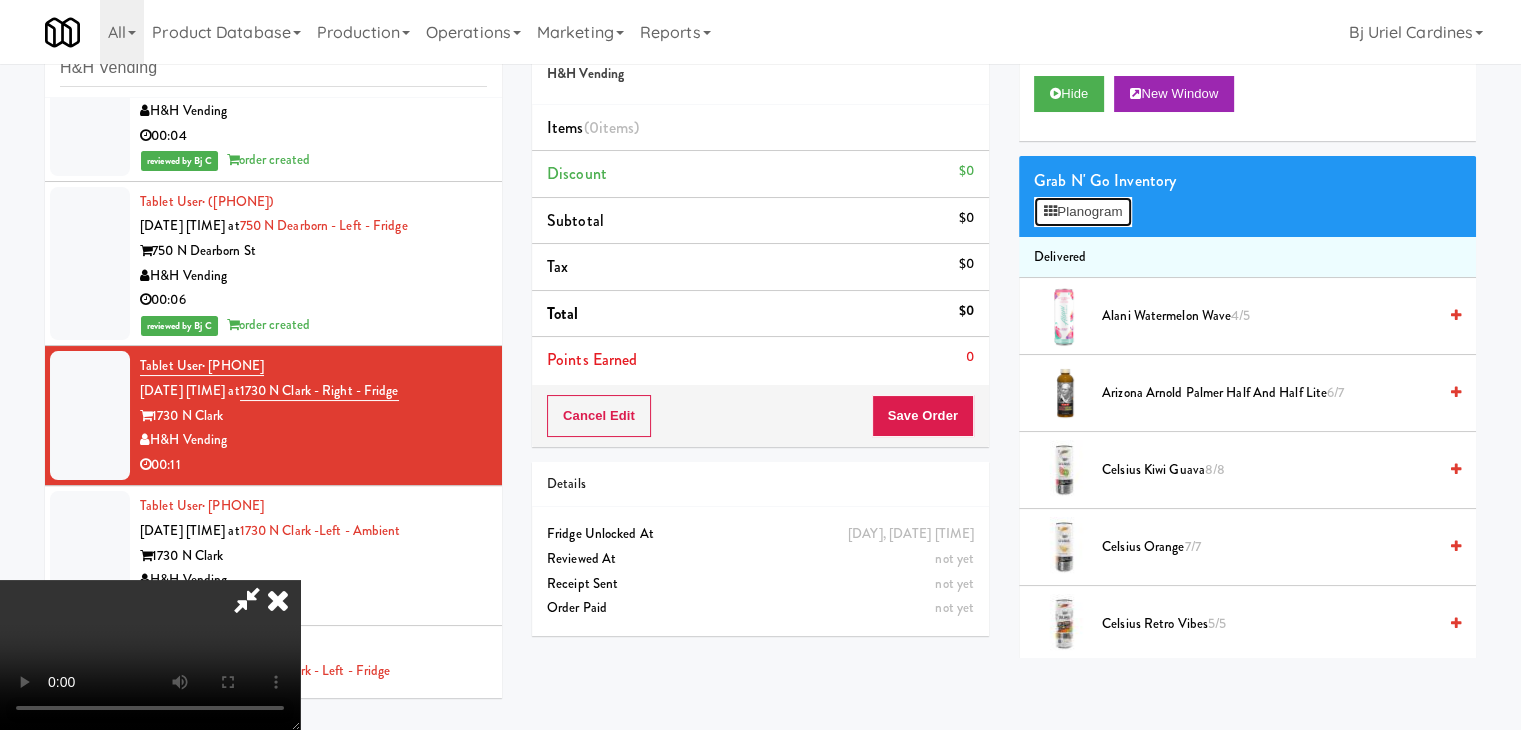 click on "Planogram" at bounding box center (1083, 212) 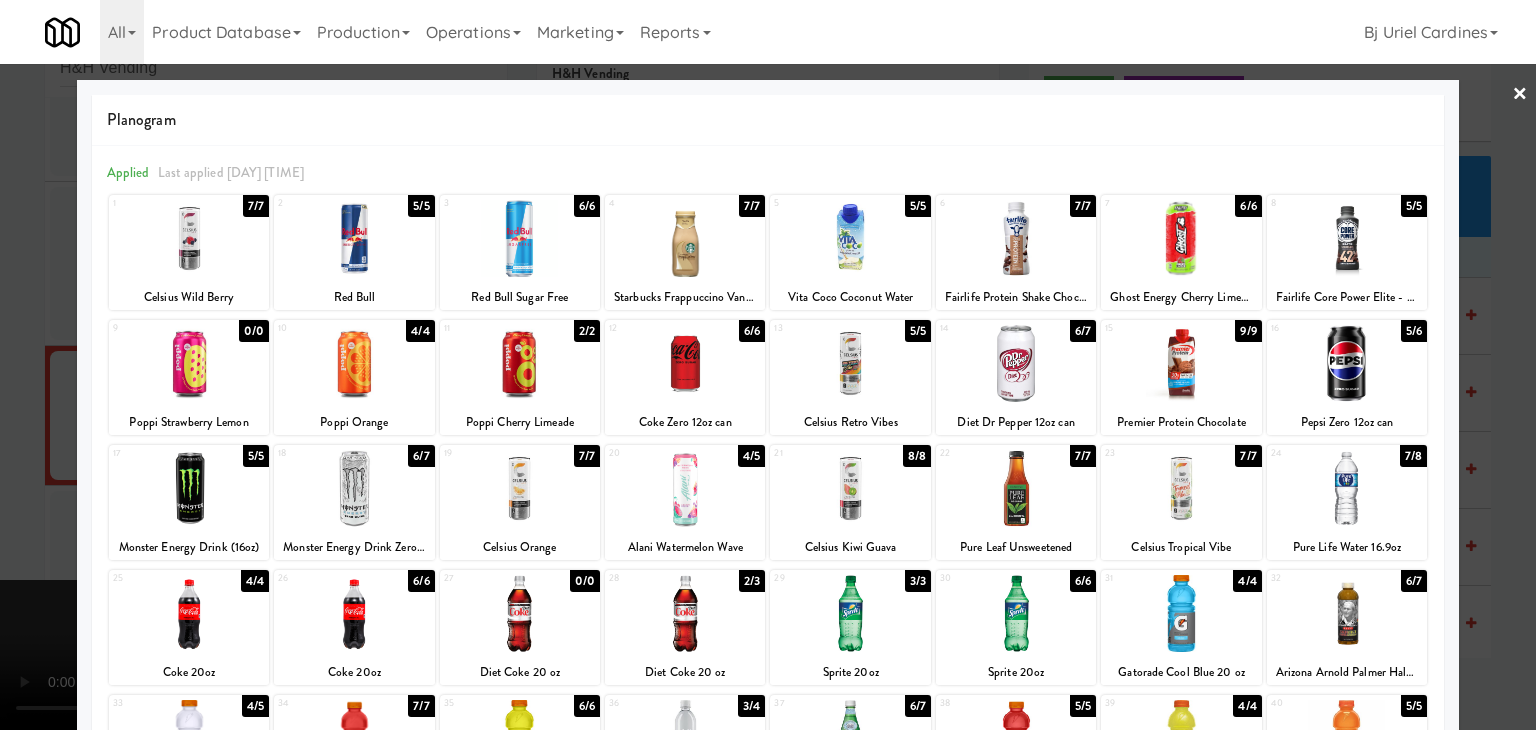 drag, startPoint x: 556, startPoint y: 365, endPoint x: 544, endPoint y: 373, distance: 14.422205 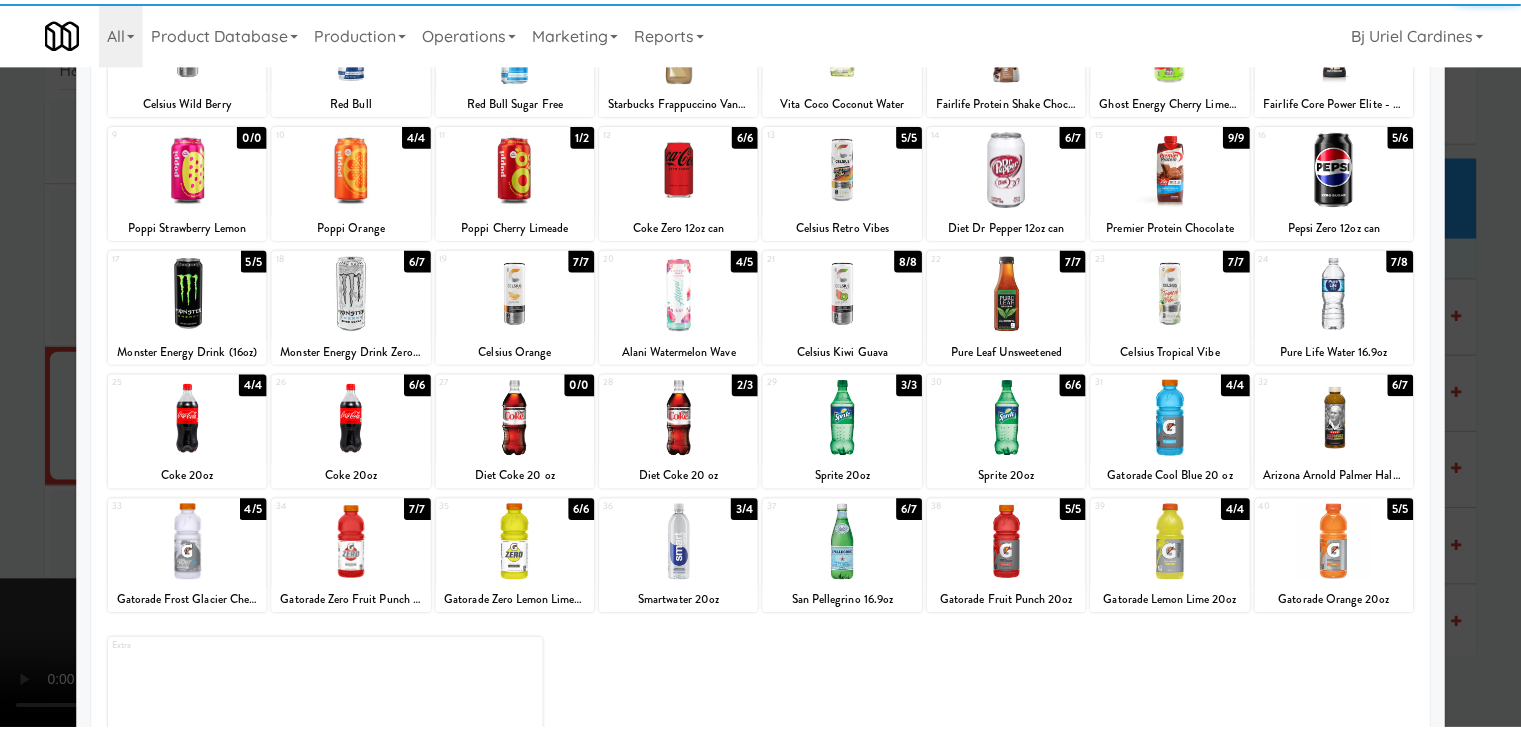 scroll, scrollTop: 200, scrollLeft: 0, axis: vertical 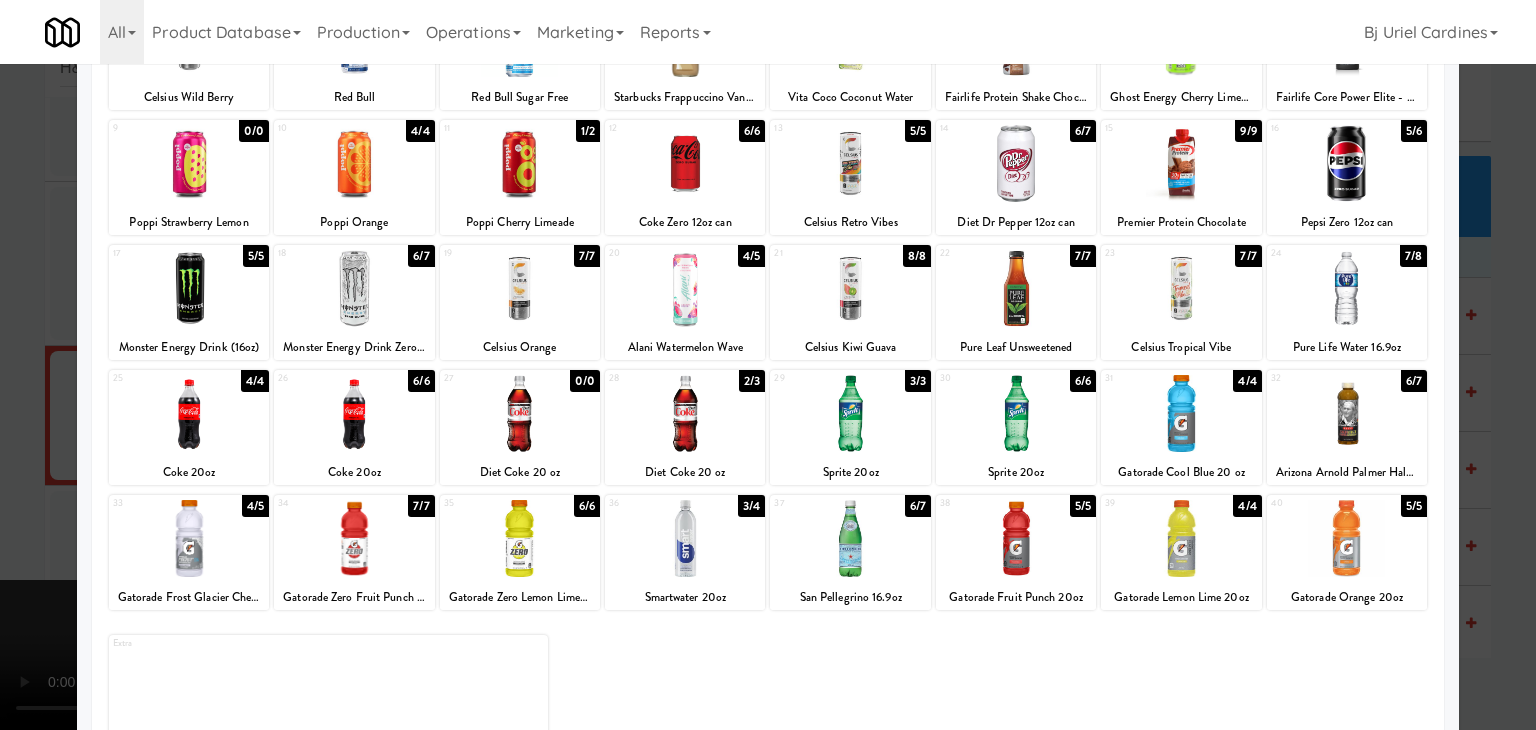 click at bounding box center (1181, 413) 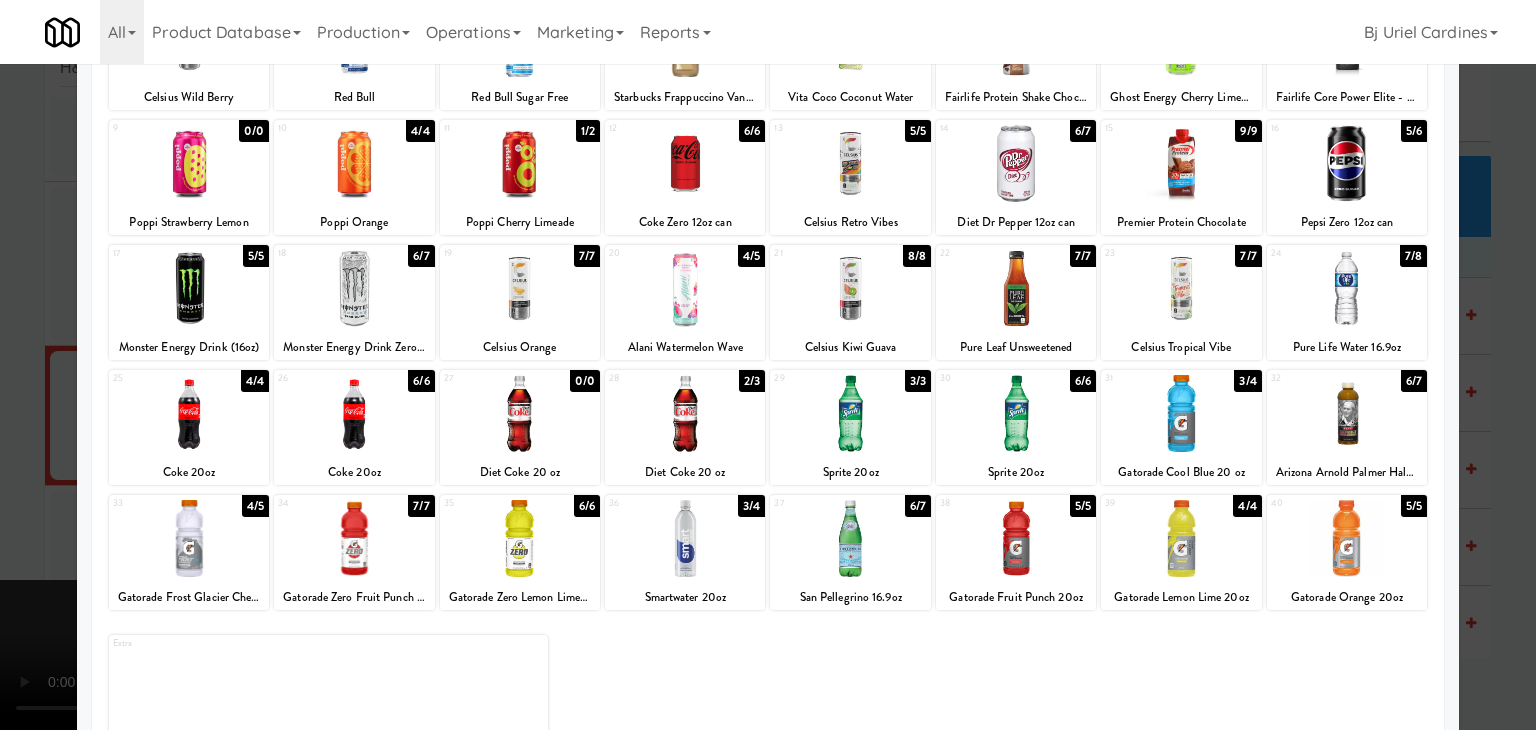 drag, startPoint x: 0, startPoint y: 417, endPoint x: 384, endPoint y: 433, distance: 384.3332 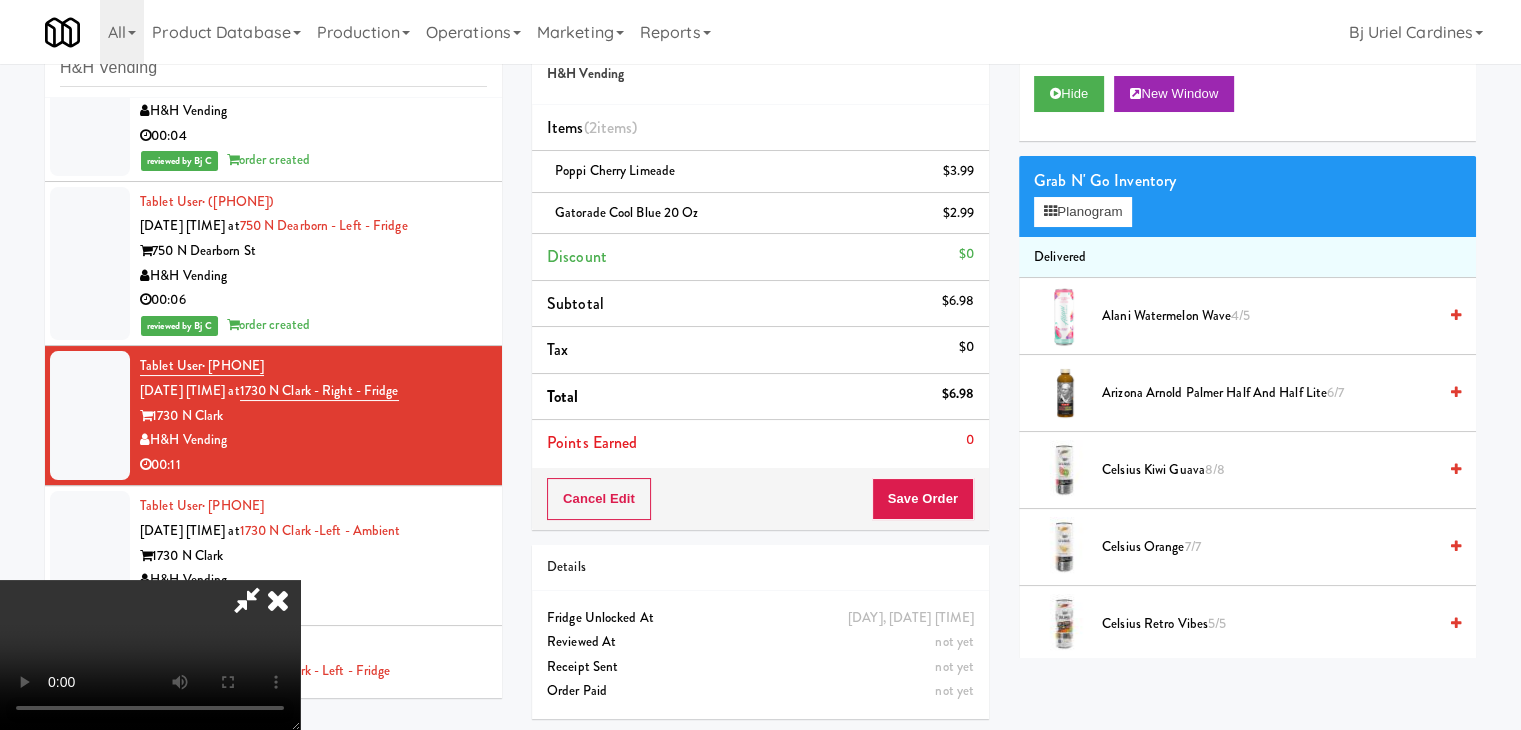 click at bounding box center [150, 655] 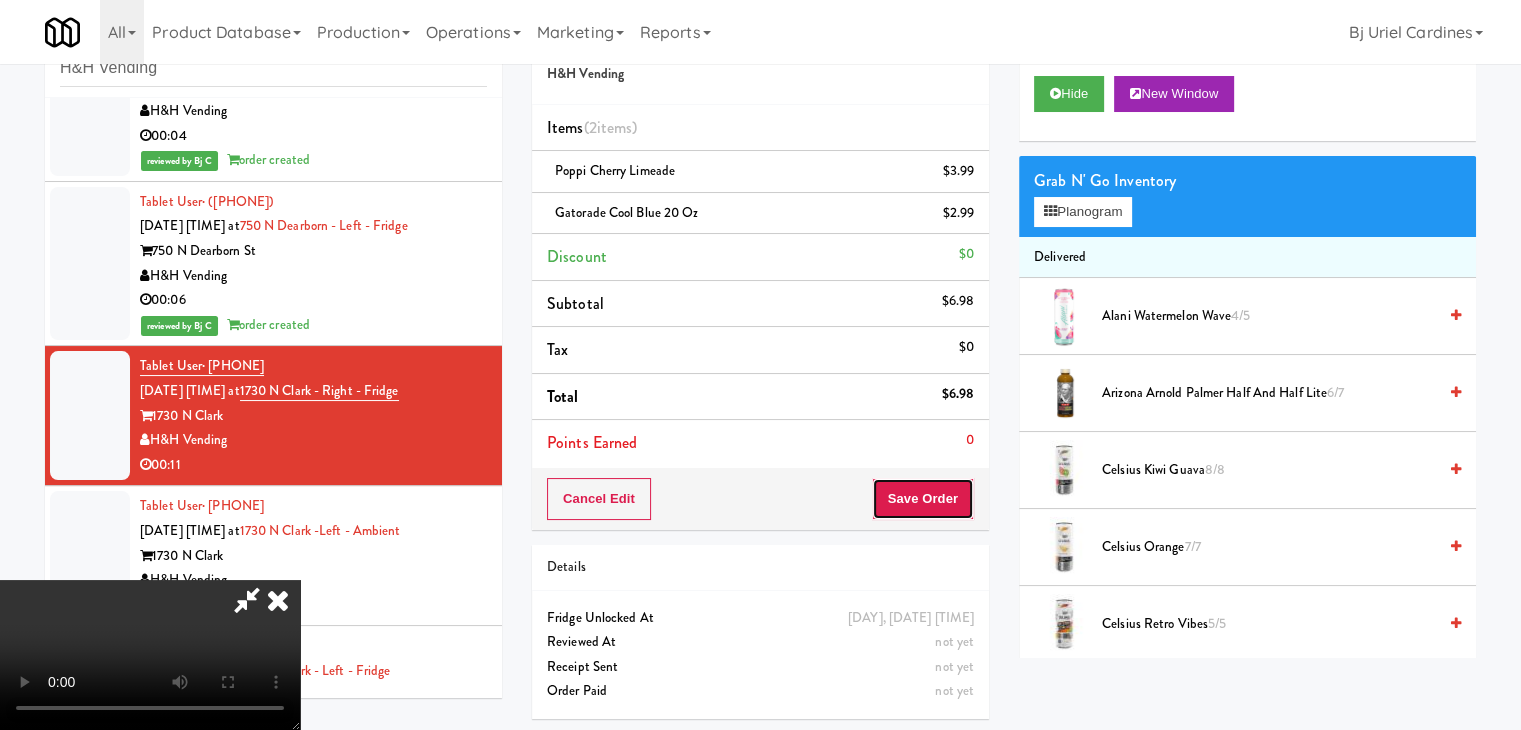 click on "Save Order" at bounding box center [923, 499] 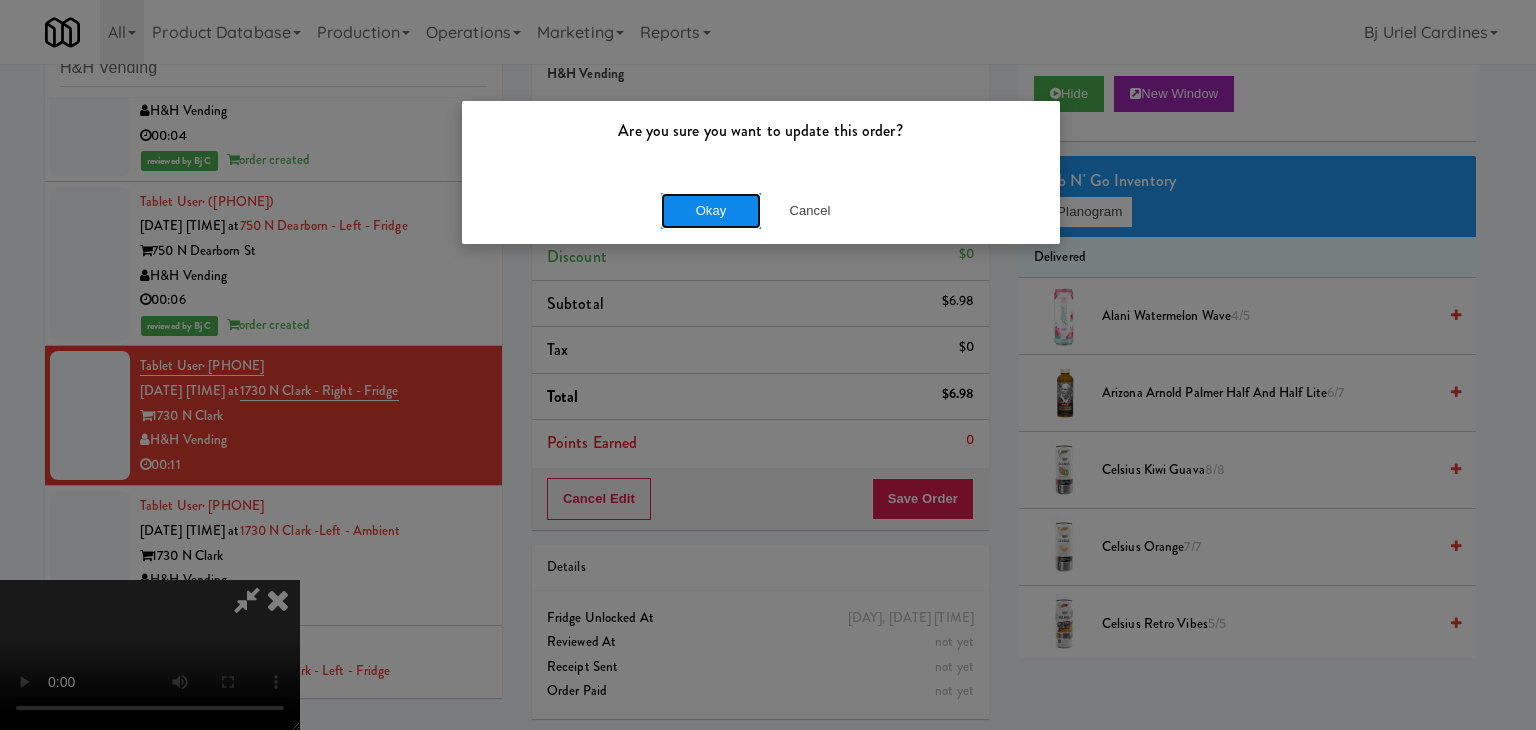 click on "Okay" at bounding box center (711, 211) 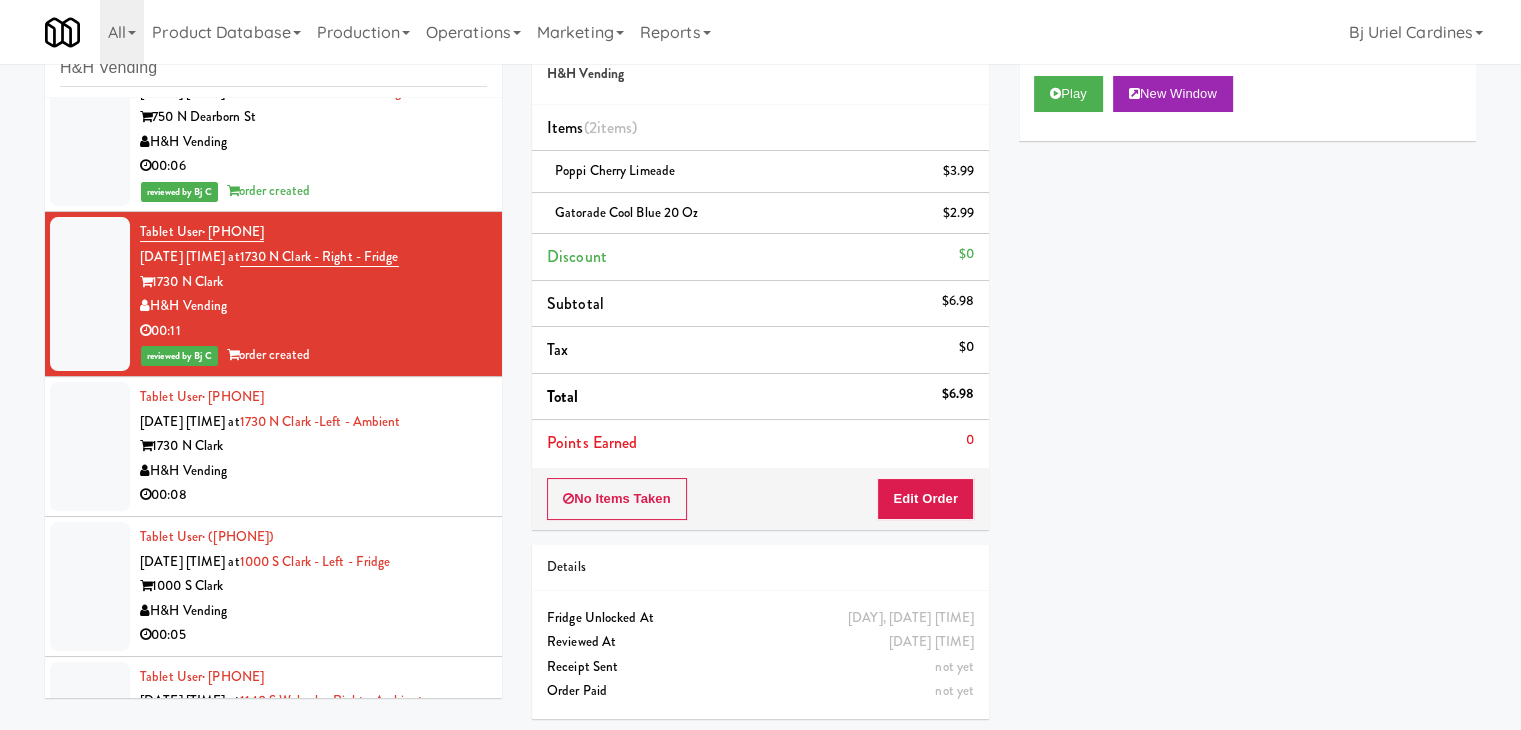 scroll, scrollTop: 3549, scrollLeft: 0, axis: vertical 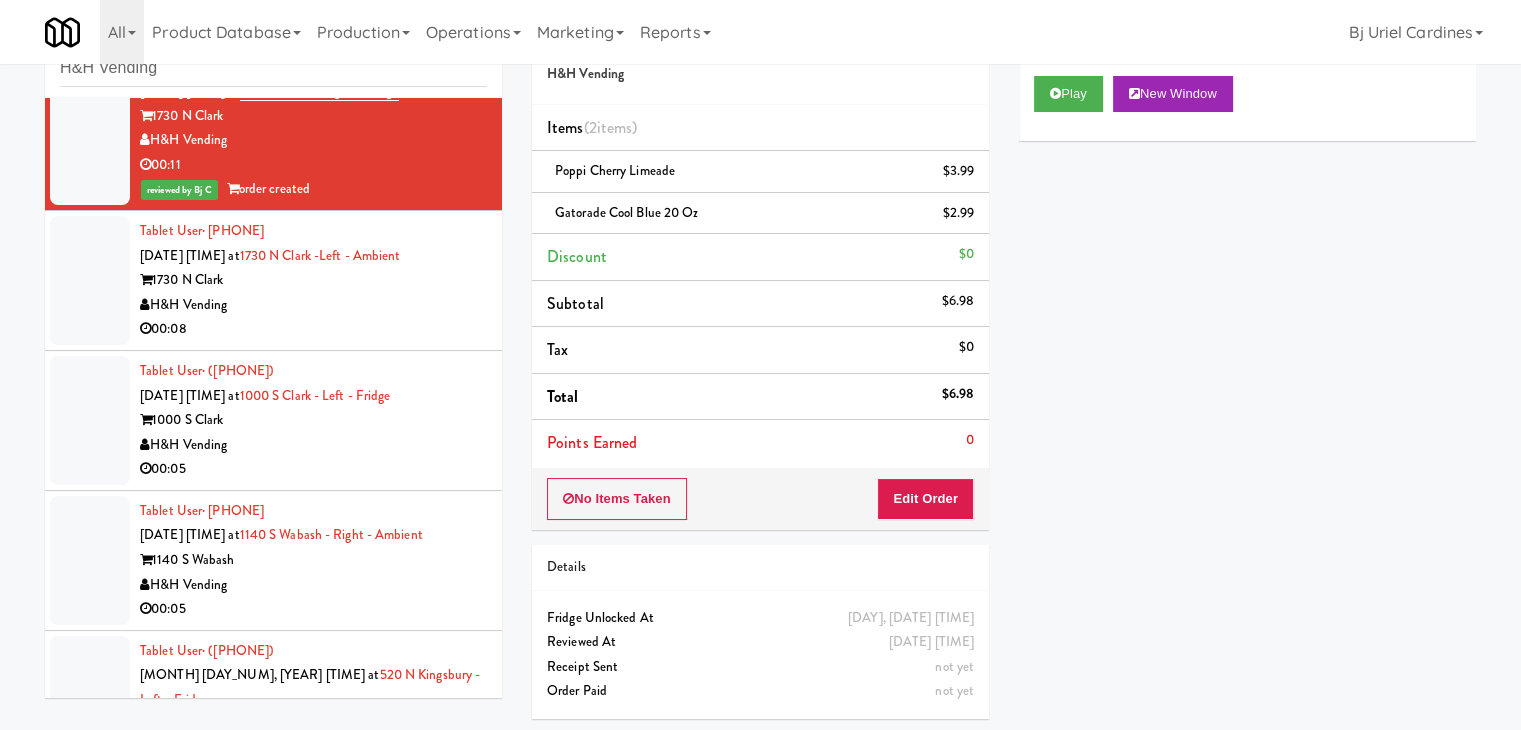 click on "H&H Vending" at bounding box center (313, 305) 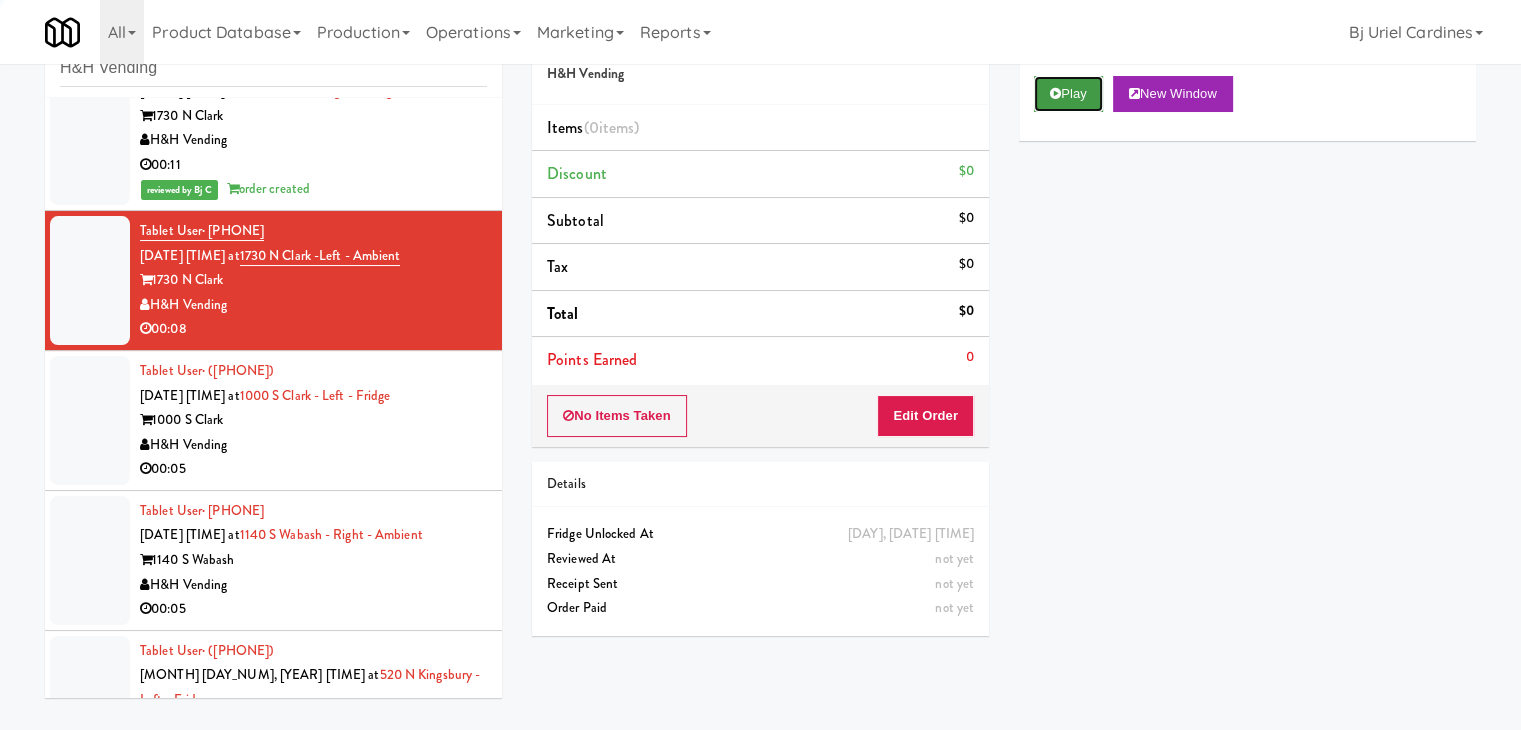 click on "Play" at bounding box center (1068, 94) 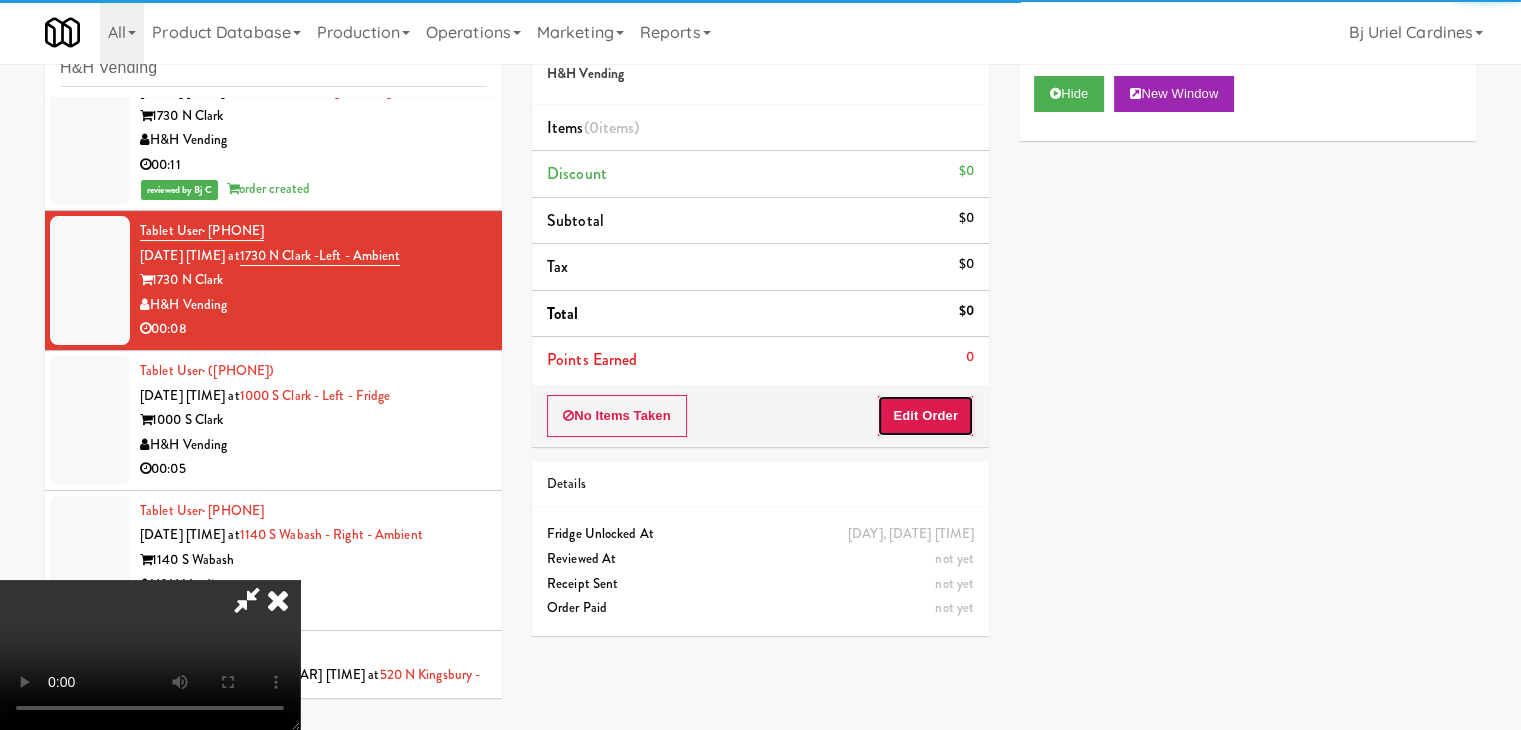 click on "Edit Order" at bounding box center (925, 416) 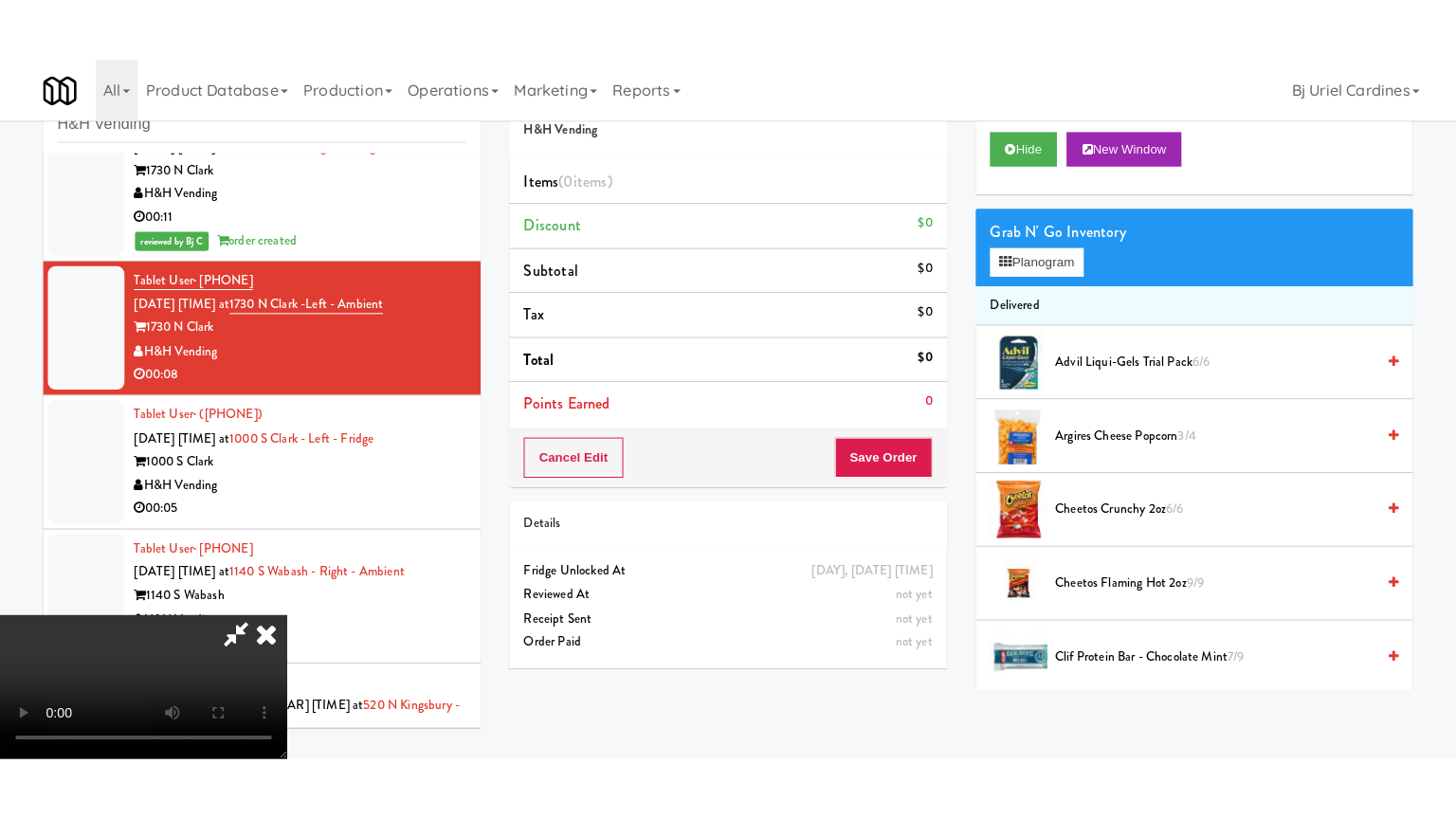 scroll, scrollTop: 266, scrollLeft: 0, axis: vertical 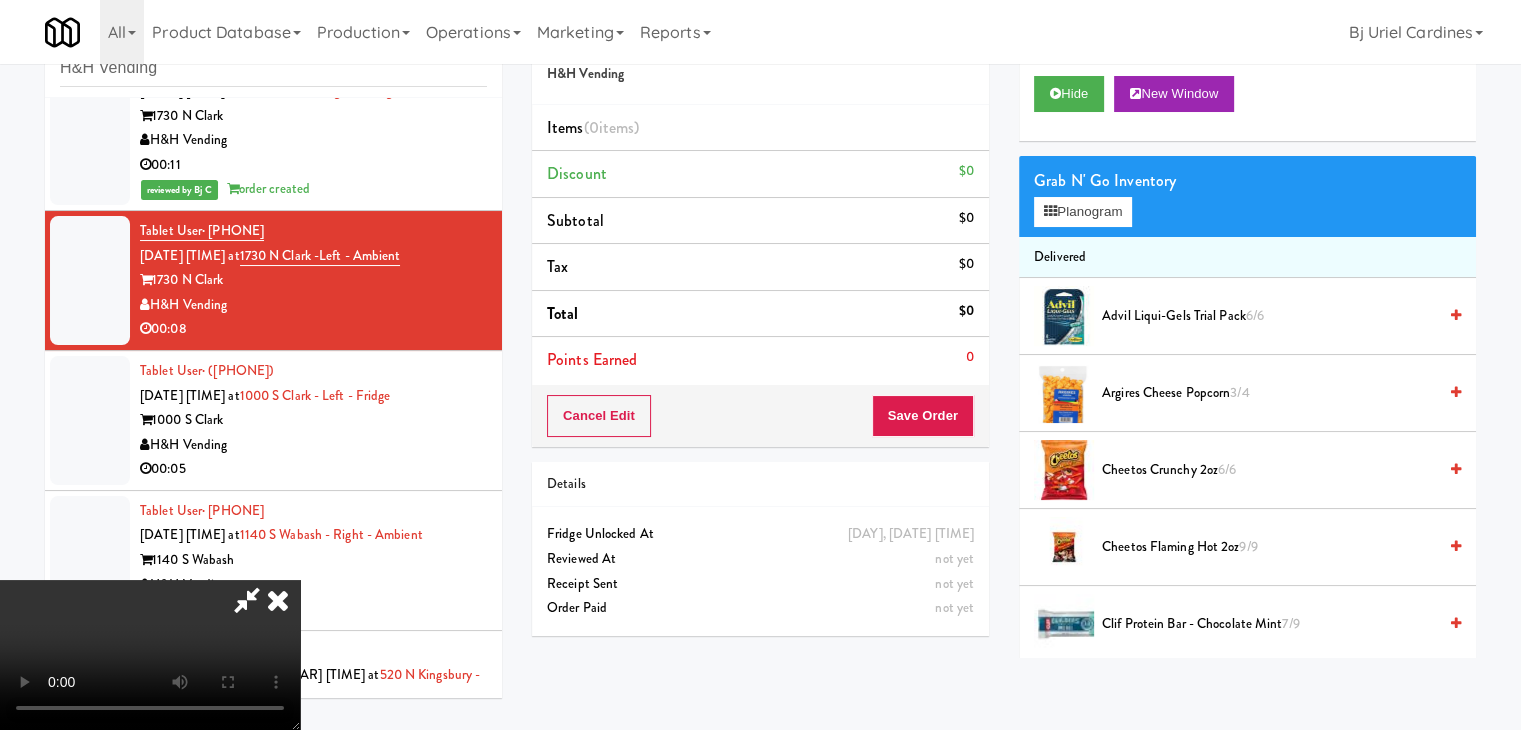 type 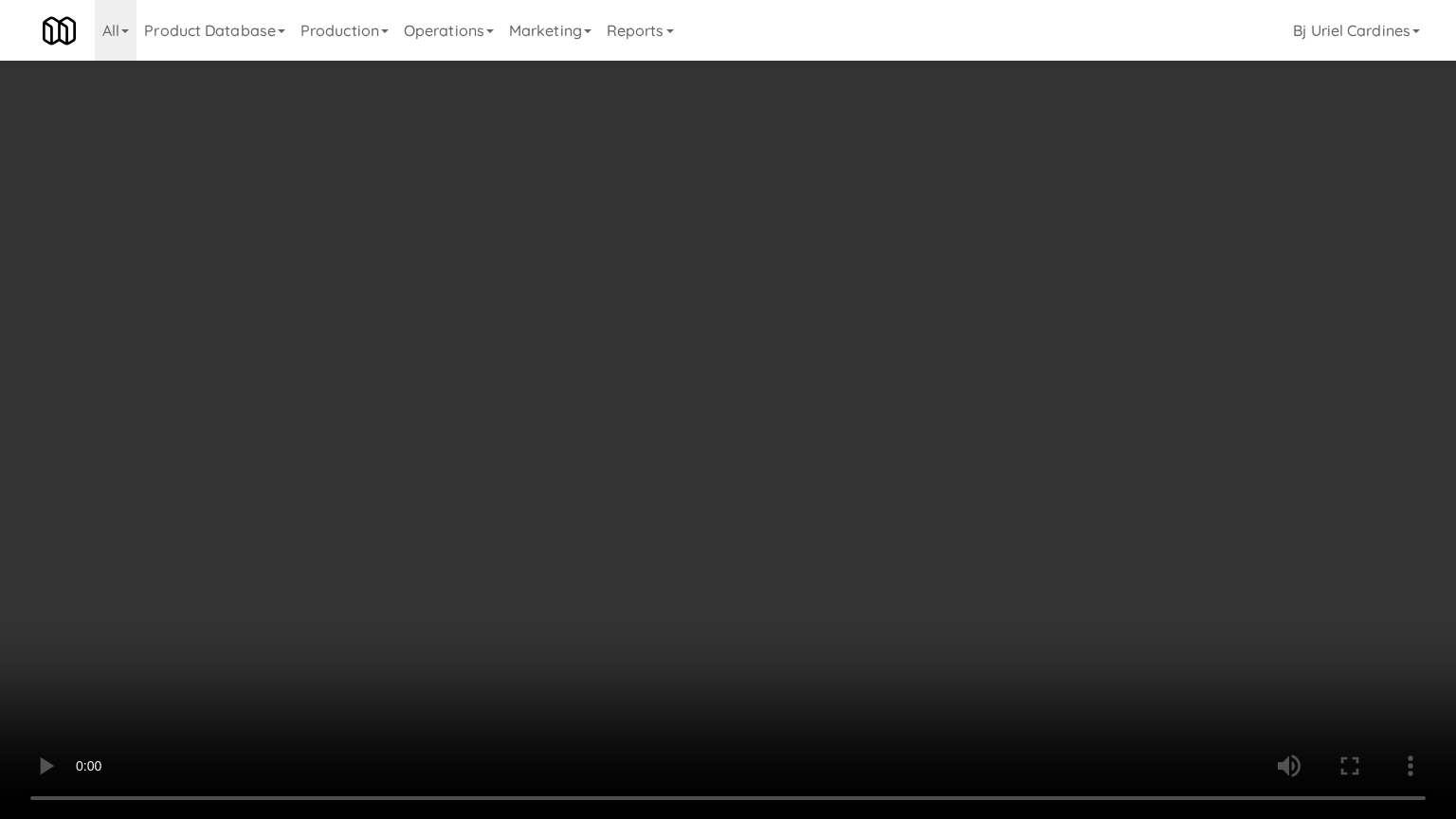 click at bounding box center [728, 410] 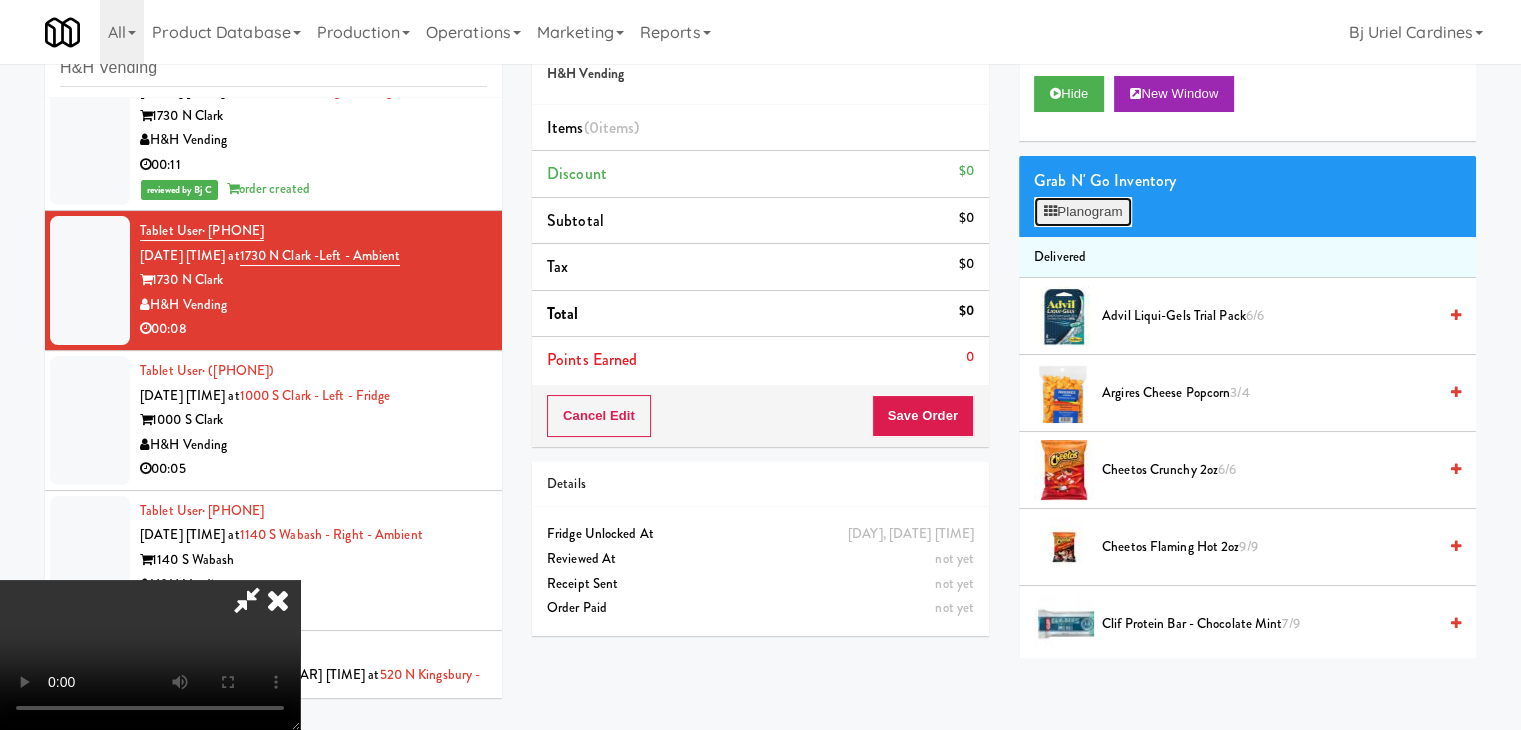 click on "Planogram" at bounding box center (1083, 212) 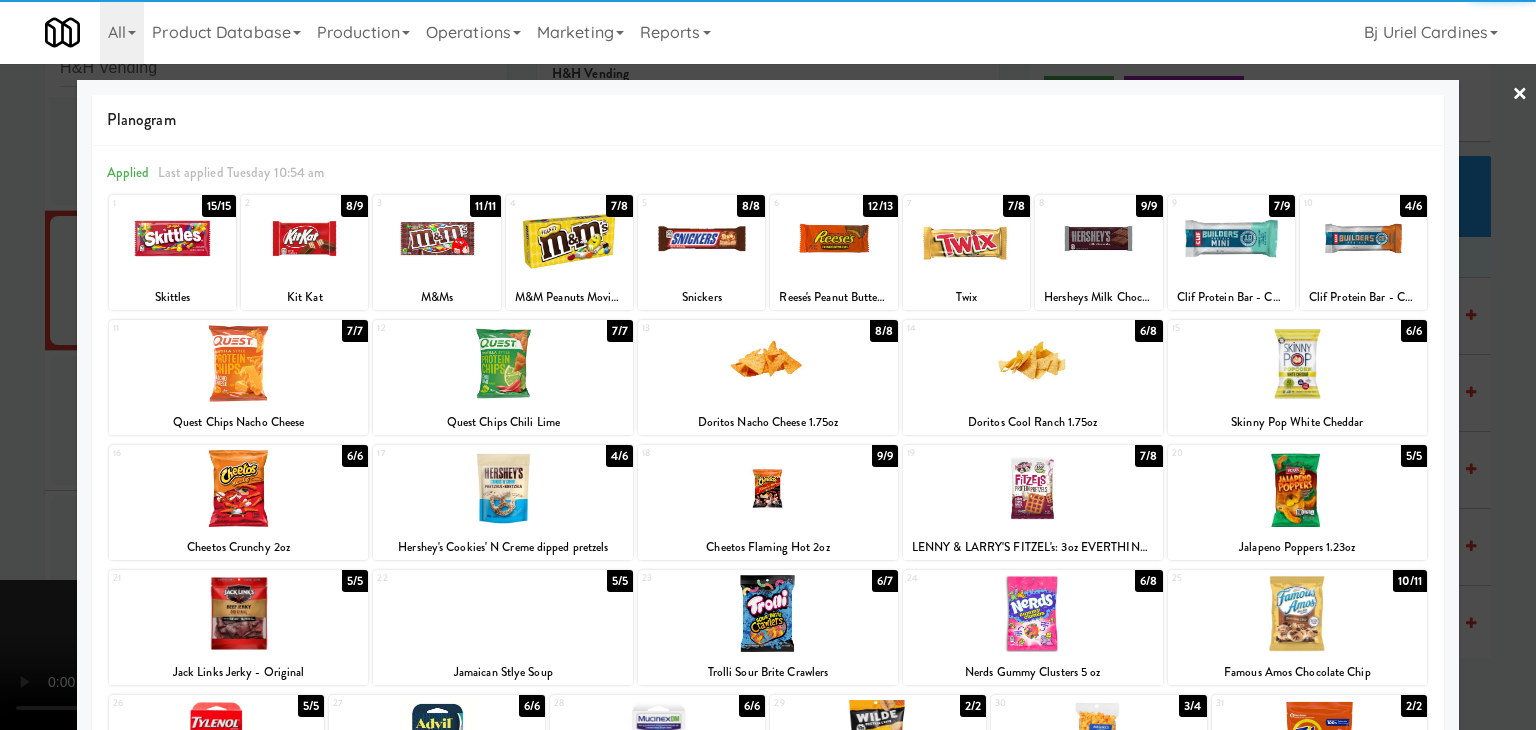 click at bounding box center (172, 238) 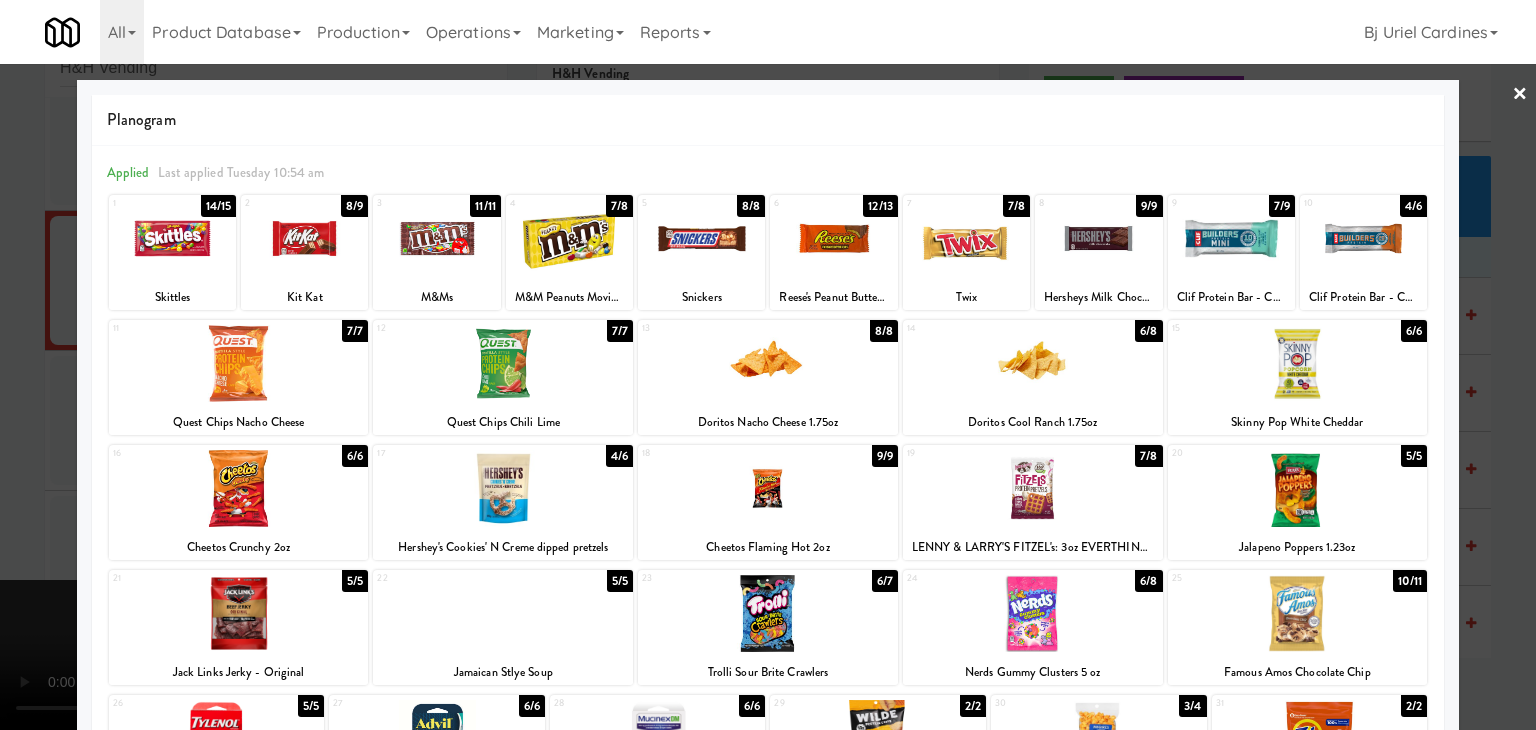 drag, startPoint x: 0, startPoint y: 259, endPoint x: 79, endPoint y: 263, distance: 79.101204 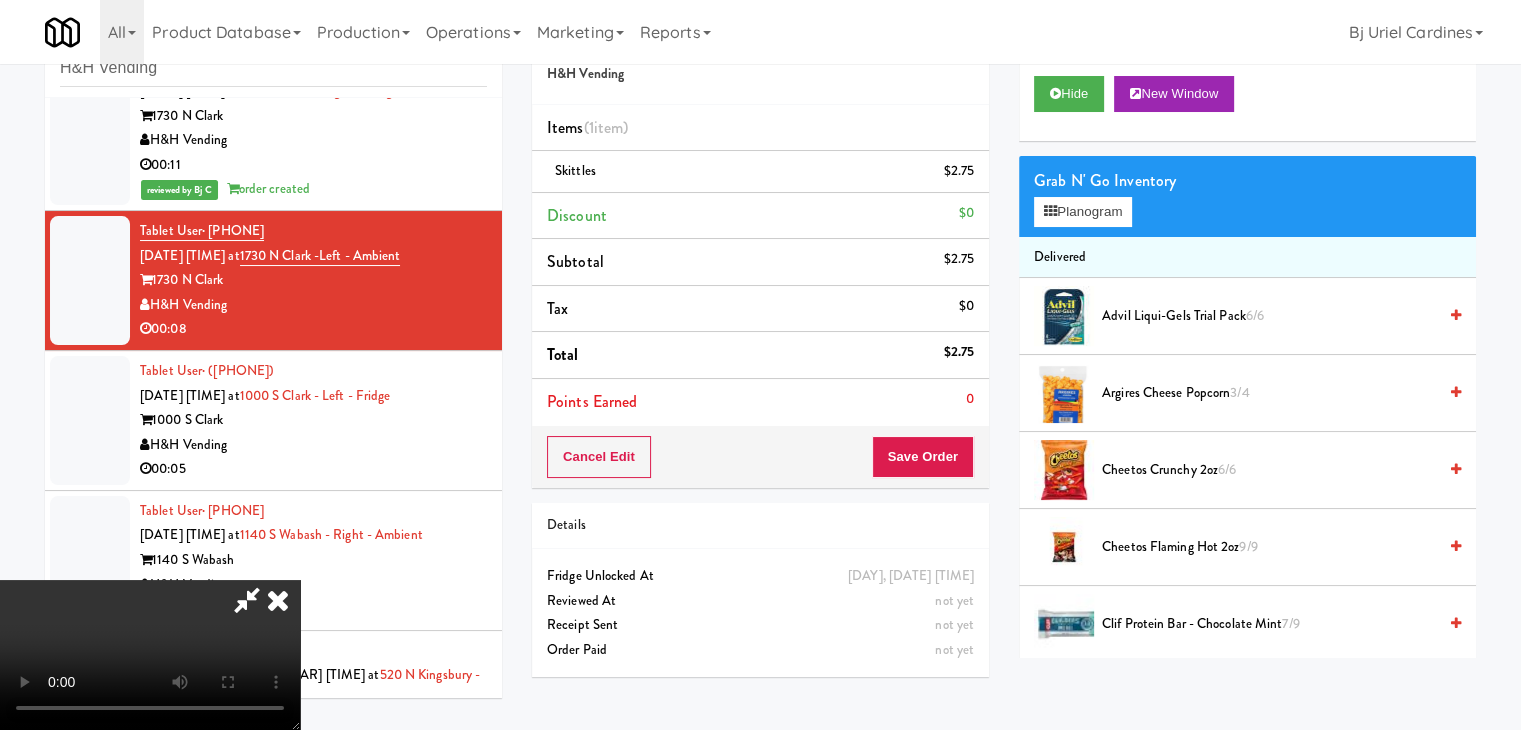 drag, startPoint x: 923, startPoint y: 485, endPoint x: 928, endPoint y: 473, distance: 13 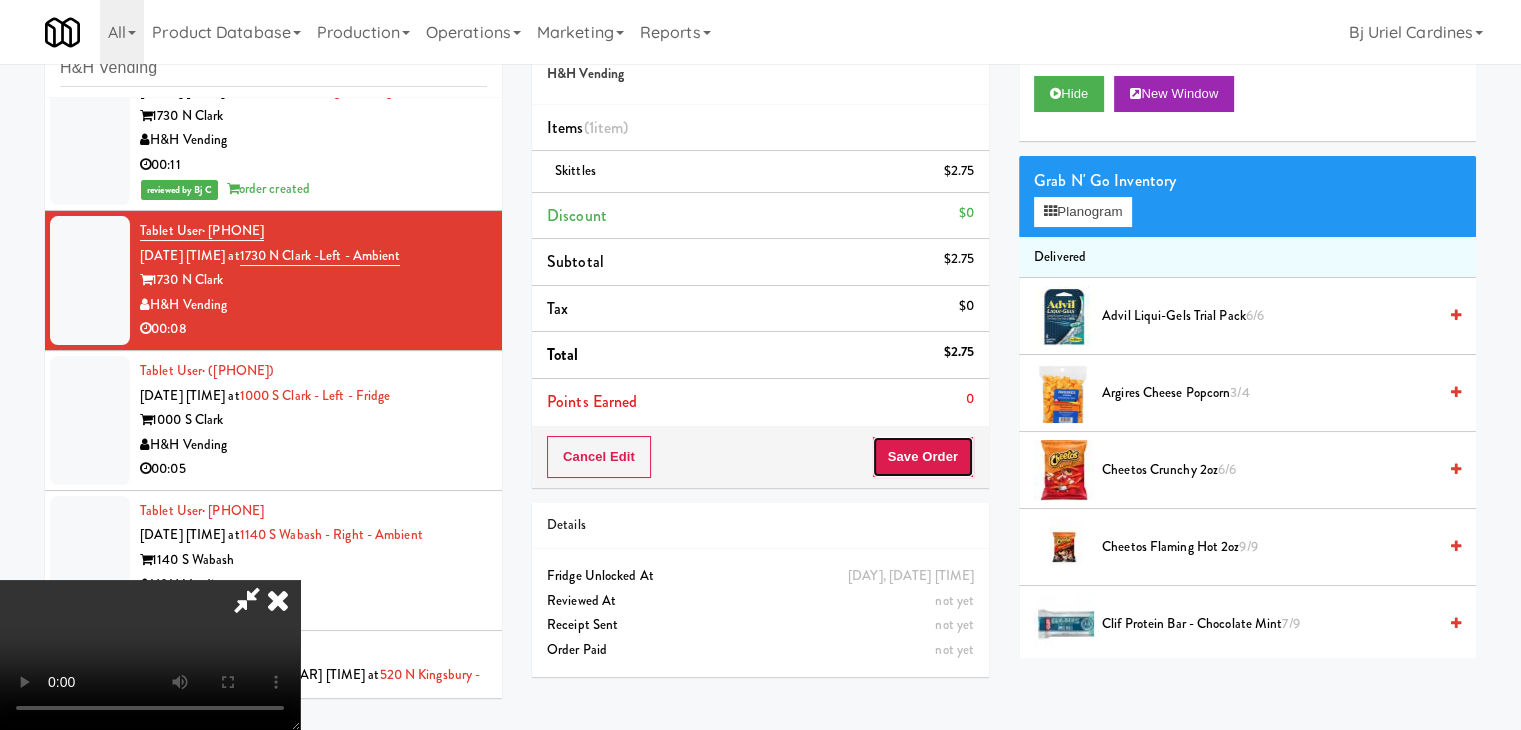 click on "Save Order" at bounding box center (923, 457) 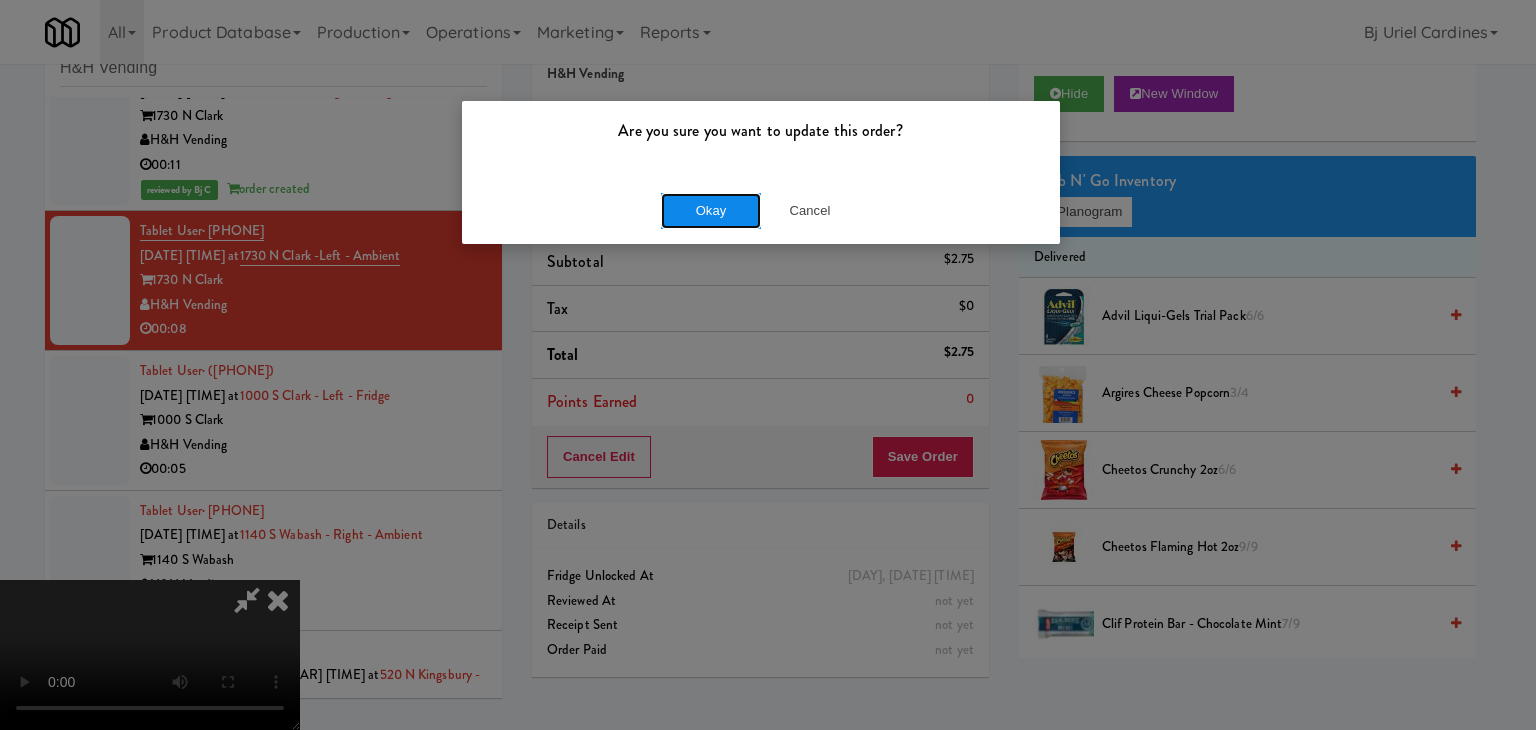 click on "Okay" at bounding box center [711, 211] 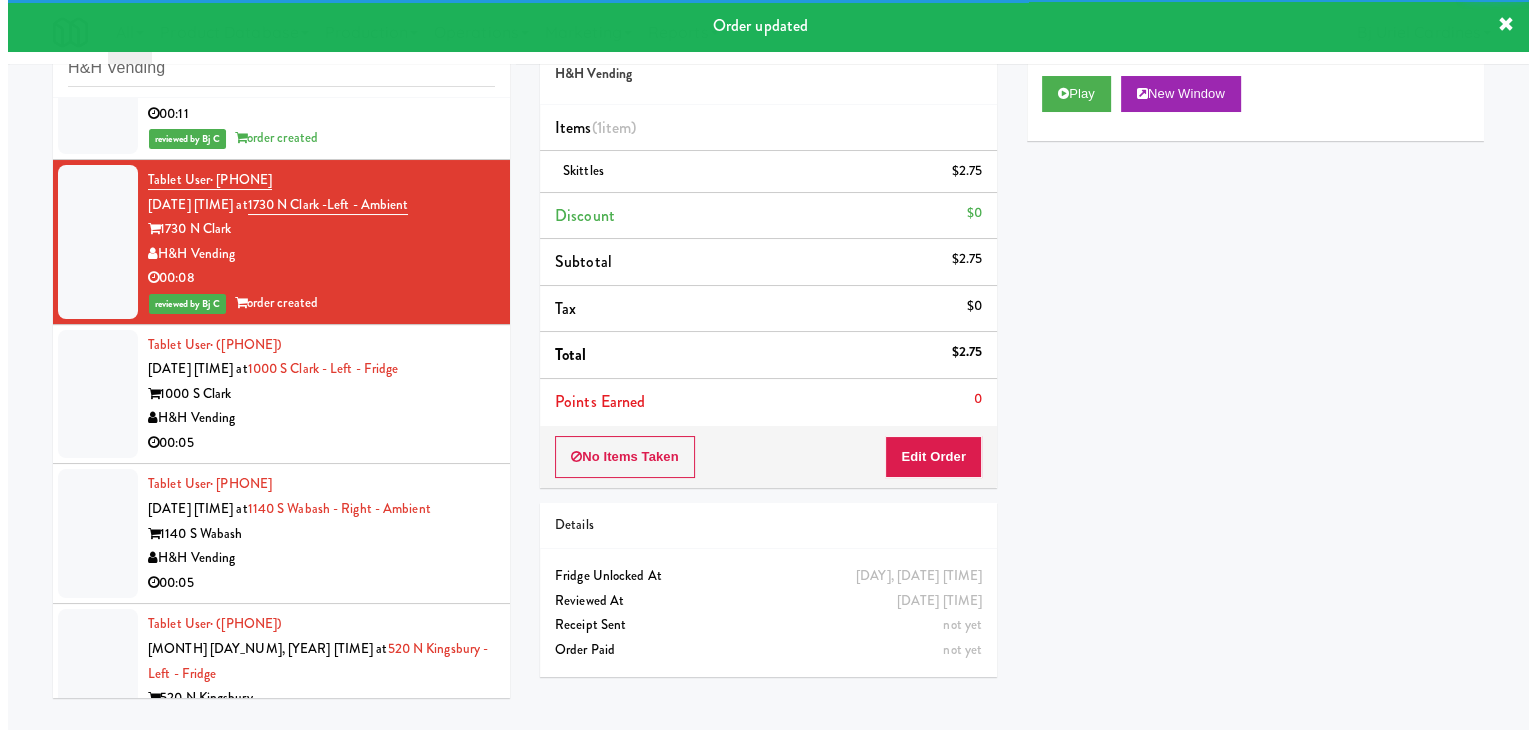 scroll, scrollTop: 3649, scrollLeft: 0, axis: vertical 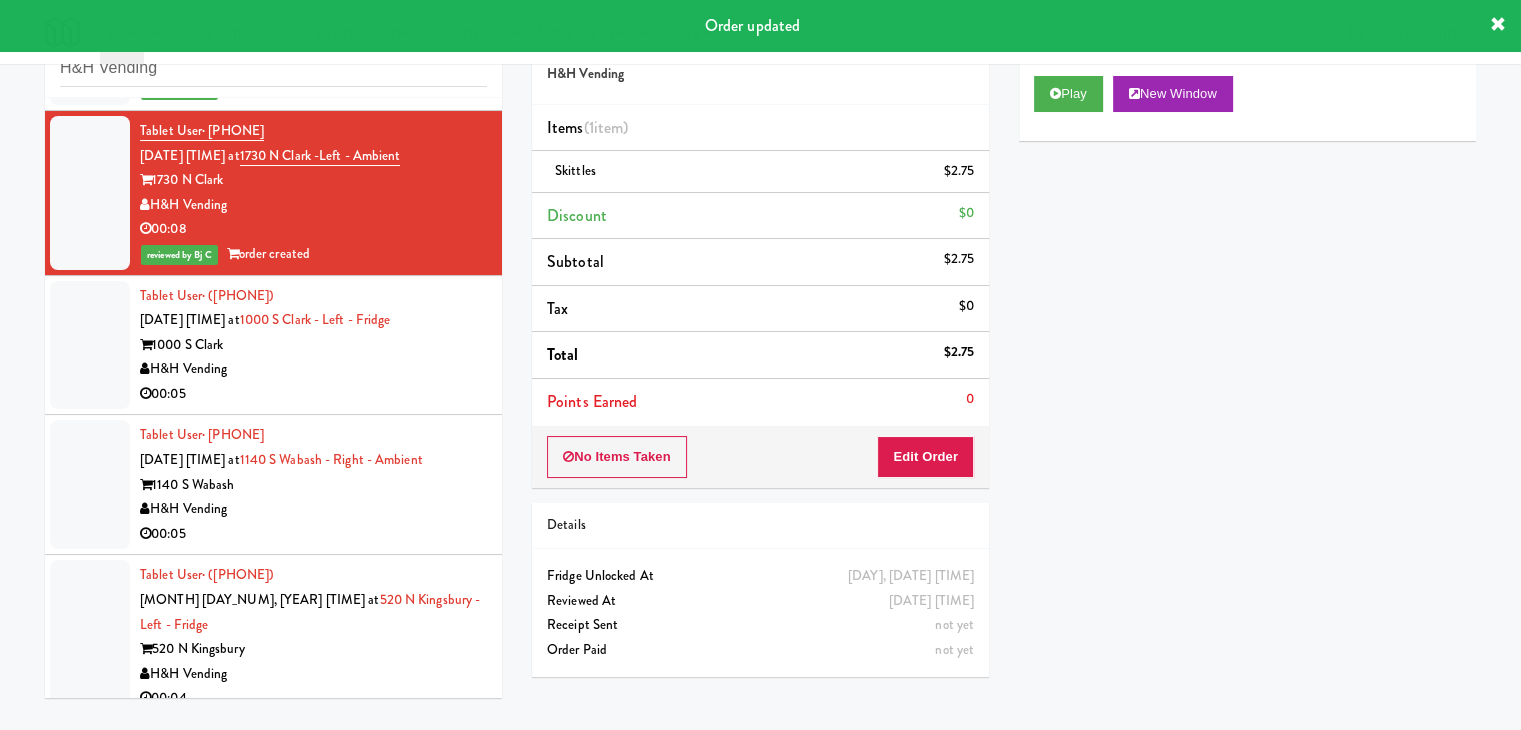 click on "00:05" at bounding box center [313, 394] 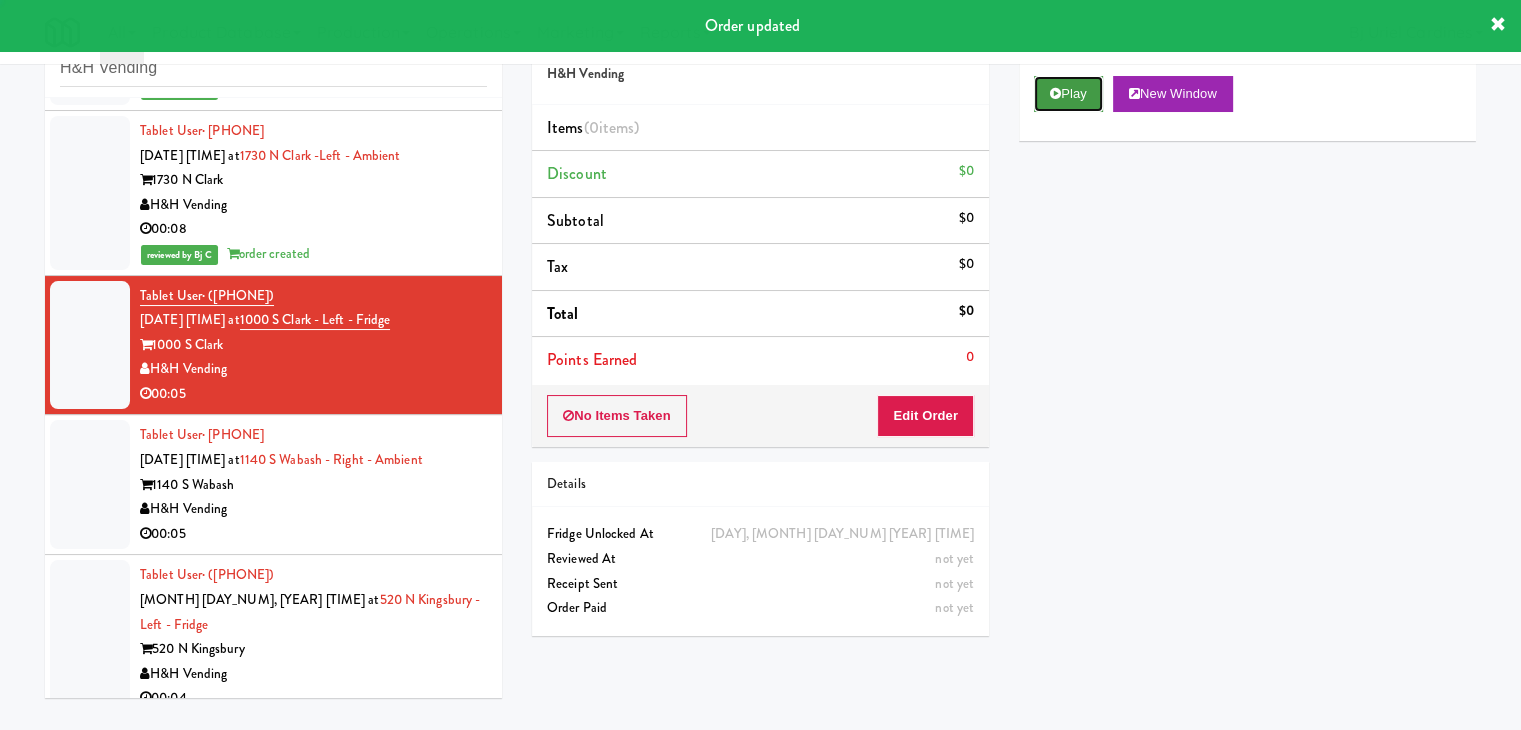 click on "Play" at bounding box center (1068, 94) 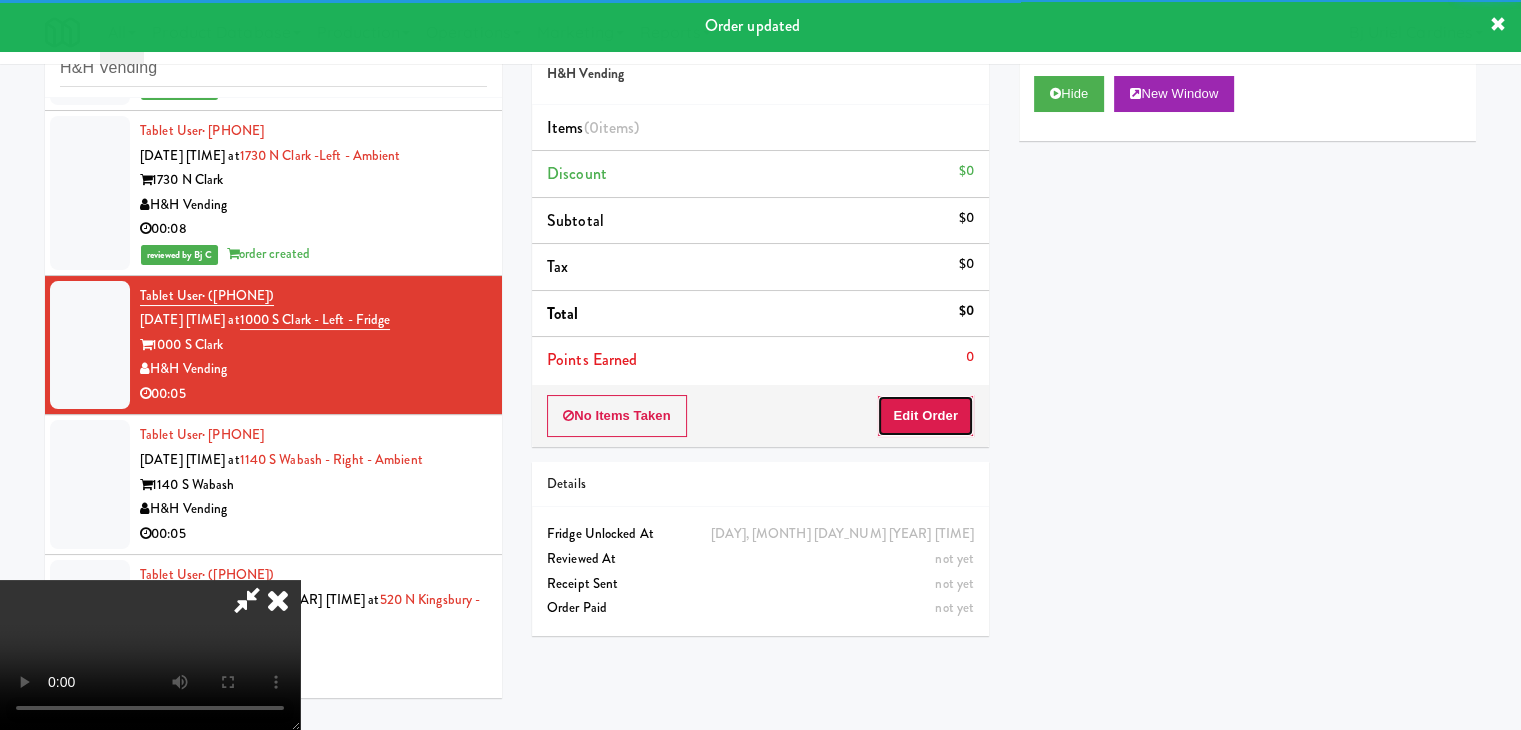 click on "Edit Order" at bounding box center [925, 416] 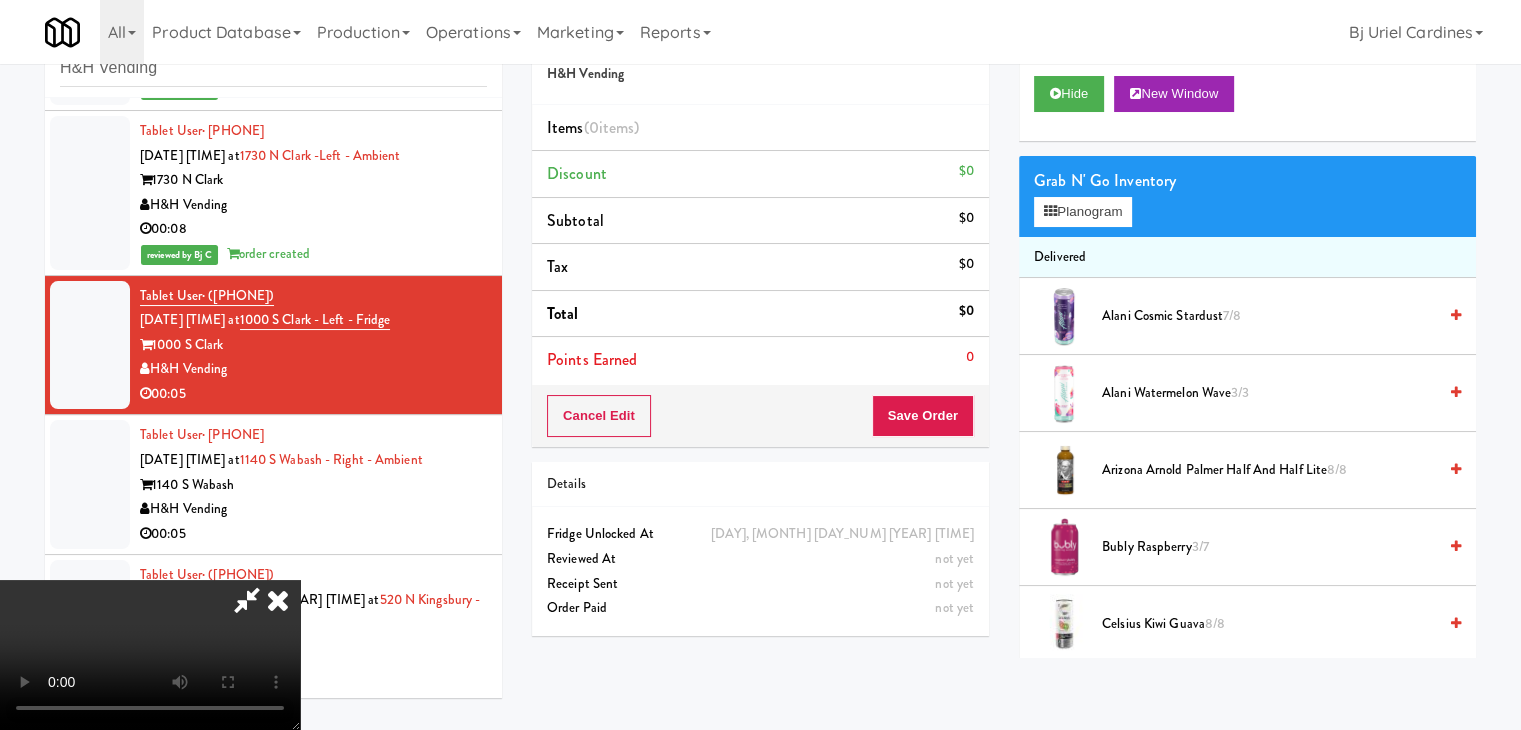 type 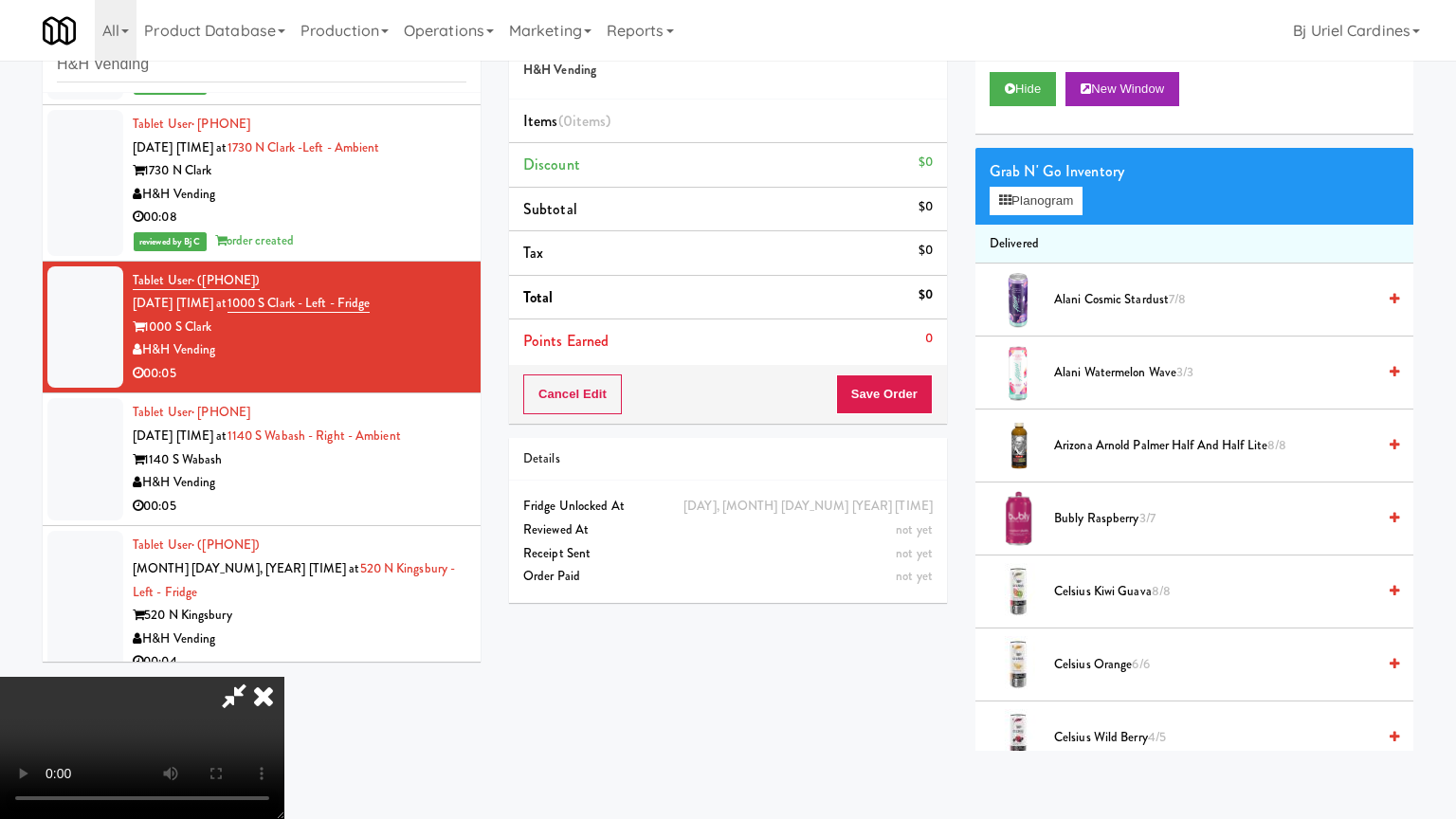 click at bounding box center [142, 748] 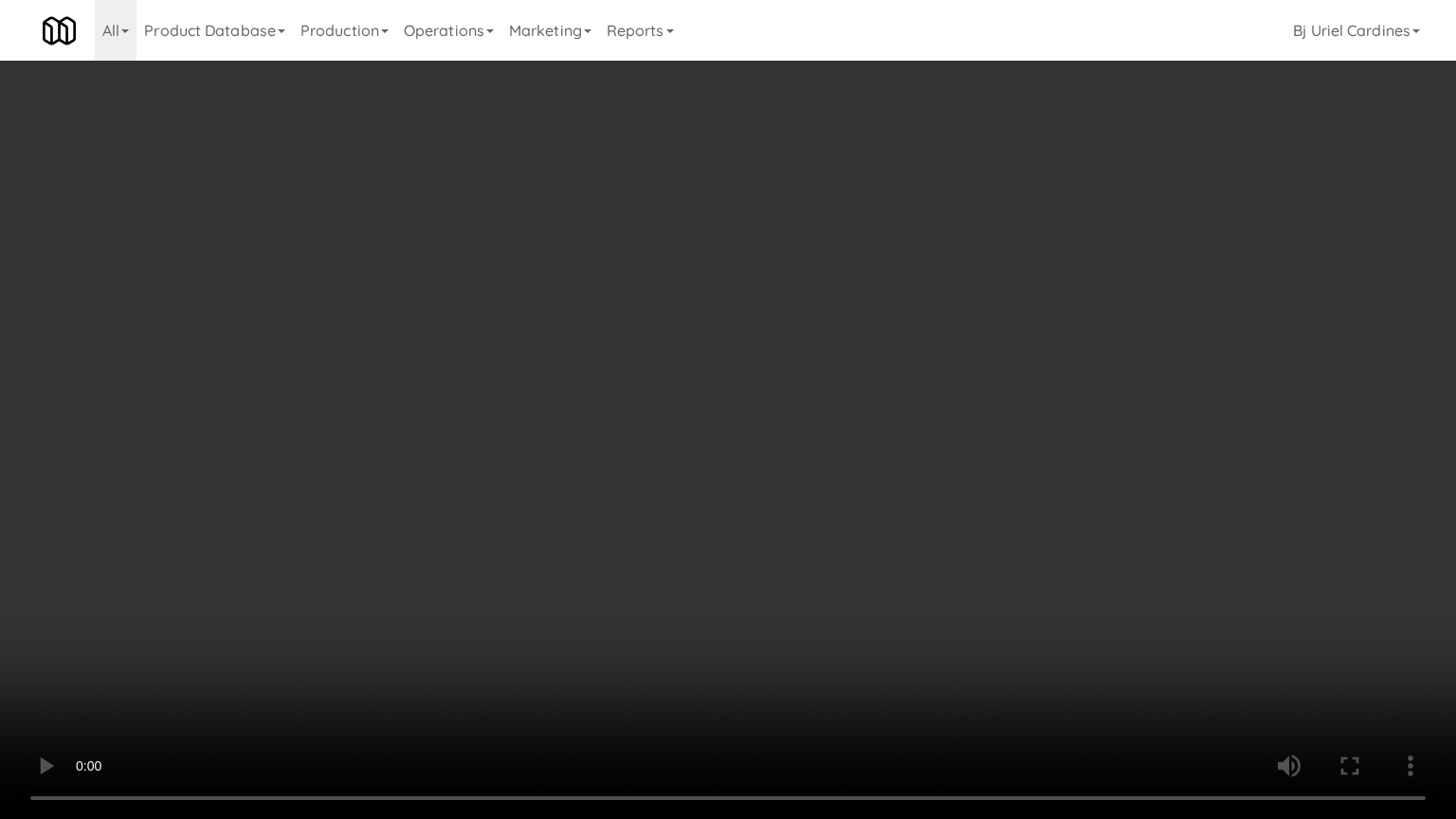 click at bounding box center (728, 410) 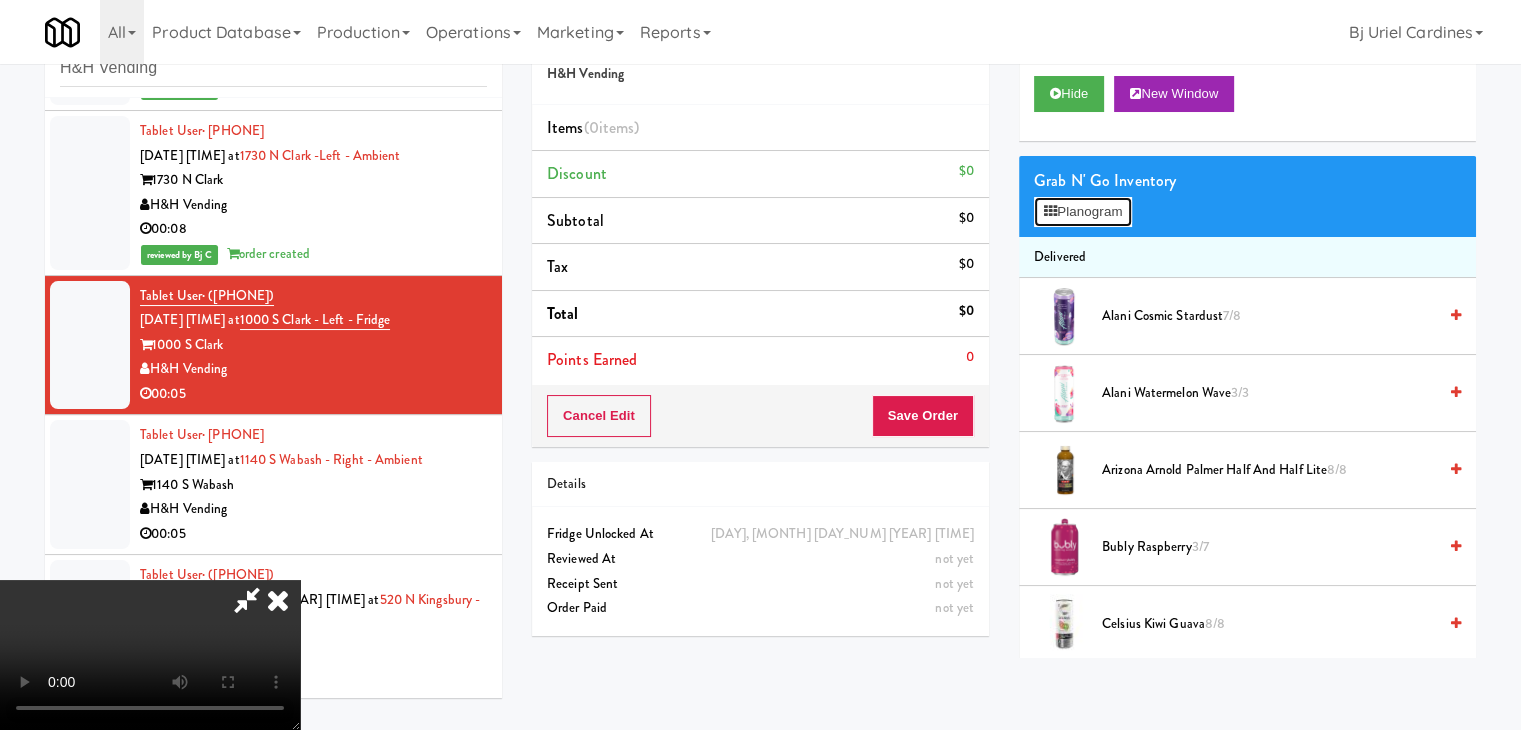 click on "Planogram" at bounding box center [1083, 212] 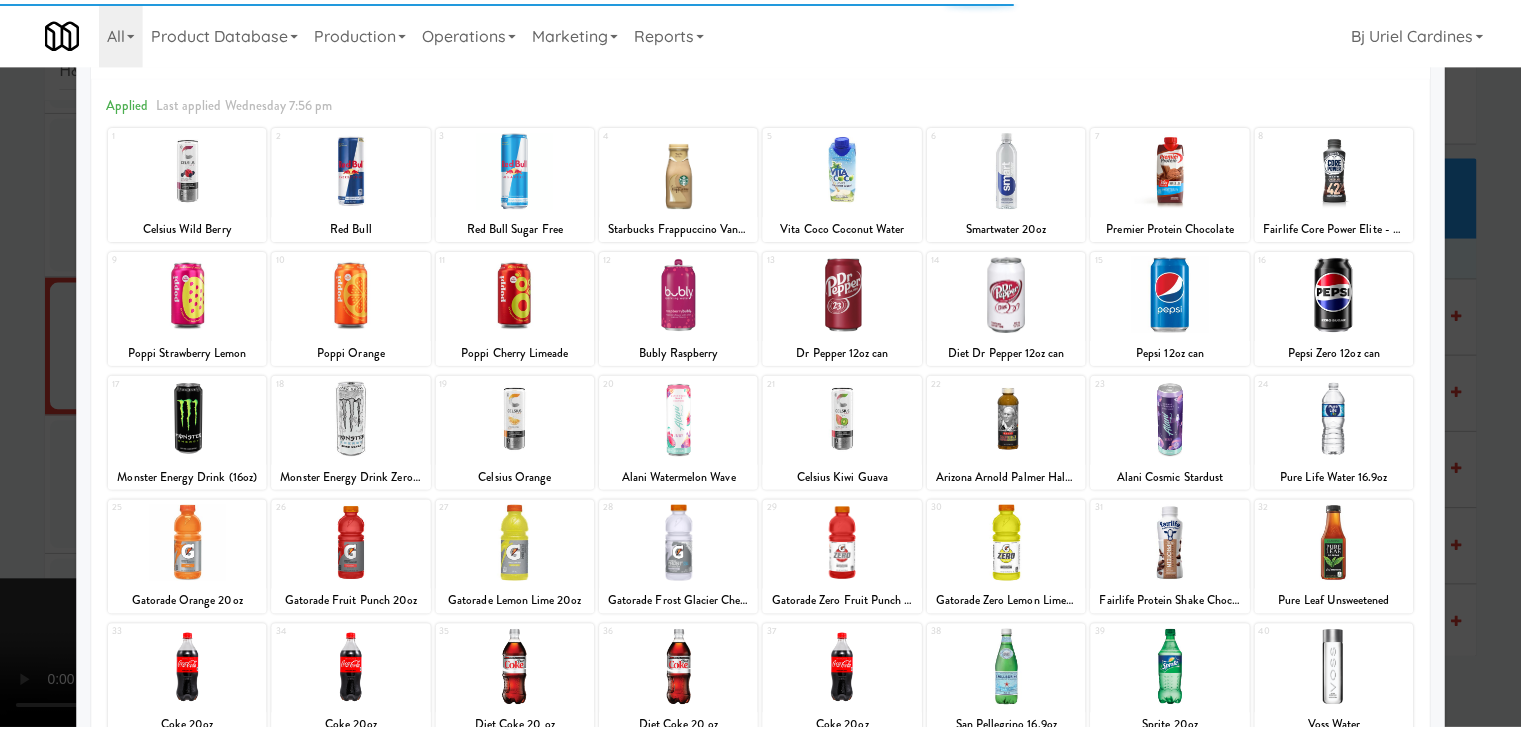 scroll, scrollTop: 100, scrollLeft: 0, axis: vertical 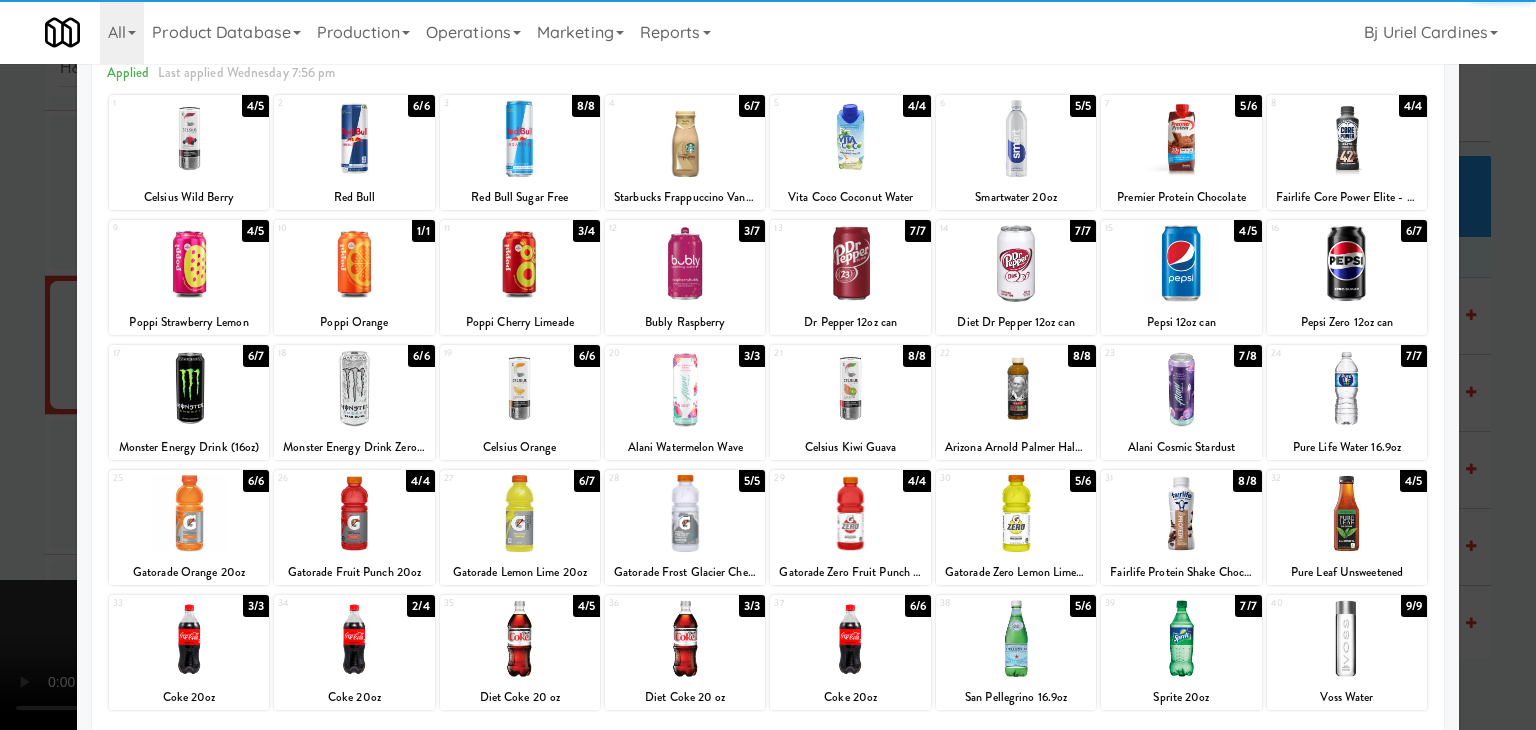 drag, startPoint x: 1338, startPoint y: 357, endPoint x: 1428, endPoint y: 401, distance: 100.17984 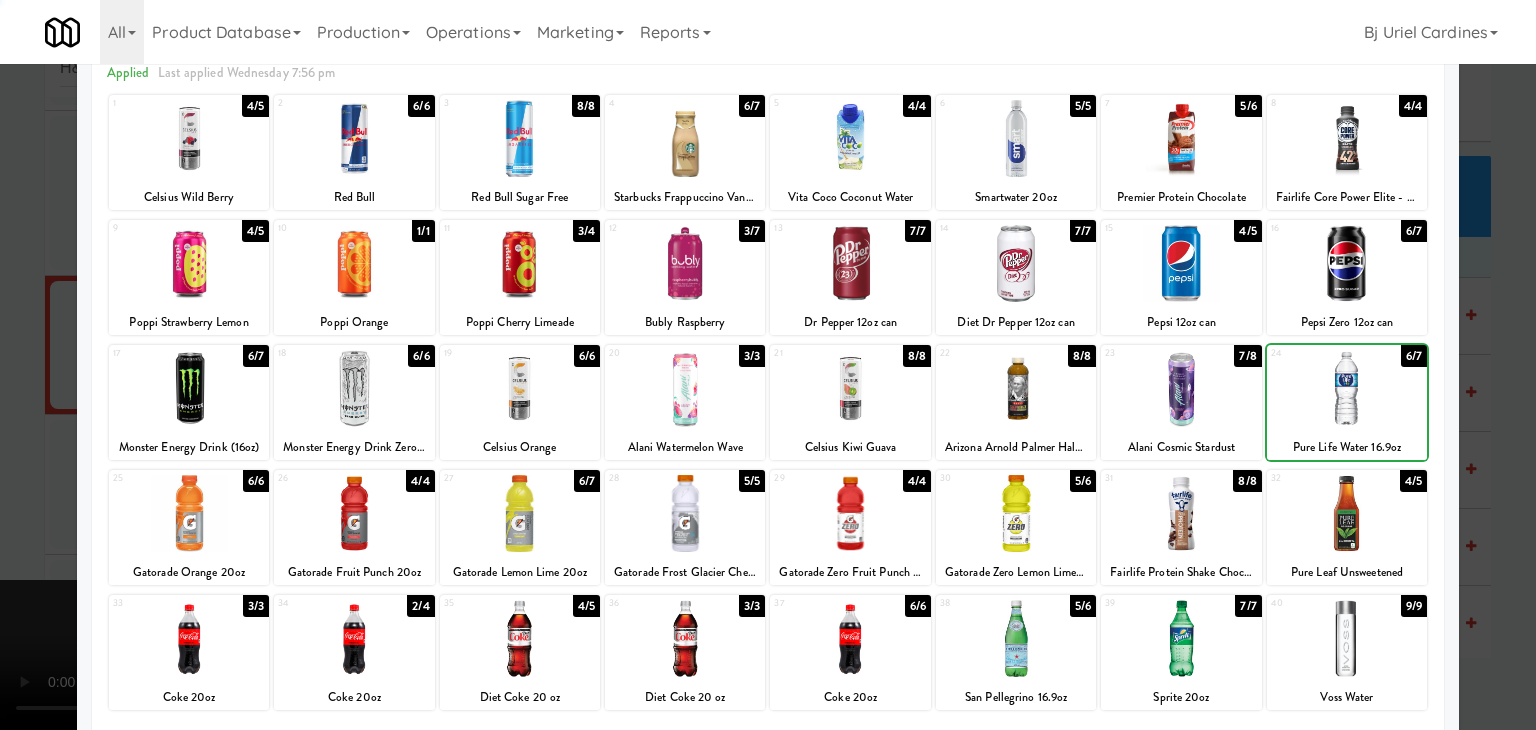 click at bounding box center [768, 365] 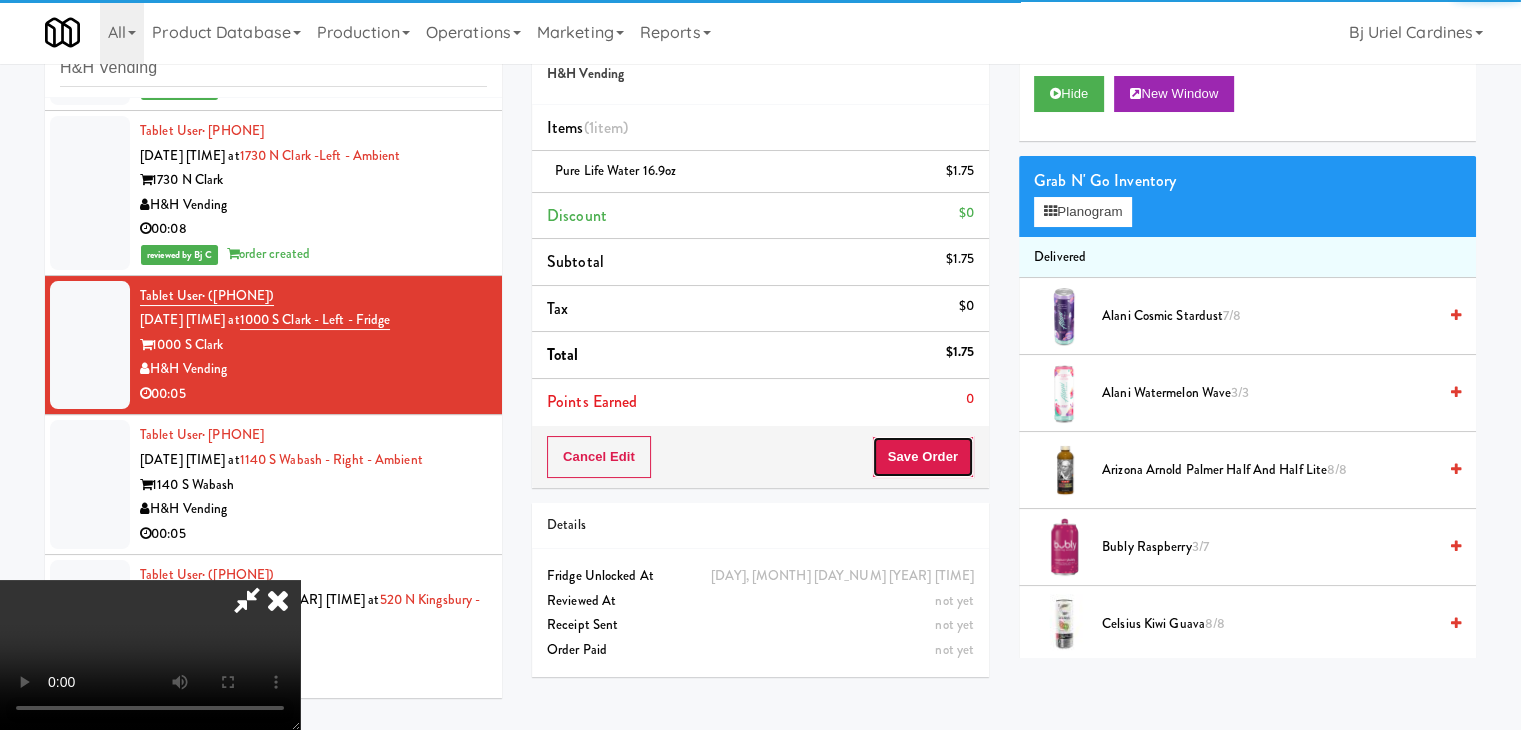 click on "Save Order" at bounding box center (923, 457) 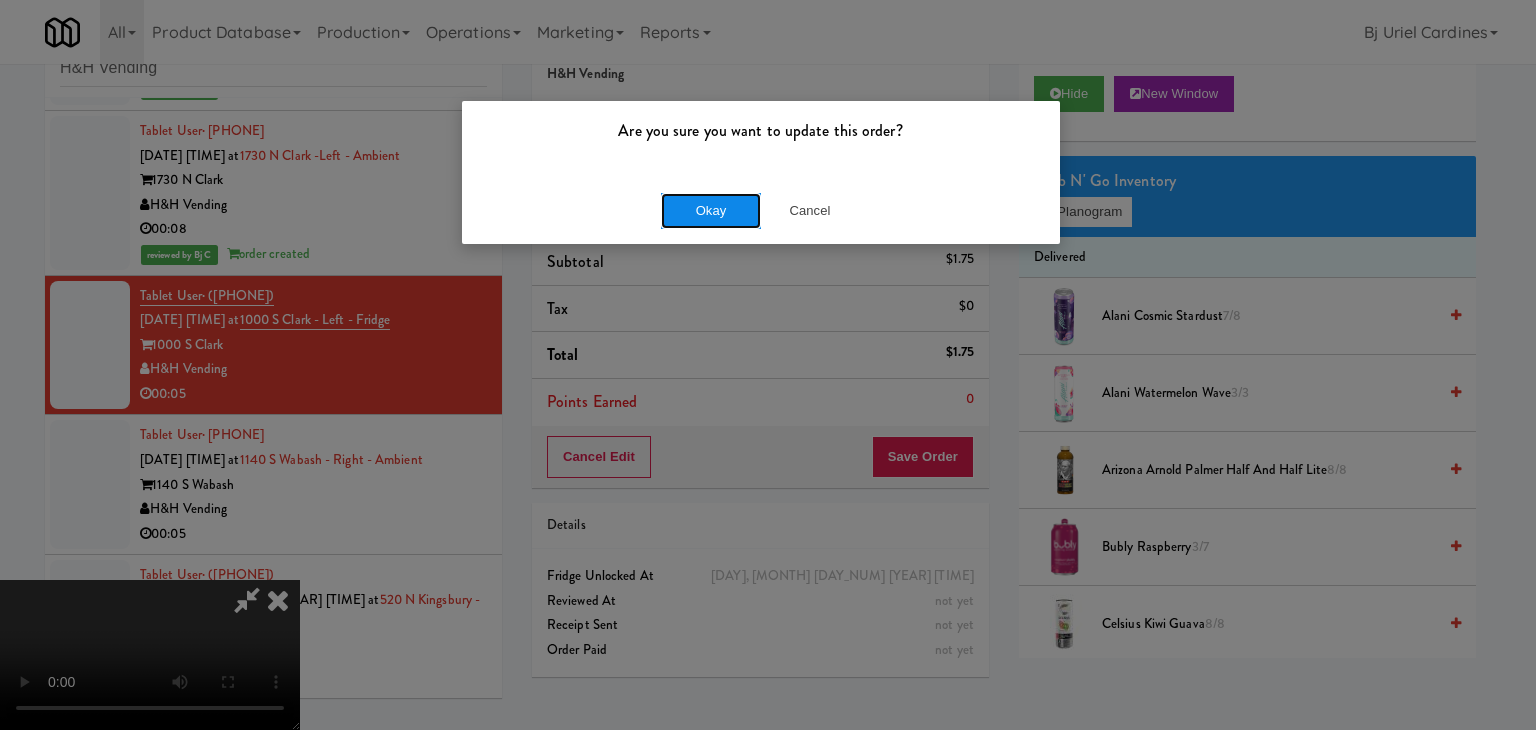 click on "Okay" at bounding box center (711, 211) 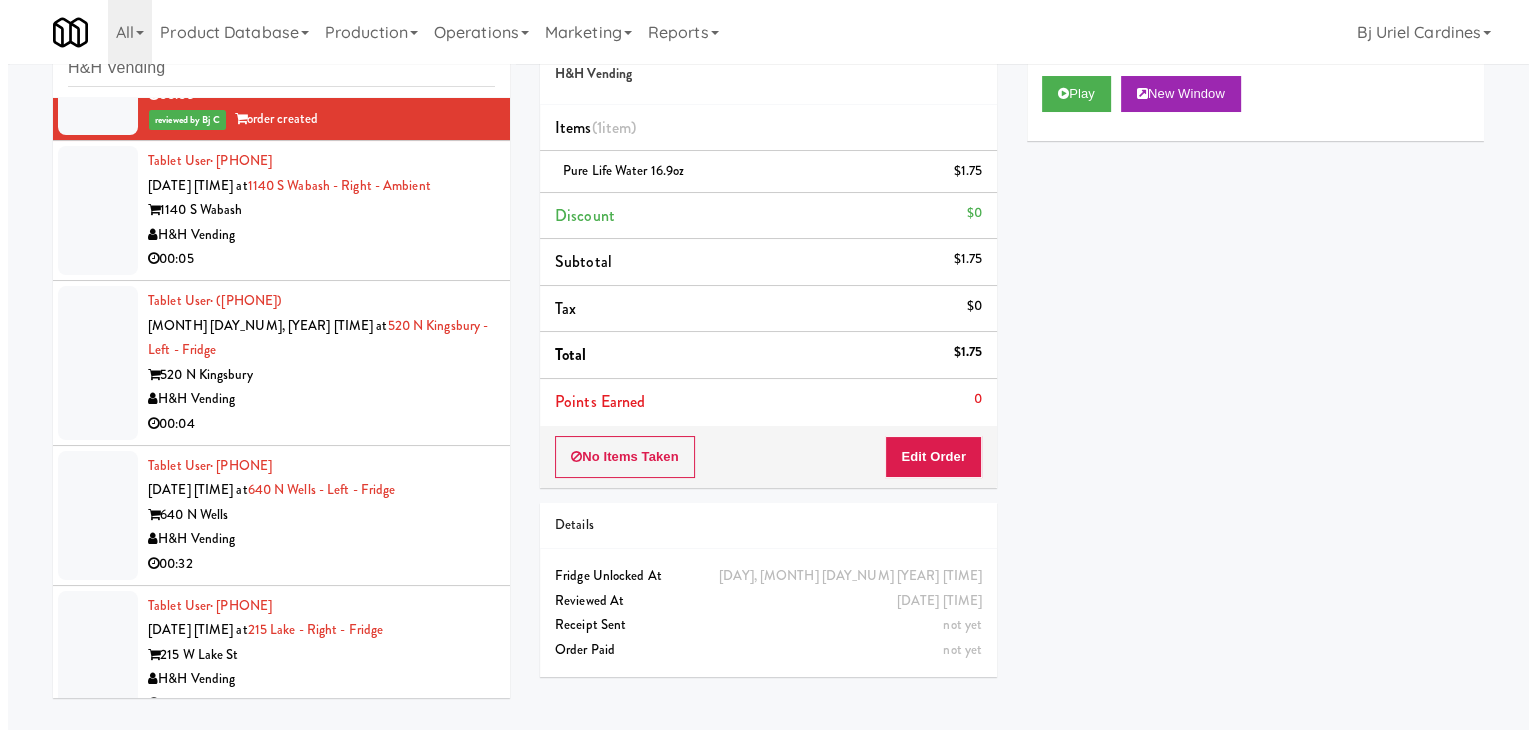 scroll, scrollTop: 3949, scrollLeft: 0, axis: vertical 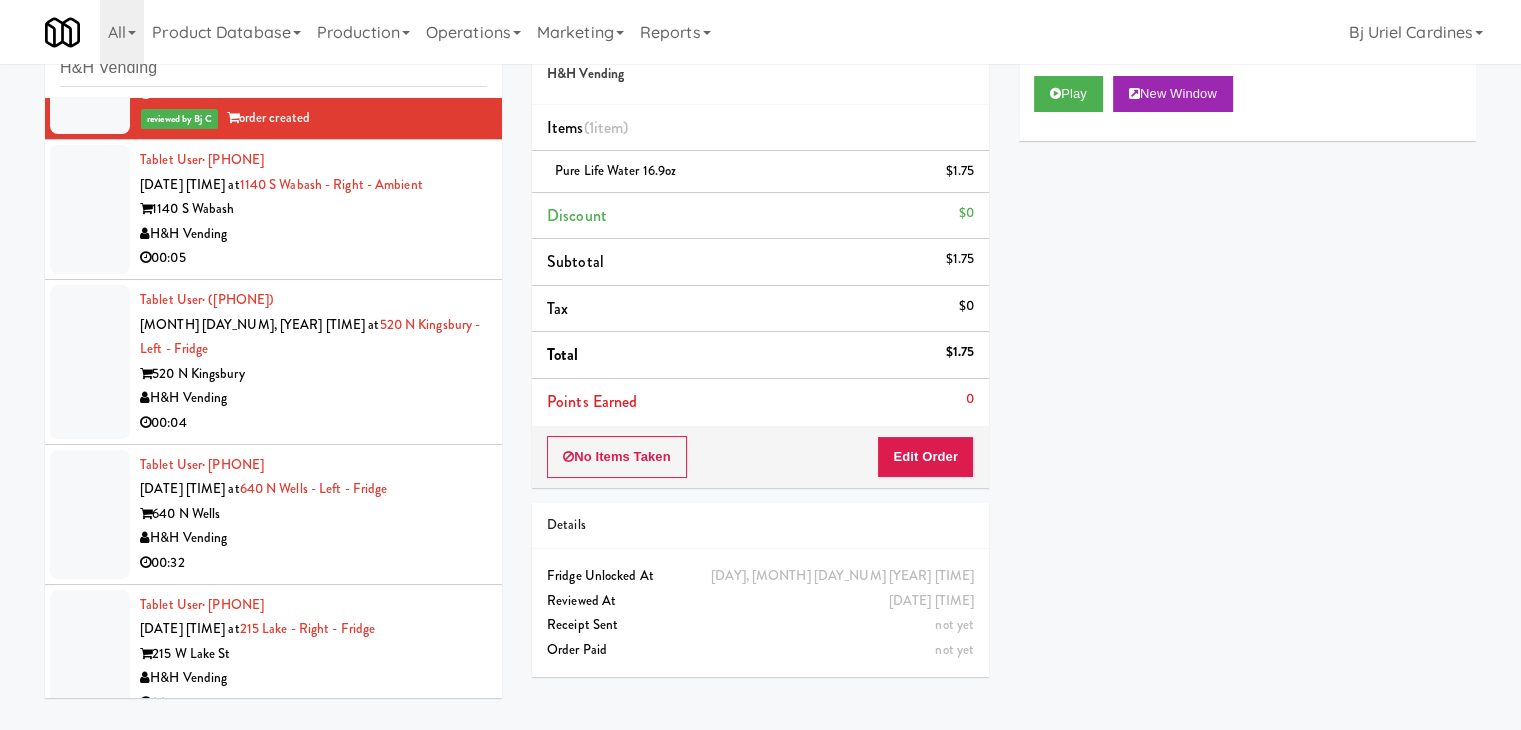 click on "H&H Vending" at bounding box center [313, 234] 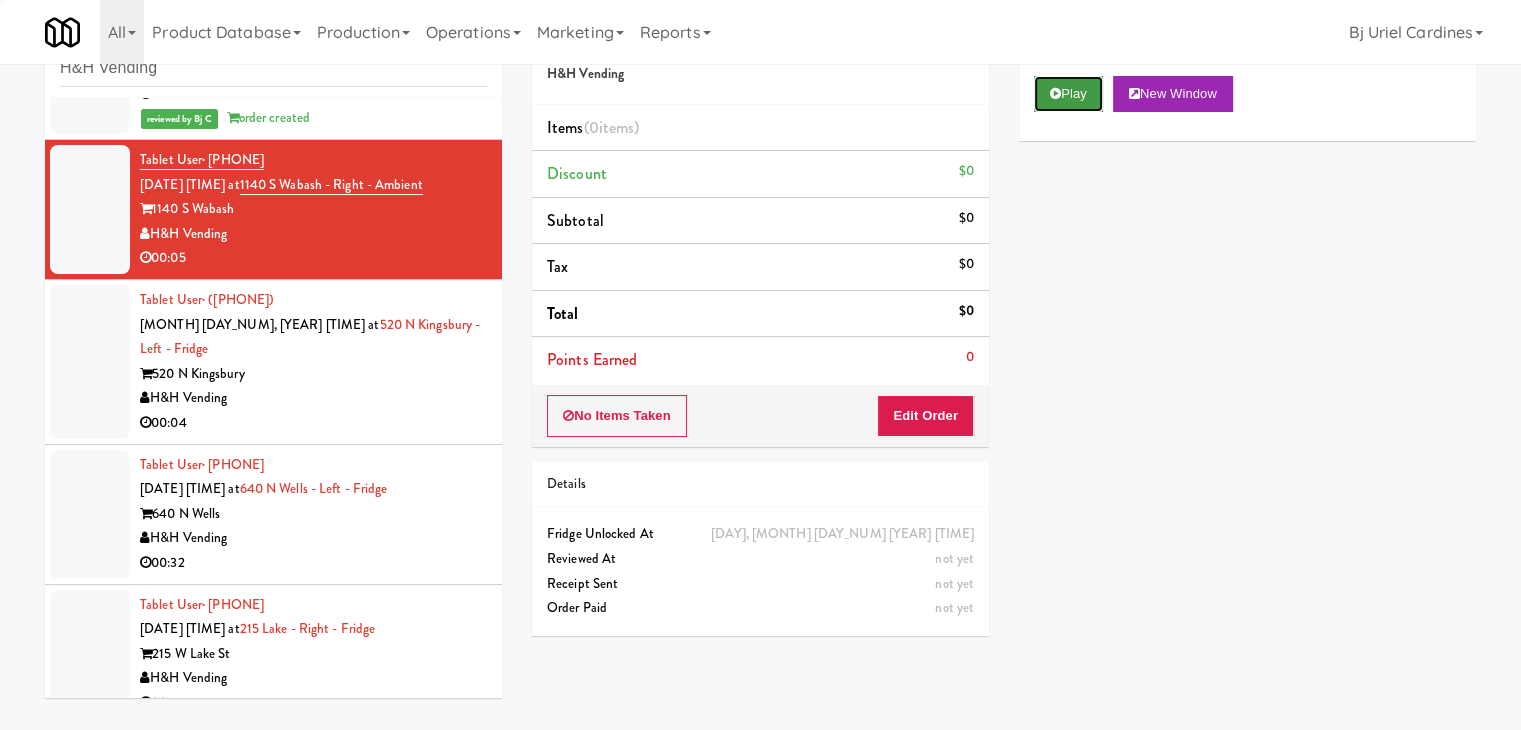 click at bounding box center [1055, 93] 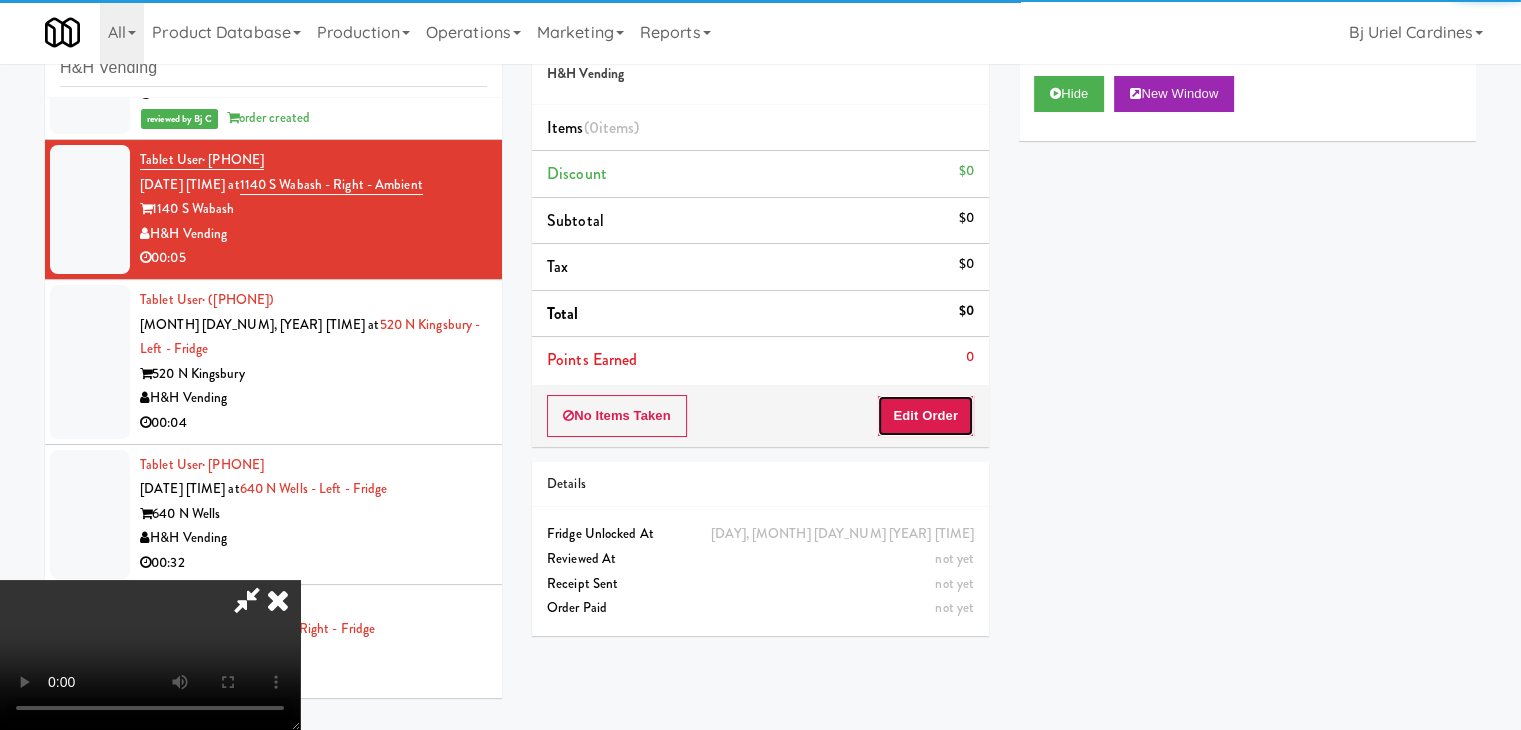 click on "Edit Order" at bounding box center [925, 416] 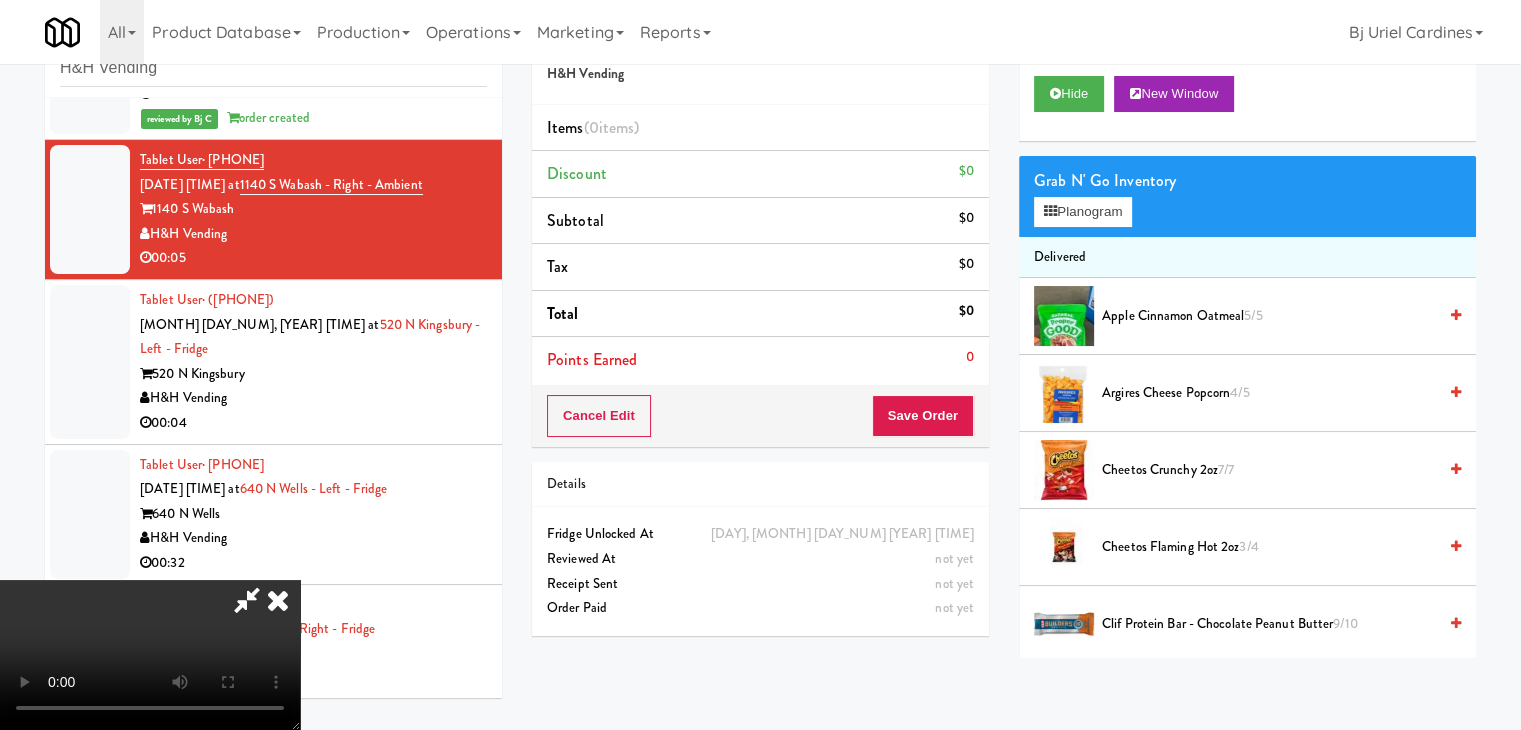 type 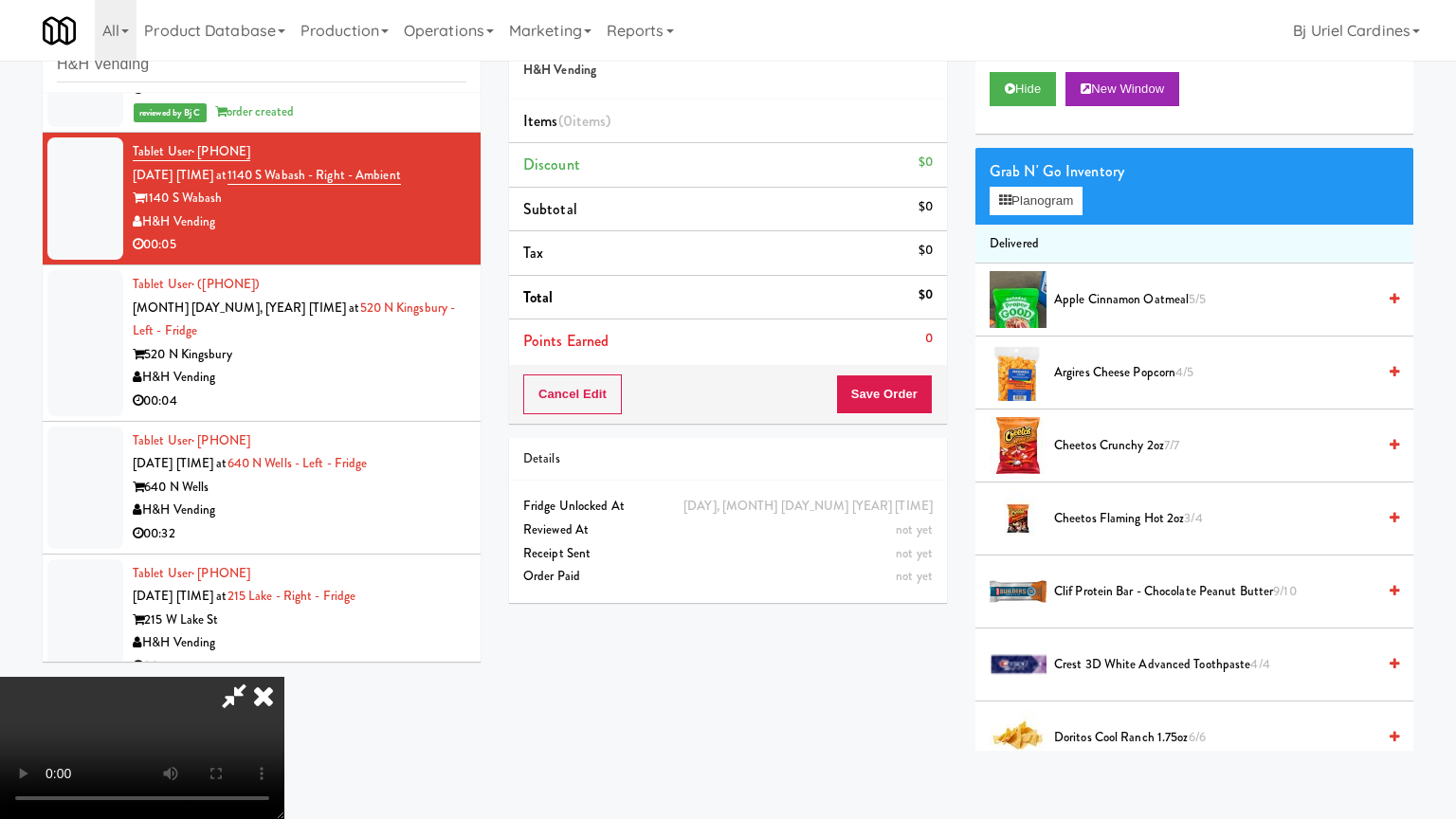 click at bounding box center [142, 748] 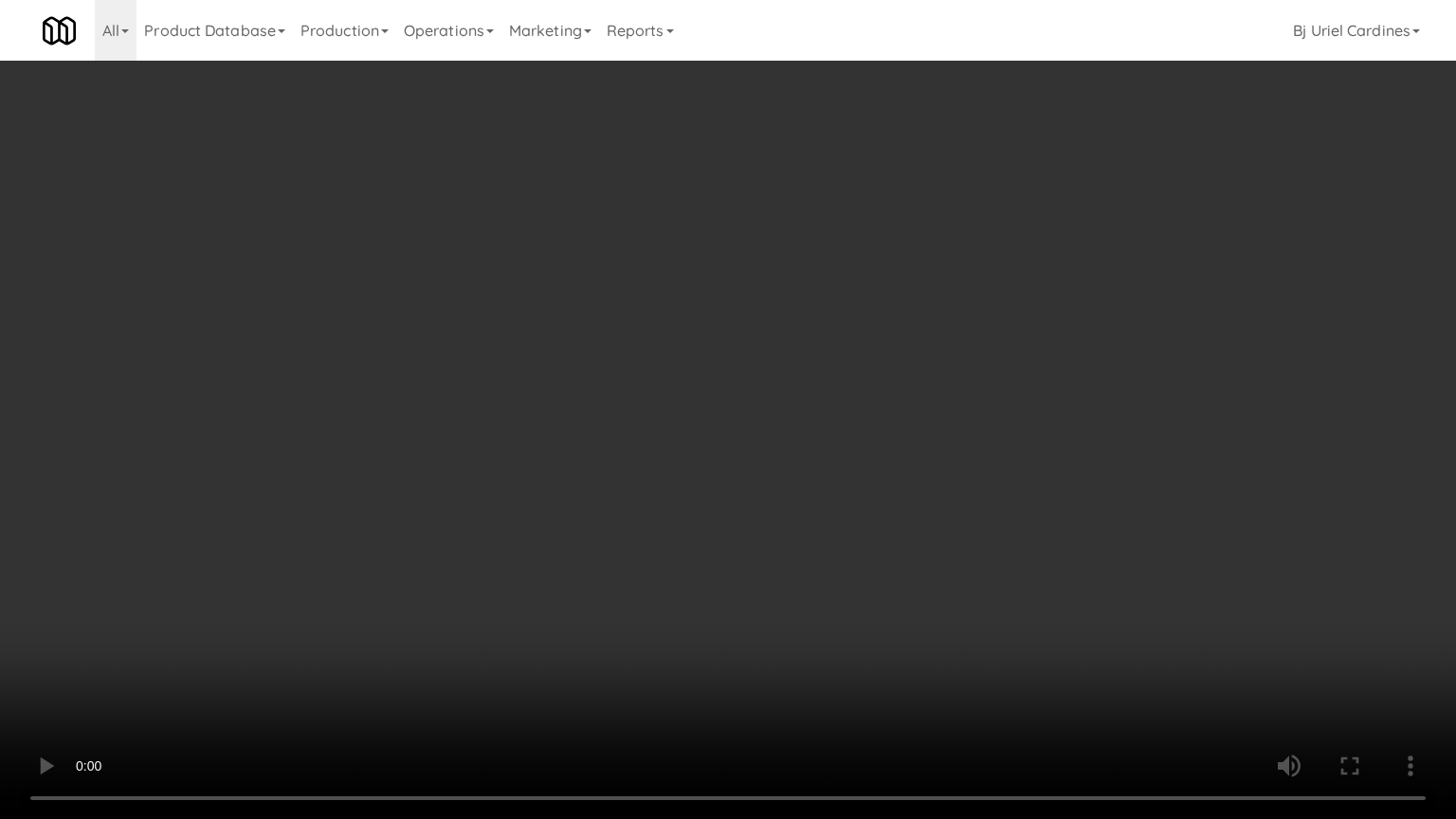 click at bounding box center [728, 410] 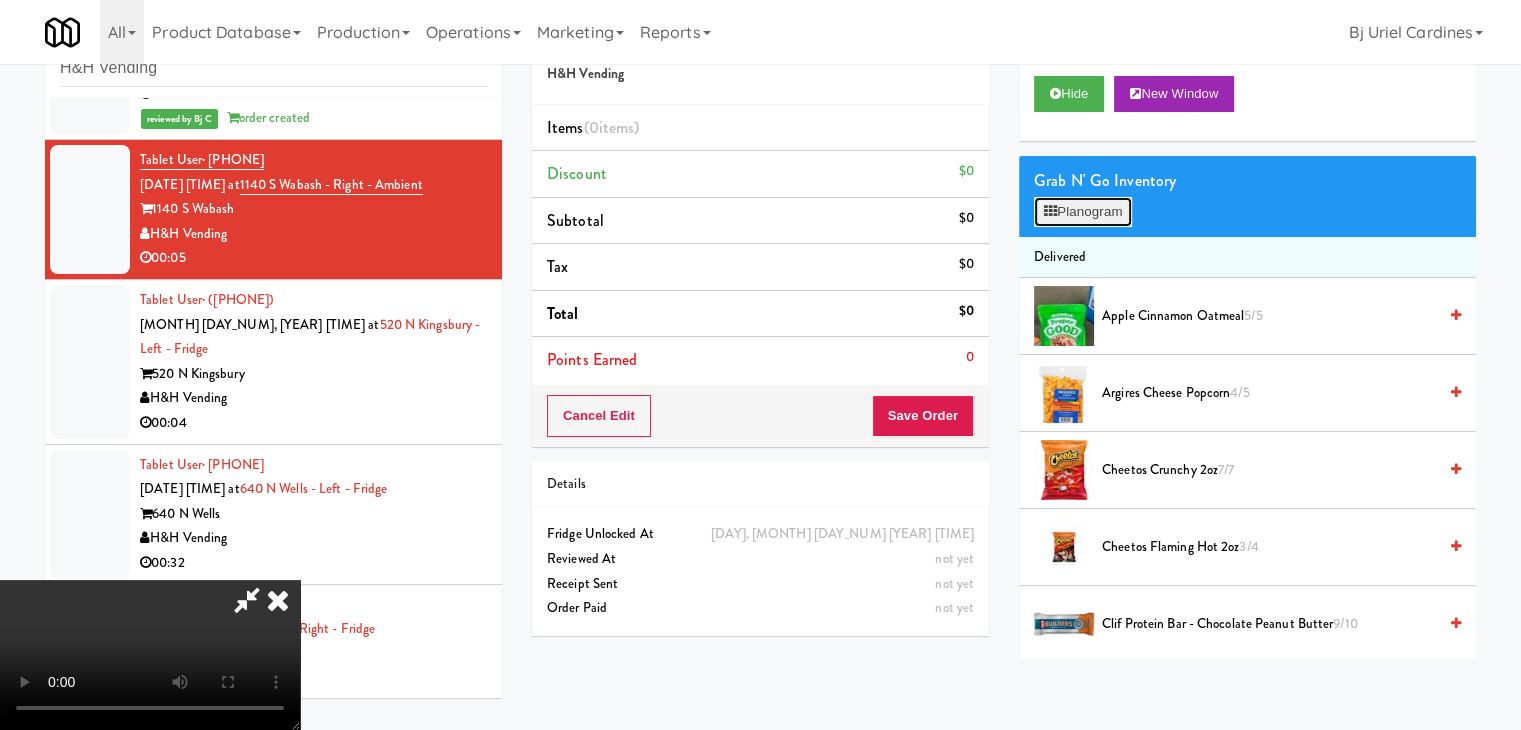 click on "Planogram" at bounding box center (1083, 212) 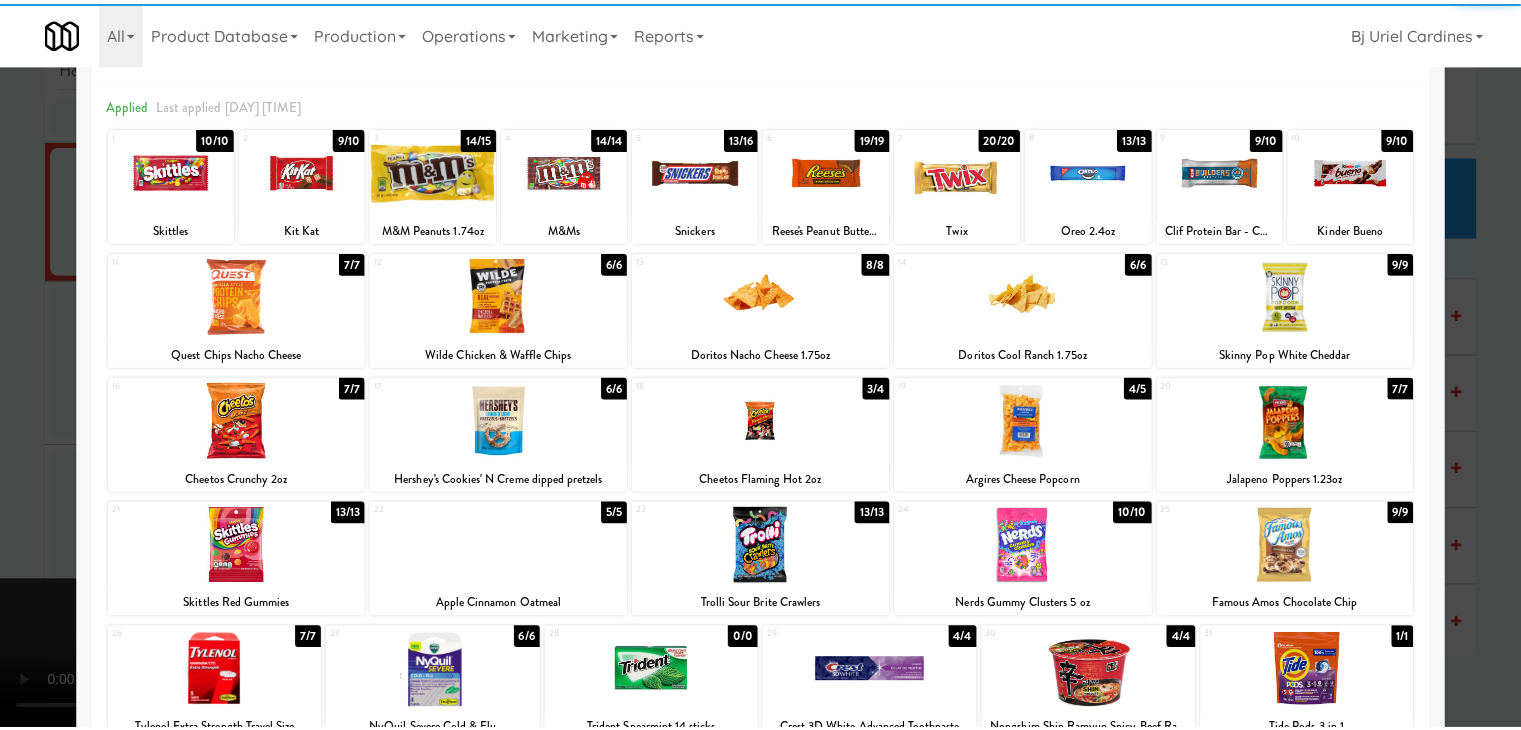 scroll, scrollTop: 200, scrollLeft: 0, axis: vertical 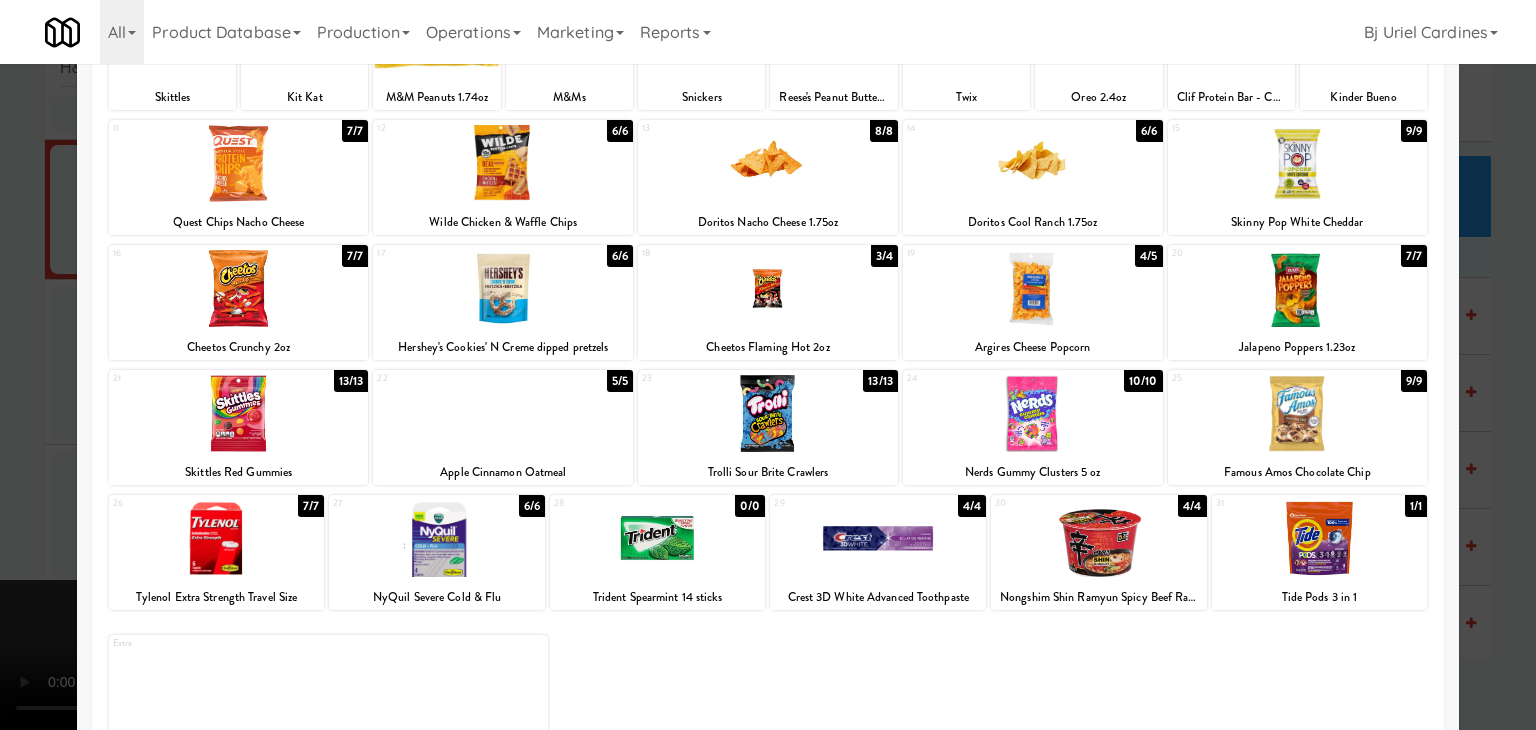 click at bounding box center [1099, 538] 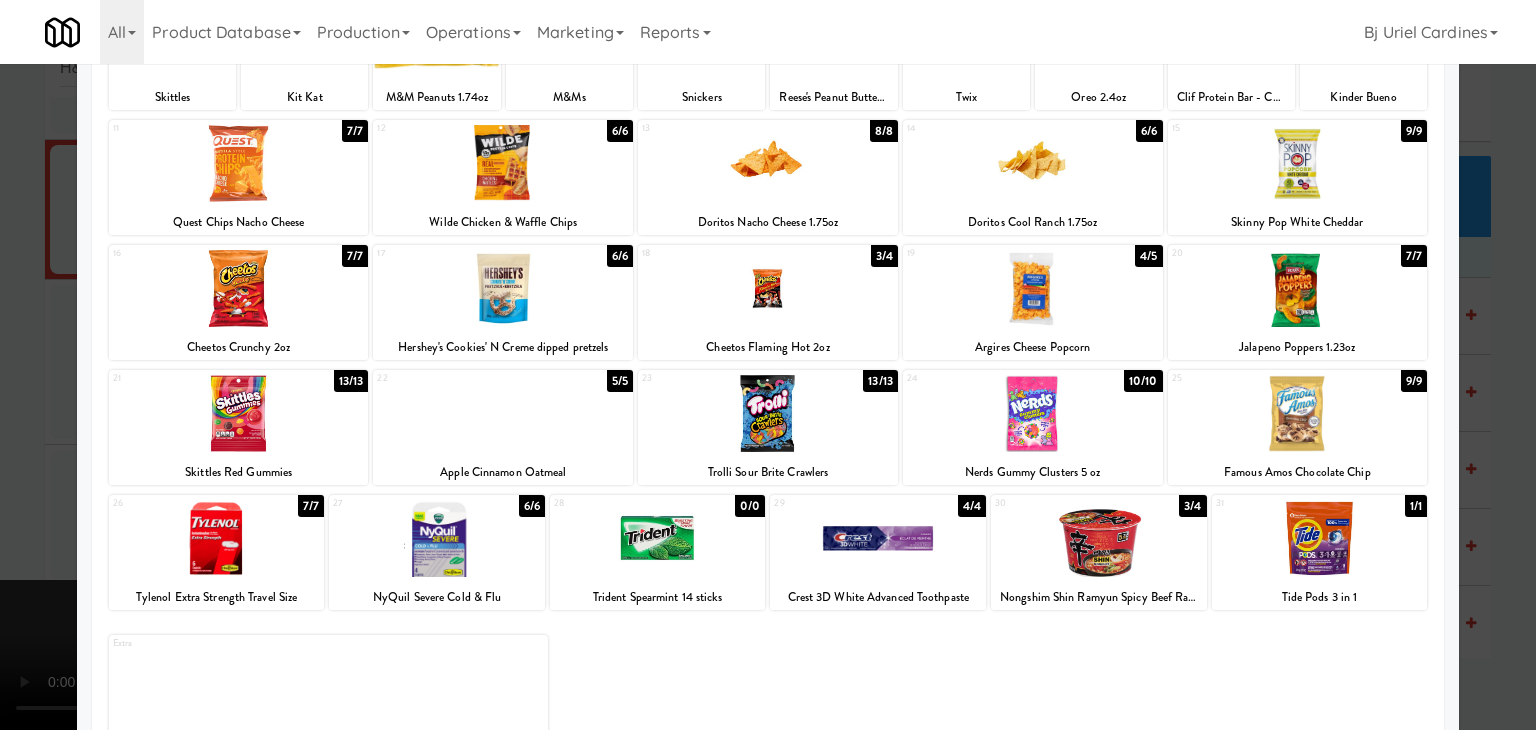 drag, startPoint x: 0, startPoint y: 465, endPoint x: 265, endPoint y: 461, distance: 265.03018 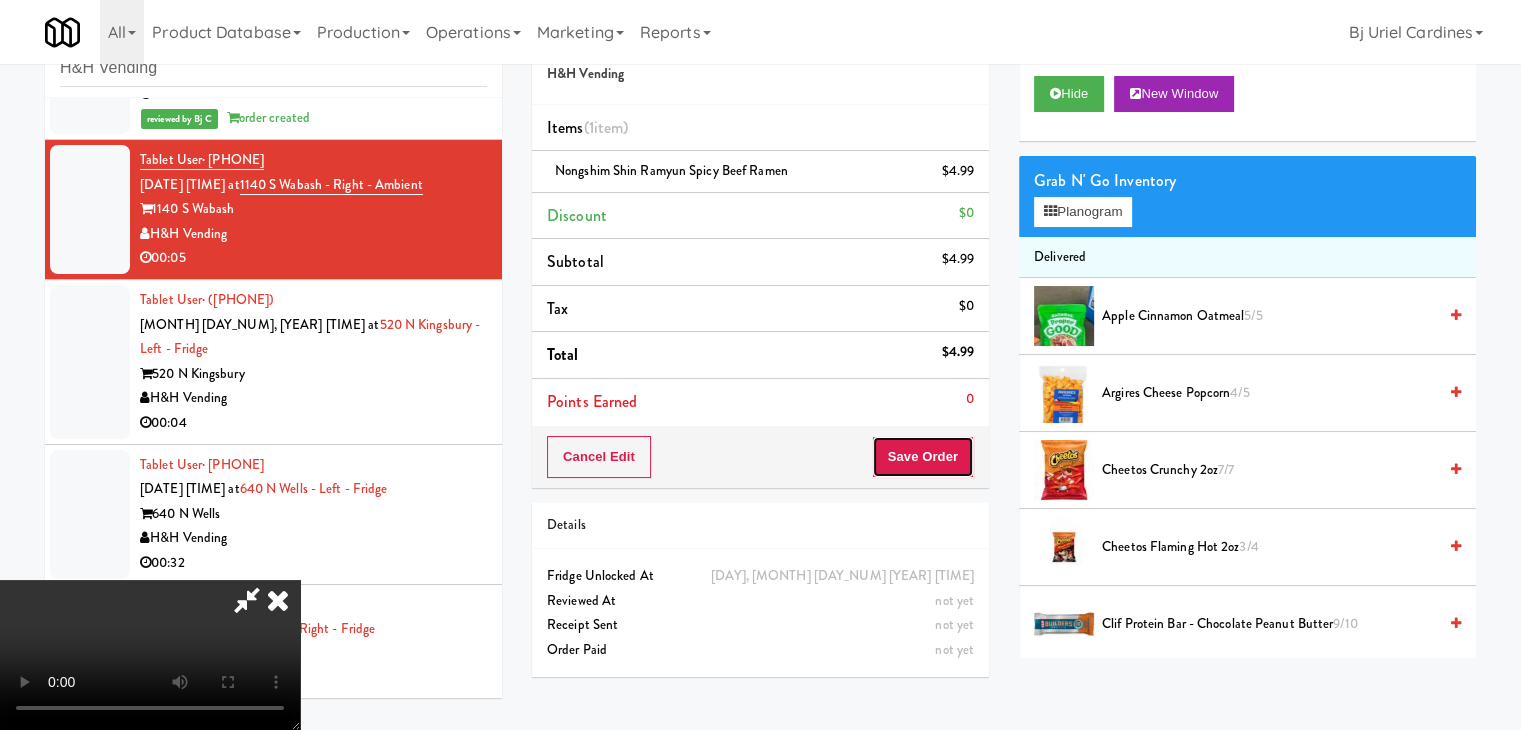 drag, startPoint x: 943, startPoint y: 456, endPoint x: 956, endPoint y: 457, distance: 13.038404 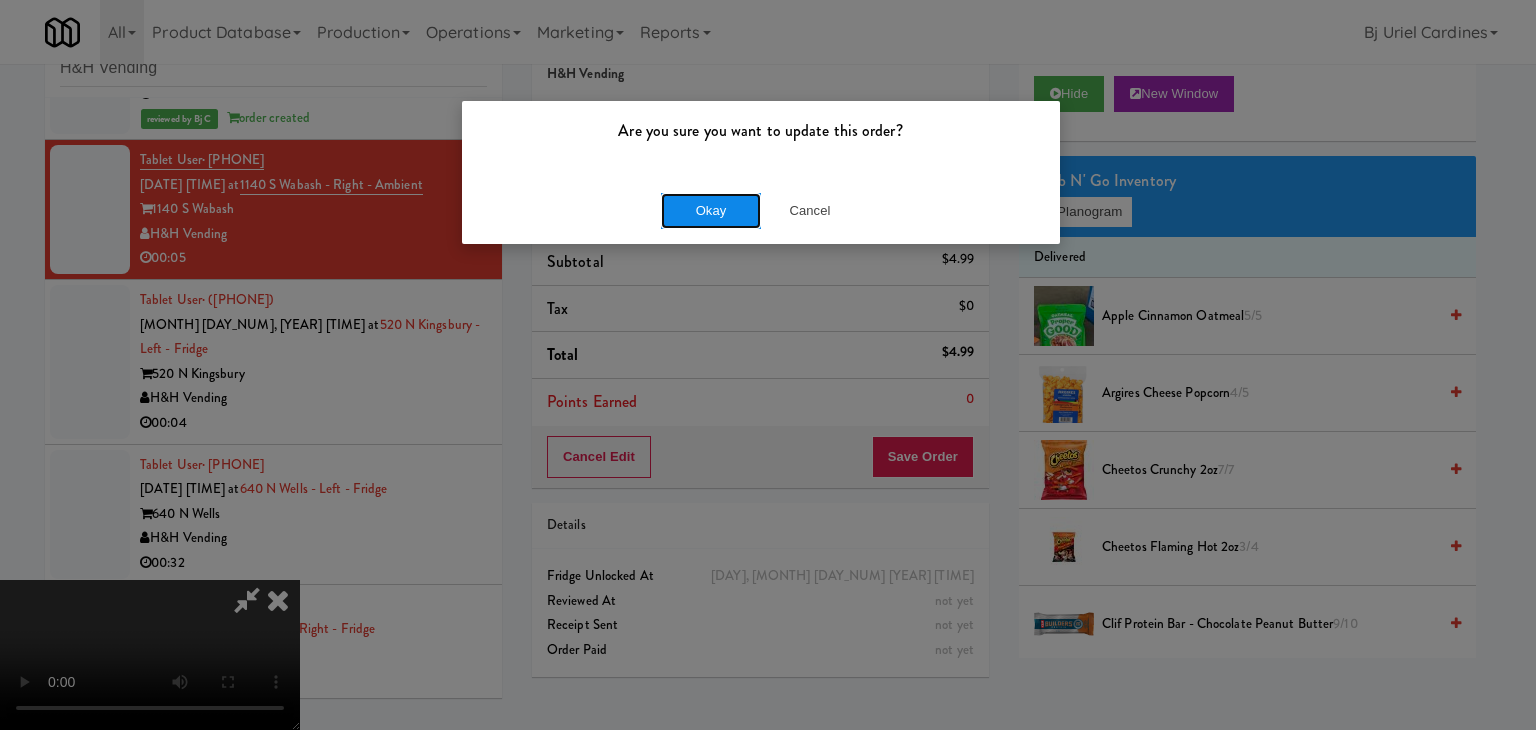 click on "Okay" at bounding box center [711, 211] 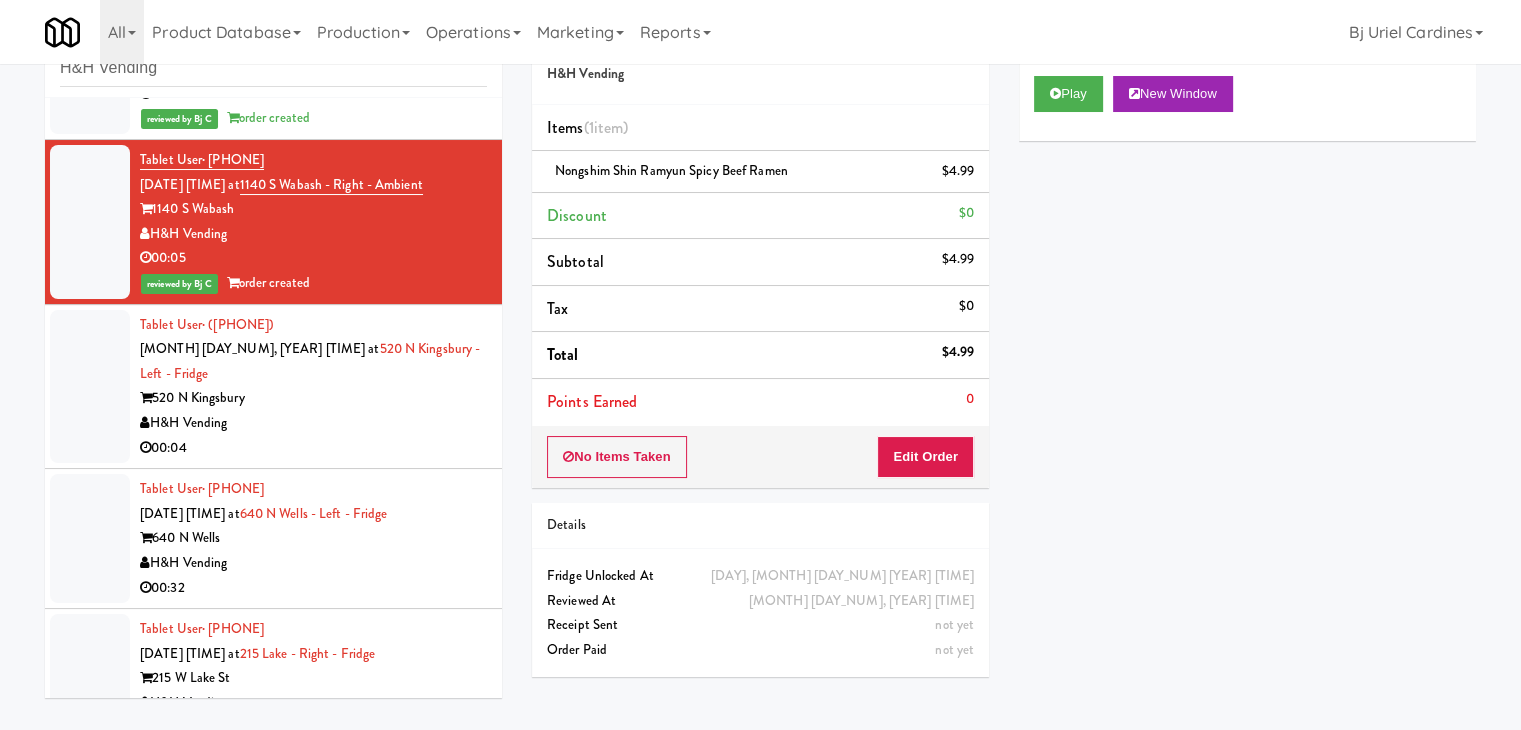 click on "H&H Vending" at bounding box center [313, 423] 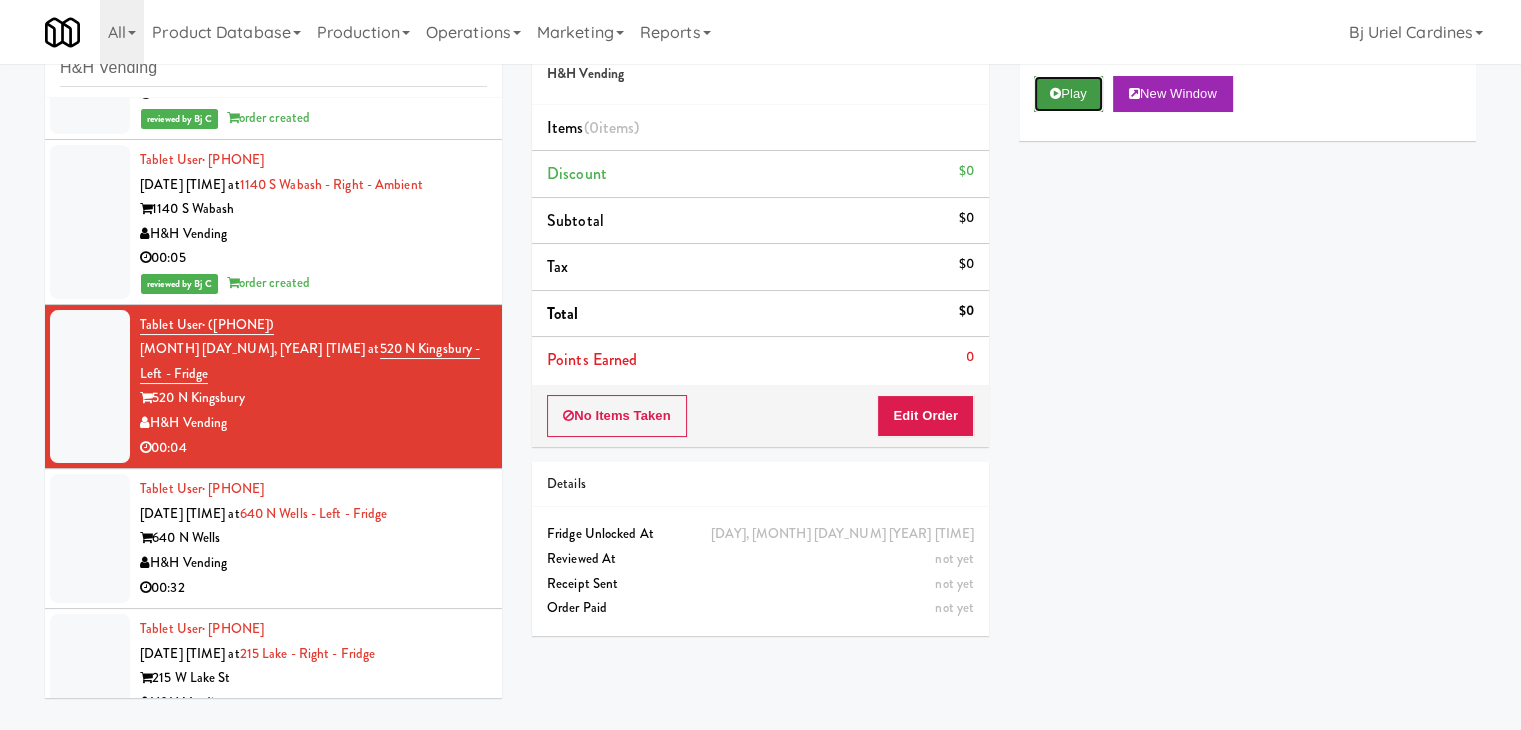 click on "Play" at bounding box center (1068, 94) 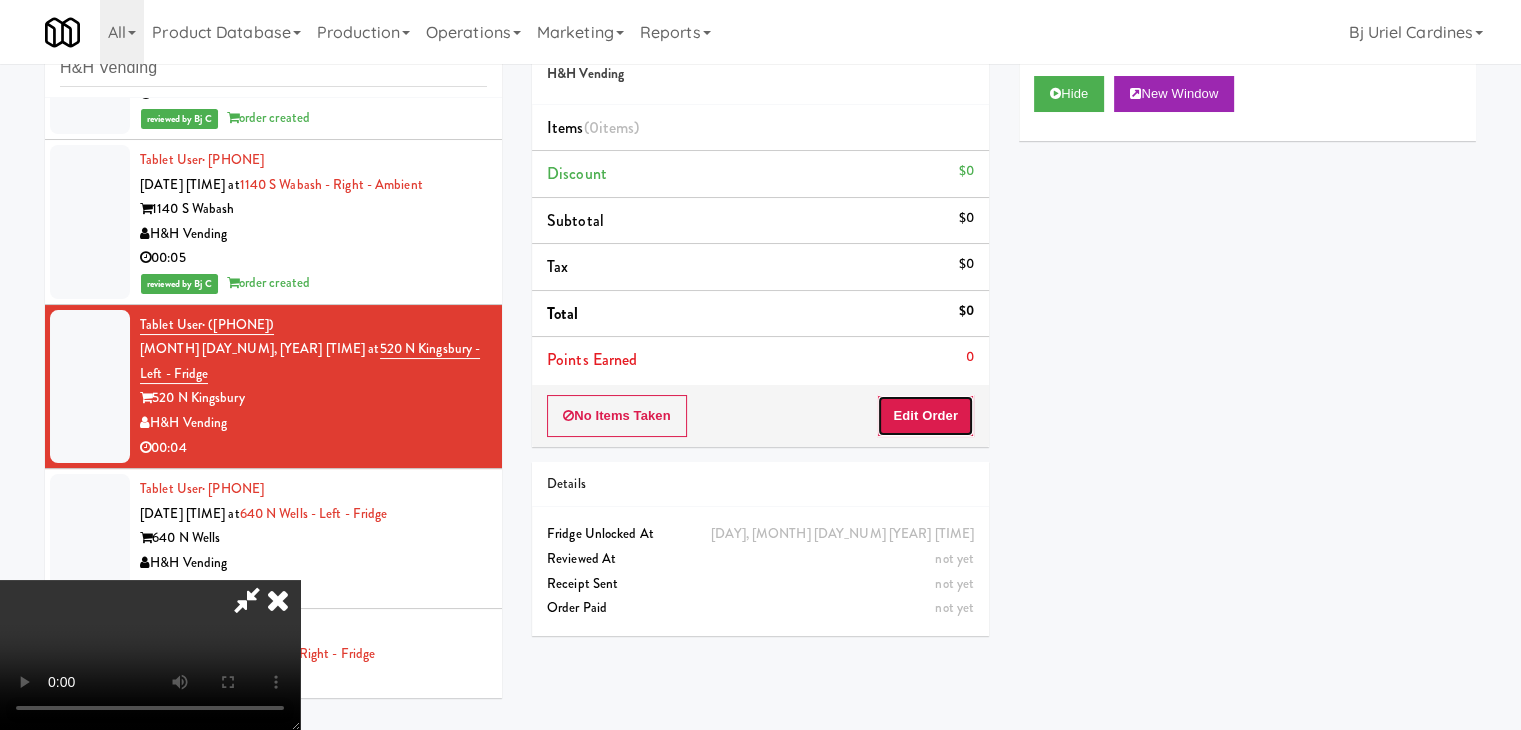 click on "Edit Order" at bounding box center (925, 416) 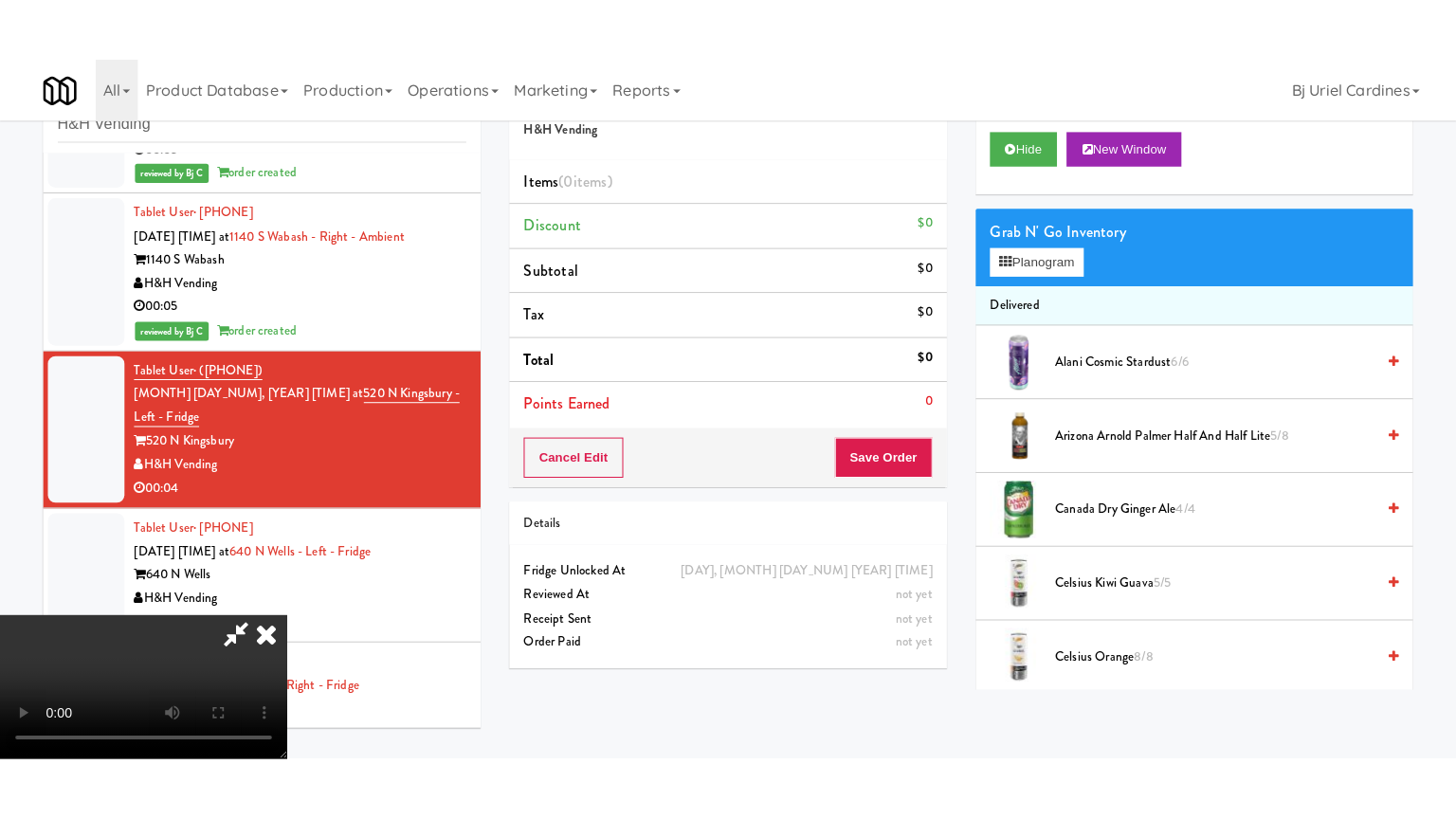 scroll, scrollTop: 266, scrollLeft: 0, axis: vertical 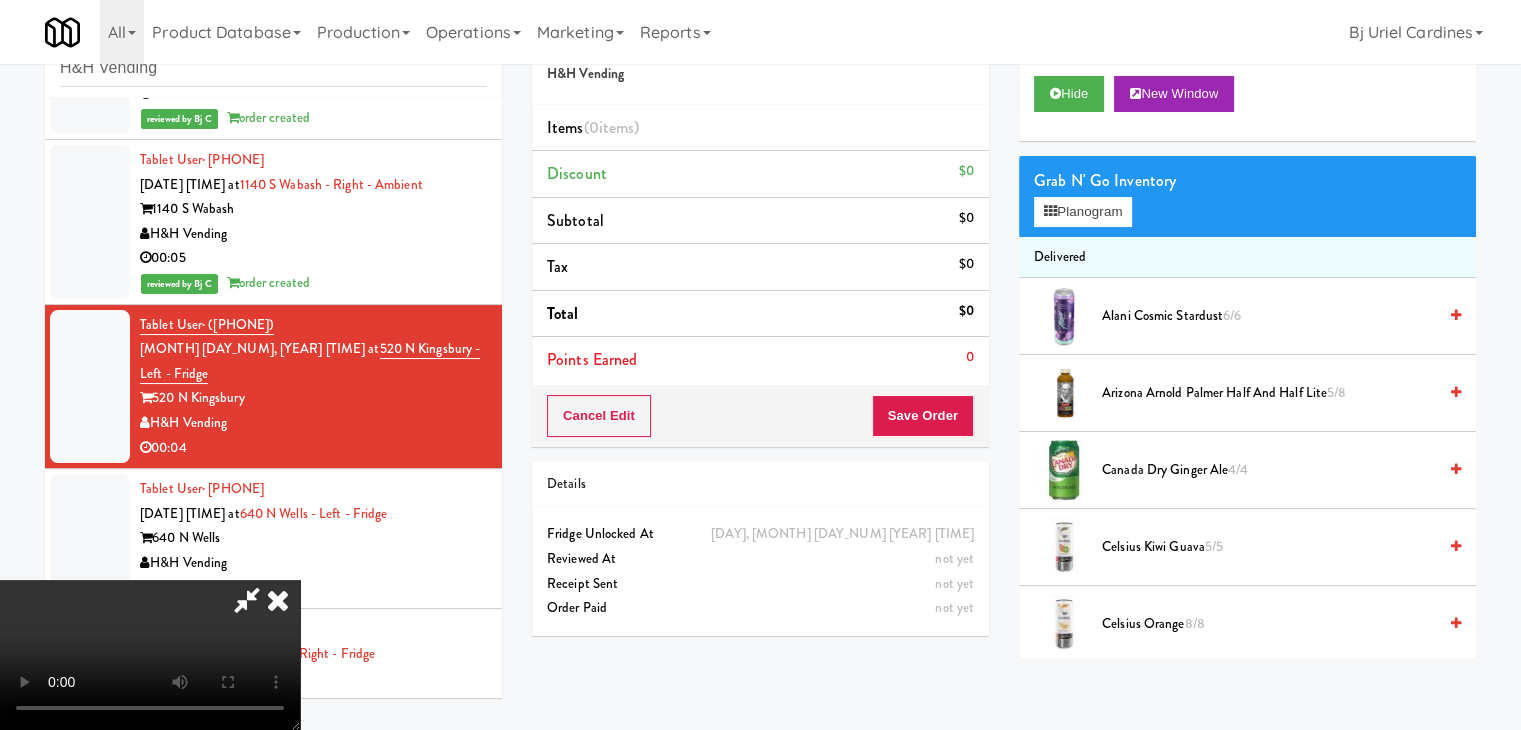 type 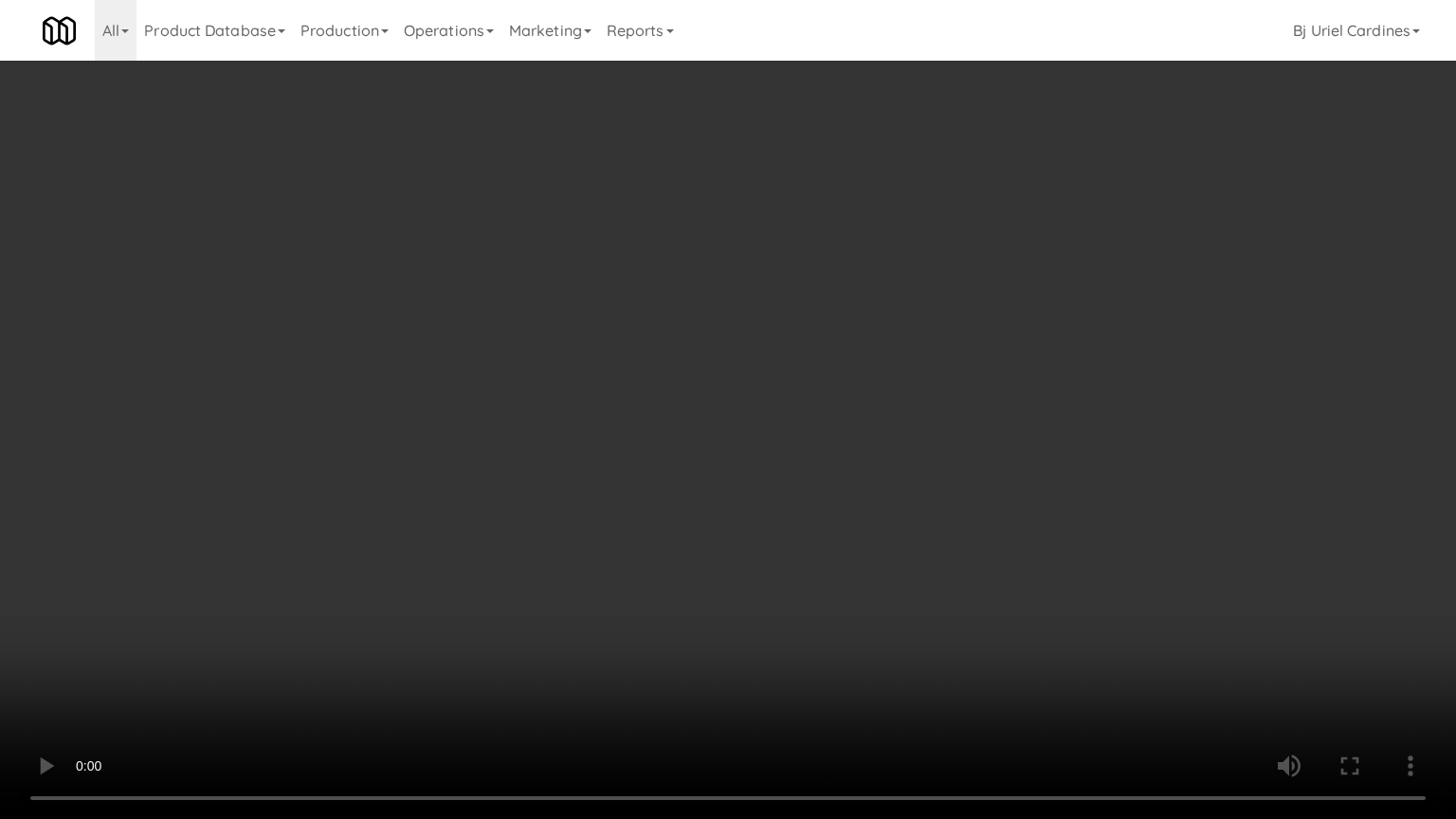 click at bounding box center [728, 410] 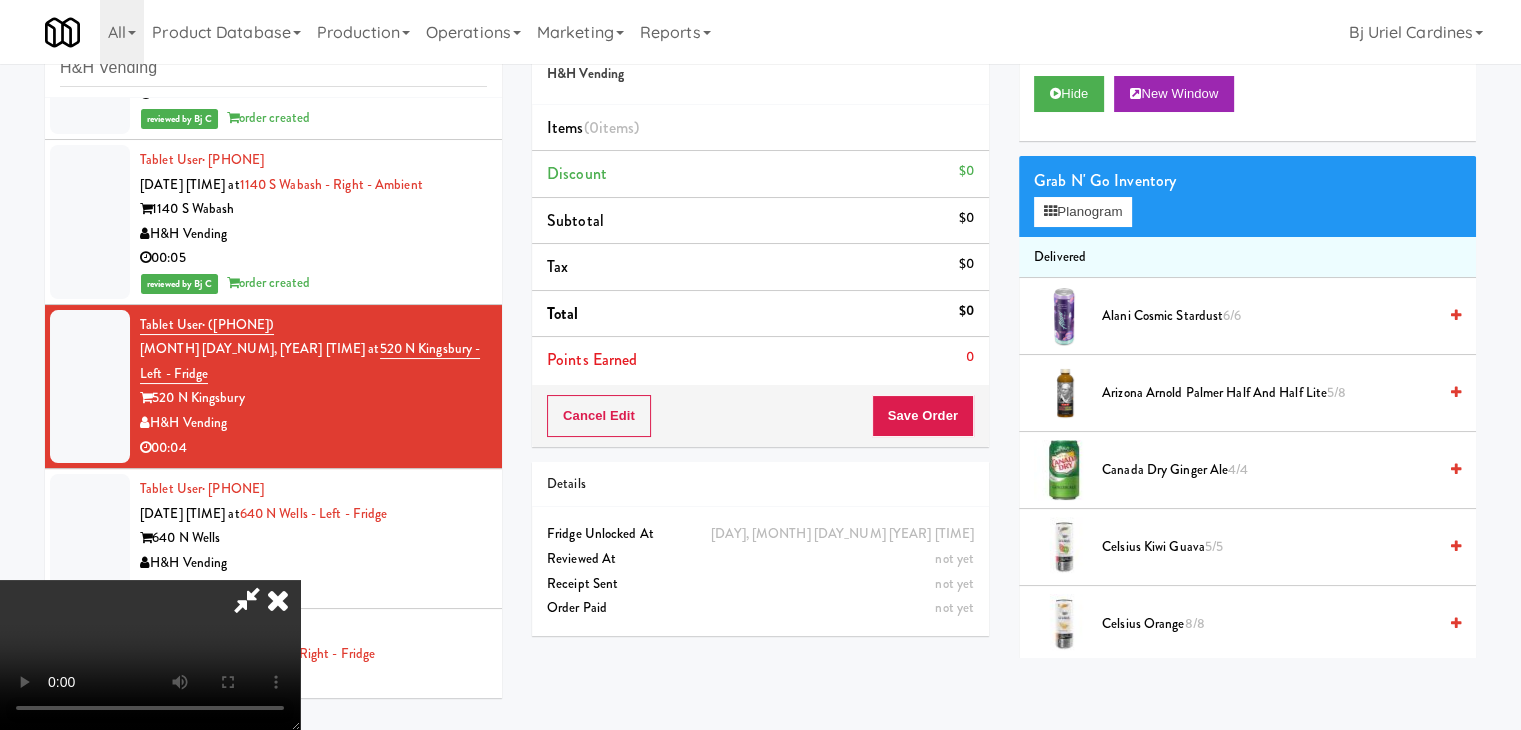 drag, startPoint x: 1113, startPoint y: 389, endPoint x: 996, endPoint y: 408, distance: 118.5327 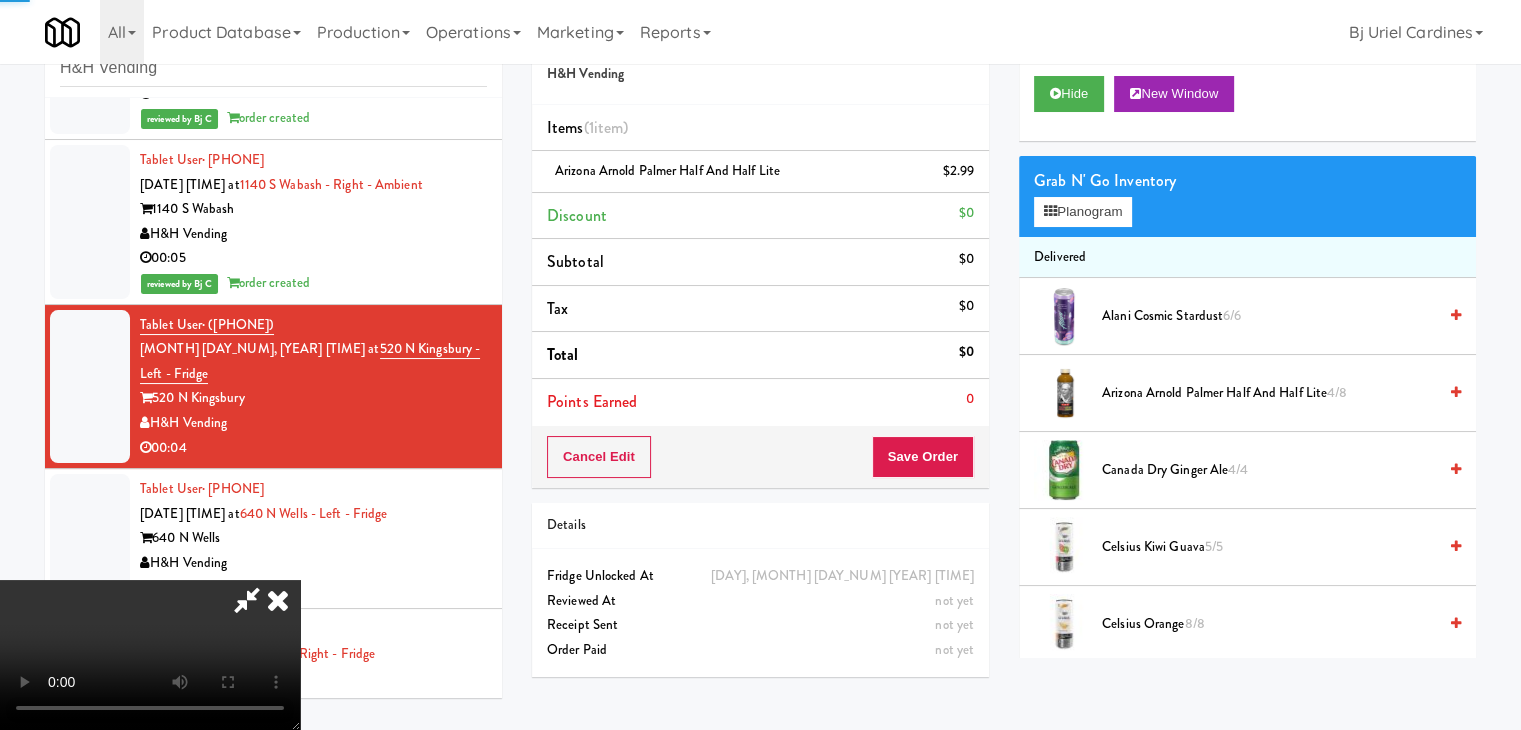 click on "Cancel Edit Save Order" at bounding box center [760, 457] 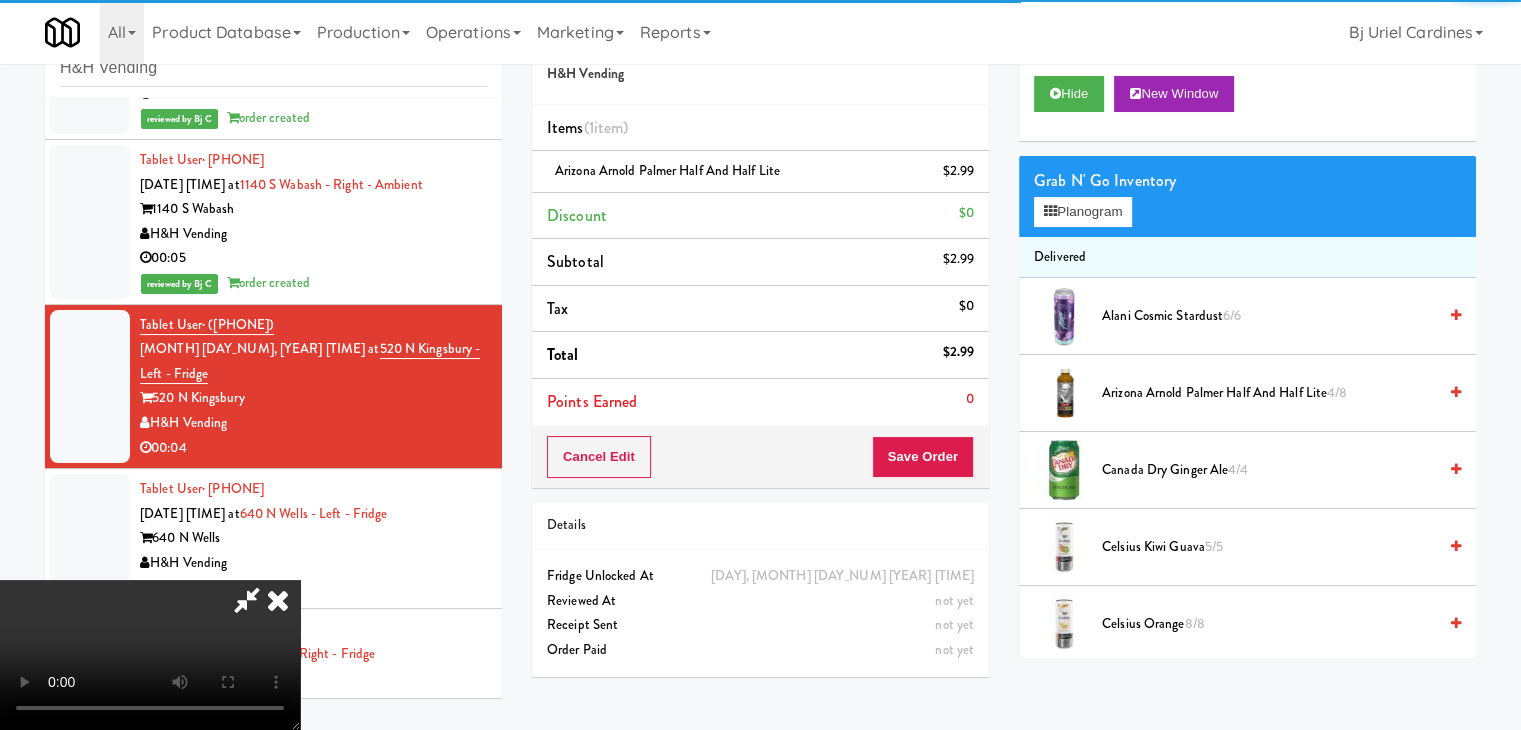 drag, startPoint x: 923, startPoint y: 433, endPoint x: 932, endPoint y: 441, distance: 12.0415945 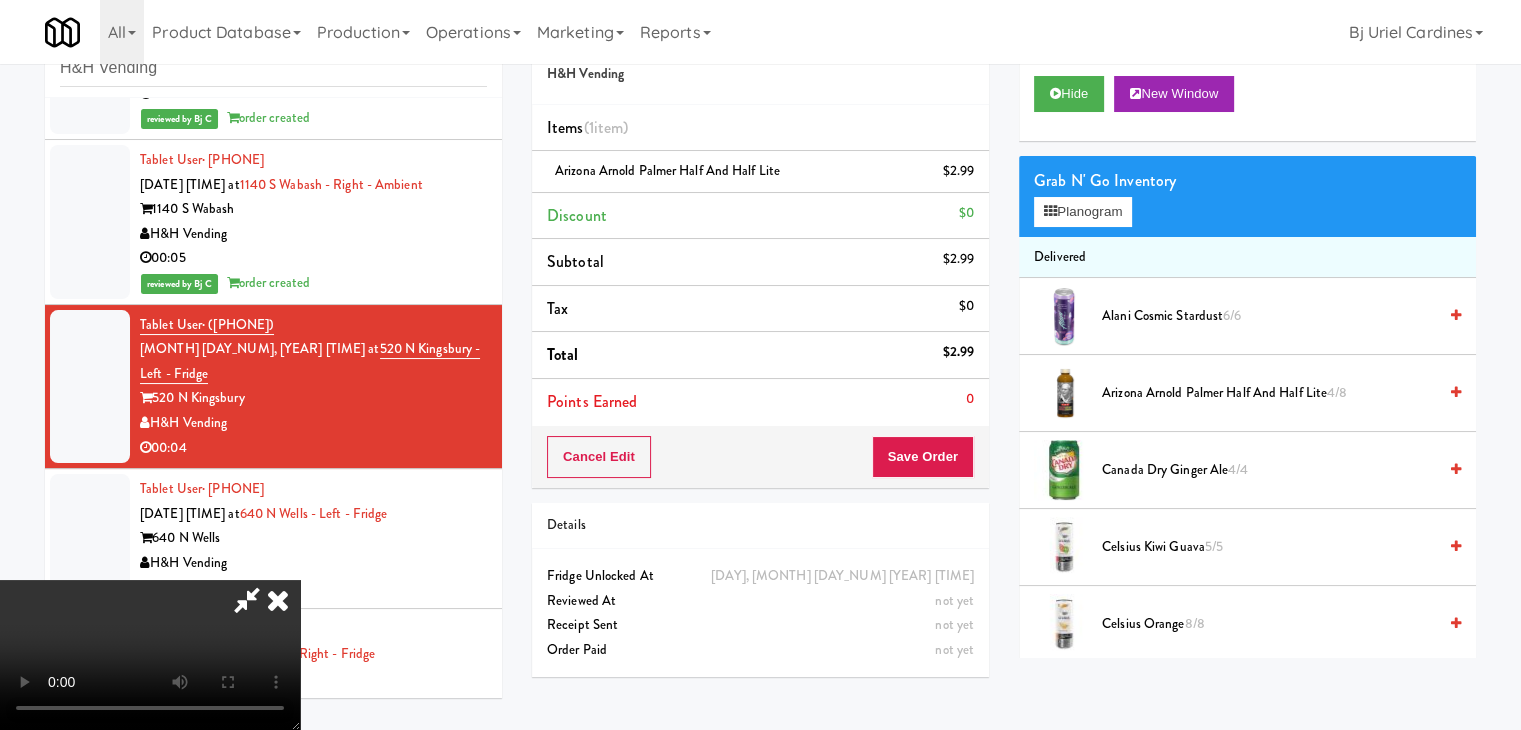 click on "Cancel Edit Save Order" at bounding box center (760, 457) 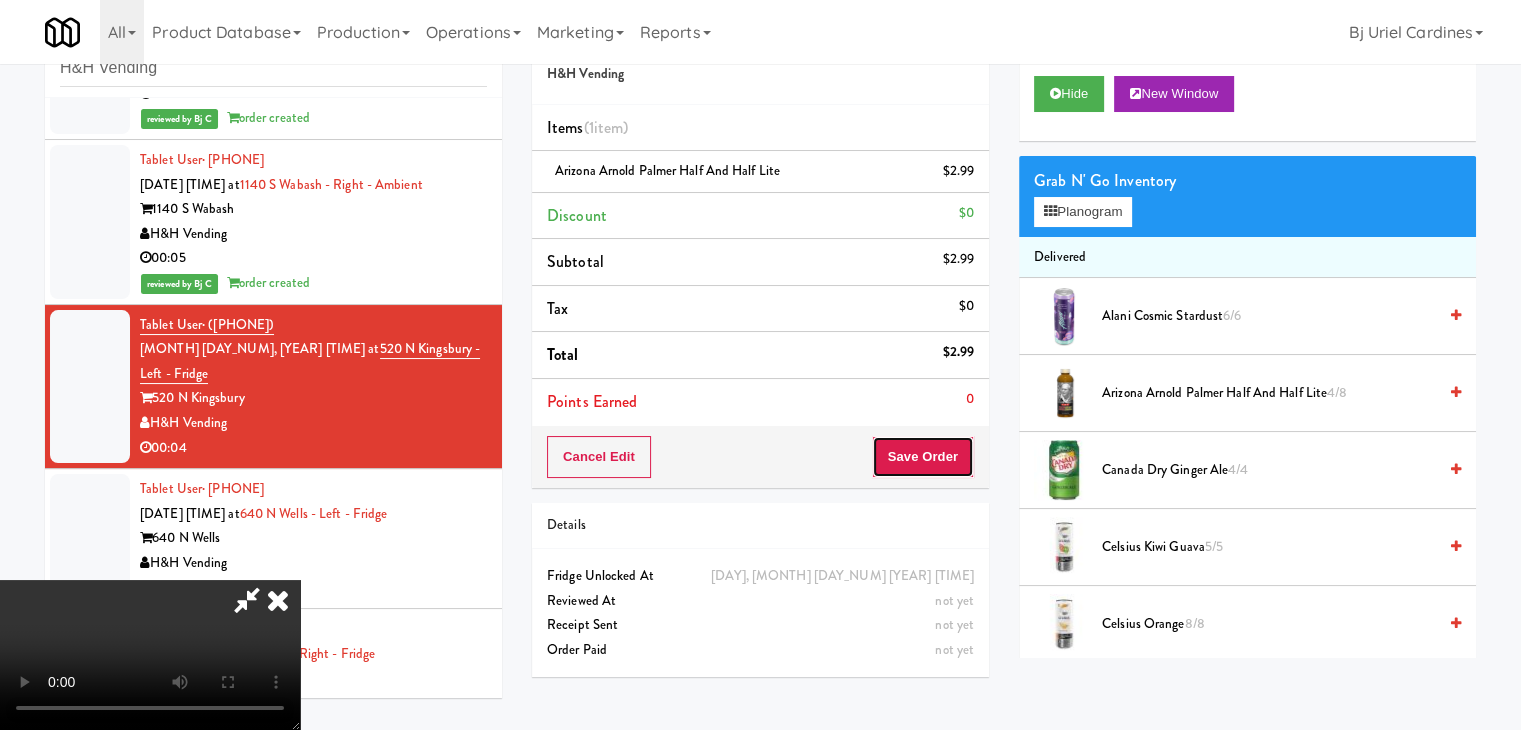 click on "Save Order" at bounding box center (923, 457) 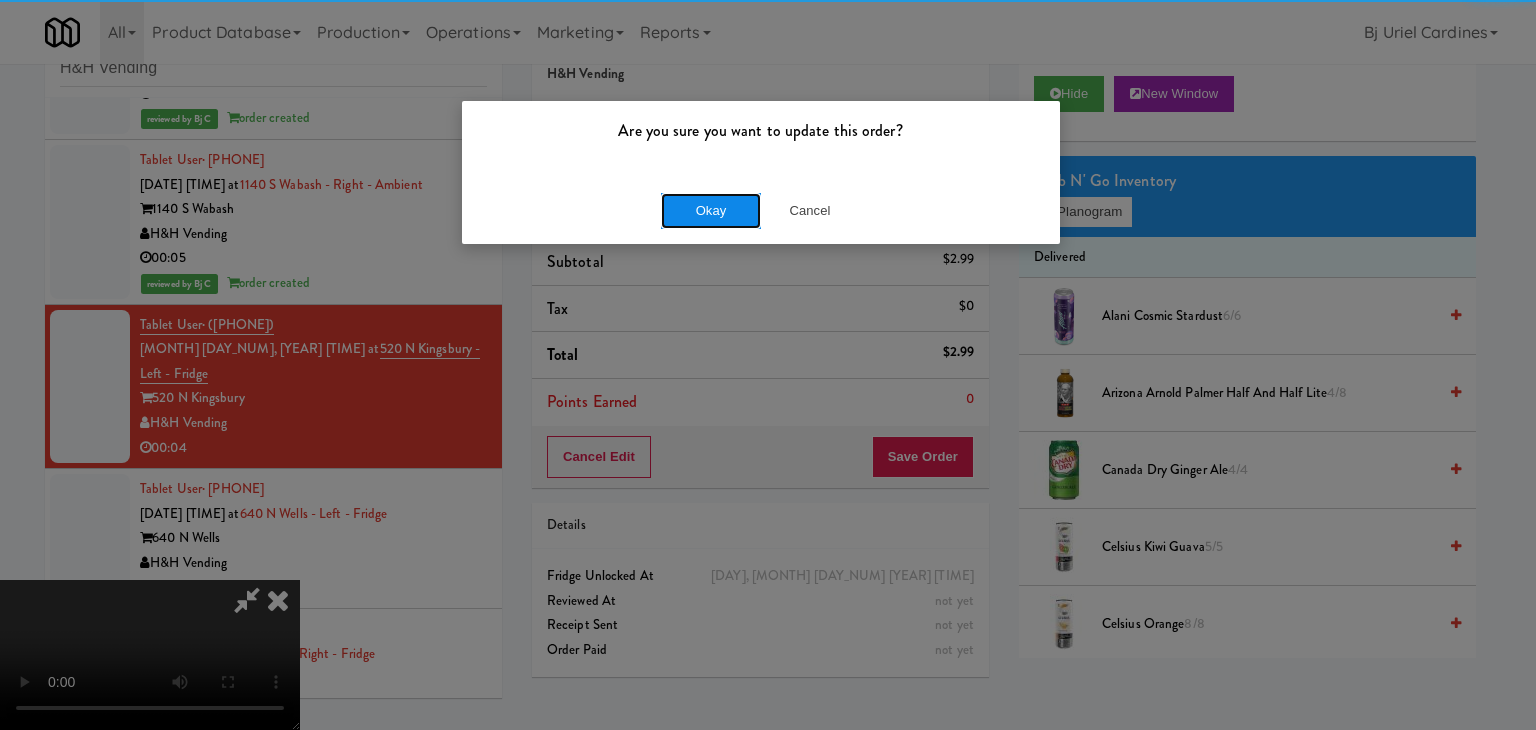 drag, startPoint x: 709, startPoint y: 195, endPoint x: 704, endPoint y: 208, distance: 13.928389 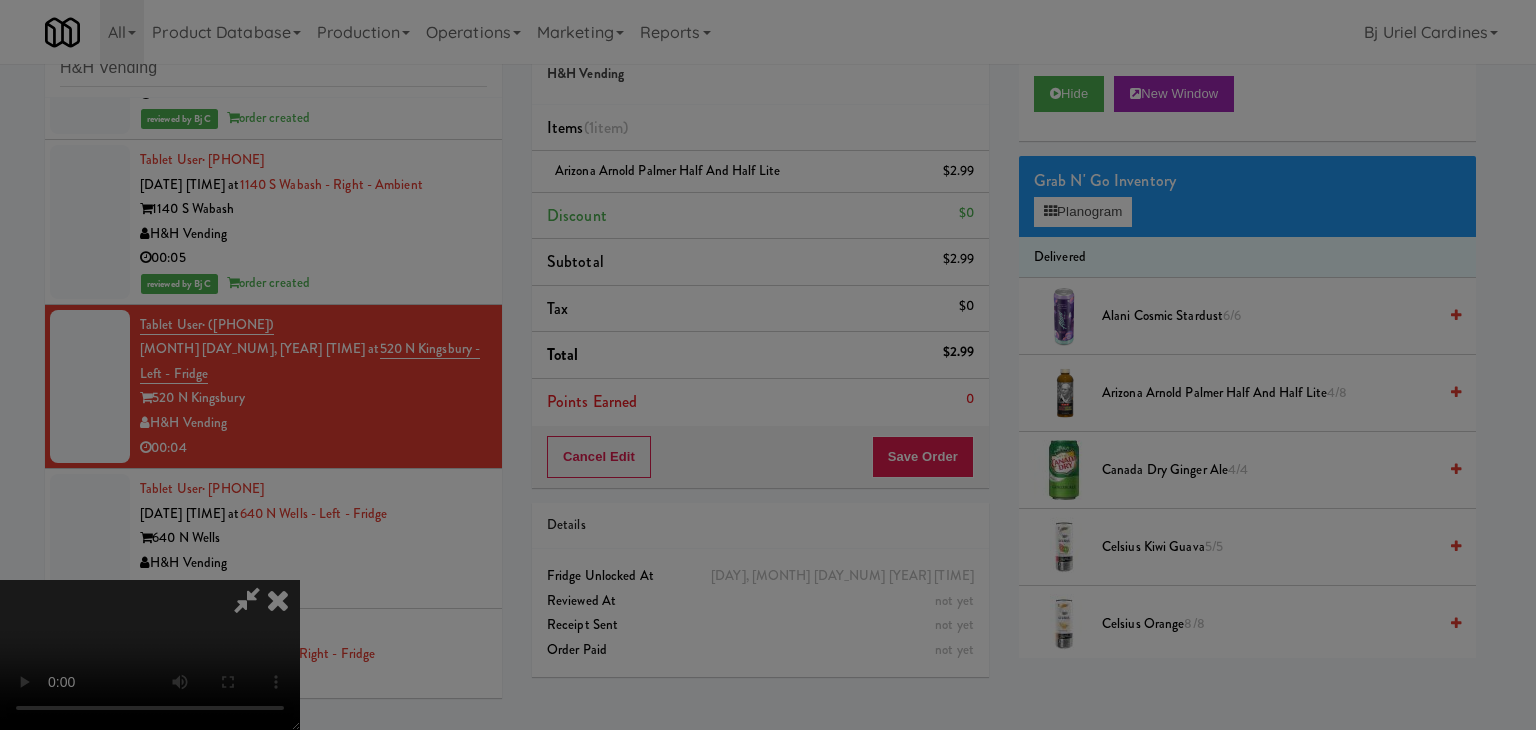 click on "Okay Cancel" at bounding box center [761, 173] 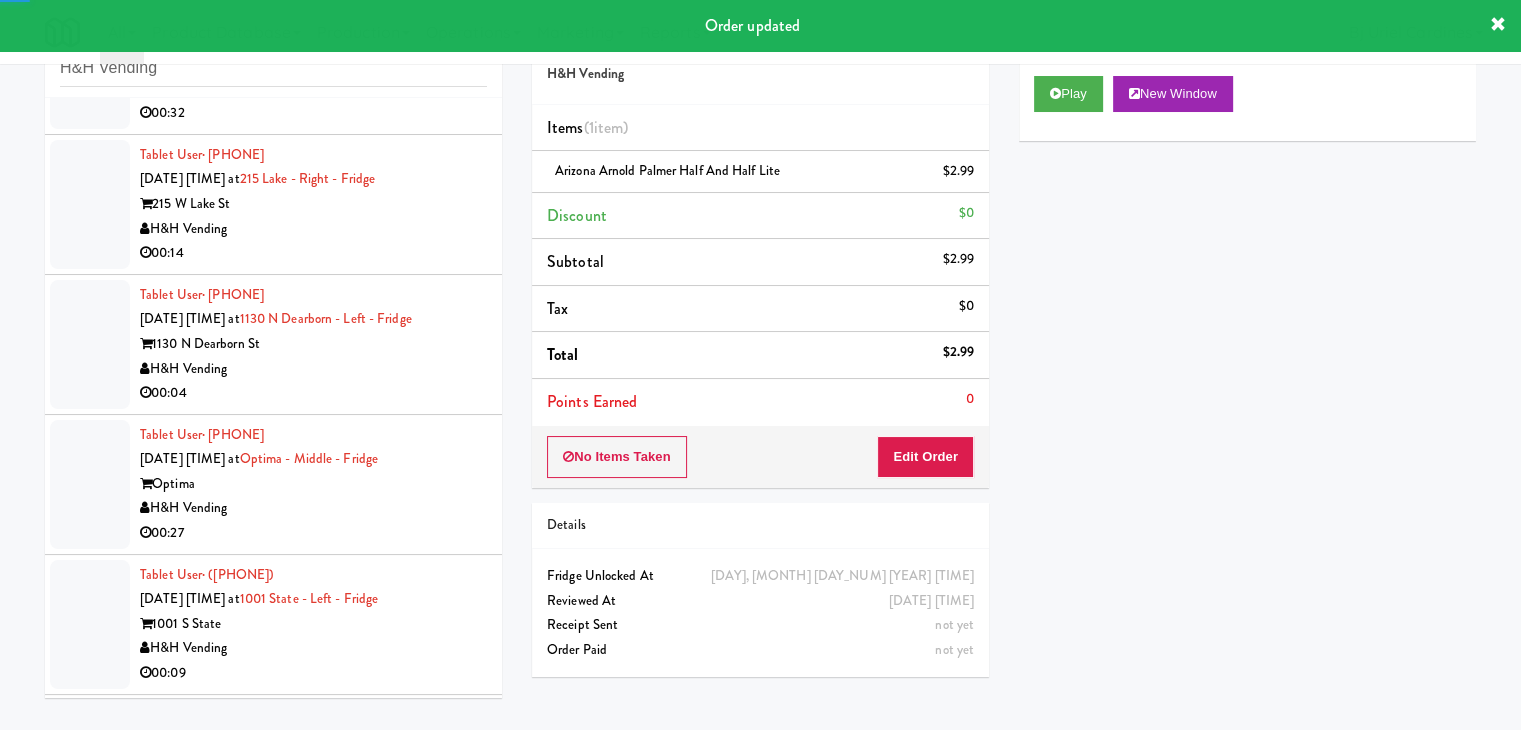 scroll, scrollTop: 4449, scrollLeft: 0, axis: vertical 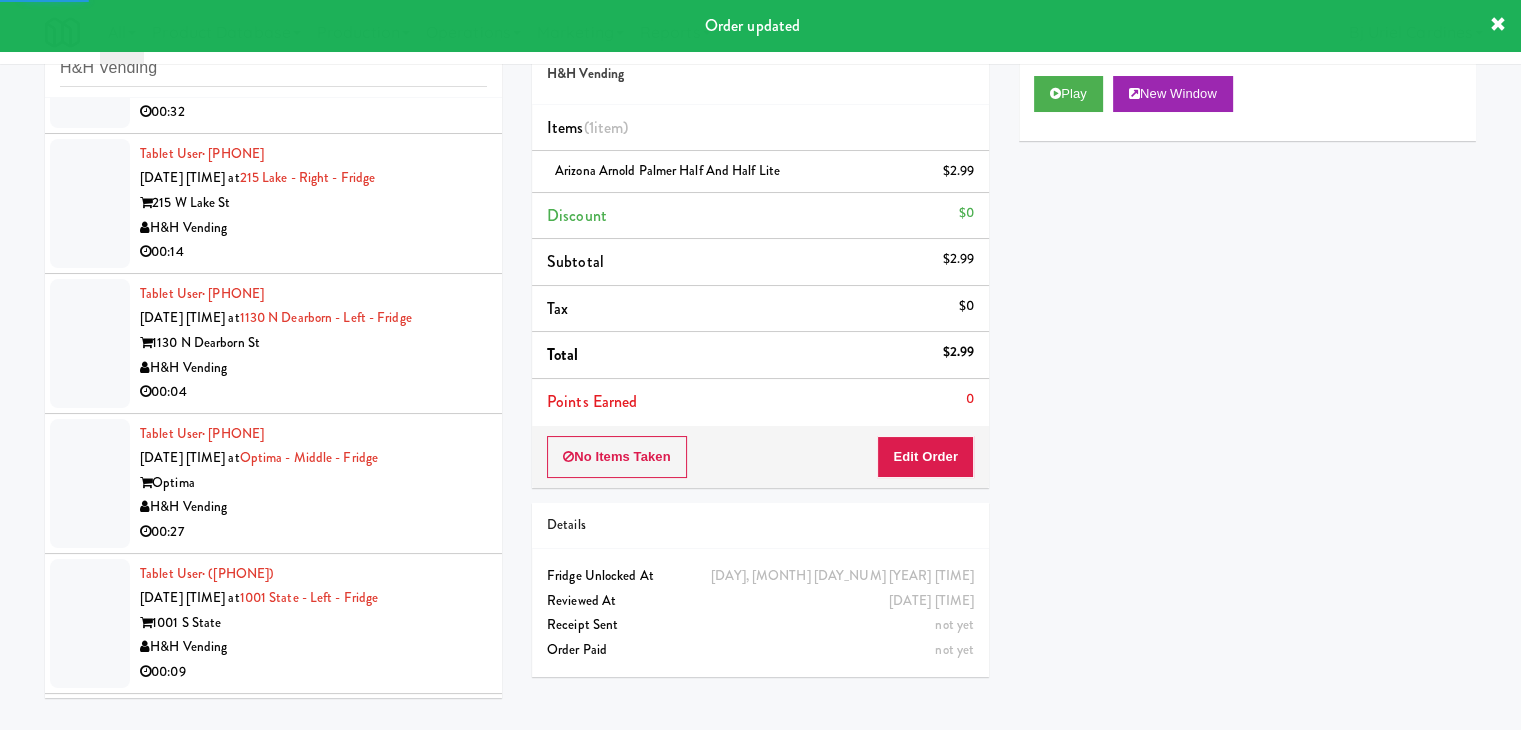 click on "00:04" at bounding box center [313, 392] 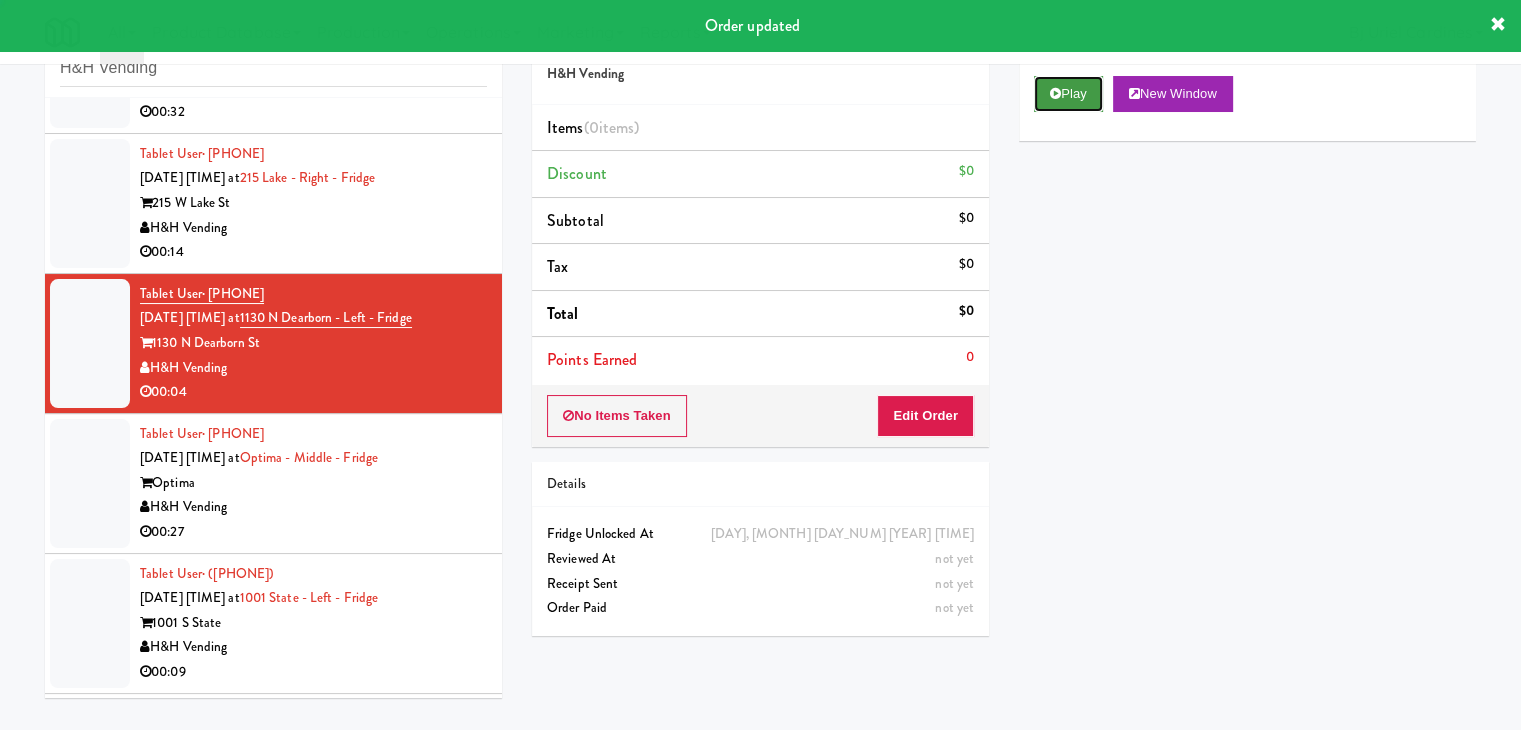 click at bounding box center [1055, 93] 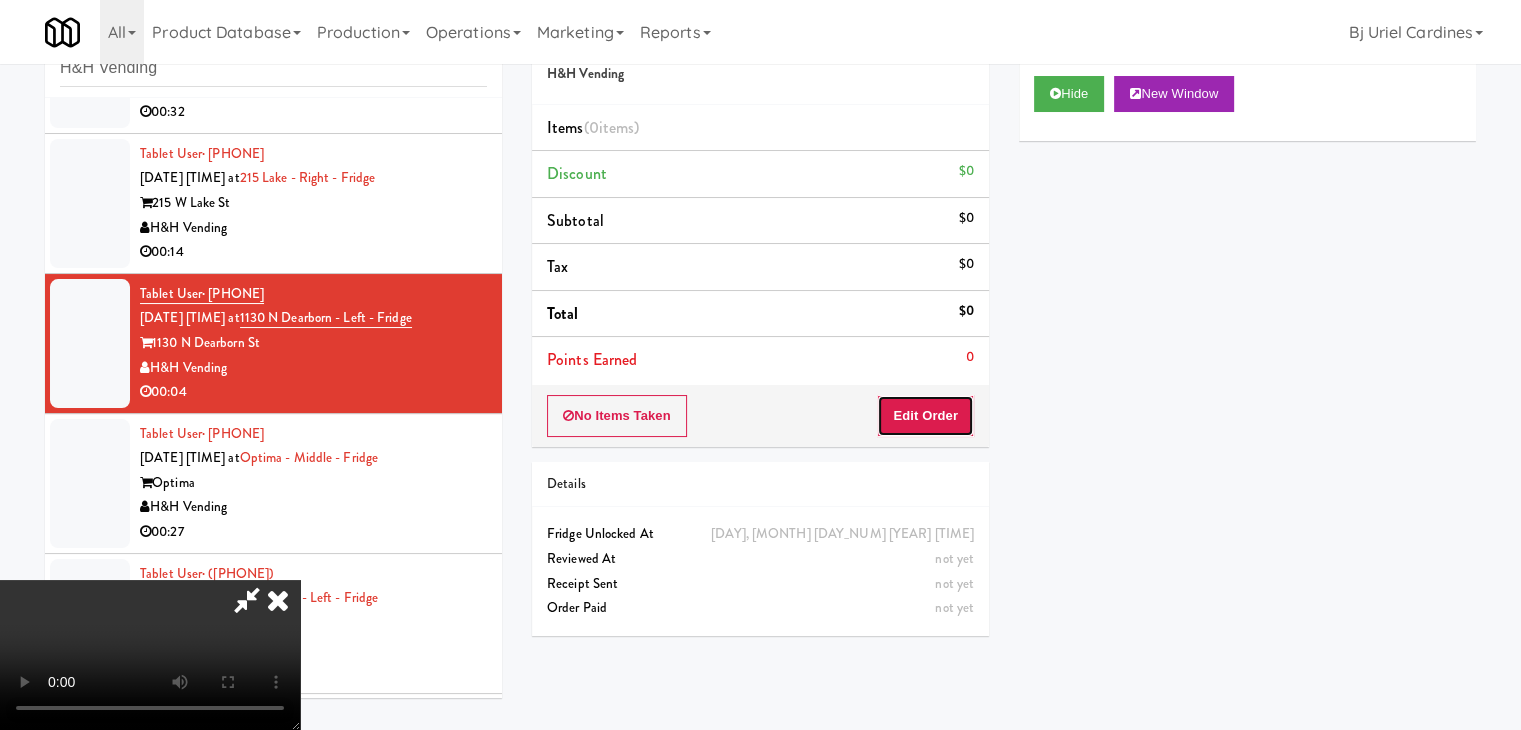click on "Edit Order" at bounding box center (925, 416) 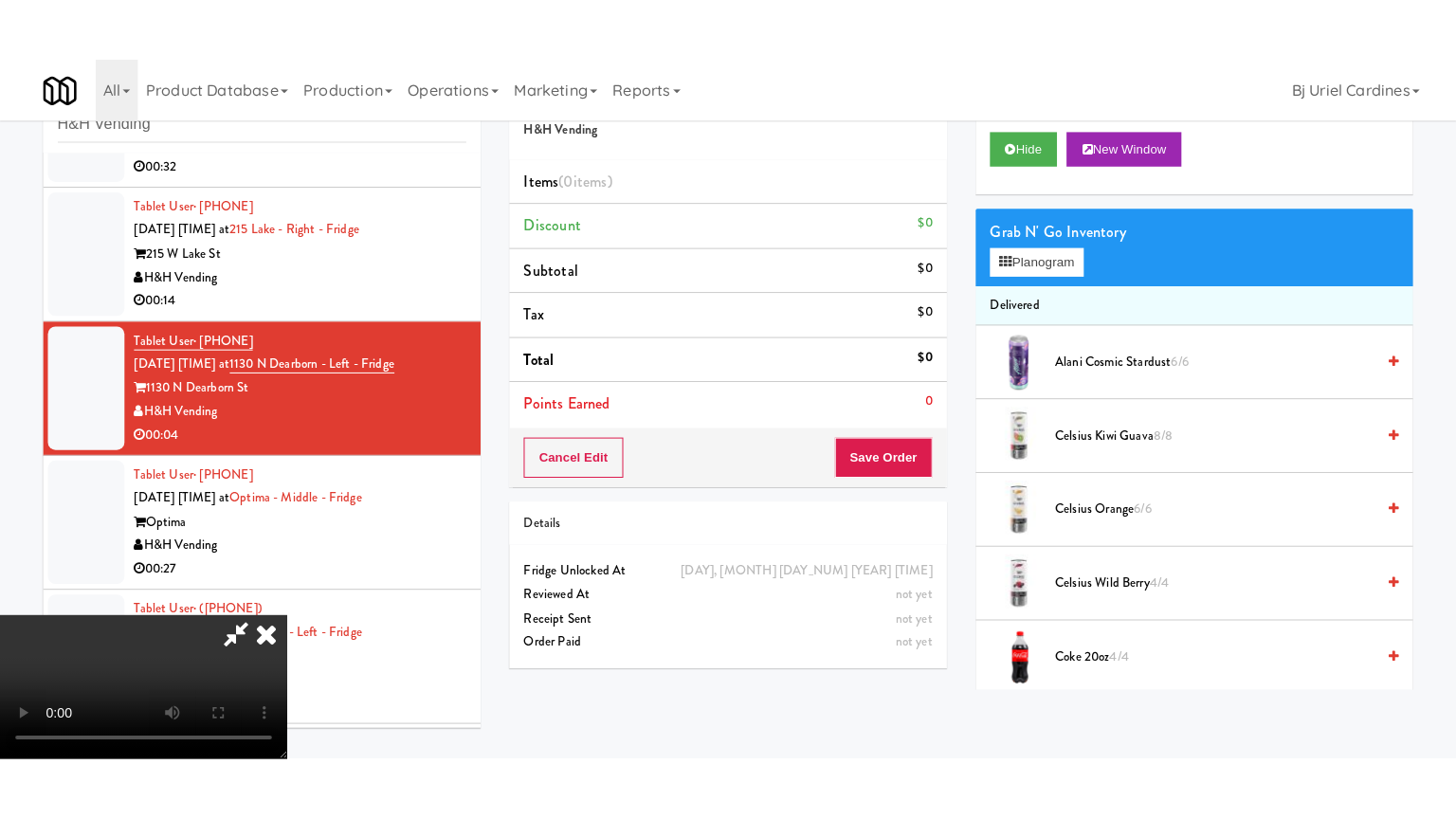 scroll, scrollTop: 266, scrollLeft: 0, axis: vertical 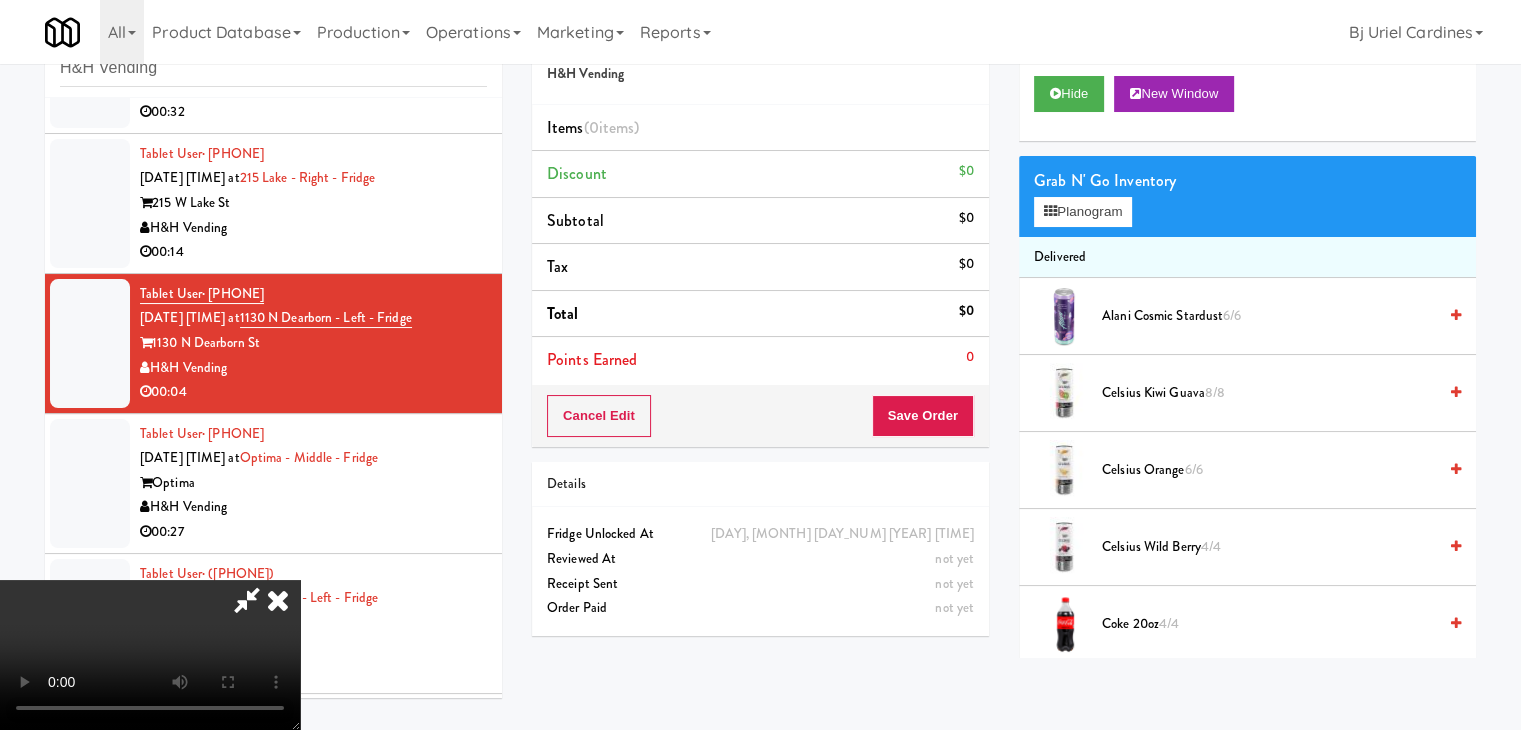type 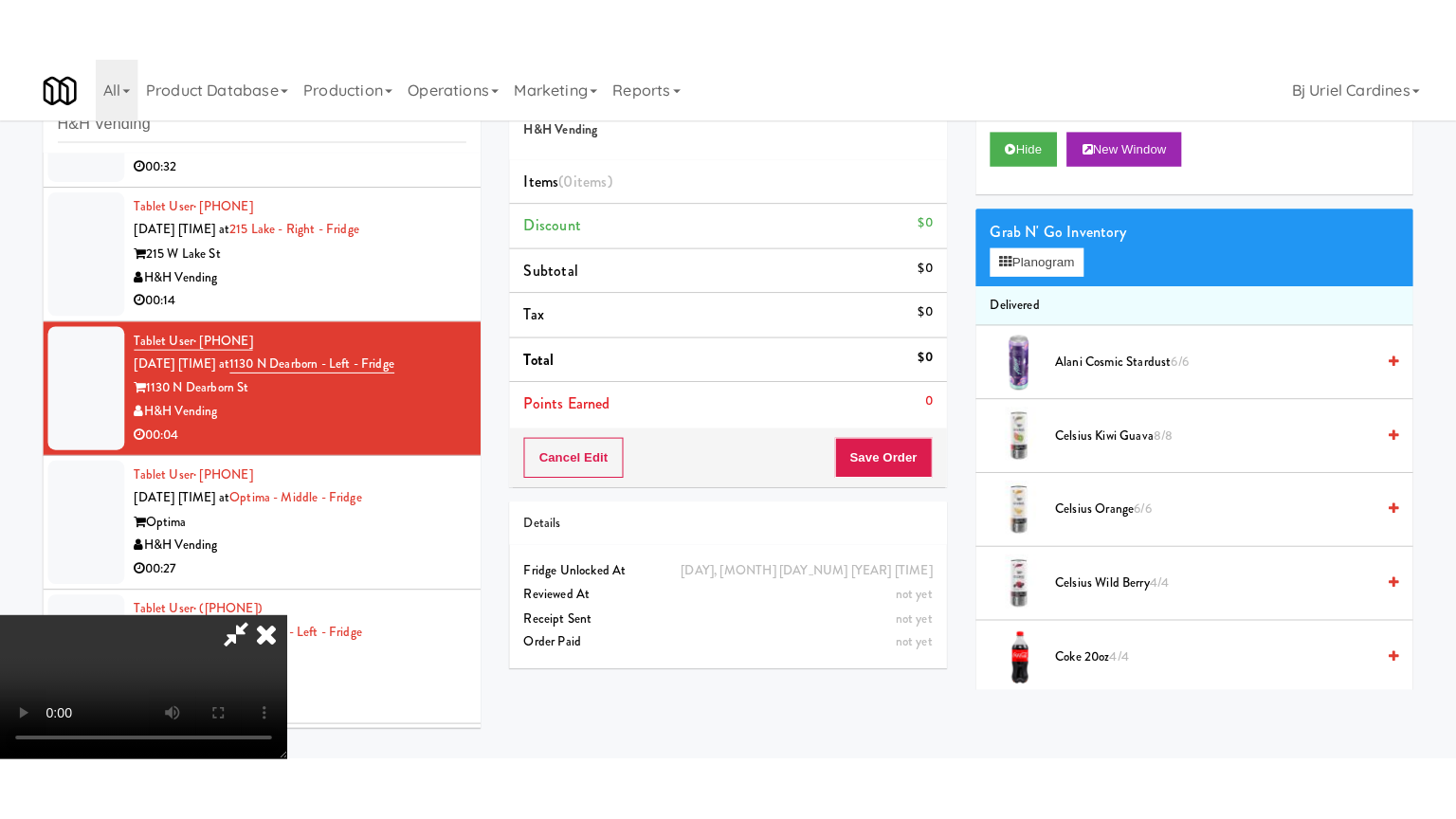 scroll, scrollTop: 0, scrollLeft: 0, axis: both 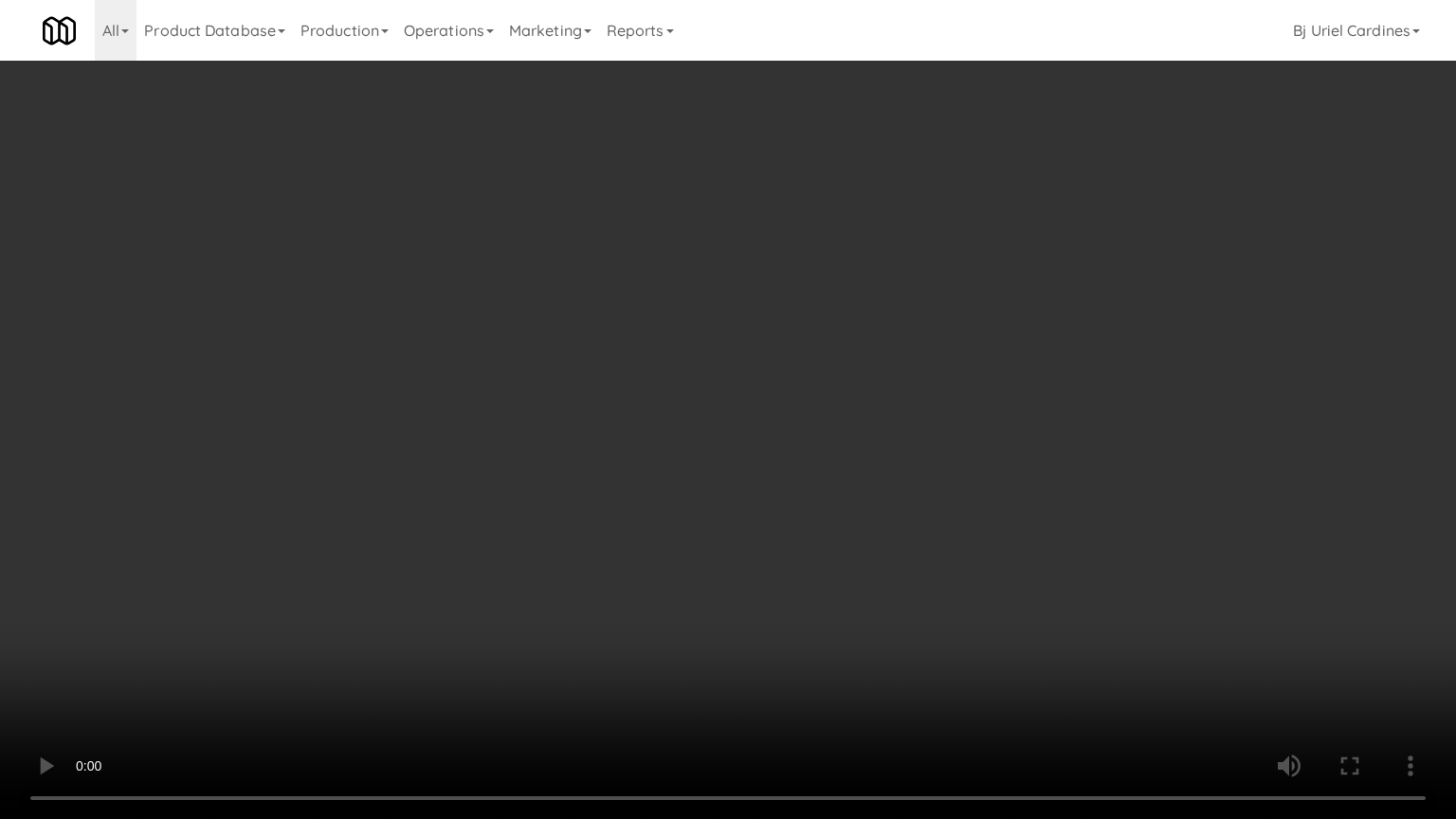 click at bounding box center (728, 410) 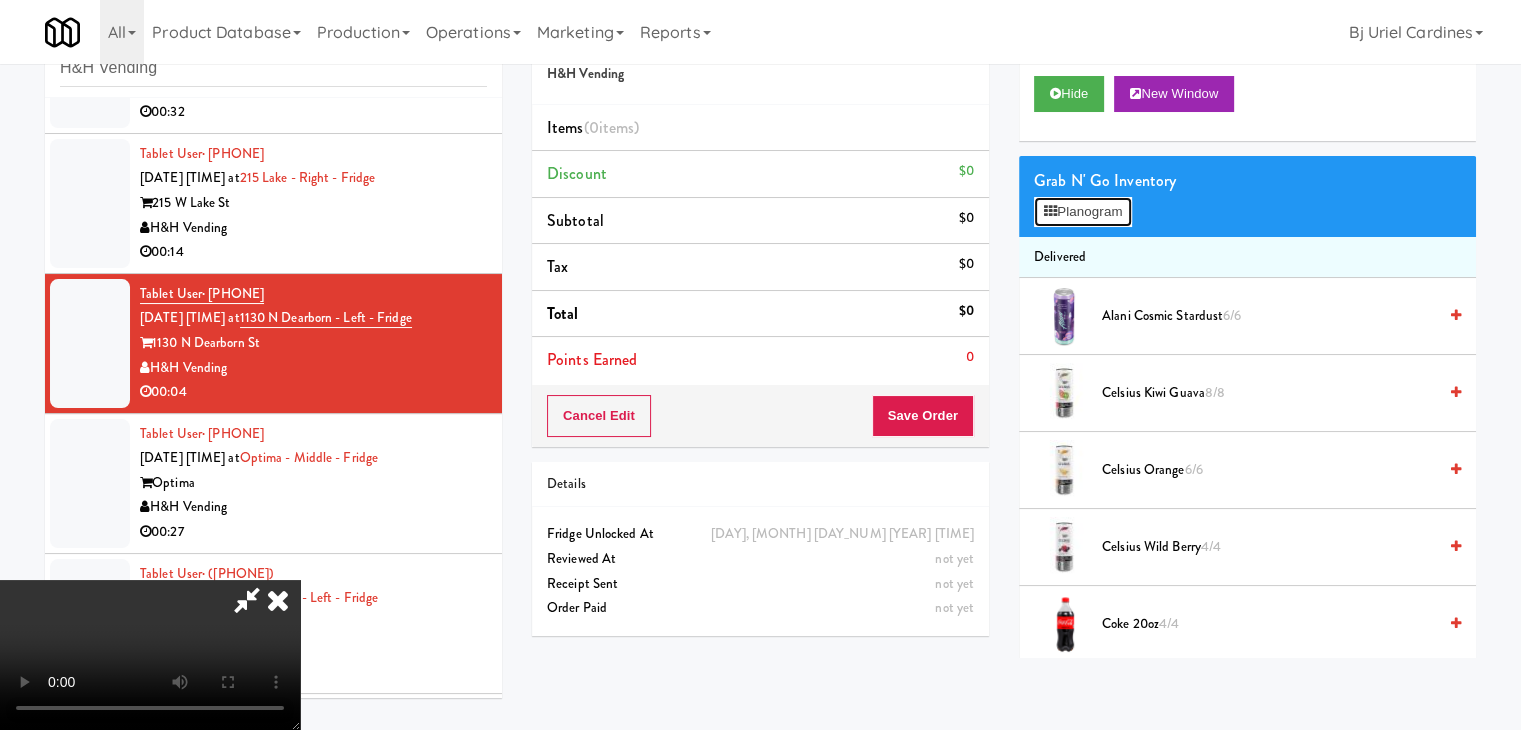 click on "Planogram" at bounding box center [1083, 212] 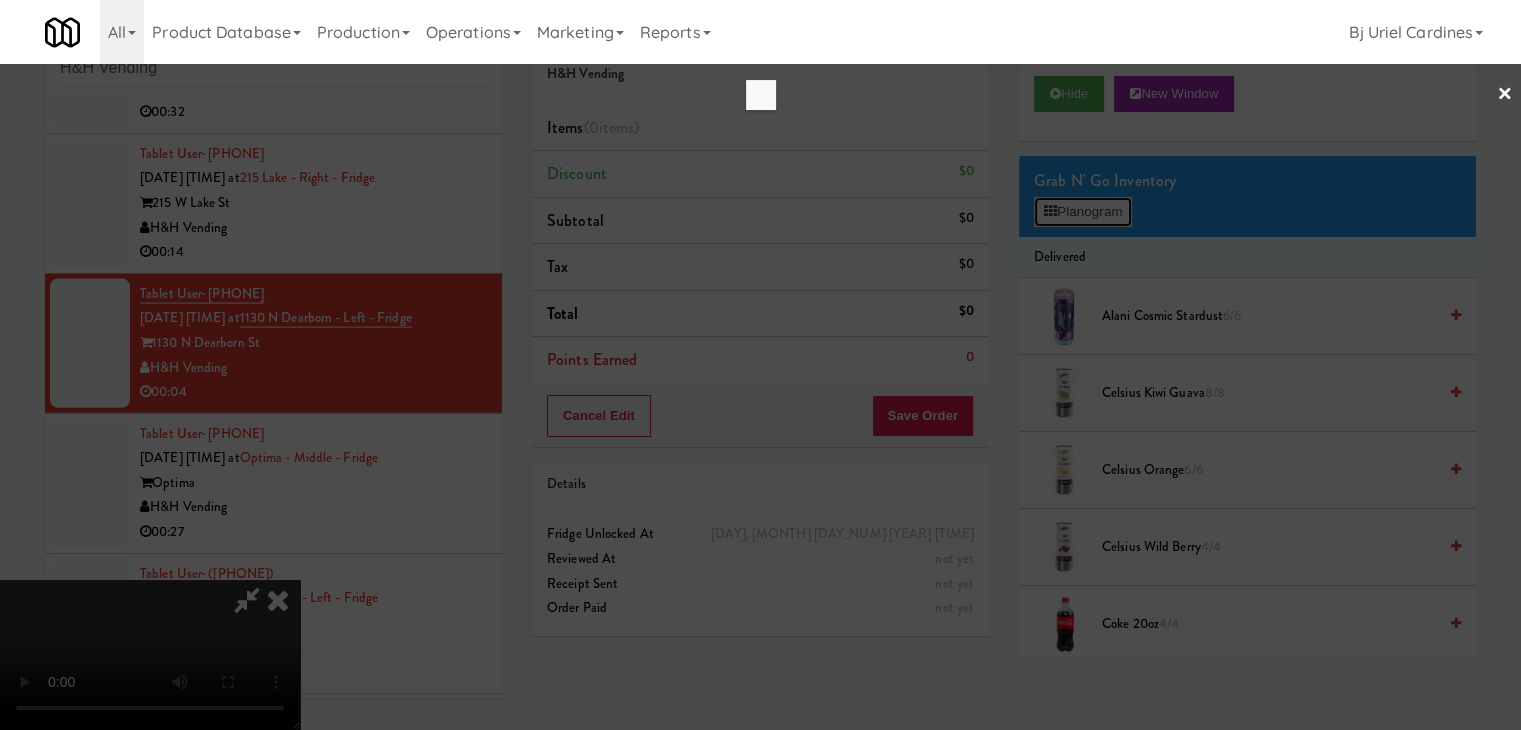 scroll, scrollTop: 4424, scrollLeft: 0, axis: vertical 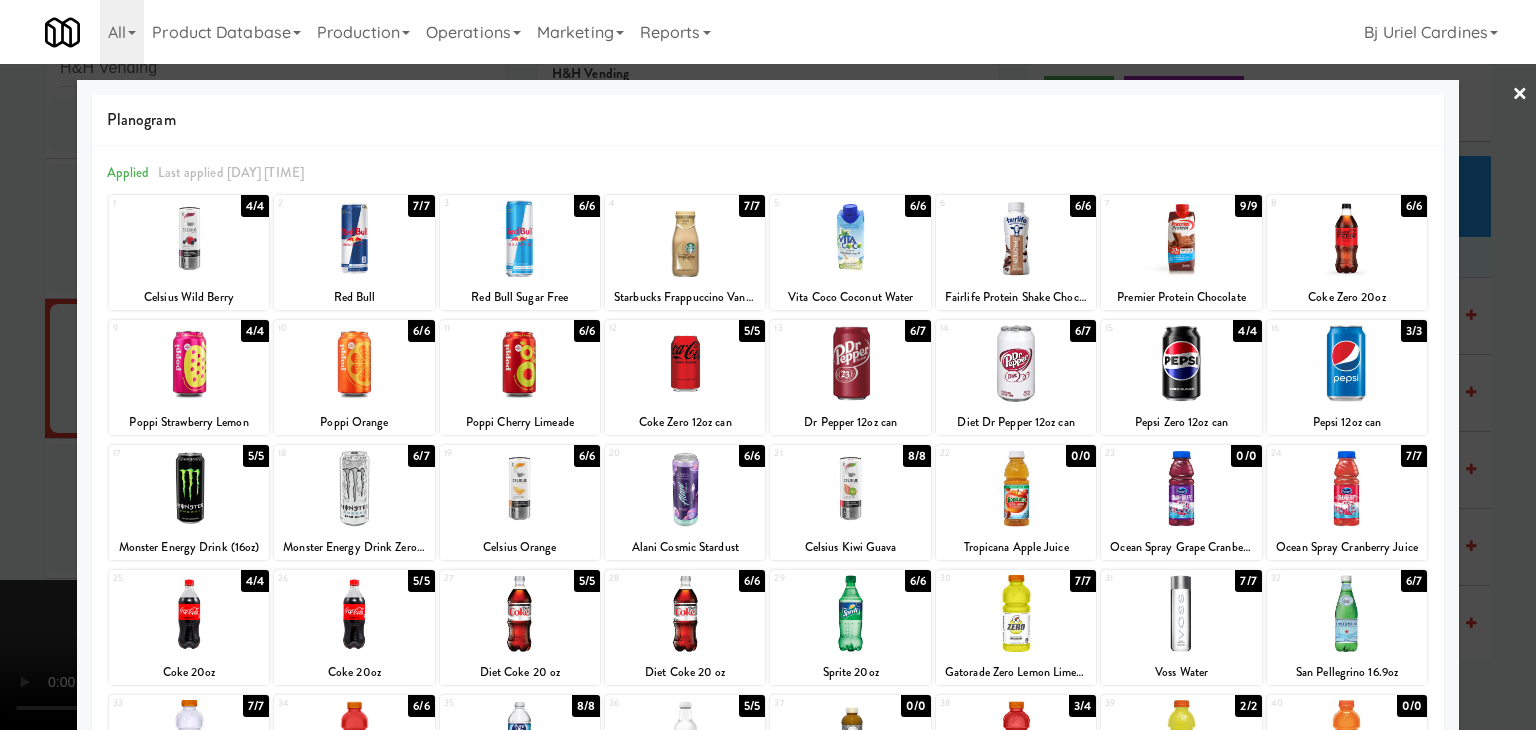 drag, startPoint x: 831, startPoint y: 611, endPoint x: 173, endPoint y: 553, distance: 660.5513 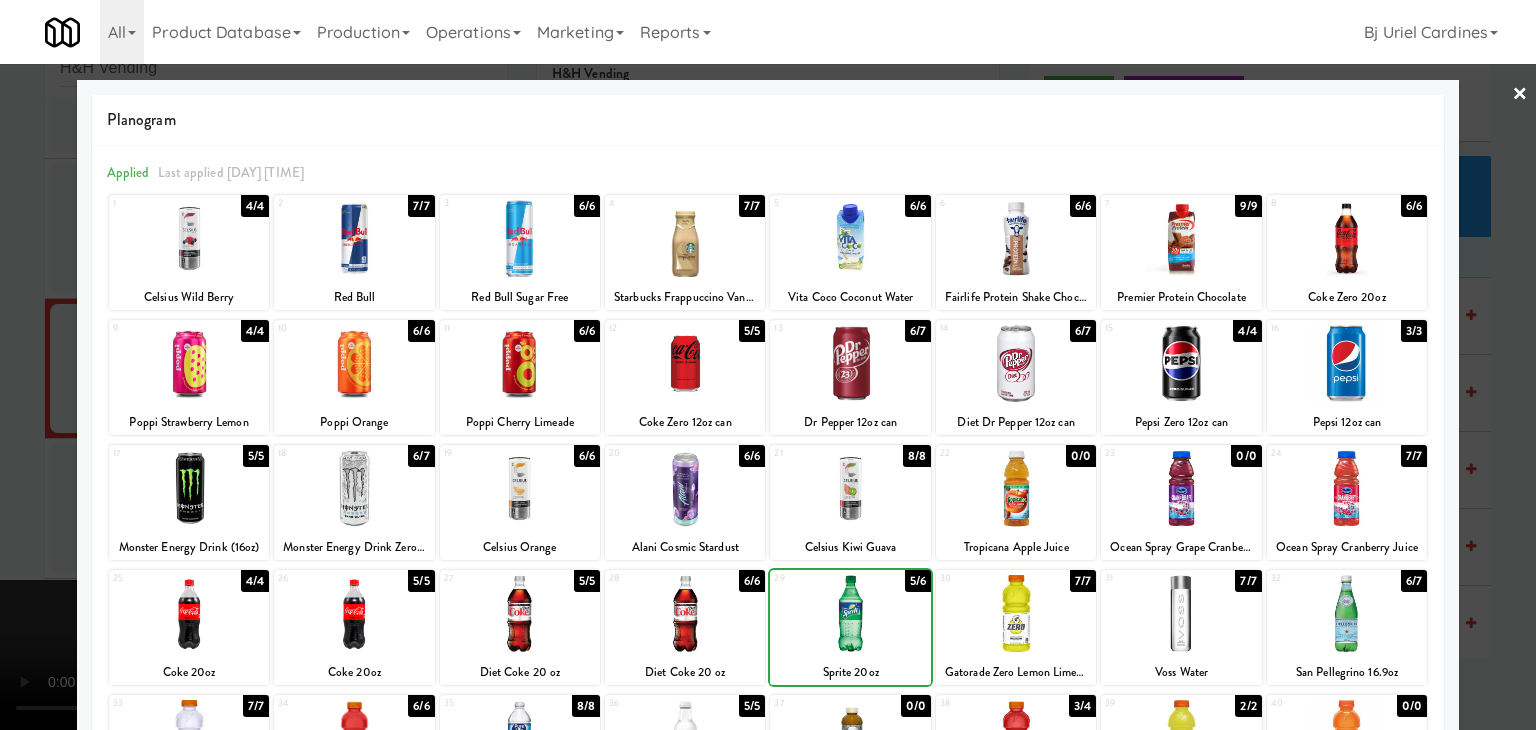 drag, startPoint x: 28, startPoint y: 523, endPoint x: 658, endPoint y: 521, distance: 630.0032 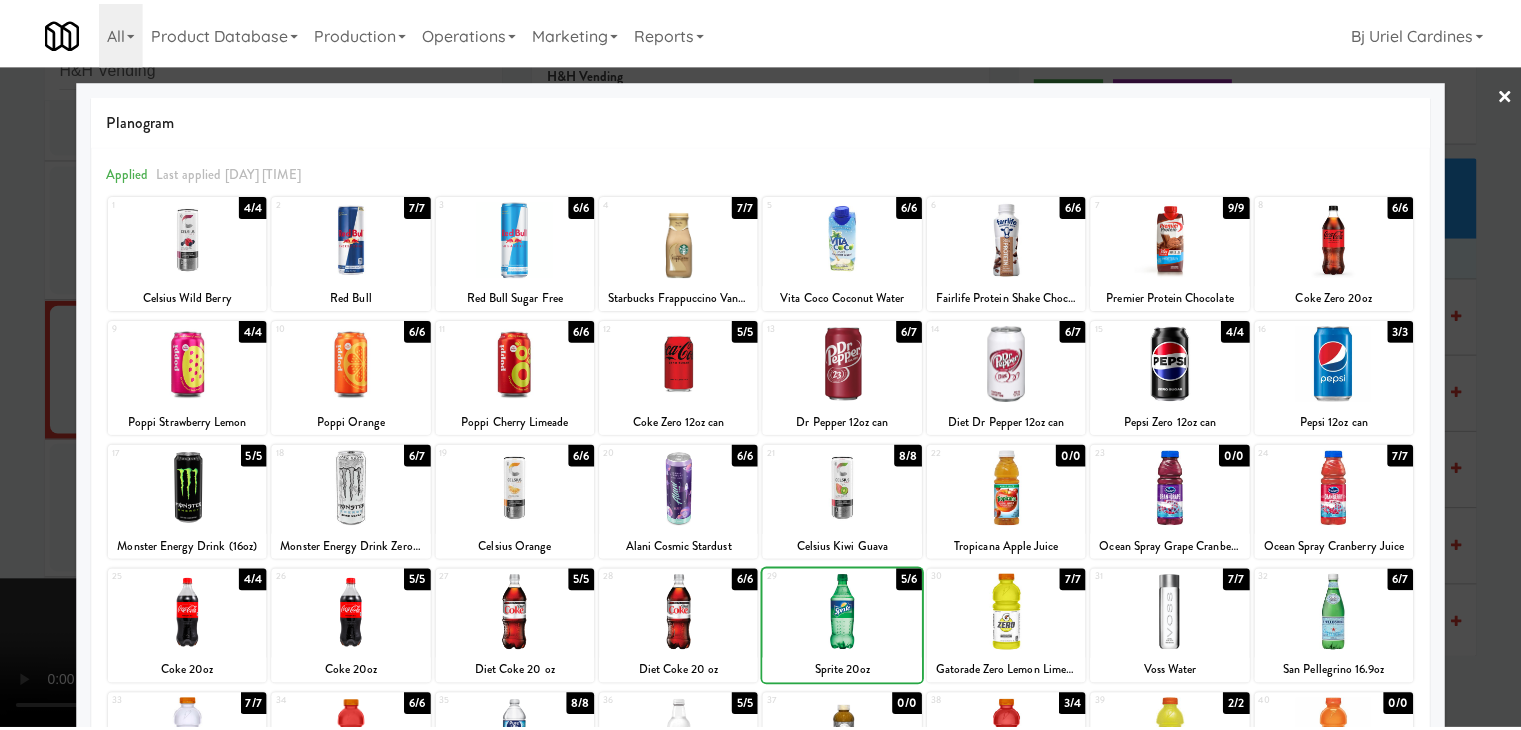 scroll, scrollTop: 4449, scrollLeft: 0, axis: vertical 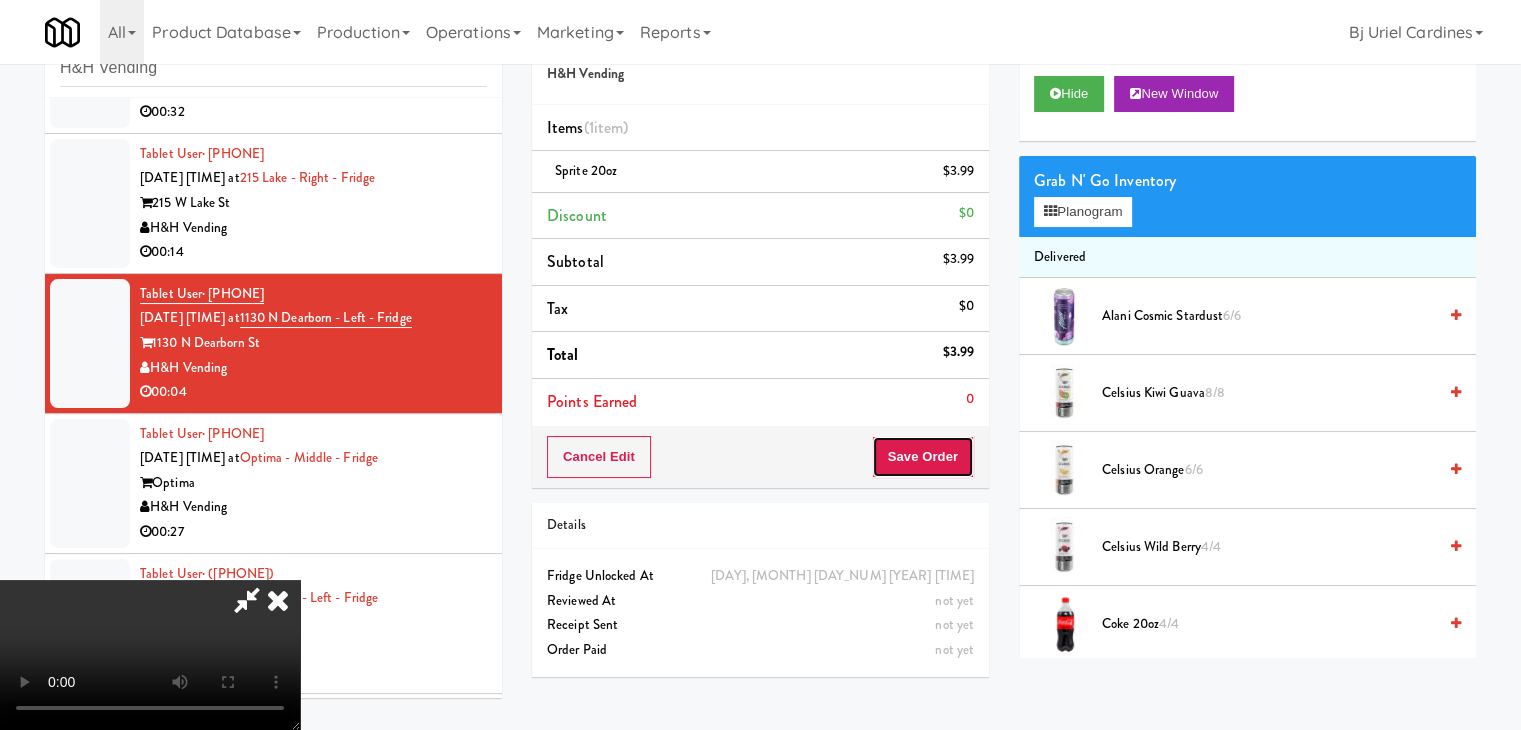 click on "Save Order" at bounding box center [923, 457] 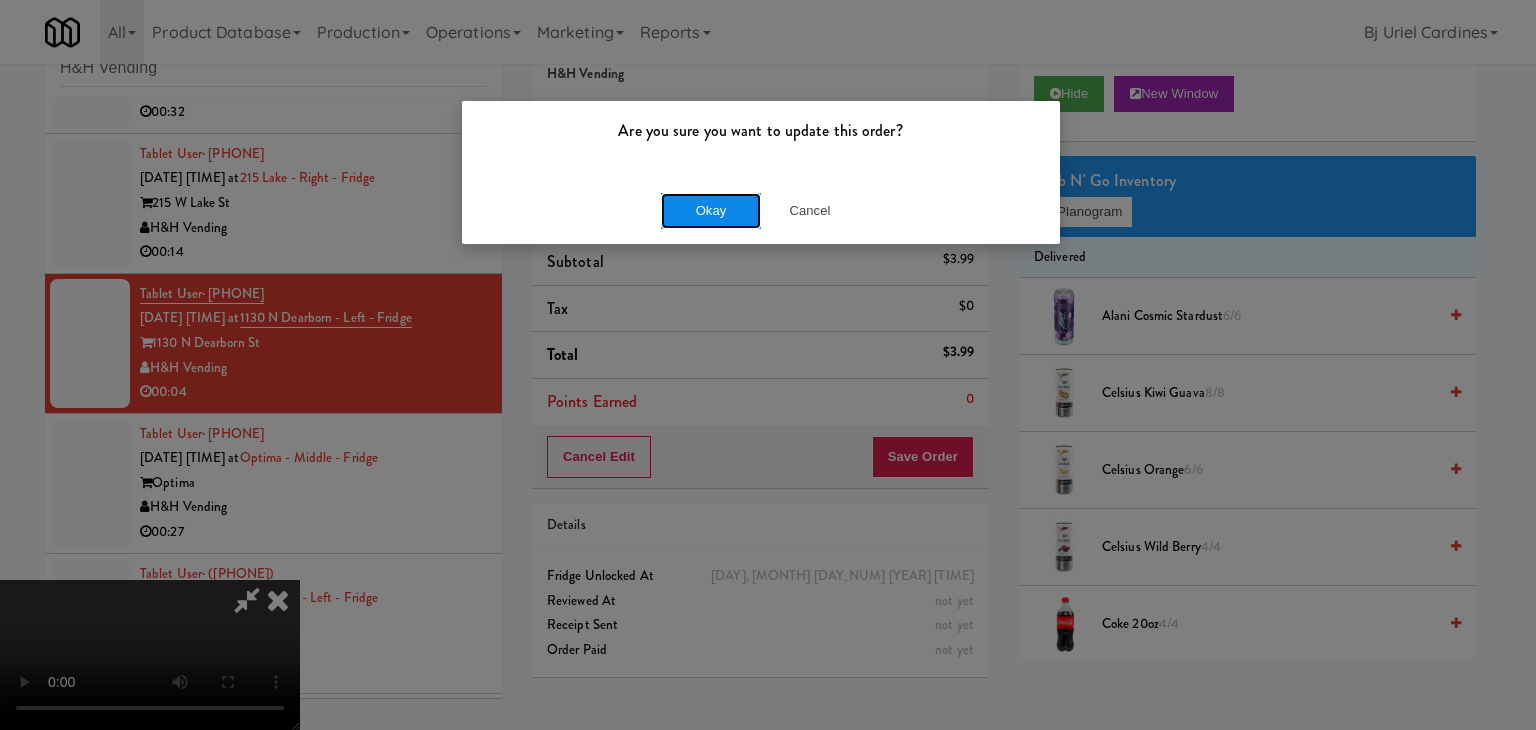 drag, startPoint x: 720, startPoint y: 218, endPoint x: 696, endPoint y: 215, distance: 24.186773 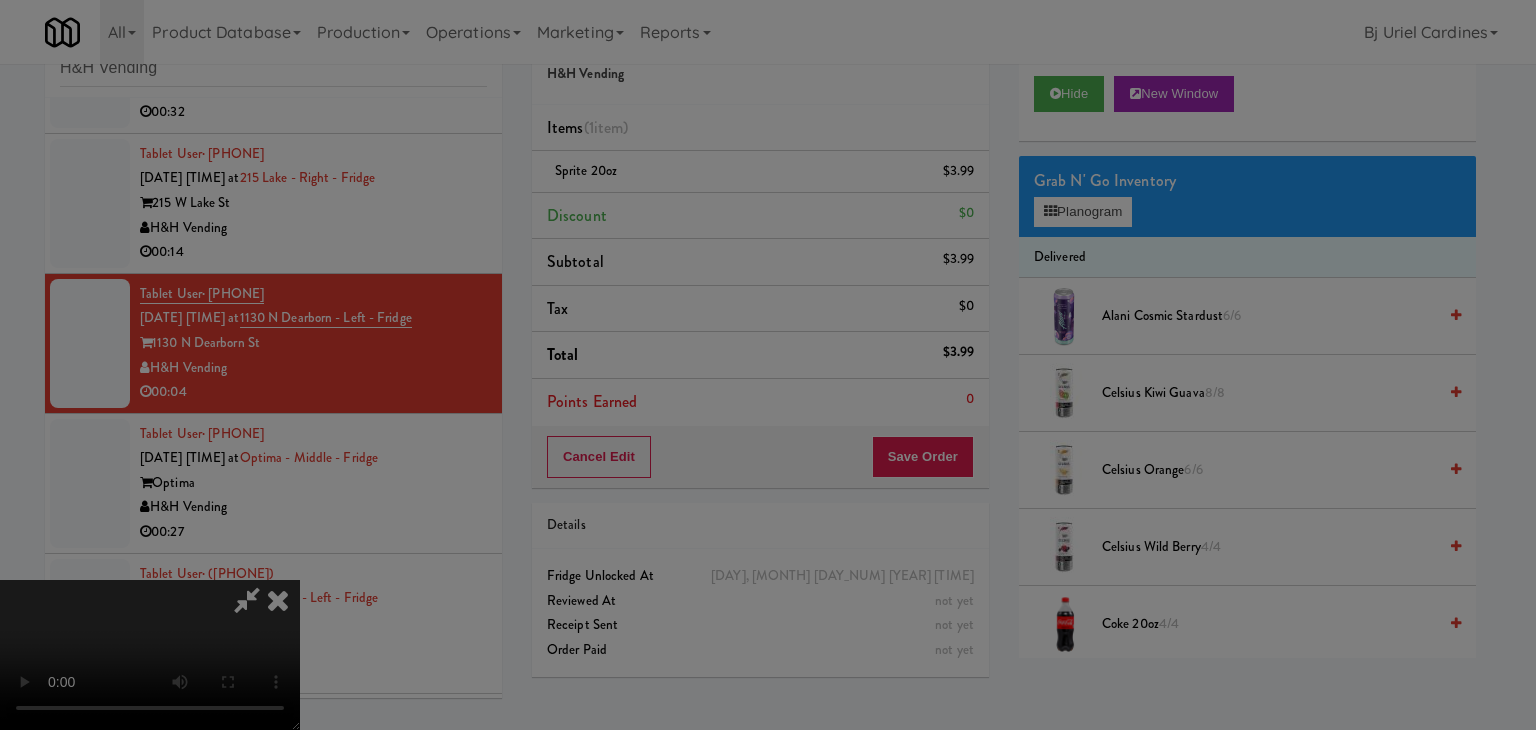 click on "Okay Cancel" at bounding box center (761, 173) 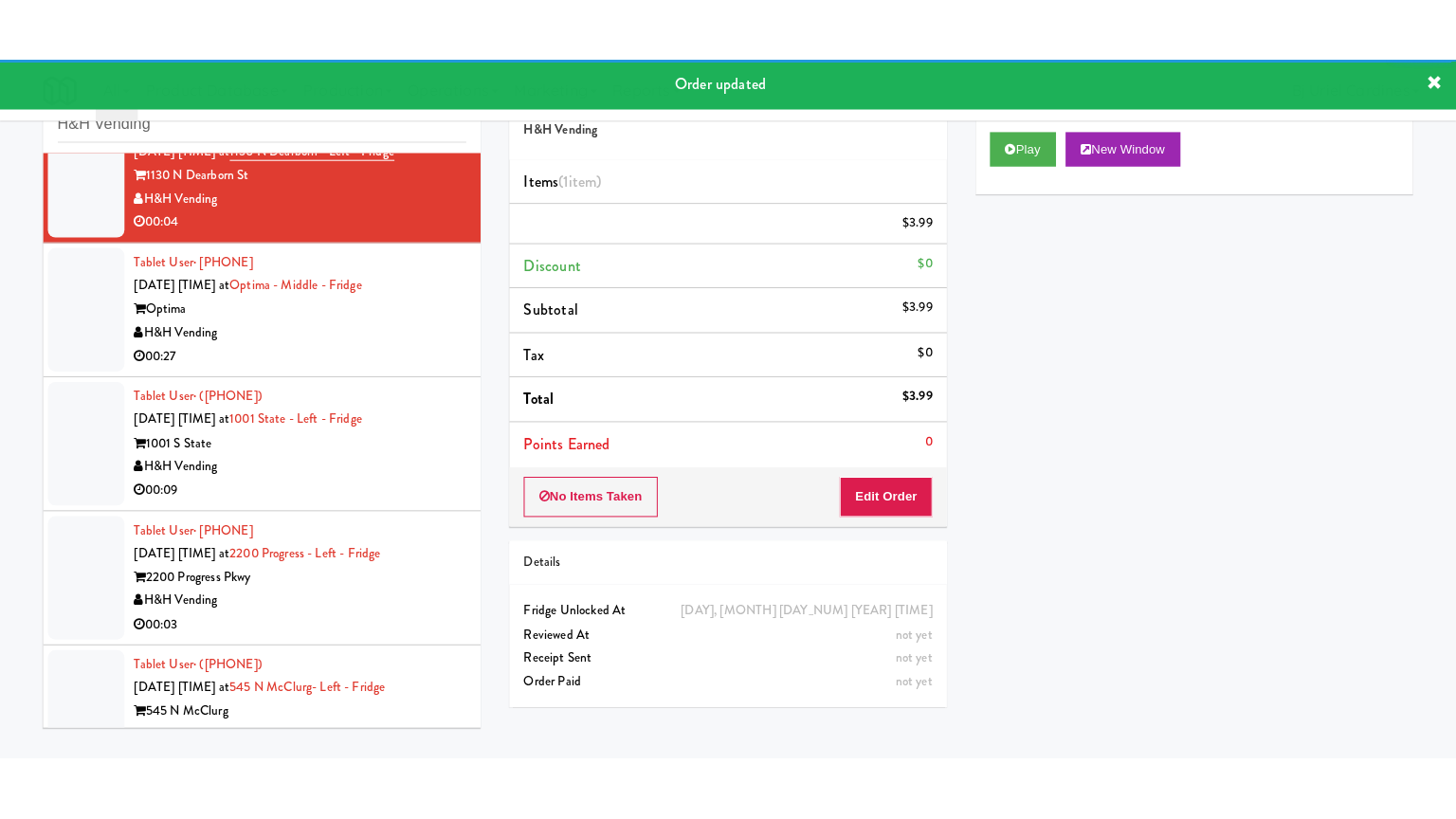scroll, scrollTop: 4502, scrollLeft: 0, axis: vertical 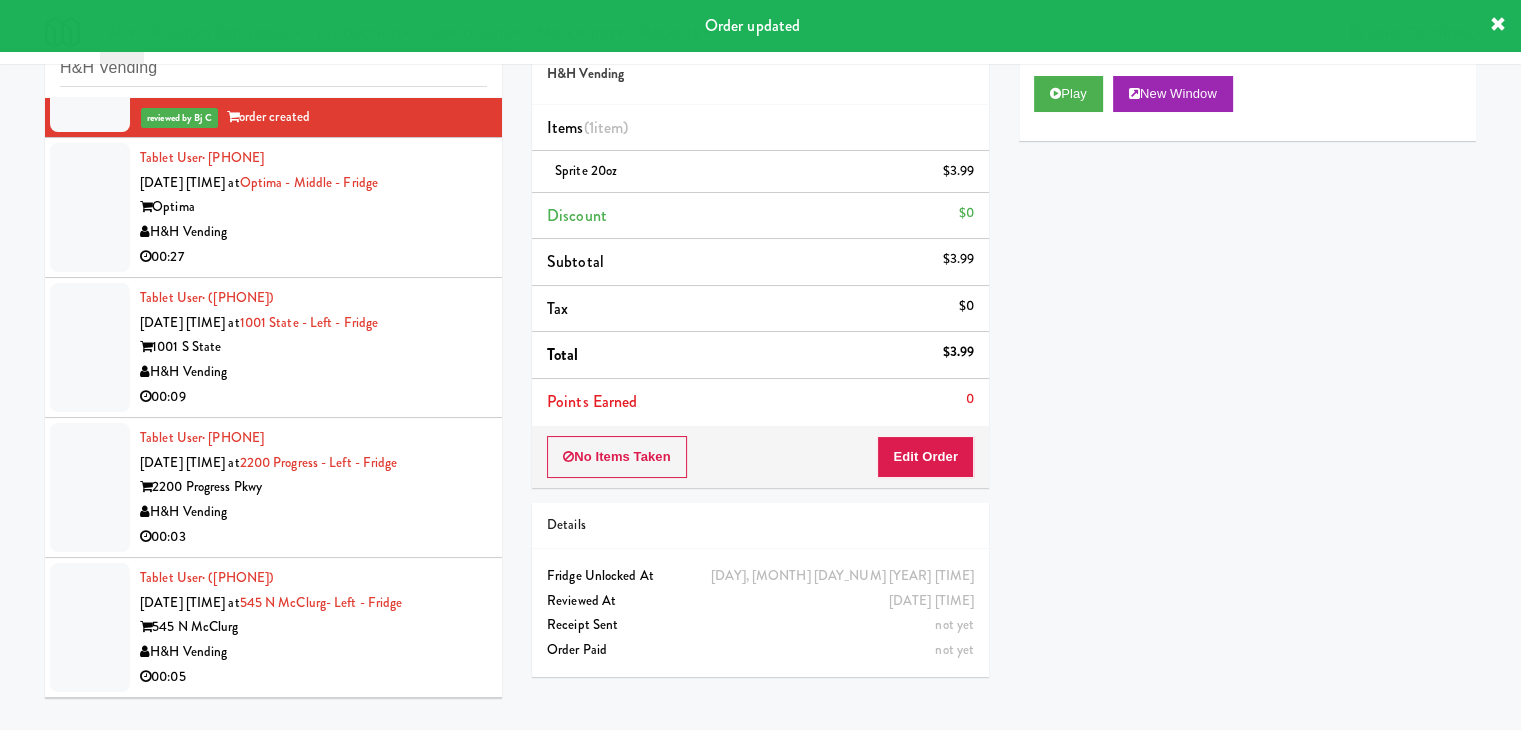 click on "H&H Vending" at bounding box center [313, 372] 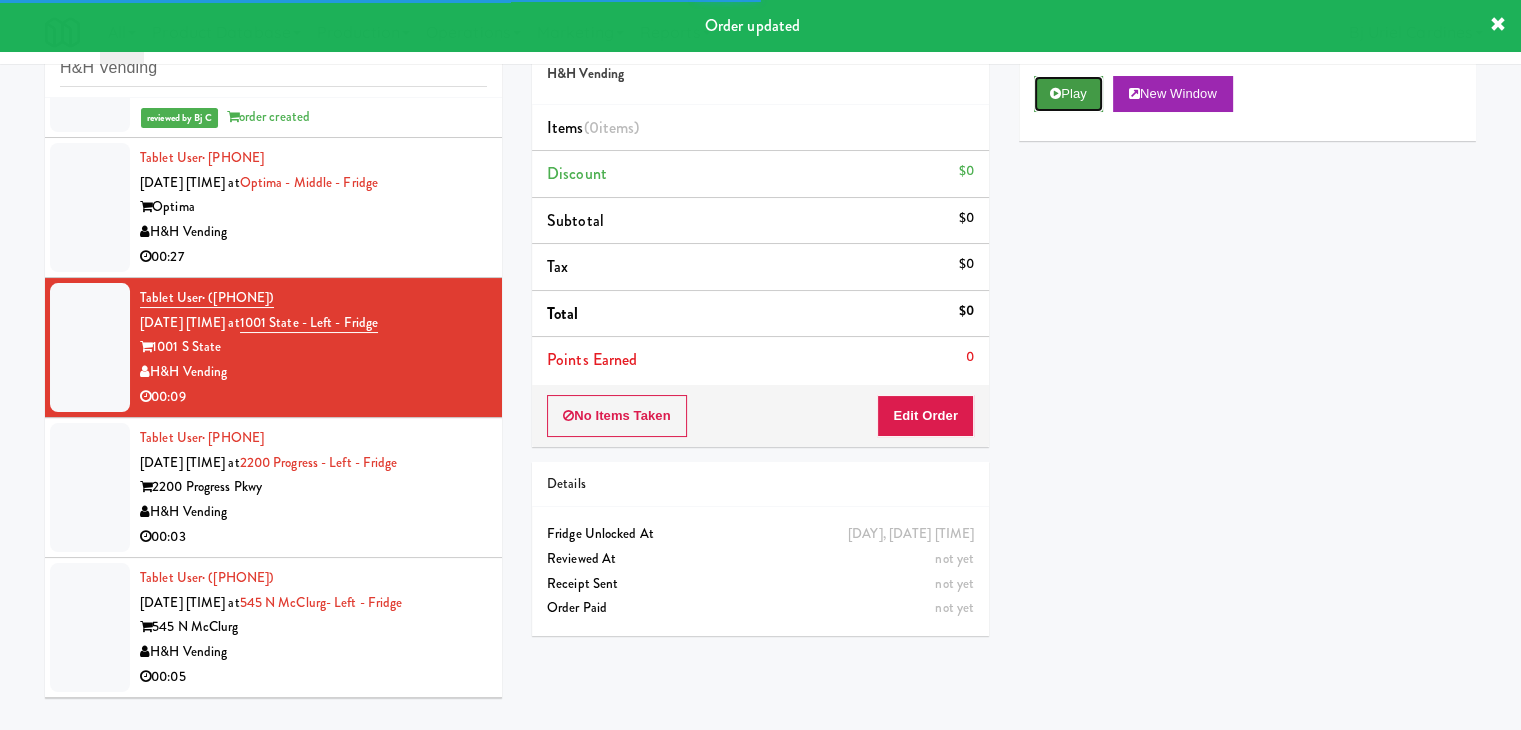 click on "Play" at bounding box center [1068, 94] 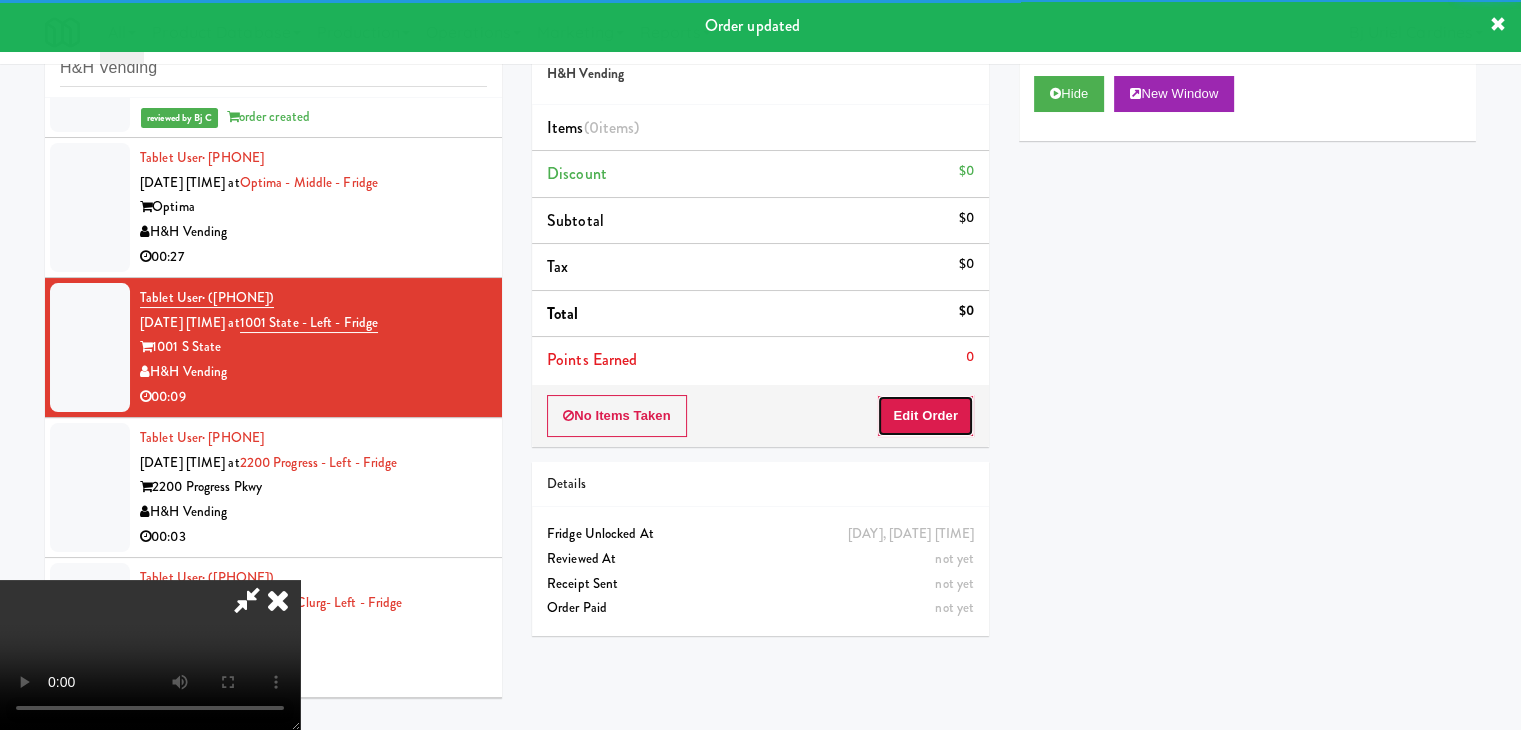 click on "Edit Order" at bounding box center (925, 416) 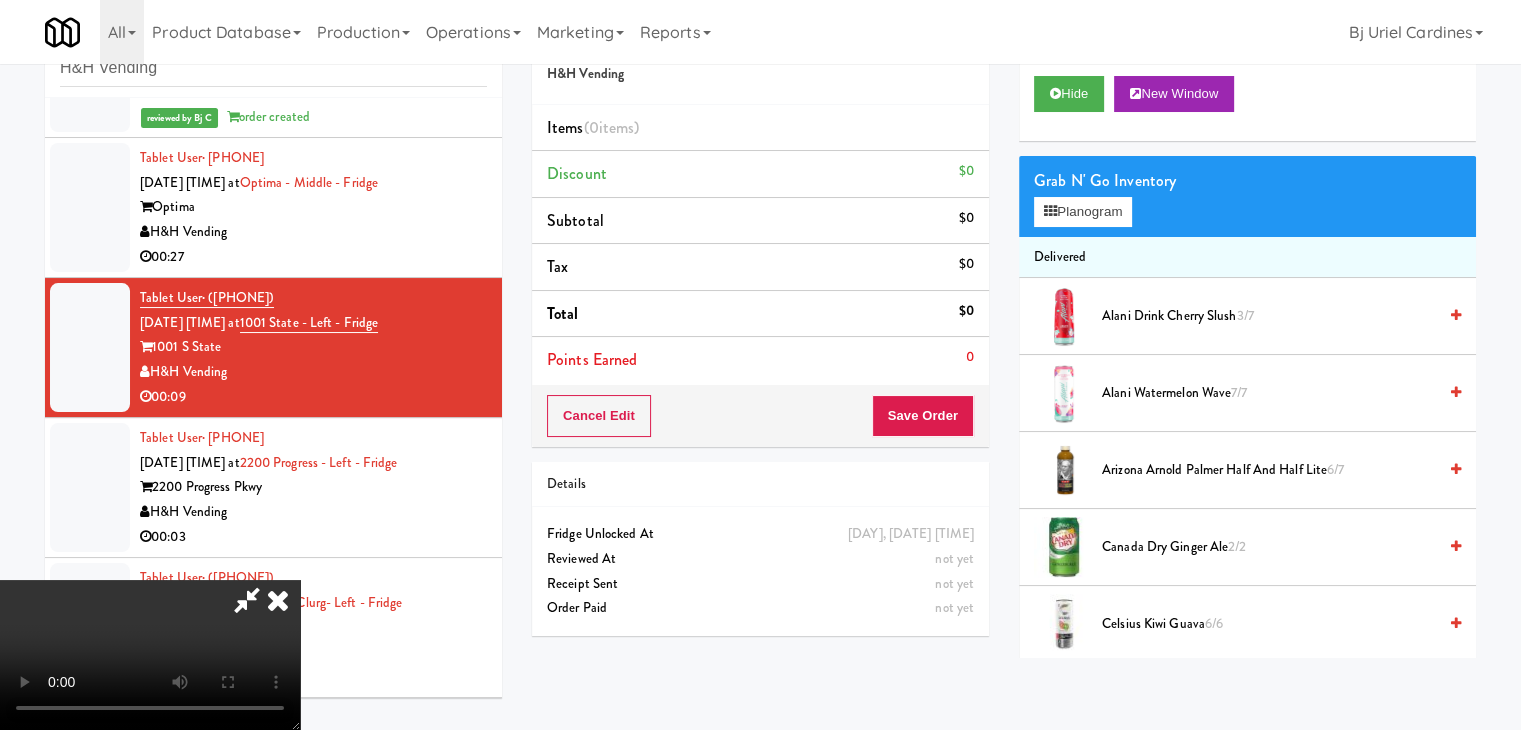 type 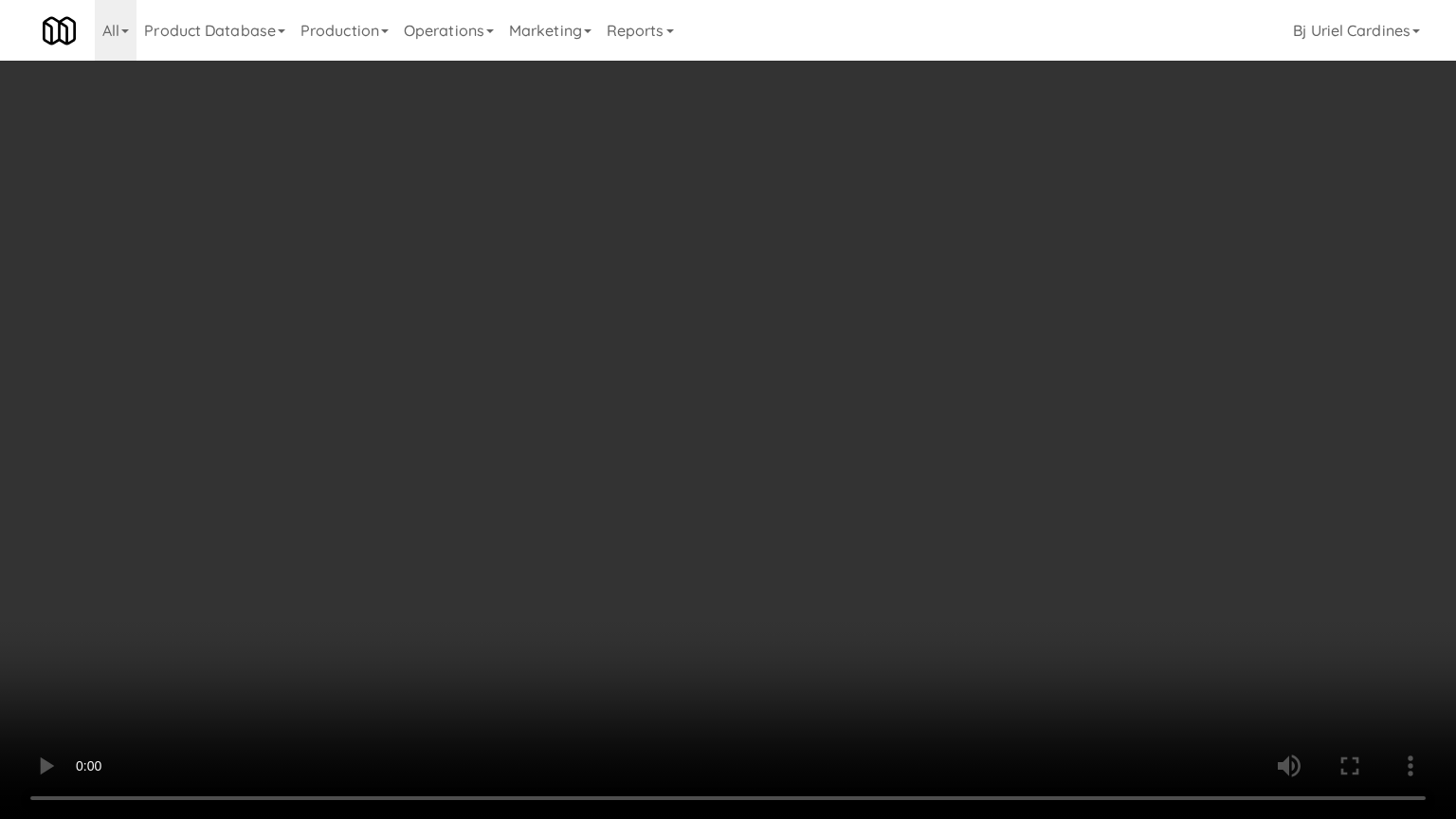 click at bounding box center (728, 410) 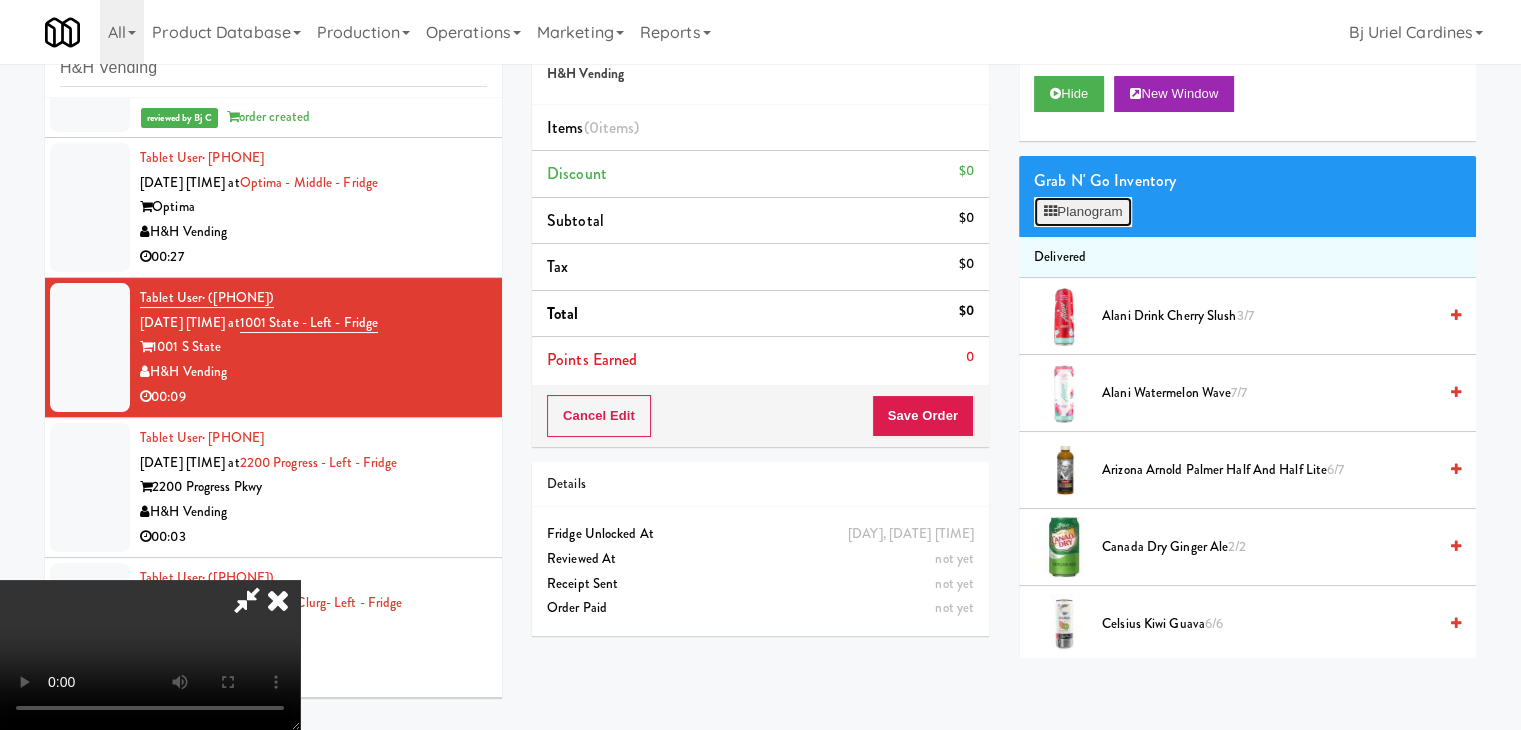 click on "Planogram" at bounding box center [1083, 212] 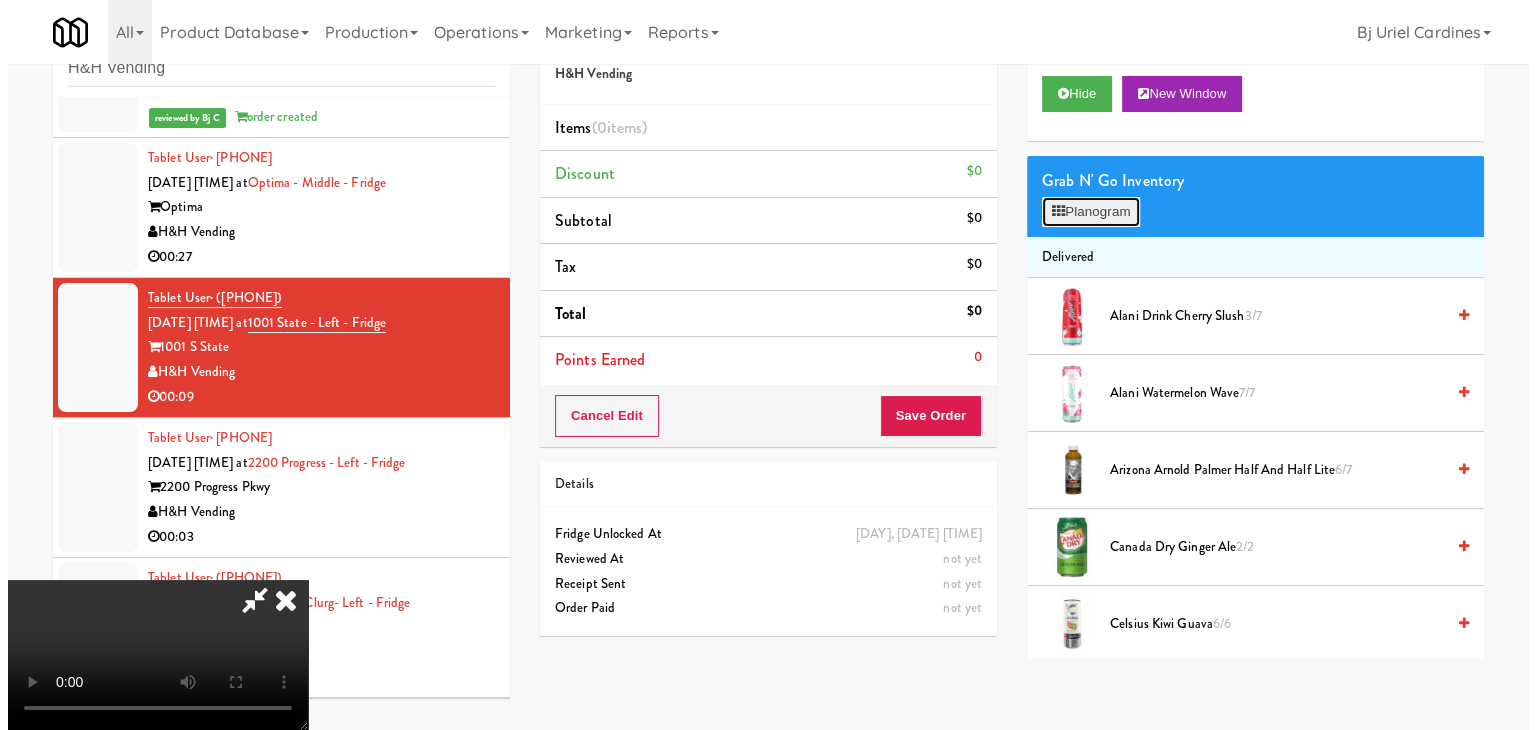 scroll, scrollTop: 4724, scrollLeft: 0, axis: vertical 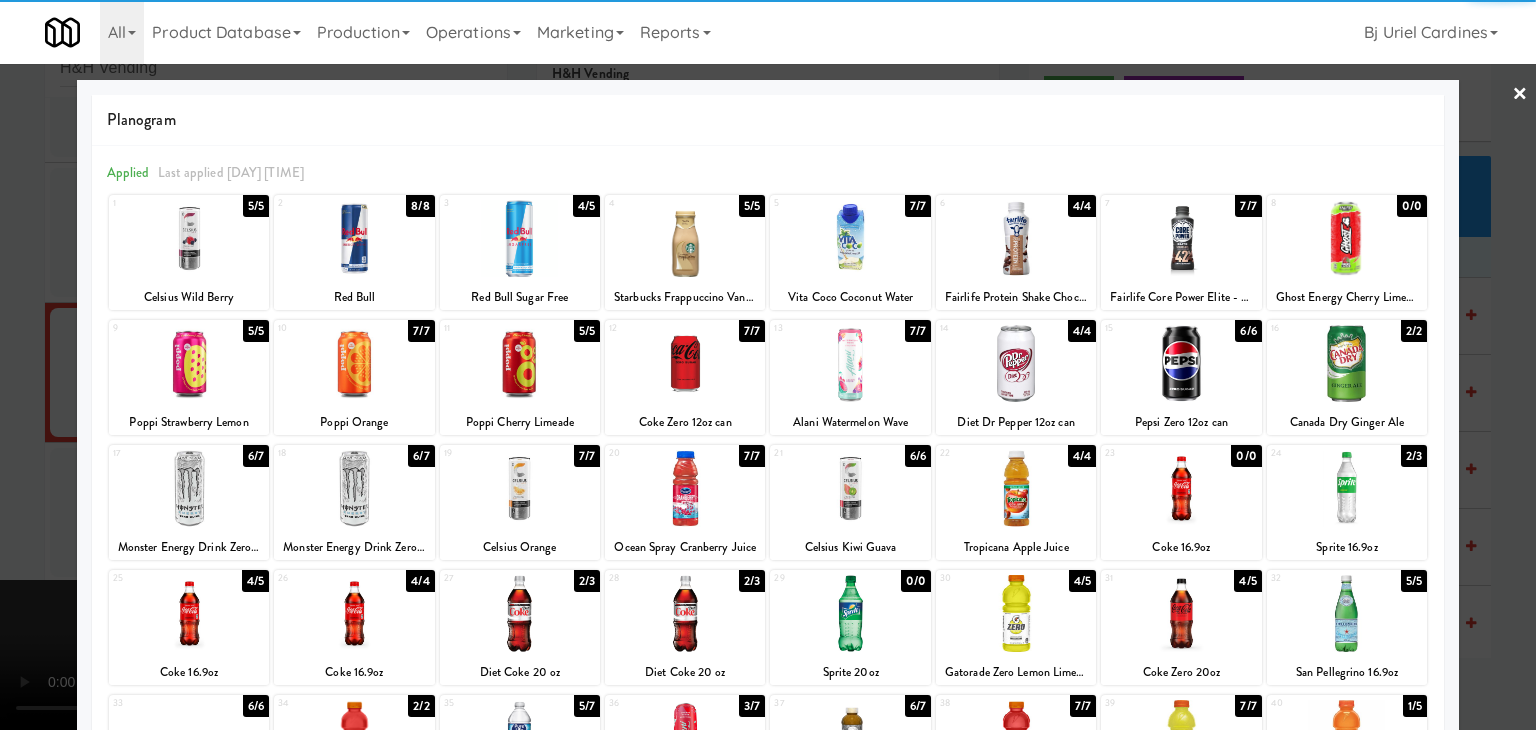 click at bounding box center (685, 363) 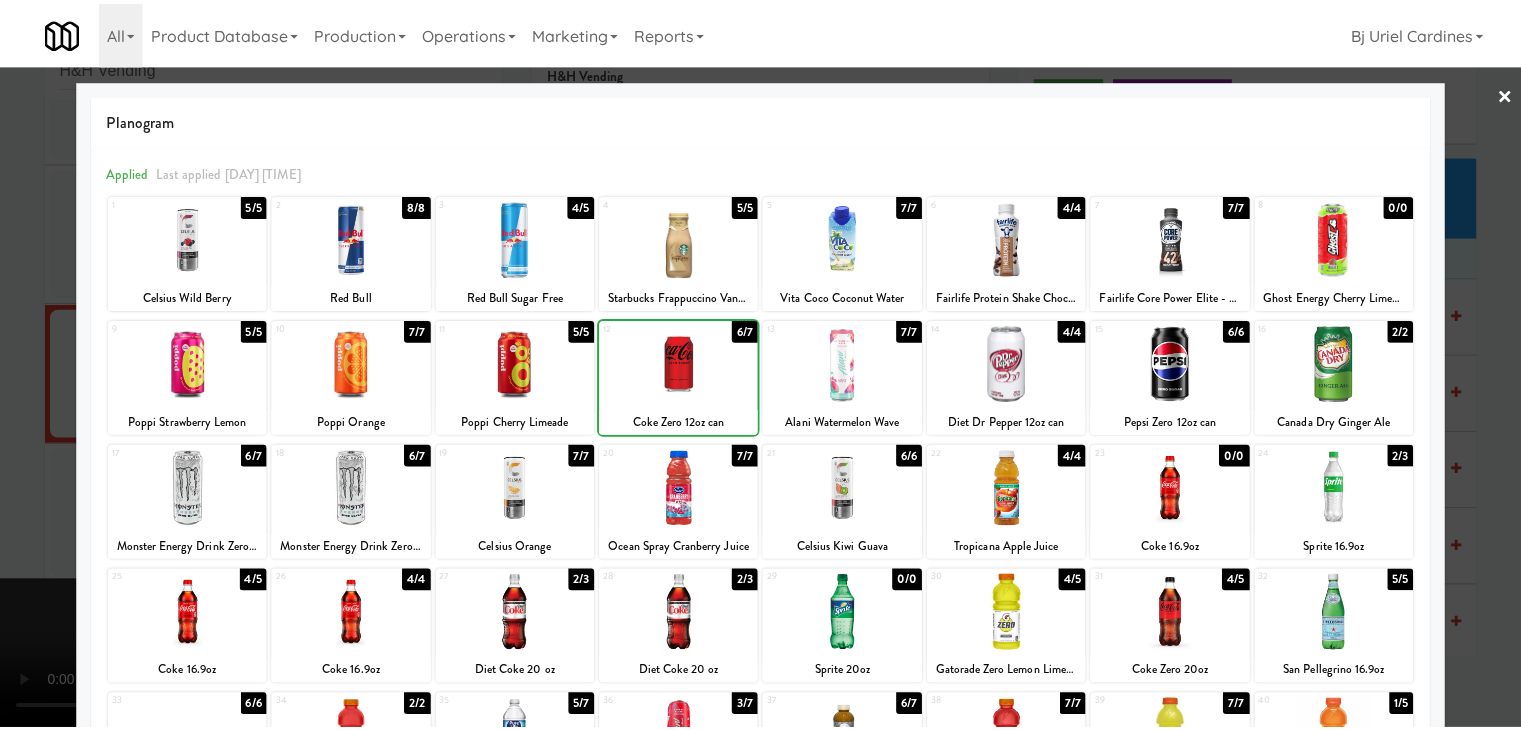 scroll, scrollTop: 252, scrollLeft: 0, axis: vertical 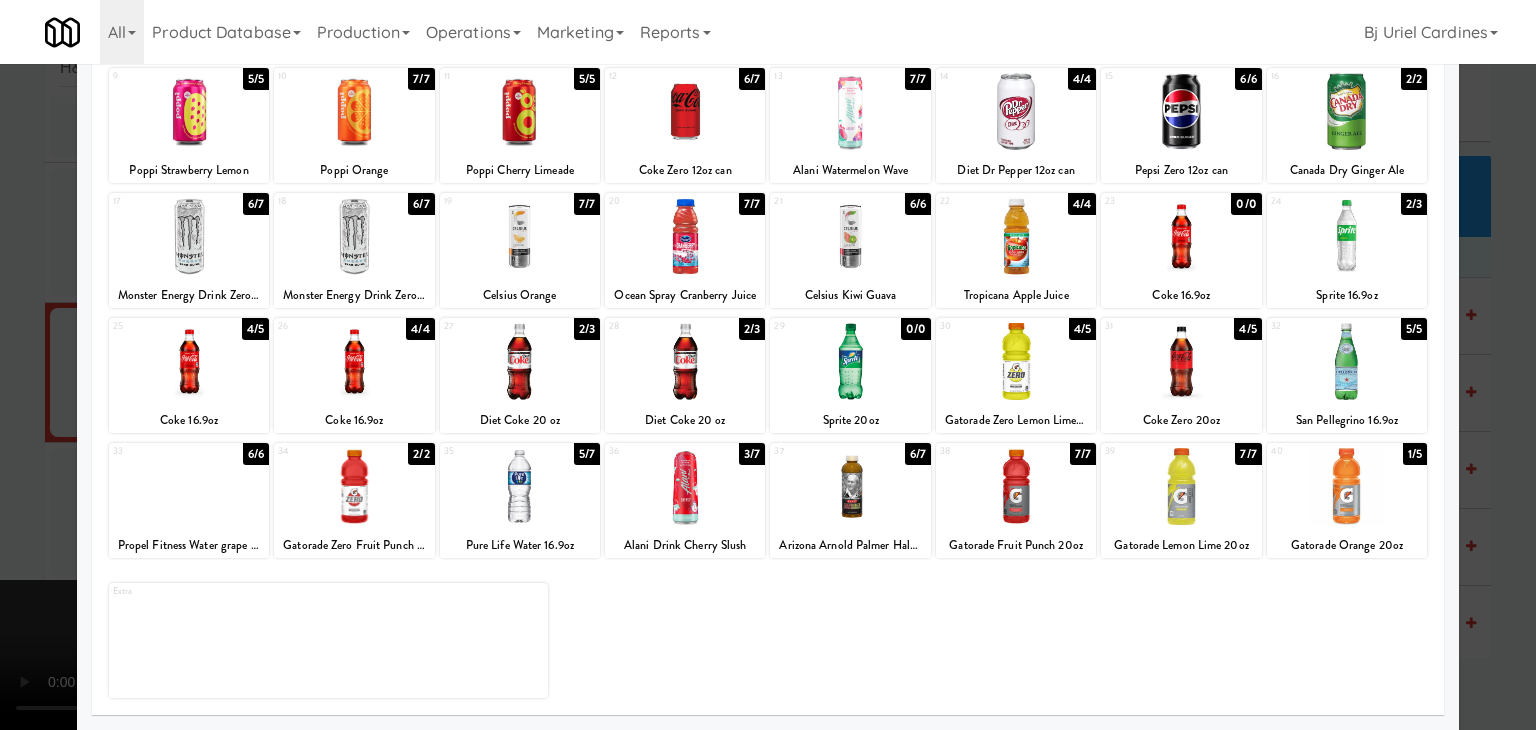 click at bounding box center [520, 486] 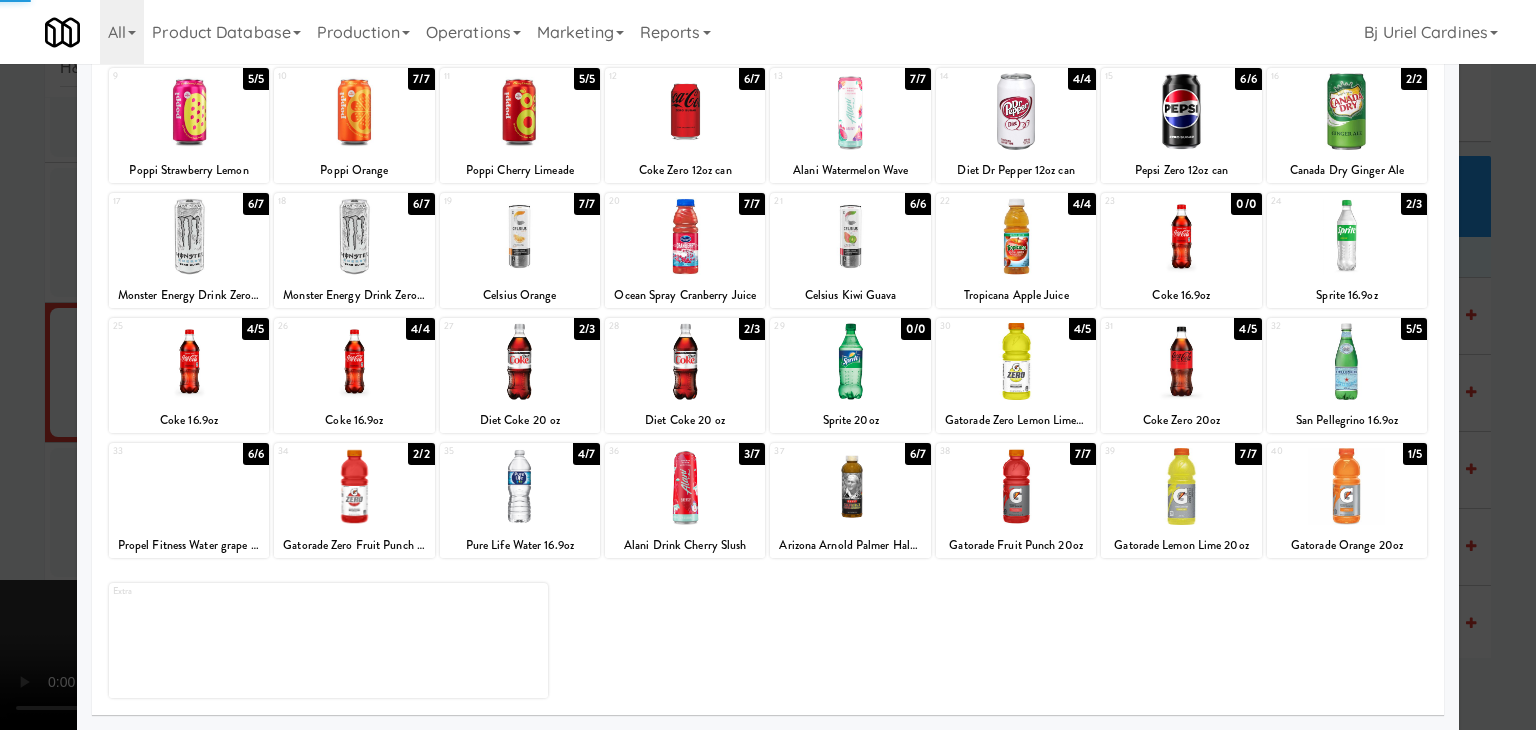 drag, startPoint x: 0, startPoint y: 474, endPoint x: 144, endPoint y: 473, distance: 144.00348 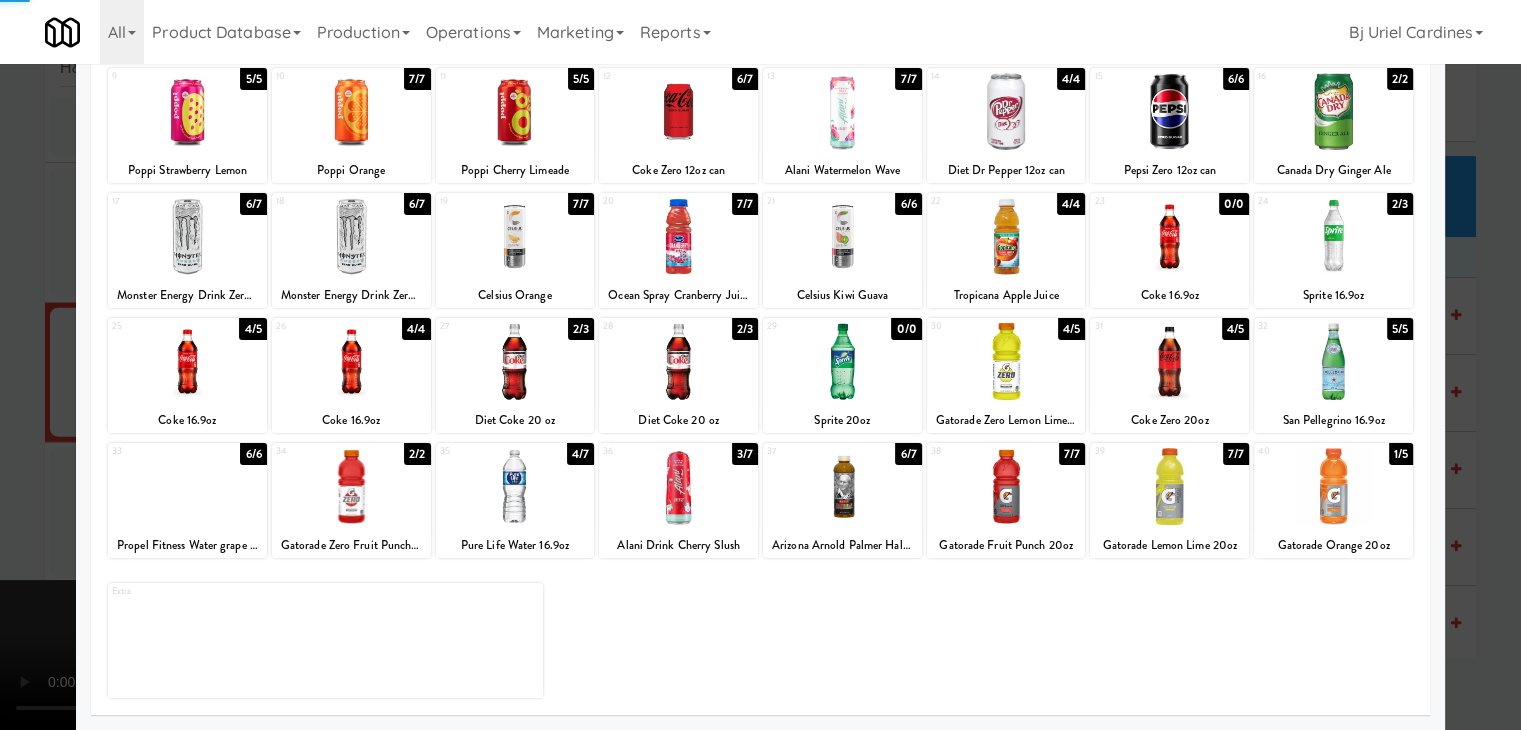 scroll, scrollTop: 4749, scrollLeft: 0, axis: vertical 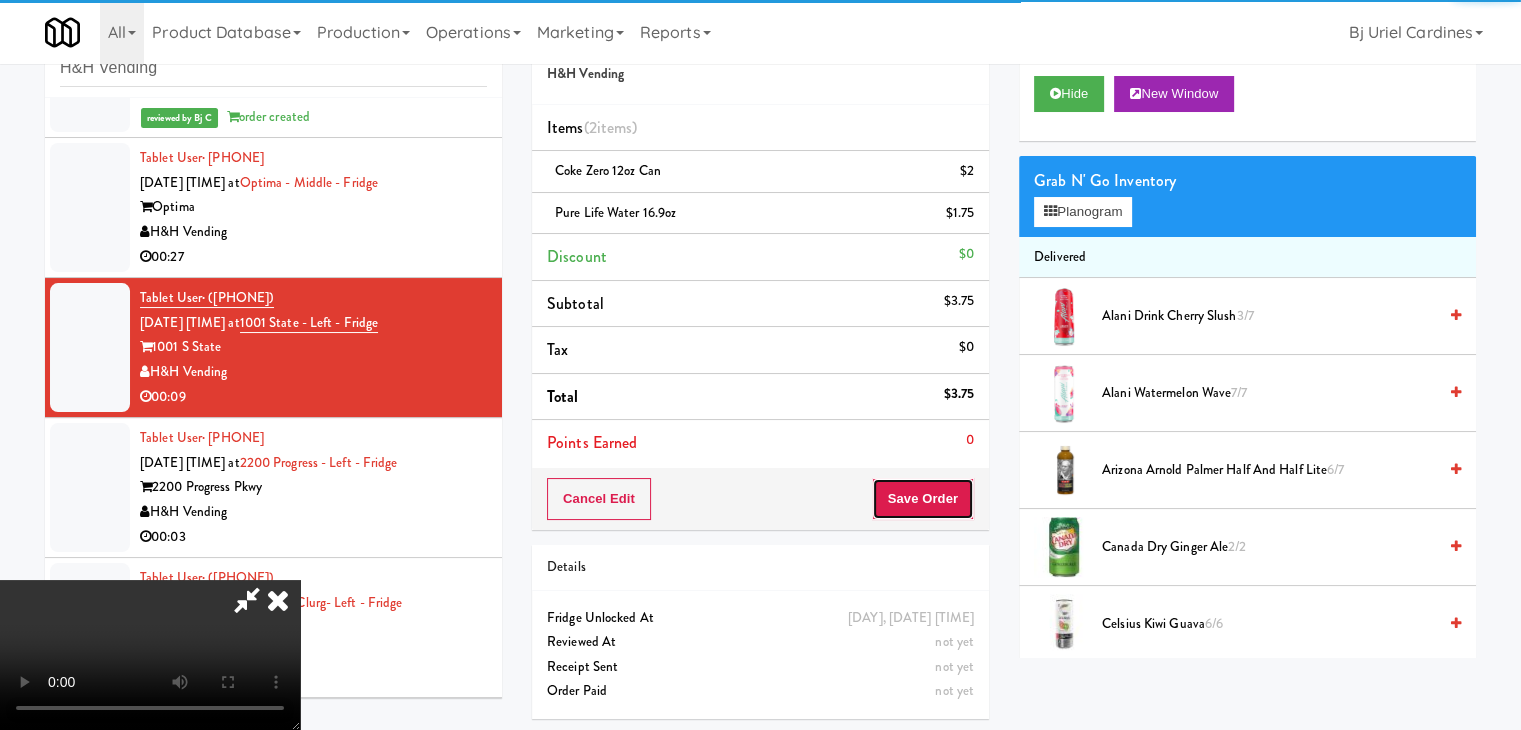 click on "Save Order" at bounding box center (923, 499) 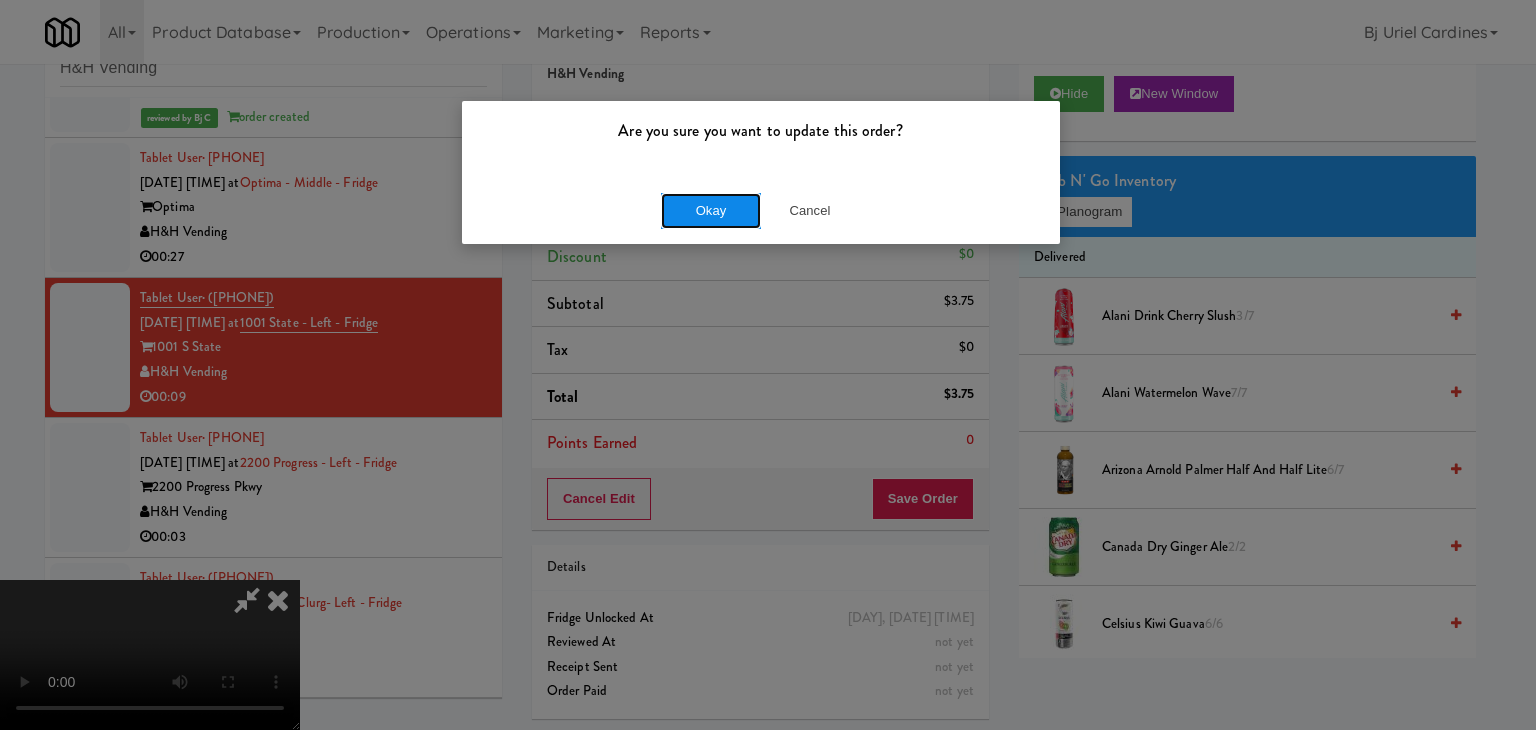 click on "Okay" at bounding box center [711, 211] 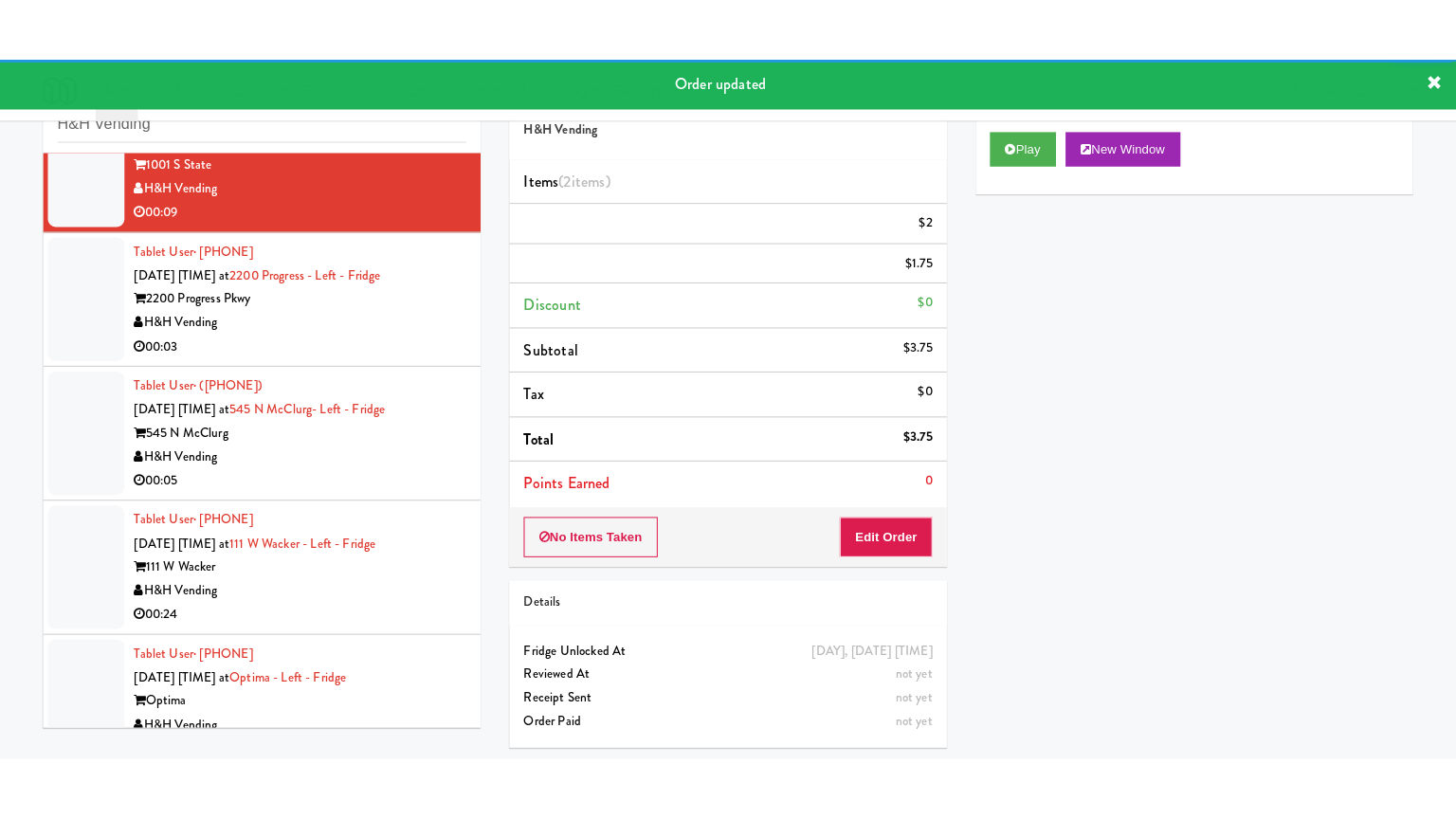 scroll, scrollTop: 4786, scrollLeft: 0, axis: vertical 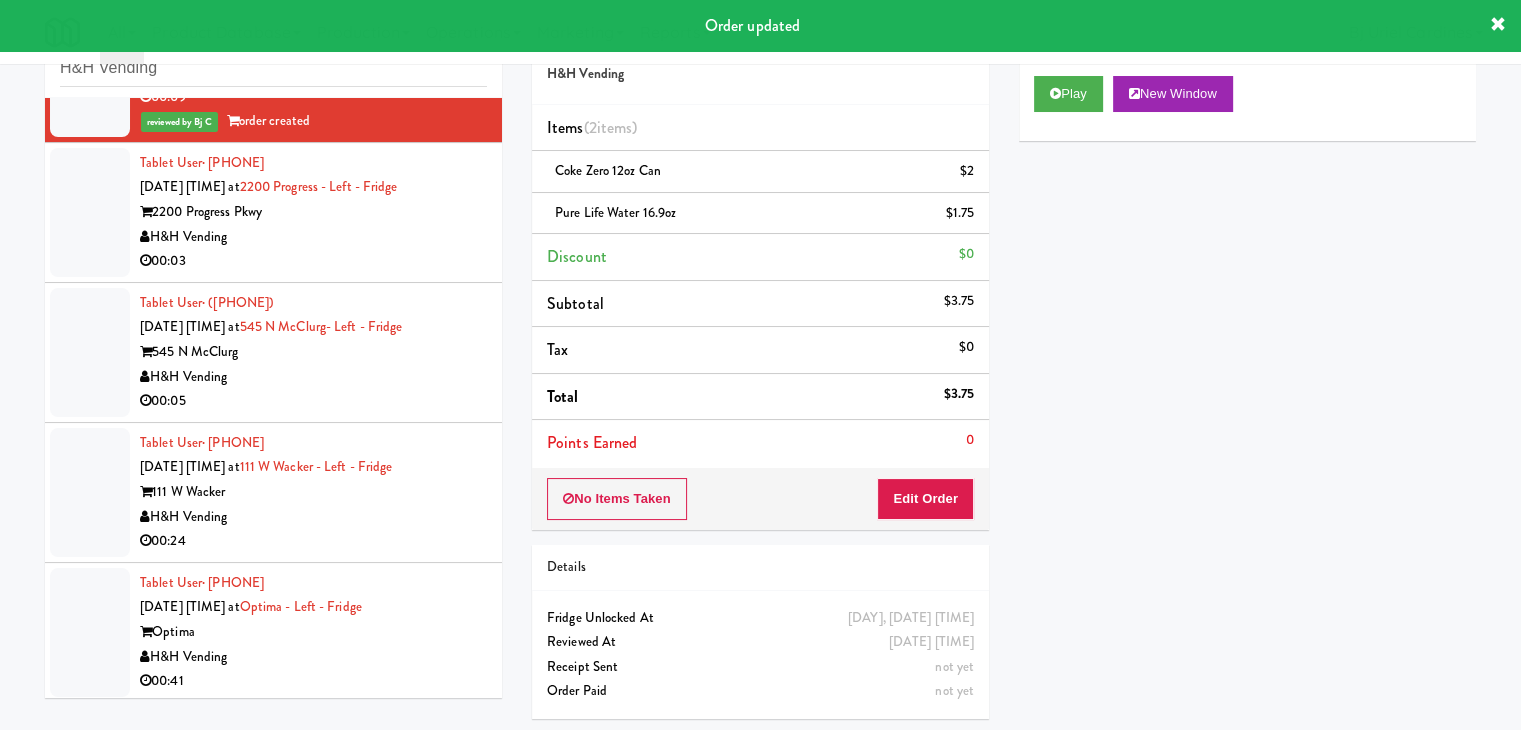 click on "00:03" at bounding box center [313, 261] 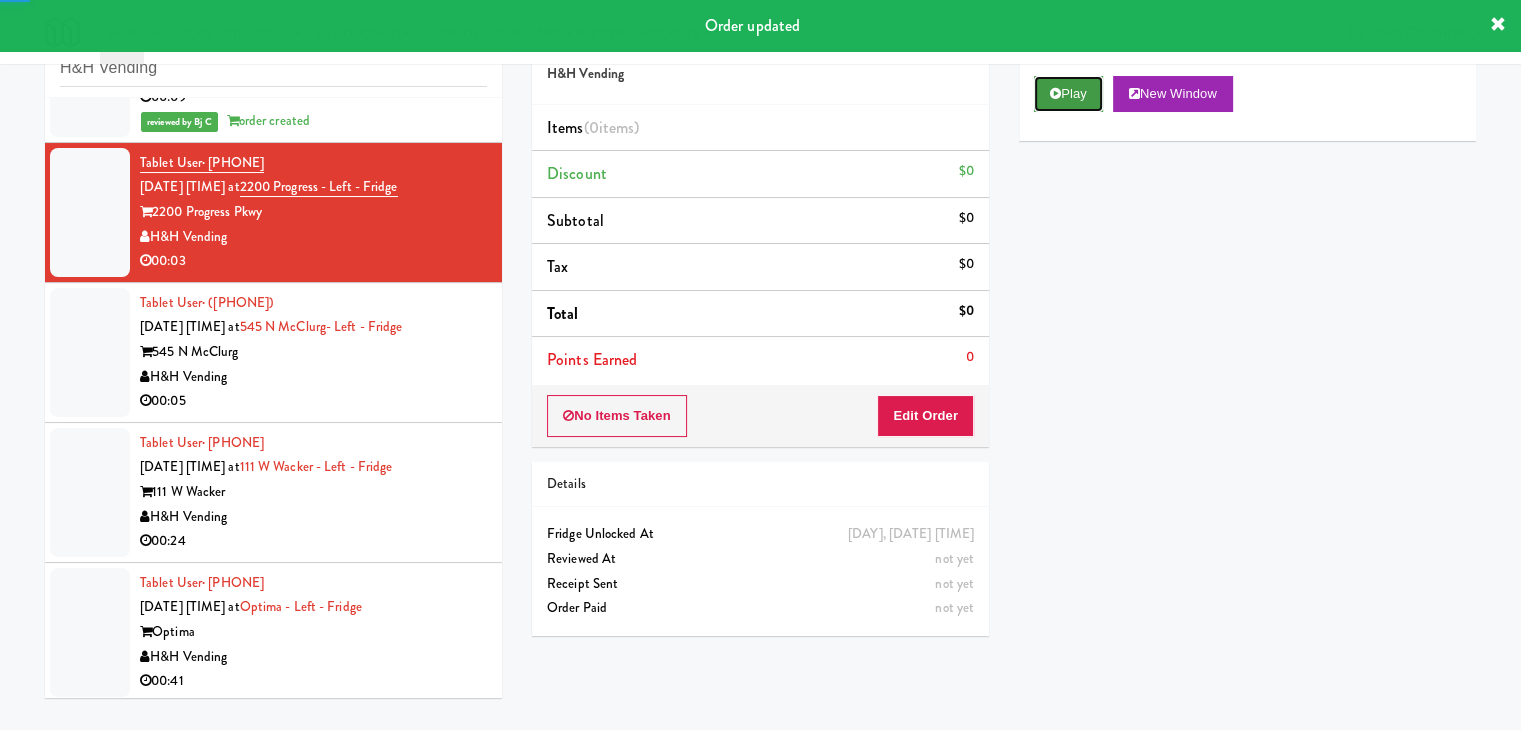 click at bounding box center (1055, 93) 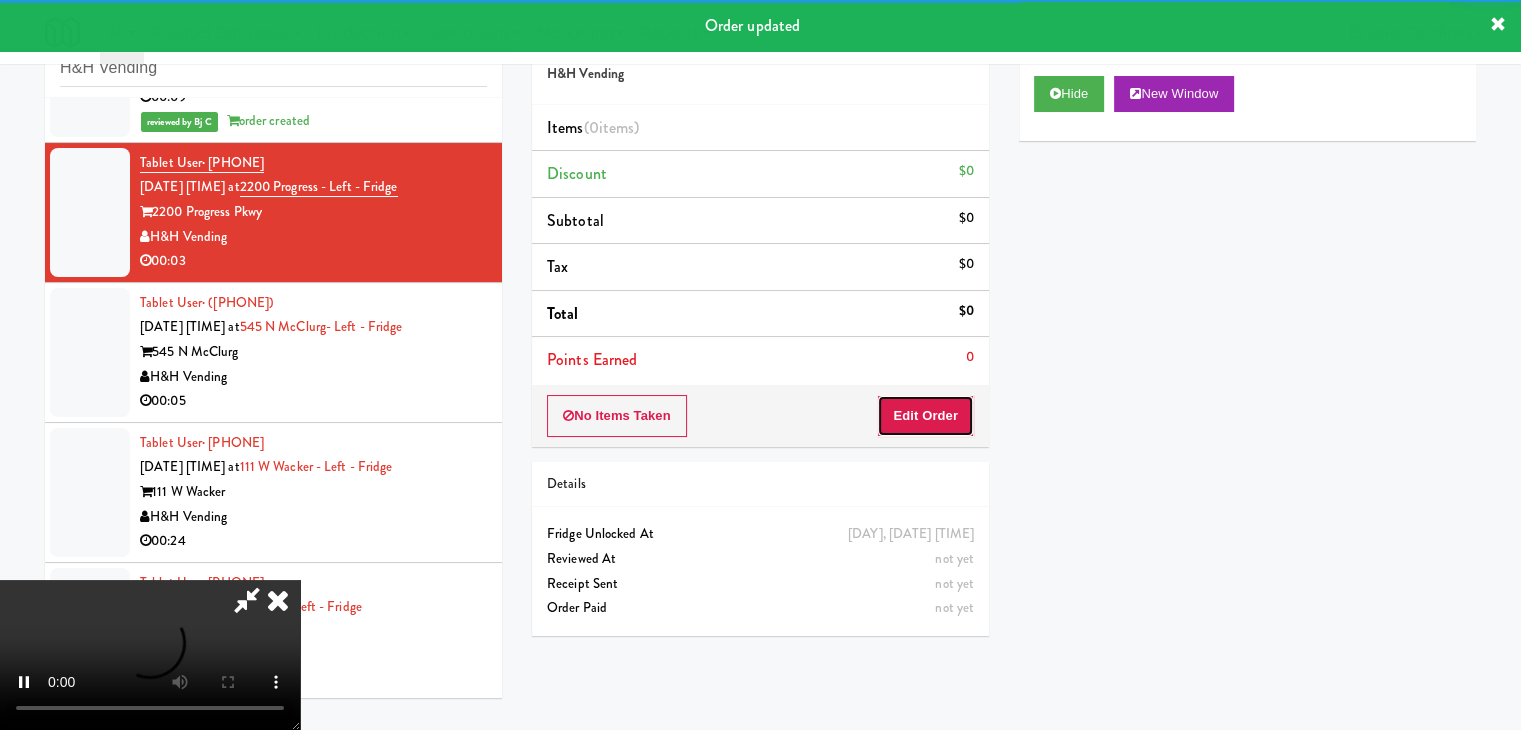 click on "Edit Order" at bounding box center [925, 416] 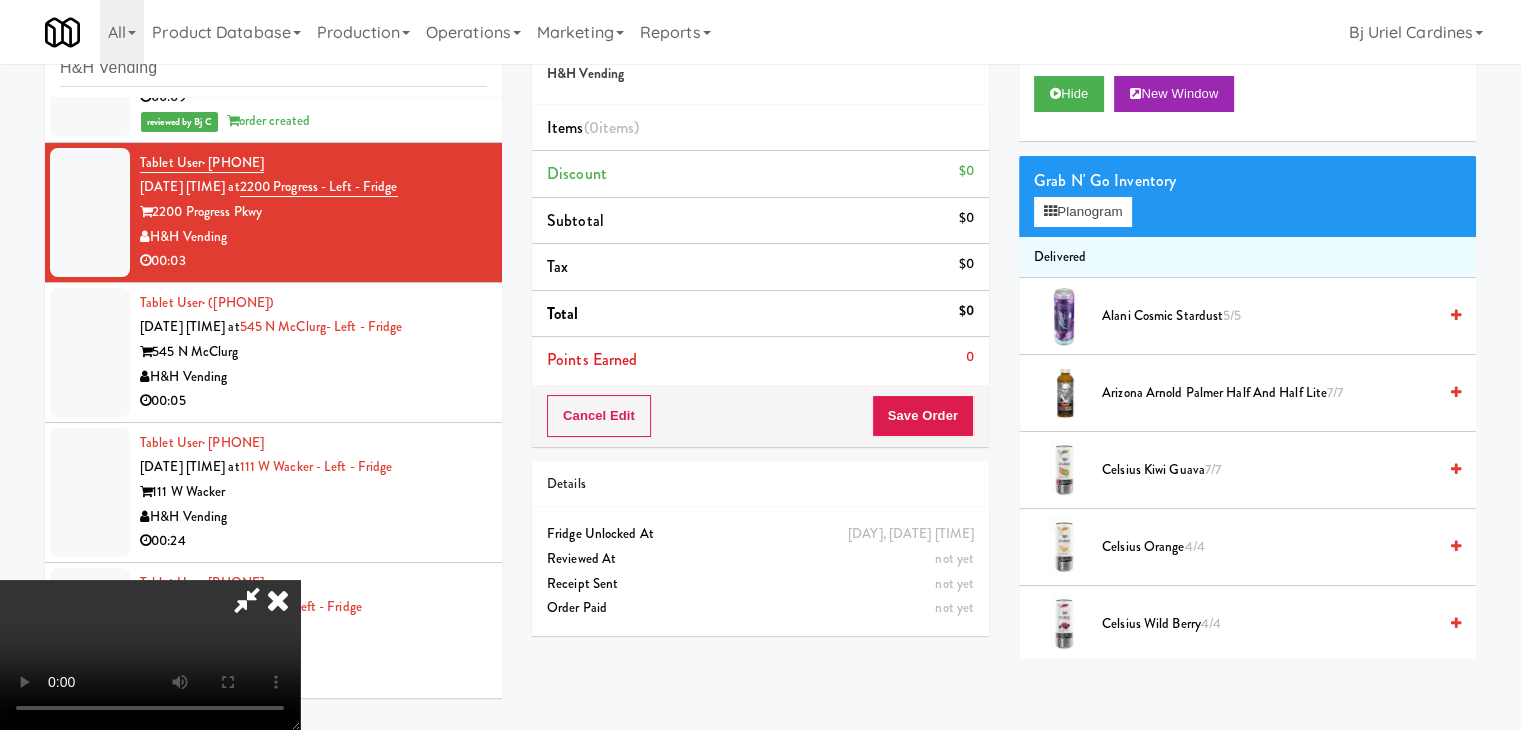 type 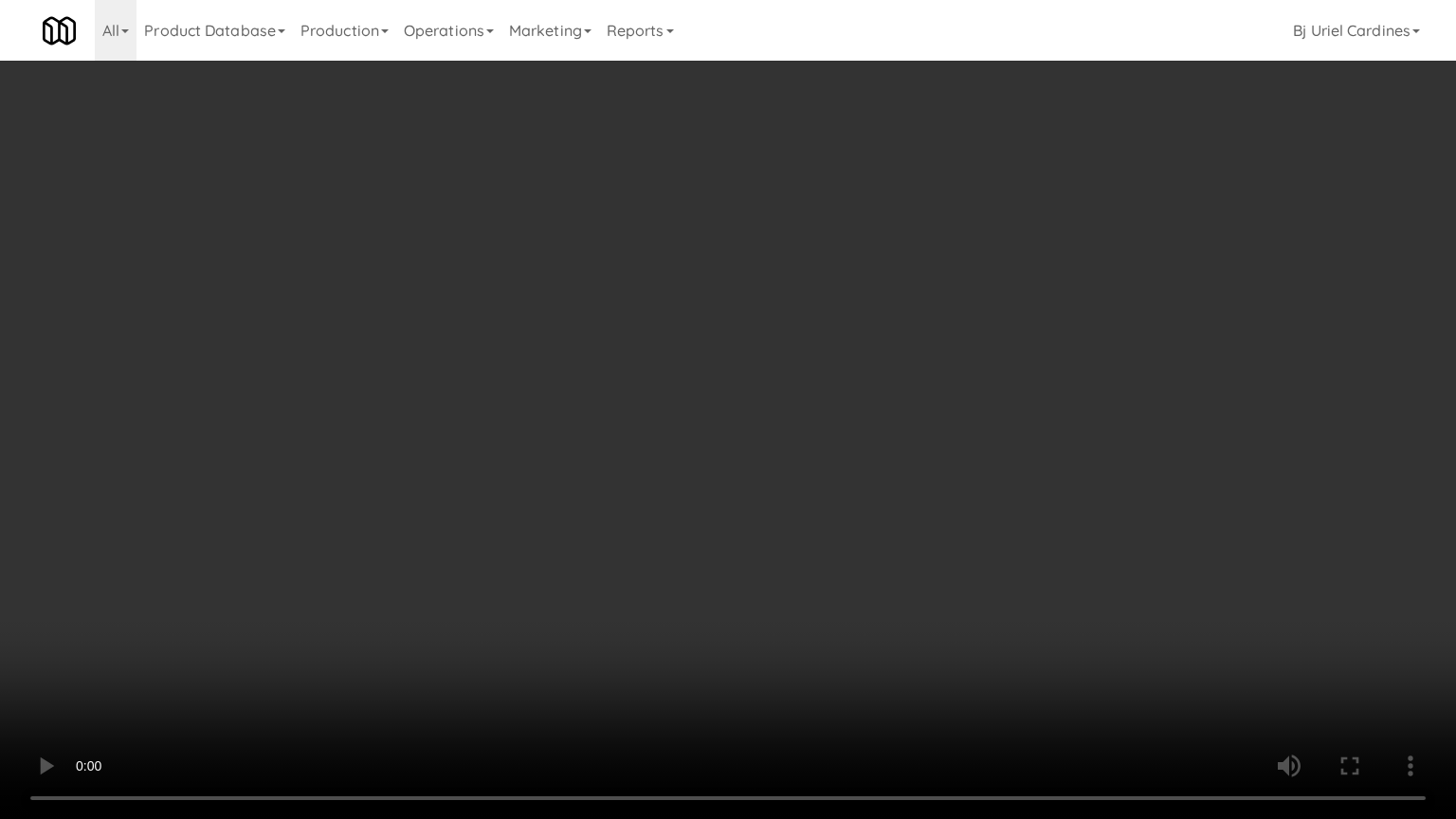 click at bounding box center [728, 410] 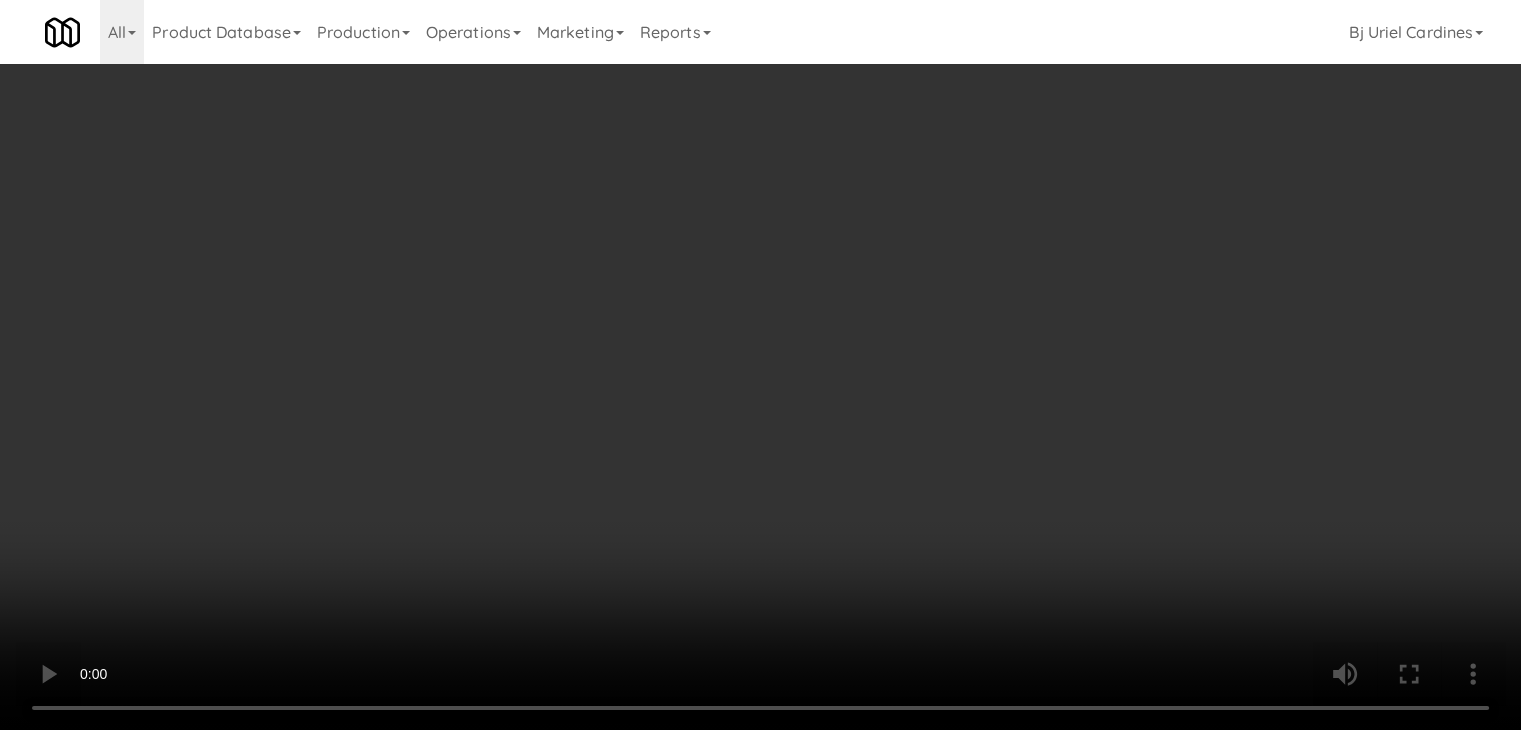 click on "Planogram" at bounding box center [1083, 212] 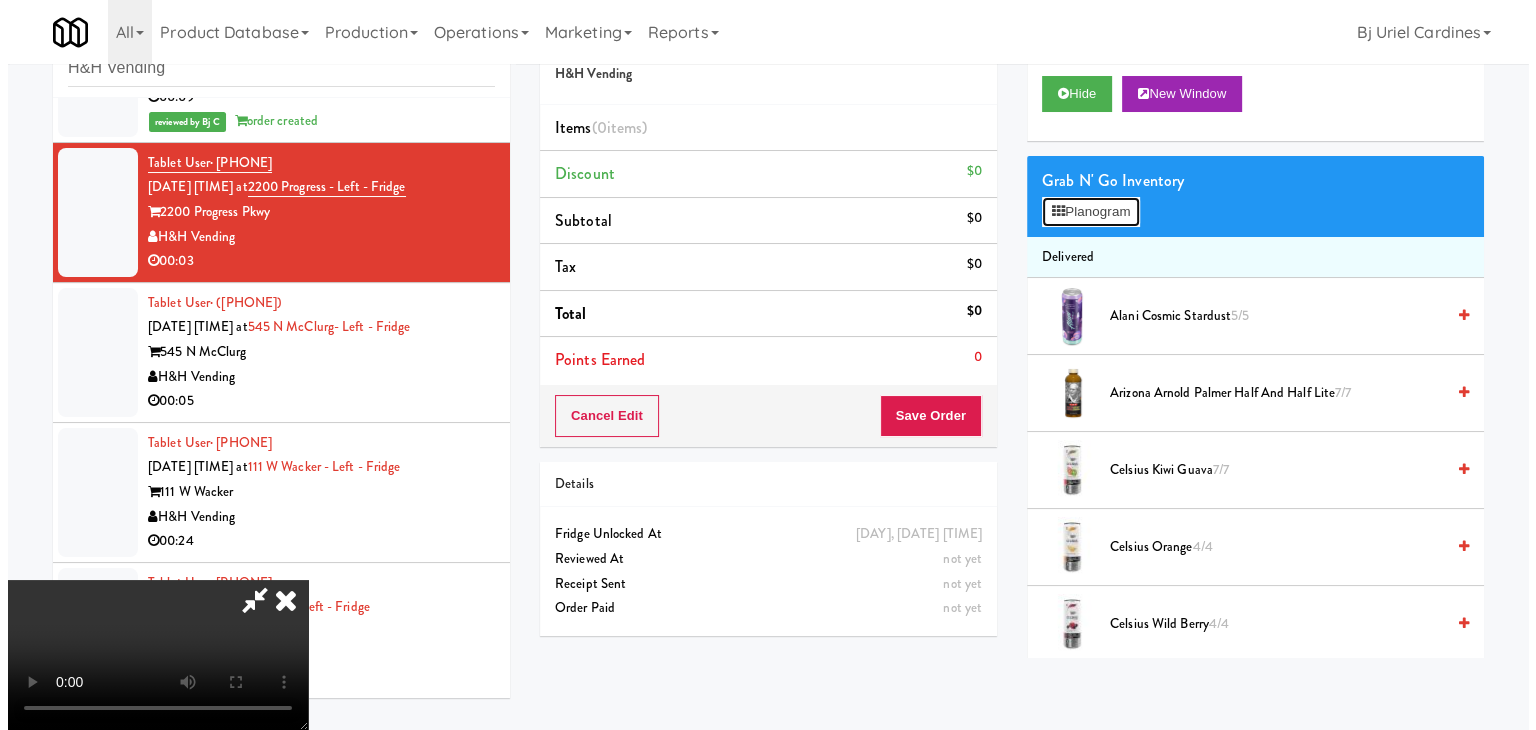 scroll, scrollTop: 5024, scrollLeft: 0, axis: vertical 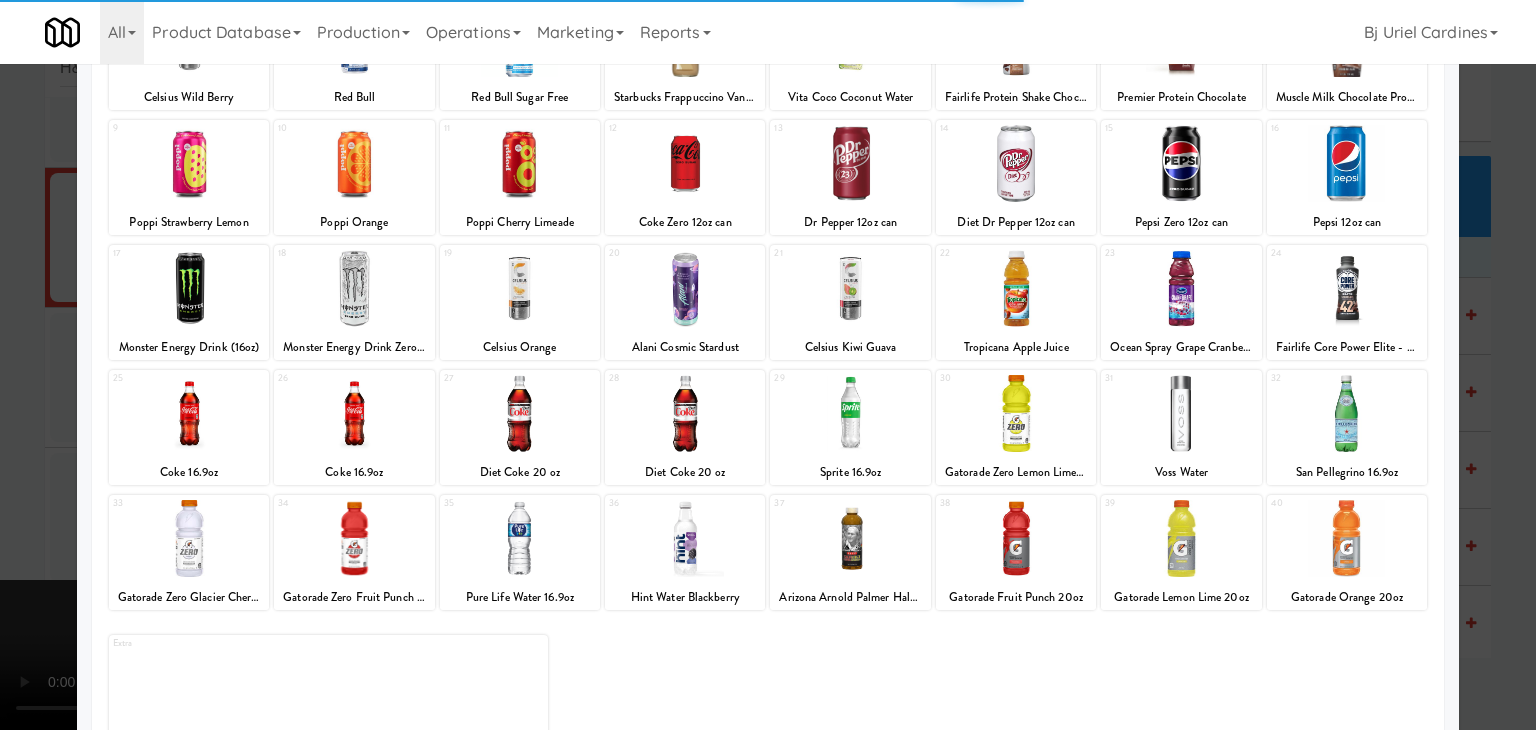 click at bounding box center (850, 413) 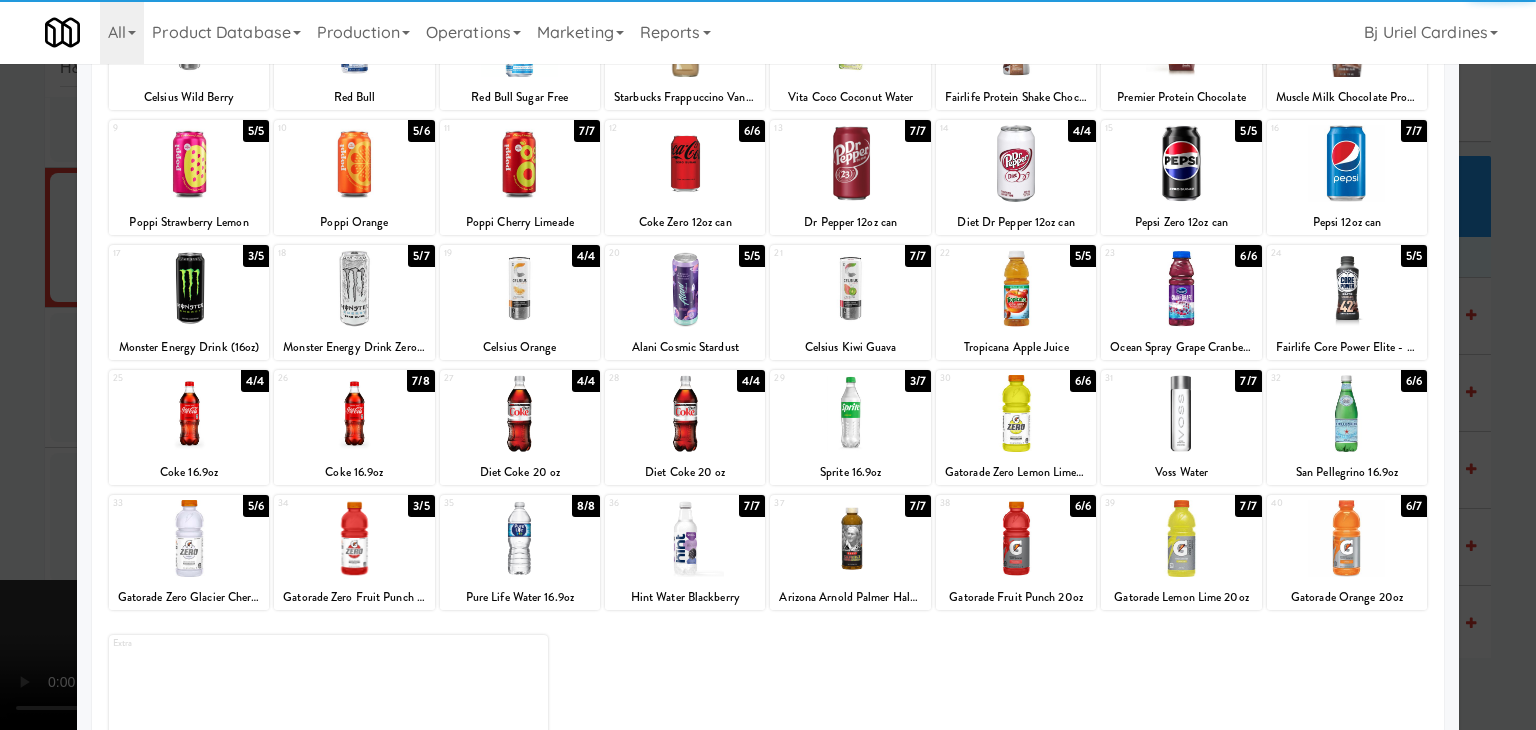 drag, startPoint x: 0, startPoint y: 428, endPoint x: 258, endPoint y: 426, distance: 258.00775 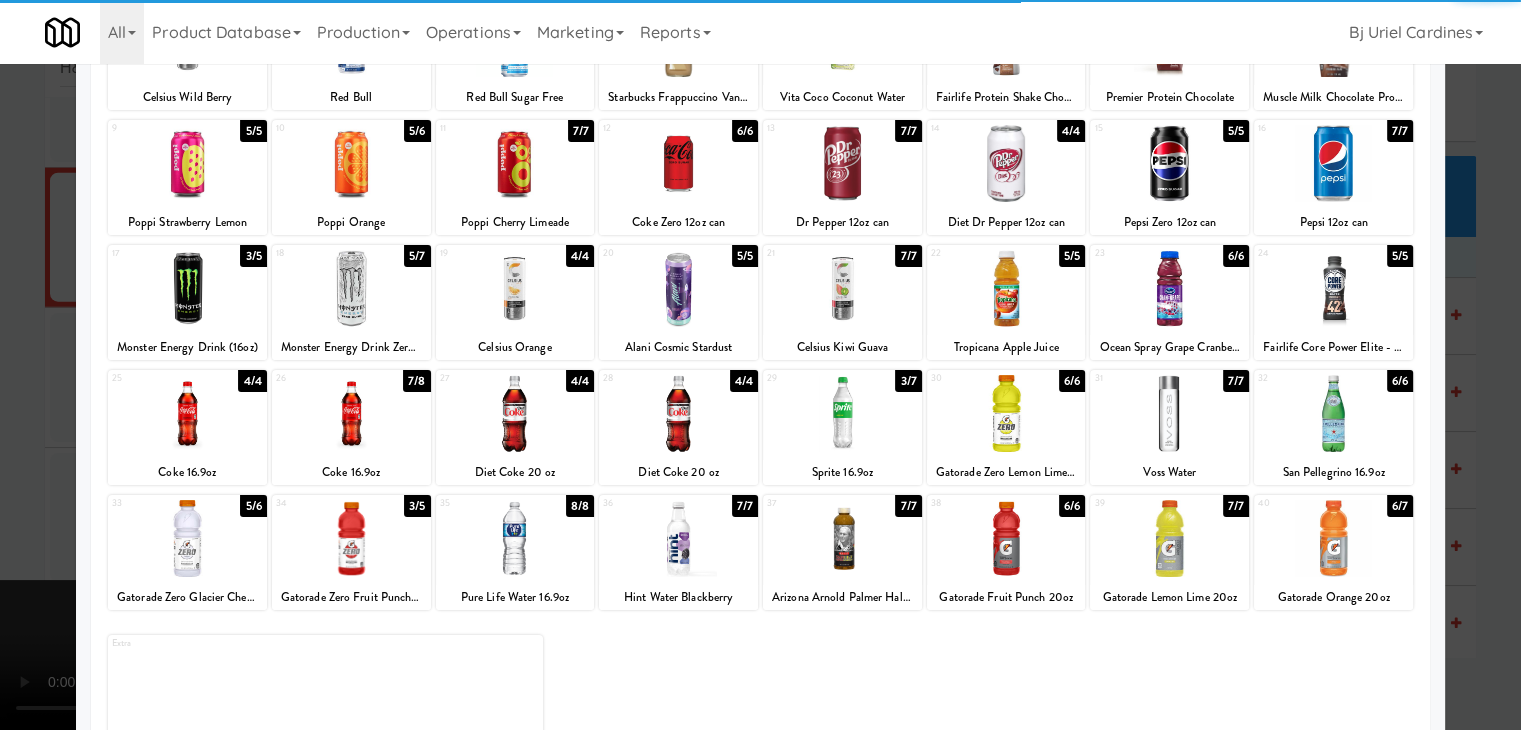 scroll, scrollTop: 5049, scrollLeft: 0, axis: vertical 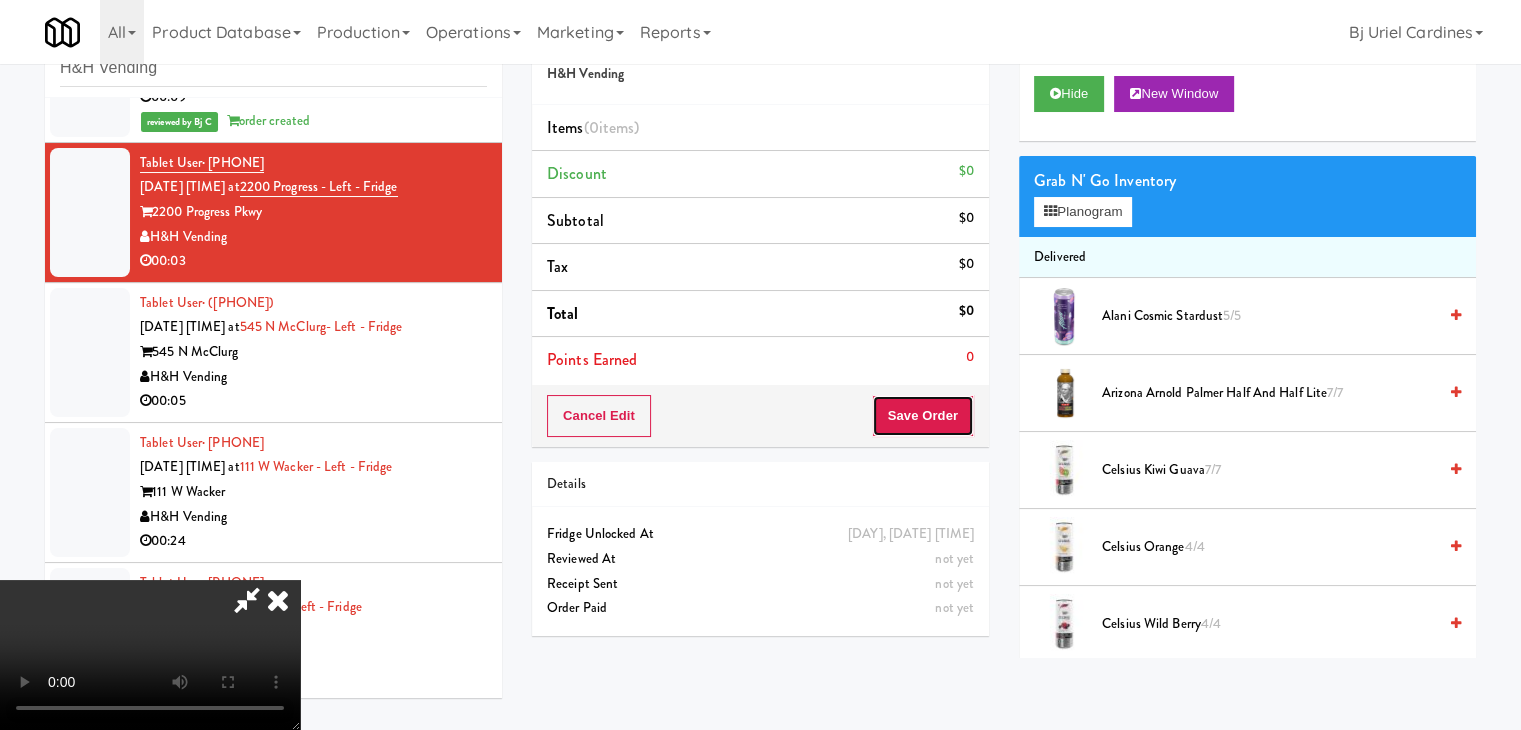 click on "Save Order" at bounding box center [923, 416] 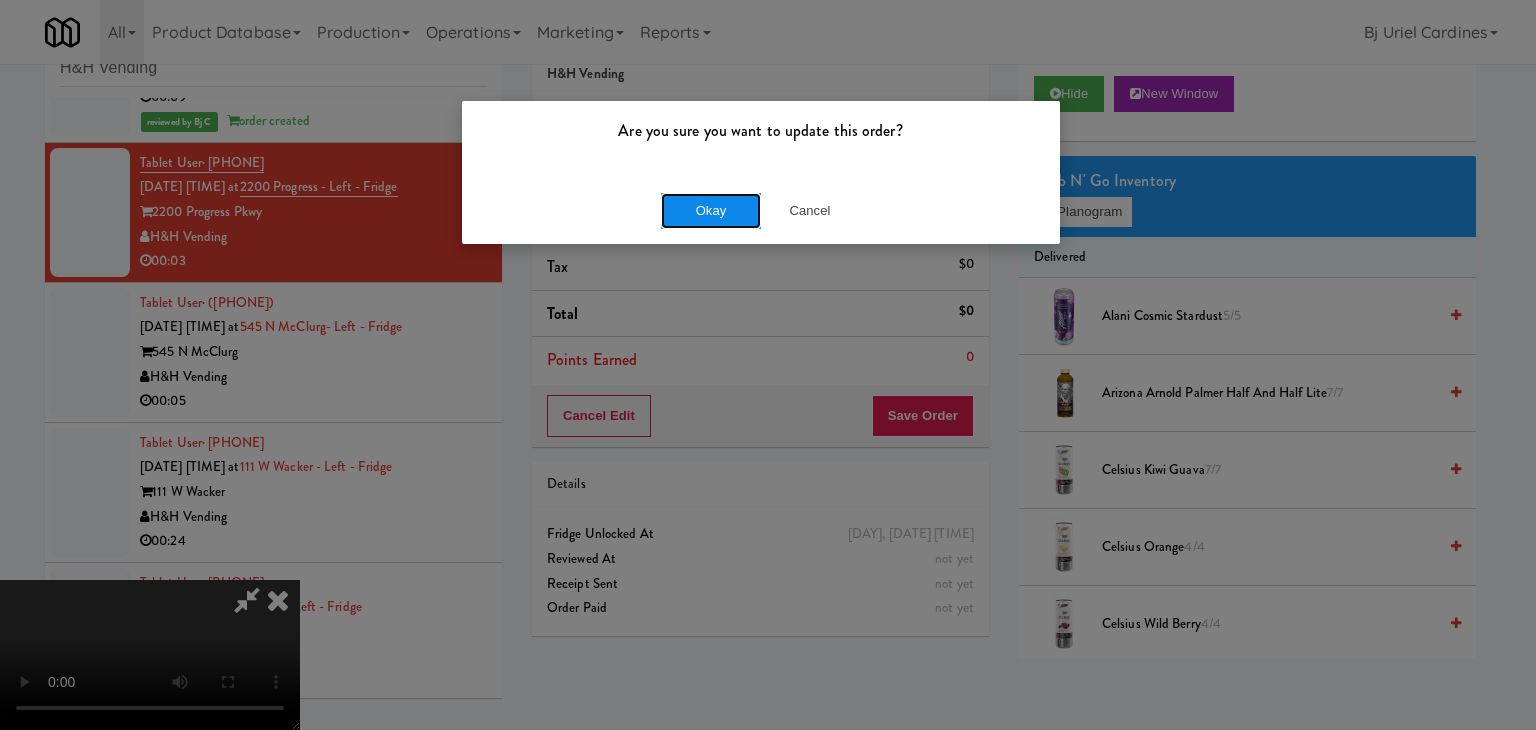click on "Okay" at bounding box center (711, 211) 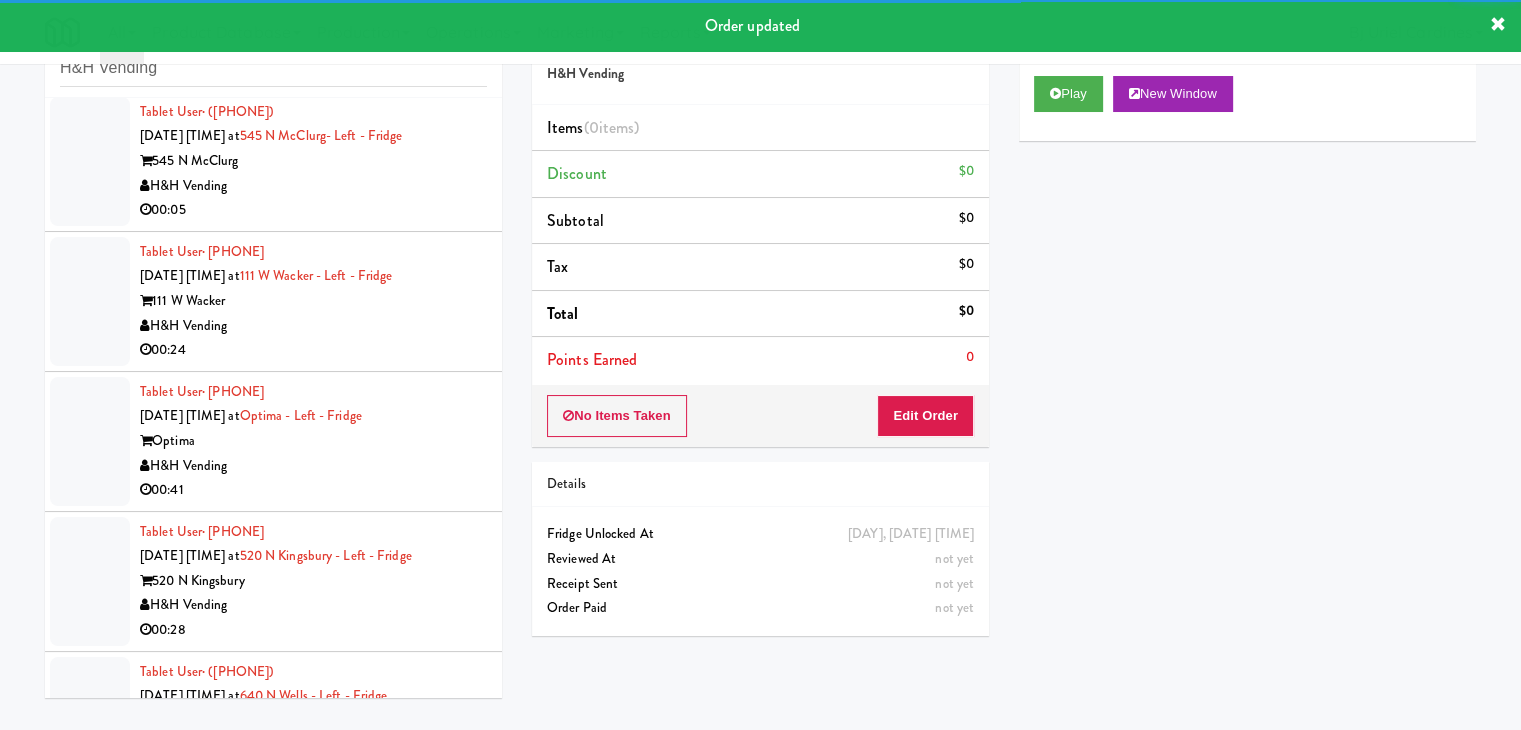 scroll, scrollTop: 5249, scrollLeft: 0, axis: vertical 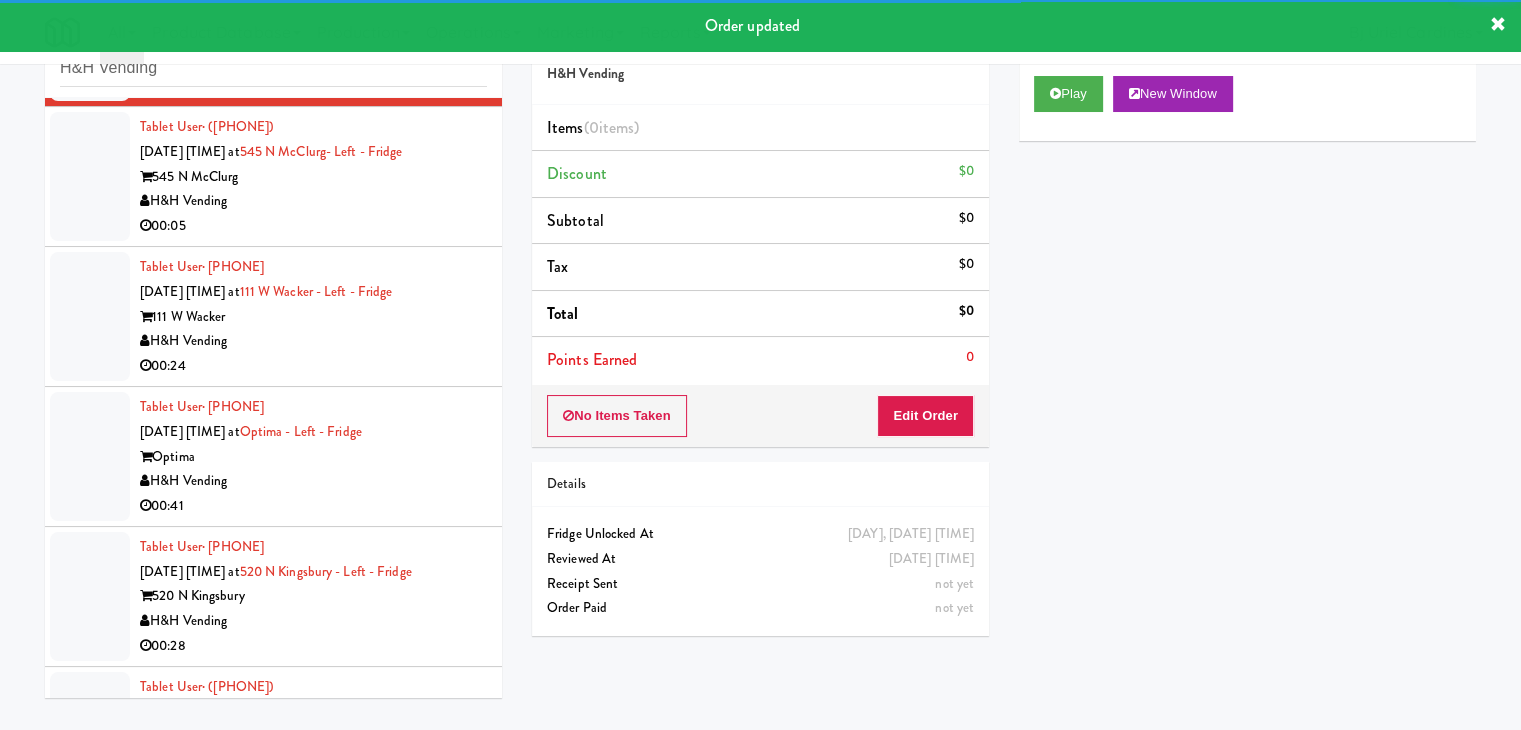 click on "H&H Vending" at bounding box center (313, 201) 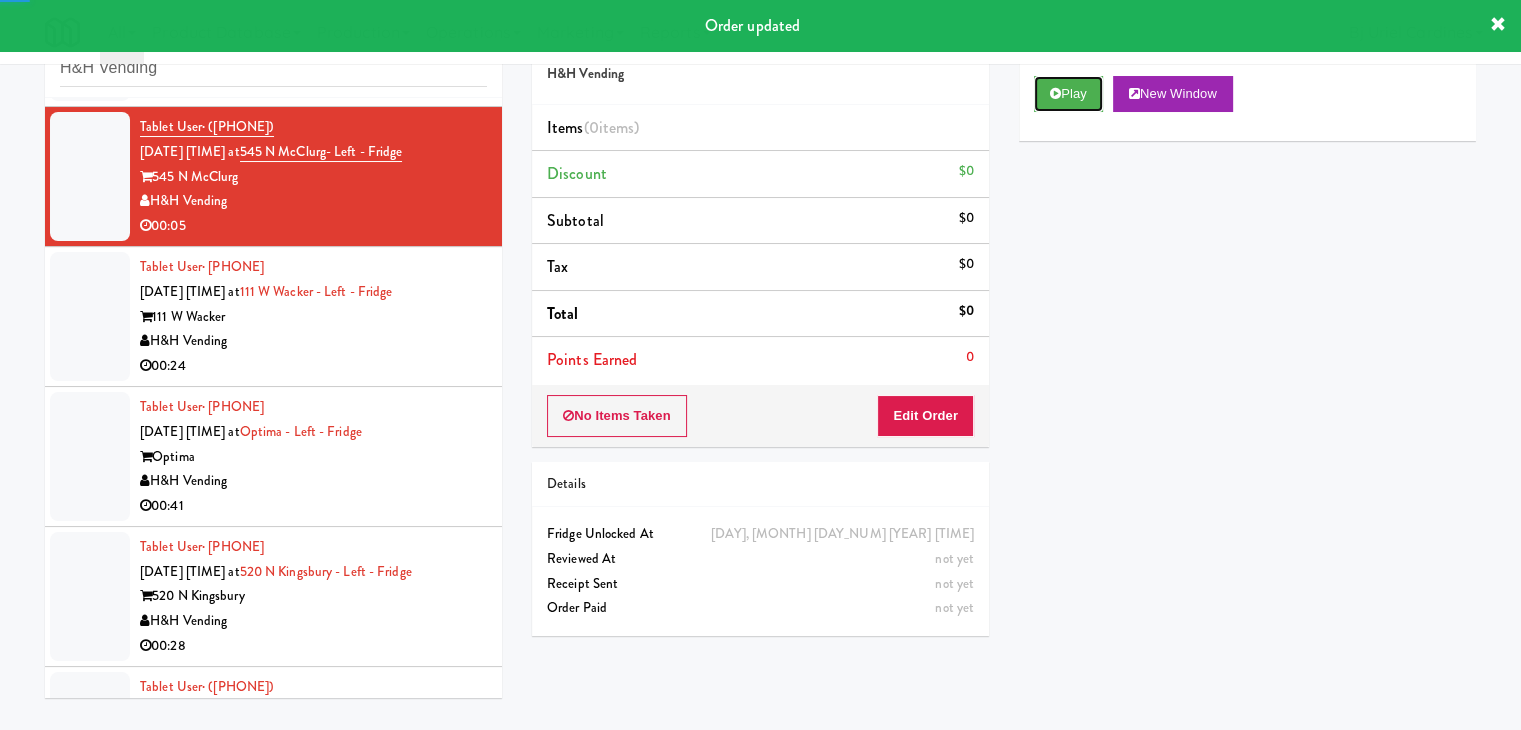 drag, startPoint x: 1071, startPoint y: 96, endPoint x: 1012, endPoint y: 226, distance: 142.76204 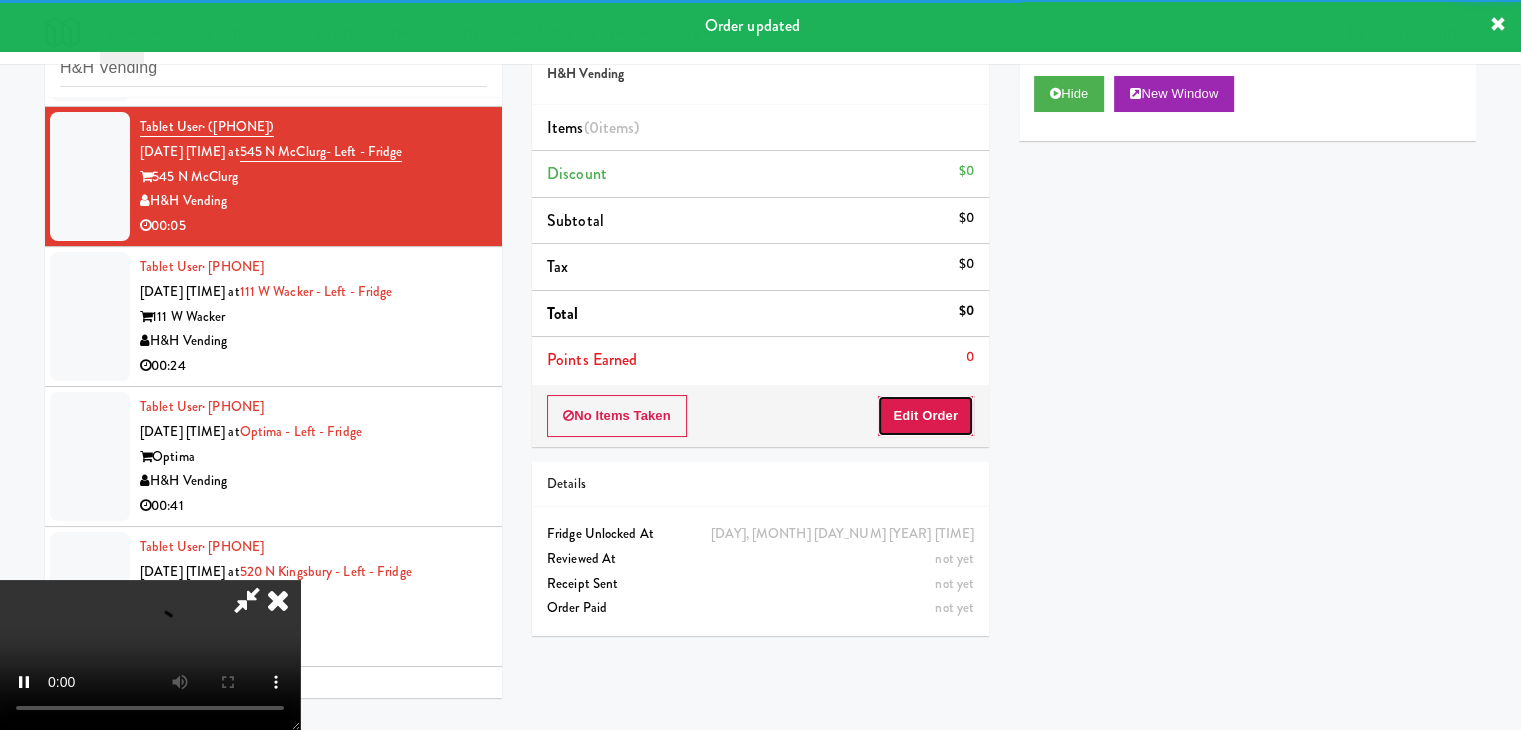 click on "Edit Order" at bounding box center [925, 416] 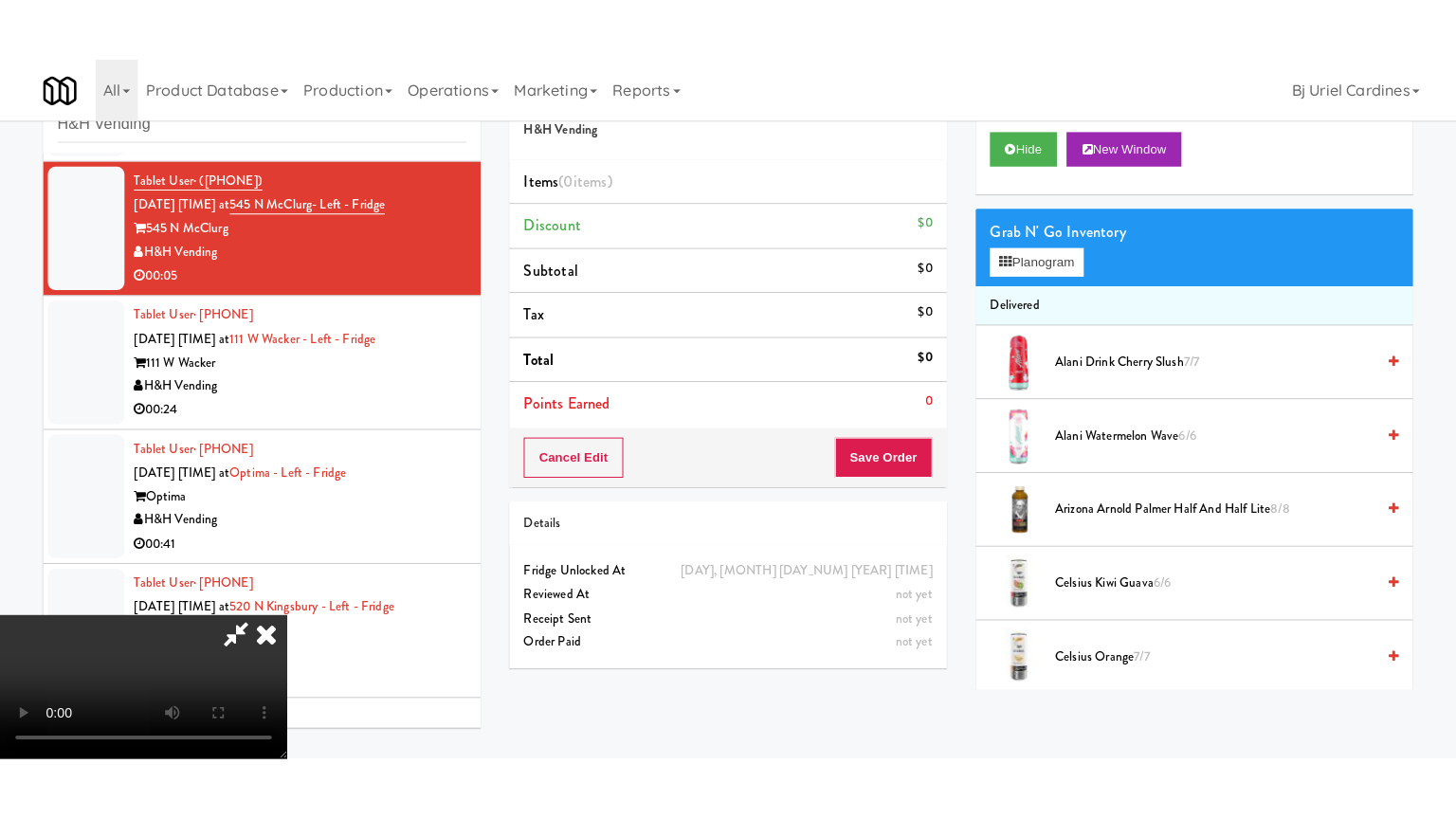 scroll, scrollTop: 266, scrollLeft: 0, axis: vertical 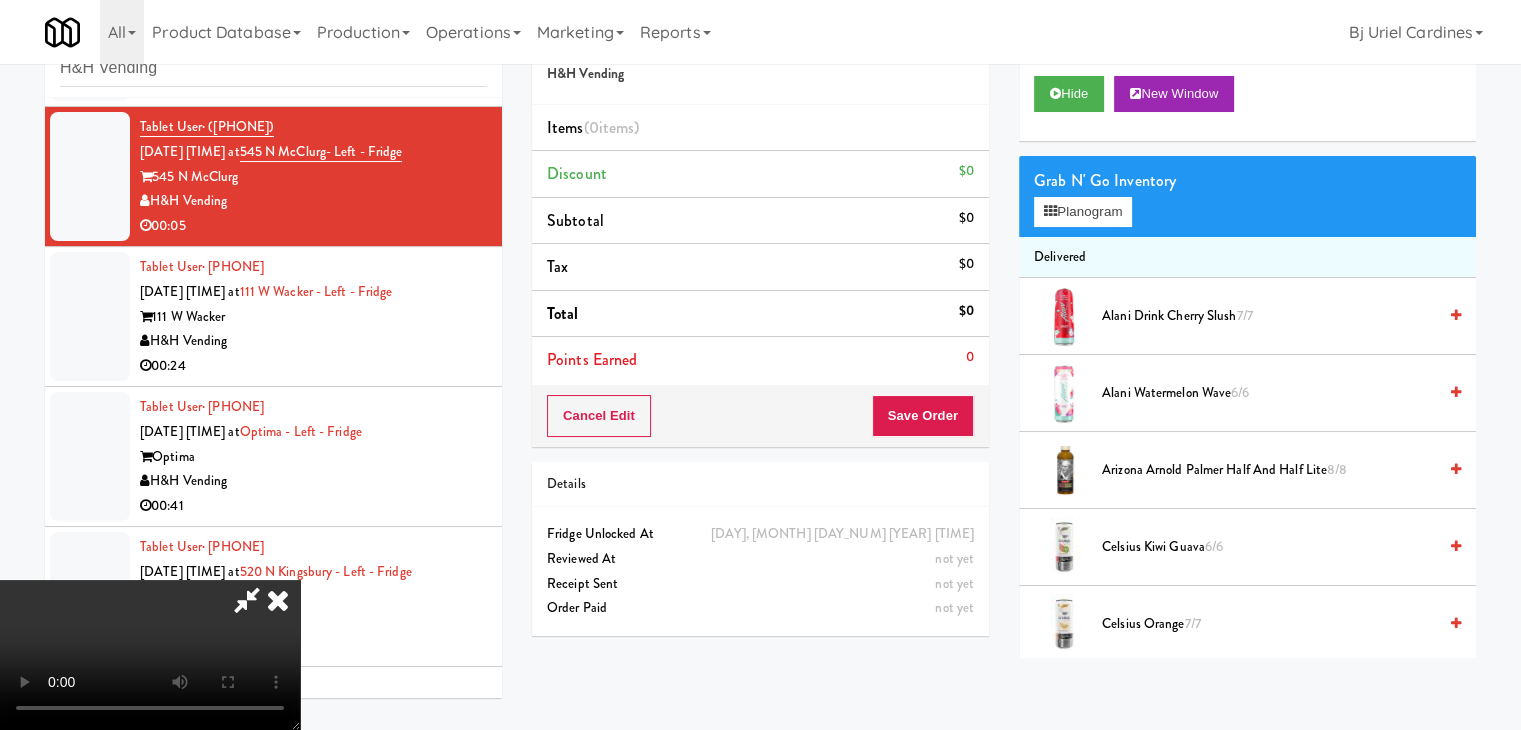 click at bounding box center [150, 655] 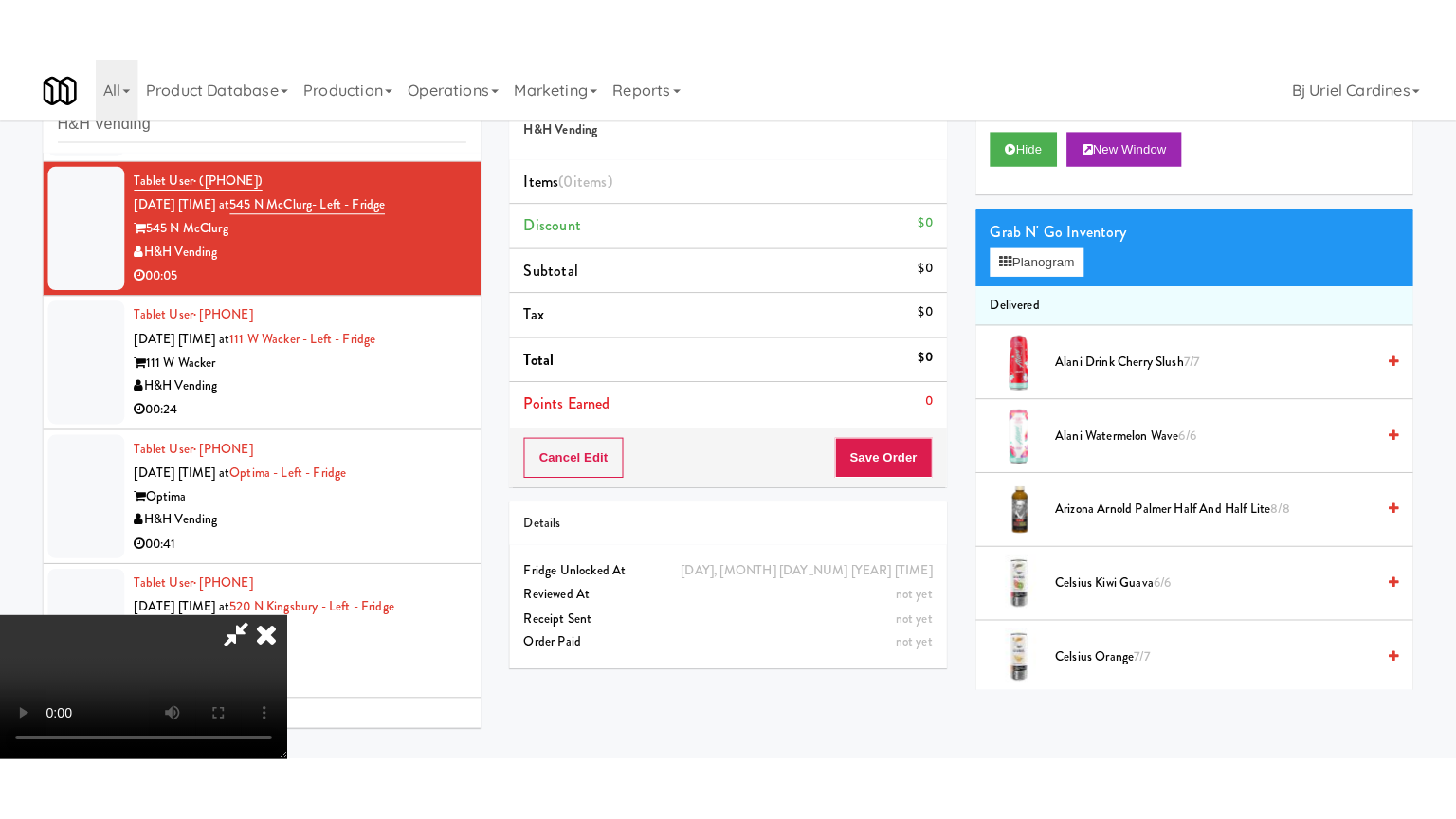 scroll, scrollTop: 0, scrollLeft: 0, axis: both 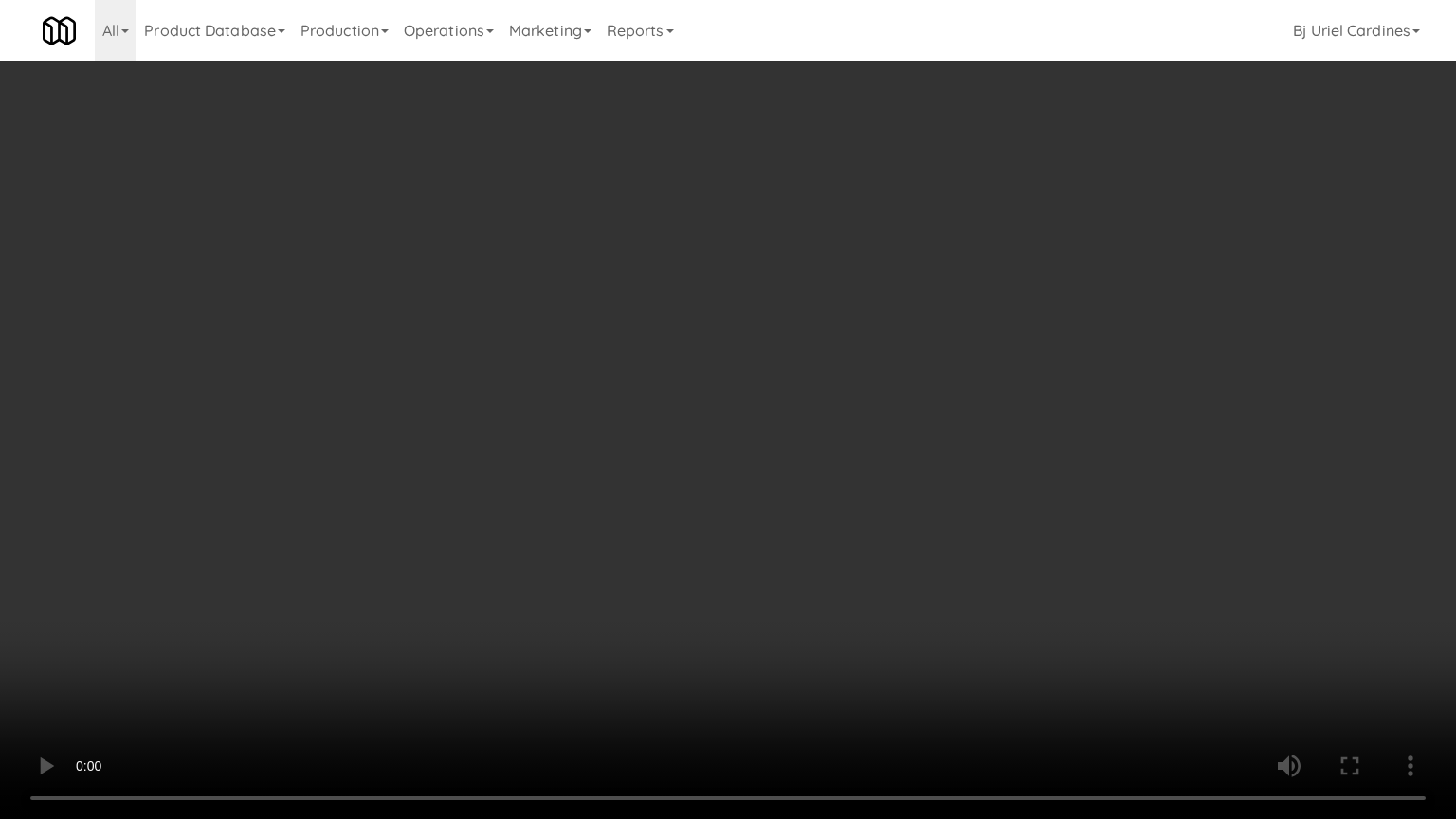 click at bounding box center [728, 410] 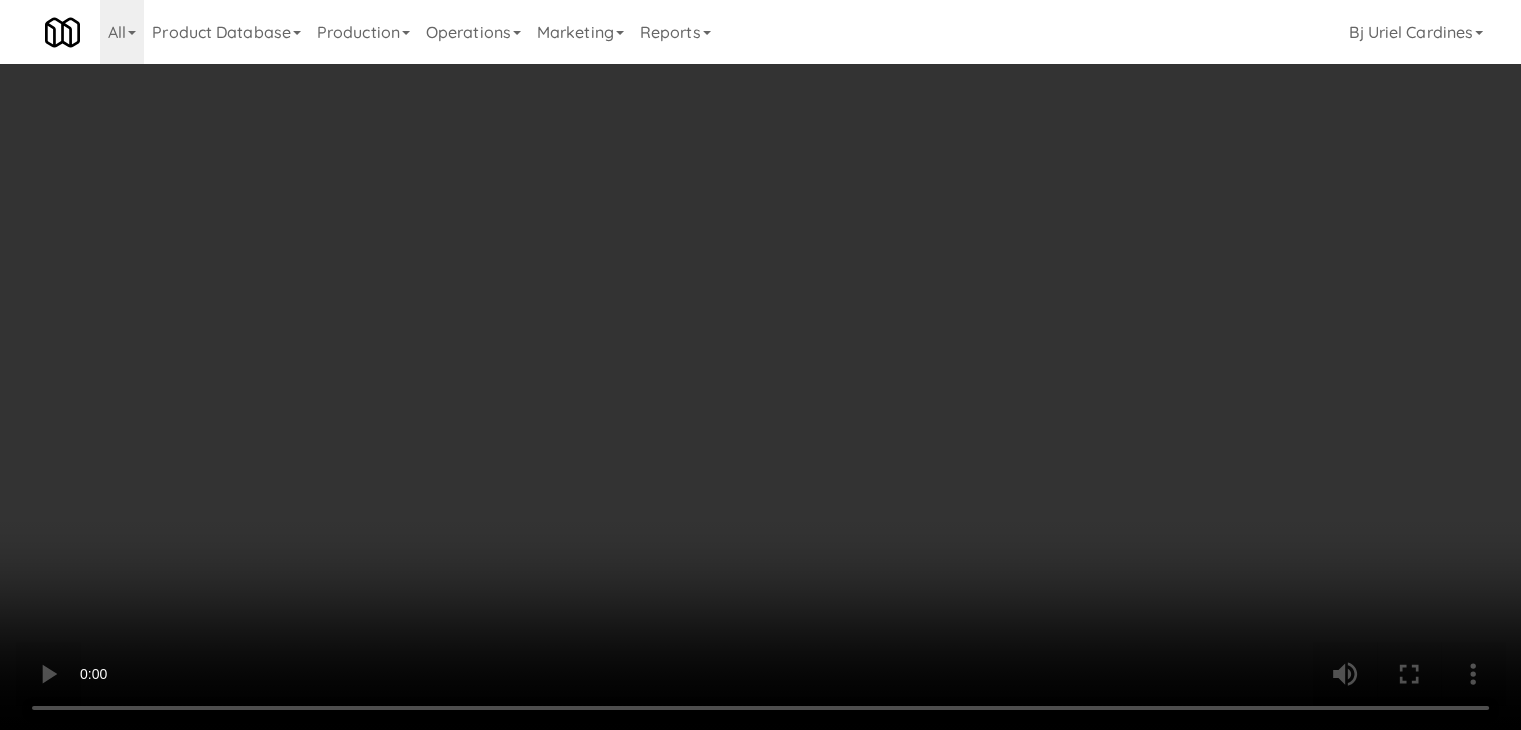 click on "Planogram" at bounding box center [1083, 212] 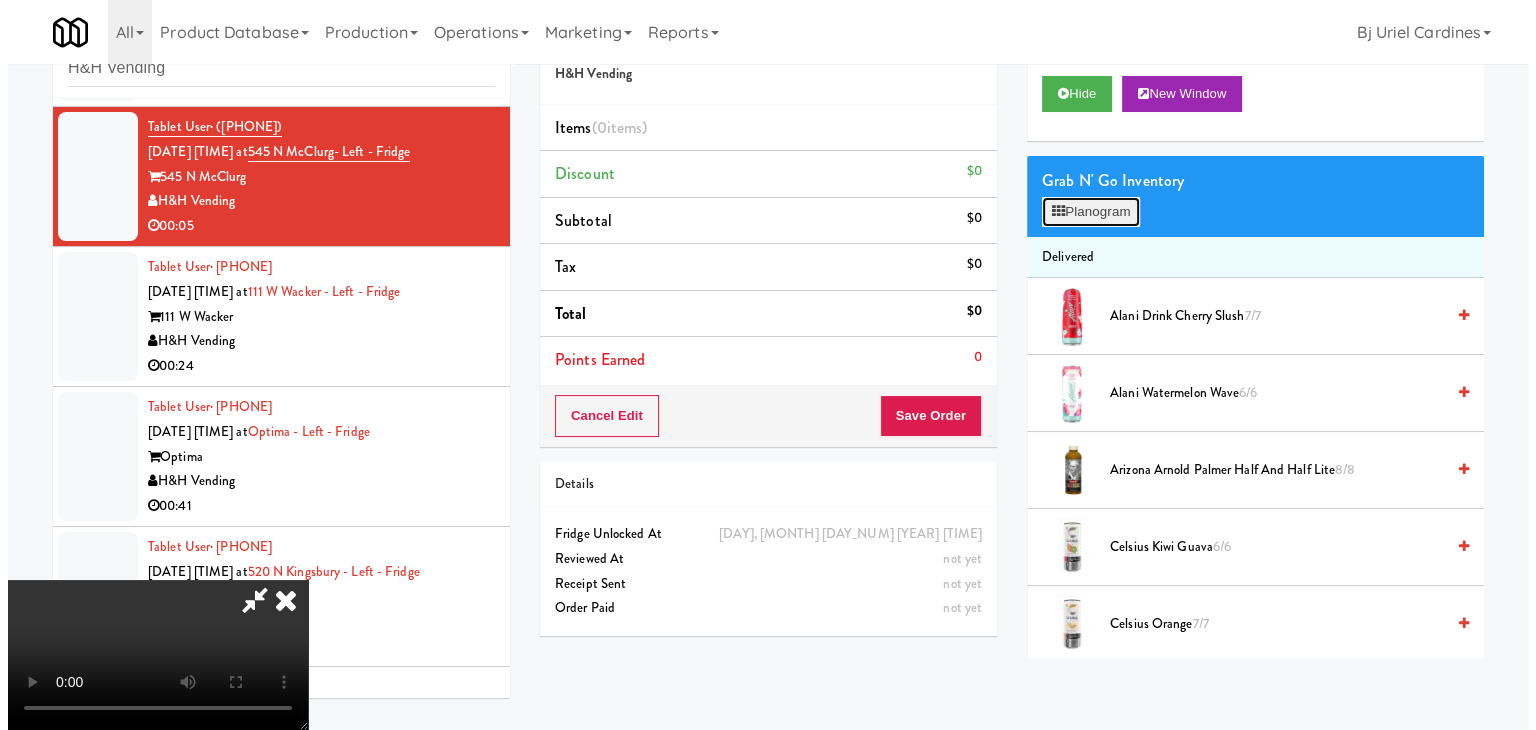scroll, scrollTop: 5224, scrollLeft: 0, axis: vertical 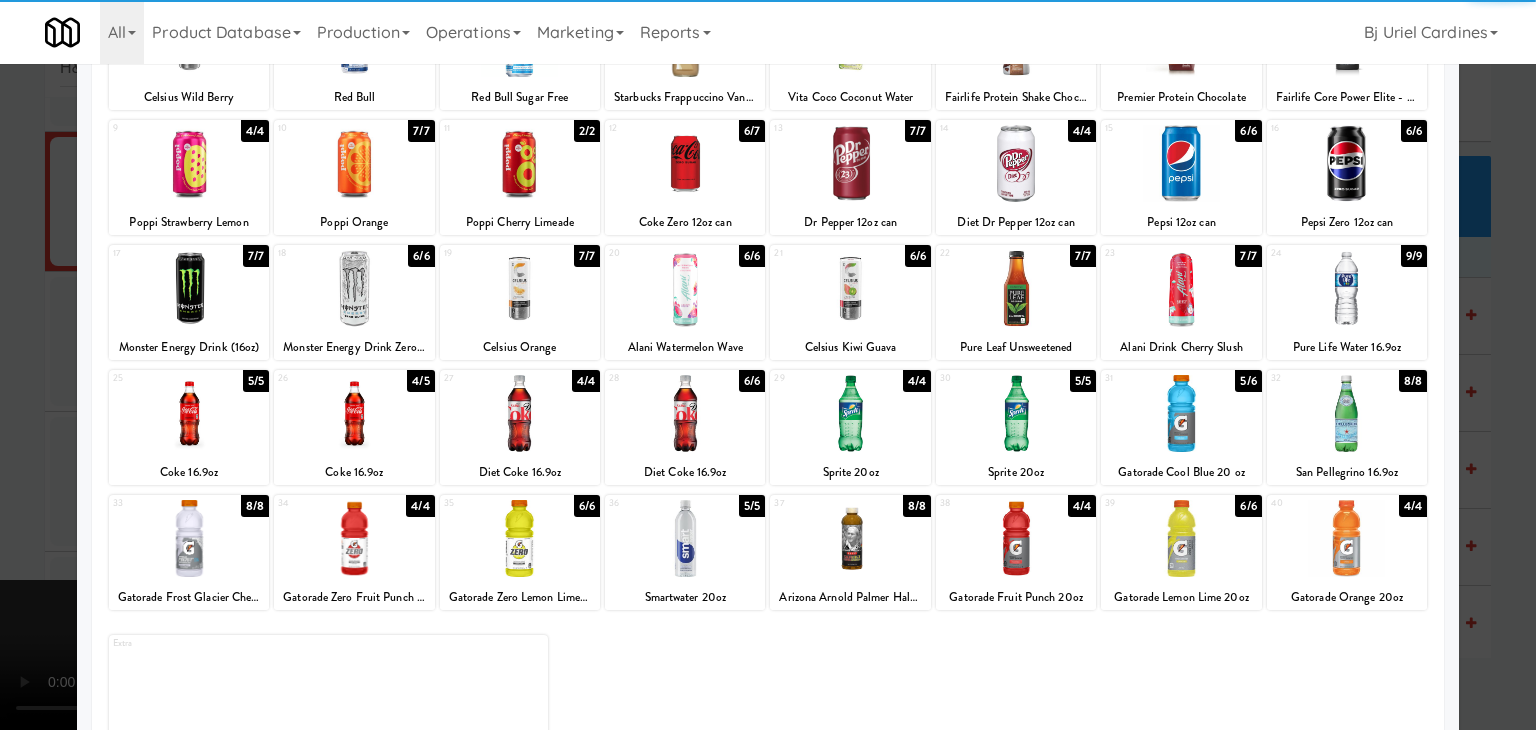 click at bounding box center (520, 413) 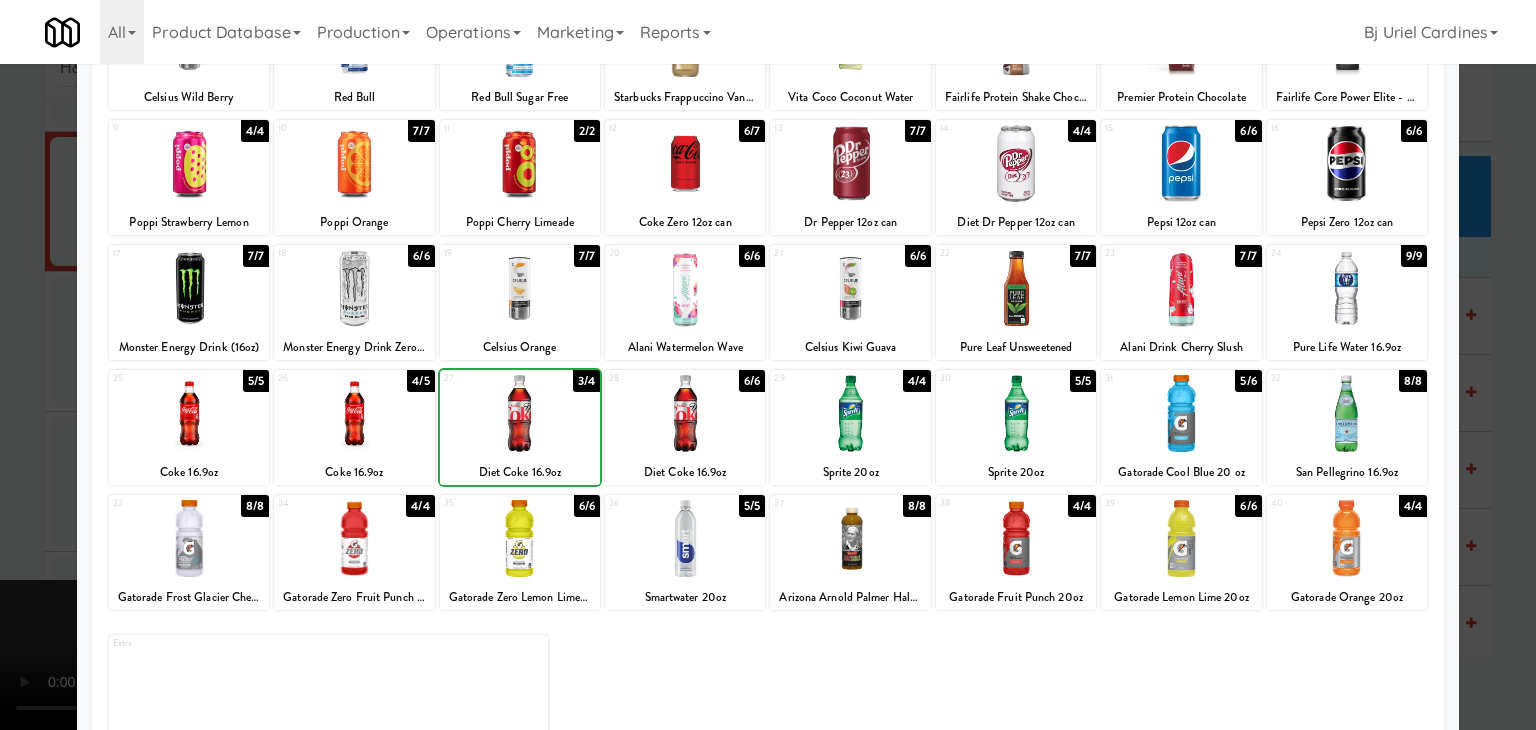 drag, startPoint x: 0, startPoint y: 462, endPoint x: 393, endPoint y: 460, distance: 393.0051 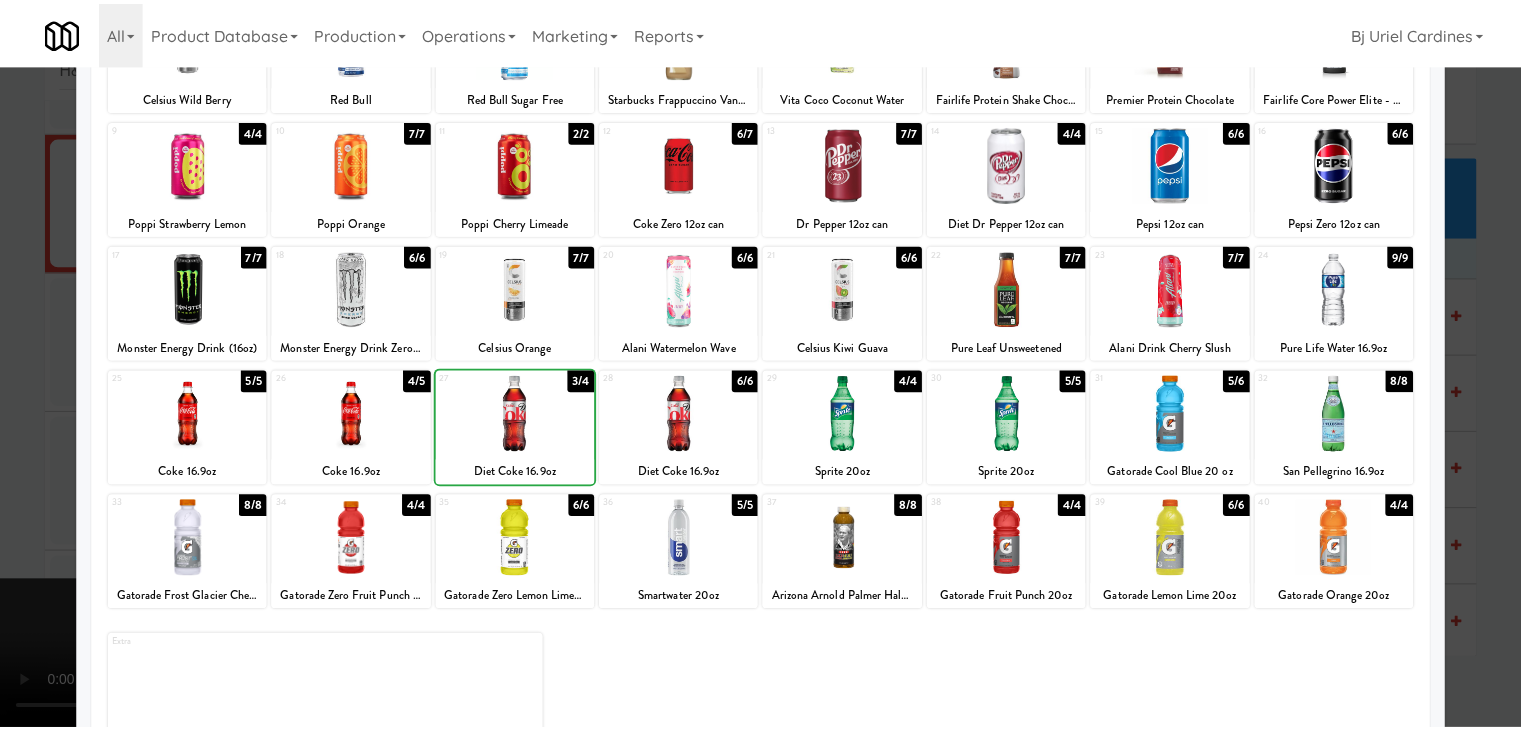 scroll, scrollTop: 5249, scrollLeft: 0, axis: vertical 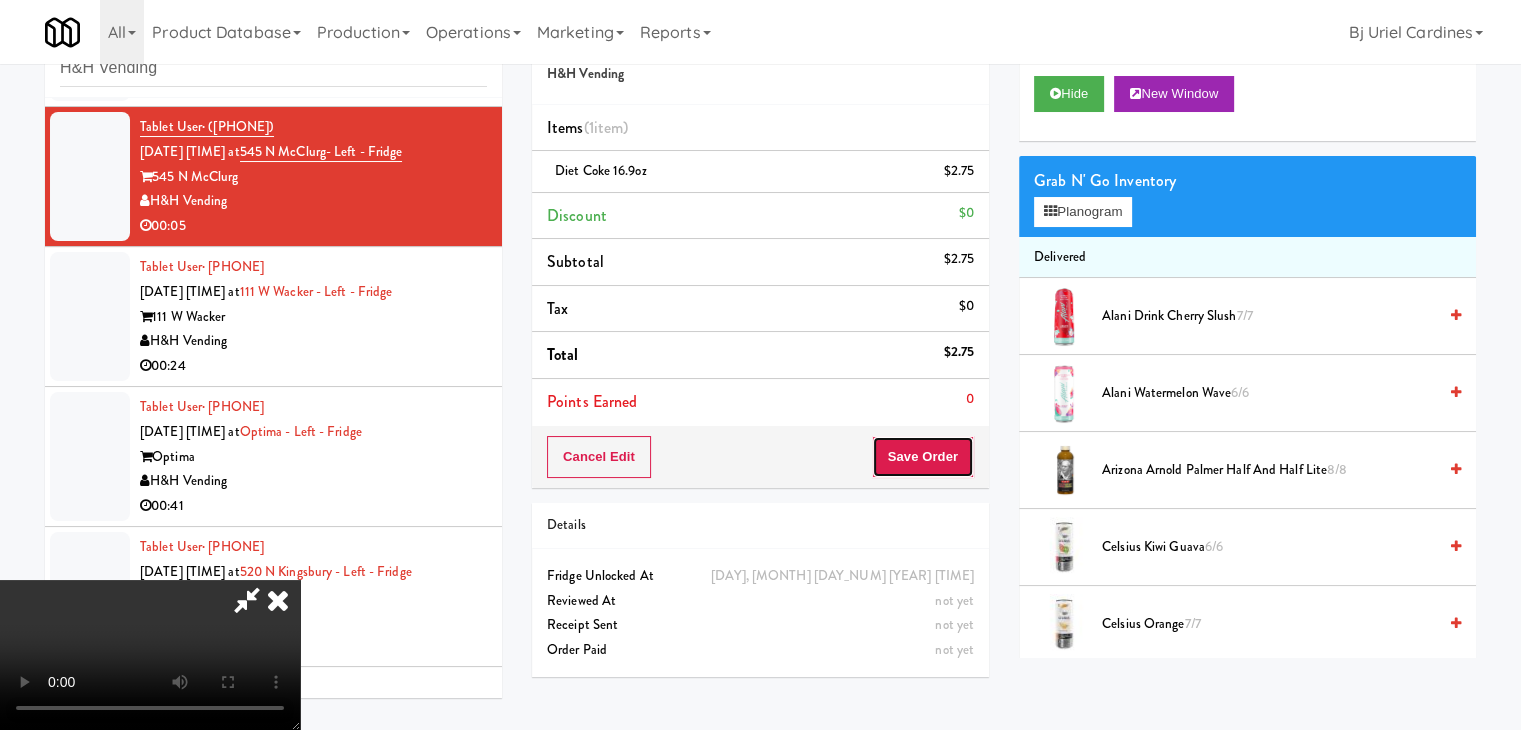 click on "Save Order" at bounding box center (923, 457) 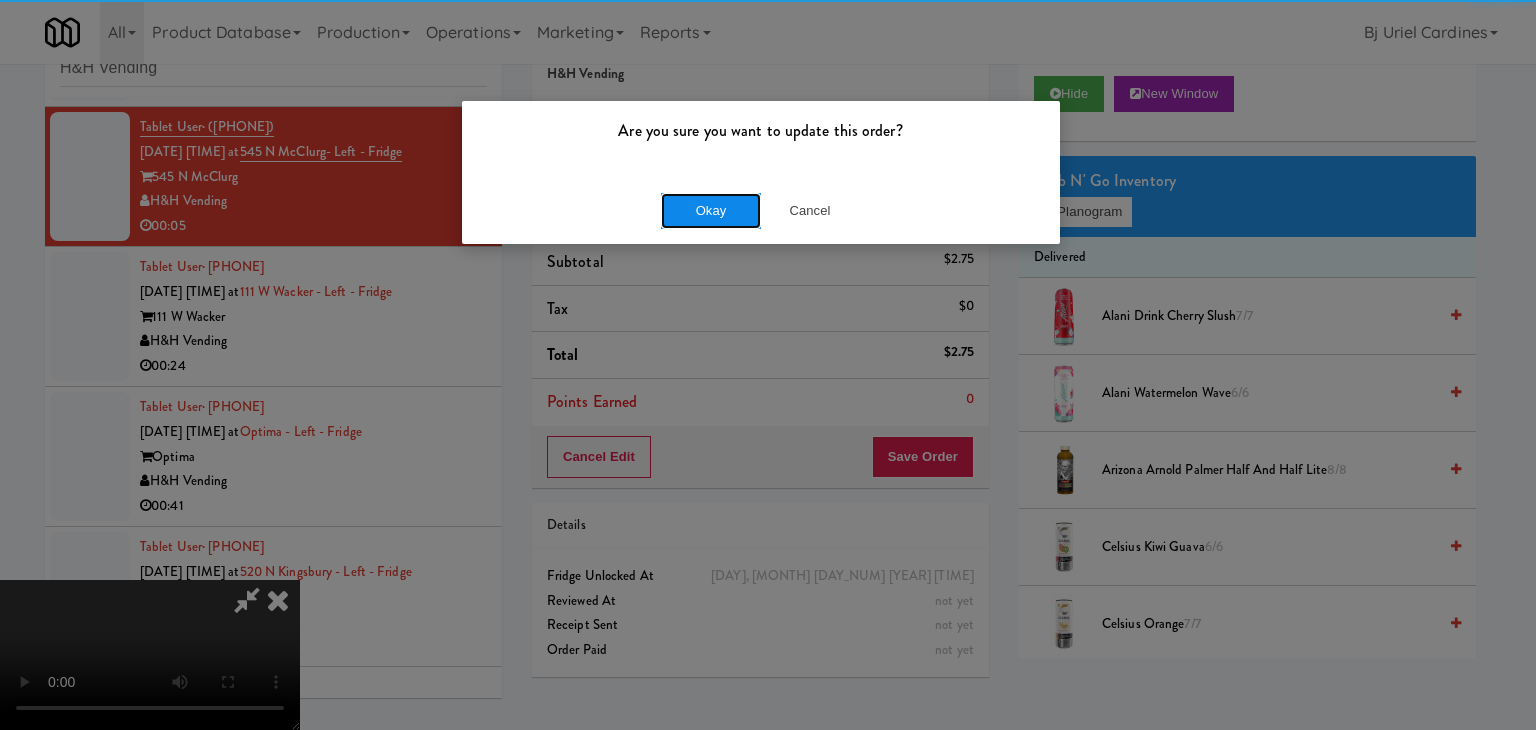 click on "Okay" at bounding box center (711, 211) 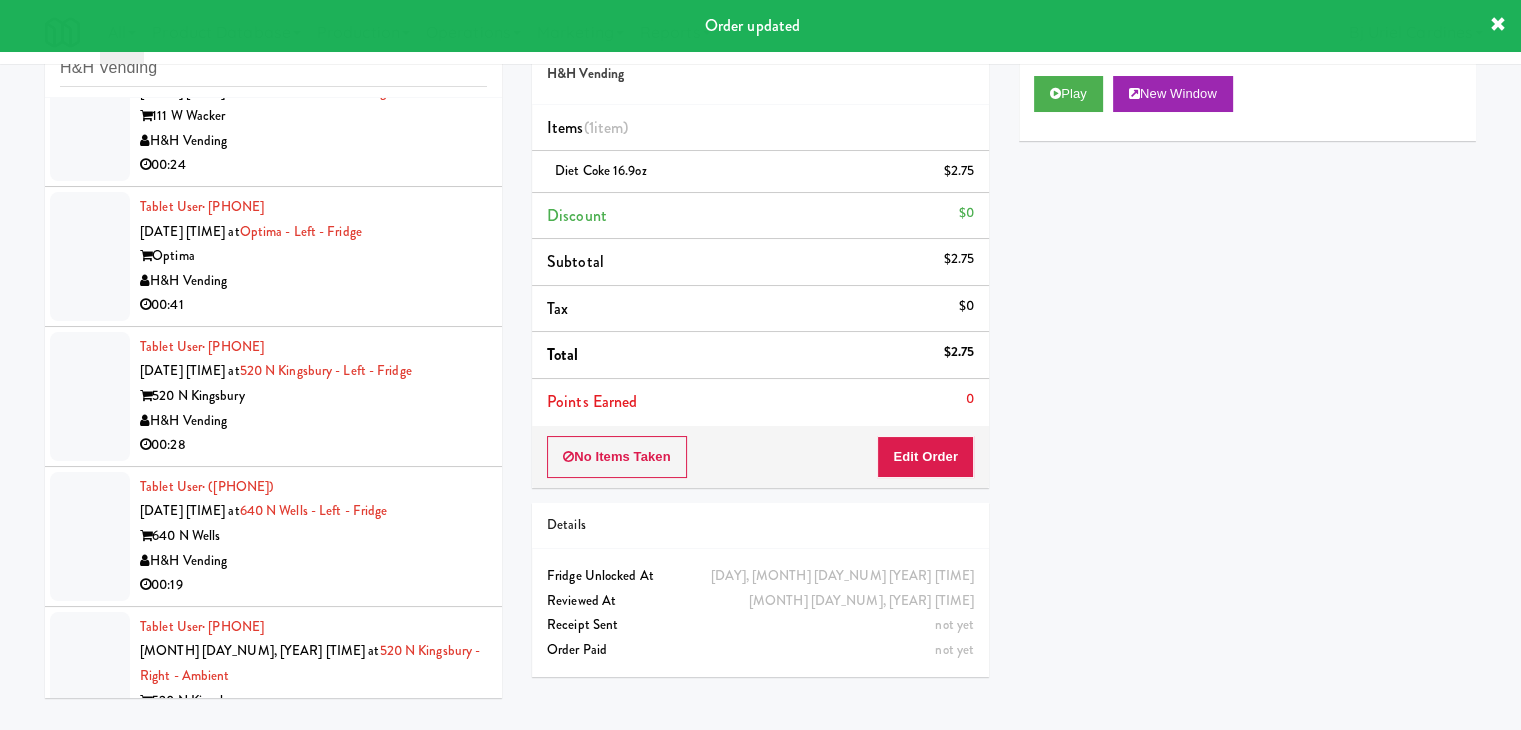 click on "H&H Vending" at bounding box center (313, 421) 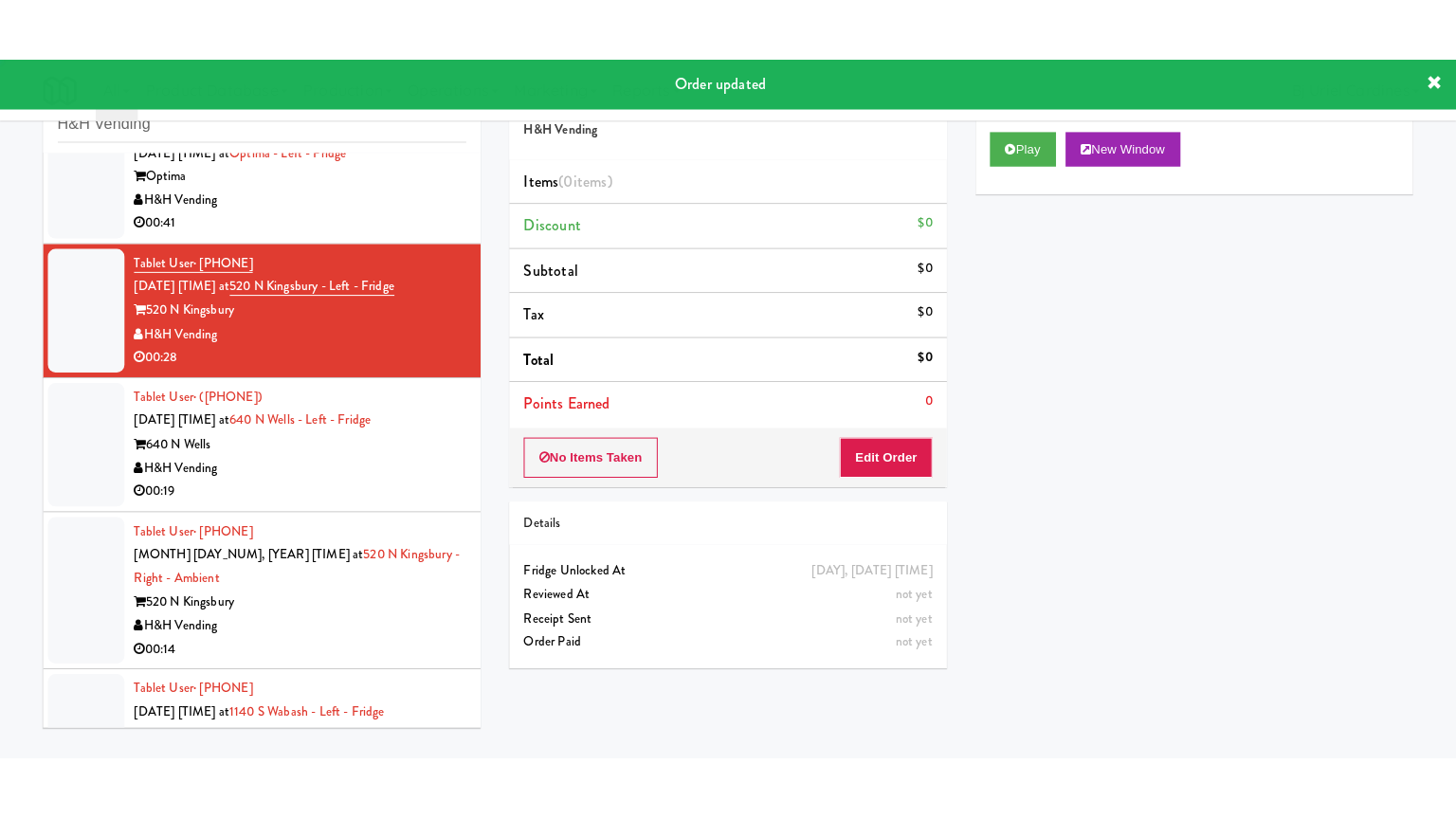 scroll, scrollTop: 5568, scrollLeft: 0, axis: vertical 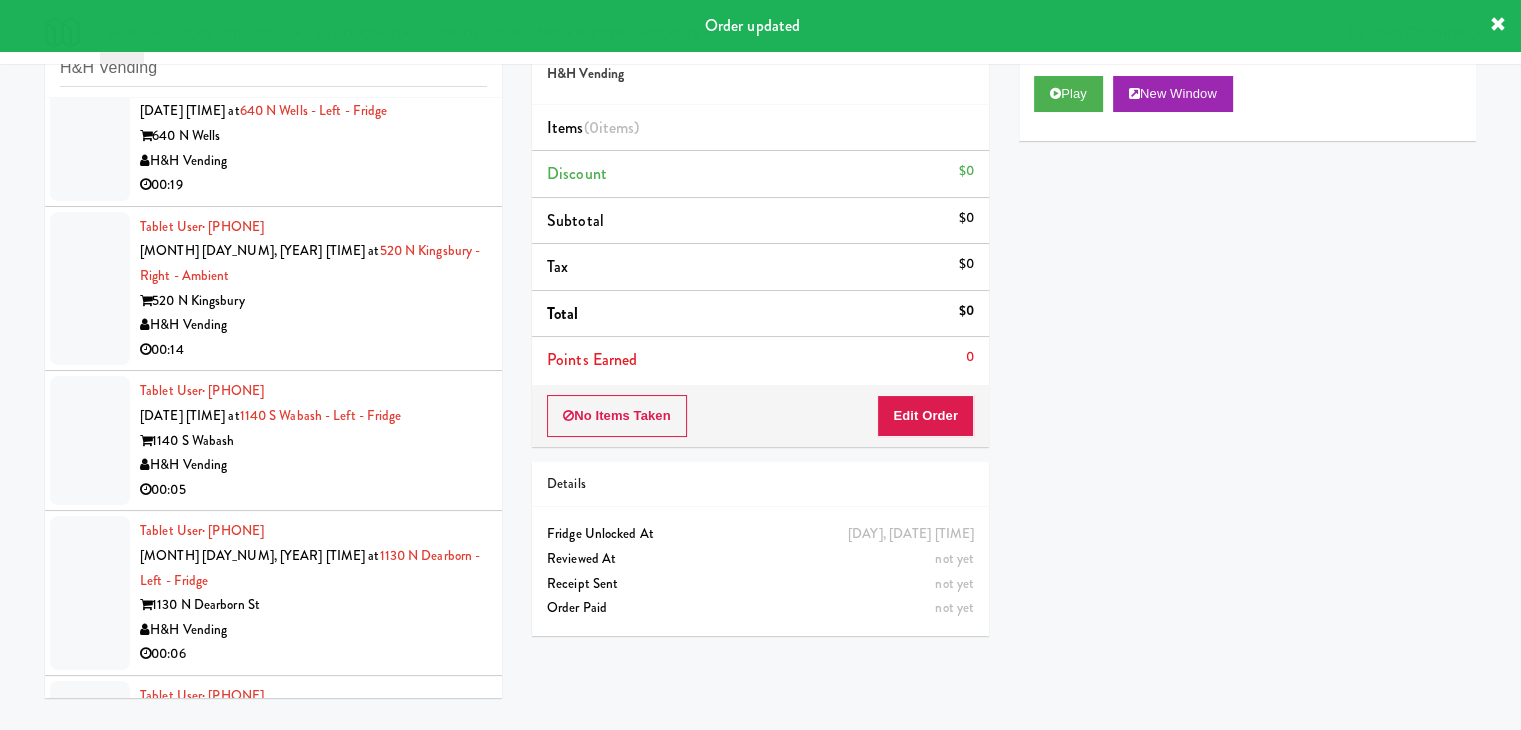 drag, startPoint x: 333, startPoint y: 501, endPoint x: 585, endPoint y: 430, distance: 261.811 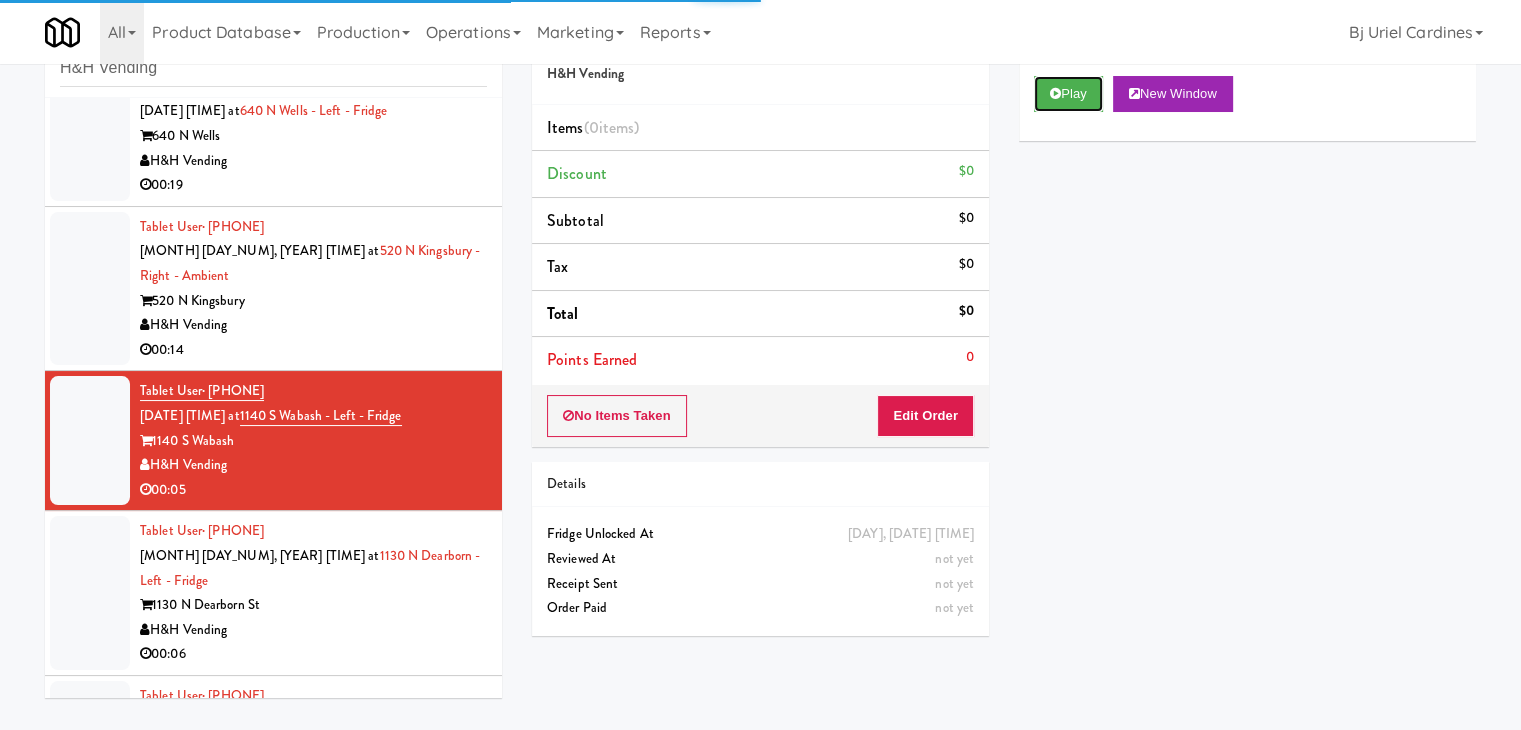 drag, startPoint x: 1076, startPoint y: 92, endPoint x: 1059, endPoint y: 133, distance: 44.38468 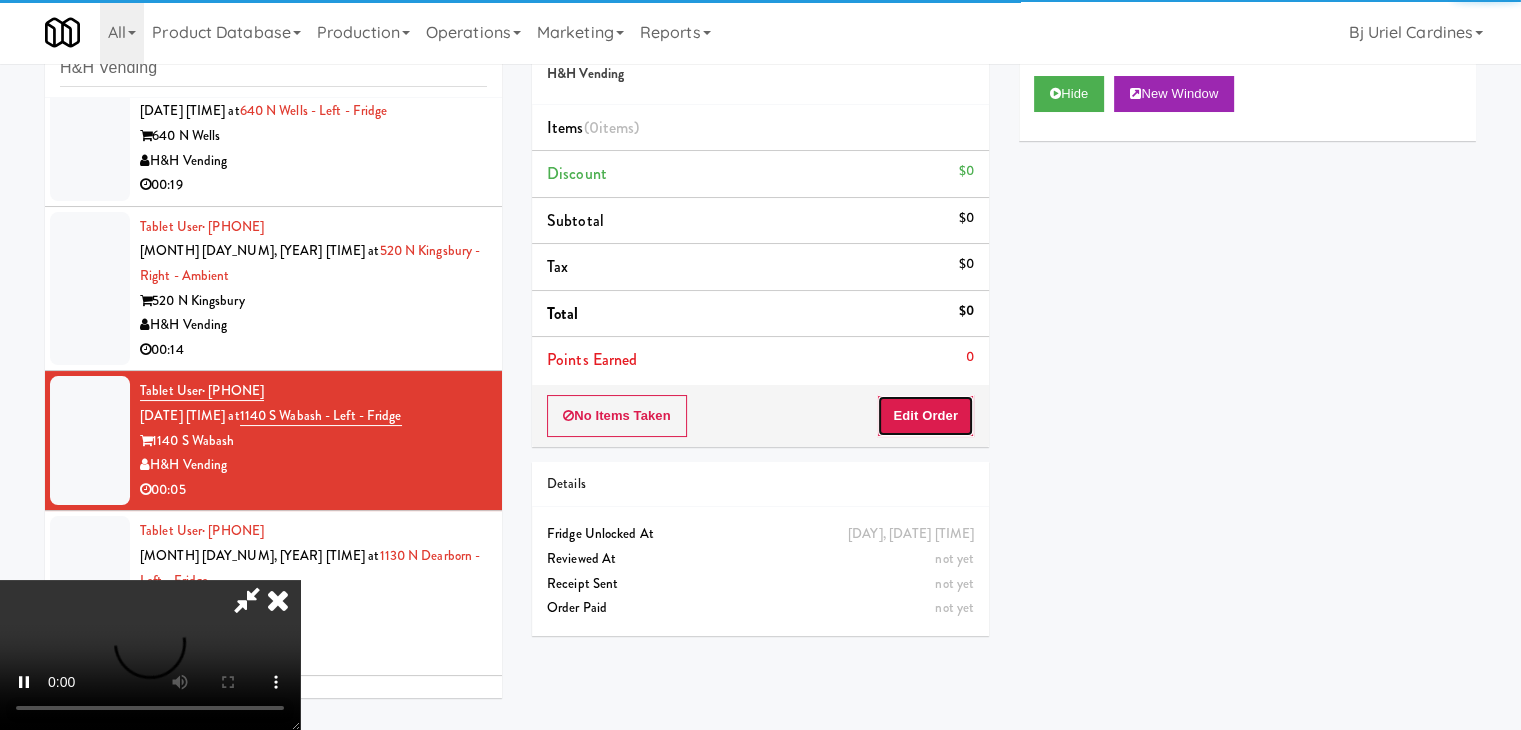 click on "Edit Order" at bounding box center [925, 416] 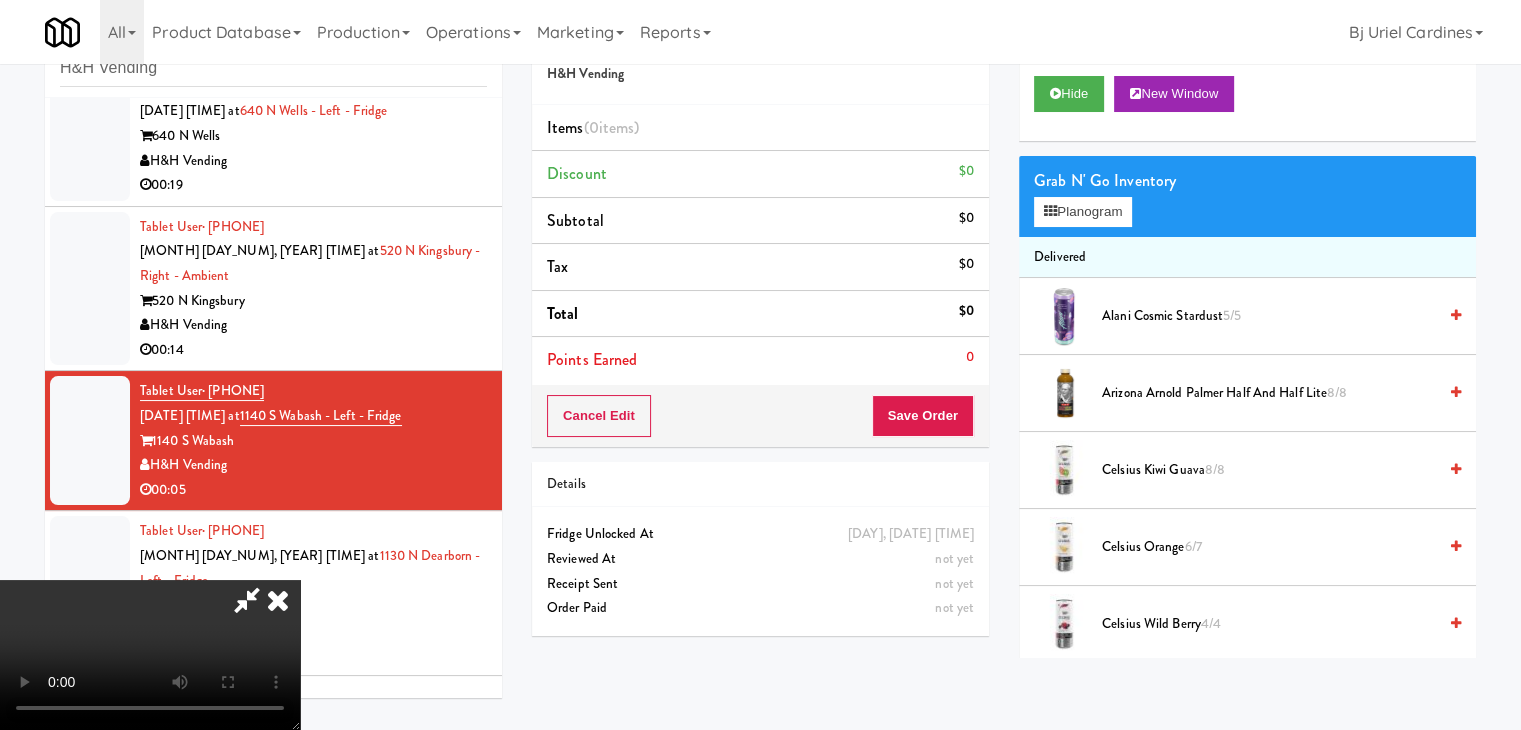 type 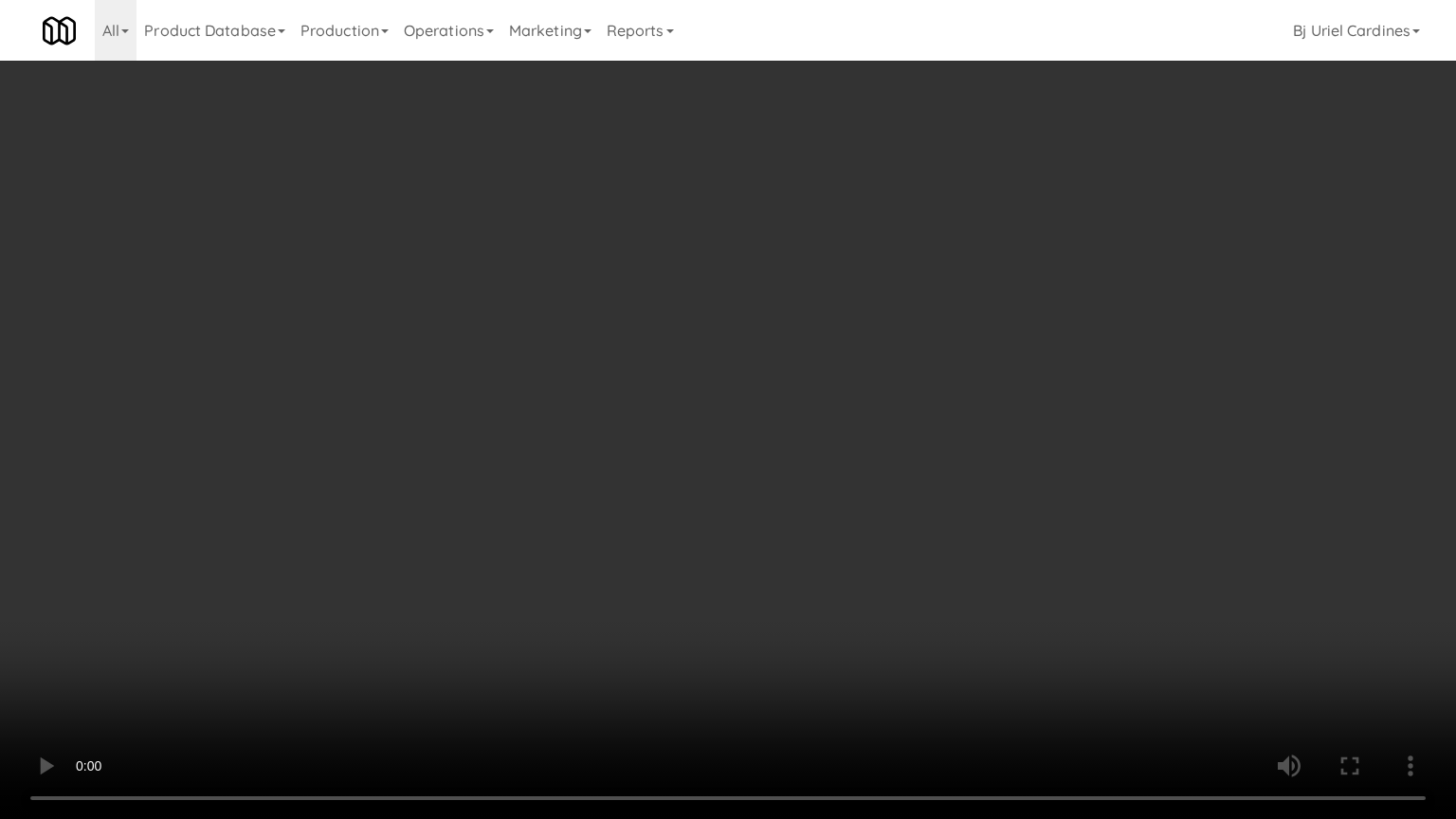 click at bounding box center (728, 410) 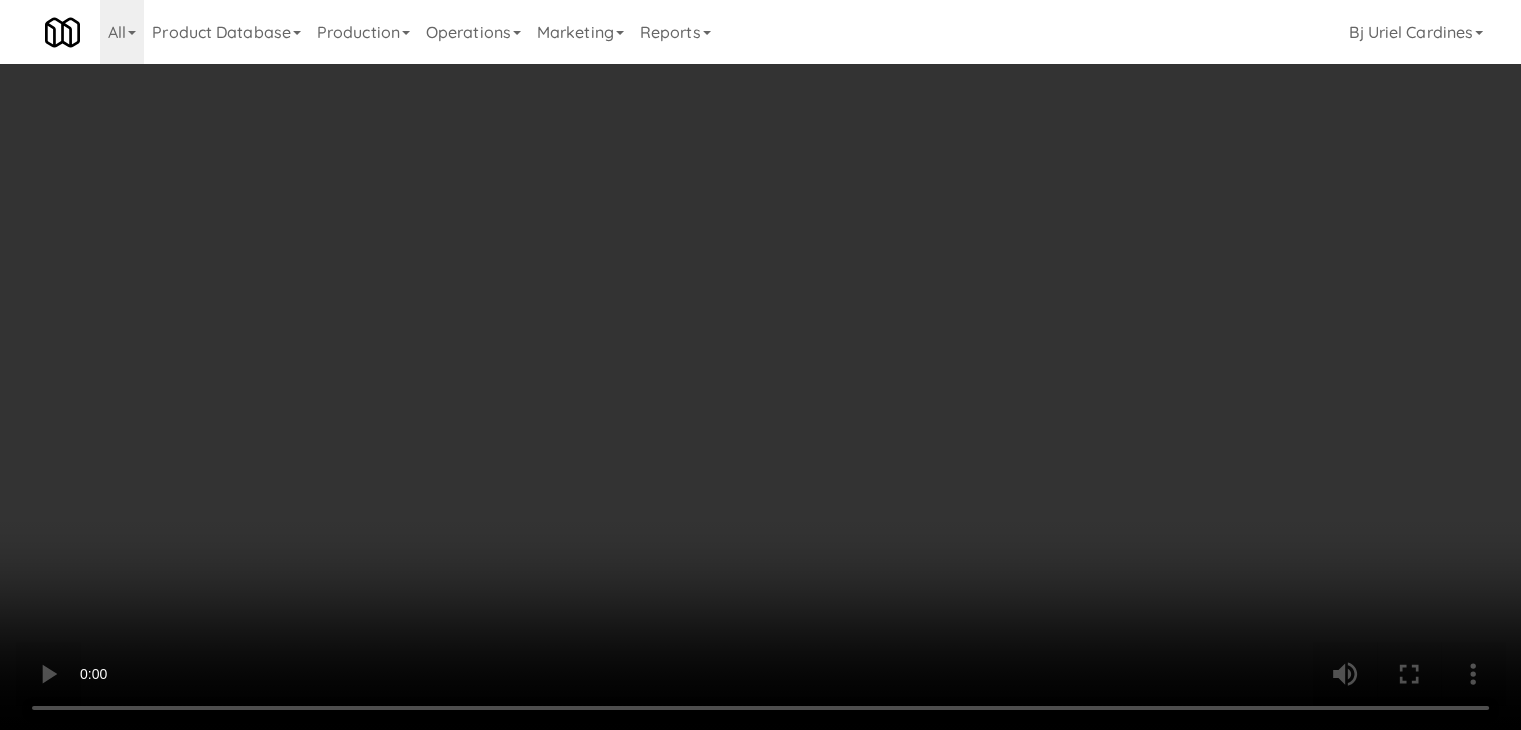 click on "Planogram" at bounding box center [1083, 212] 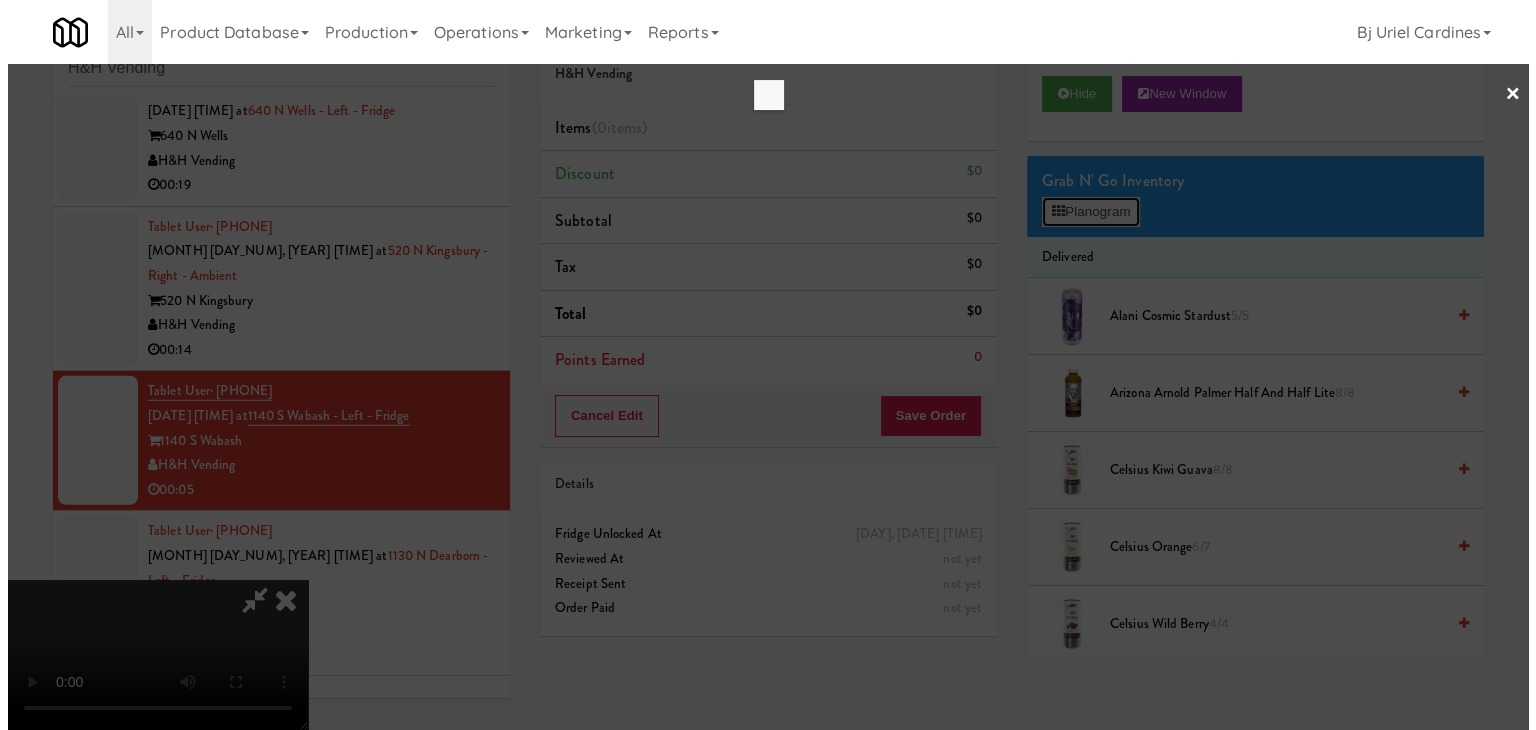 scroll, scrollTop: 5849, scrollLeft: 0, axis: vertical 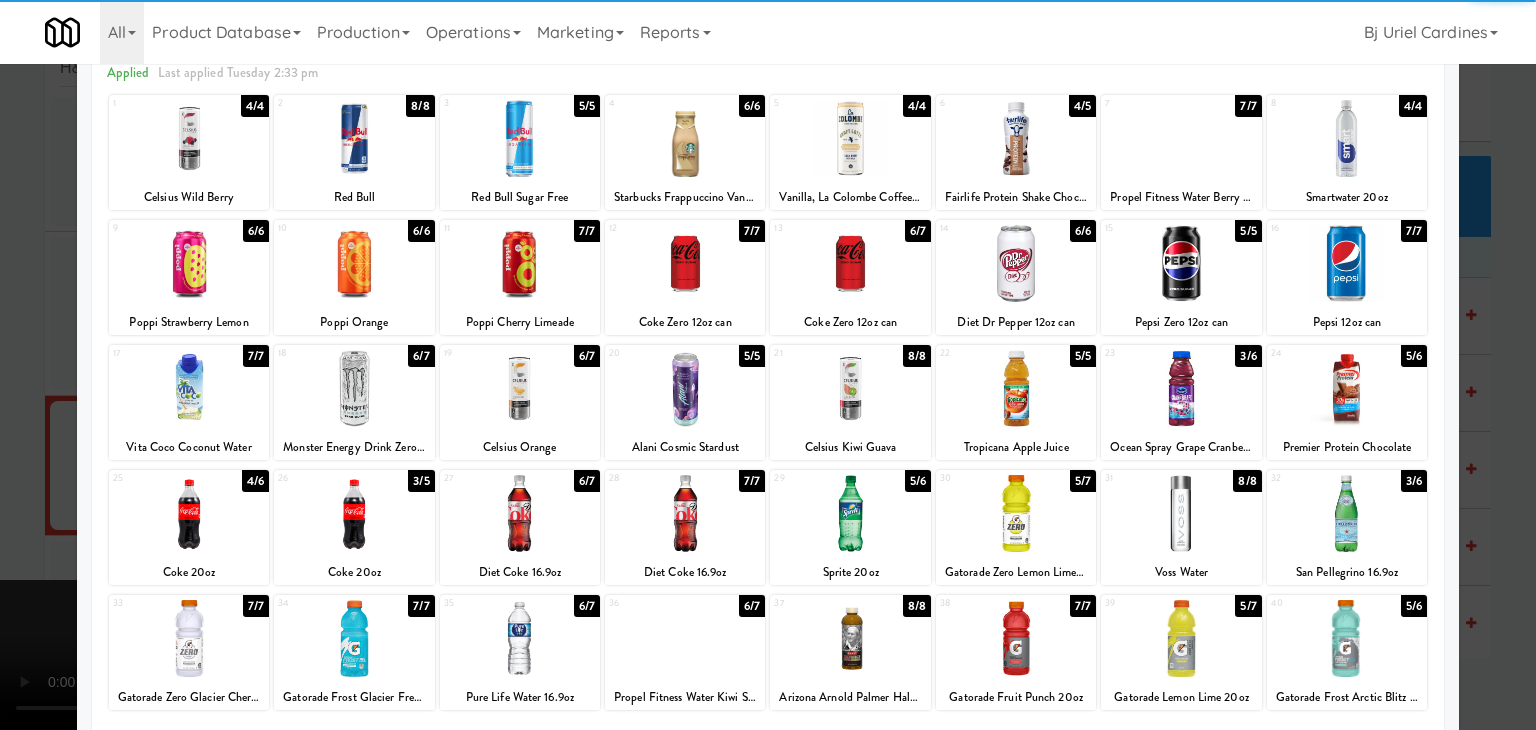 click at bounding box center (685, 513) 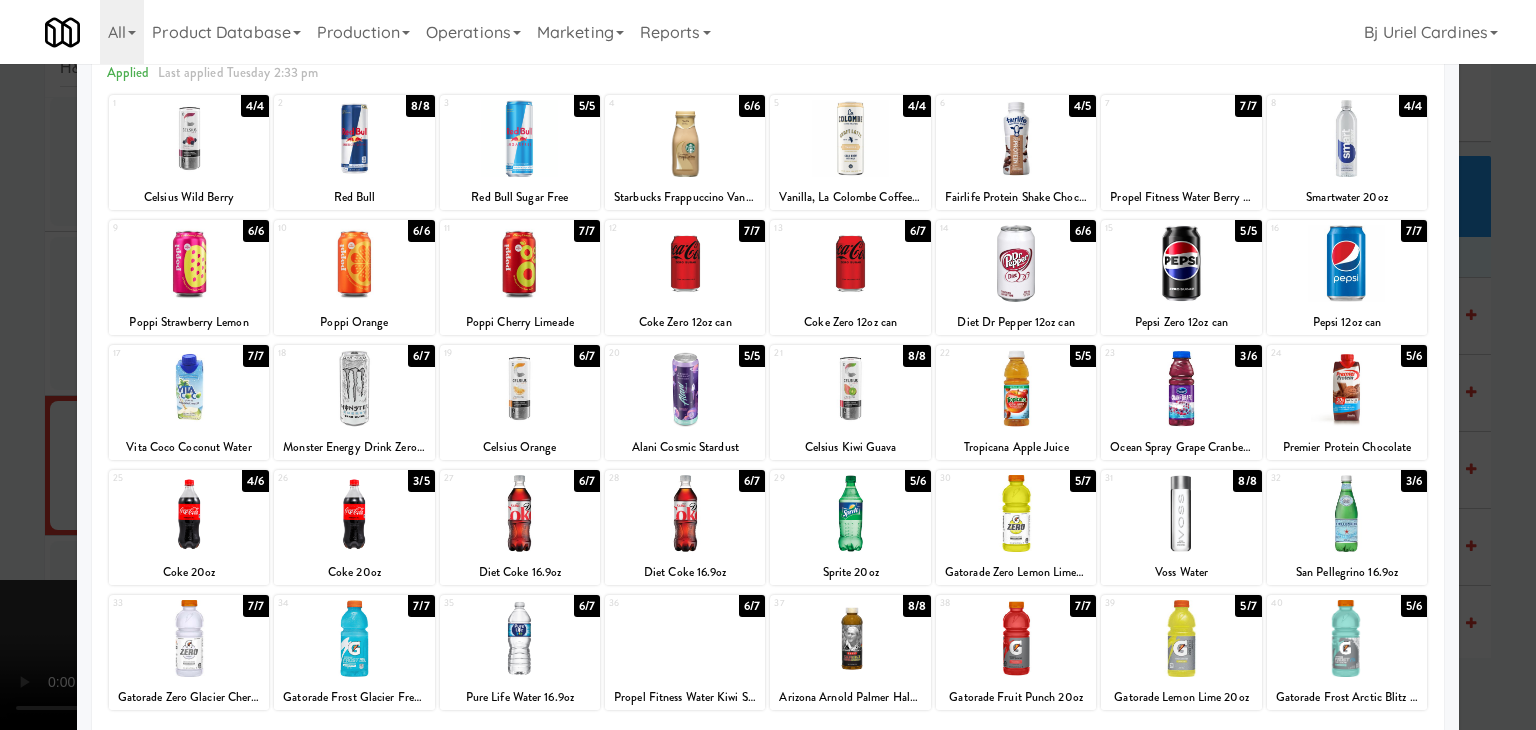drag, startPoint x: 0, startPoint y: 488, endPoint x: 286, endPoint y: 487, distance: 286.00174 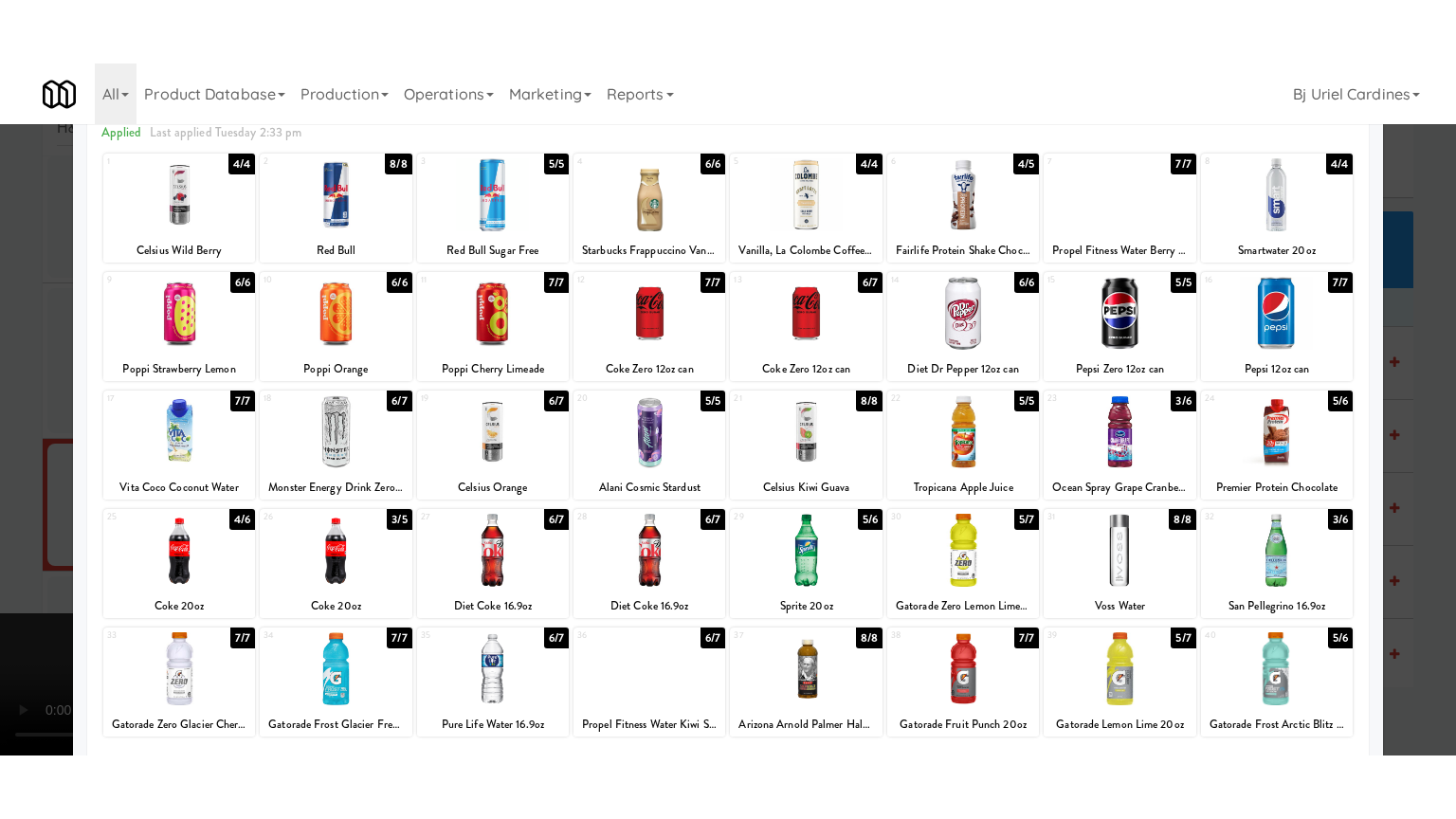 scroll, scrollTop: 5568, scrollLeft: 0, axis: vertical 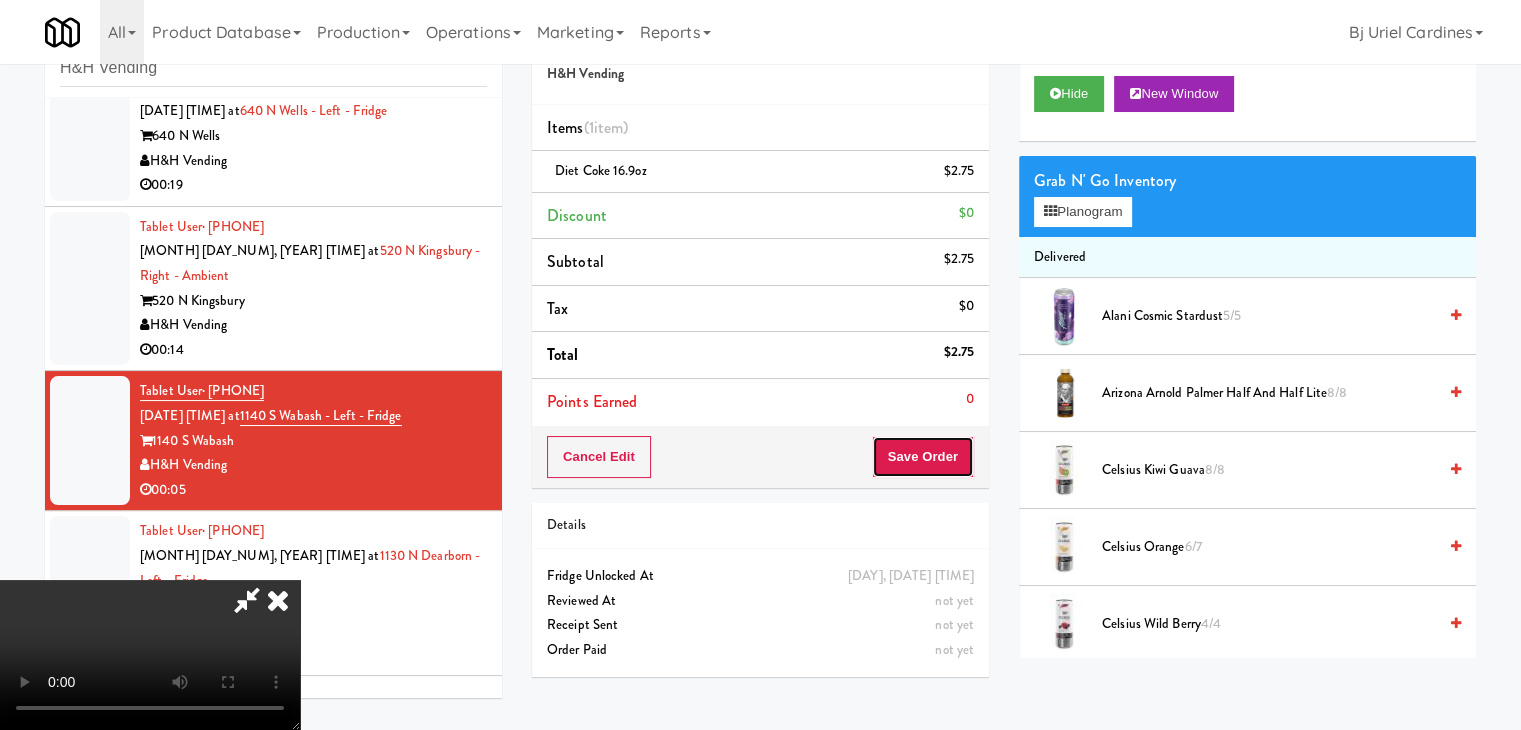 click on "Save Order" at bounding box center [923, 457] 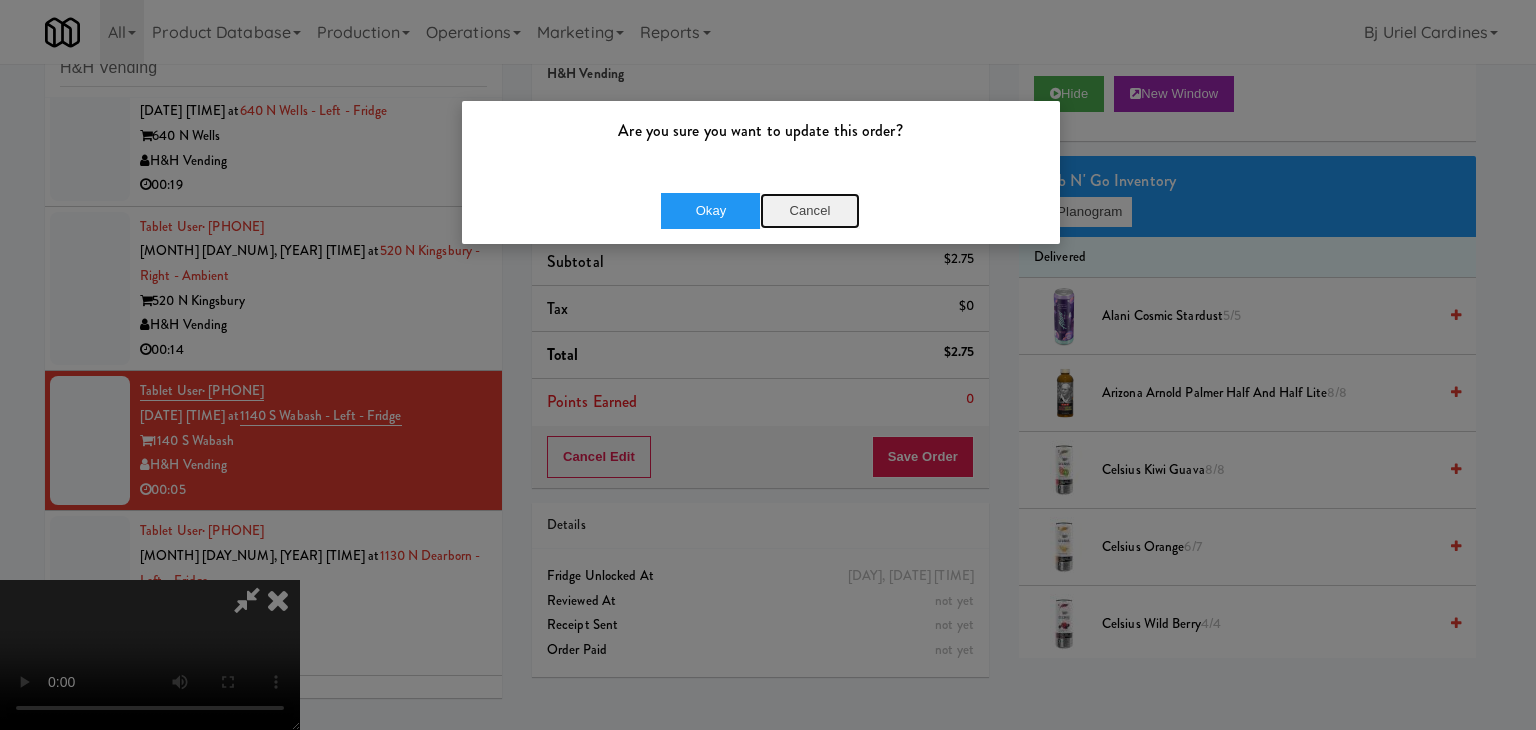 click on "Cancel" at bounding box center (810, 211) 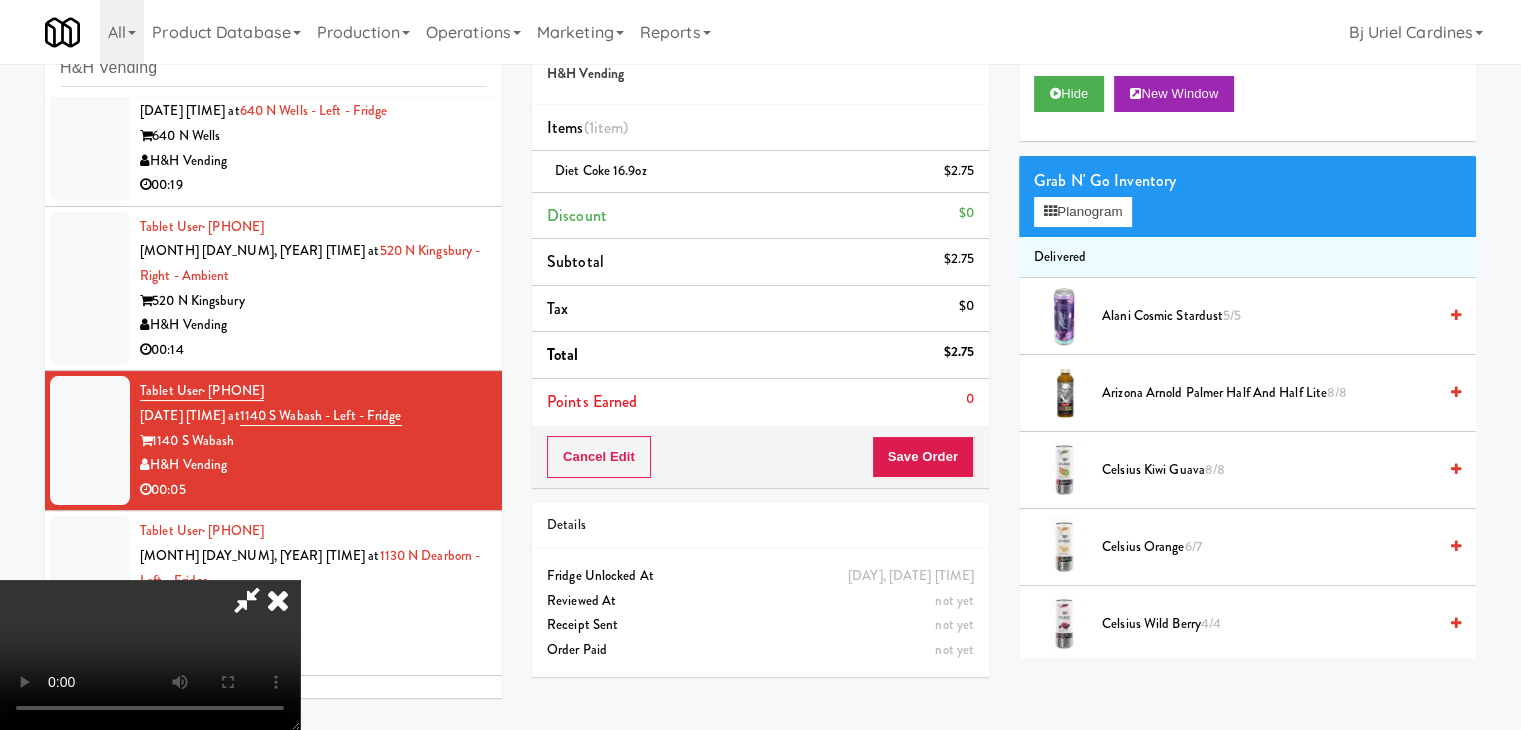click at bounding box center [150, 655] 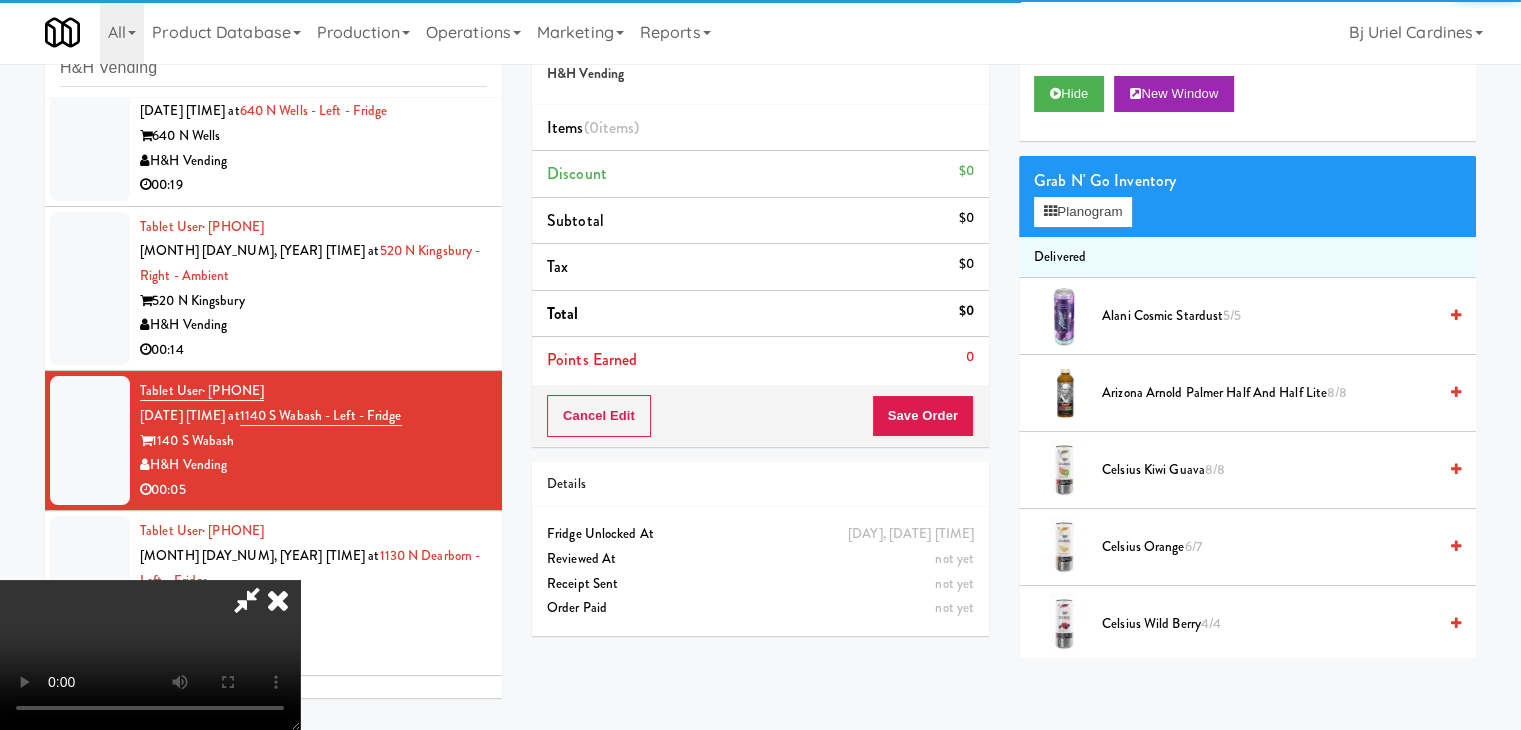 click at bounding box center [150, 655] 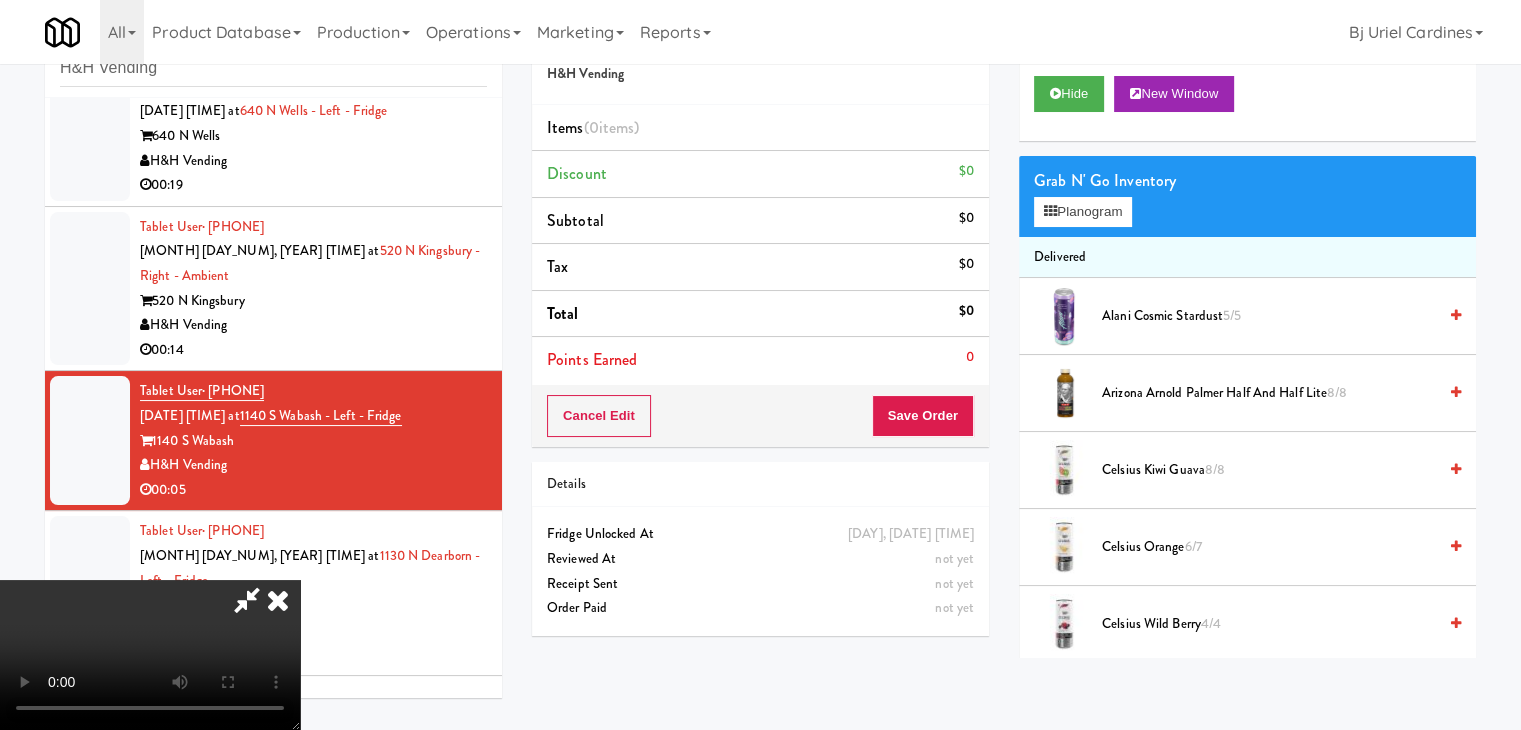 click at bounding box center (150, 655) 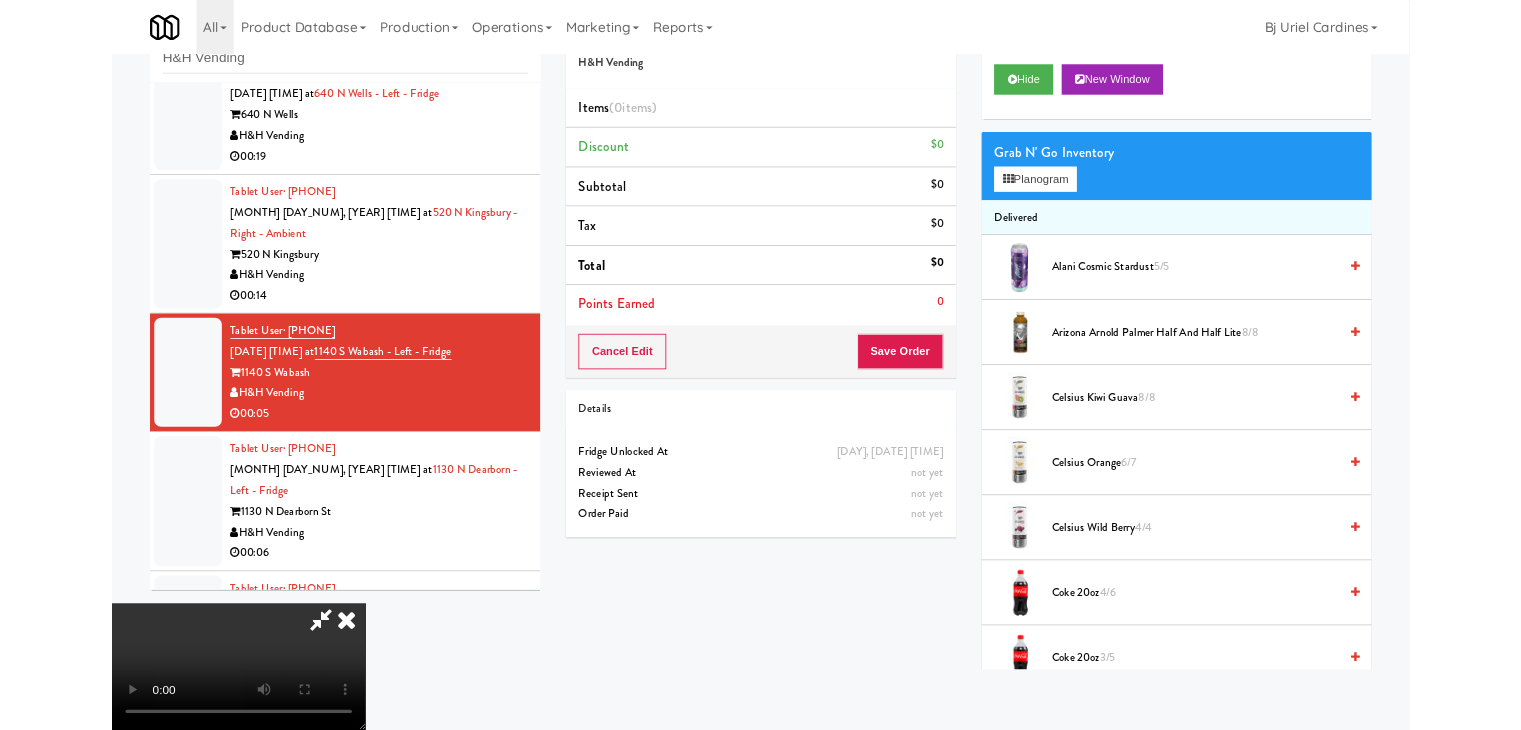 scroll, scrollTop: 5849, scrollLeft: 0, axis: vertical 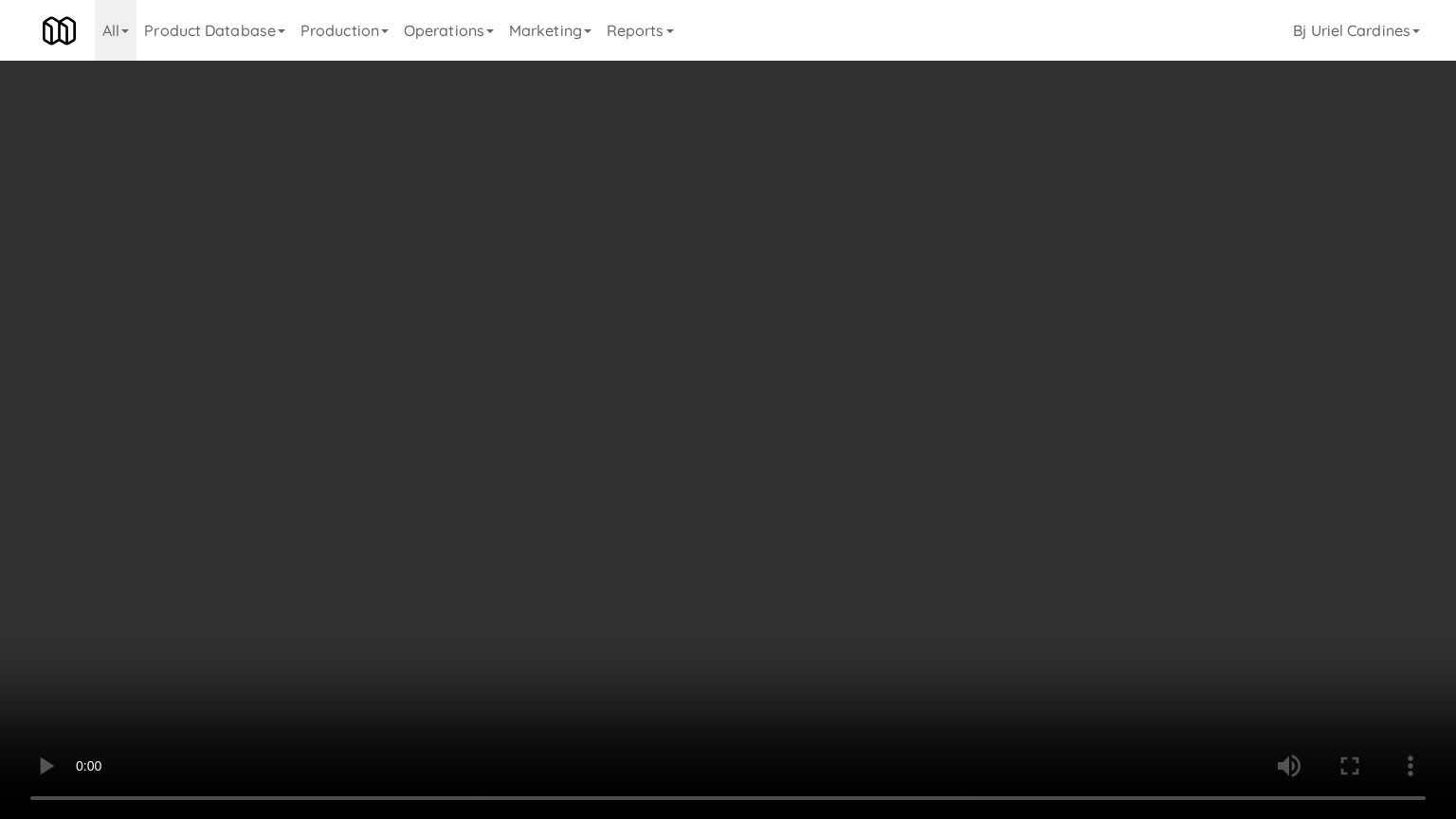 click at bounding box center (728, 410) 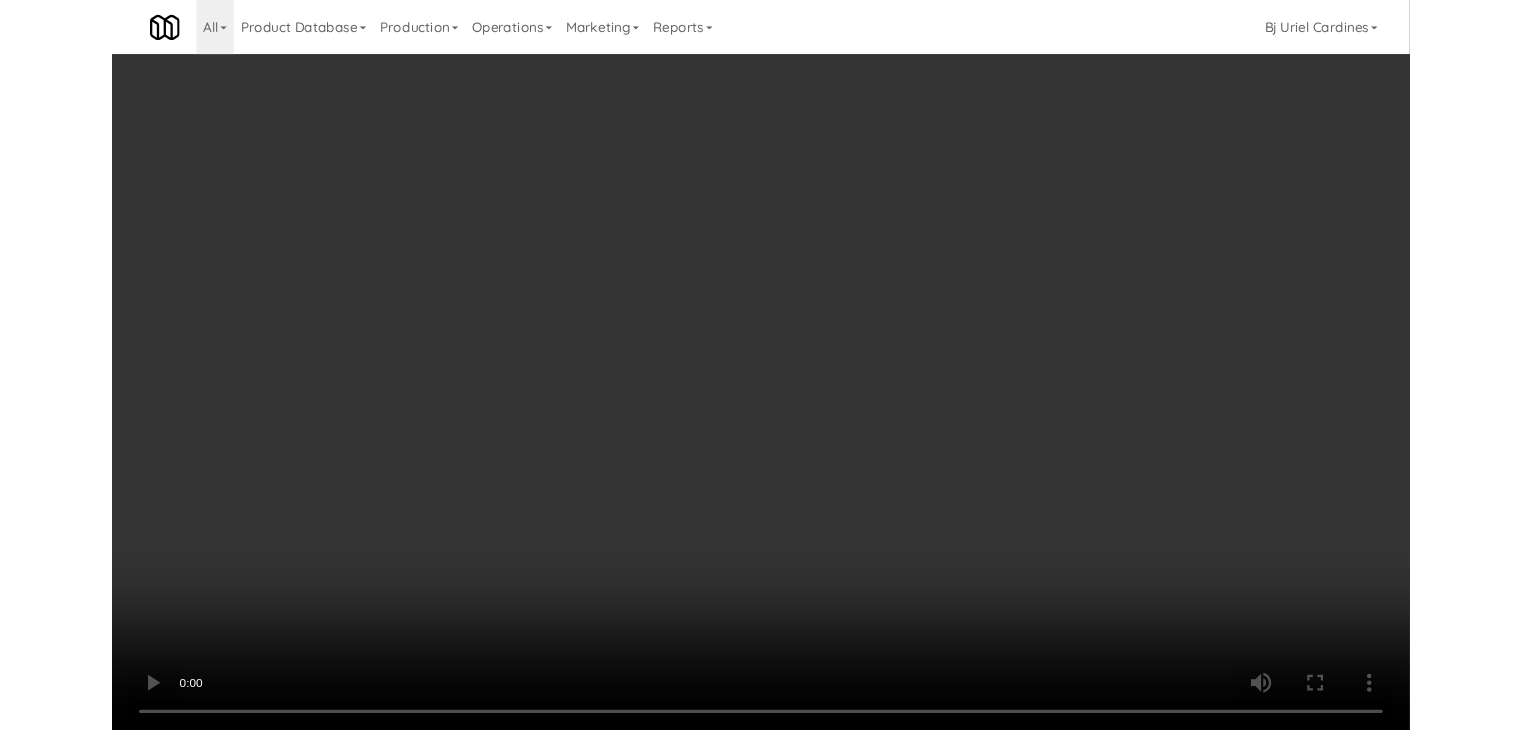 scroll, scrollTop: 5874, scrollLeft: 0, axis: vertical 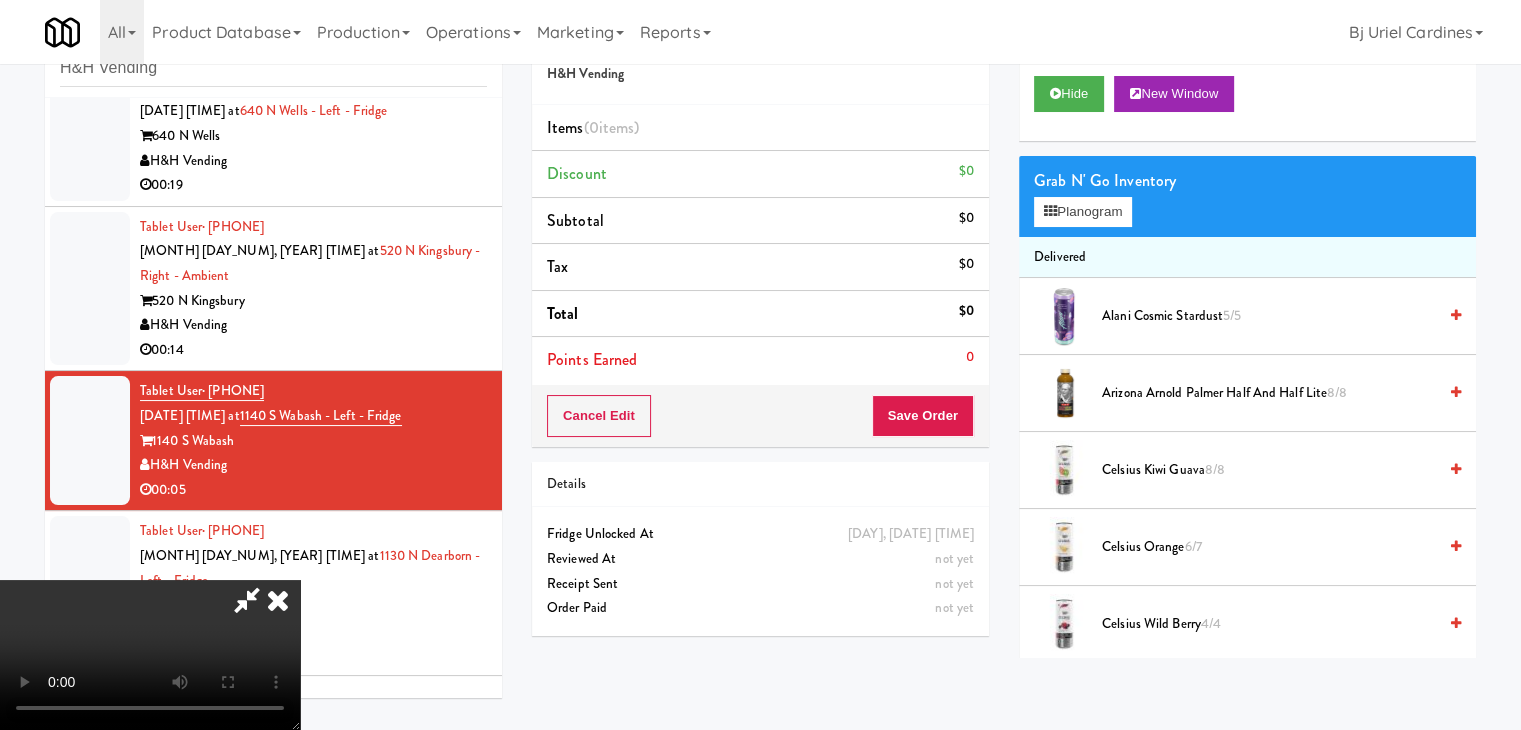 click on "Grab N' Go Inventory  Planogram" at bounding box center (1247, 196) 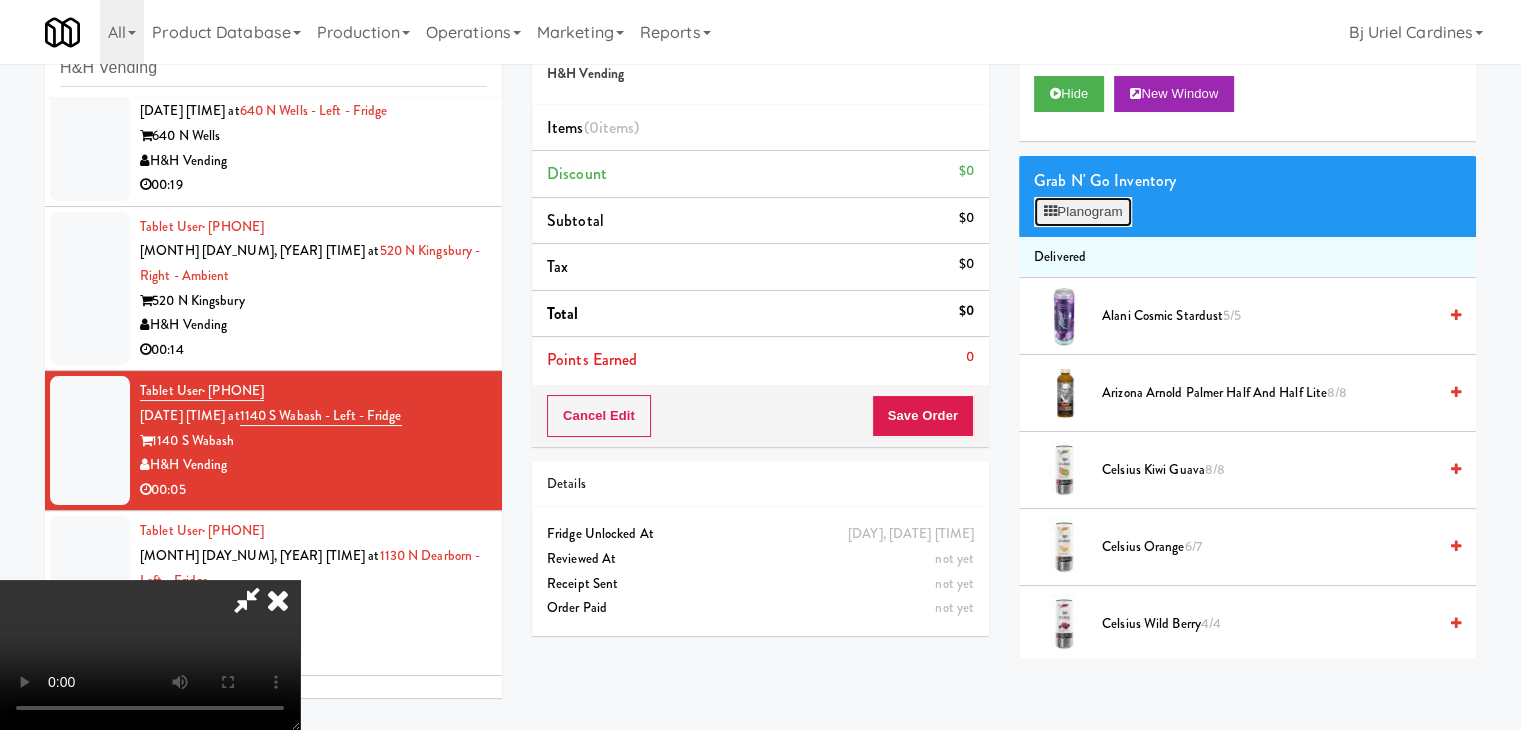 click on "Planogram" at bounding box center (1083, 212) 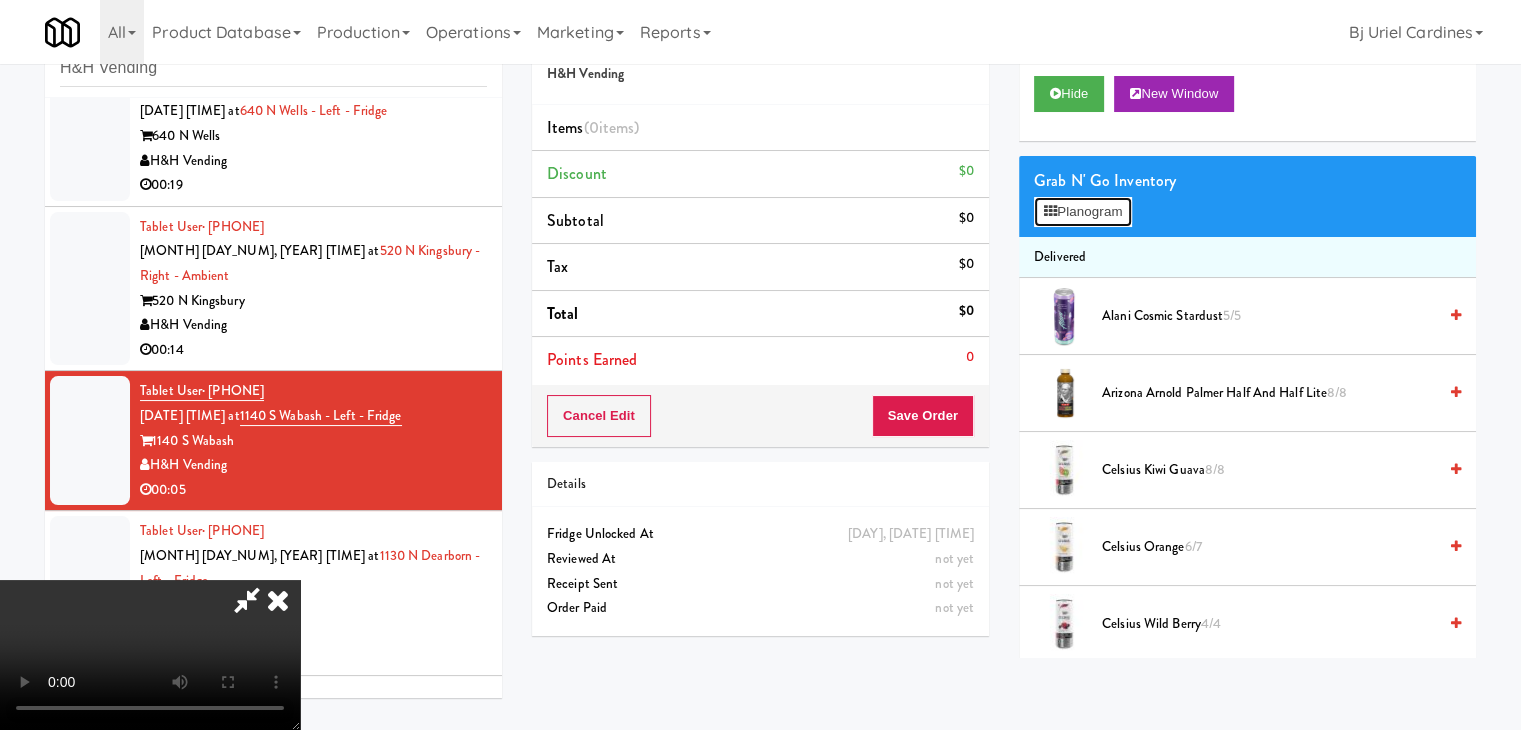 scroll, scrollTop: 0, scrollLeft: 0, axis: both 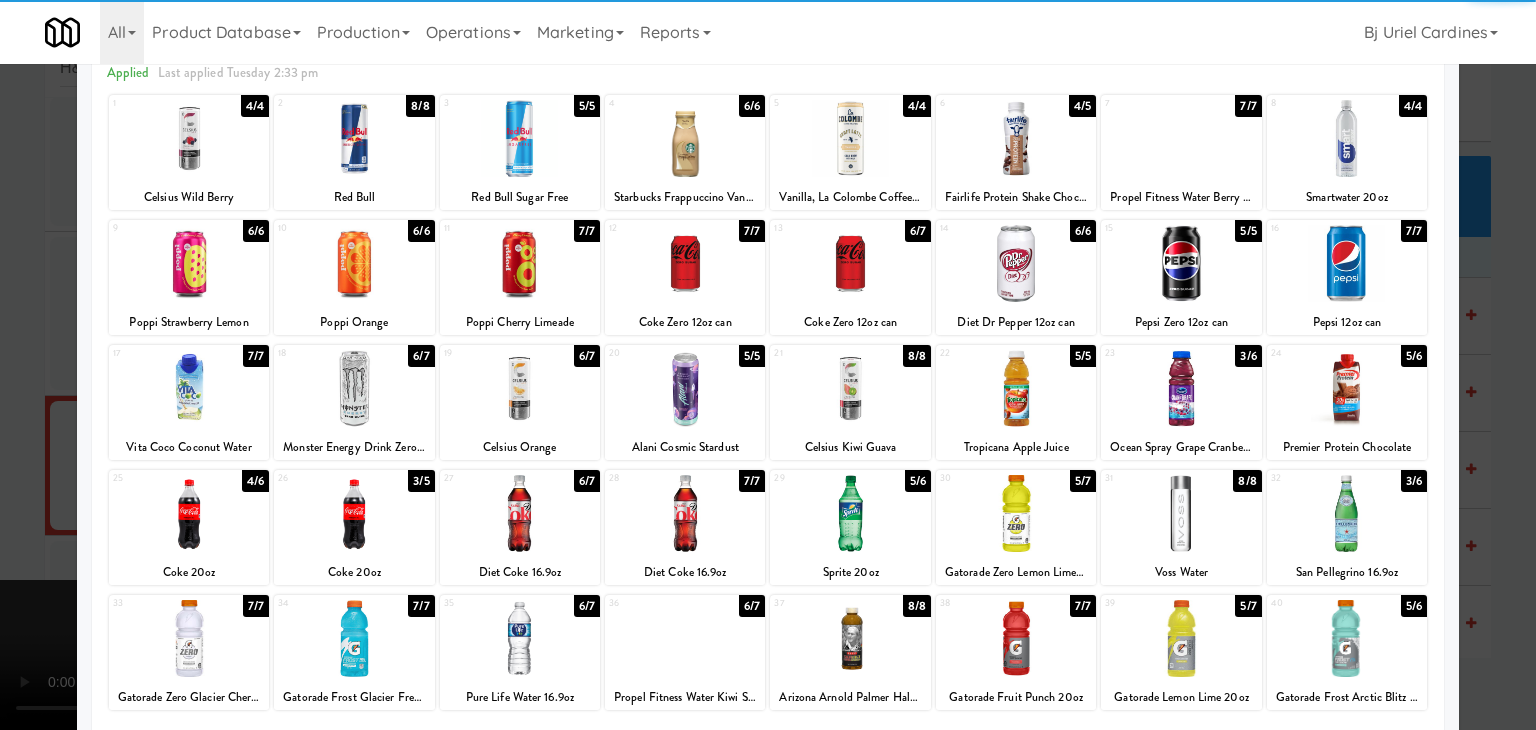 click at bounding box center (520, 388) 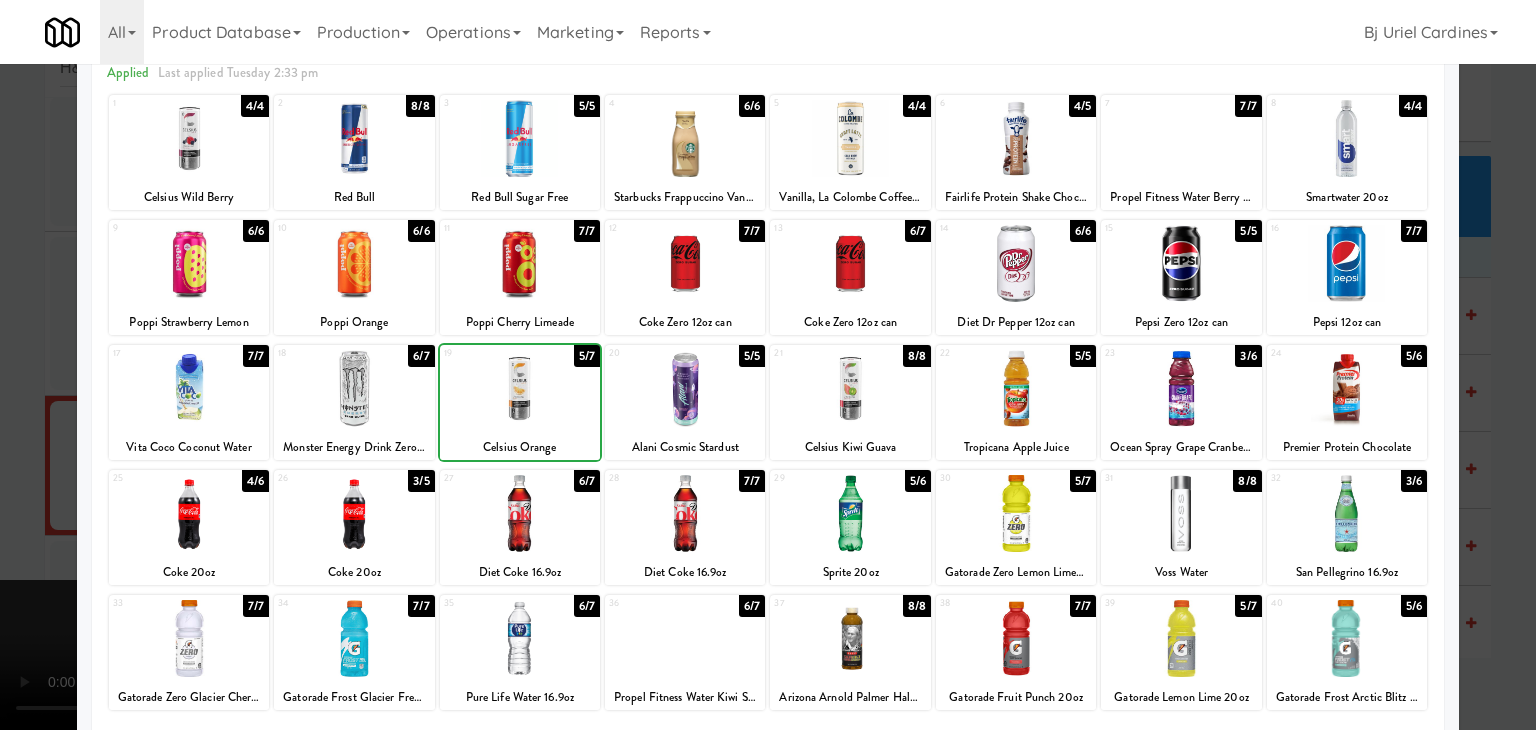 drag, startPoint x: 0, startPoint y: 445, endPoint x: 720, endPoint y: 458, distance: 720.1174 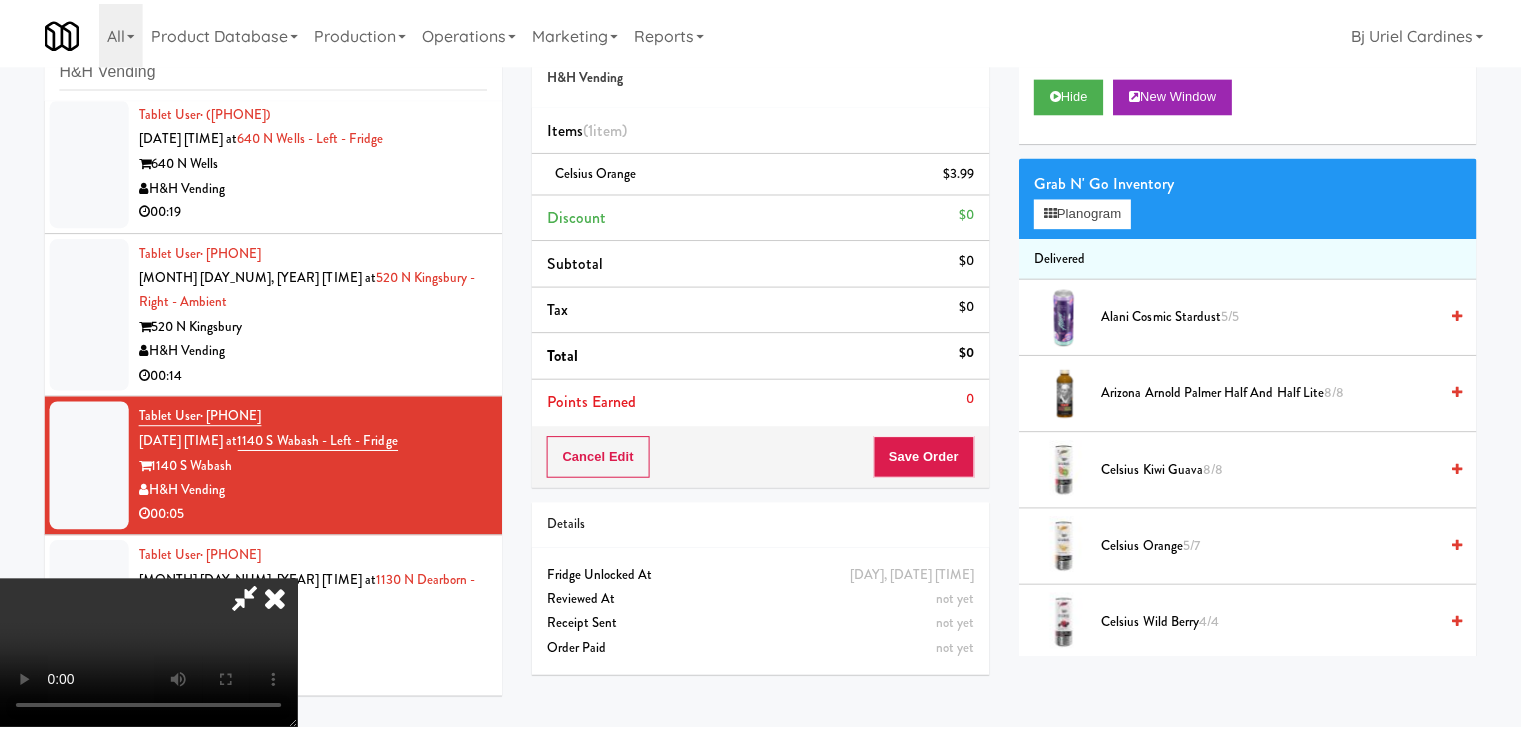scroll, scrollTop: 5874, scrollLeft: 0, axis: vertical 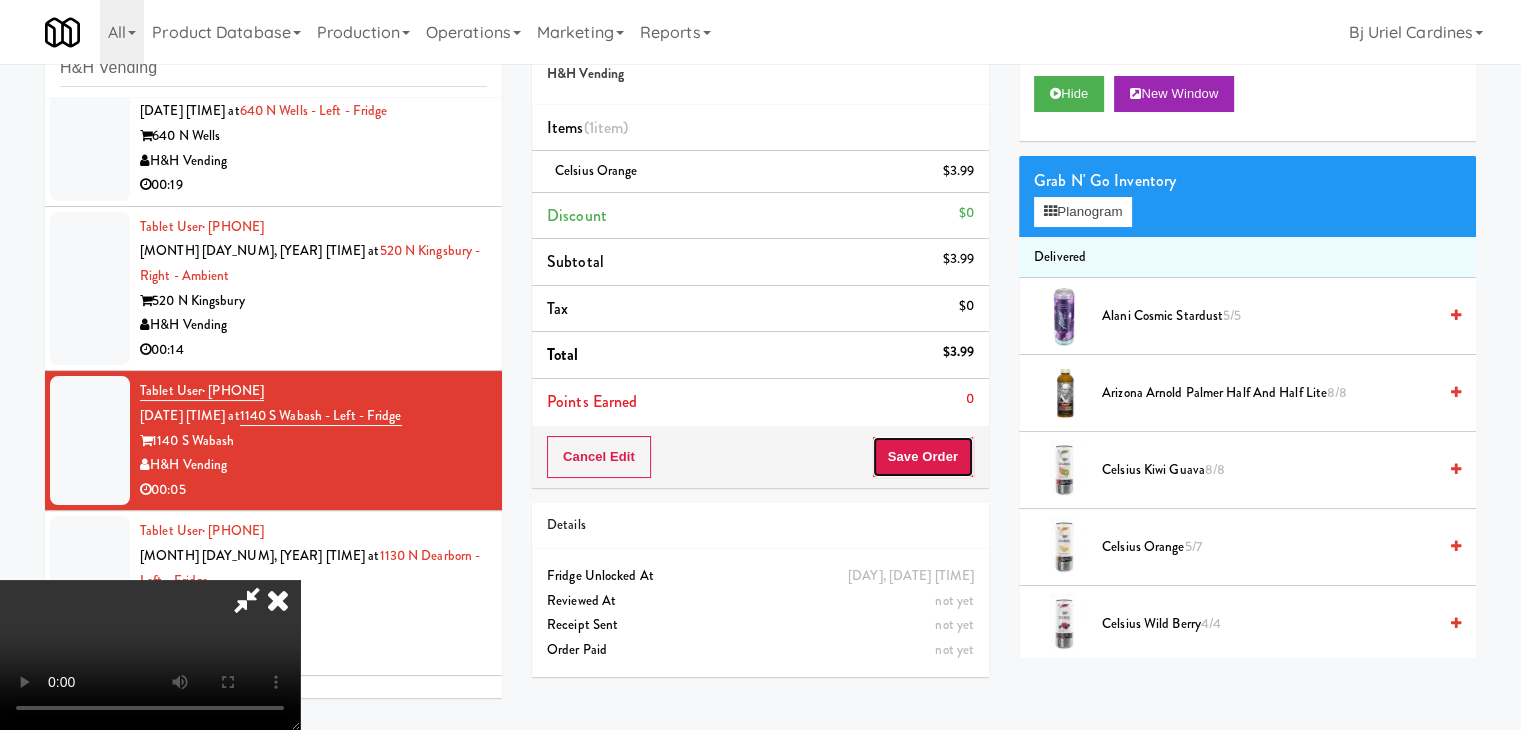 click on "Save Order" at bounding box center [923, 457] 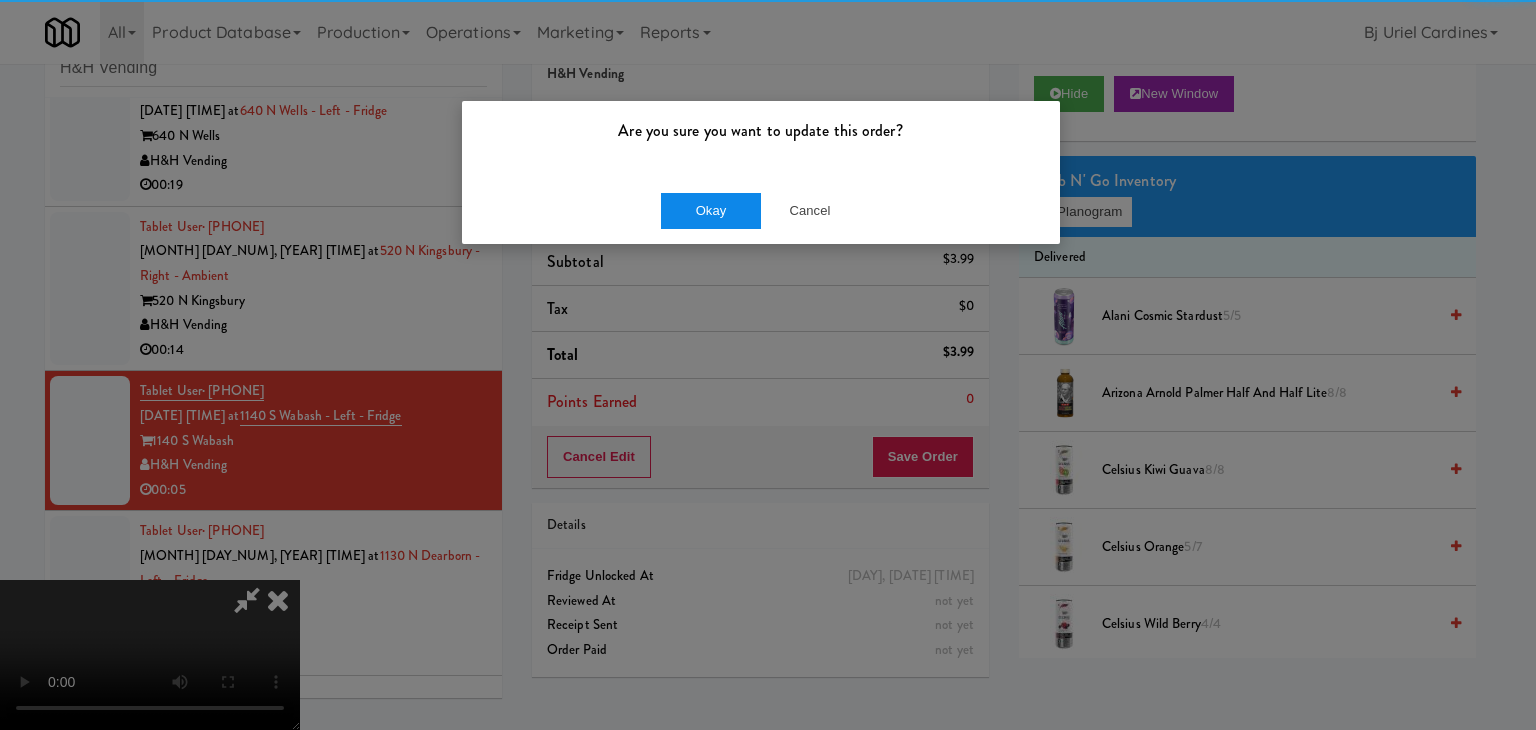 drag, startPoint x: 674, startPoint y: 179, endPoint x: 704, endPoint y: 211, distance: 43.863426 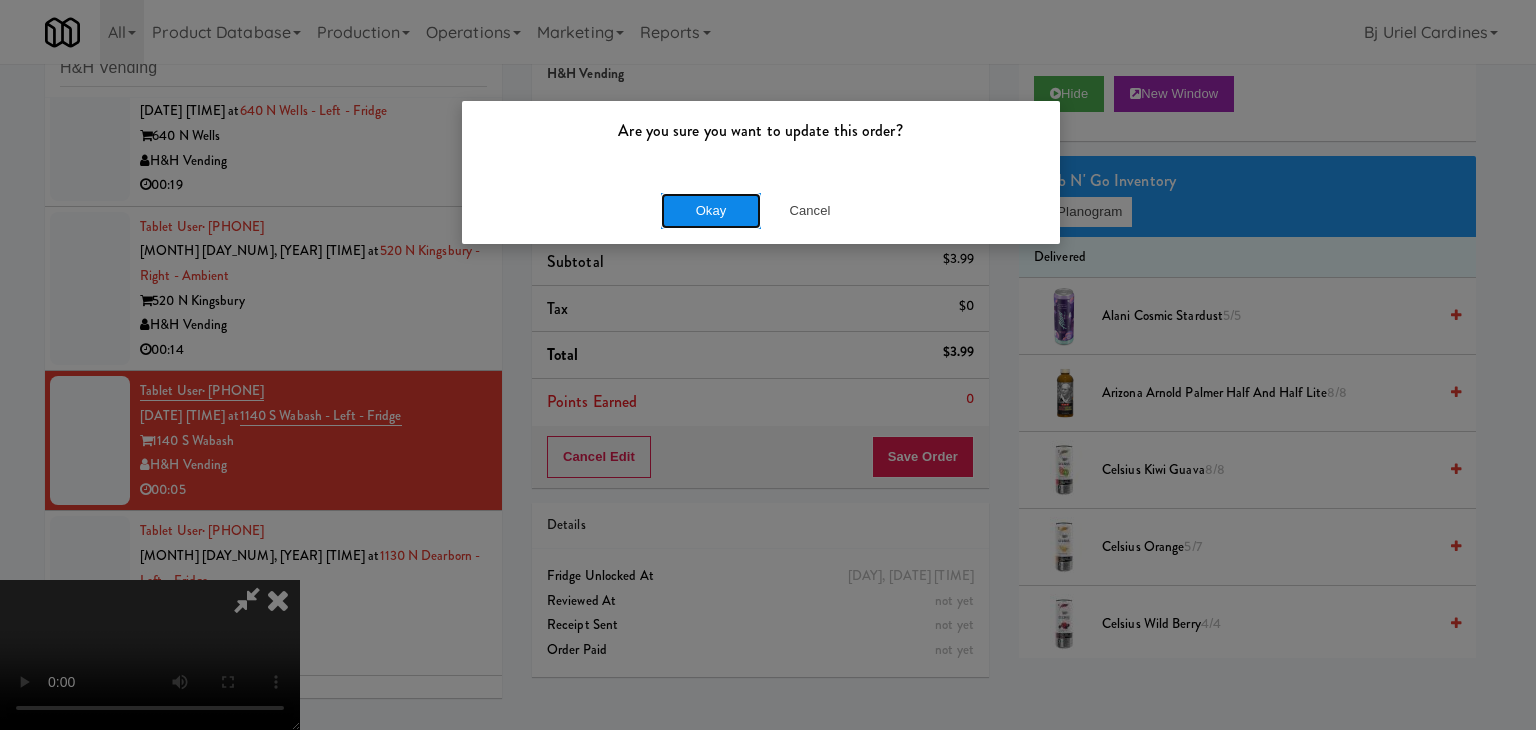 click on "Okay" at bounding box center (711, 211) 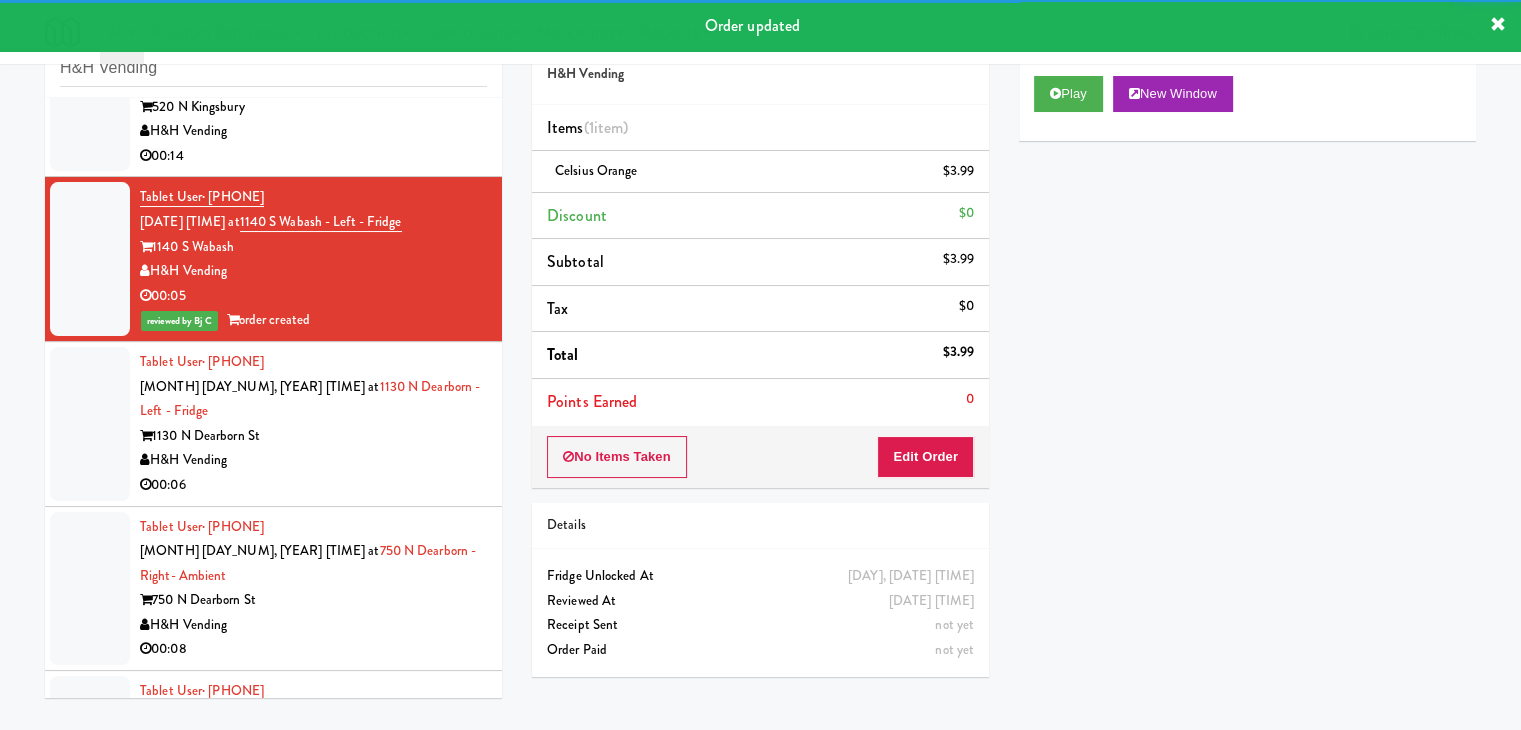 scroll, scrollTop: 6074, scrollLeft: 0, axis: vertical 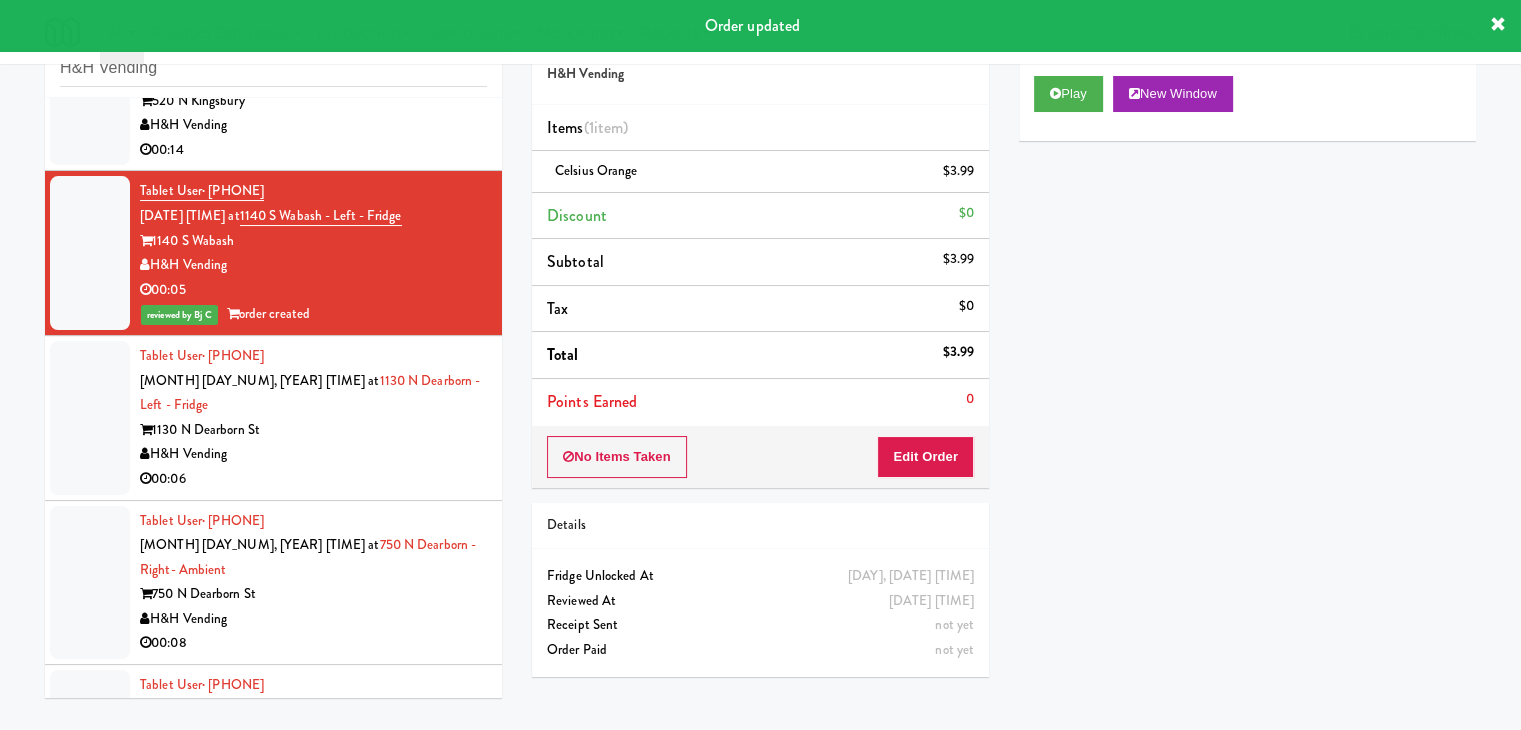 drag, startPoint x: 388, startPoint y: 454, endPoint x: 776, endPoint y: 299, distance: 417.81454 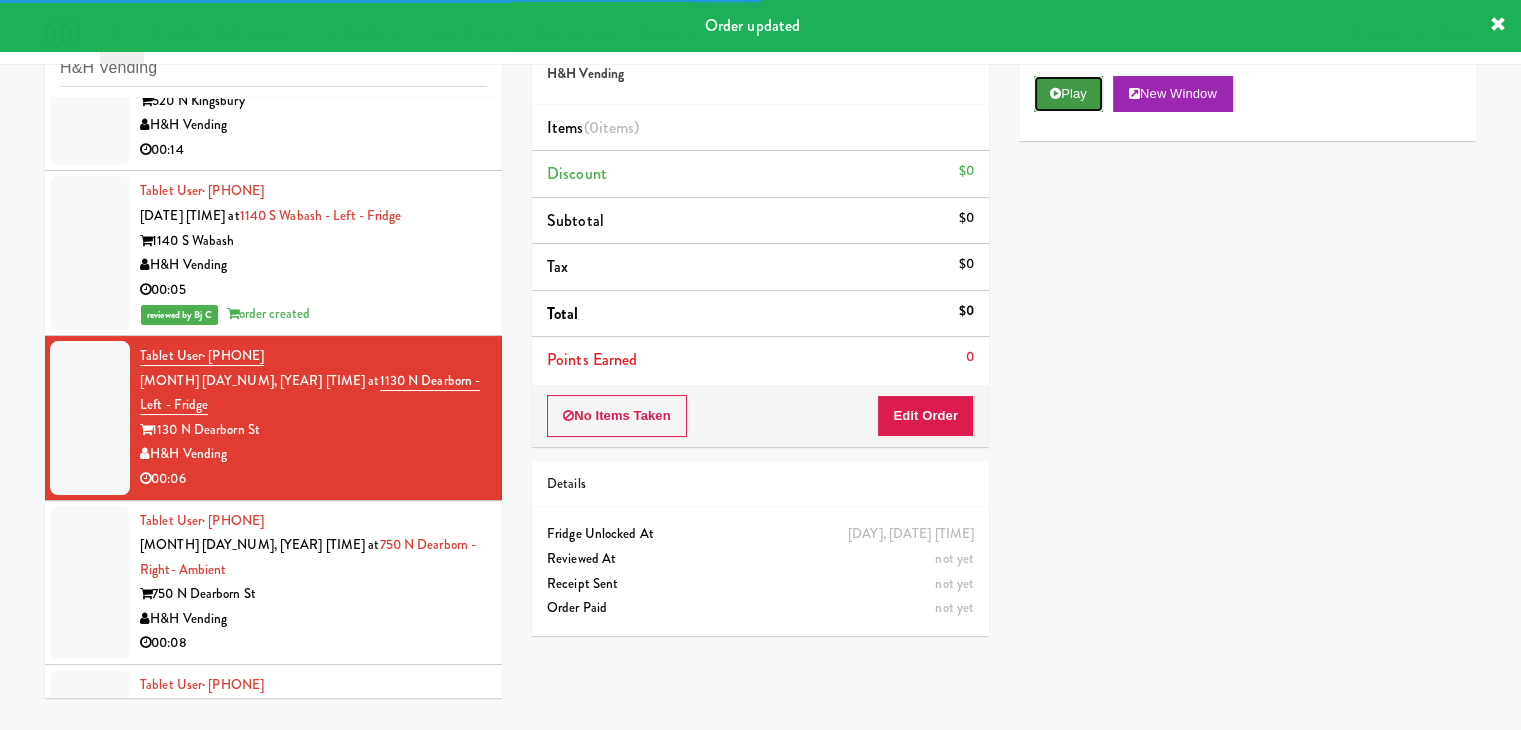 click on "Play" at bounding box center (1068, 94) 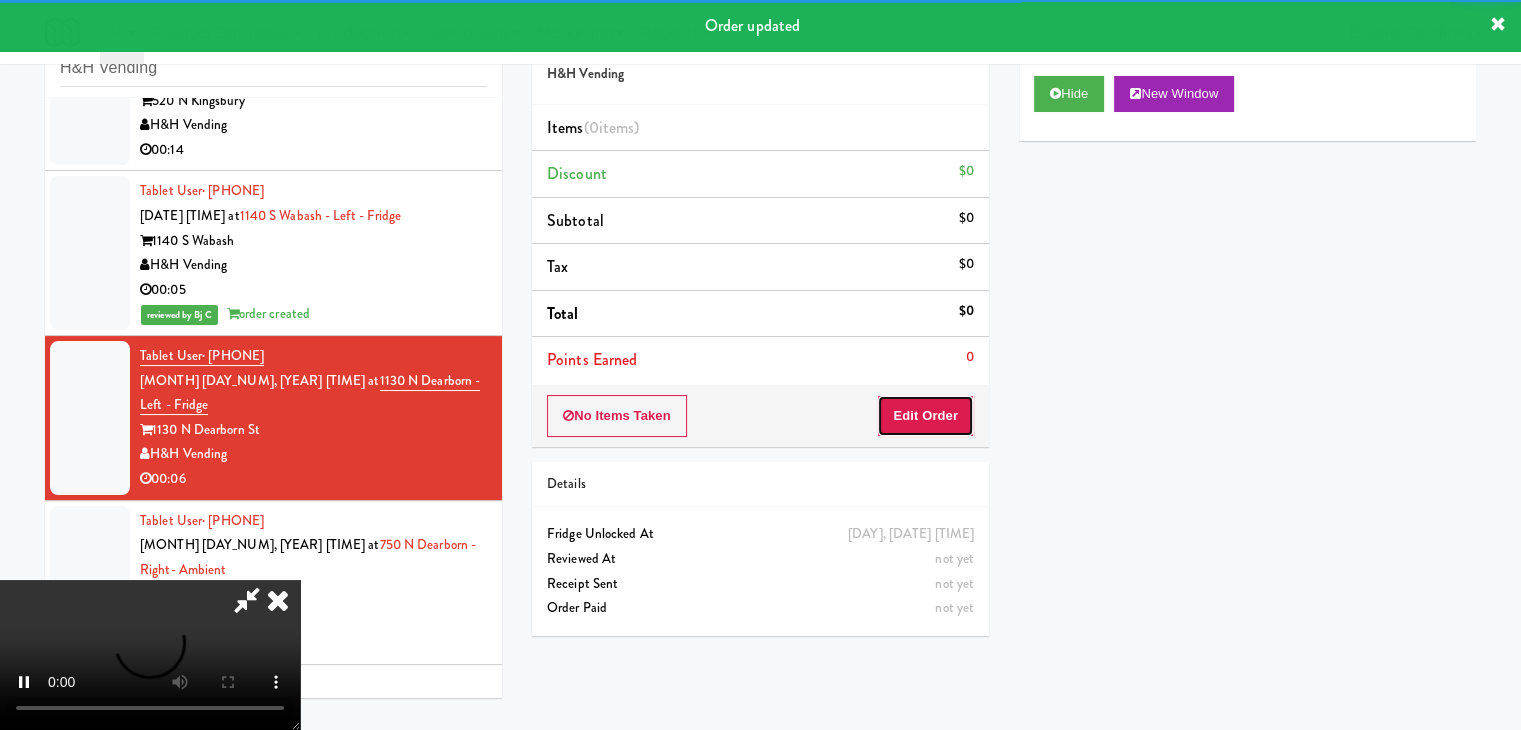 click on "Edit Order" at bounding box center [925, 416] 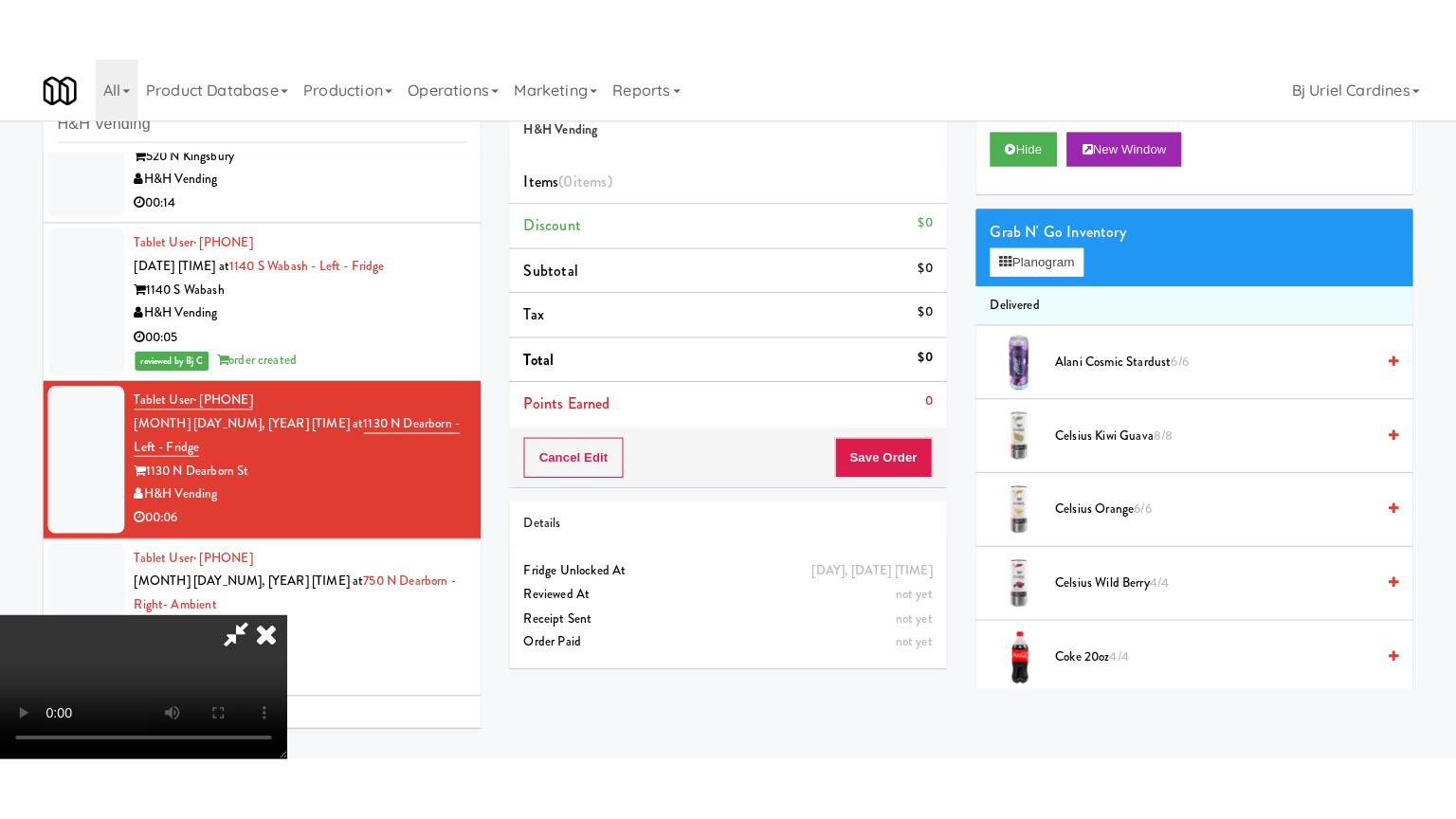 scroll, scrollTop: 266, scrollLeft: 0, axis: vertical 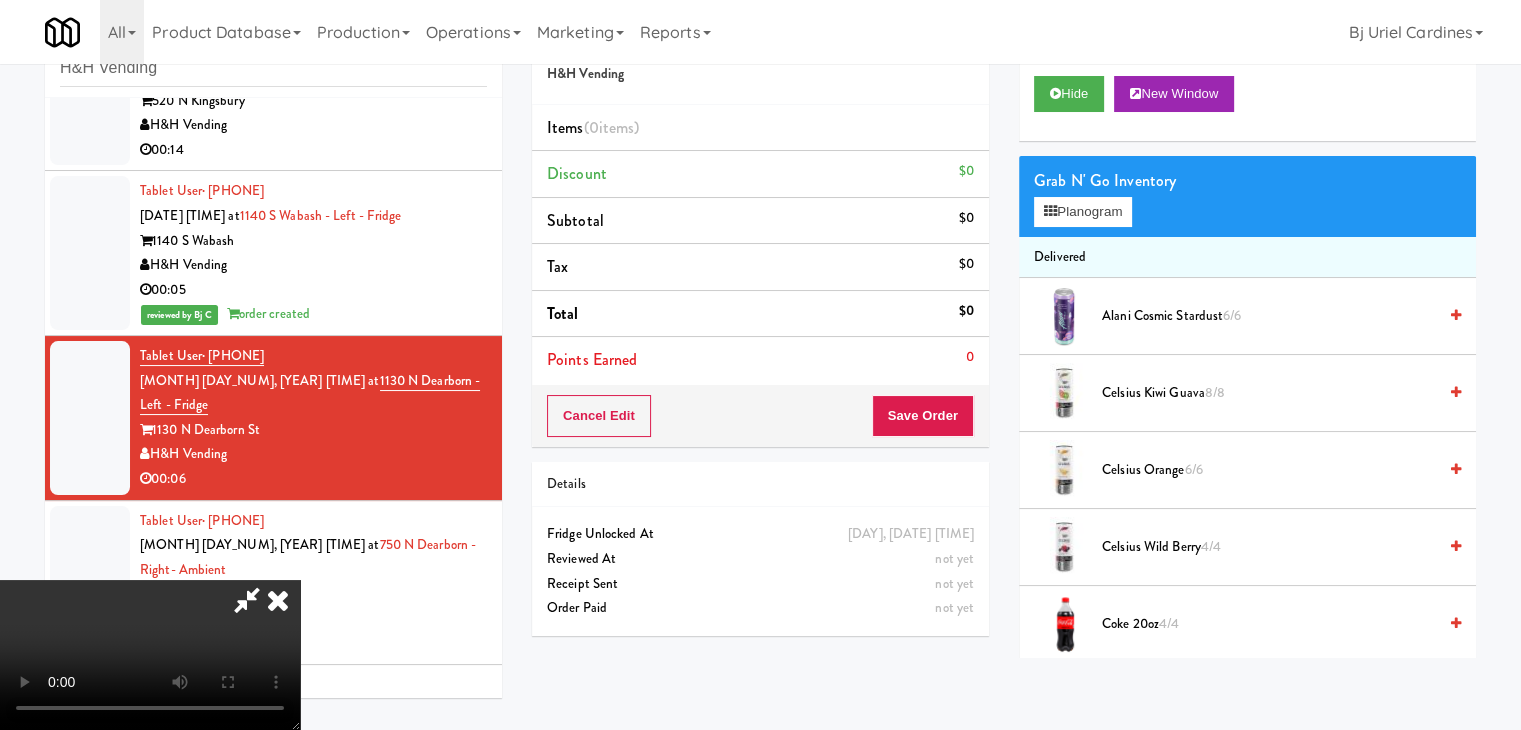 type 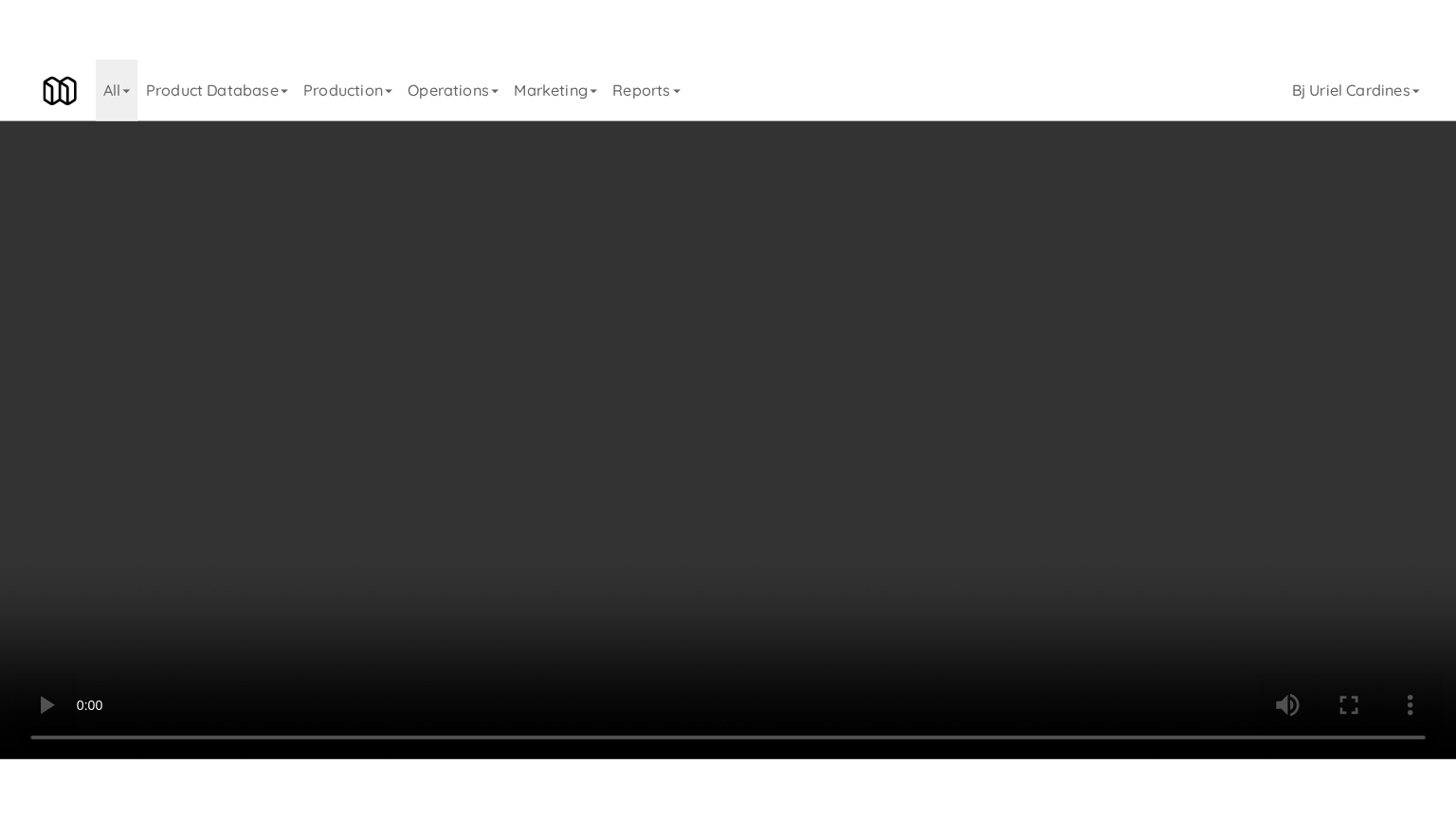 scroll, scrollTop: 0, scrollLeft: 0, axis: both 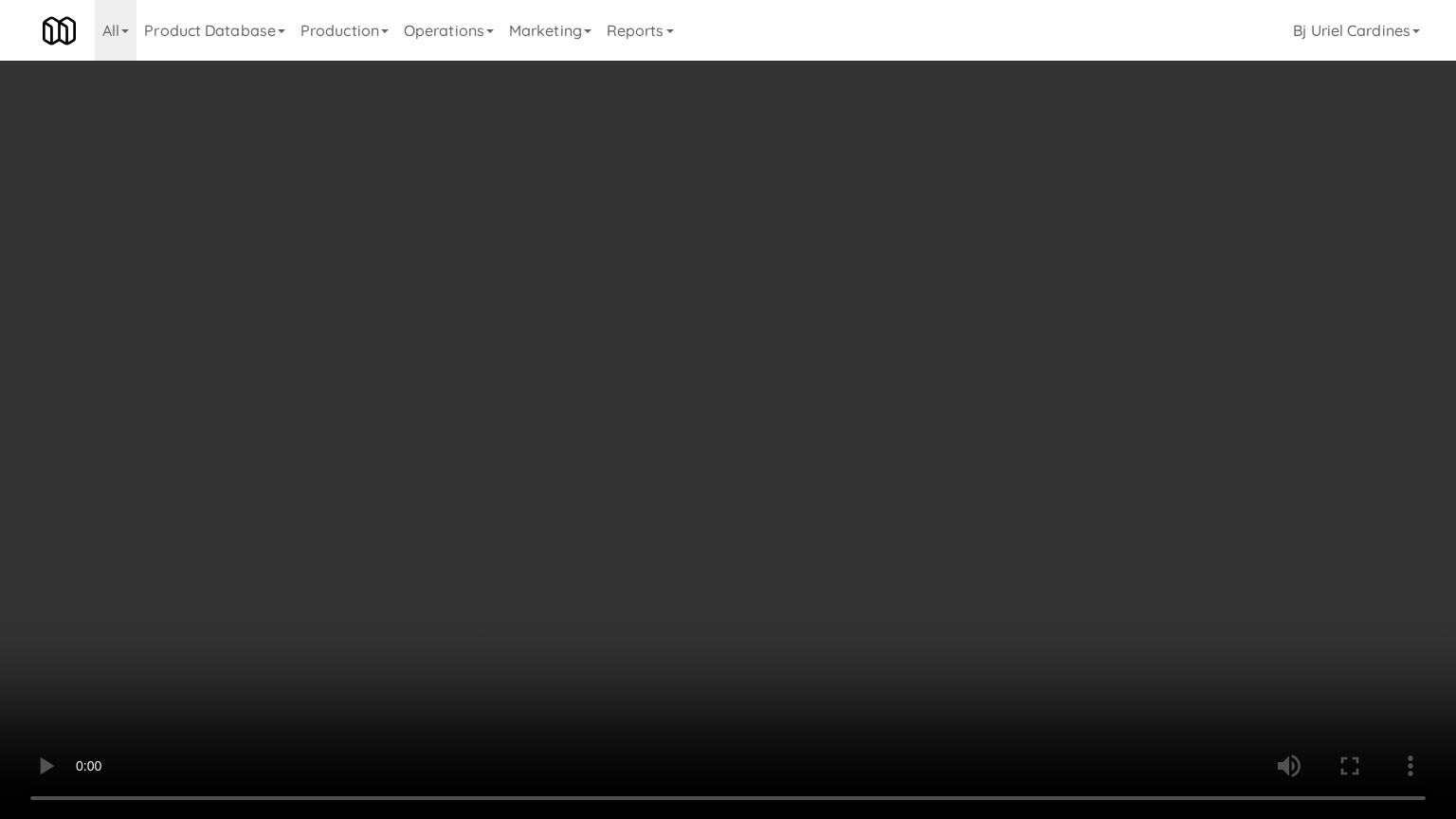 click at bounding box center (728, 410) 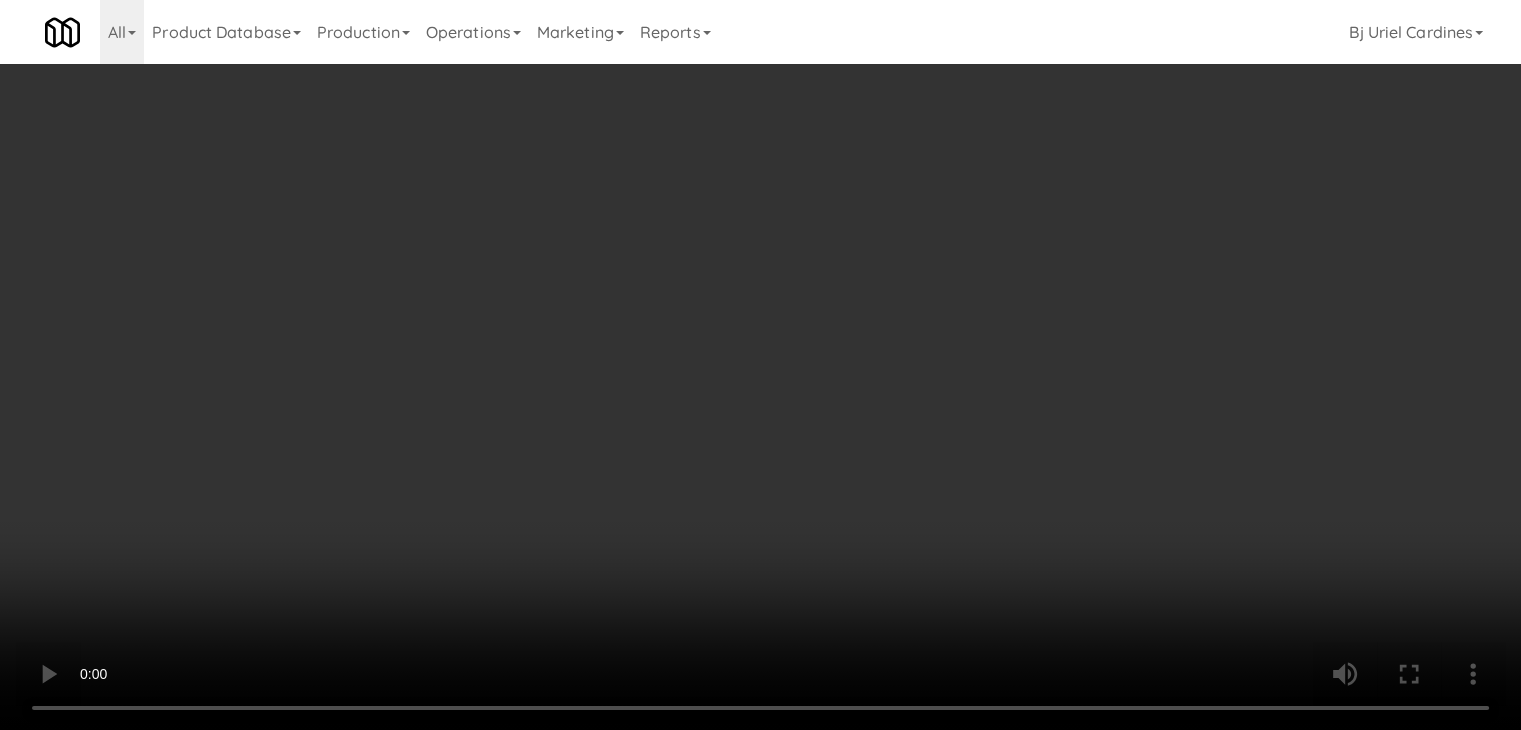 click on "Grab N' Go Inventory" at bounding box center (1247, 181) 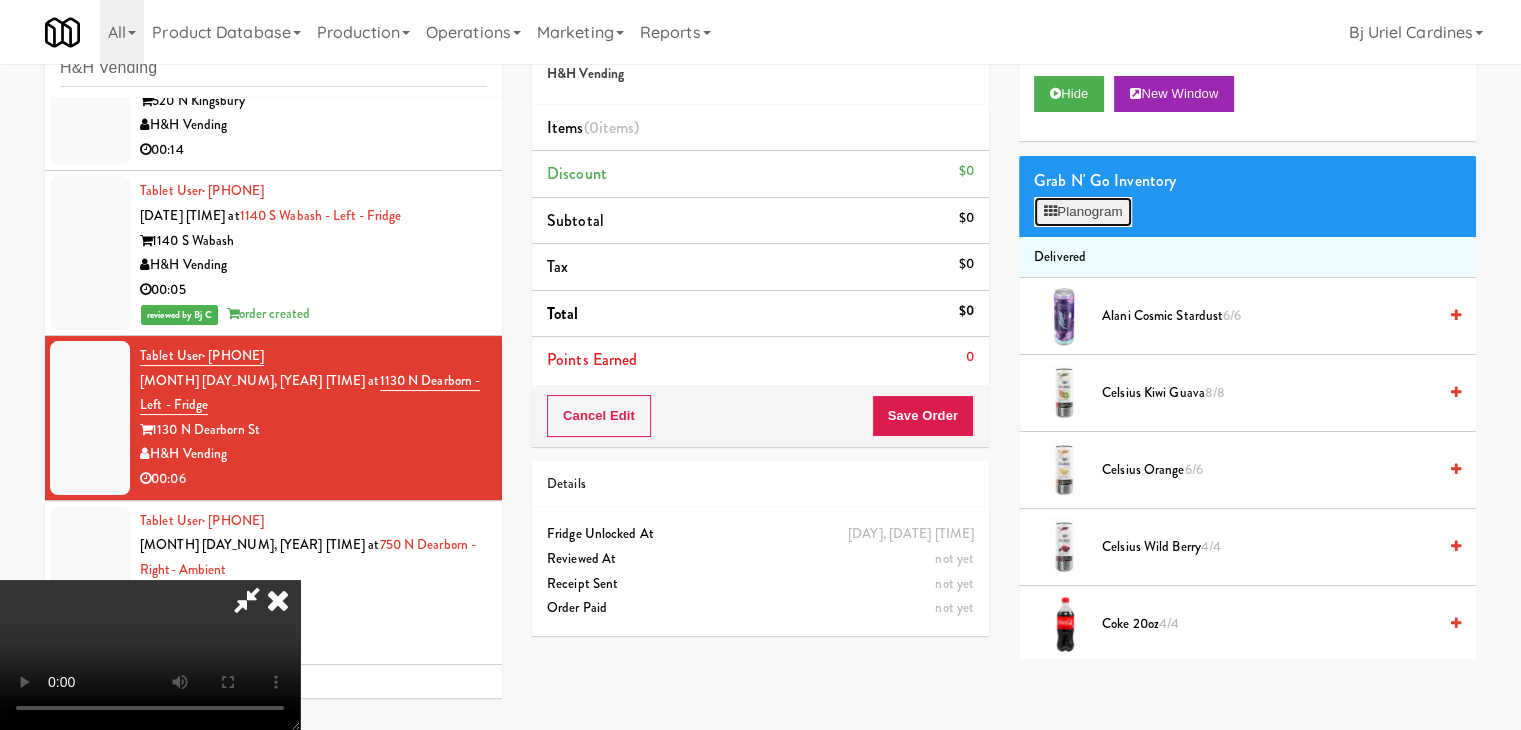 click on "Planogram" at bounding box center [1083, 212] 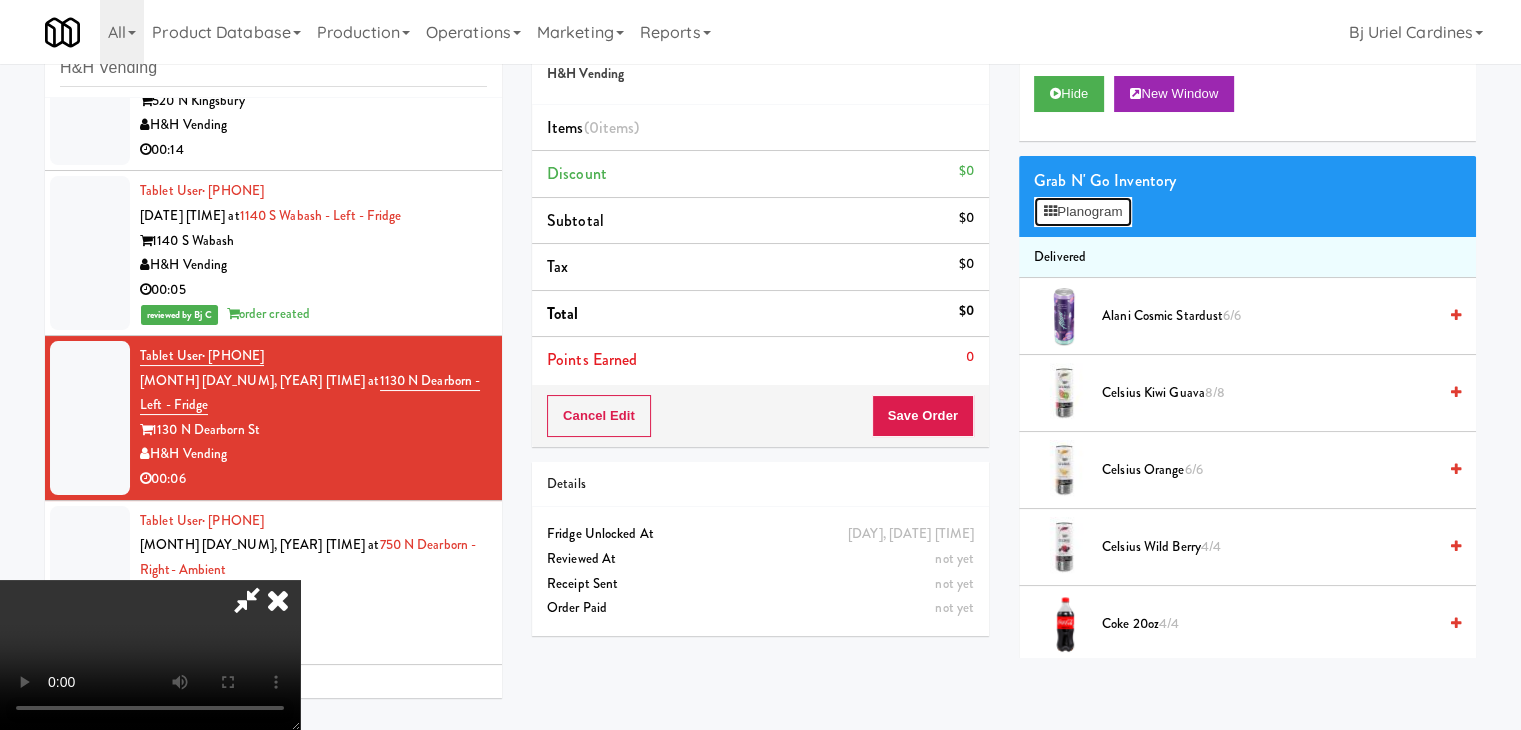scroll, scrollTop: 6049, scrollLeft: 0, axis: vertical 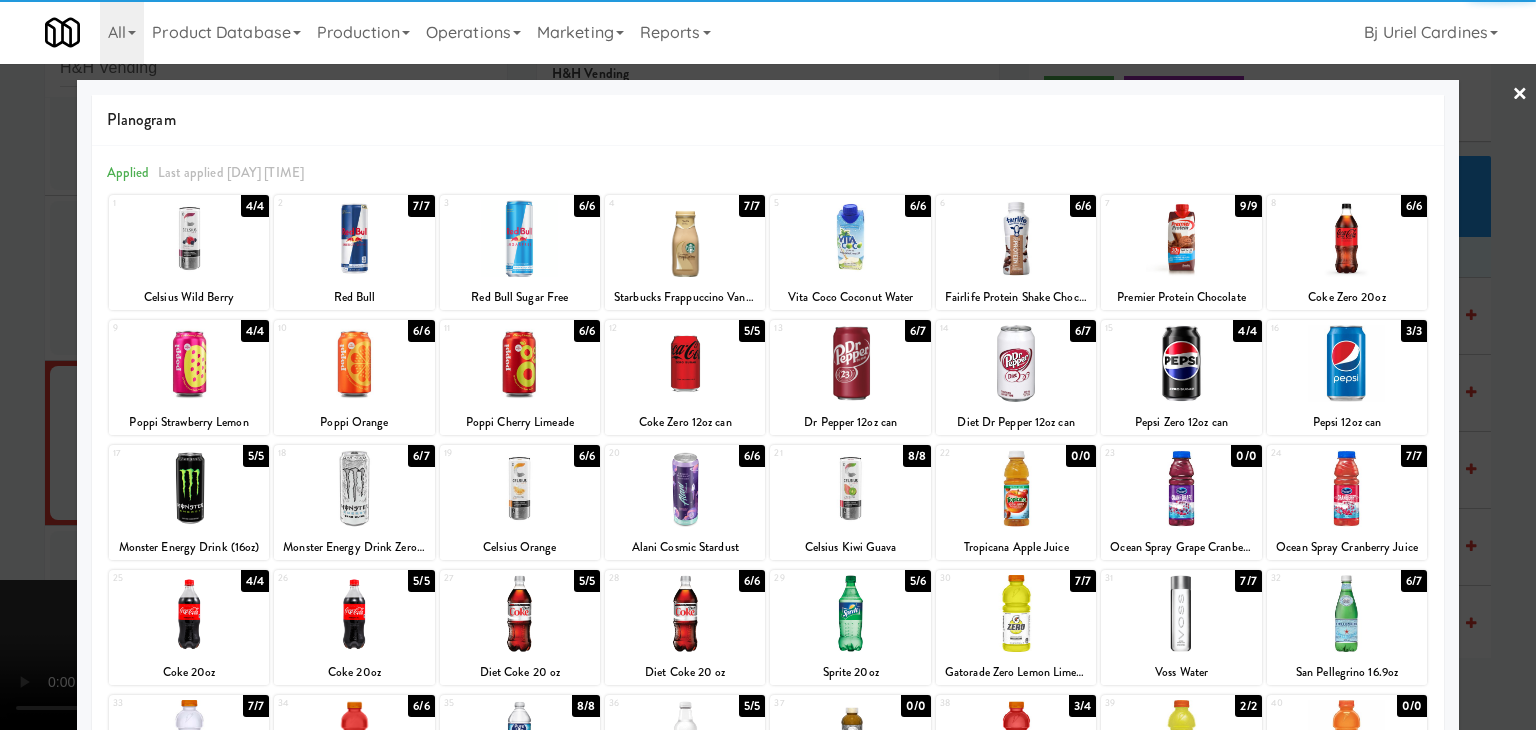 click at bounding box center (685, 363) 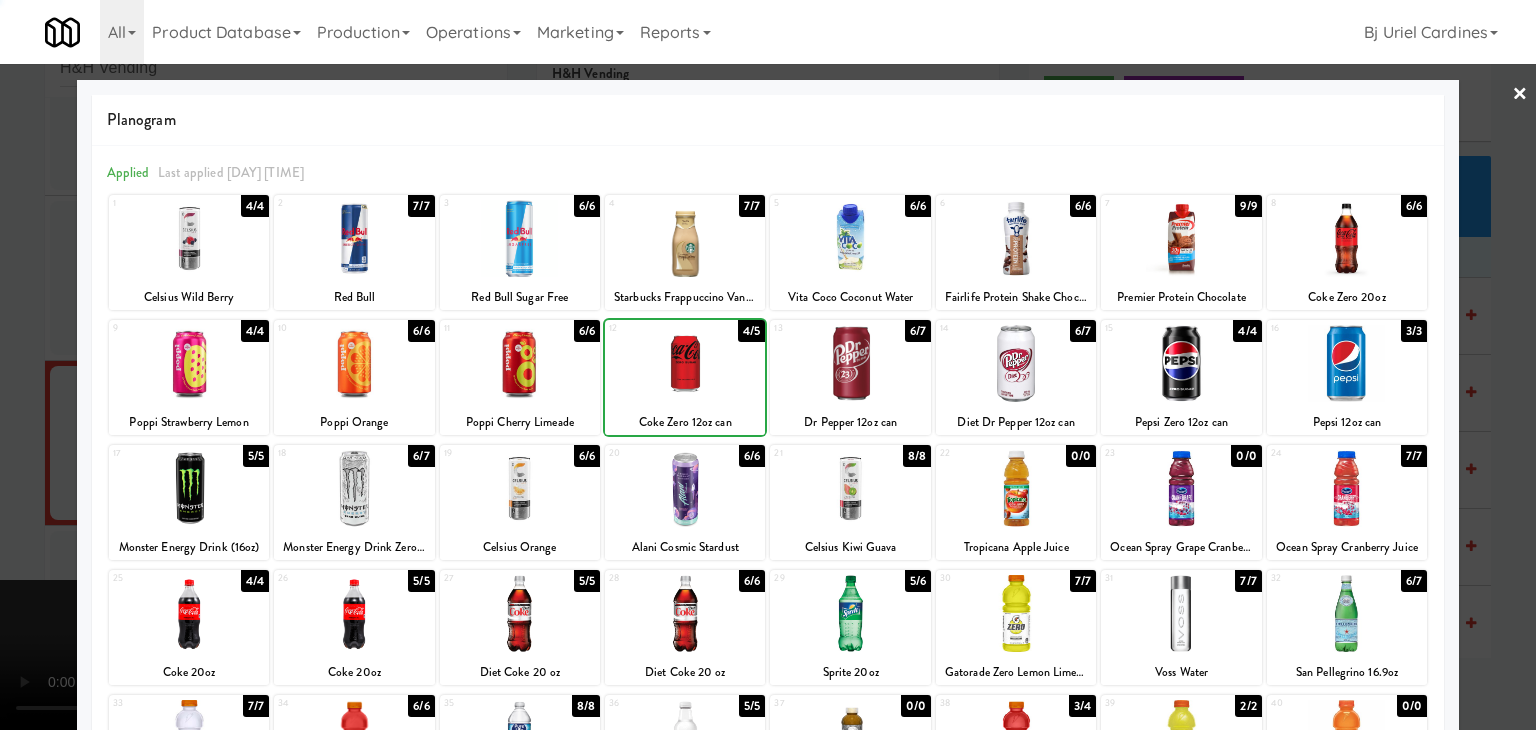 click at bounding box center (768, 365) 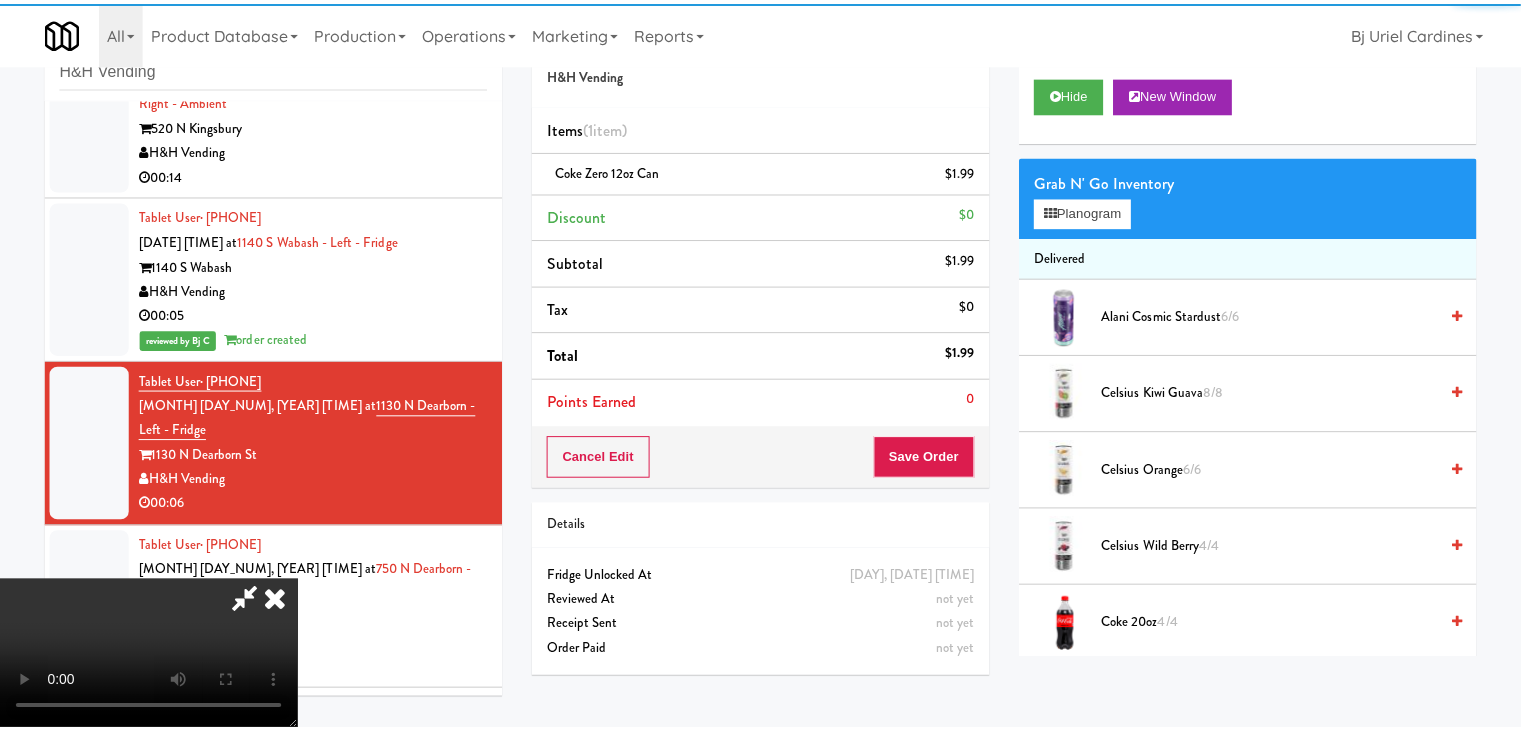 scroll, scrollTop: 6074, scrollLeft: 0, axis: vertical 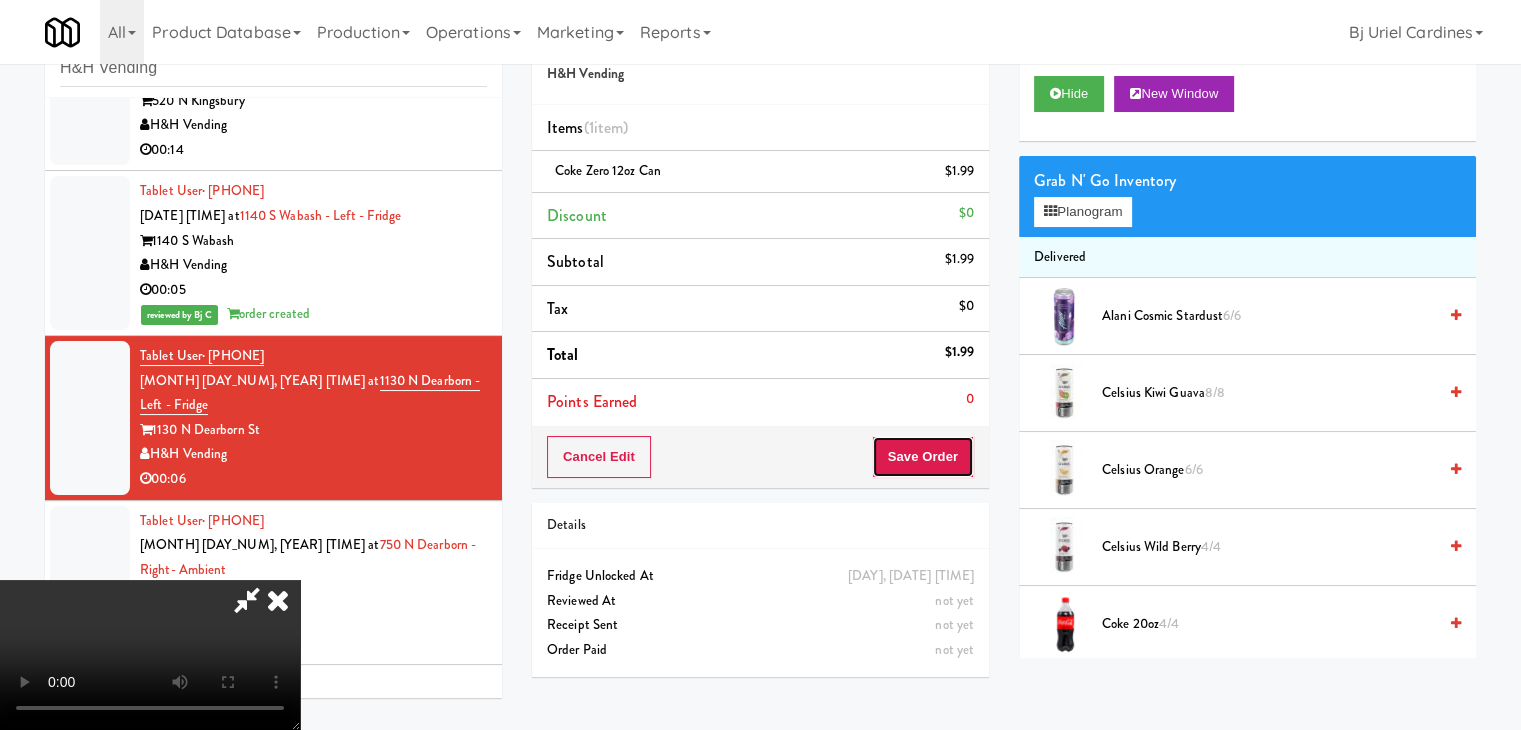click on "Save Order" at bounding box center (923, 457) 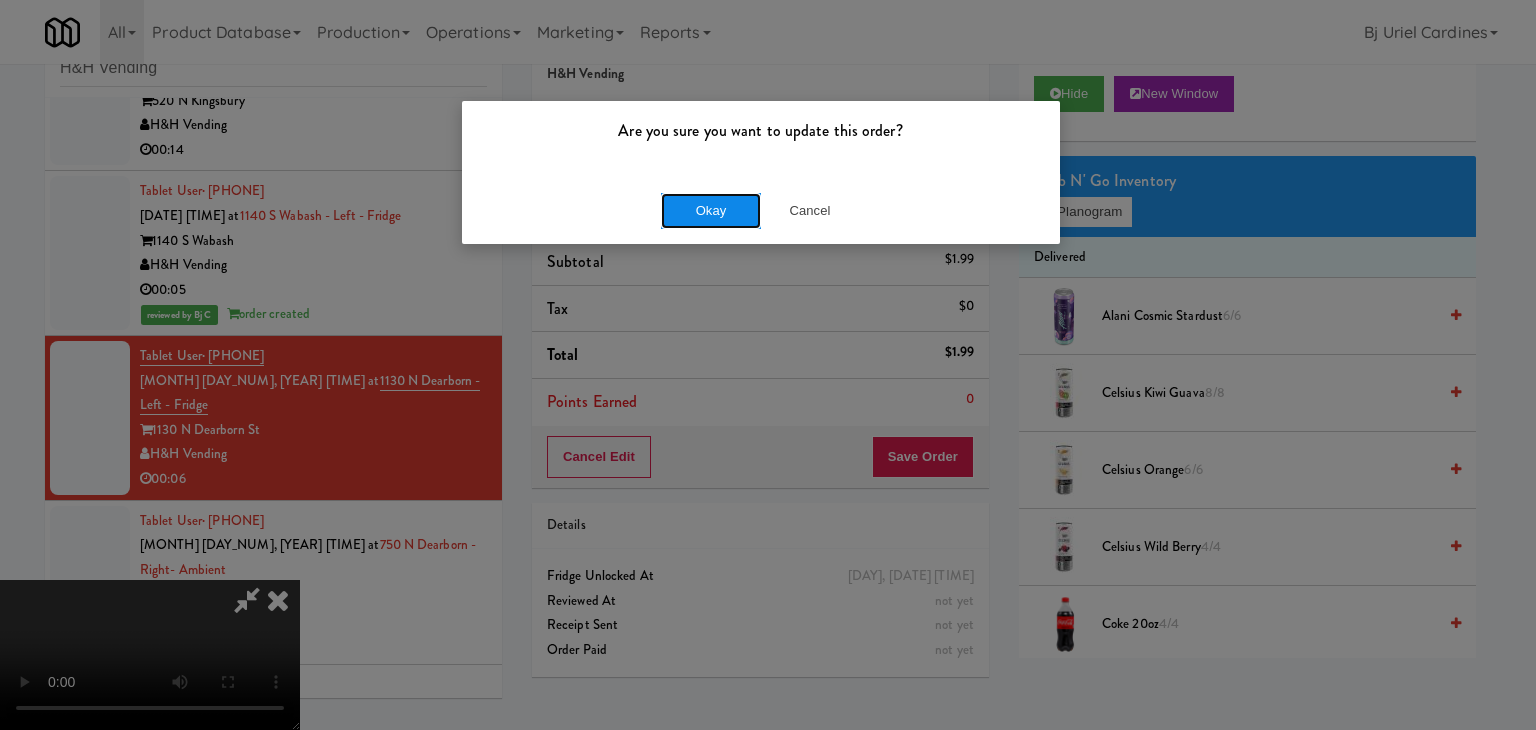 click on "Okay" at bounding box center (711, 211) 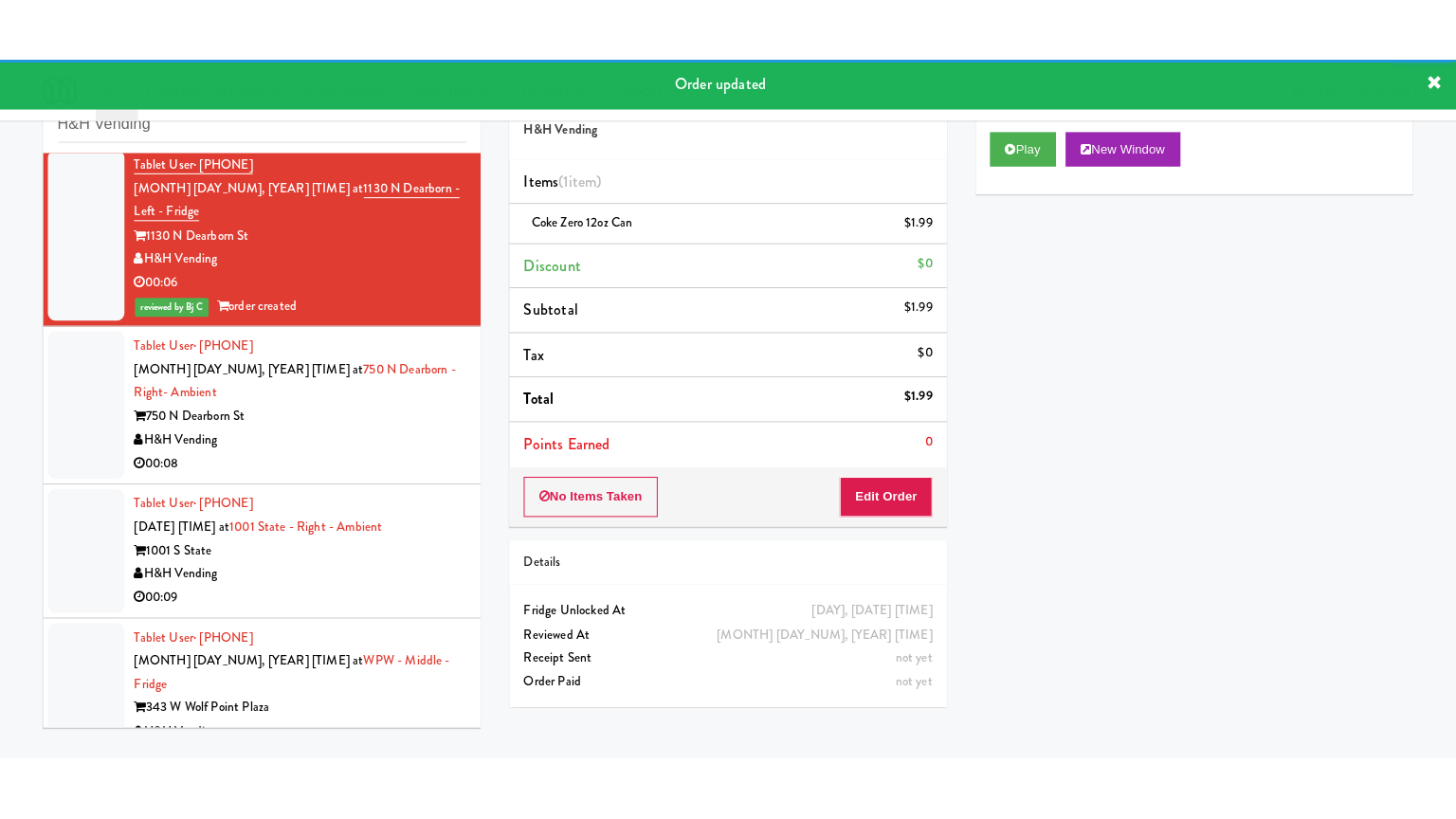 scroll, scrollTop: 6042, scrollLeft: 0, axis: vertical 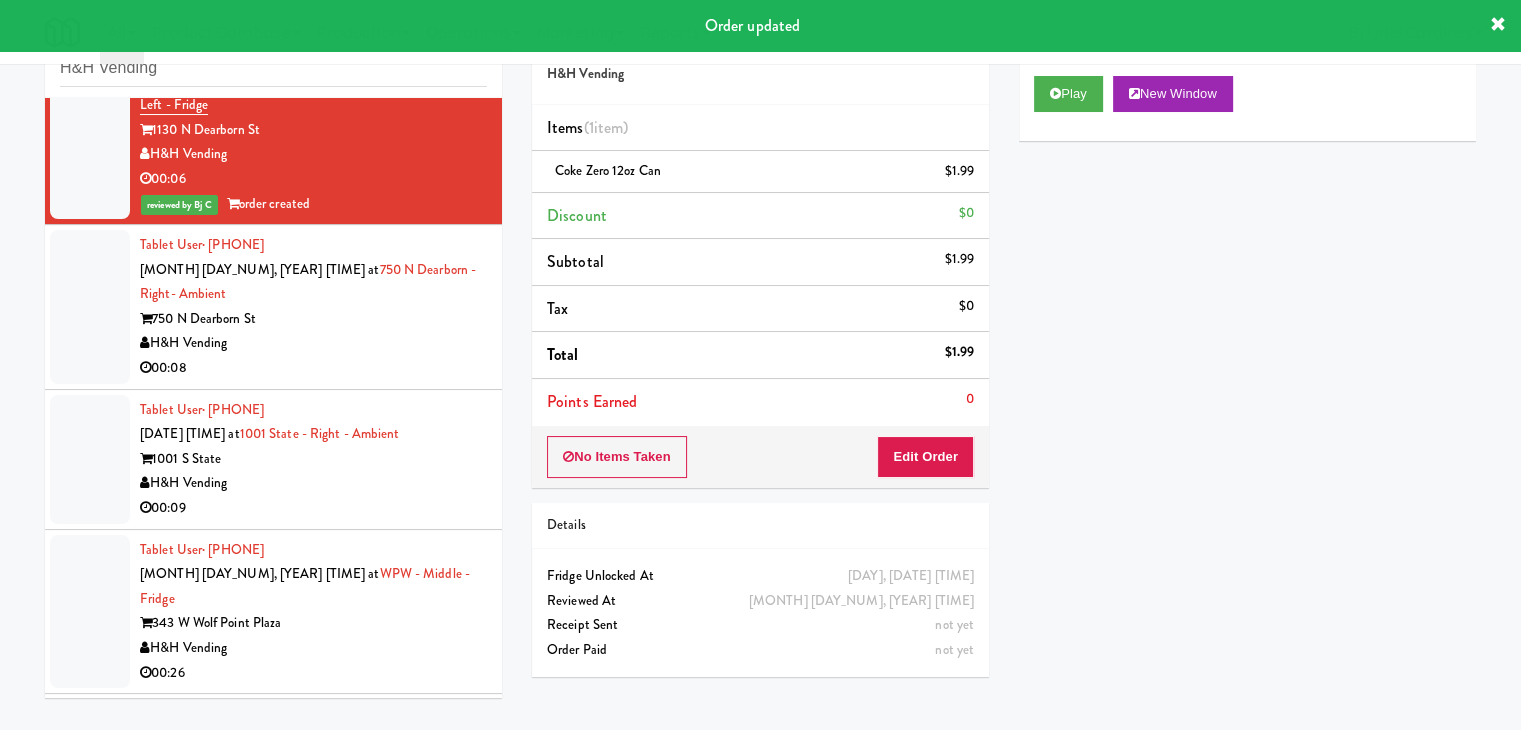 click on "H&H Vending" at bounding box center [313, 343] 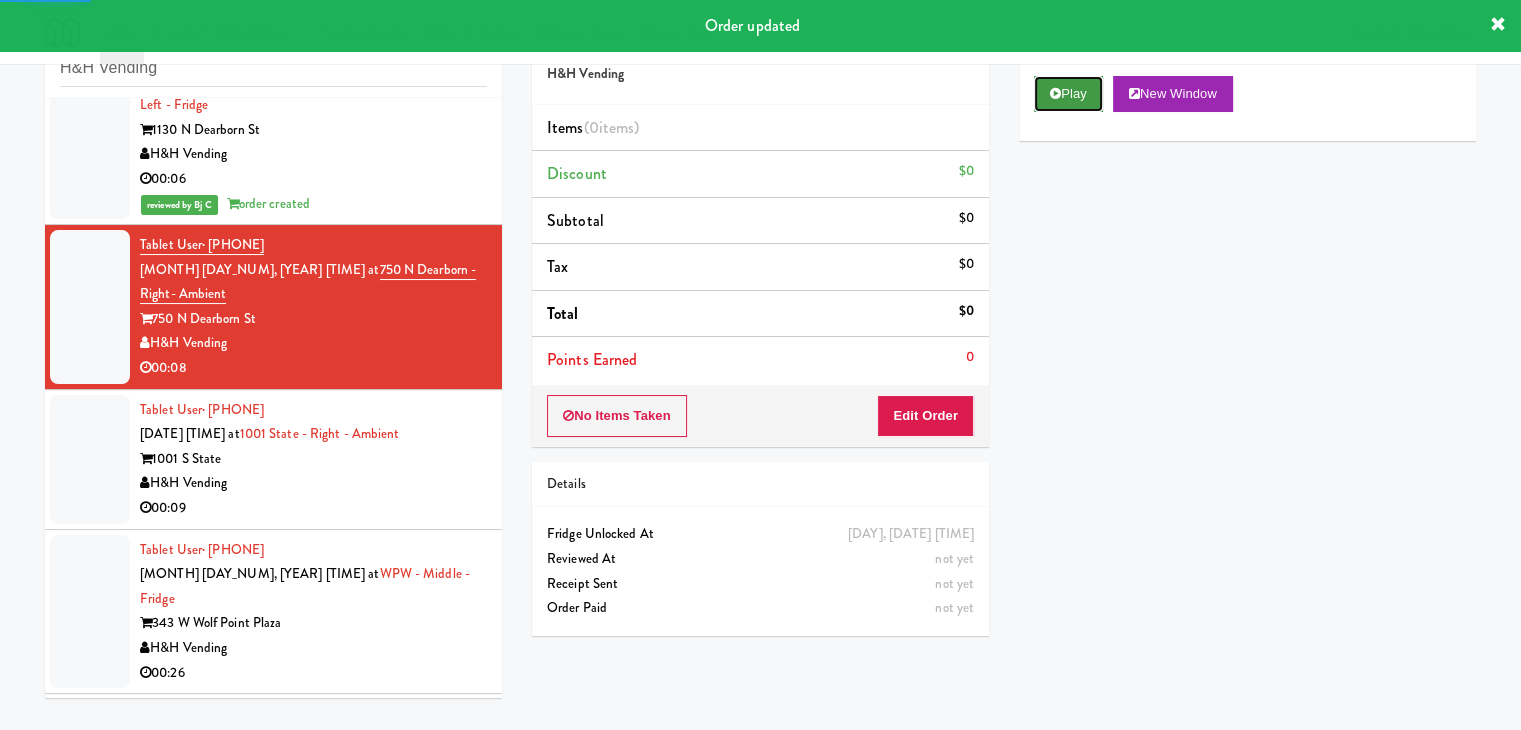 click on "Play" at bounding box center (1068, 94) 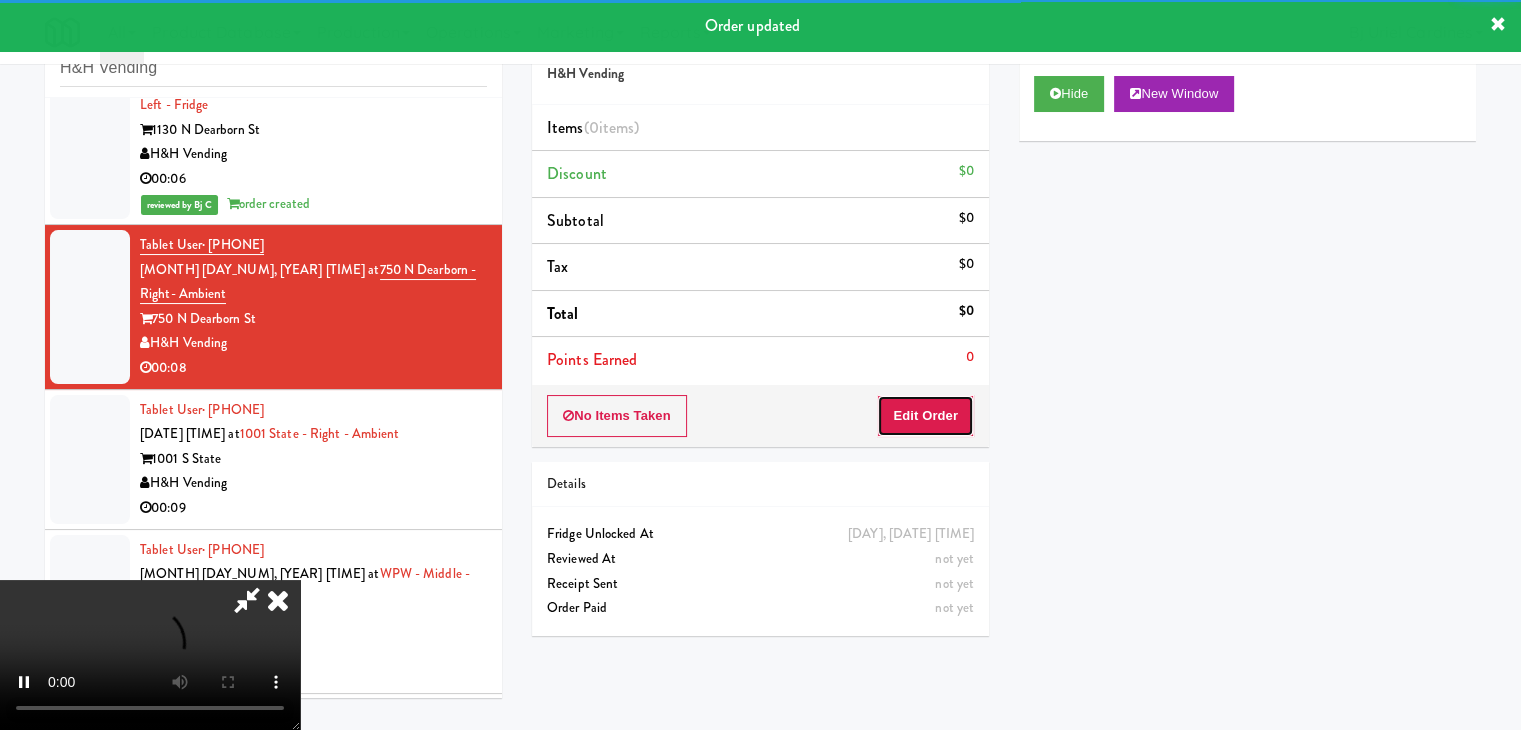 click on "Edit Order" at bounding box center (925, 416) 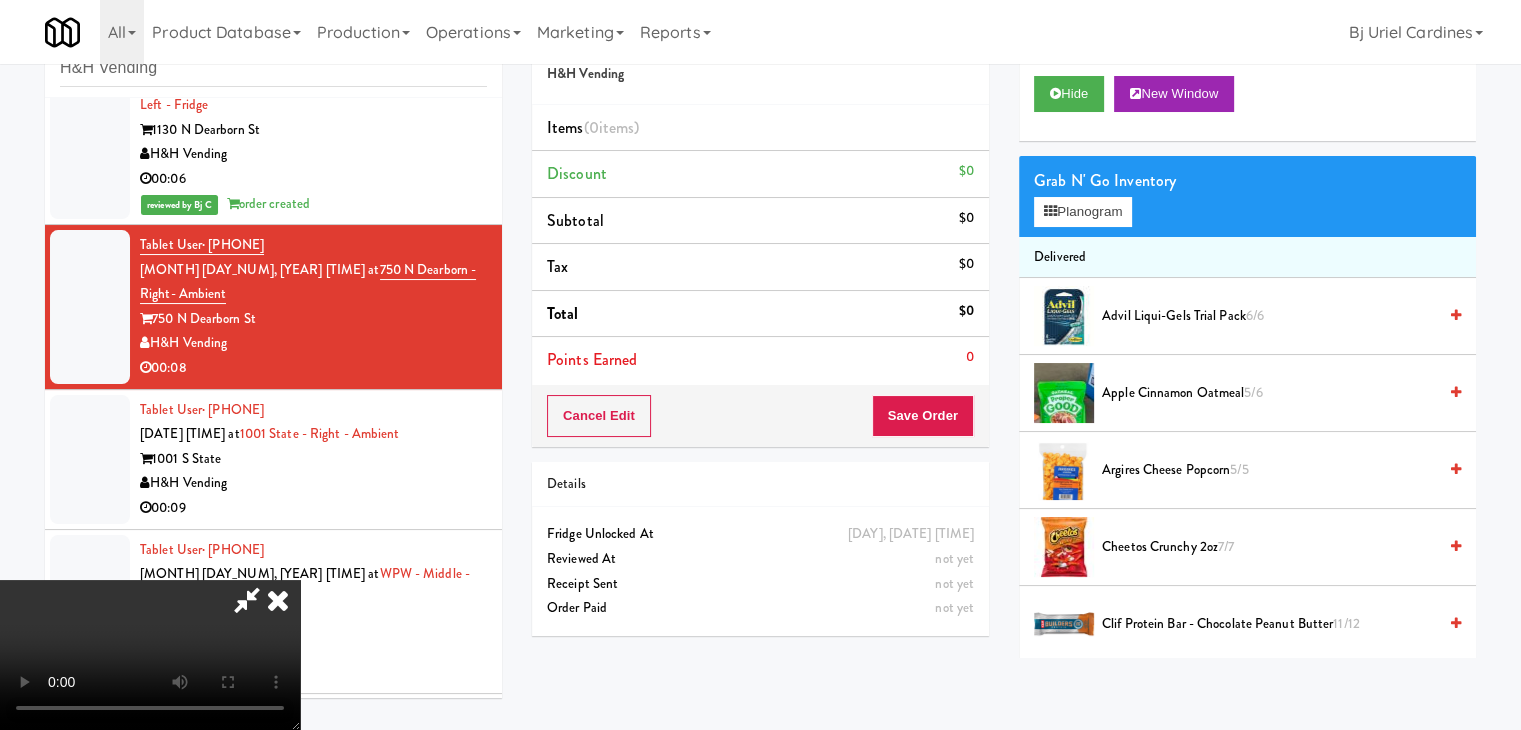 type 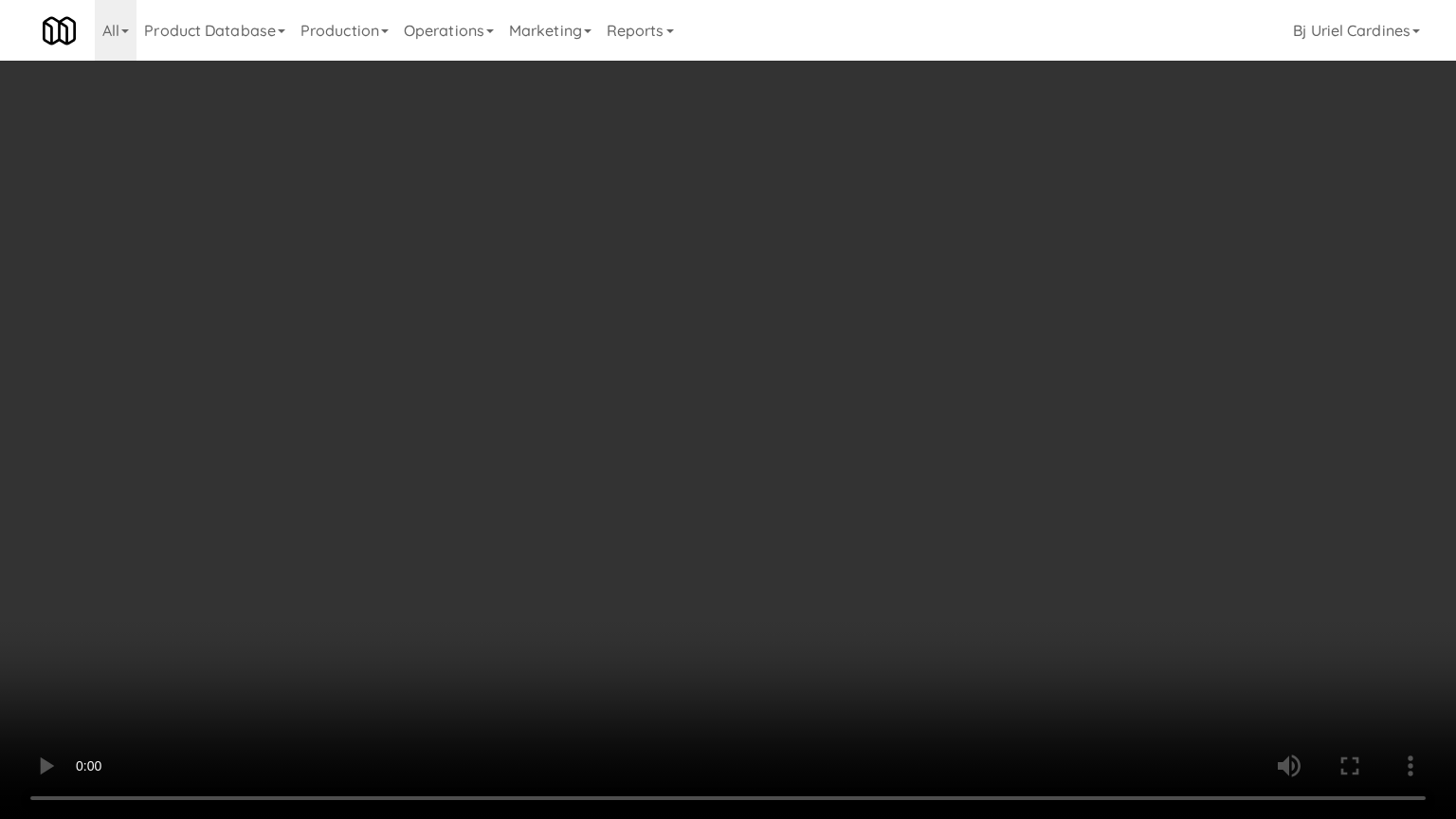 click at bounding box center [728, 410] 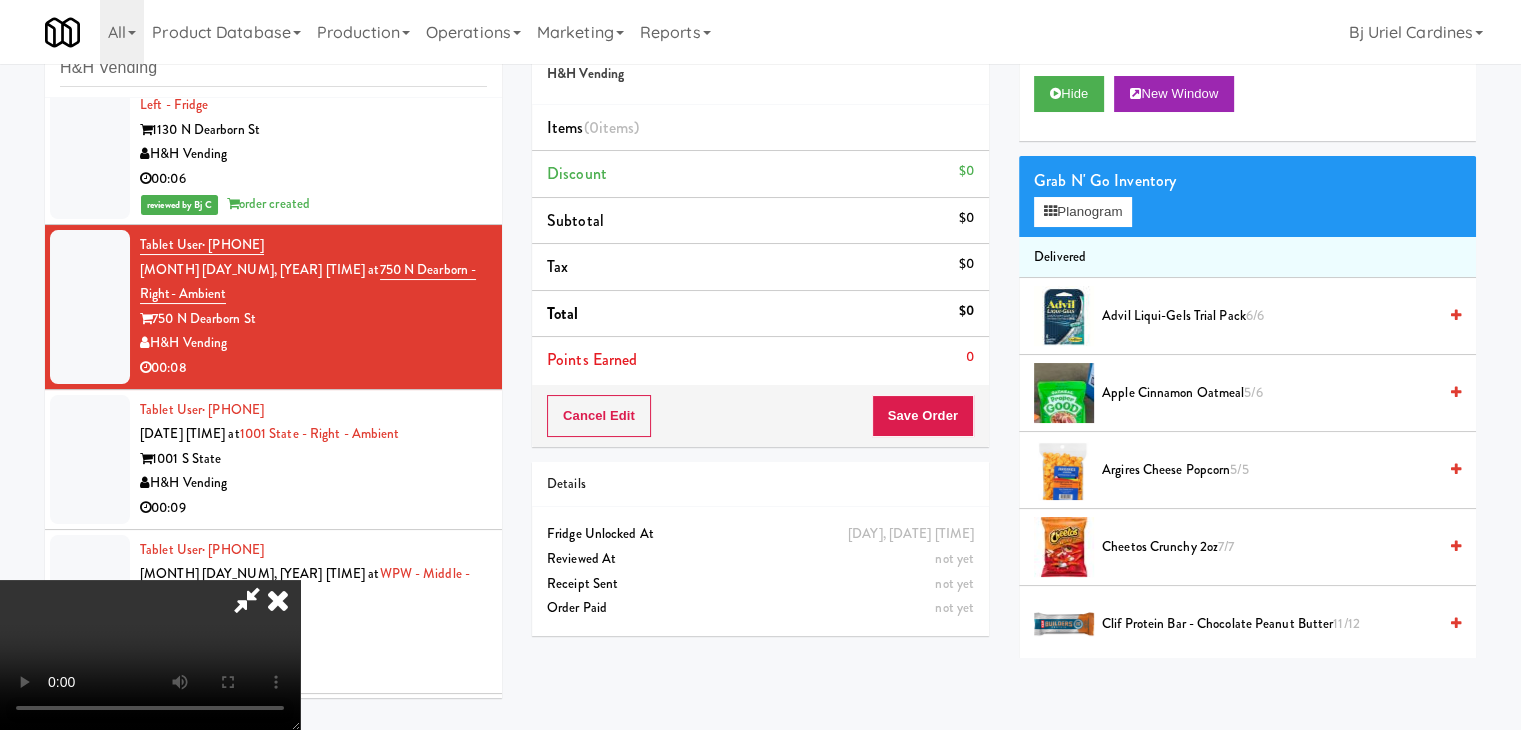 click at bounding box center [150, 655] 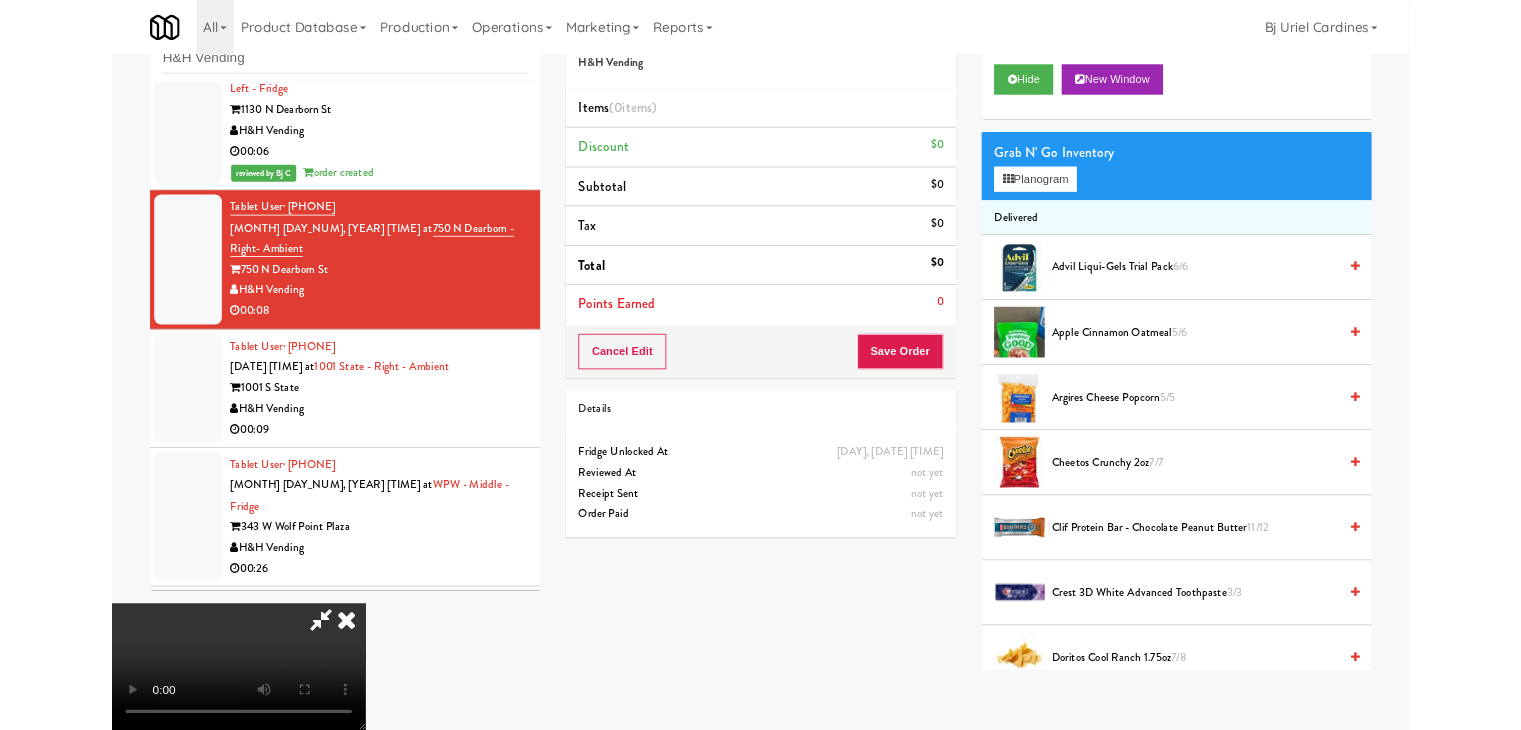 scroll, scrollTop: 6349, scrollLeft: 0, axis: vertical 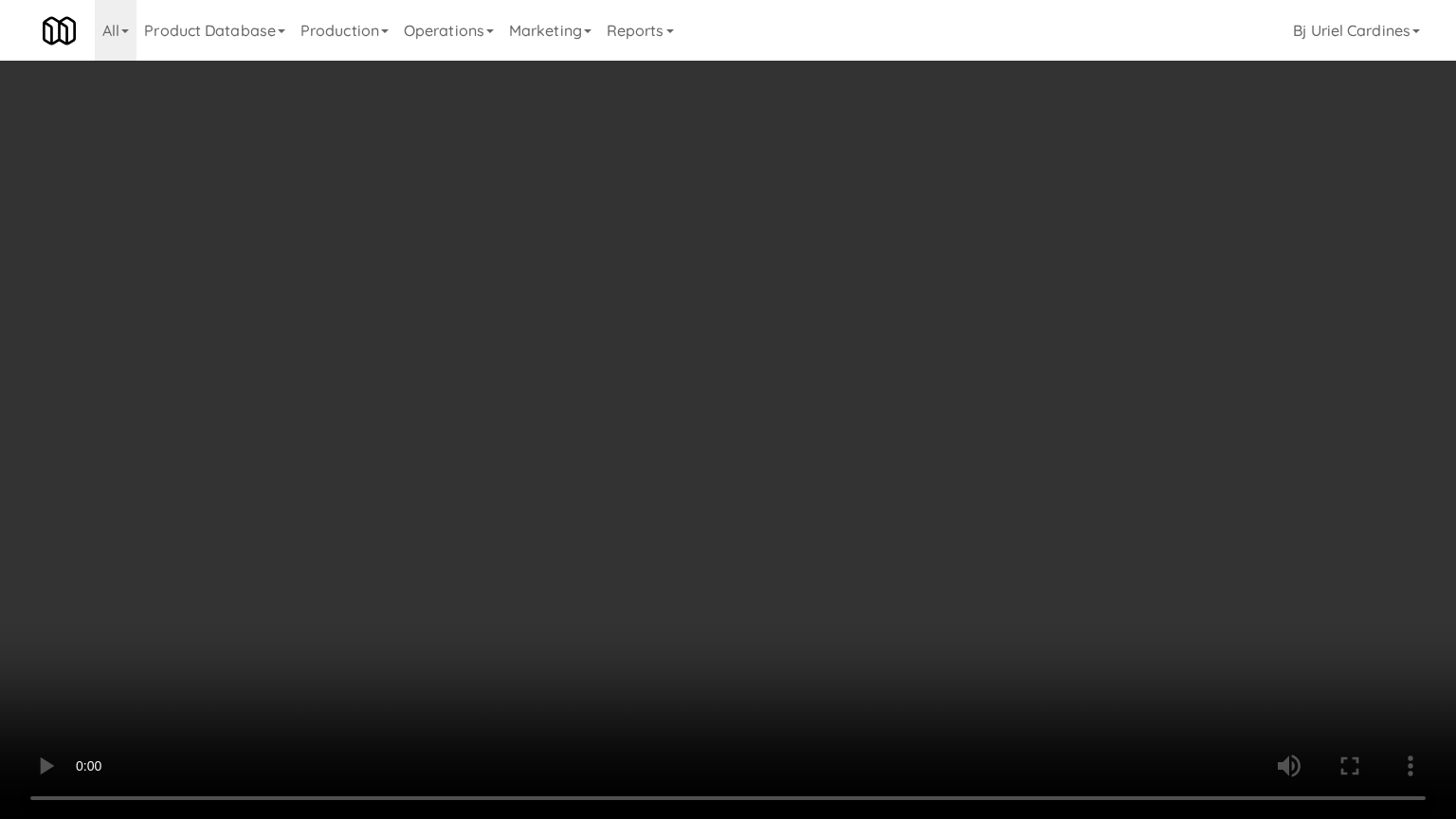 click at bounding box center (728, 410) 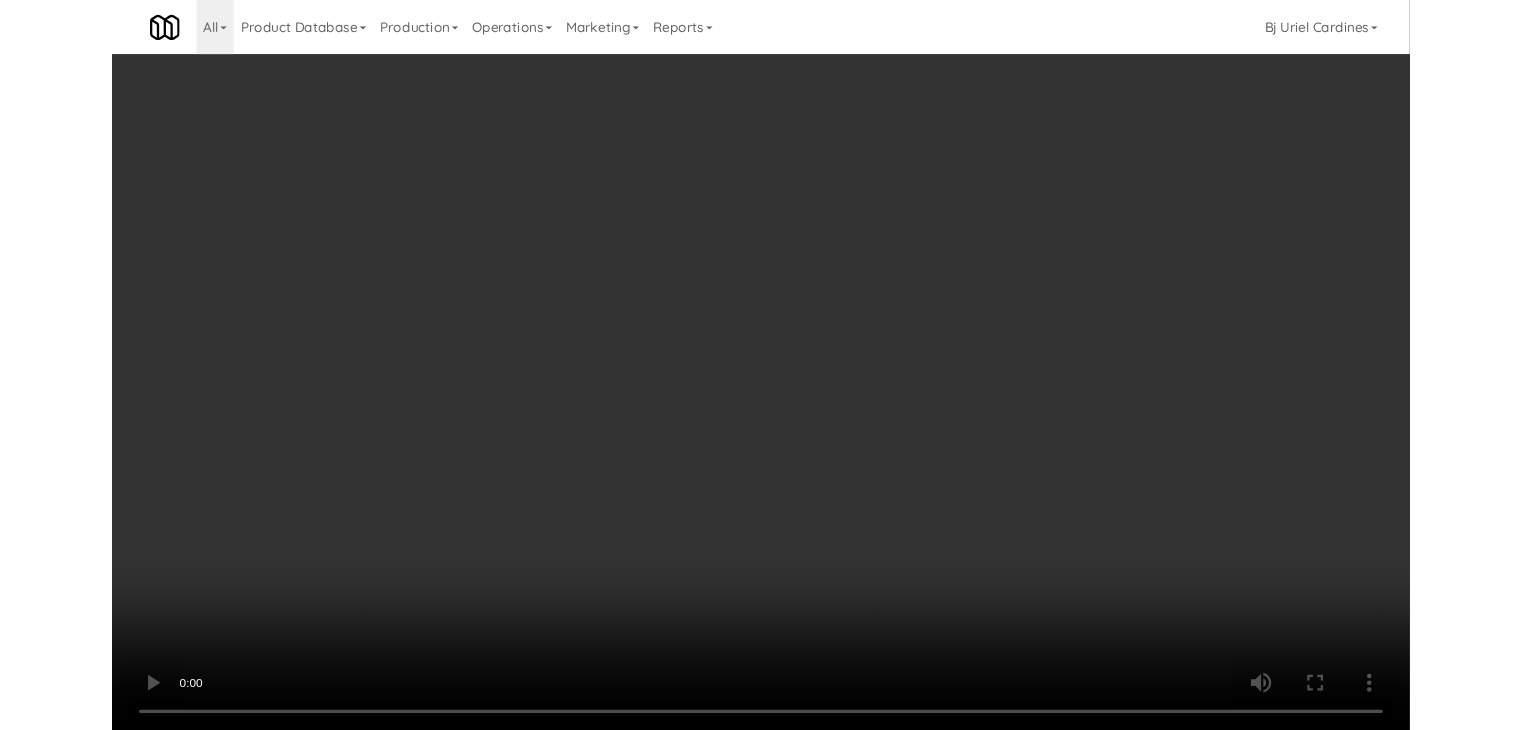 scroll, scrollTop: 6374, scrollLeft: 0, axis: vertical 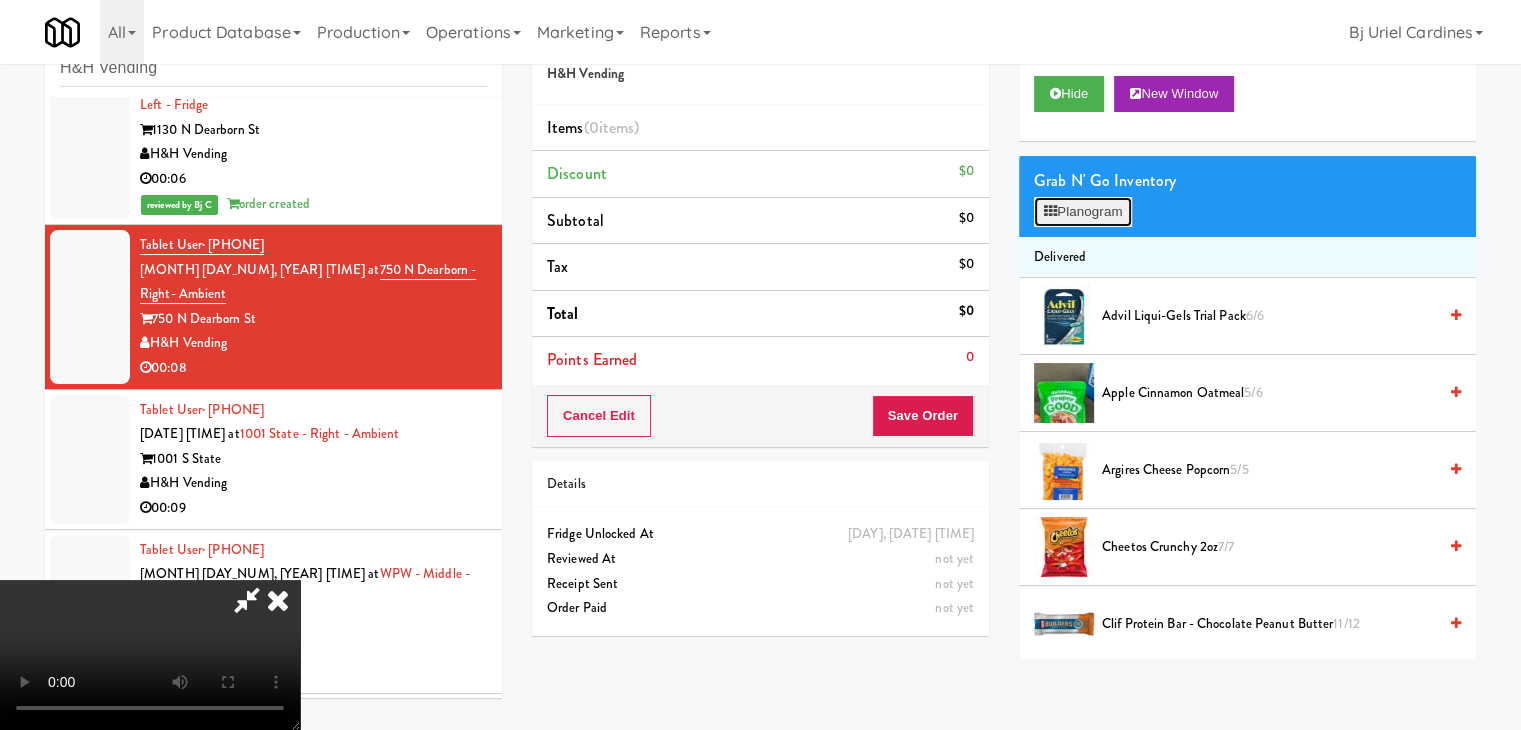 click on "Planogram" at bounding box center (1083, 212) 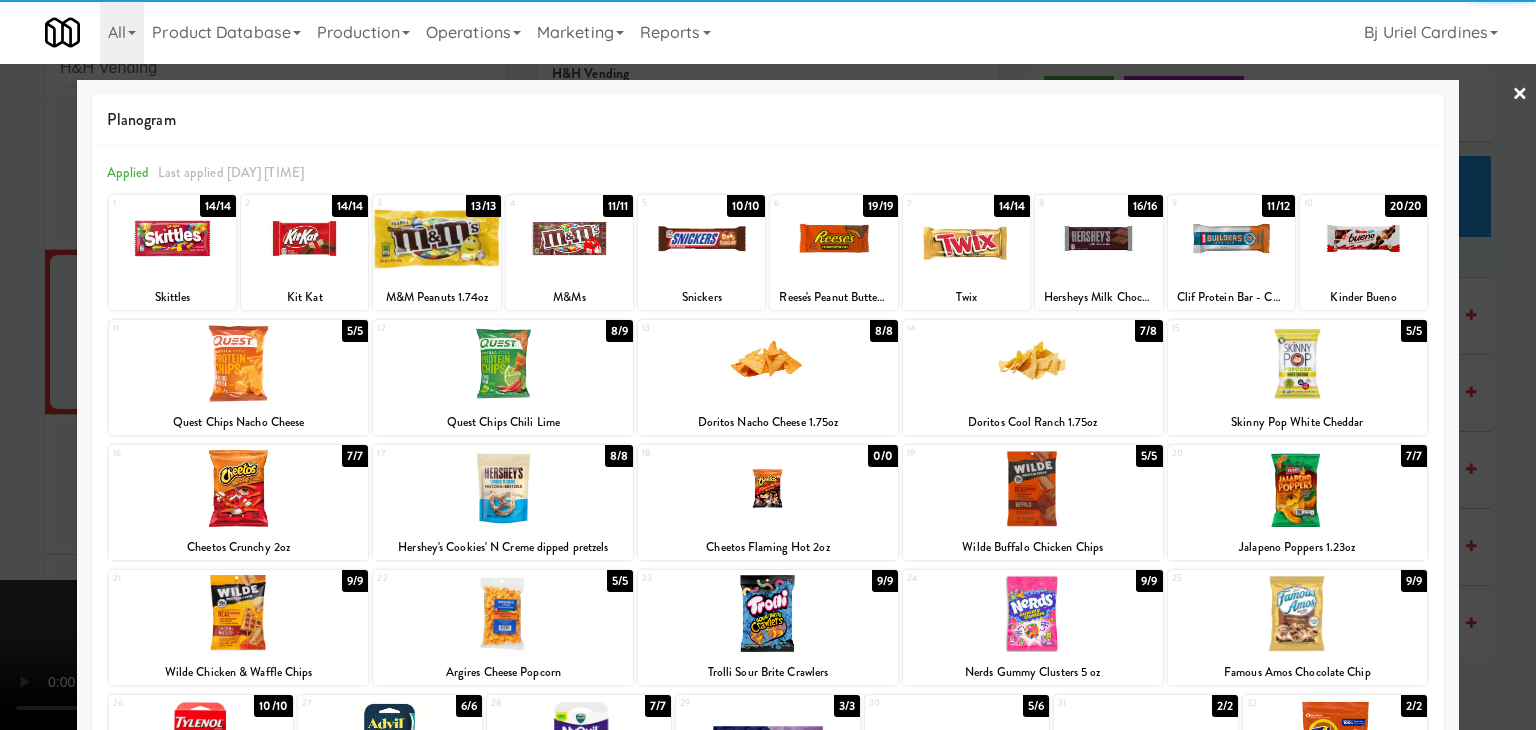click at bounding box center [1363, 238] 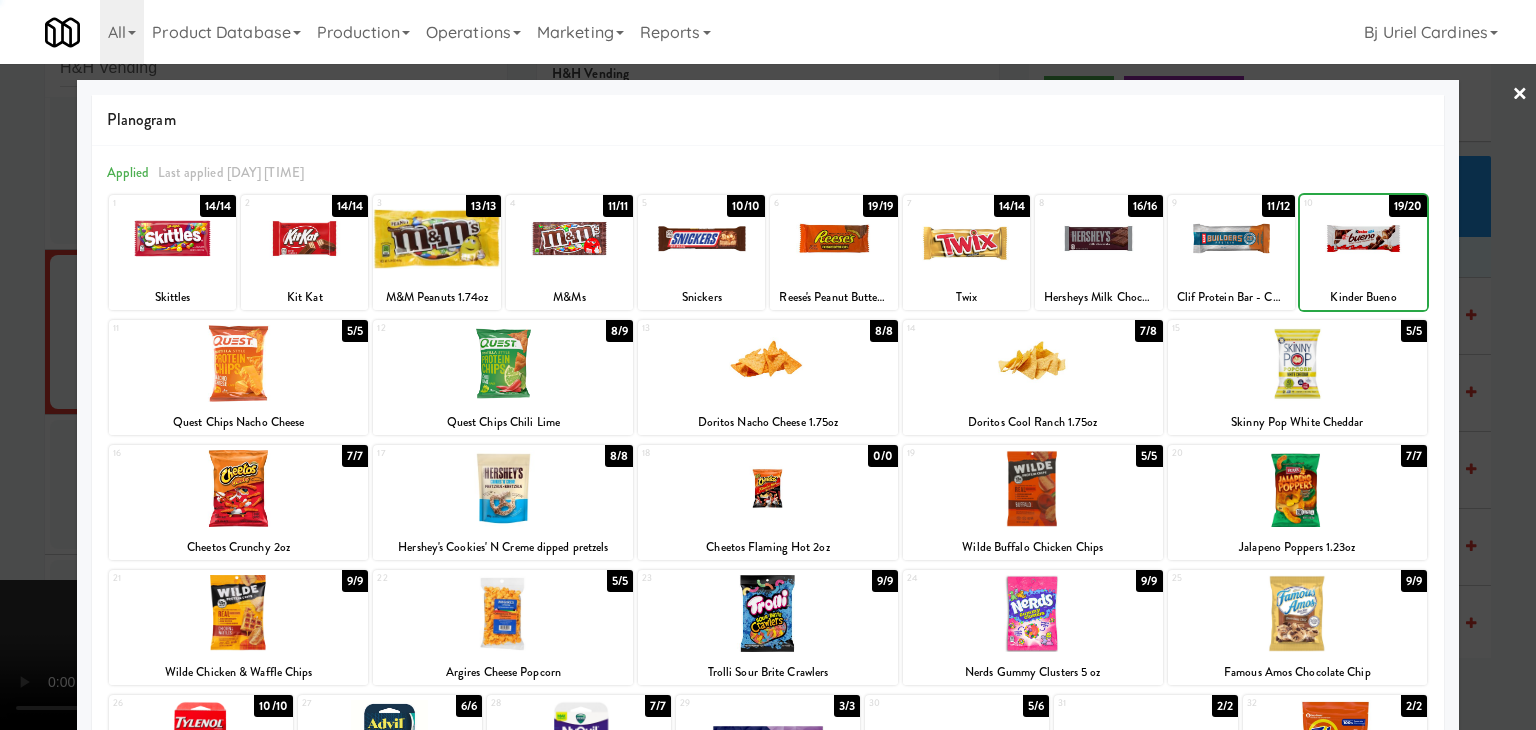 click at bounding box center [768, 365] 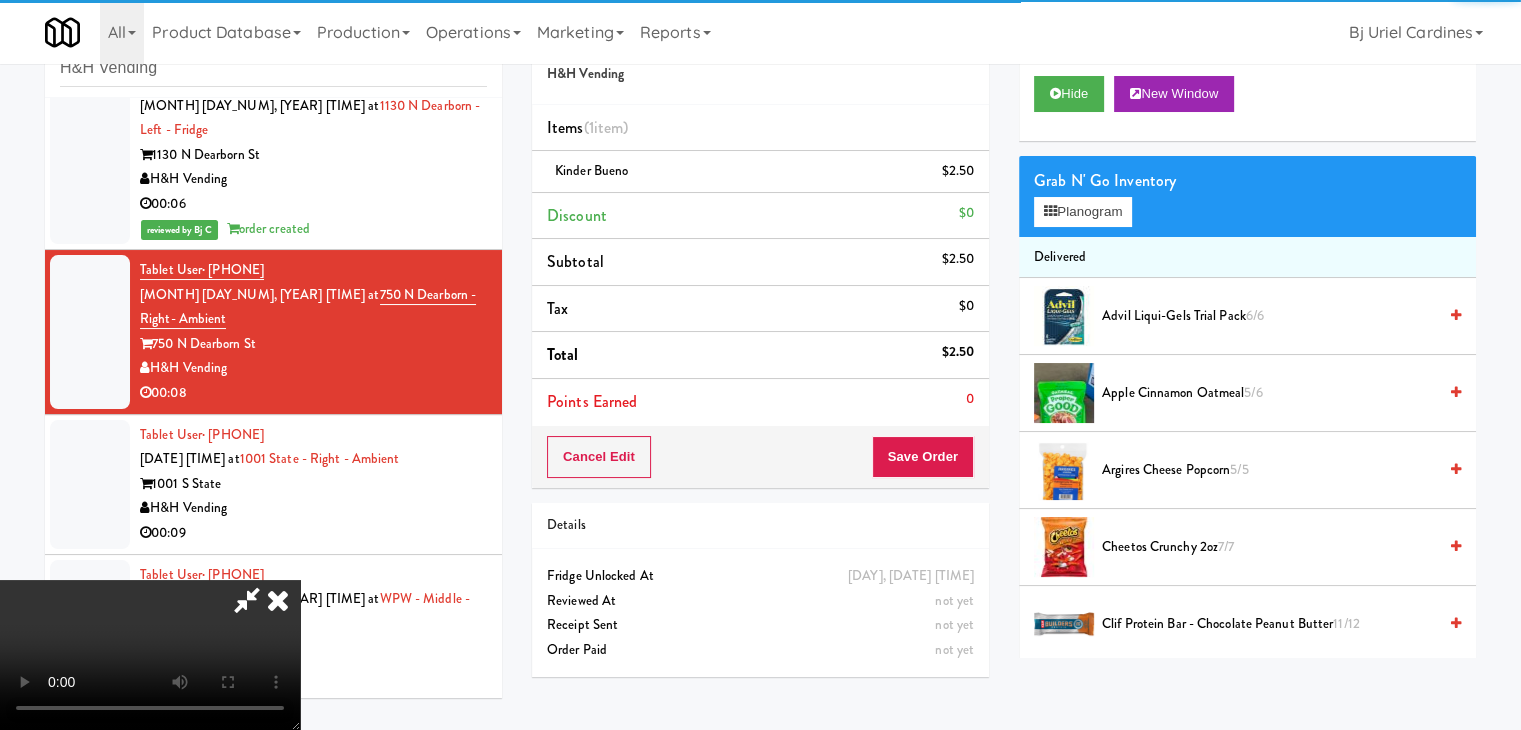 scroll, scrollTop: 6374, scrollLeft: 0, axis: vertical 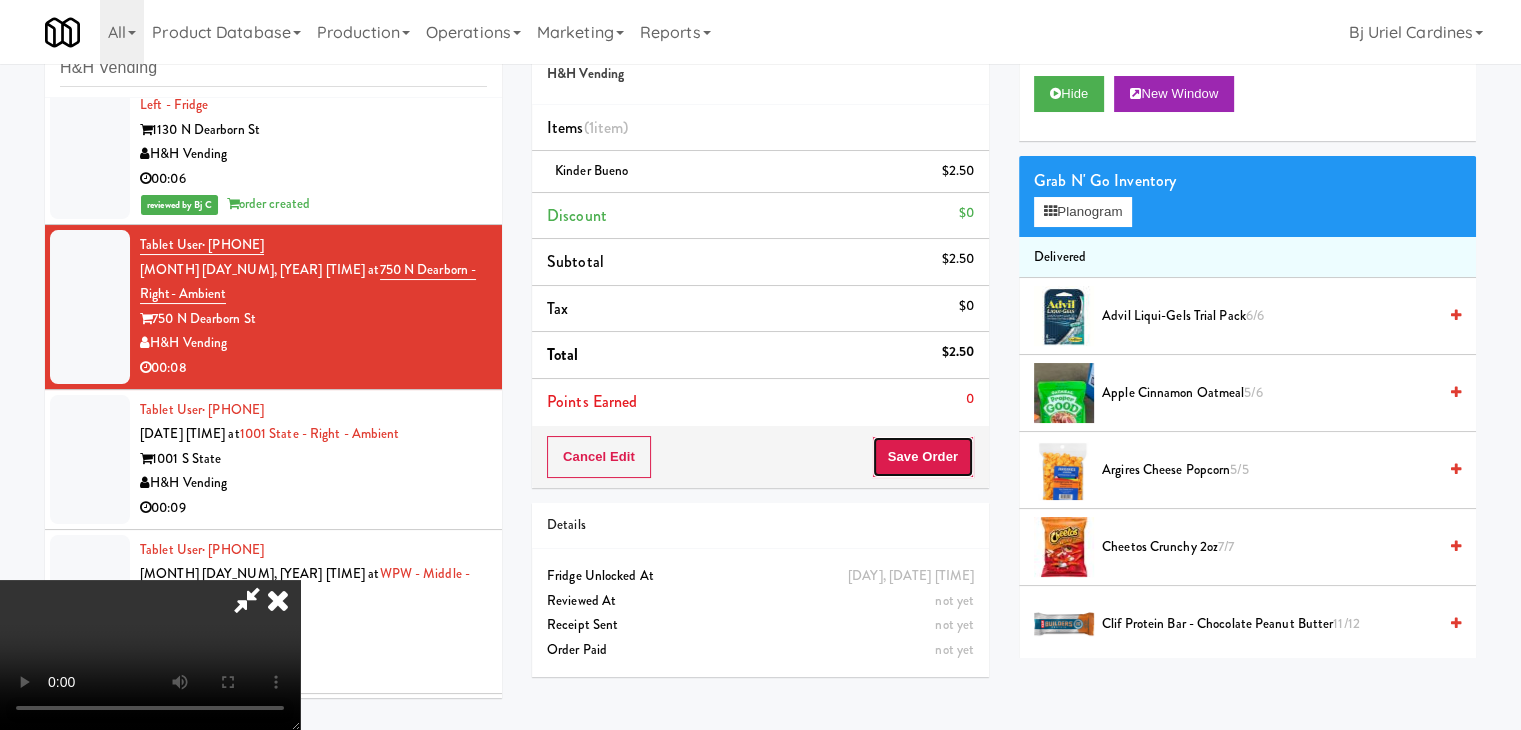 click on "Save Order" at bounding box center (923, 457) 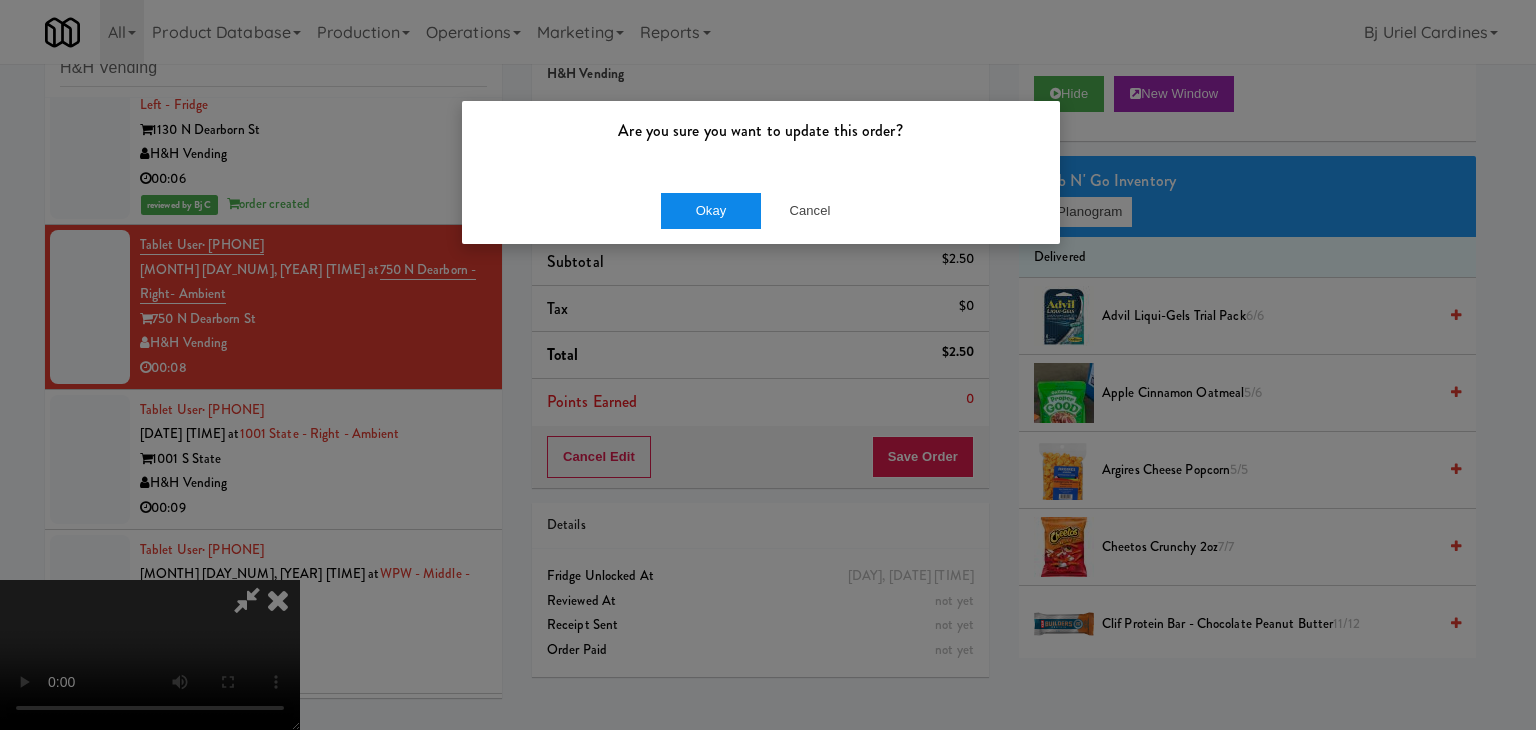 click on "Okay Cancel" at bounding box center [761, 210] 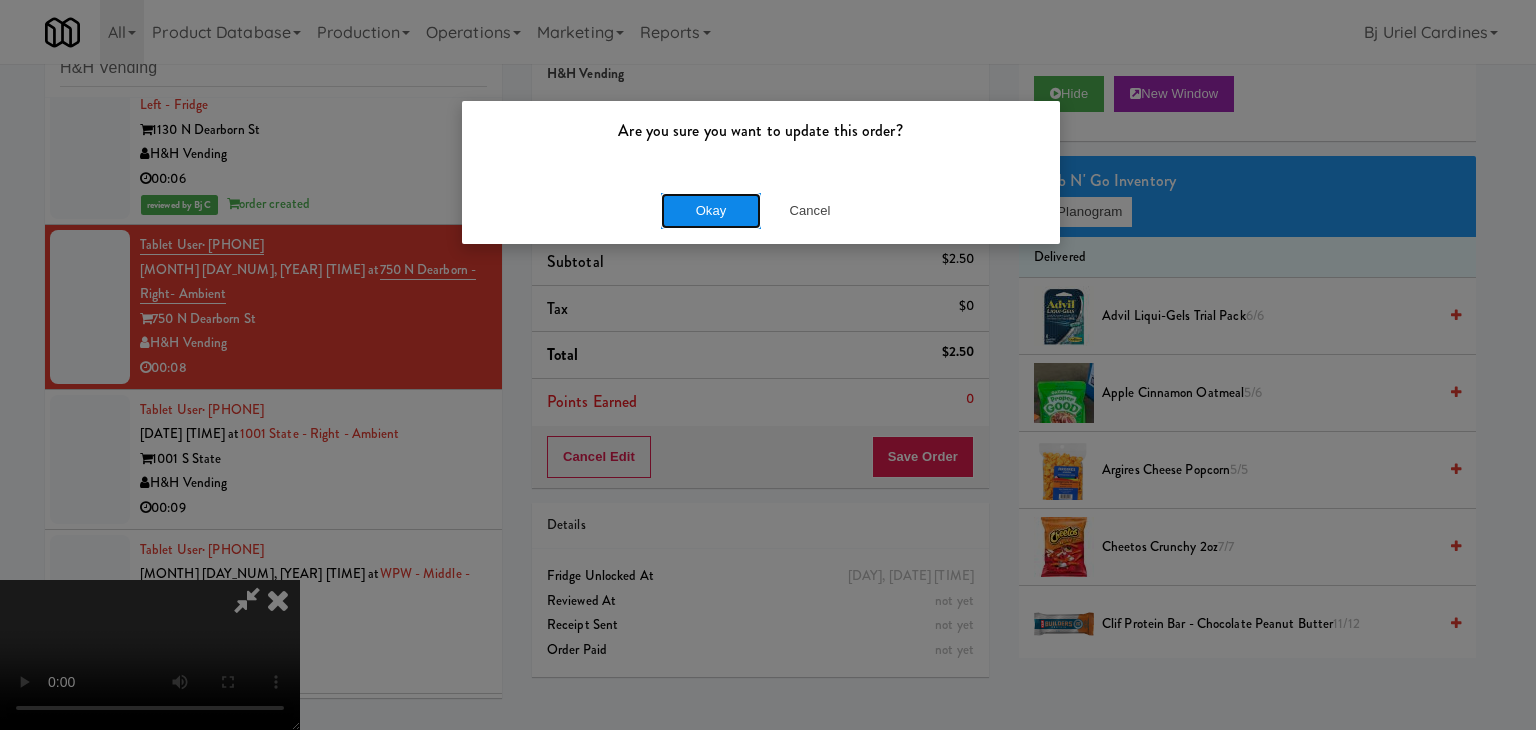 click on "Okay" at bounding box center [711, 211] 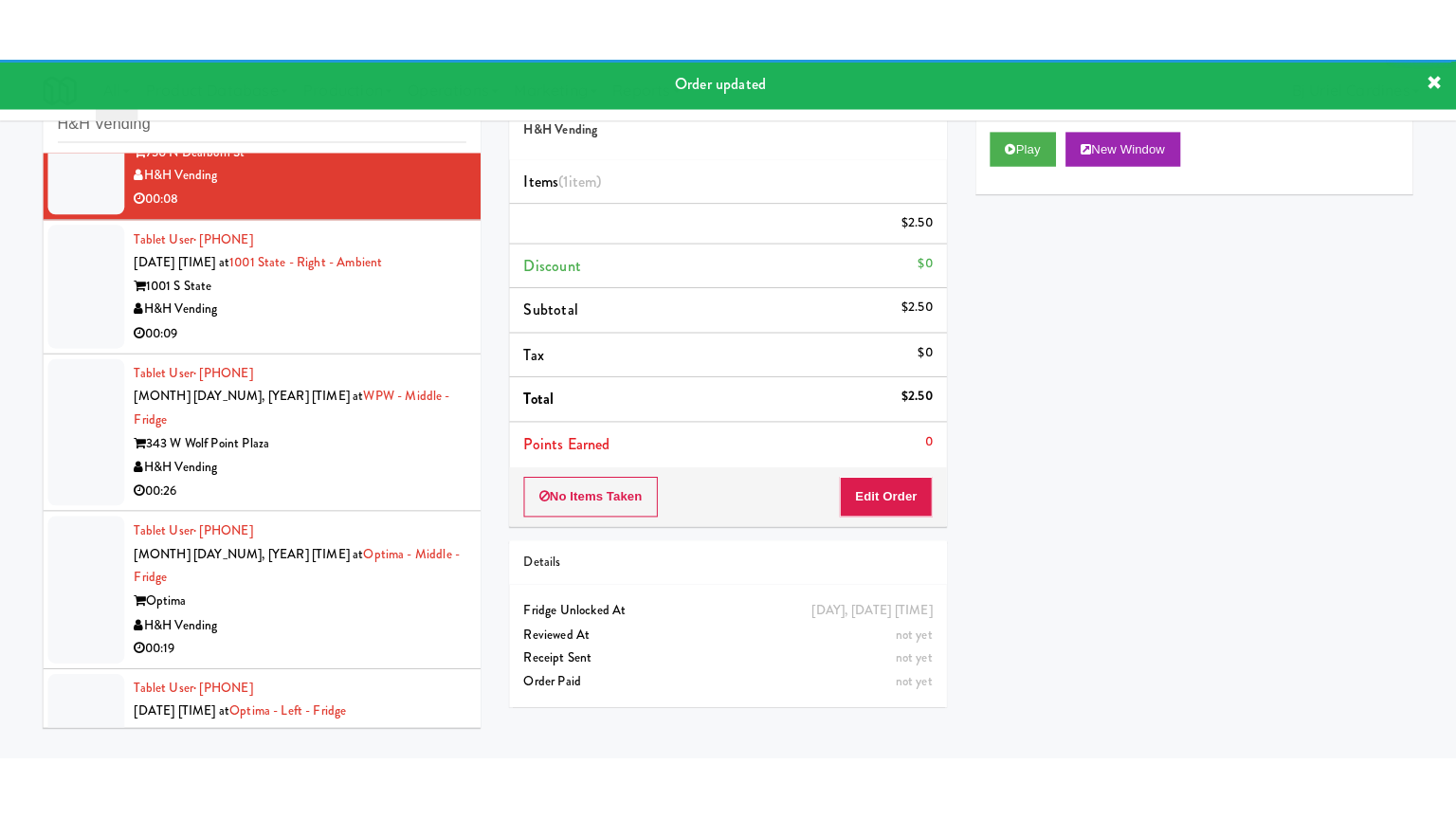 scroll, scrollTop: 6326, scrollLeft: 0, axis: vertical 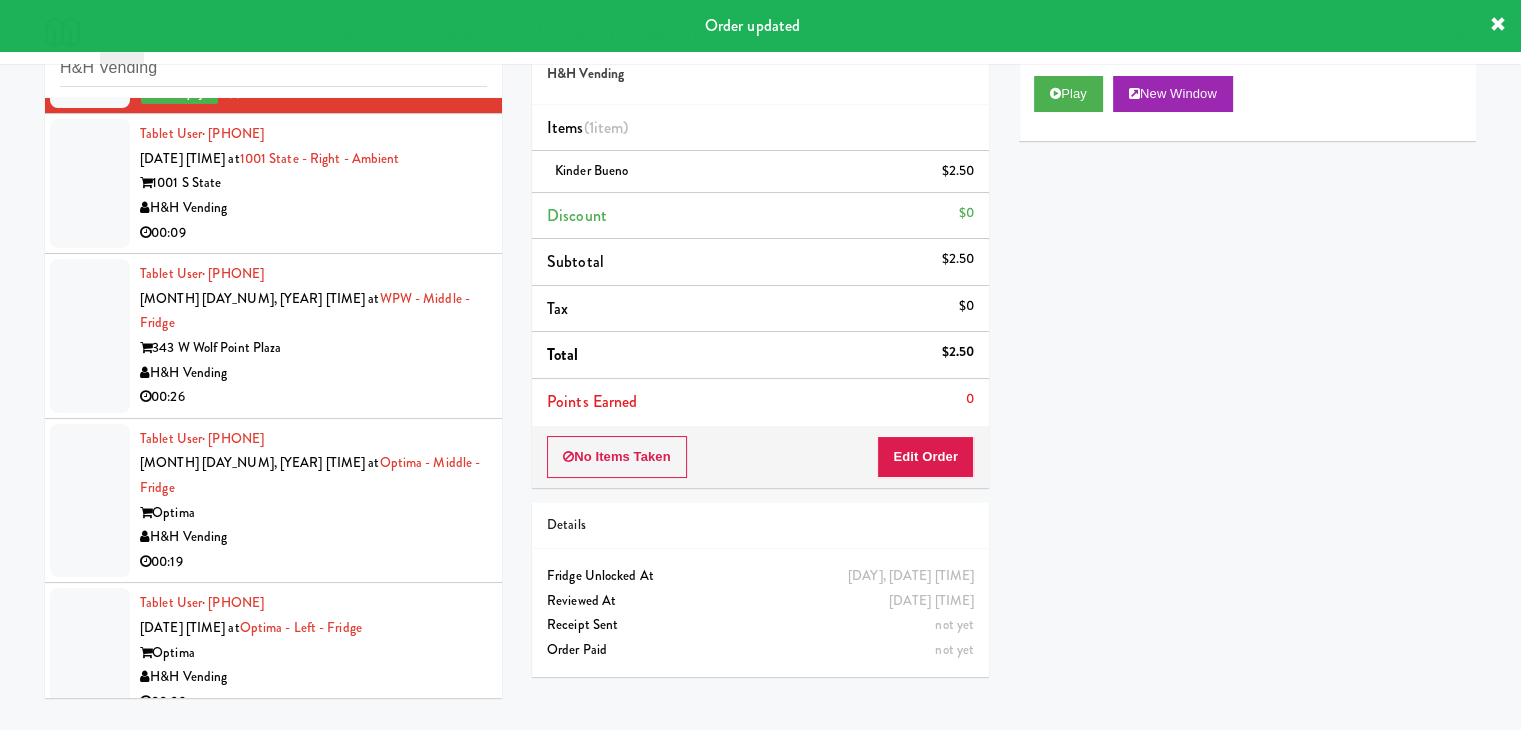 drag, startPoint x: 380, startPoint y: 216, endPoint x: 564, endPoint y: 217, distance: 184.00272 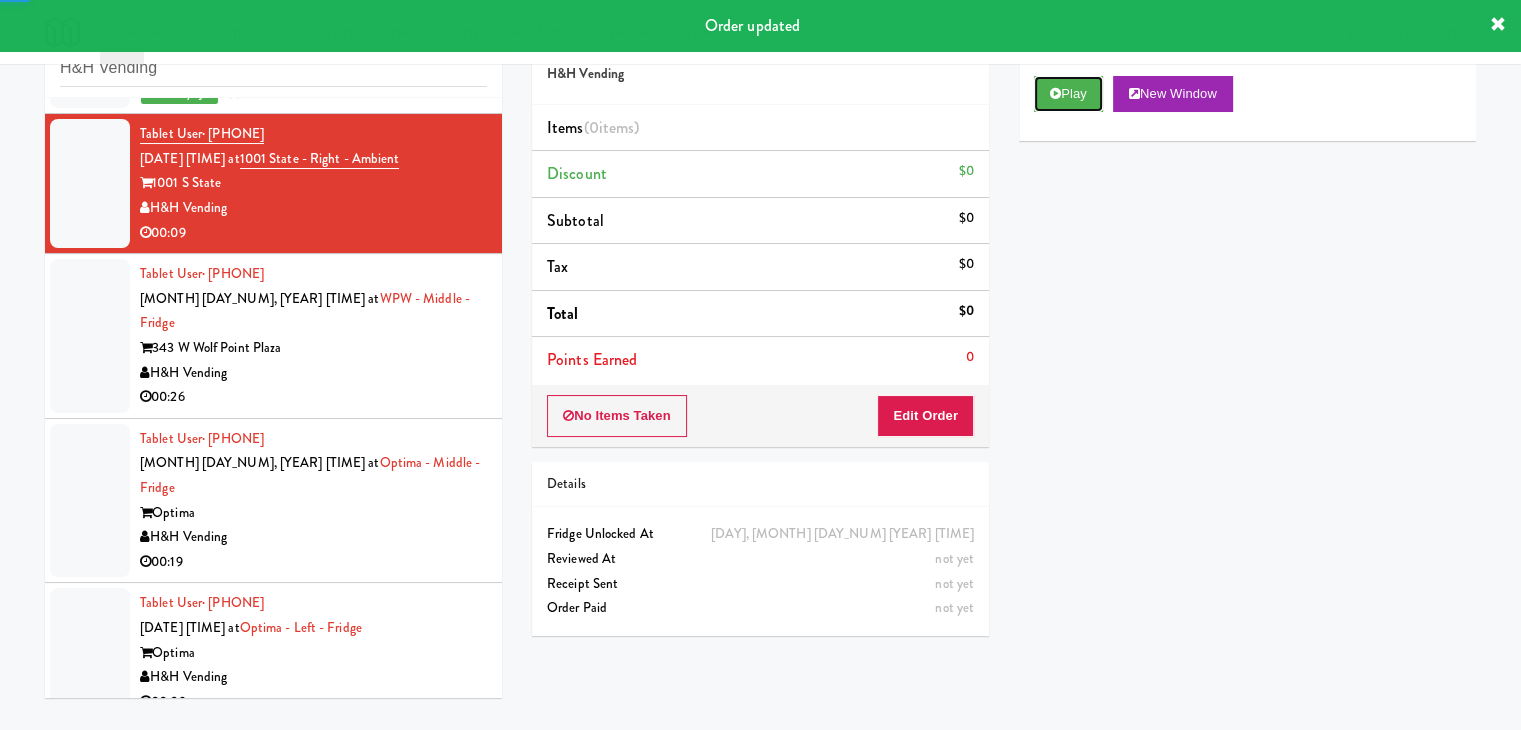 drag, startPoint x: 1100, startPoint y: 81, endPoint x: 1073, endPoint y: 142, distance: 66.70832 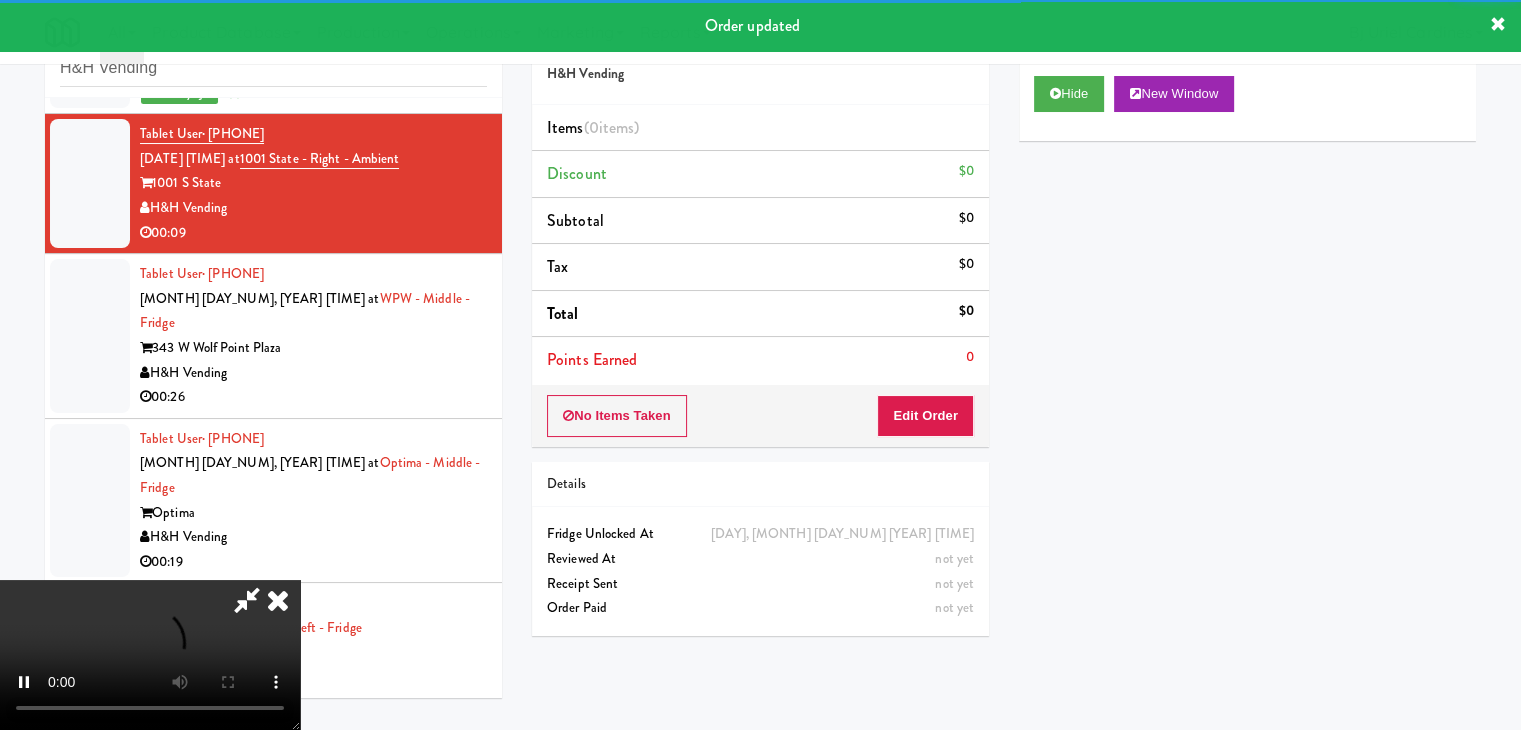 click on "No Items Taken Edit Order" at bounding box center [760, 416] 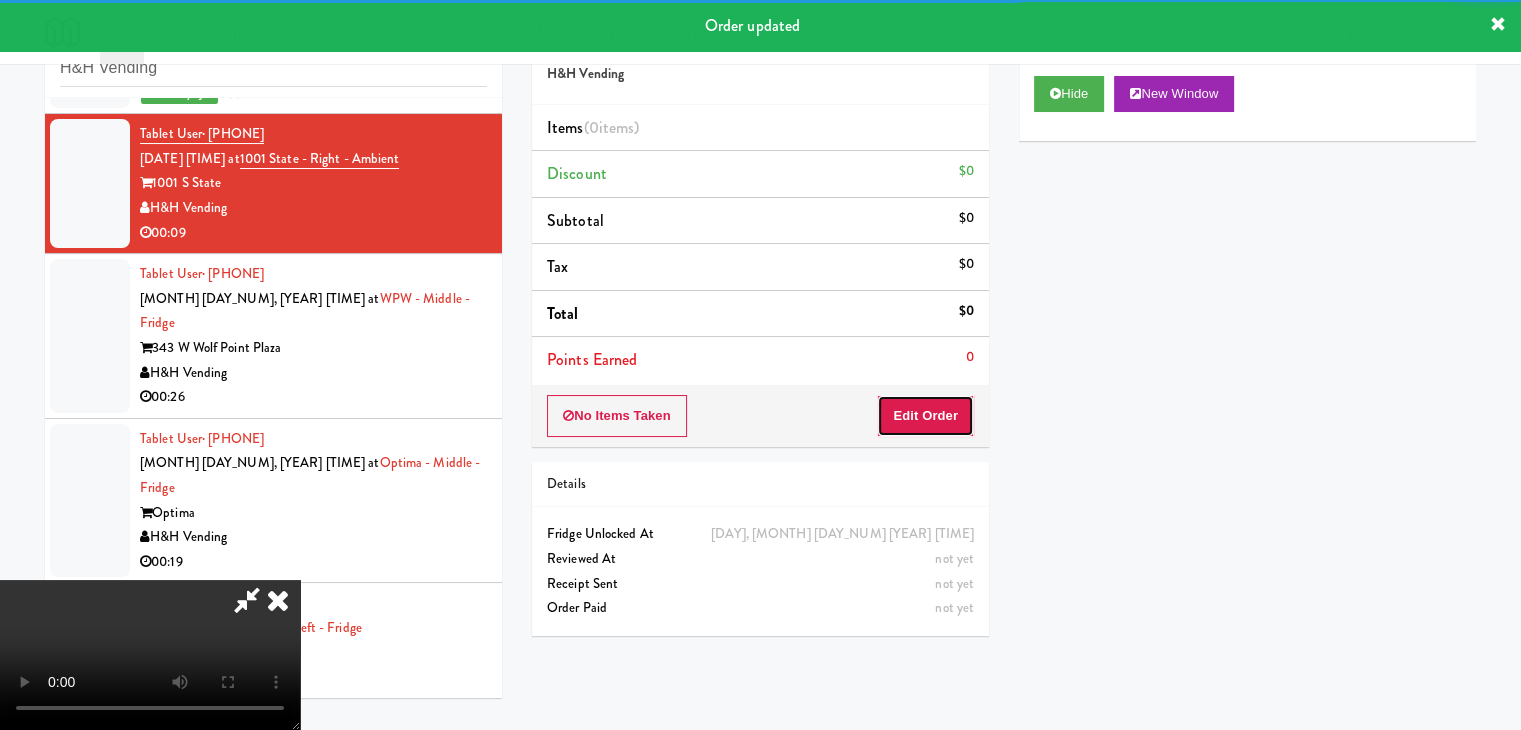 click on "Edit Order" at bounding box center (925, 416) 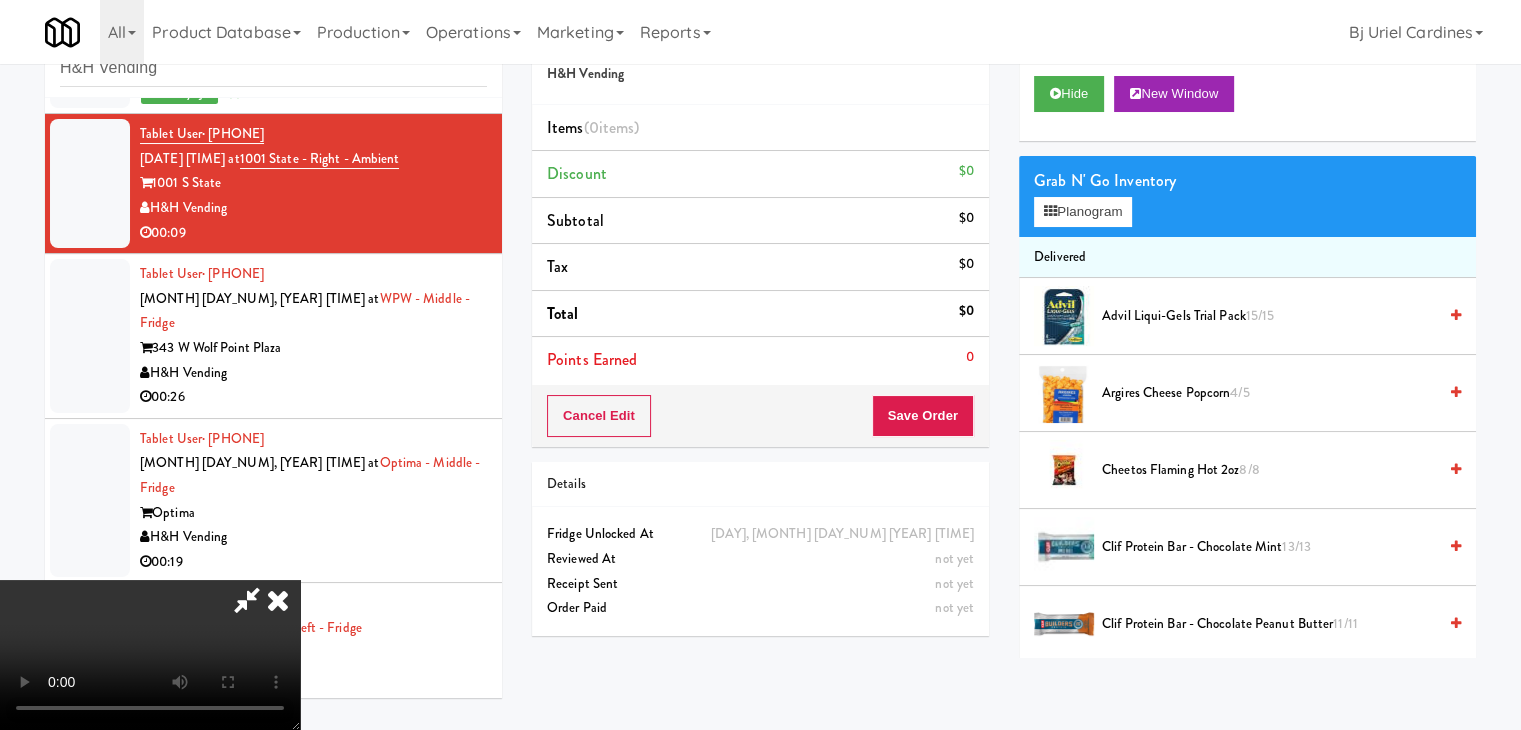 type 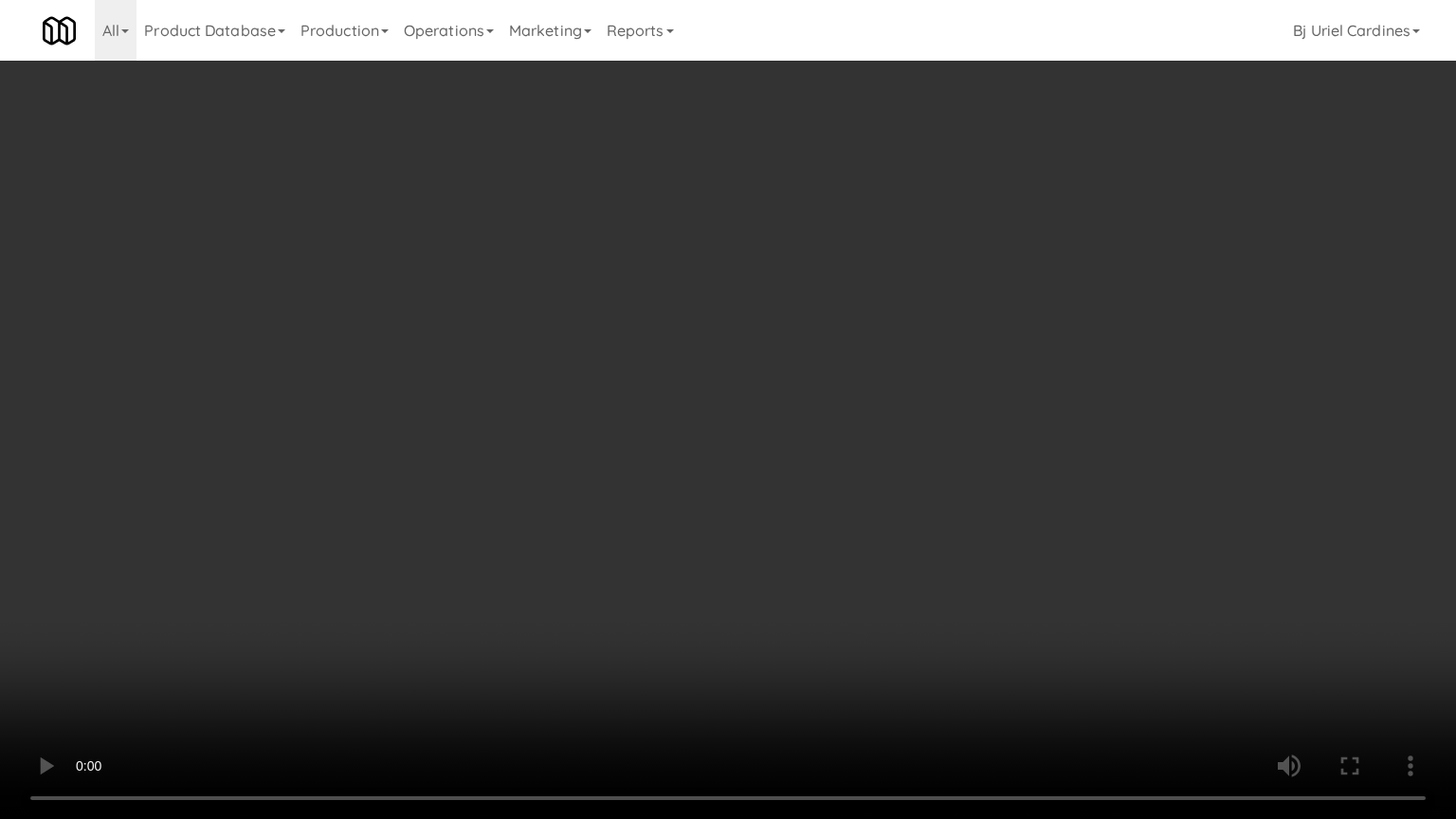 click at bounding box center [728, 410] 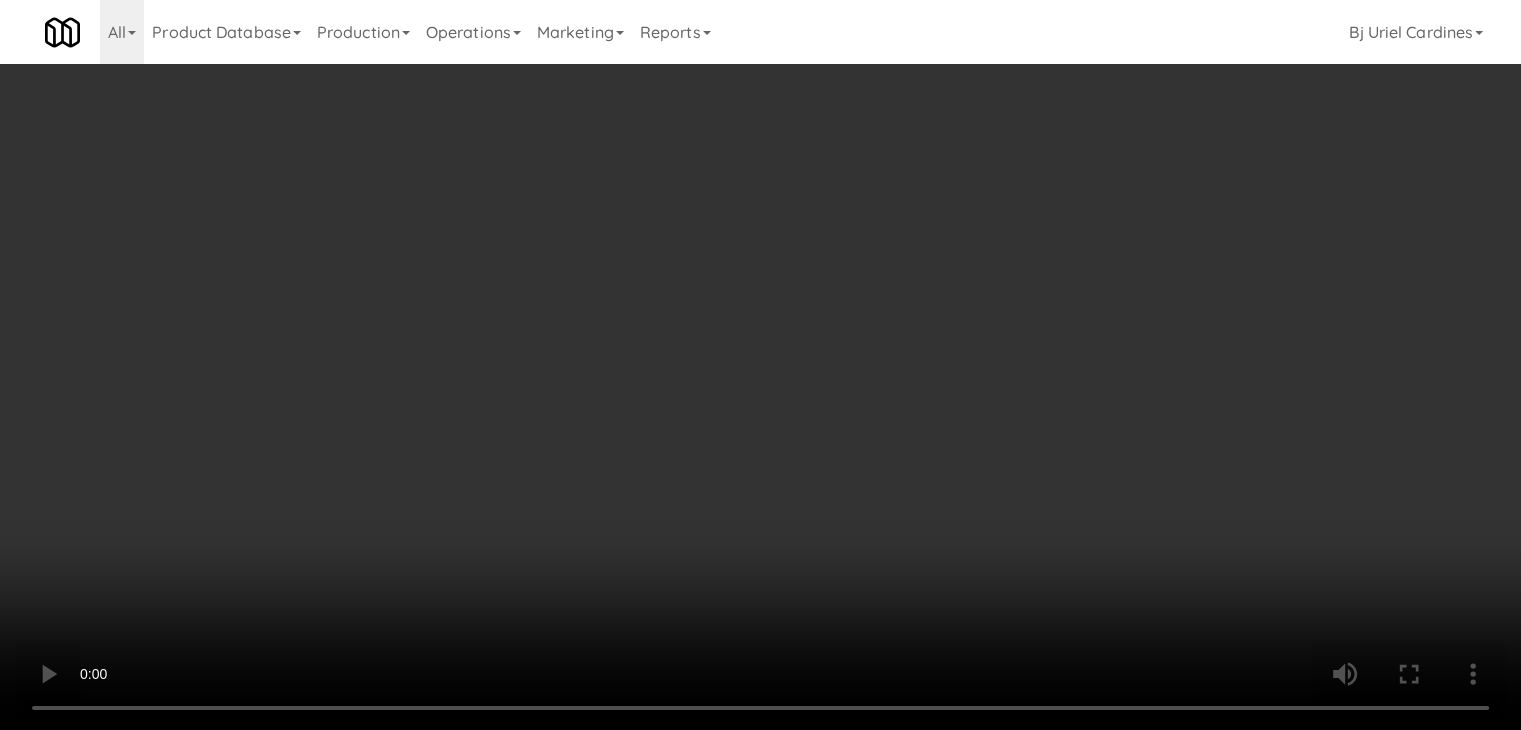 click on "Planogram" at bounding box center (1083, 212) 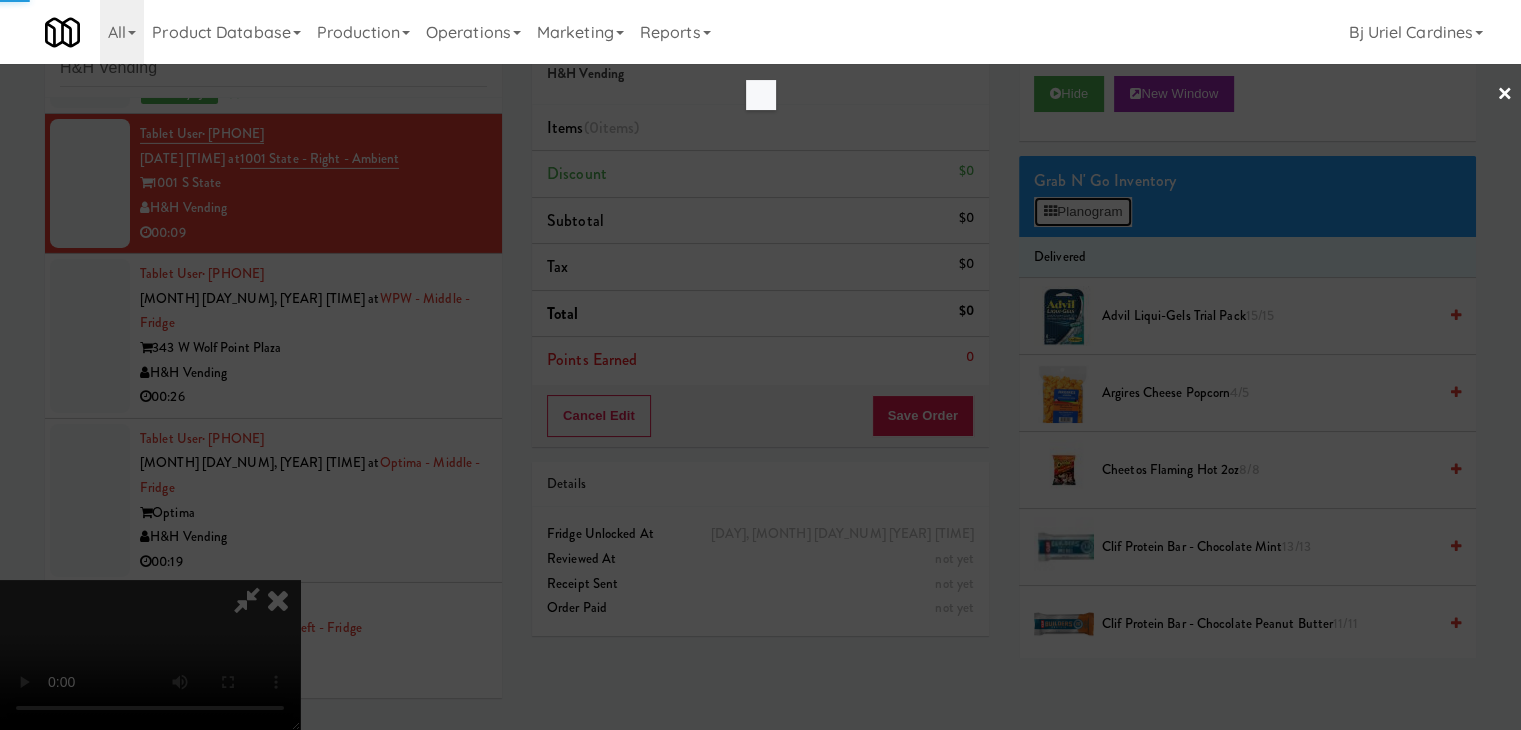 scroll, scrollTop: 6650, scrollLeft: 0, axis: vertical 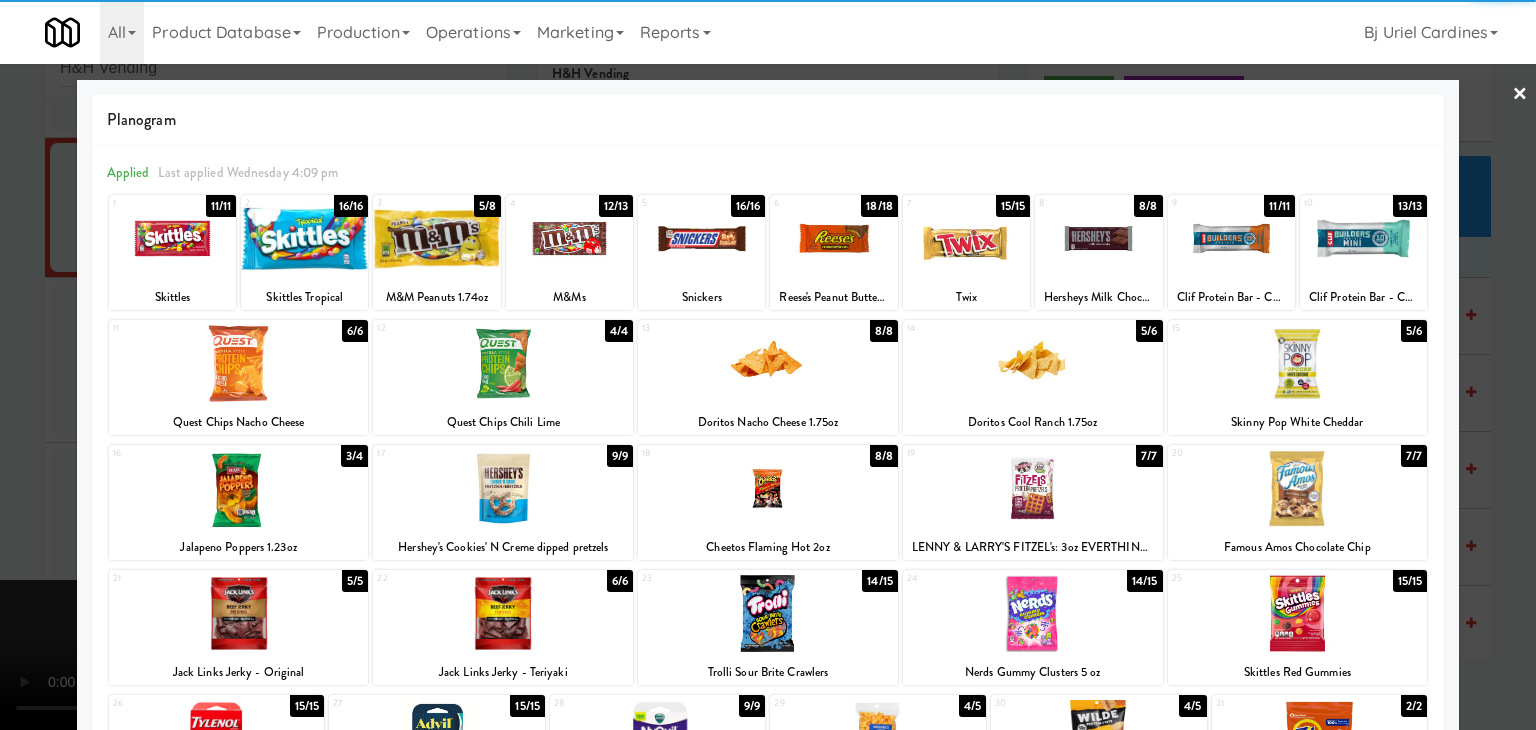 click at bounding box center [503, 363] 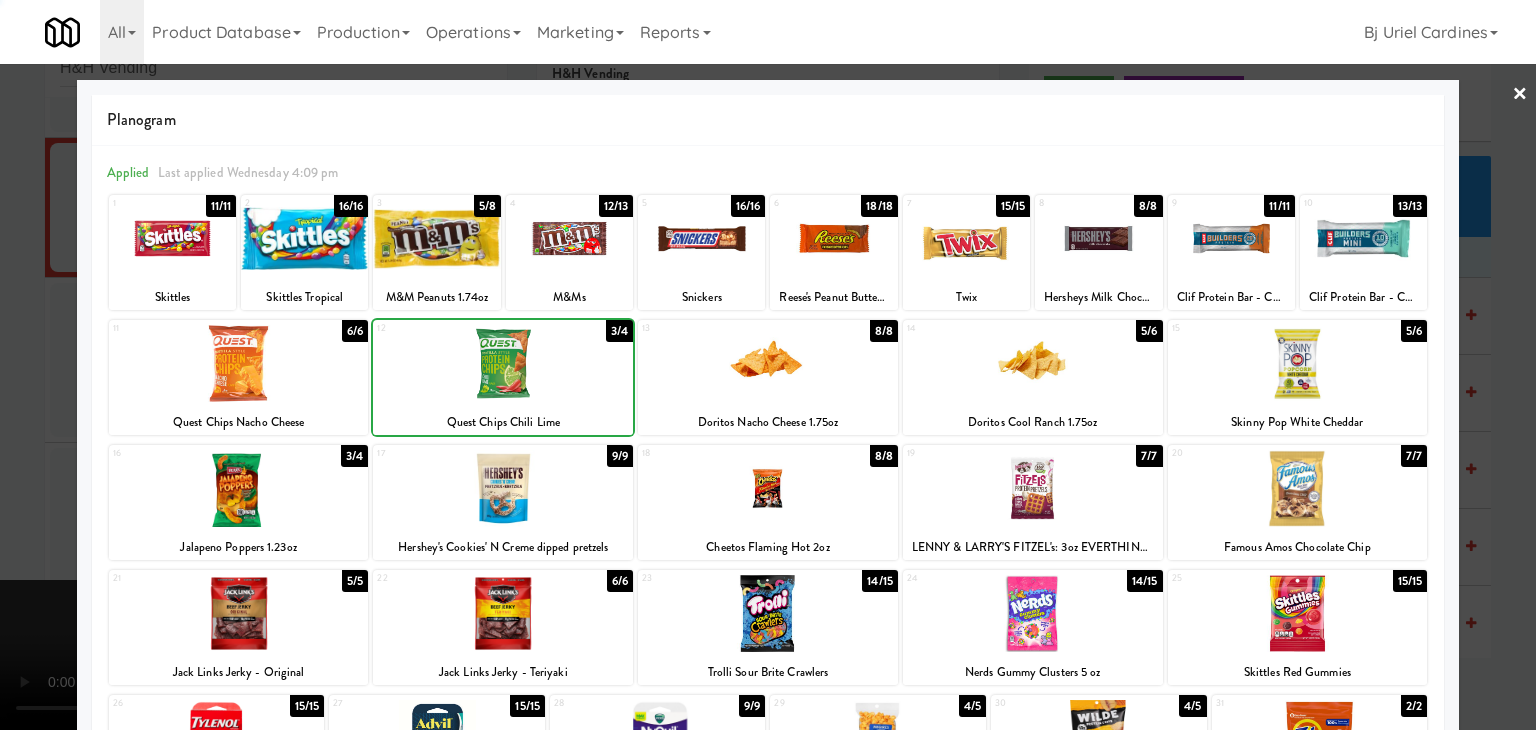 drag, startPoint x: 0, startPoint y: 368, endPoint x: 312, endPoint y: 372, distance: 312.02563 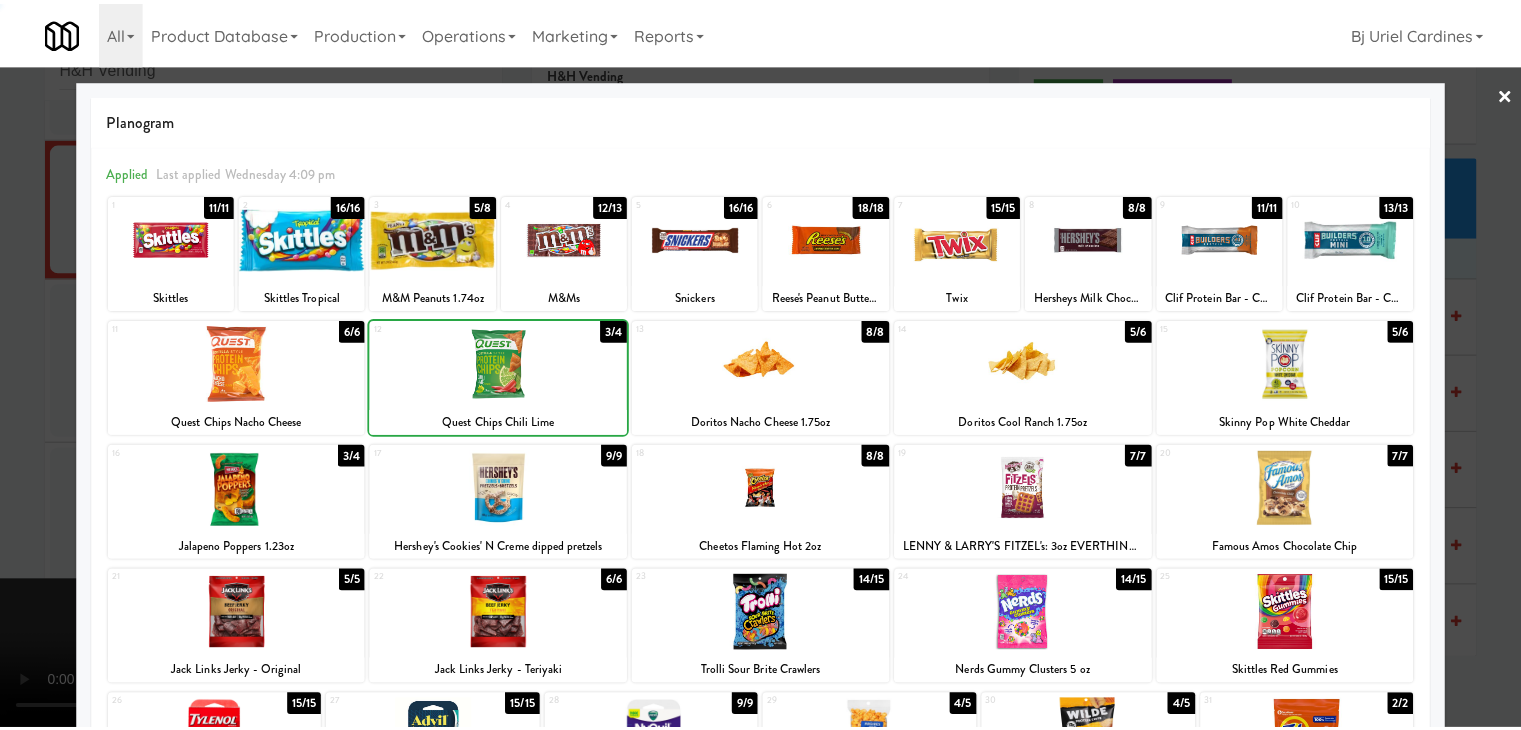 scroll, scrollTop: 6674, scrollLeft: 0, axis: vertical 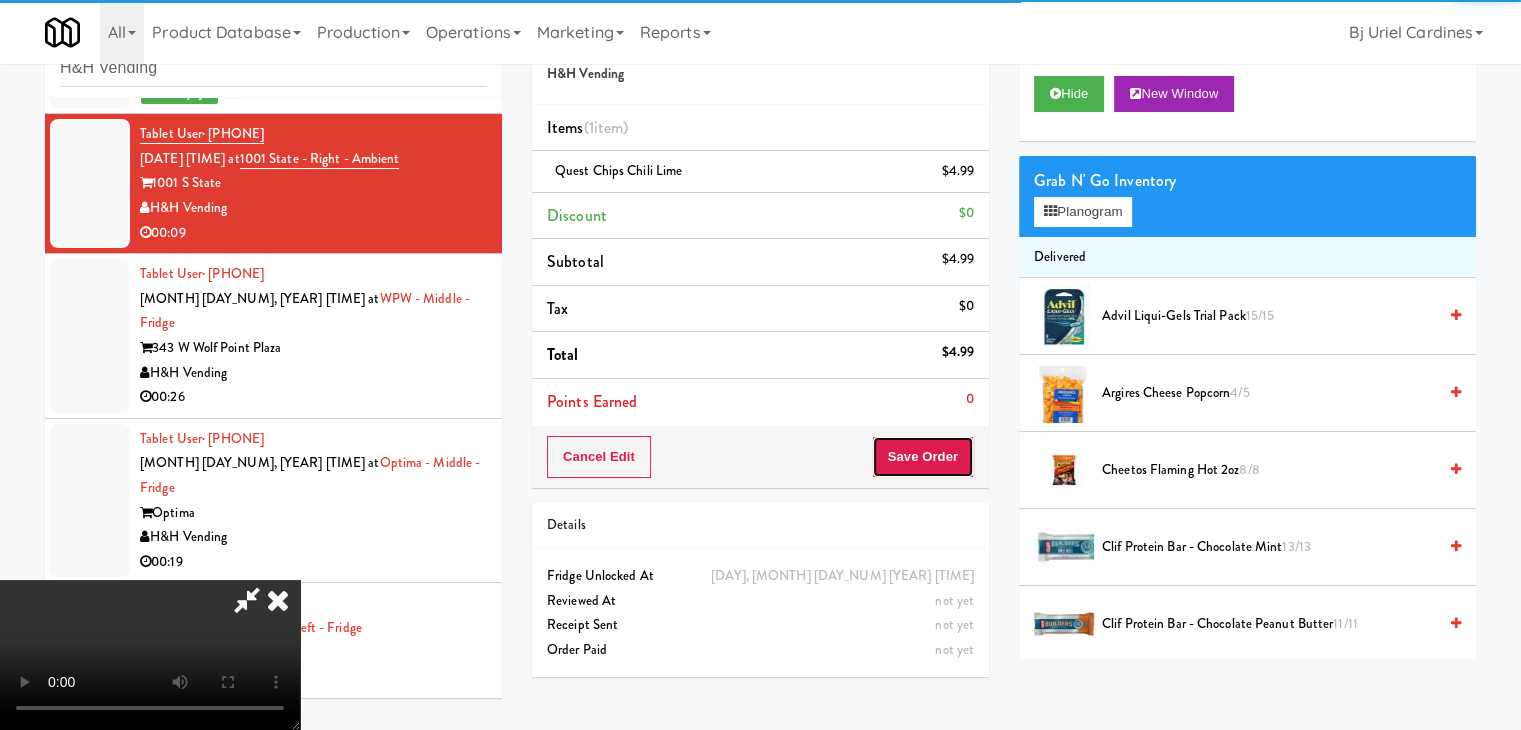 click on "Save Order" at bounding box center (923, 457) 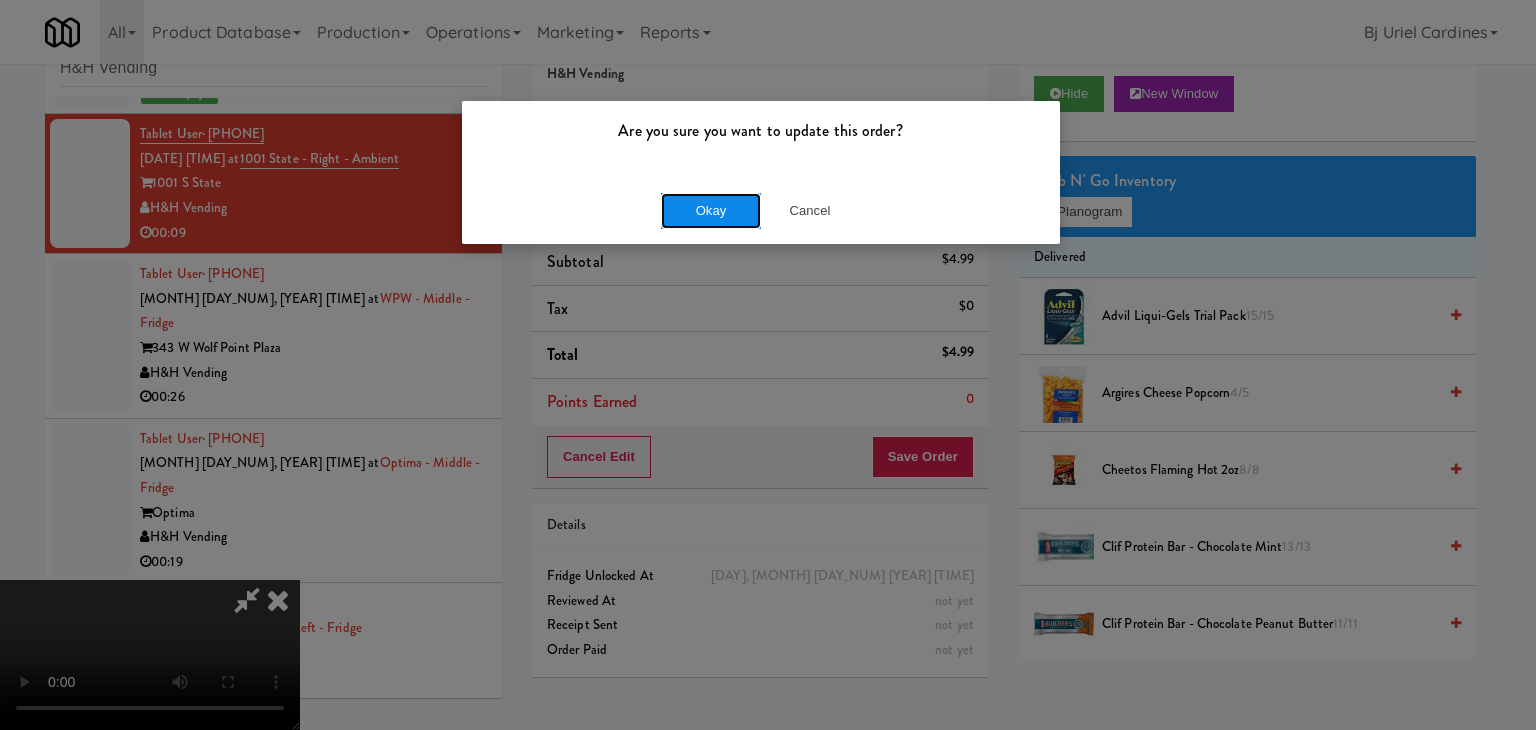click on "Okay" at bounding box center (711, 211) 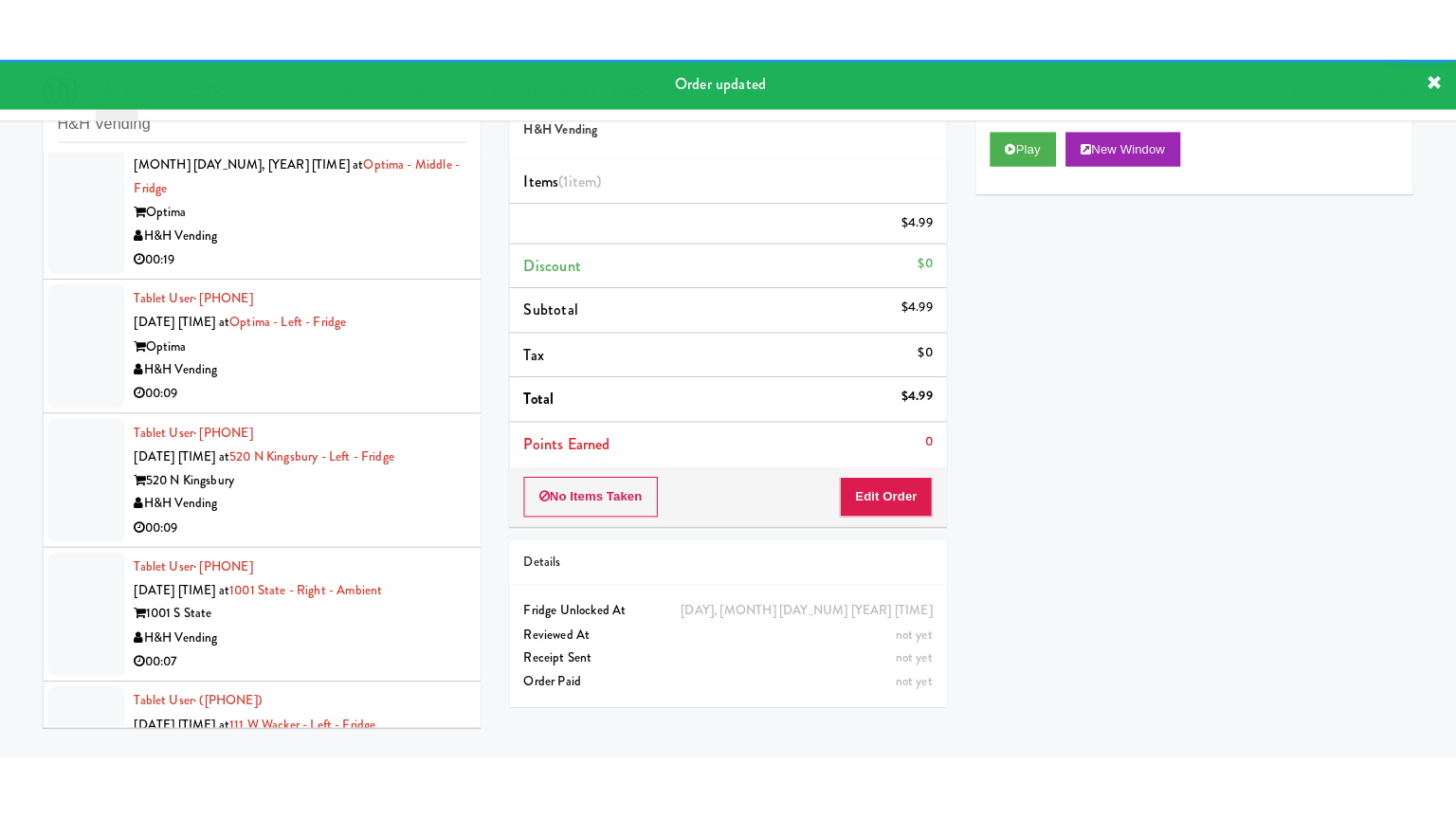 scroll, scrollTop: 6729, scrollLeft: 0, axis: vertical 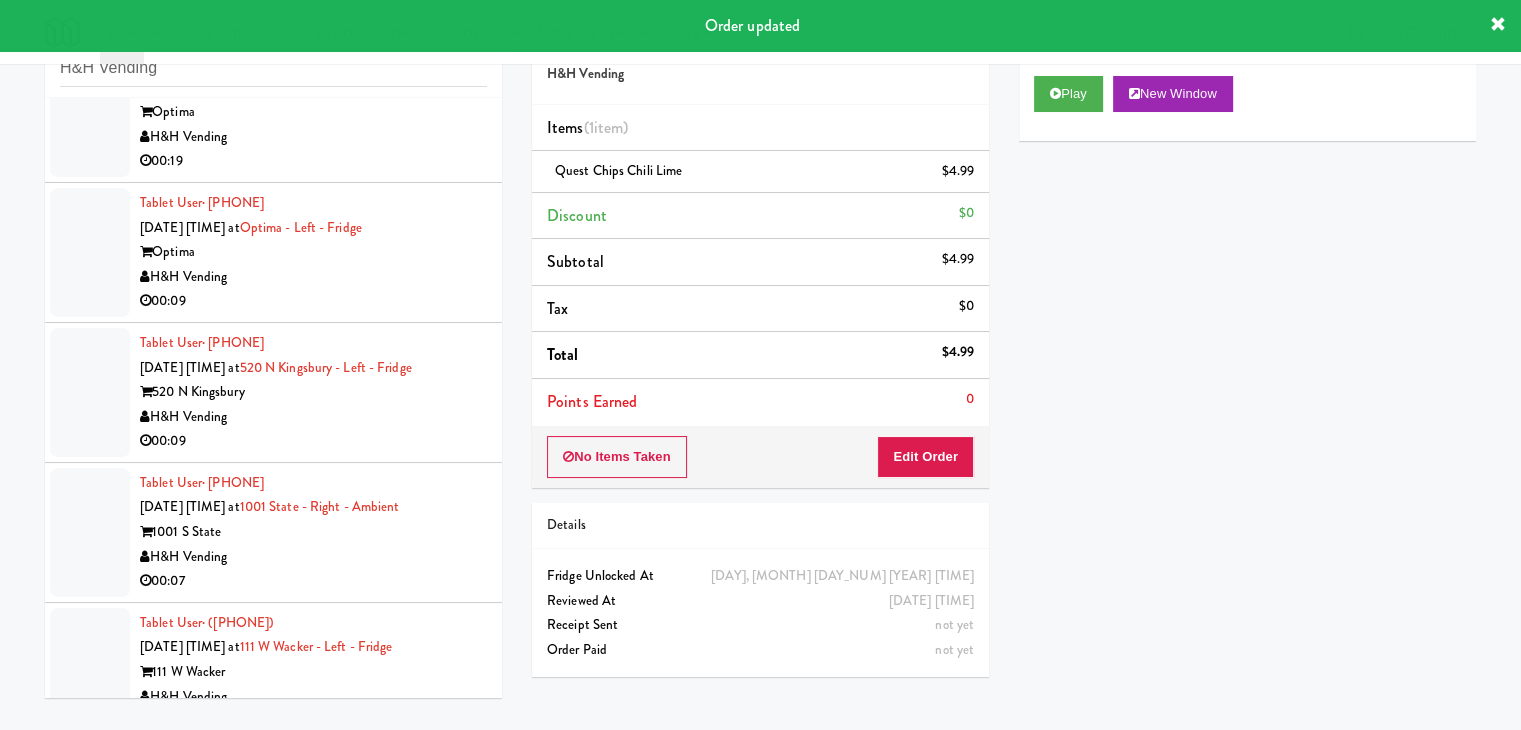 click on "H&H Vending" at bounding box center (313, 277) 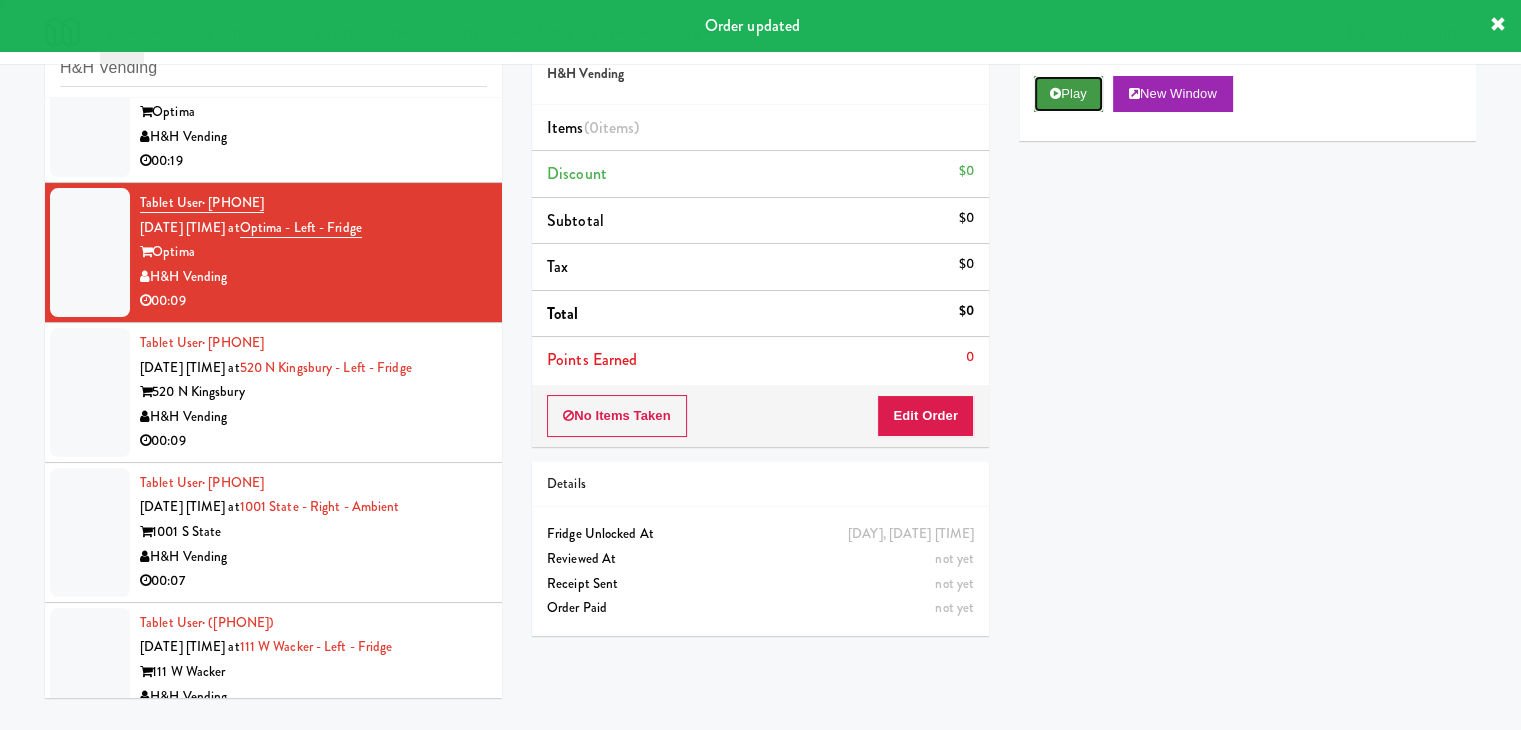click on "Play" at bounding box center (1068, 94) 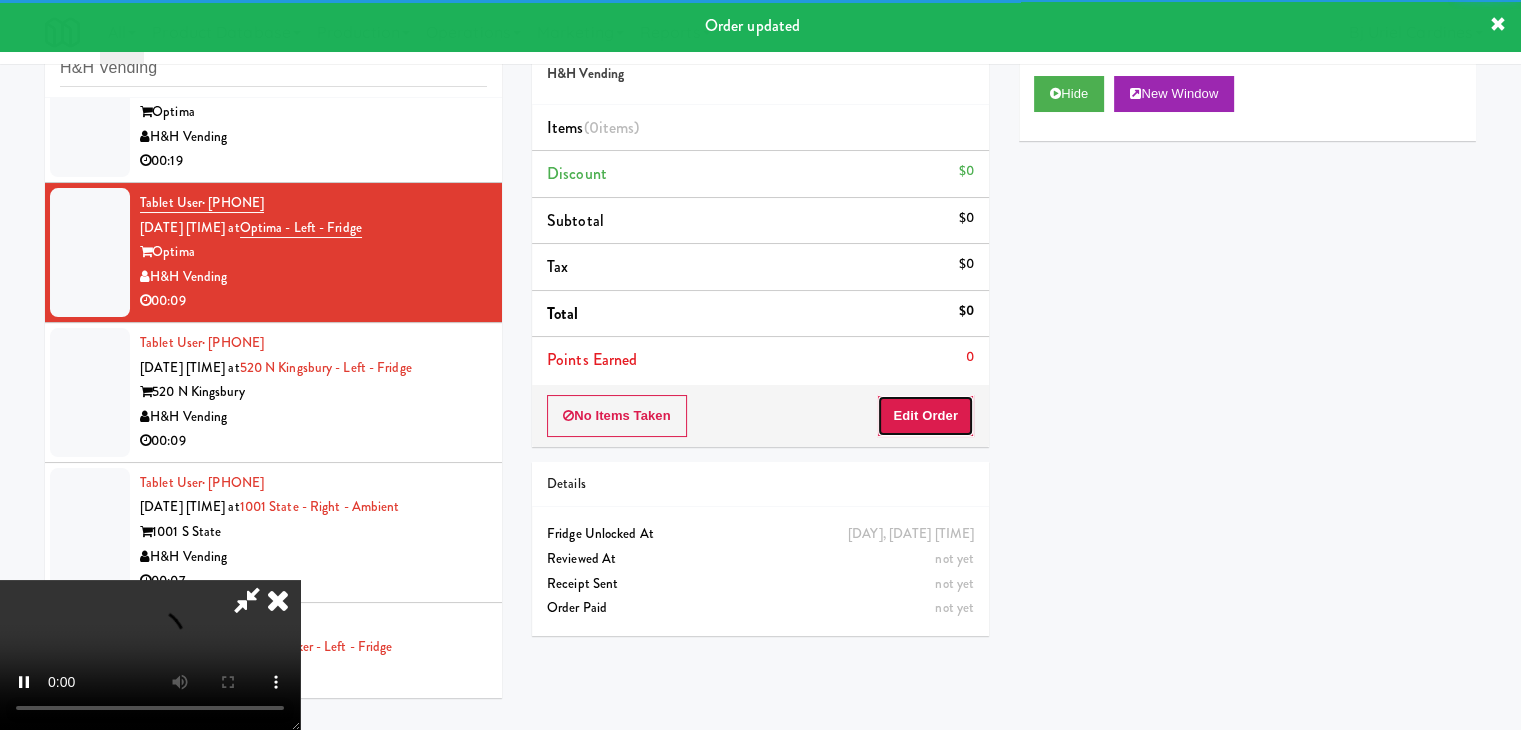 click on "Edit Order" at bounding box center [925, 416] 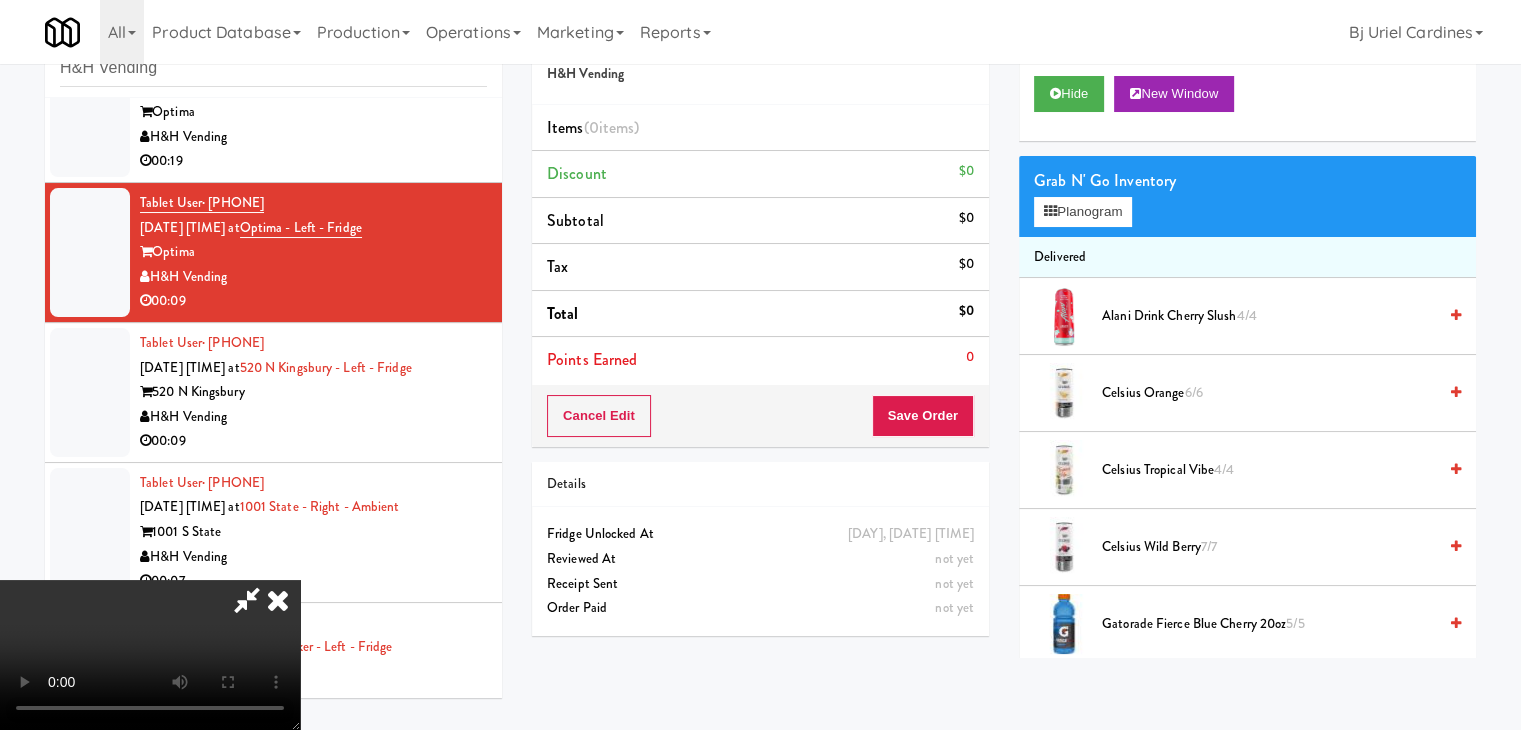 type 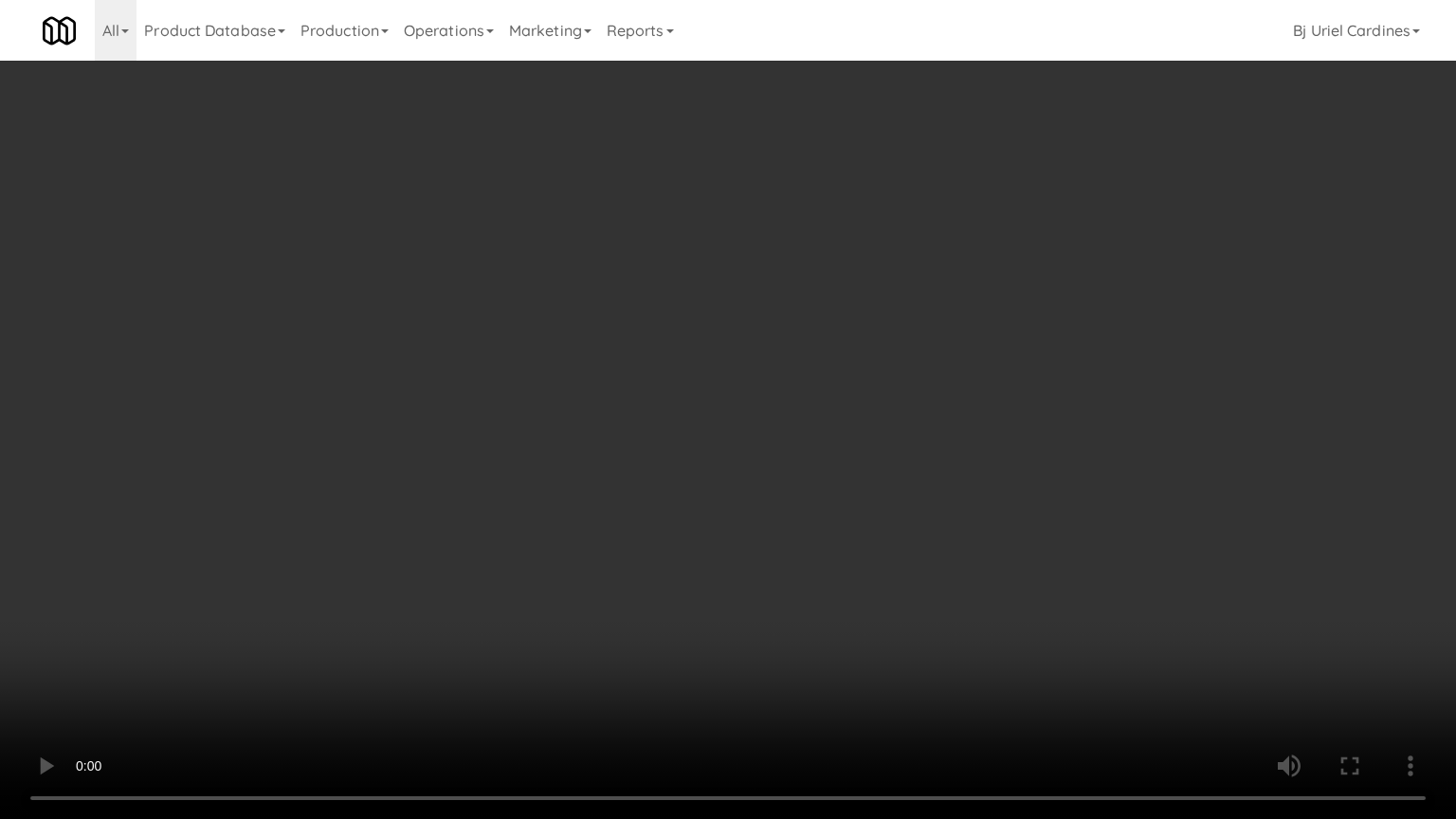 click at bounding box center (728, 410) 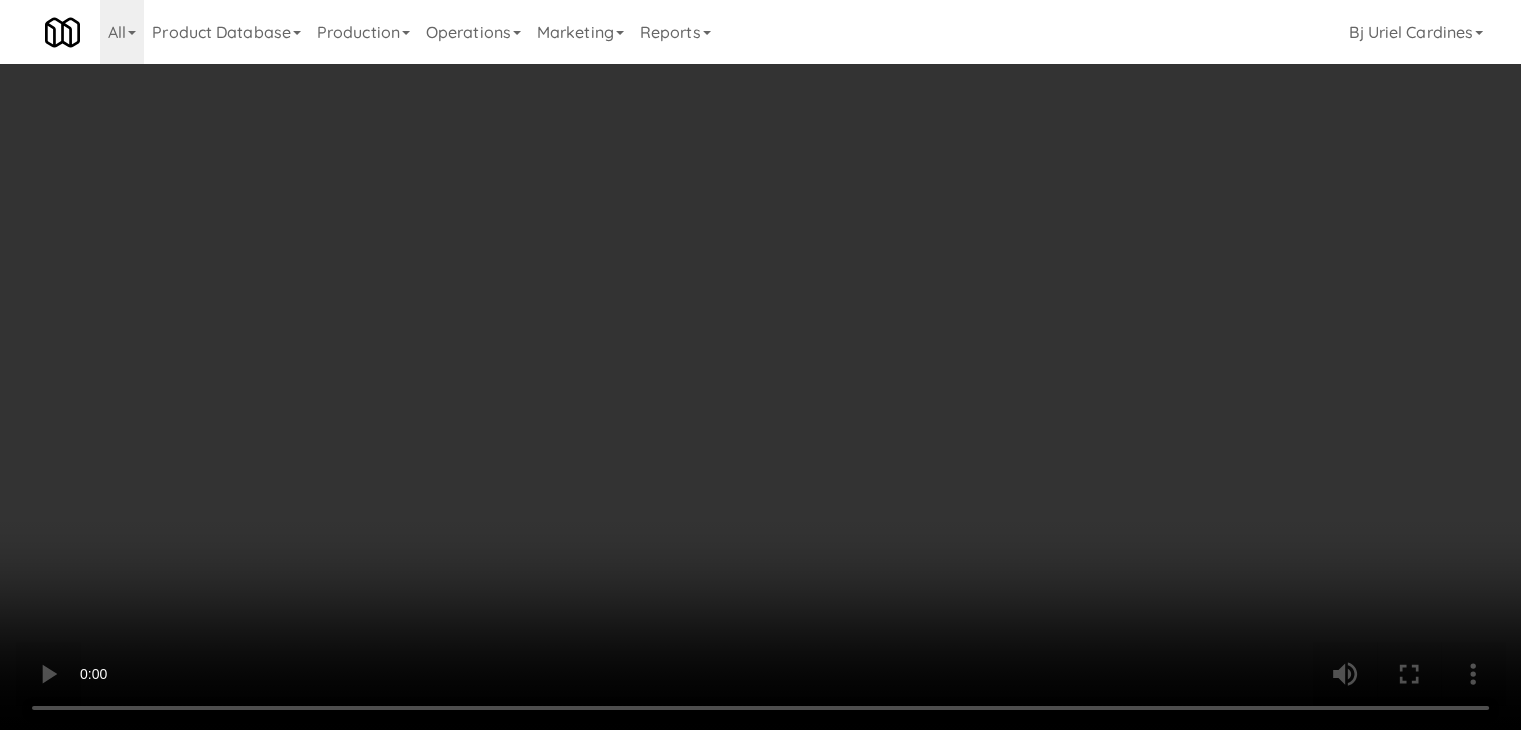 click on "Planogram" at bounding box center (1083, 212) 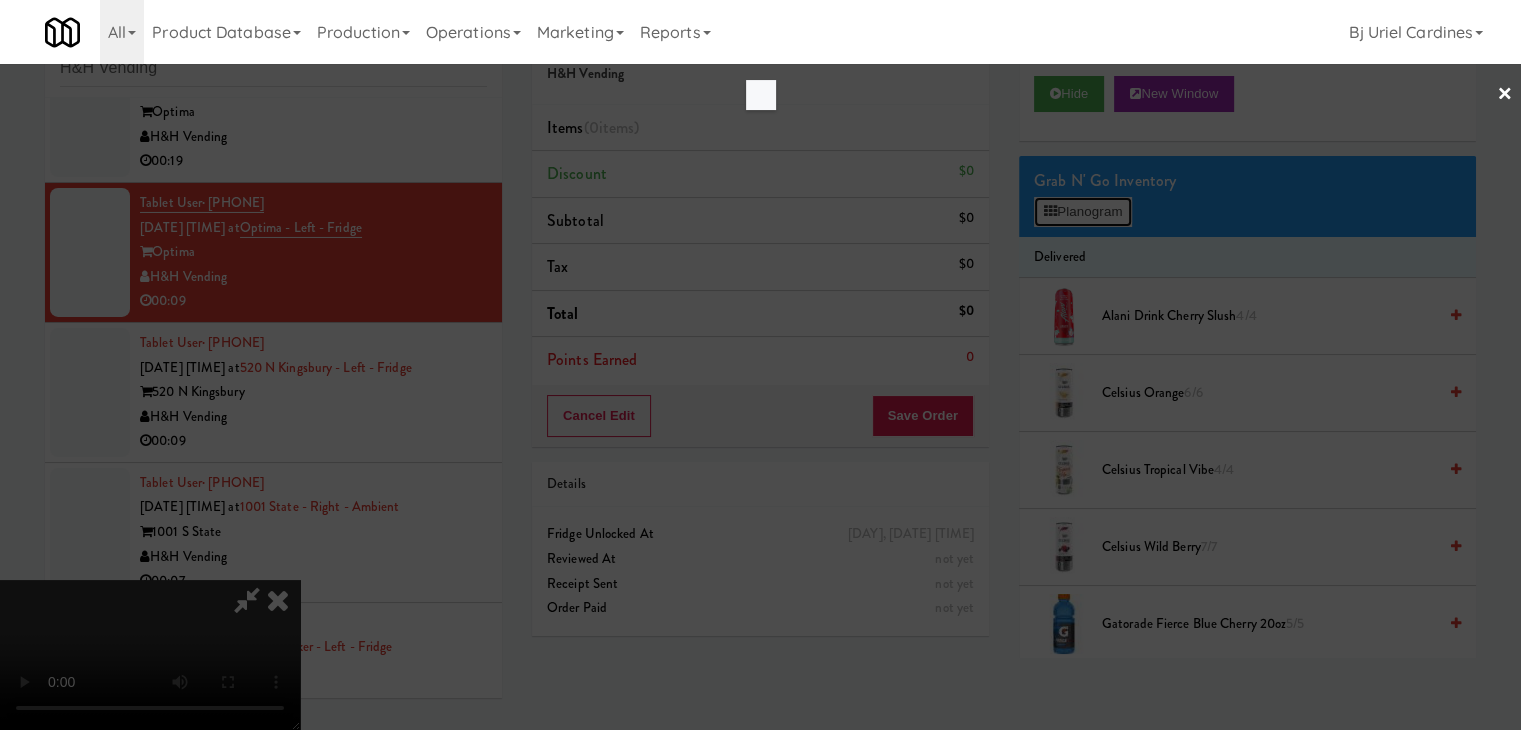 scroll, scrollTop: 7074, scrollLeft: 0, axis: vertical 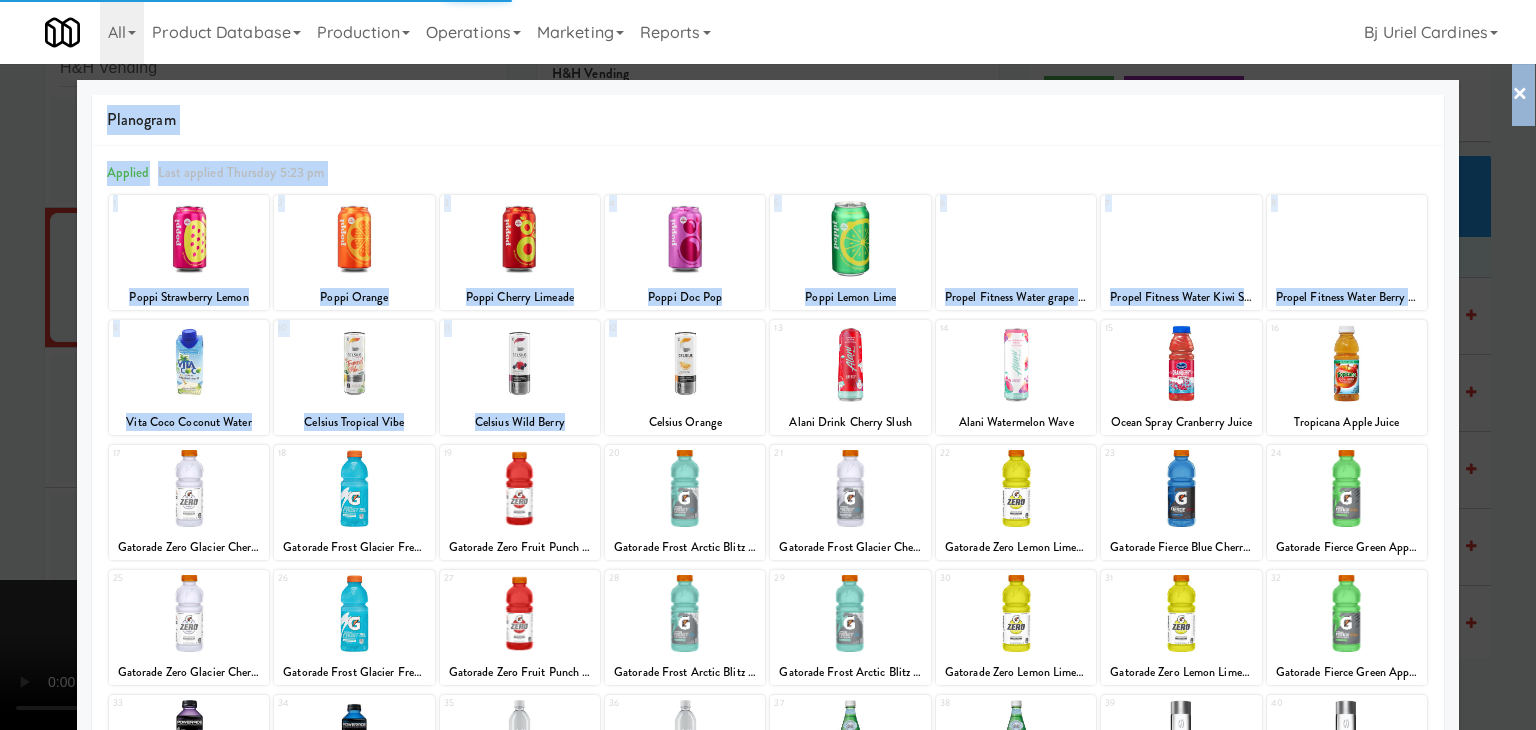 drag, startPoint x: 649, startPoint y: 408, endPoint x: 0, endPoint y: 425, distance: 649.2226 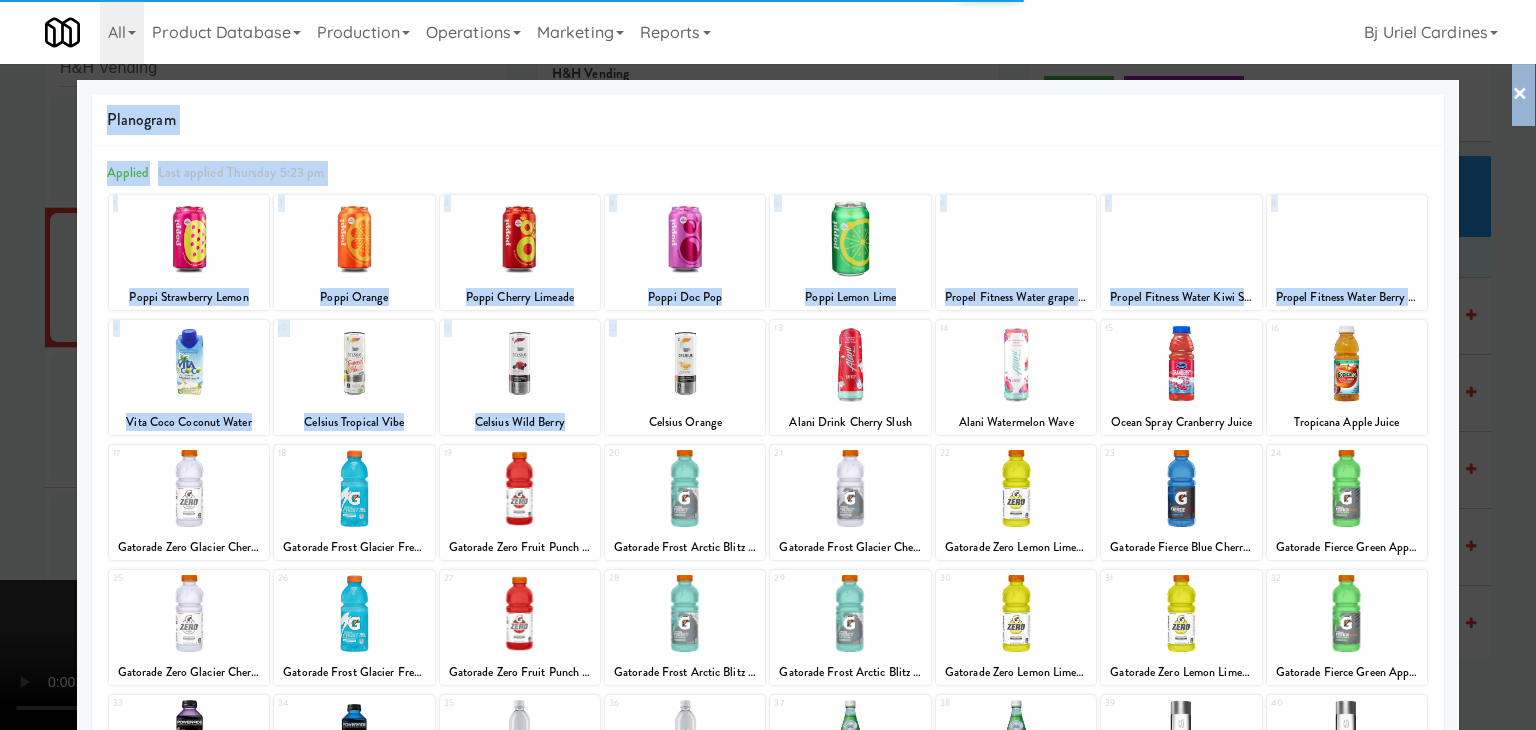 drag, startPoint x: 1, startPoint y: 426, endPoint x: 20, endPoint y: 427, distance: 19.026299 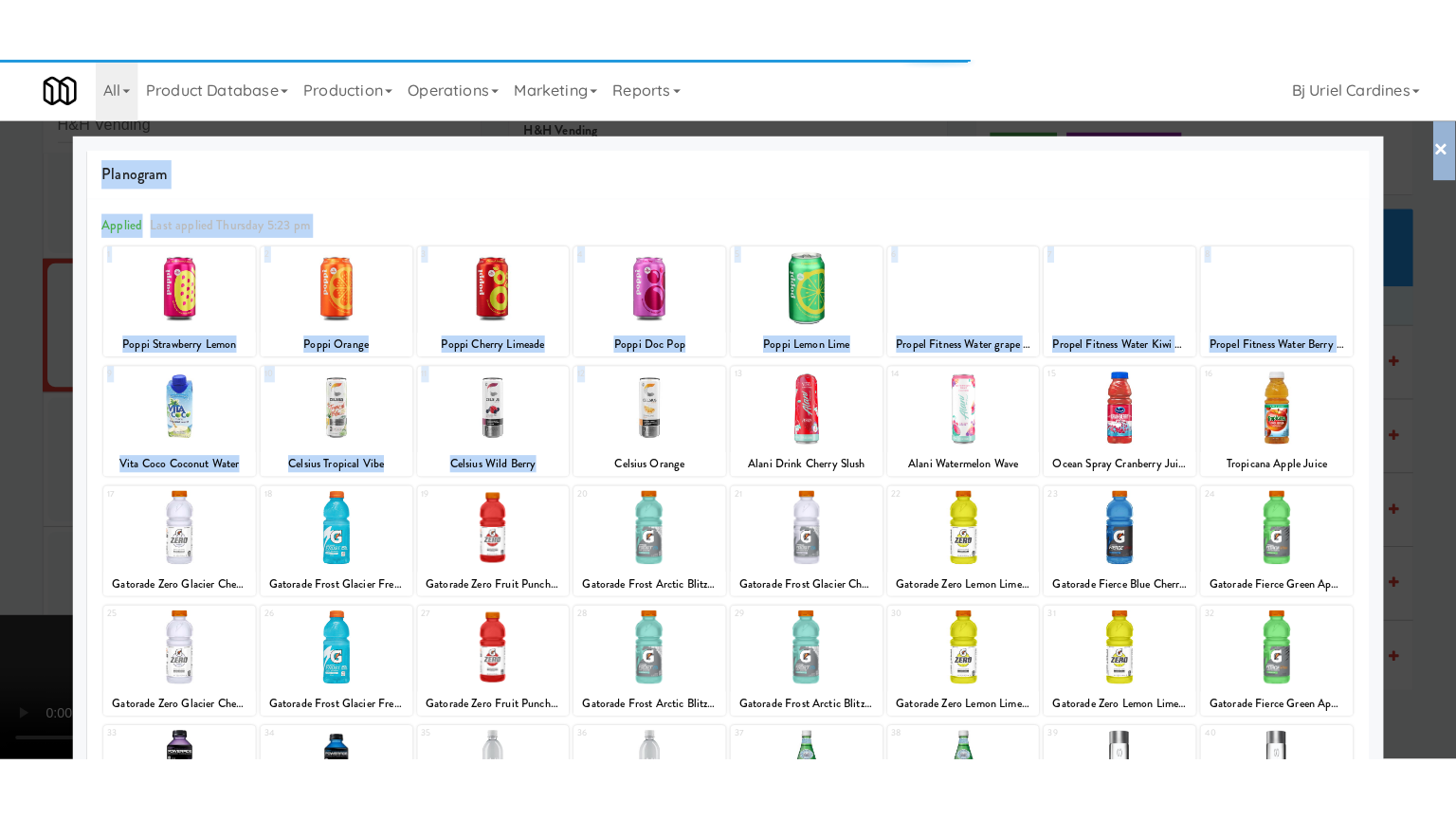 scroll, scrollTop: 6729, scrollLeft: 0, axis: vertical 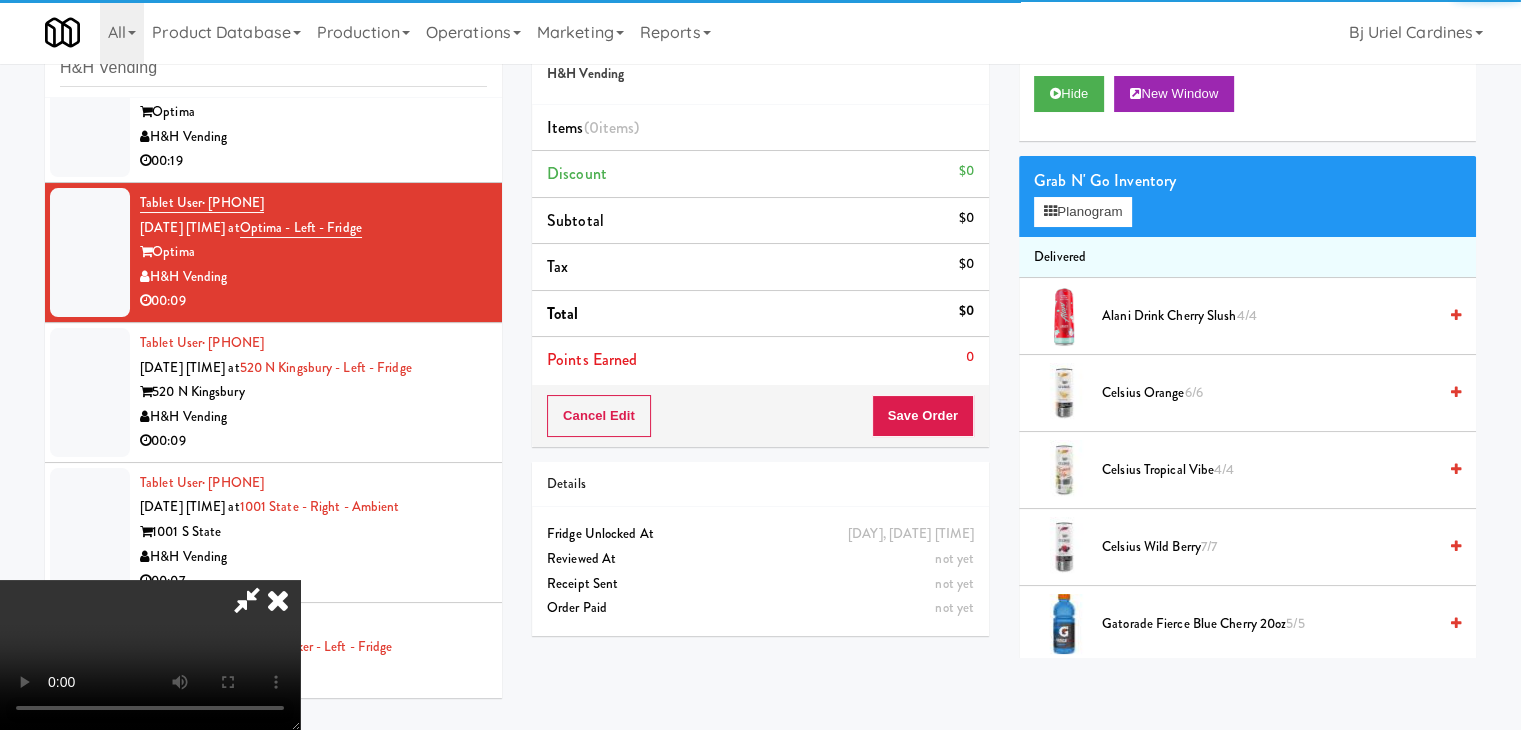 click at bounding box center [150, 655] 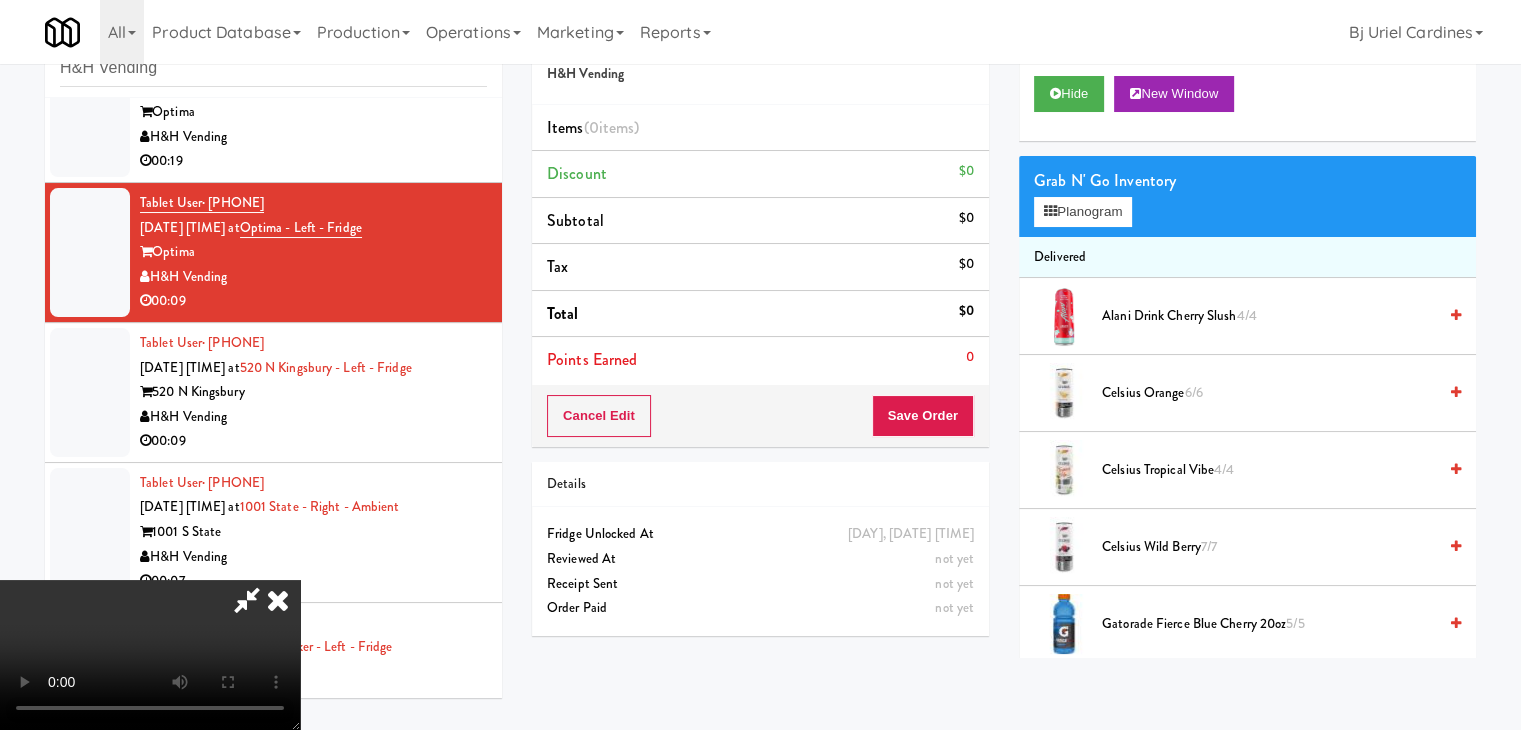 click at bounding box center (150, 655) 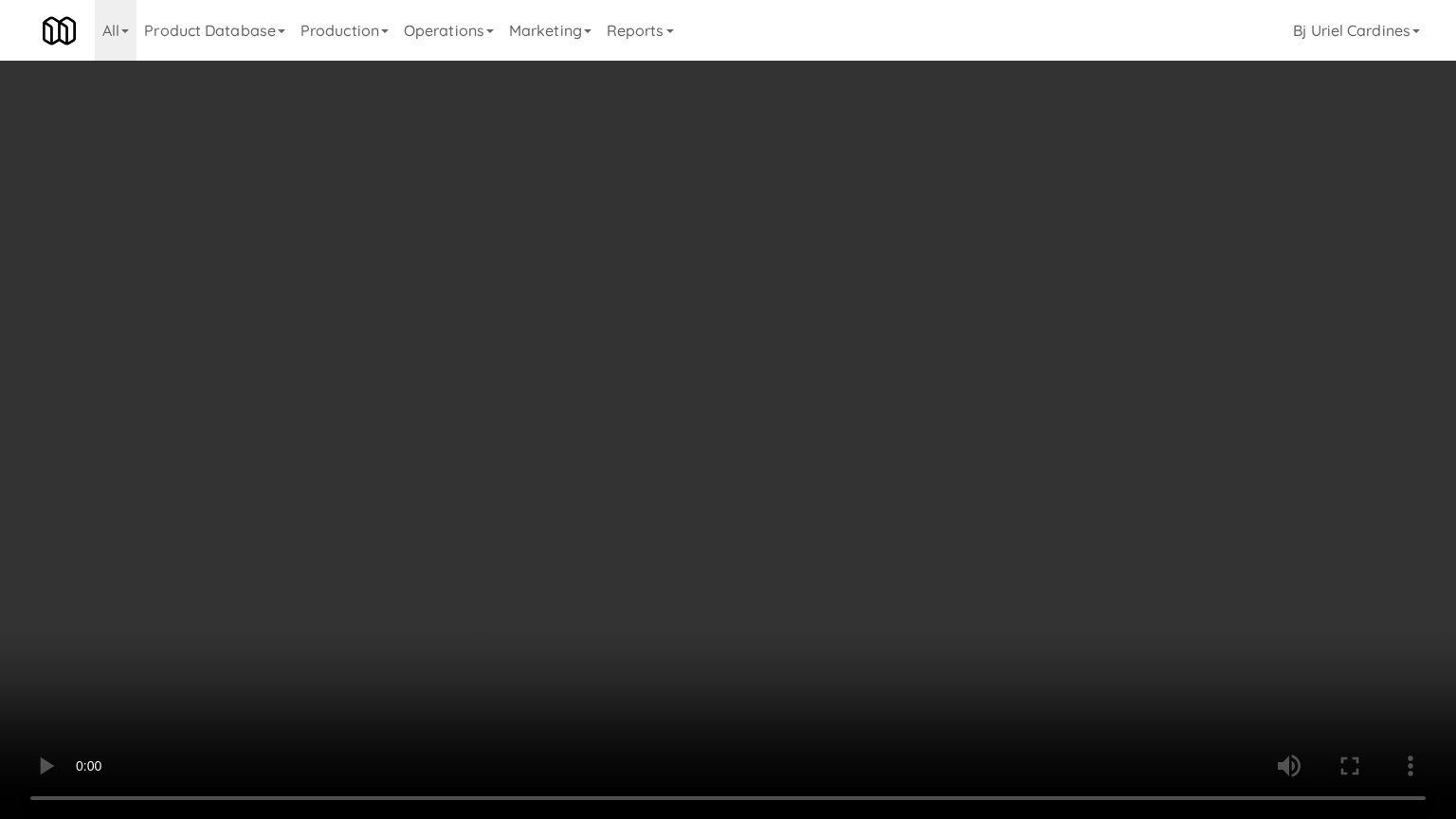 click at bounding box center [728, 410] 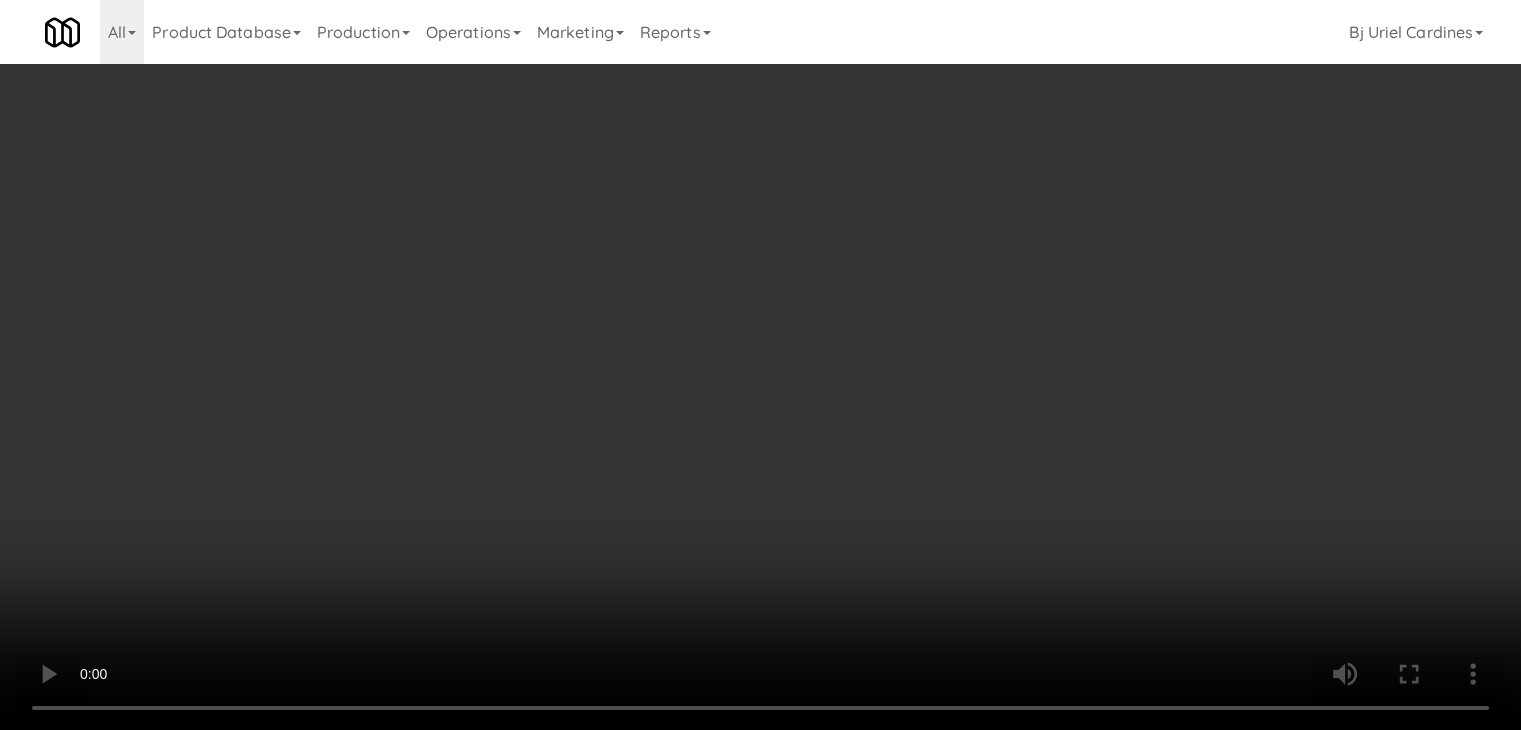 click on "Planogram" at bounding box center [1083, 212] 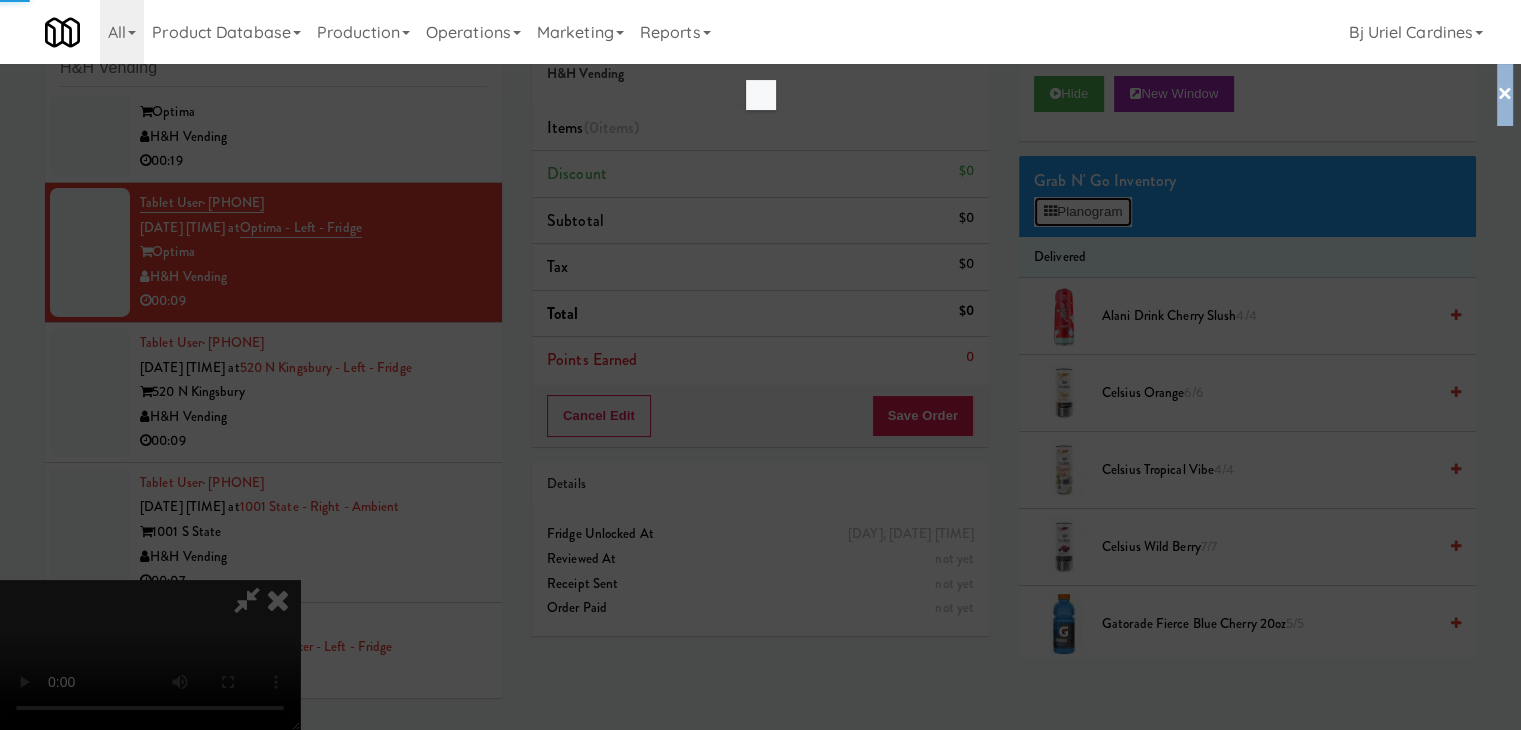scroll, scrollTop: 7074, scrollLeft: 0, axis: vertical 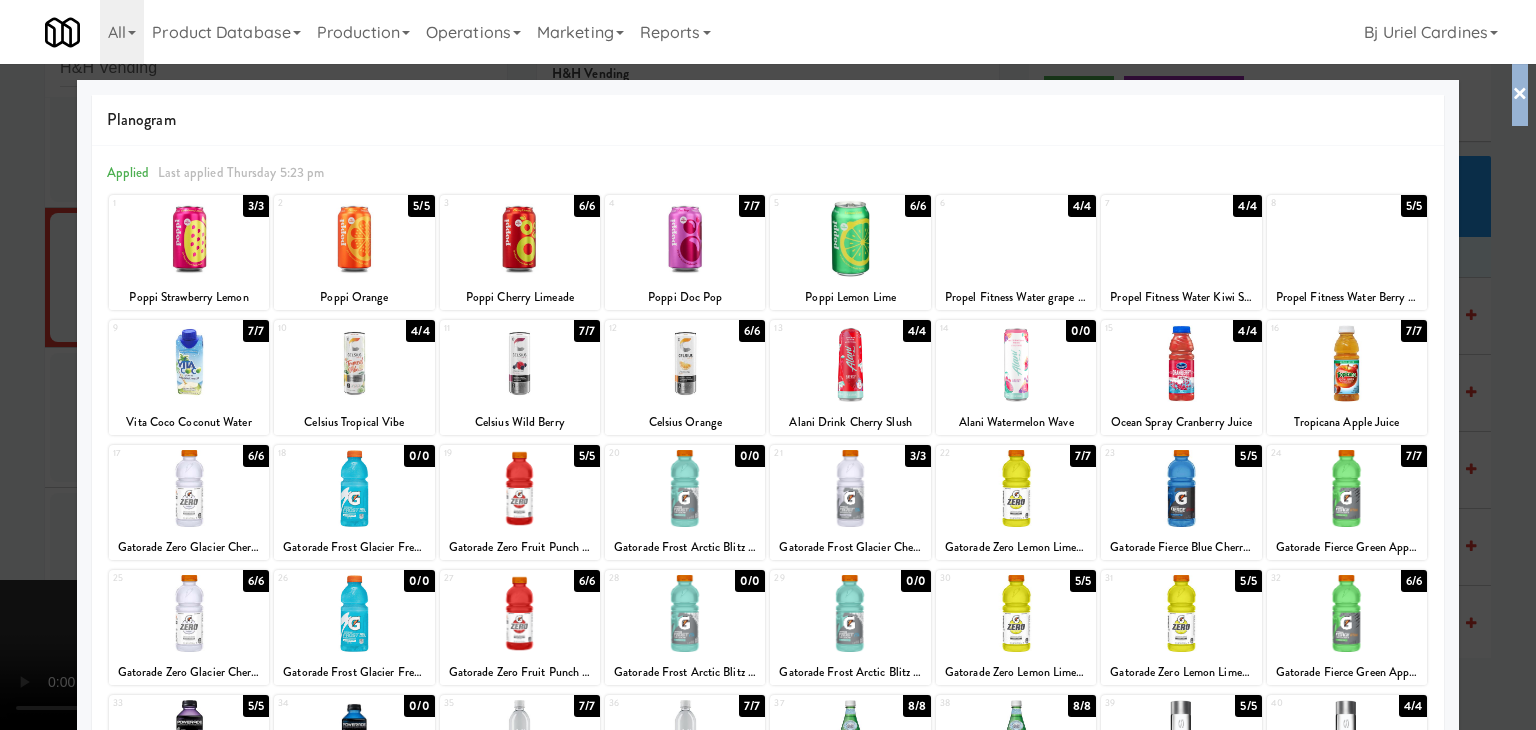 click at bounding box center [768, 365] 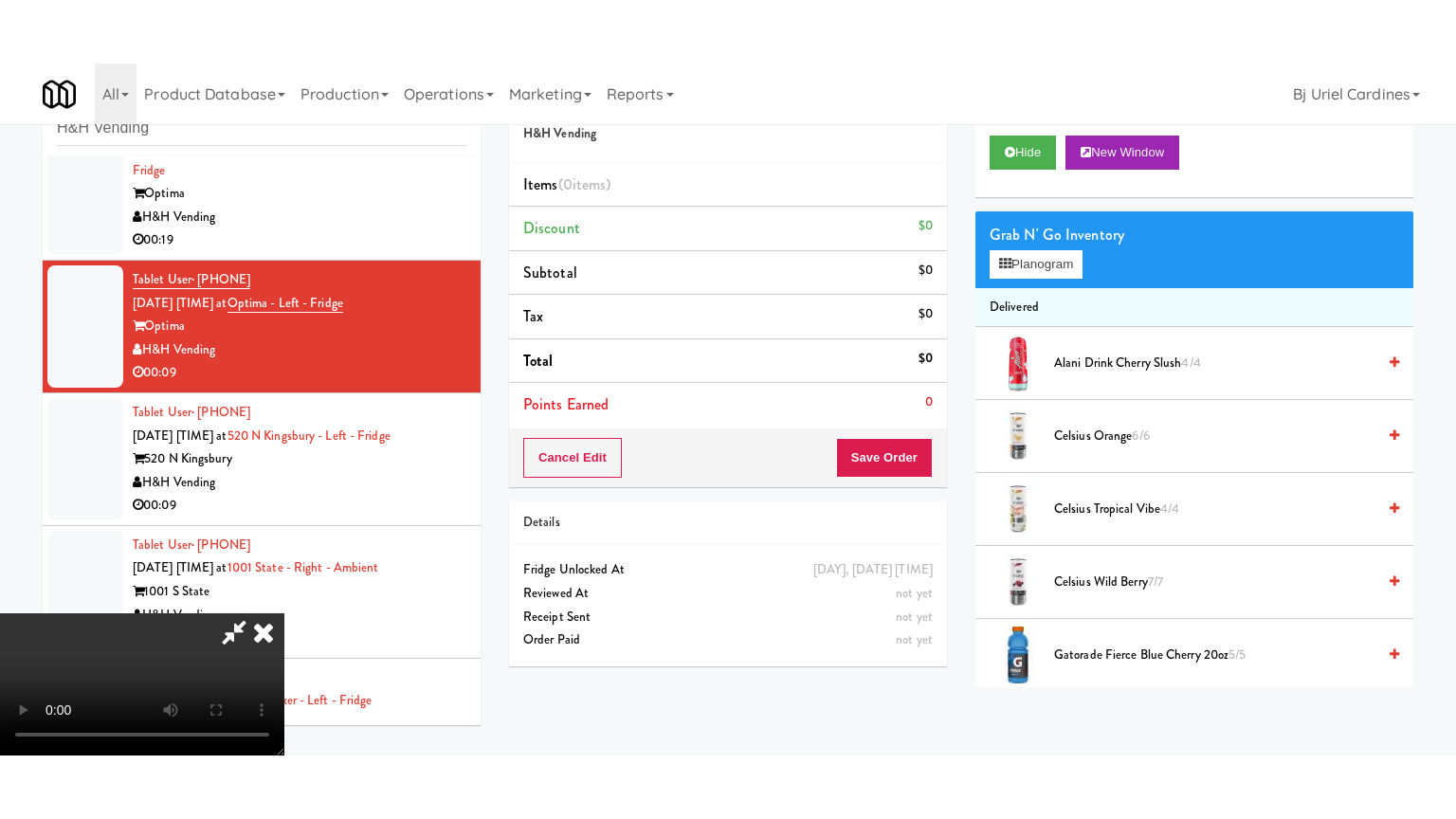 scroll, scrollTop: 6729, scrollLeft: 0, axis: vertical 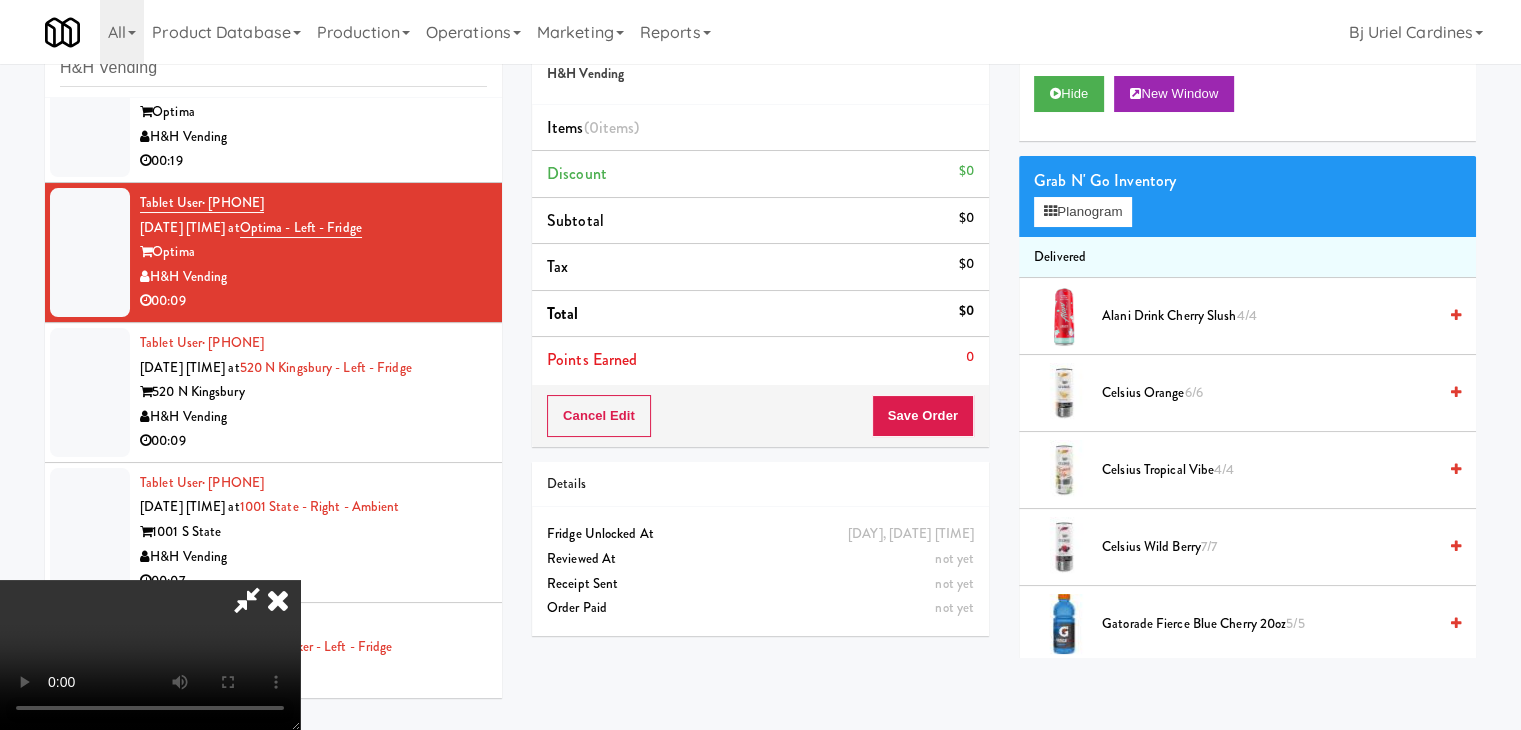 click at bounding box center [150, 655] 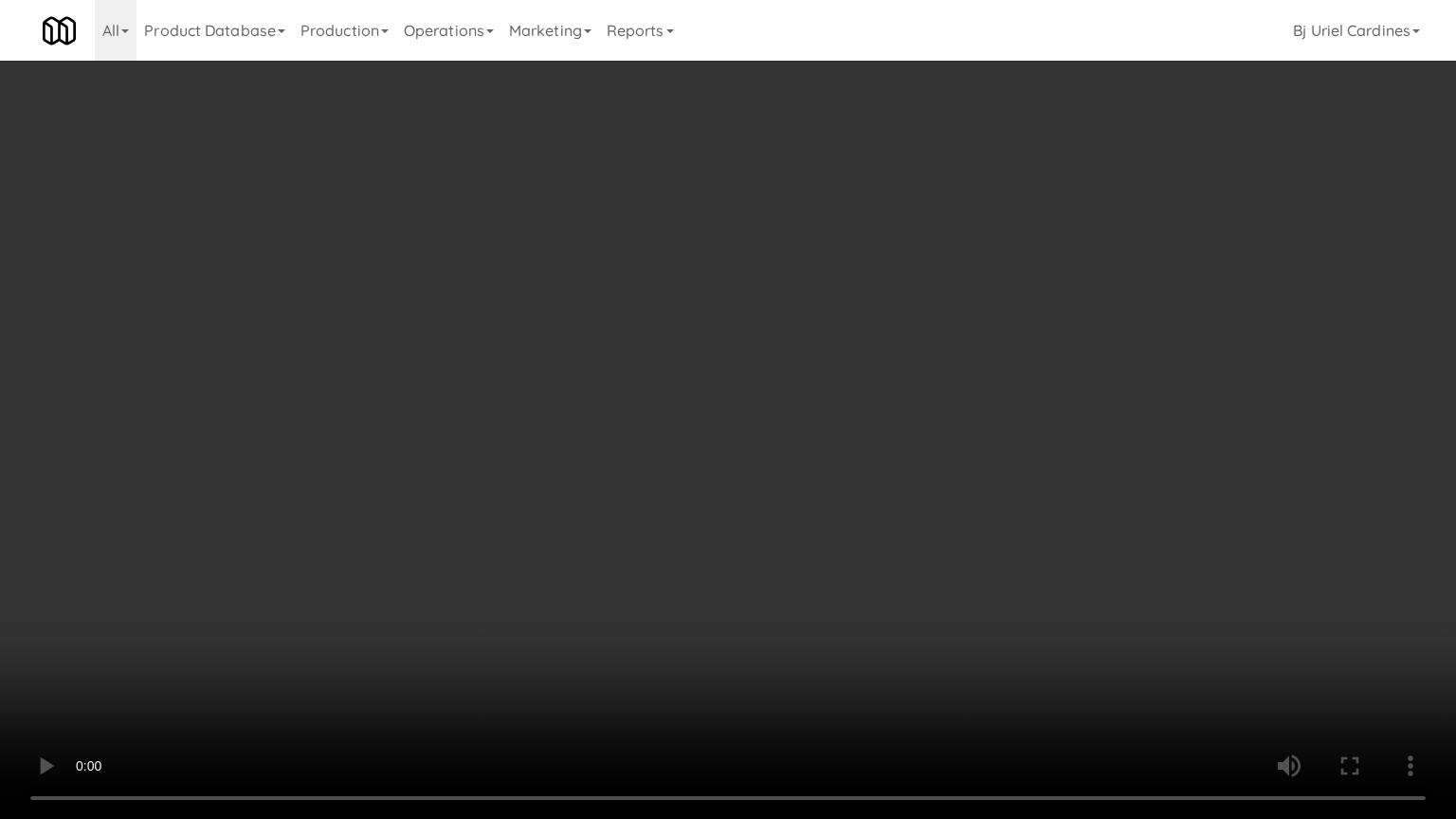 click at bounding box center (728, 410) 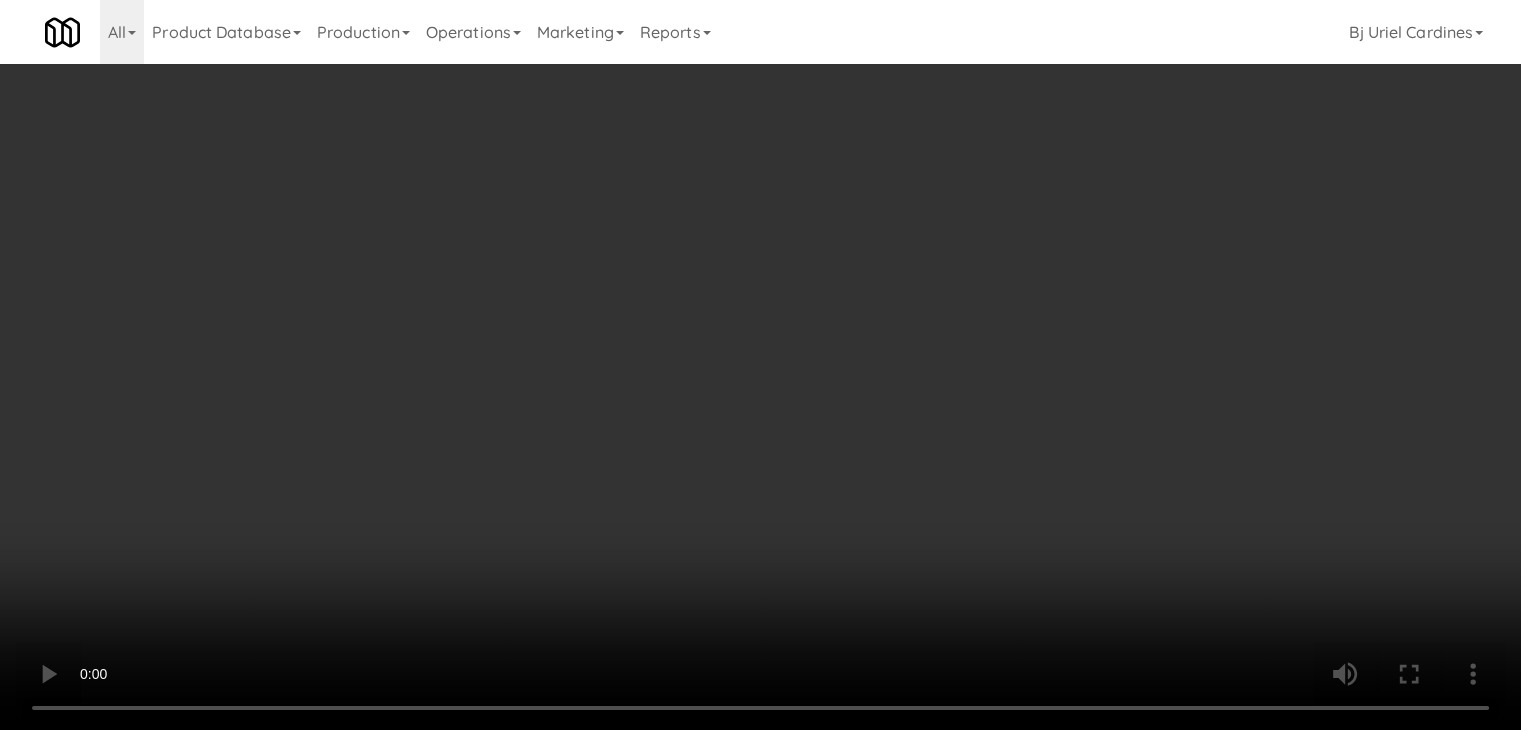 click on "Planogram" at bounding box center (1083, 212) 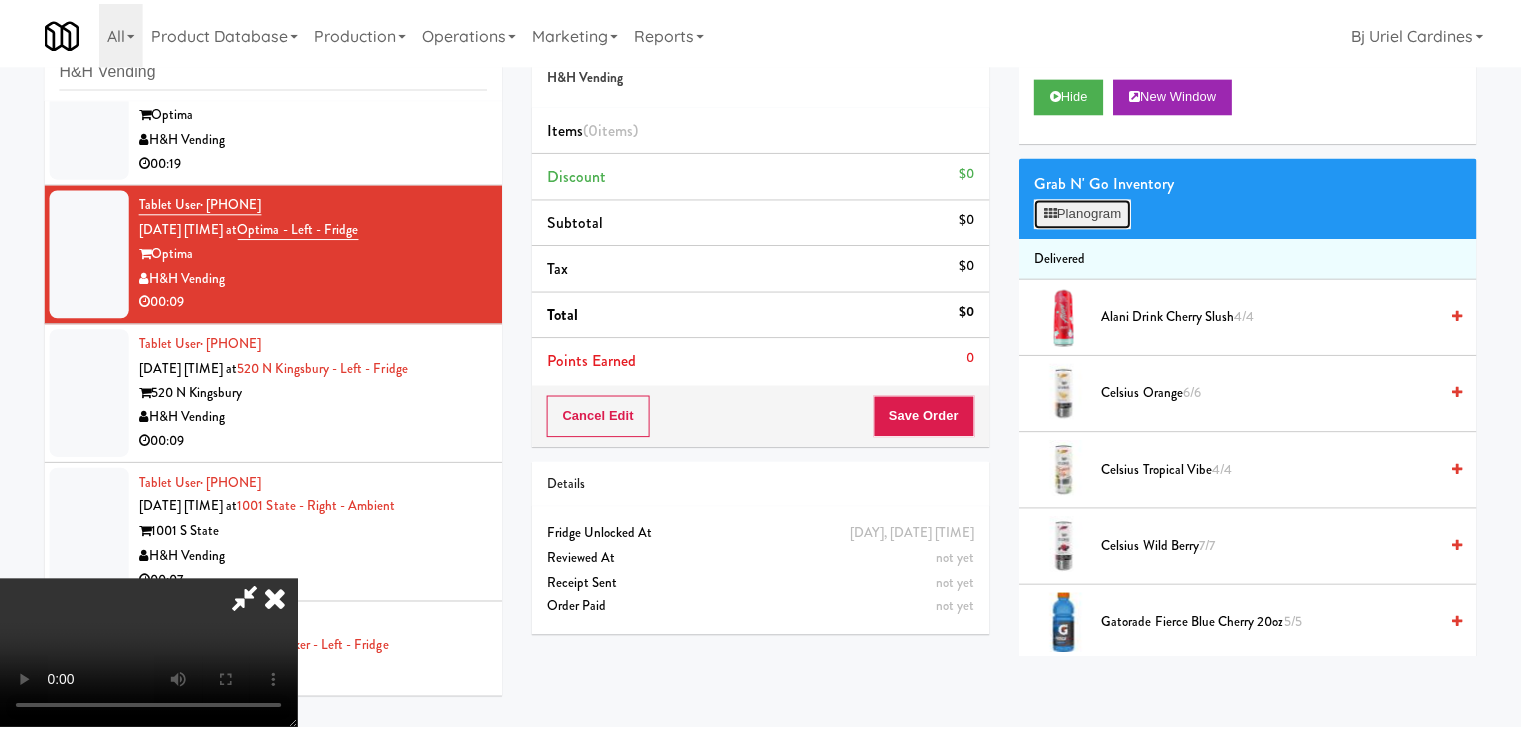 scroll, scrollTop: 7074, scrollLeft: 0, axis: vertical 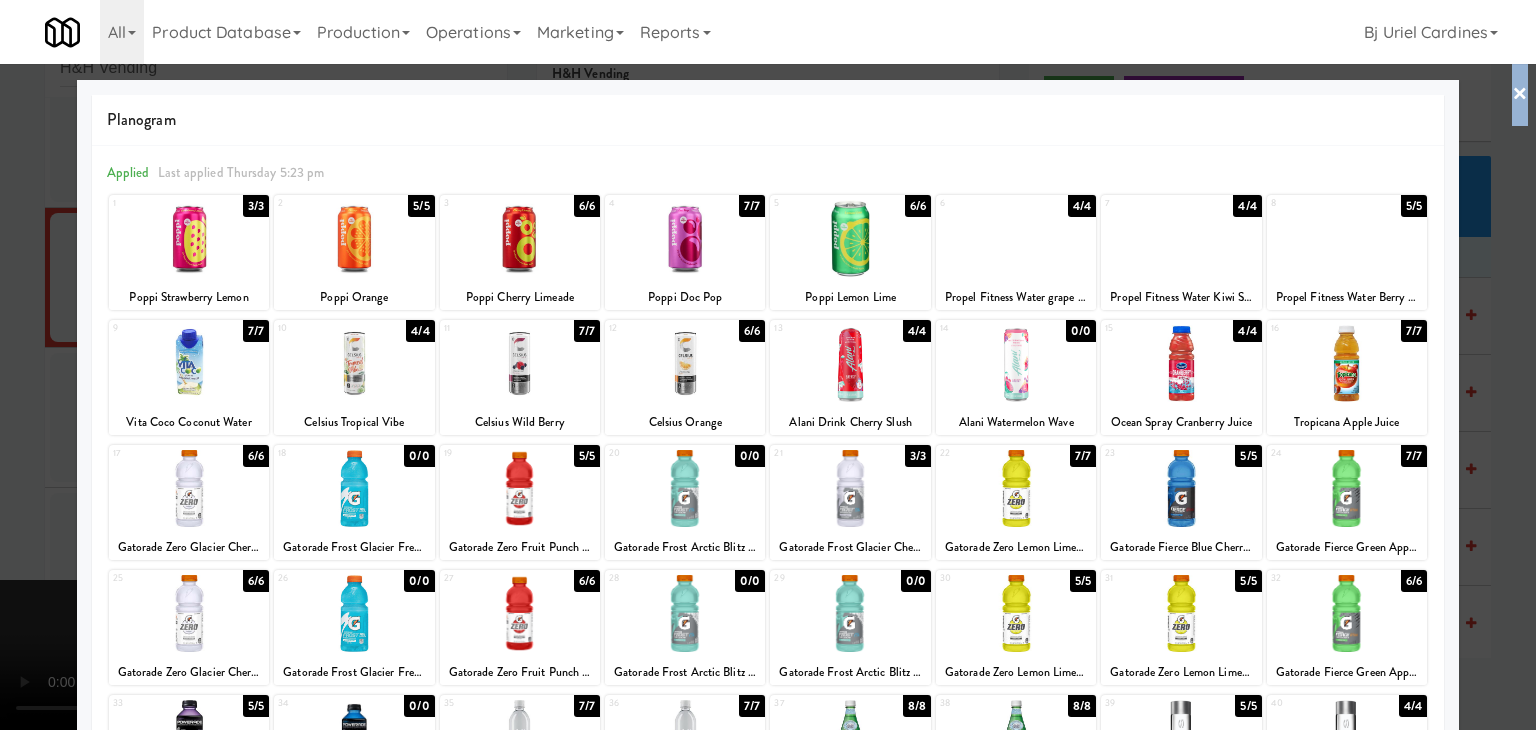 click at bounding box center [768, 365] 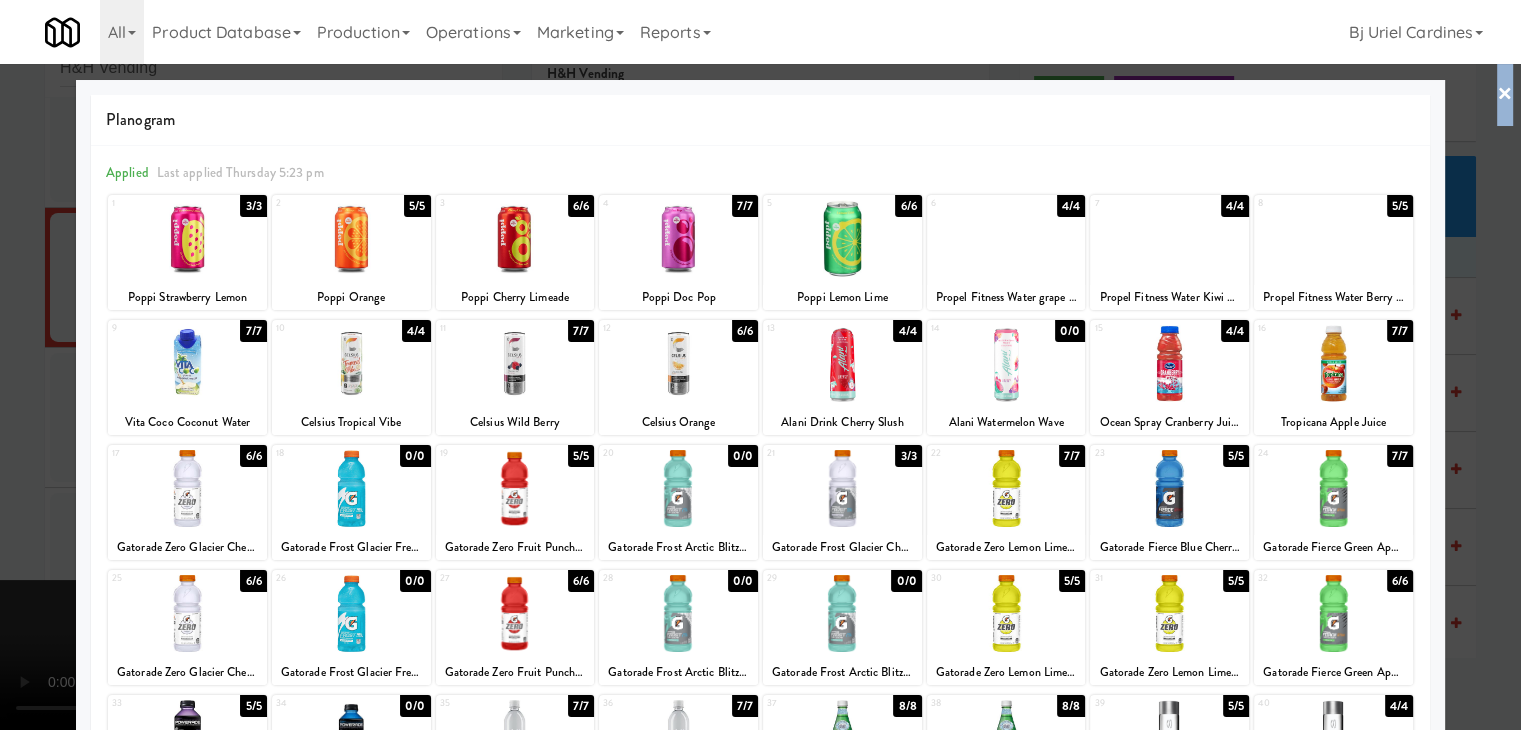 scroll, scrollTop: 7099, scrollLeft: 0, axis: vertical 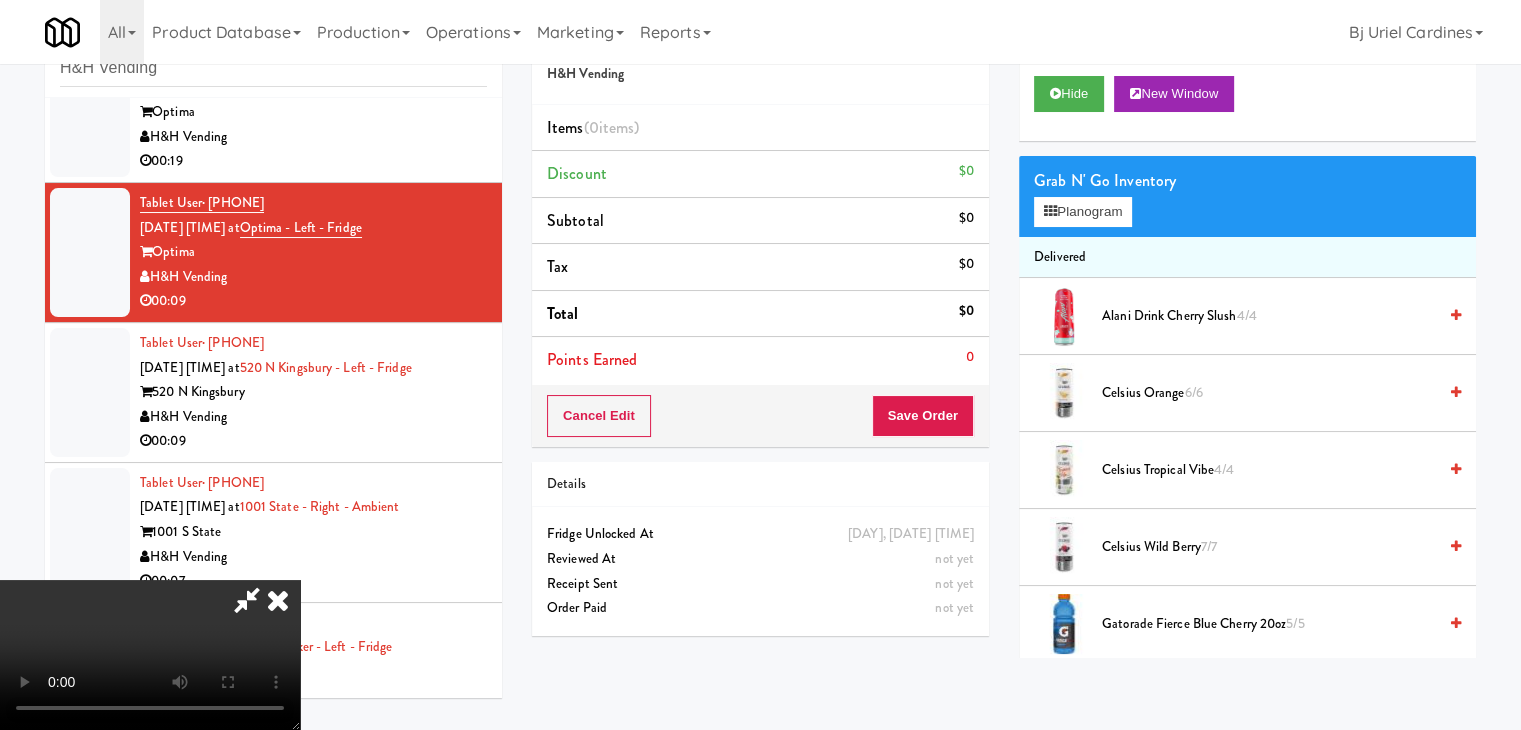 click at bounding box center [278, 600] 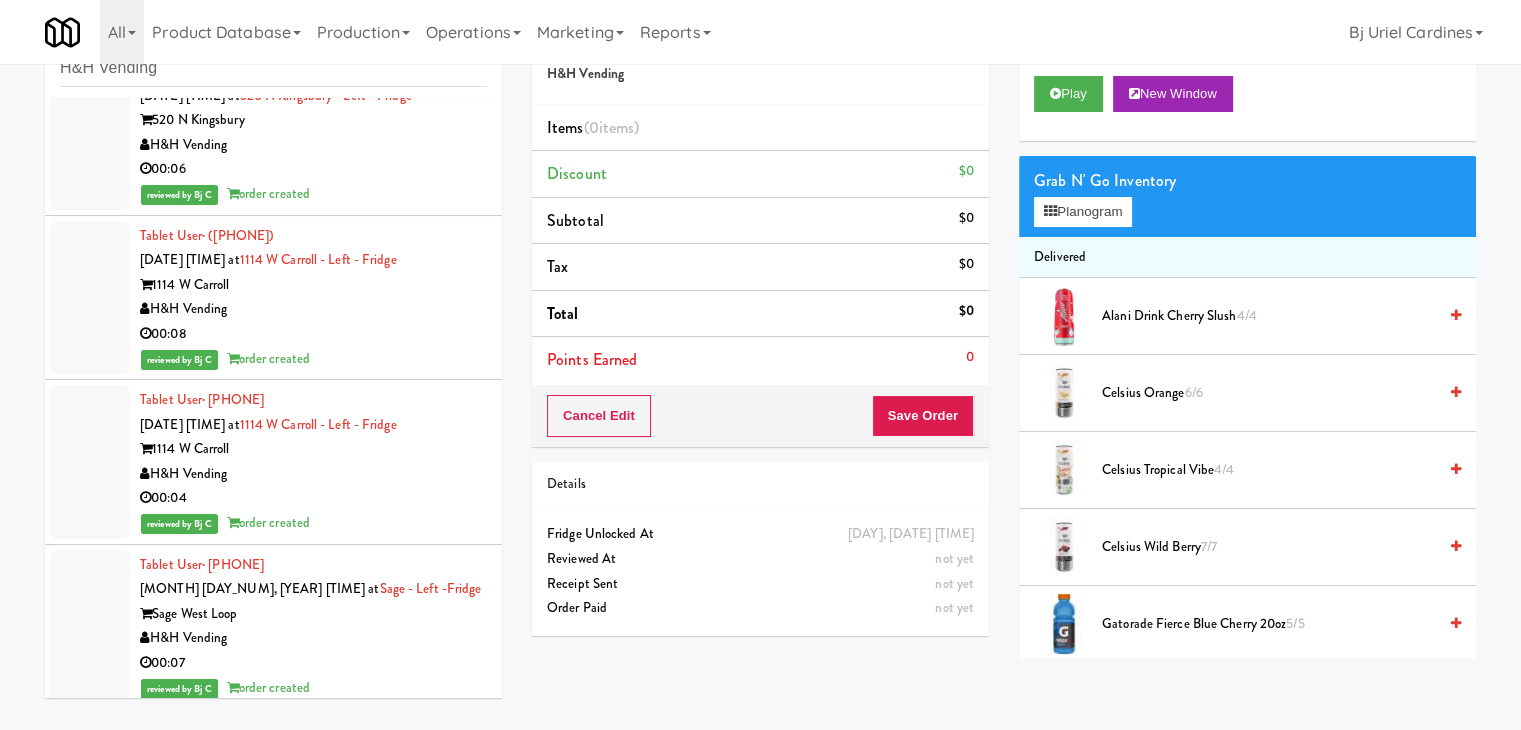 scroll, scrollTop: 0, scrollLeft: 0, axis: both 